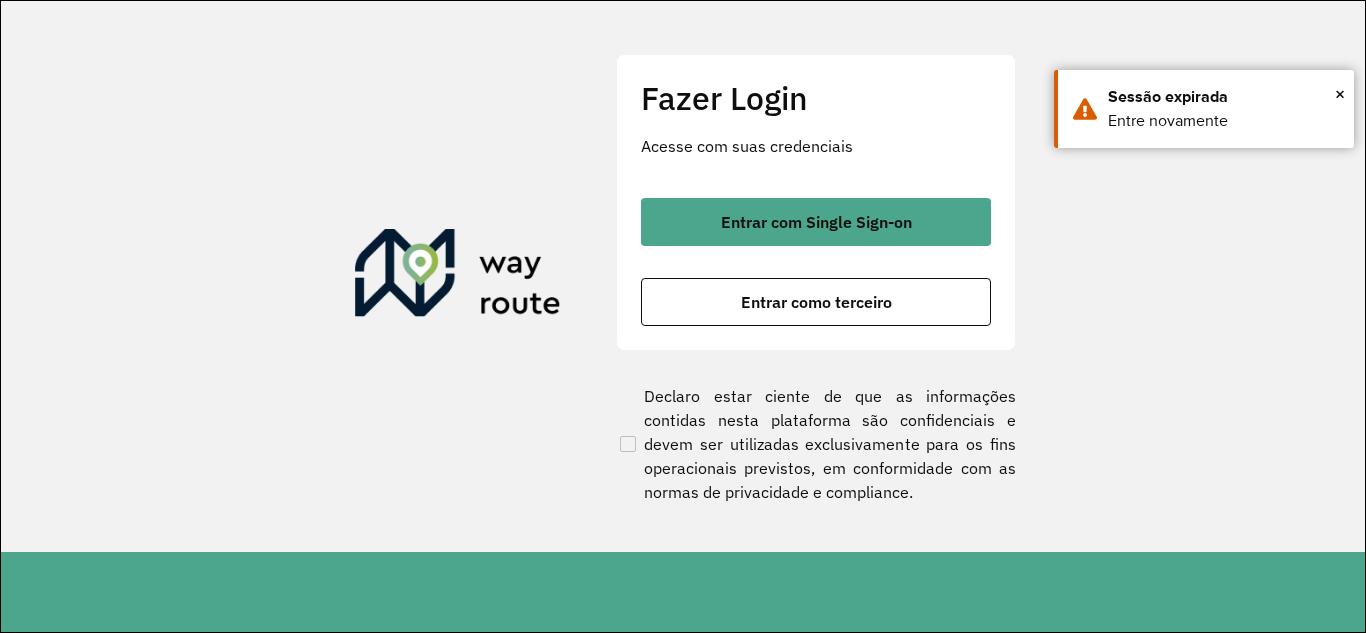scroll, scrollTop: 0, scrollLeft: 0, axis: both 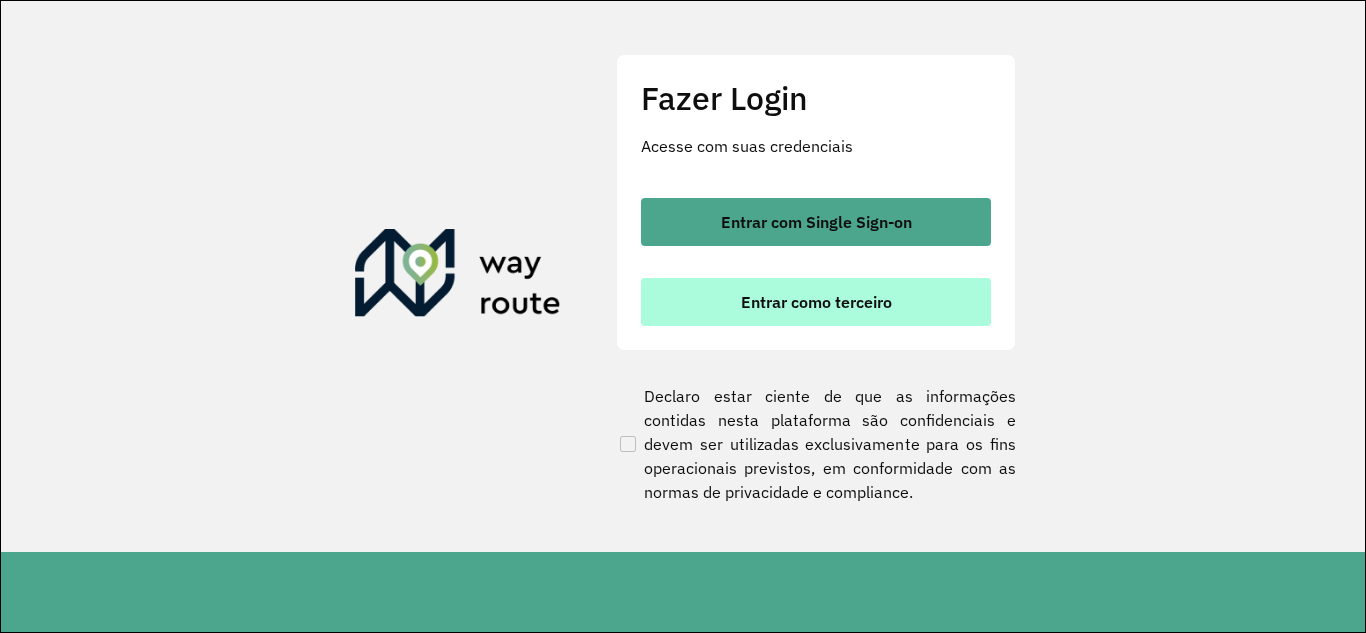click on "Entrar como terceiro" at bounding box center (816, 302) 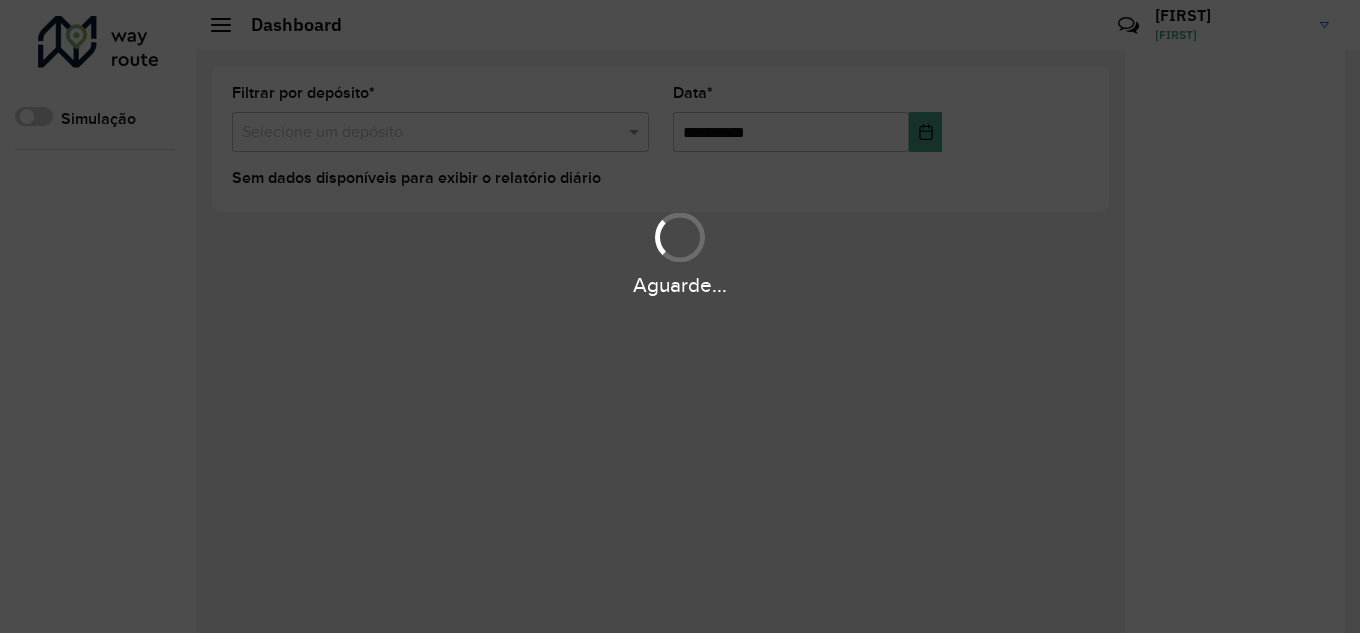 scroll, scrollTop: 0, scrollLeft: 0, axis: both 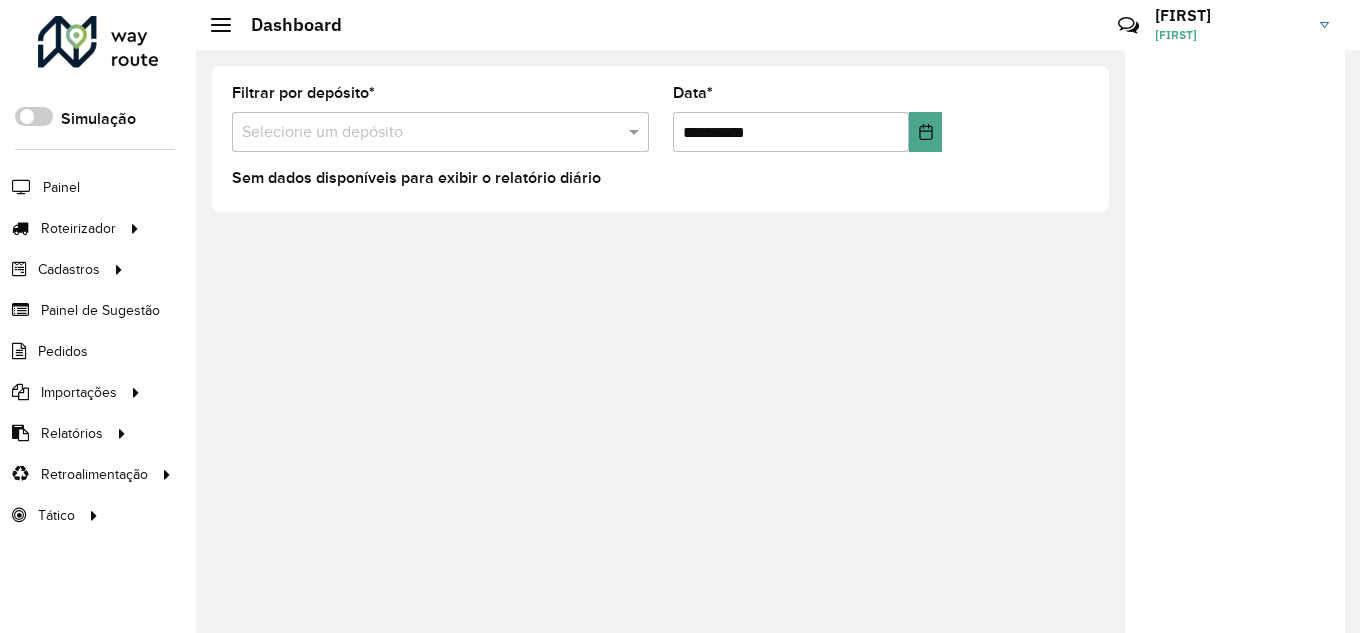 click at bounding box center [420, 133] 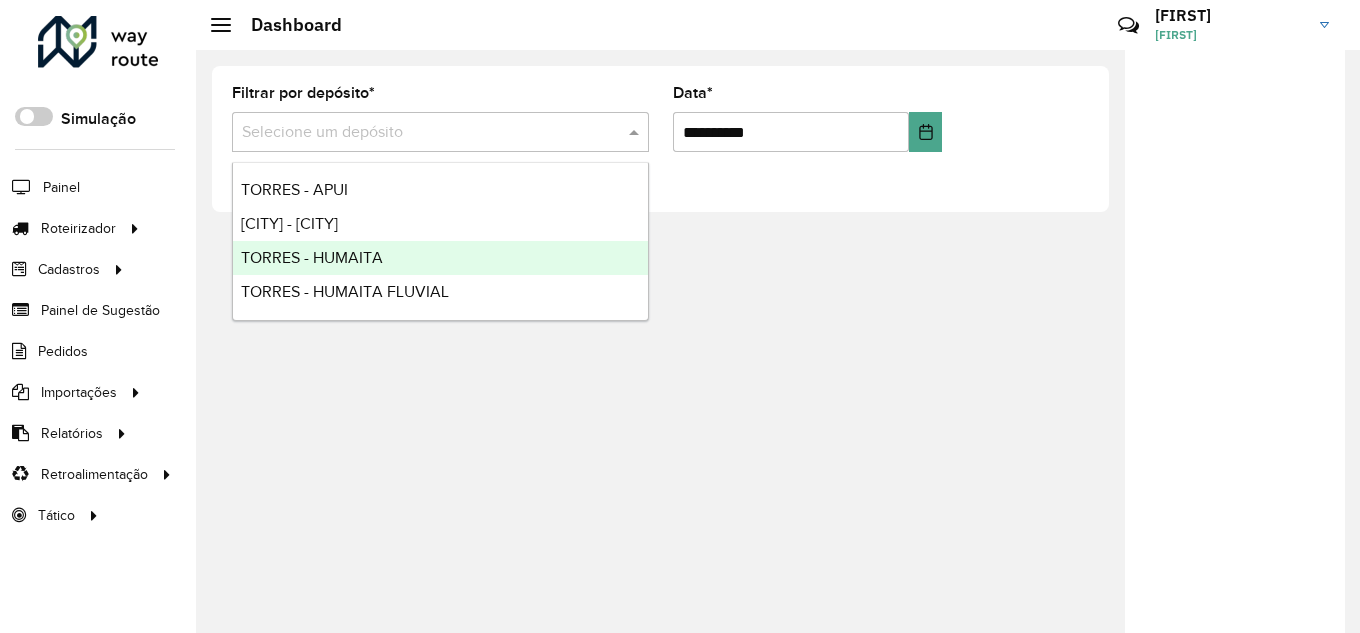 click on "TORRES - HUMAITA" at bounding box center [440, 258] 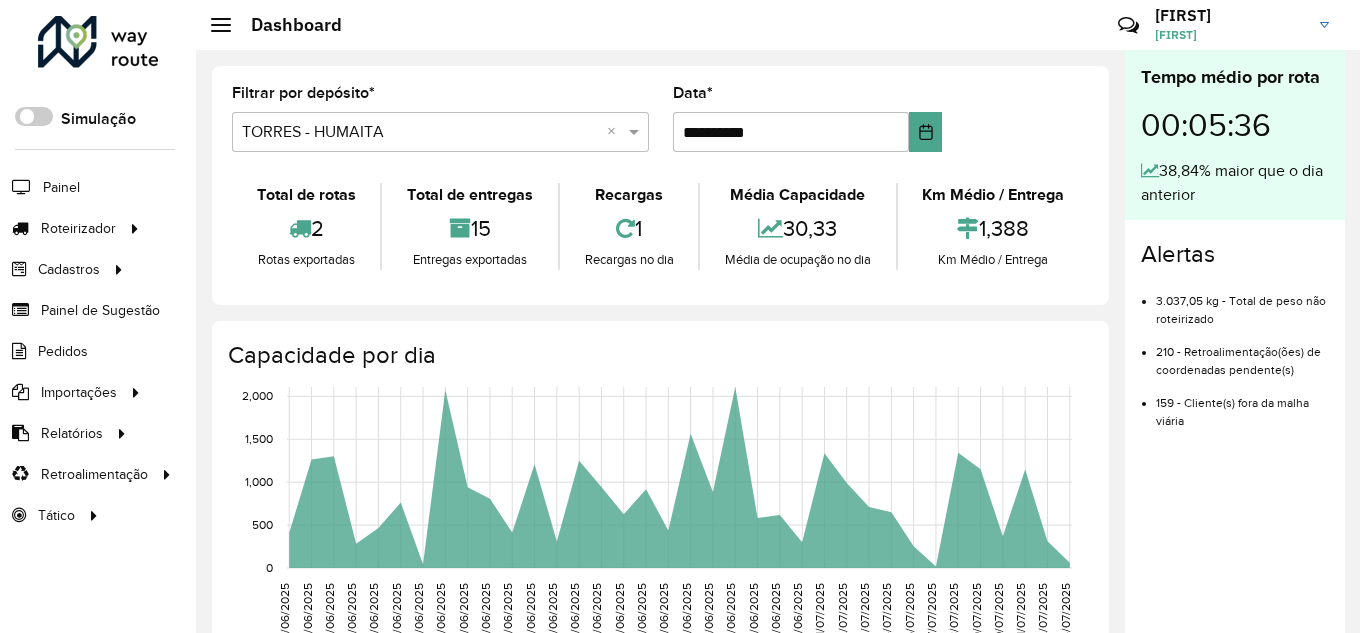 click on "Entregas exportadas" 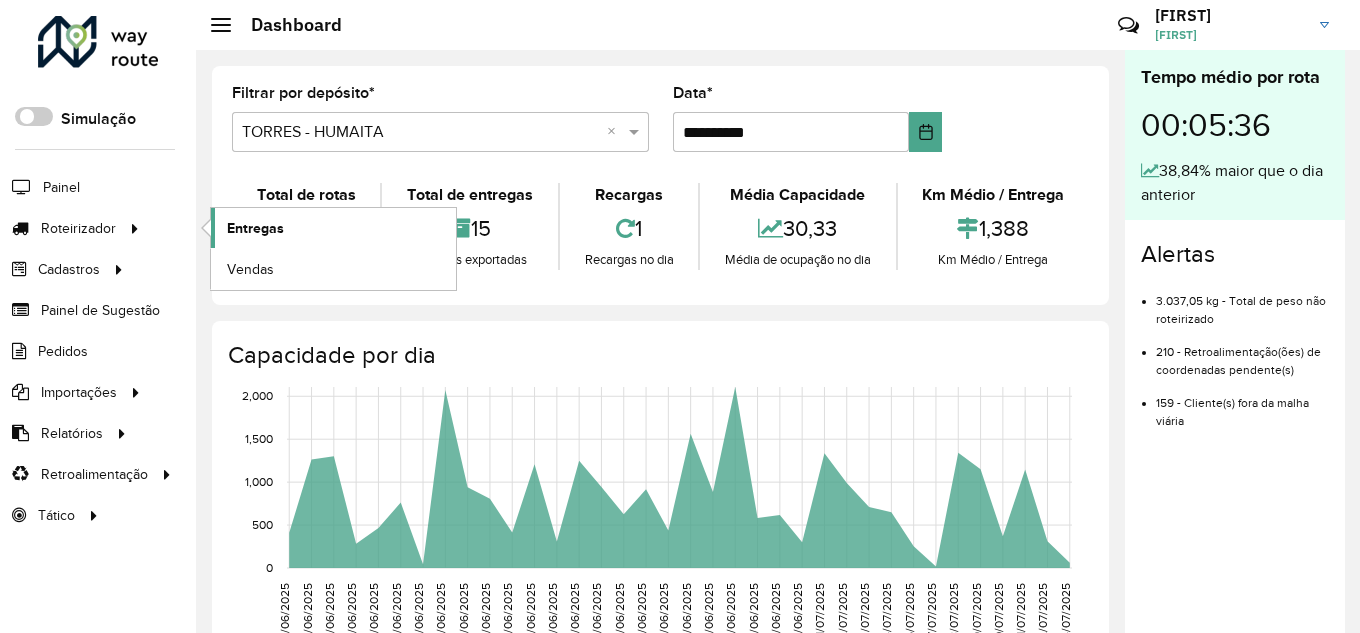 click on "Entregas" 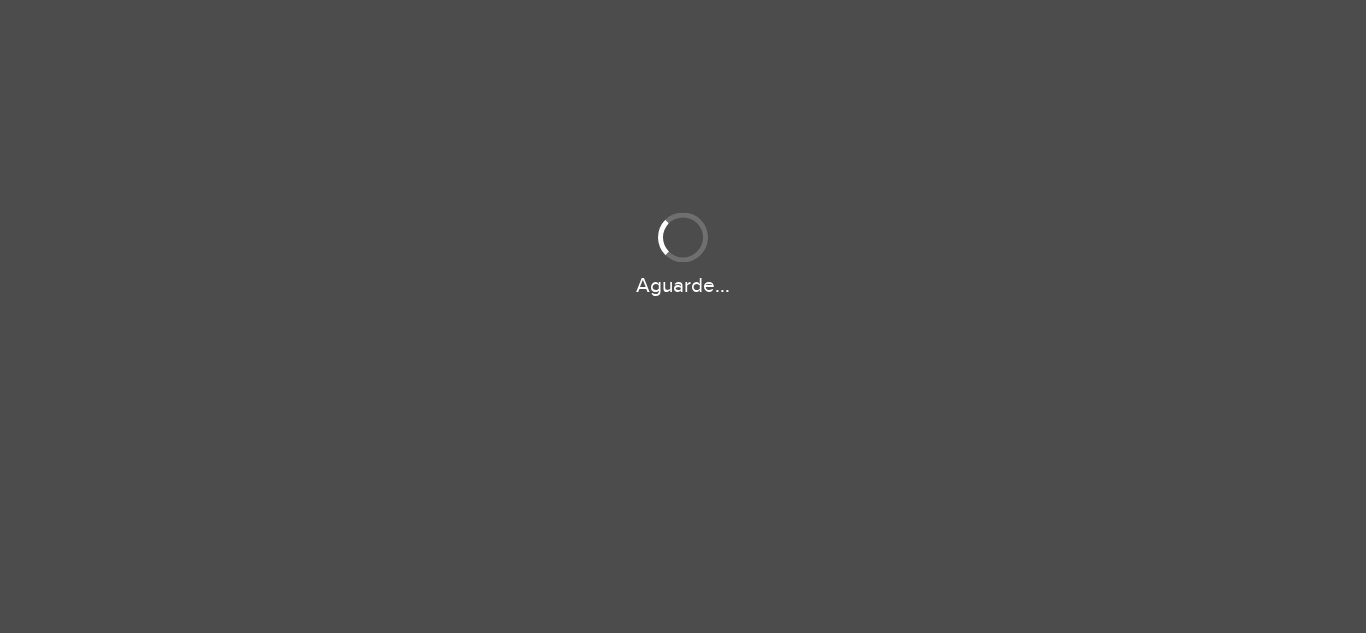 scroll, scrollTop: 0, scrollLeft: 0, axis: both 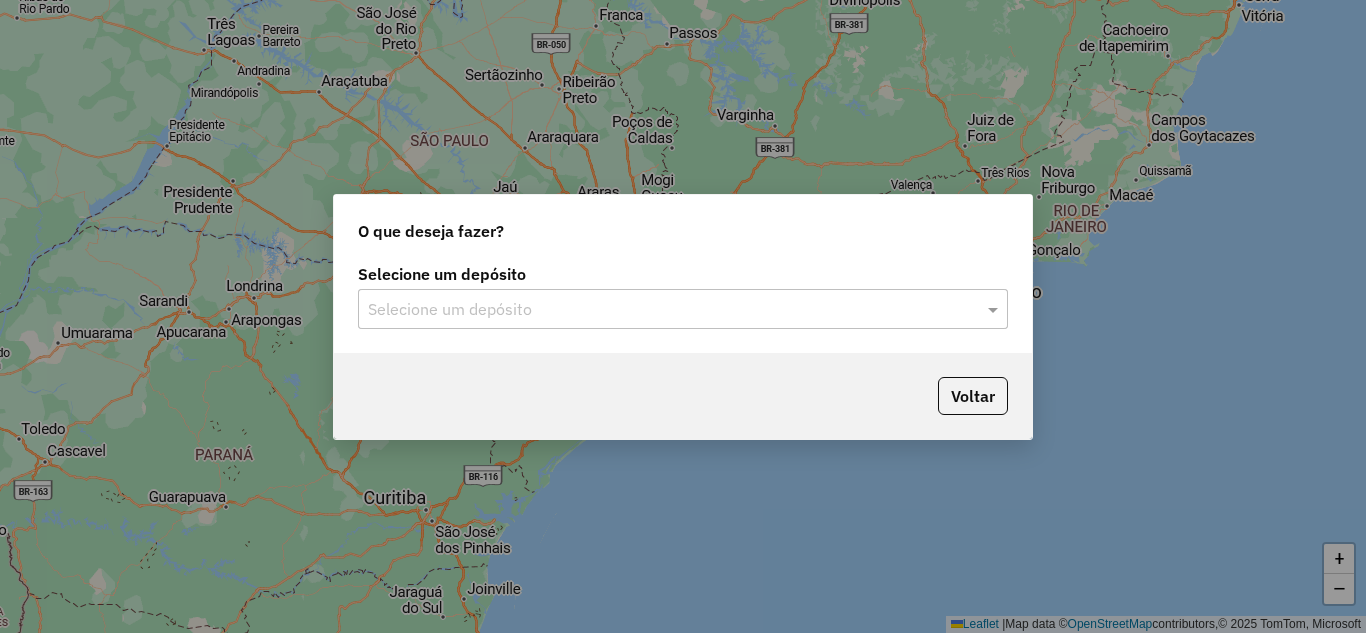 click 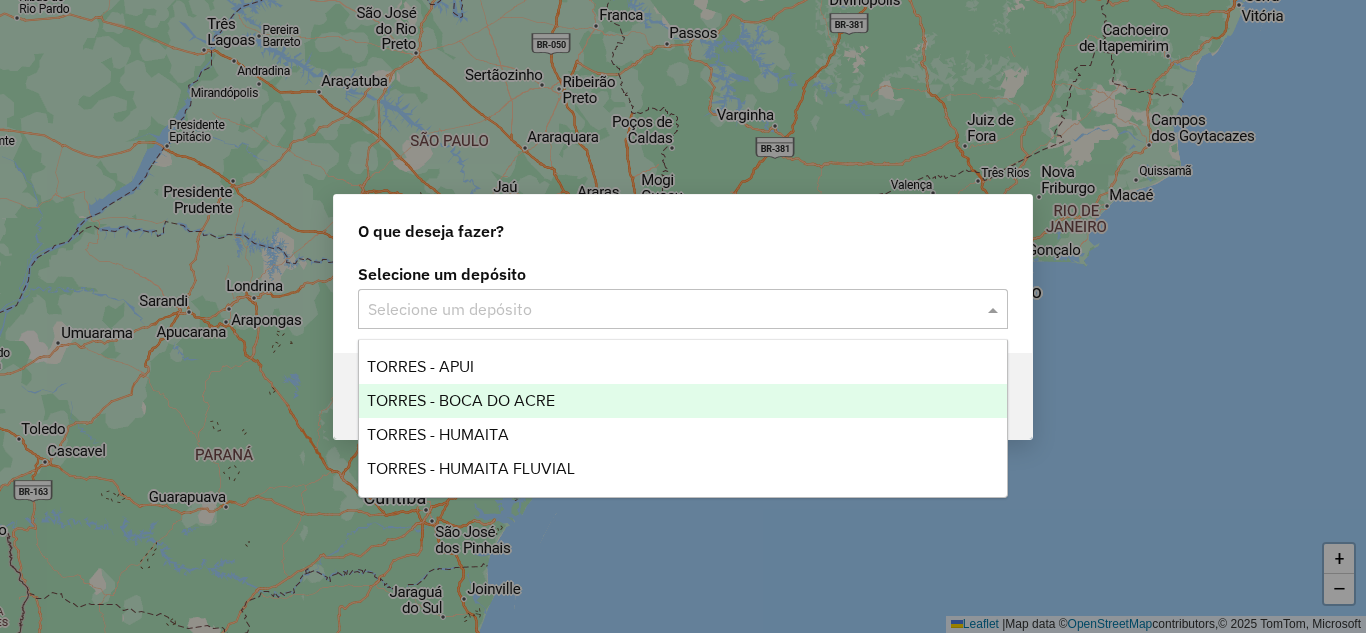 click on "TORRES - HUMAITA" at bounding box center (438, 434) 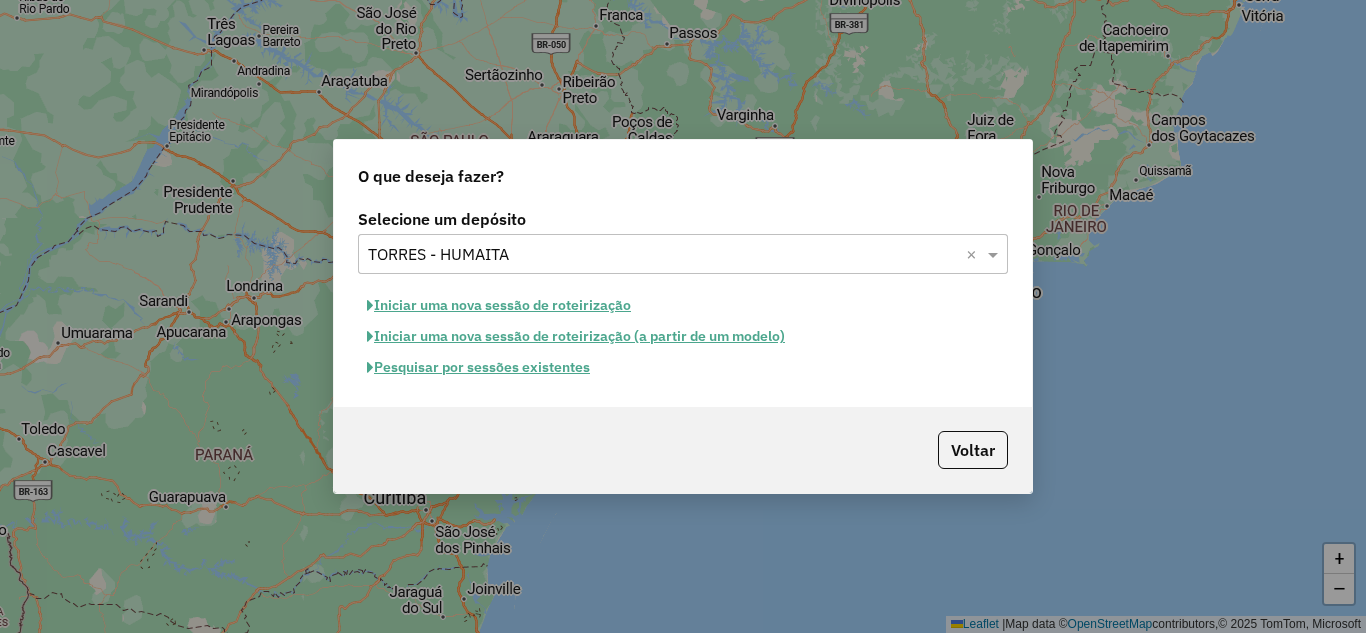 click on "Iniciar uma nova sessão de roteirização" 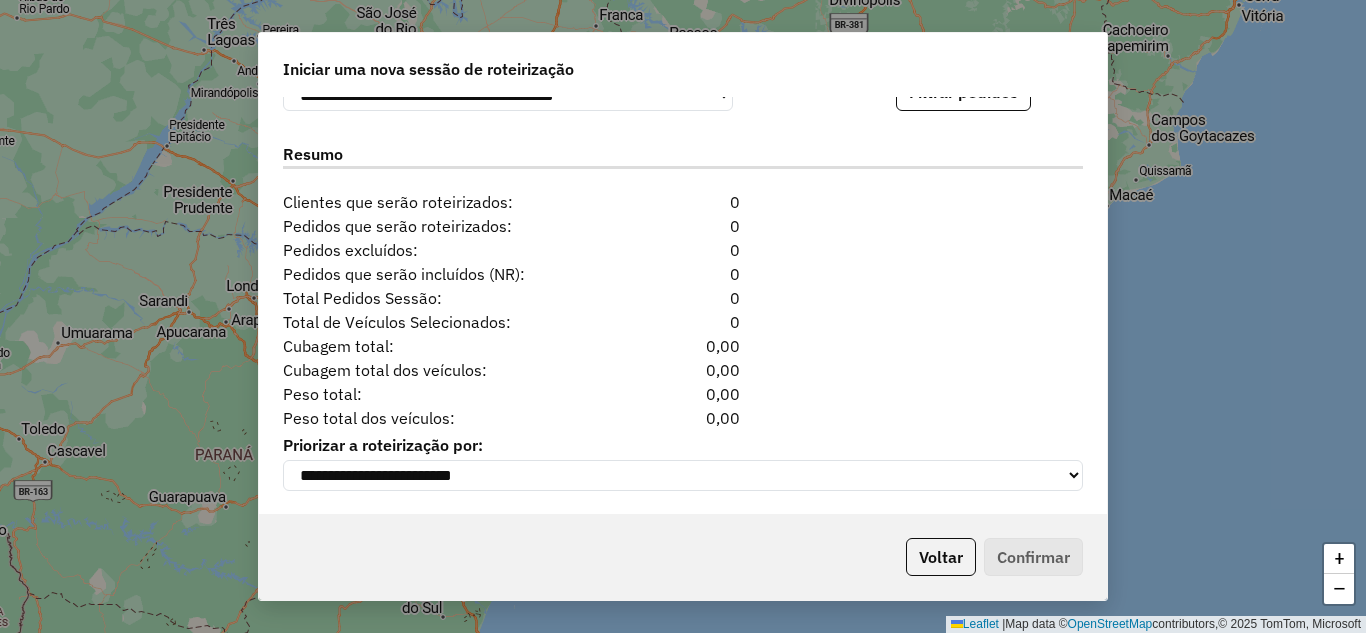 scroll, scrollTop: 2019, scrollLeft: 0, axis: vertical 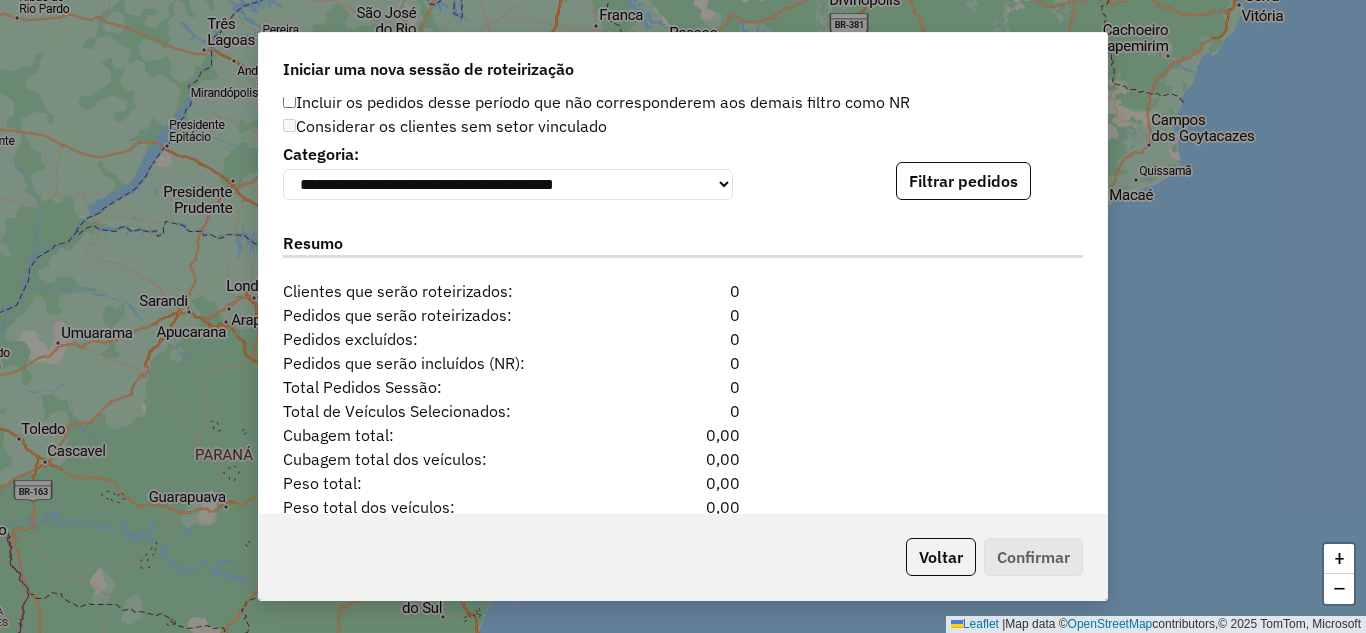 click on "Filtrar pedidos" 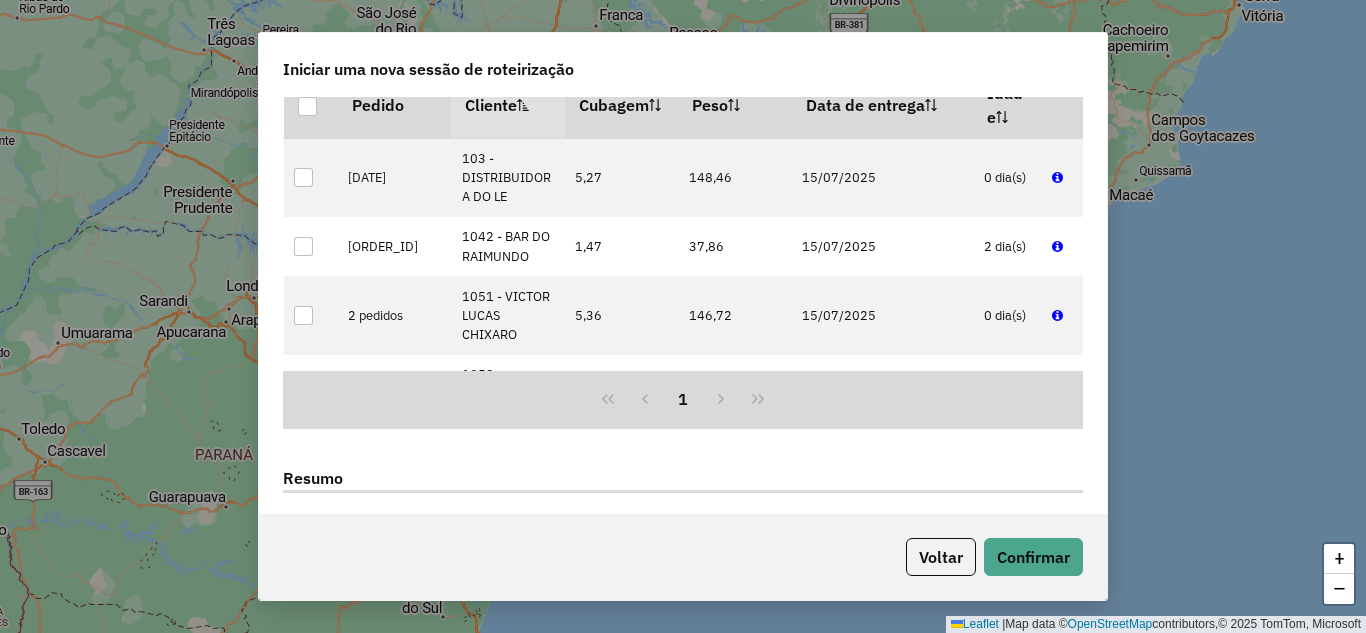 scroll, scrollTop: 2519, scrollLeft: 0, axis: vertical 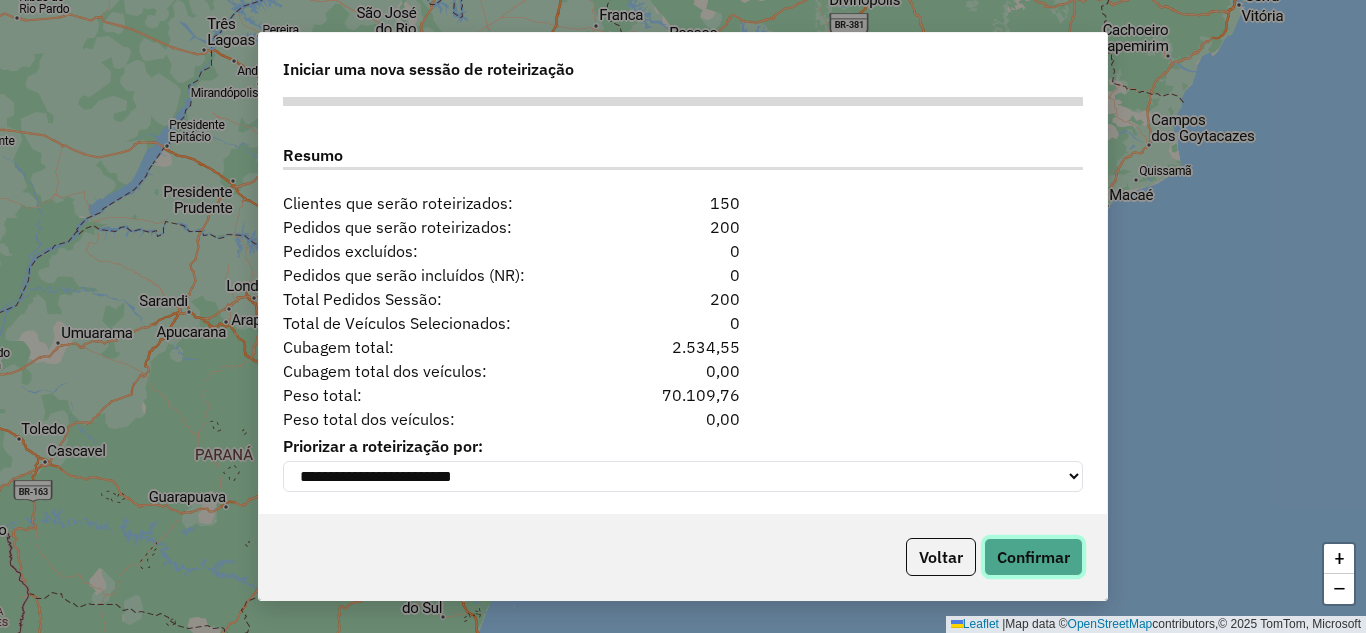 click on "Confirmar" 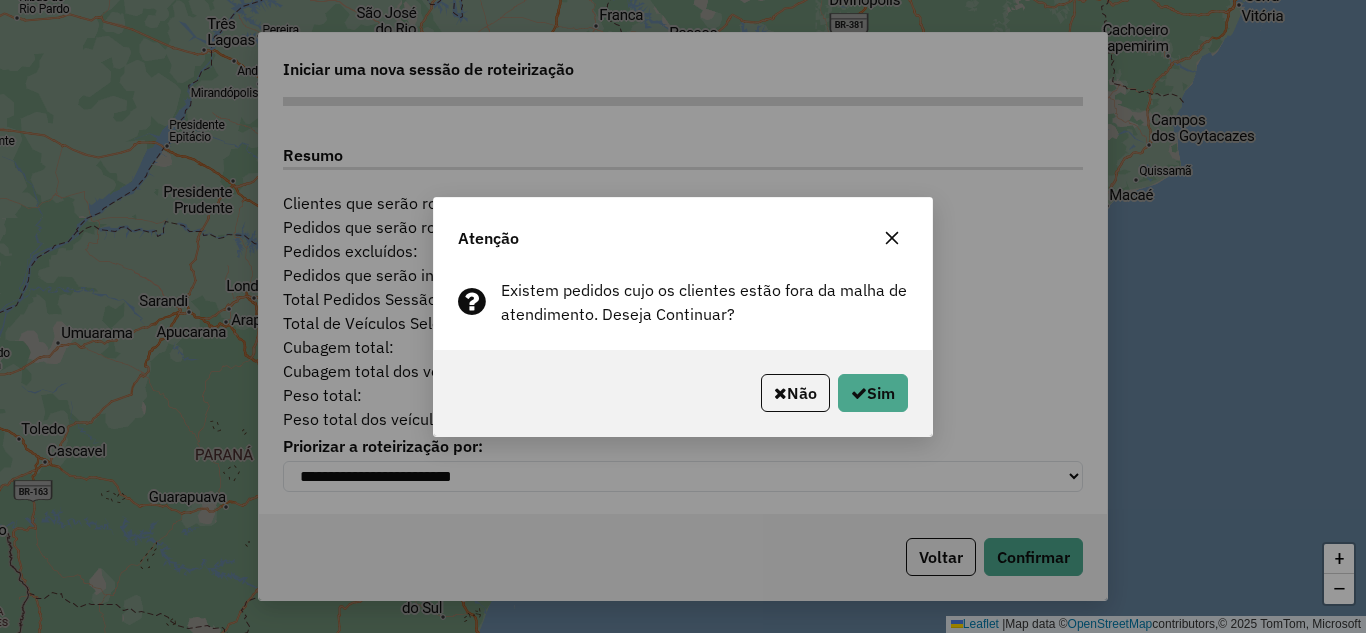 click on "Não   Sim" 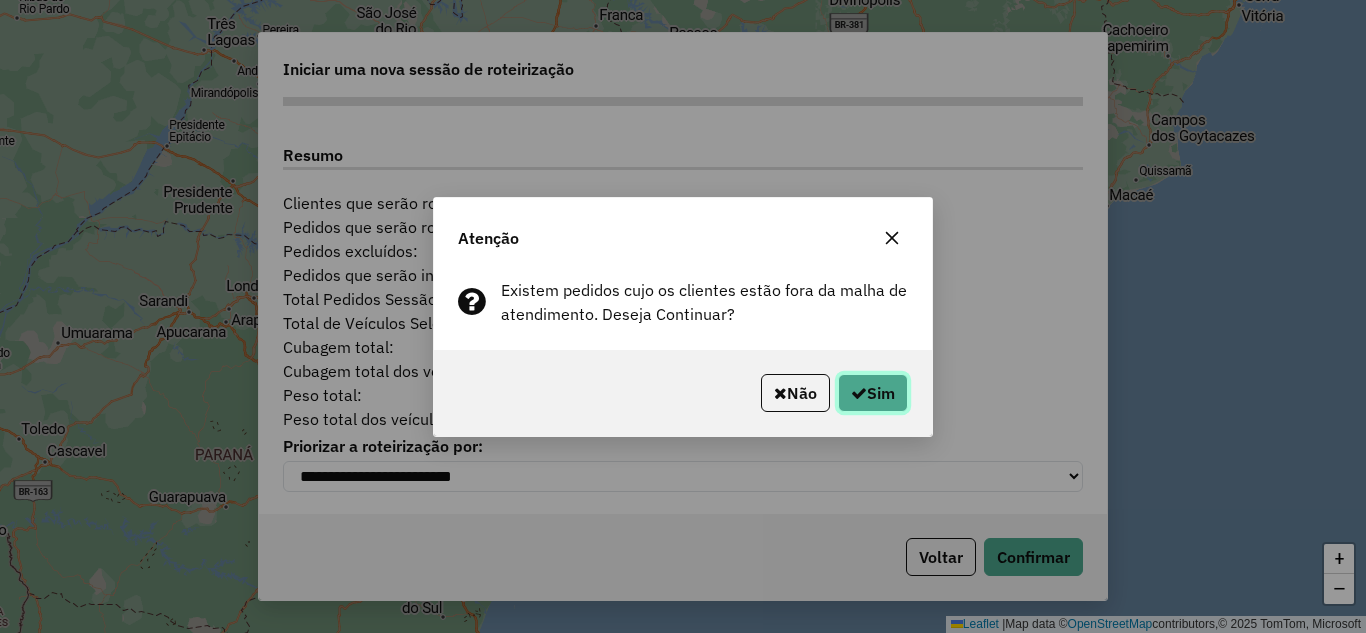 click on "Sim" 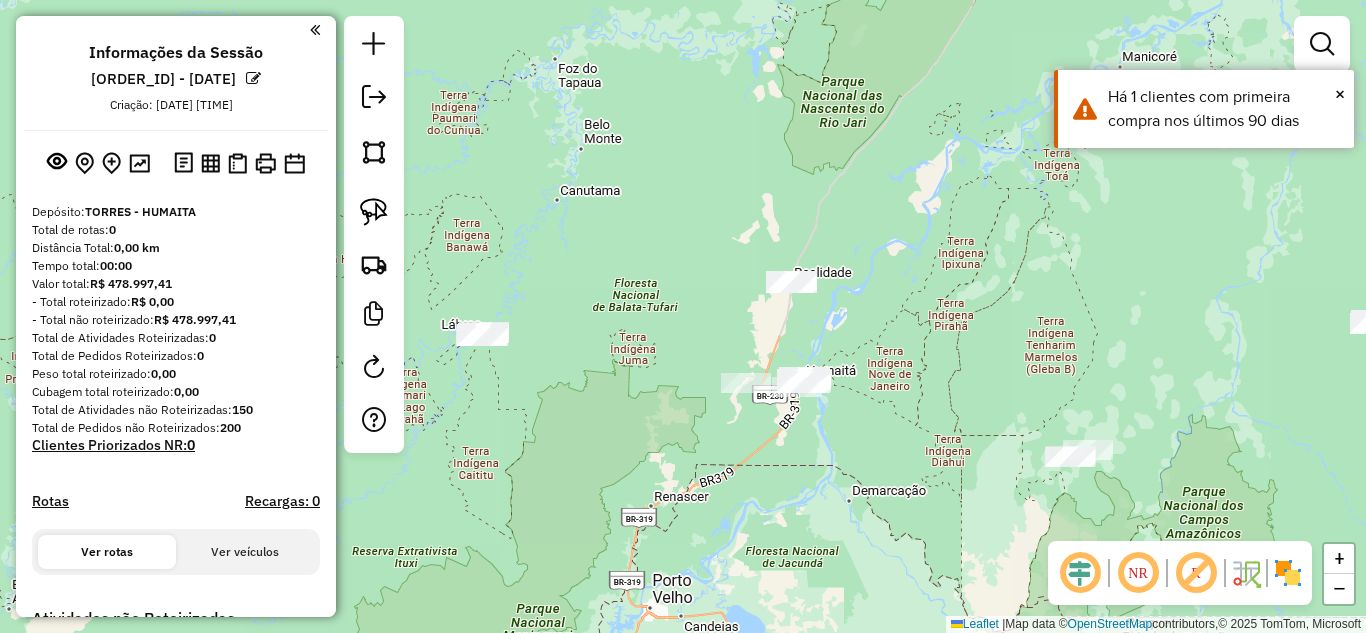 drag, startPoint x: 636, startPoint y: 441, endPoint x: 821, endPoint y: 462, distance: 186.18808 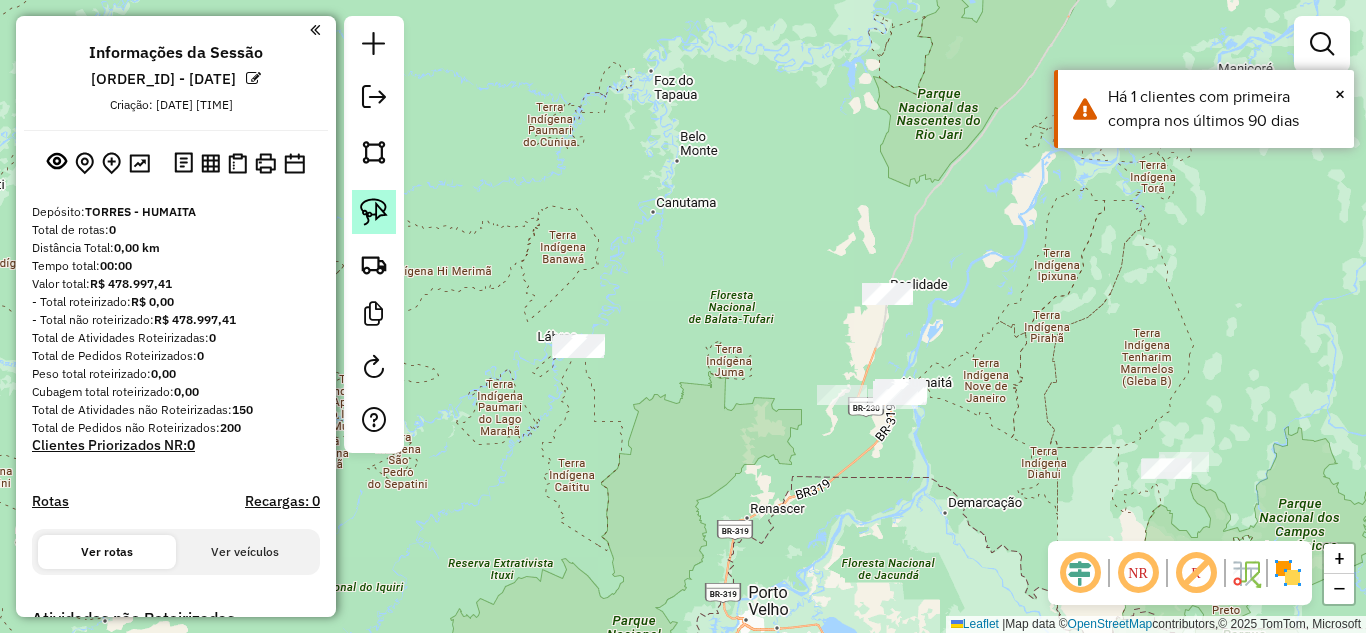 click 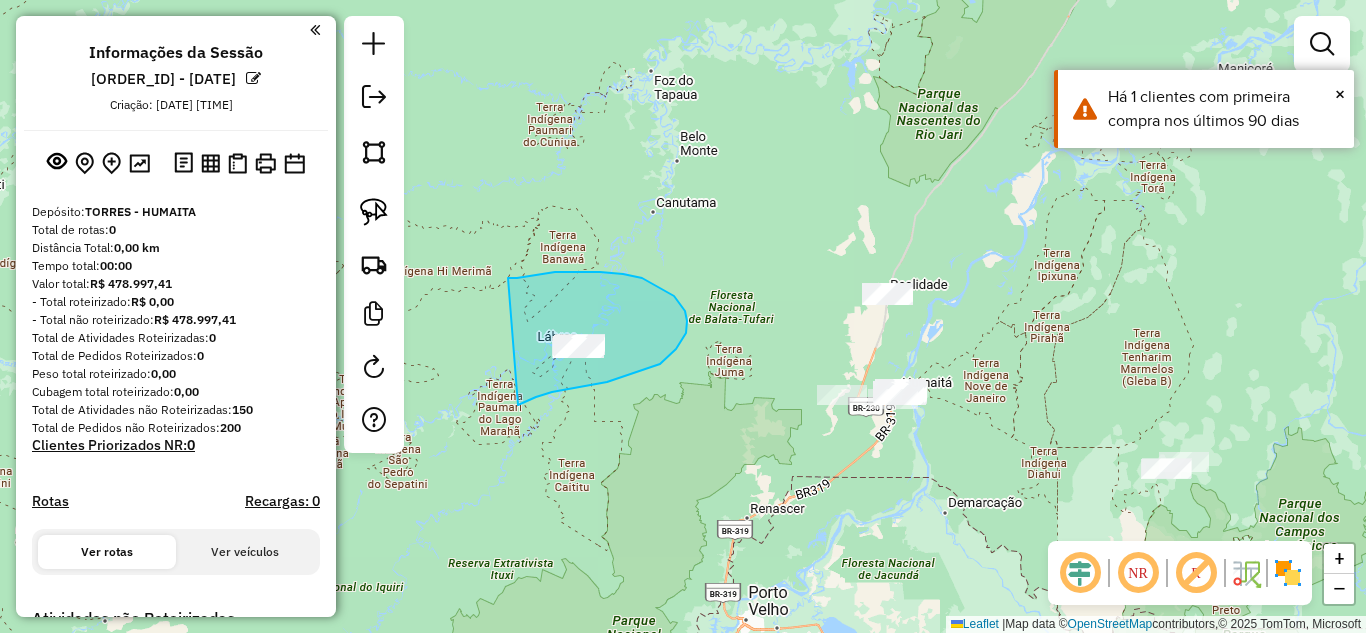 drag, startPoint x: 517, startPoint y: 278, endPoint x: 518, endPoint y: 405, distance: 127.00394 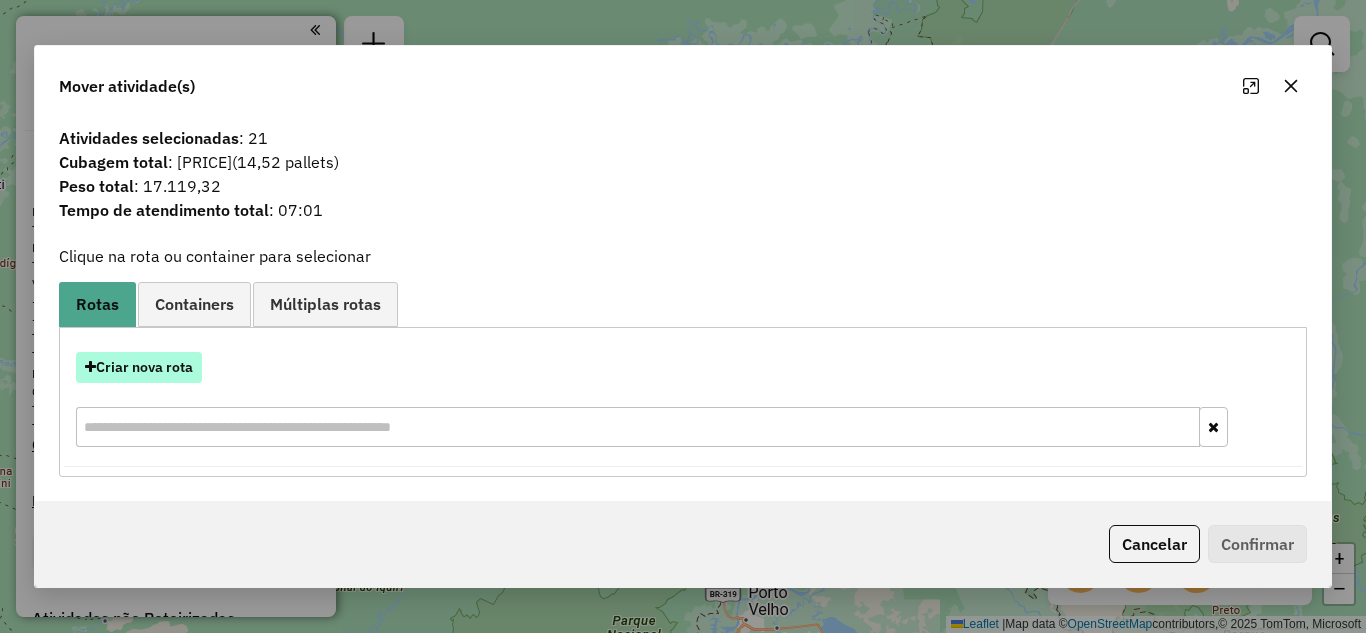 click on "Criar nova rota" at bounding box center [139, 367] 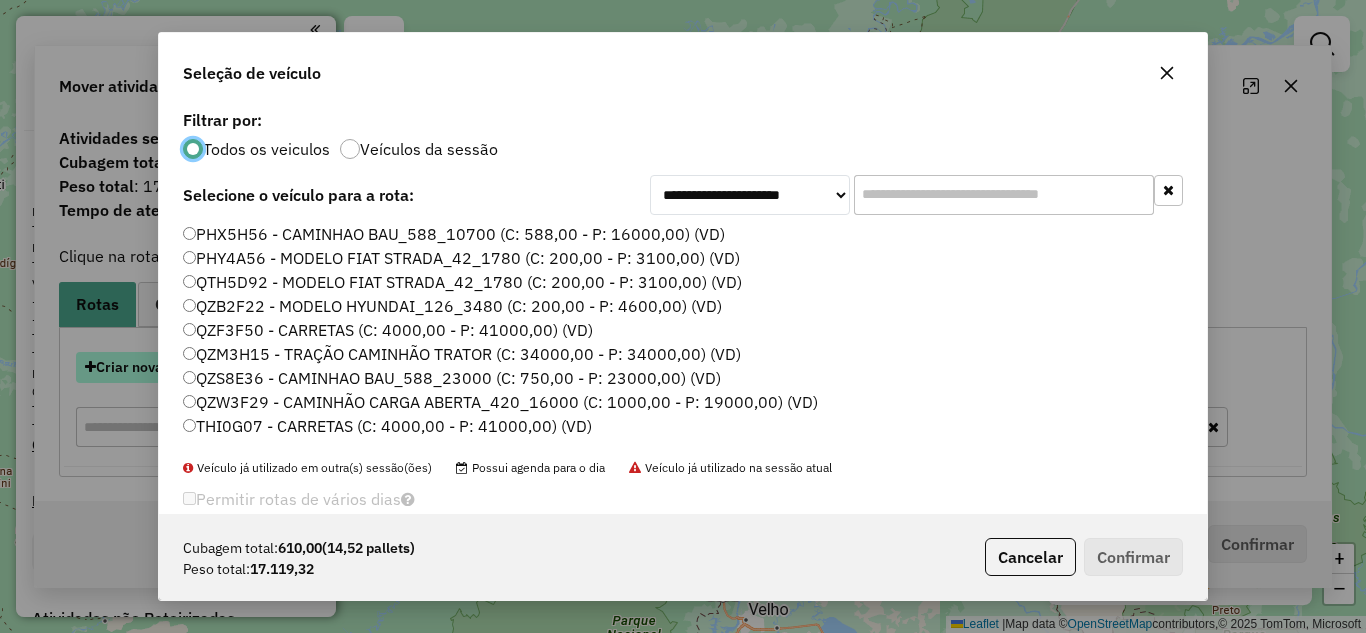 scroll, scrollTop: 11, scrollLeft: 6, axis: both 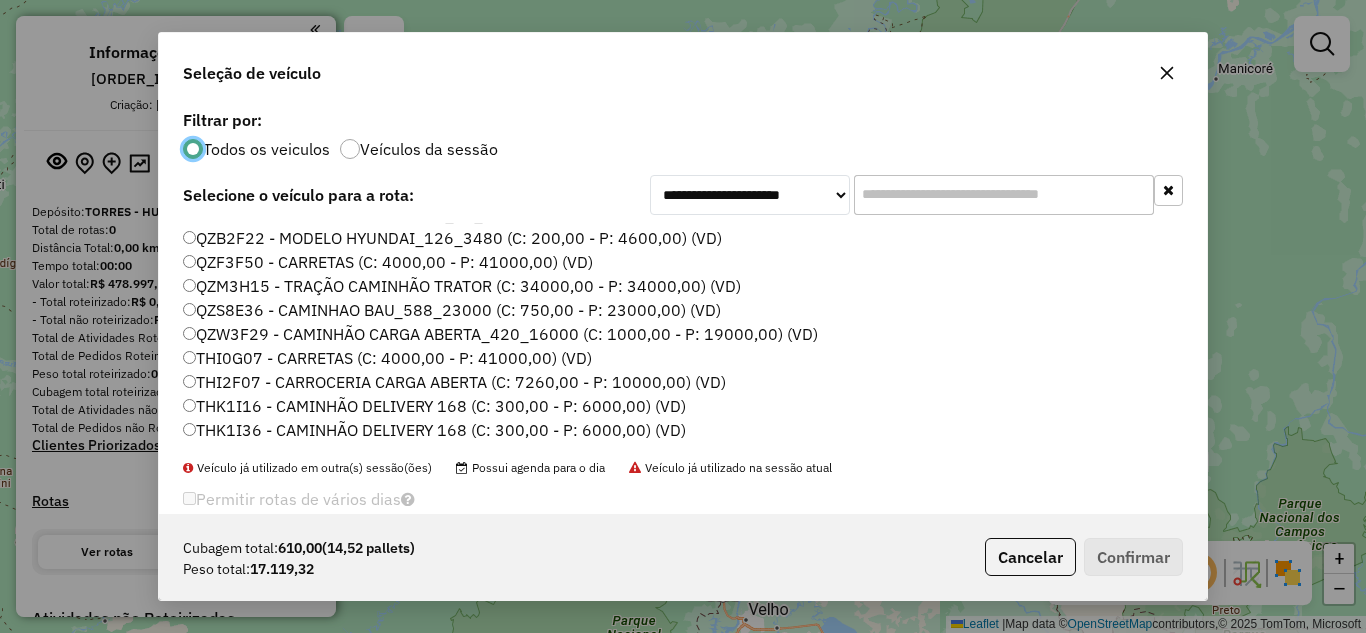click on "QZS8E36 - CAMINHAO BAU_588_23000 (C: 750,00 - P: 23000,00) (VD)" 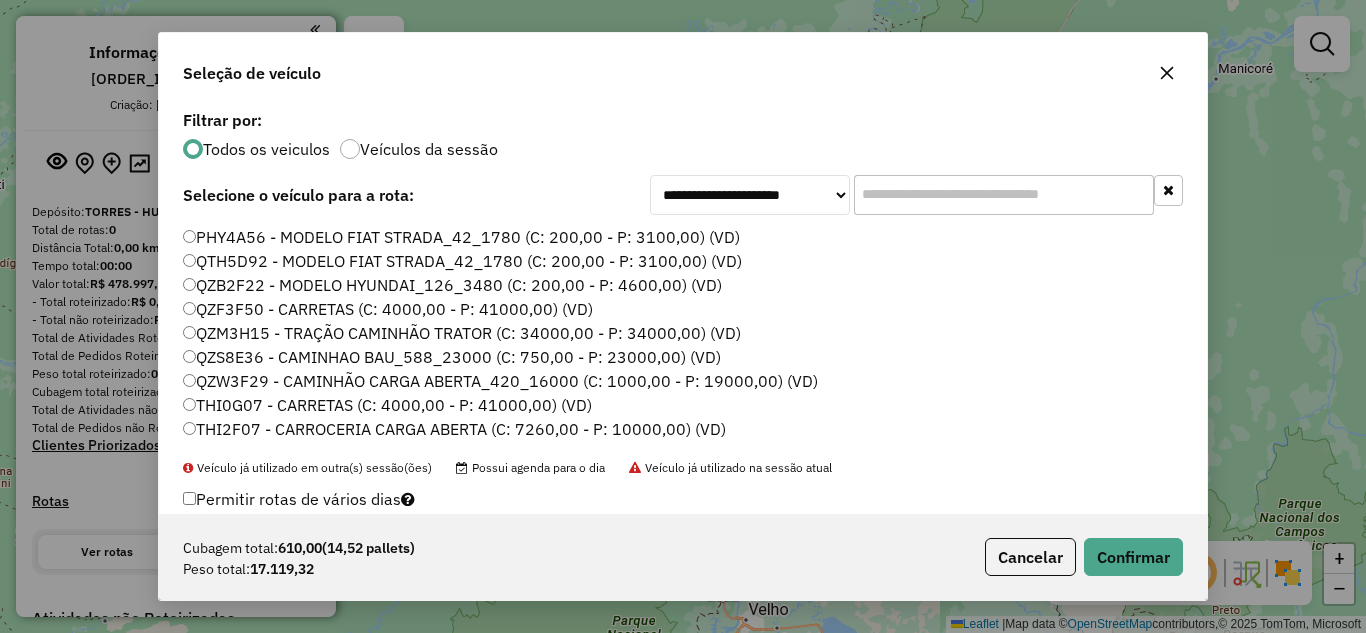 scroll, scrollTop: 0, scrollLeft: 0, axis: both 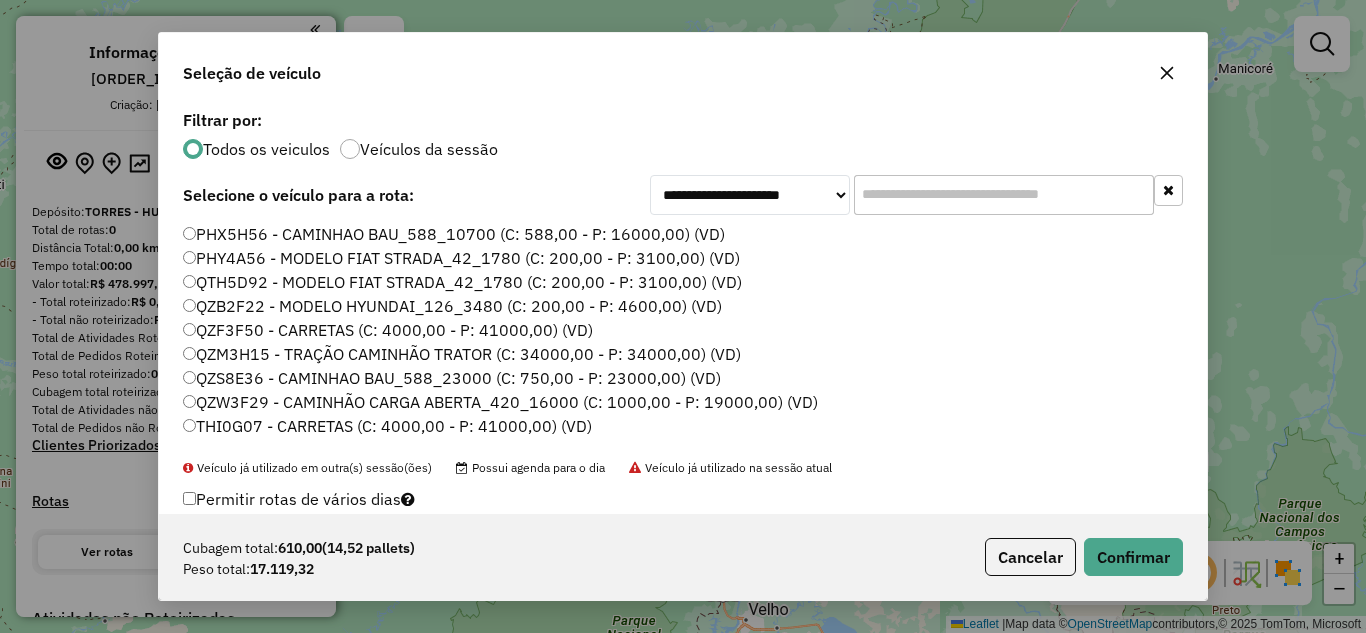 click on "QZF3F50 - CARRETAS (C: 4000,00 - P: 41000,00) (VD)" 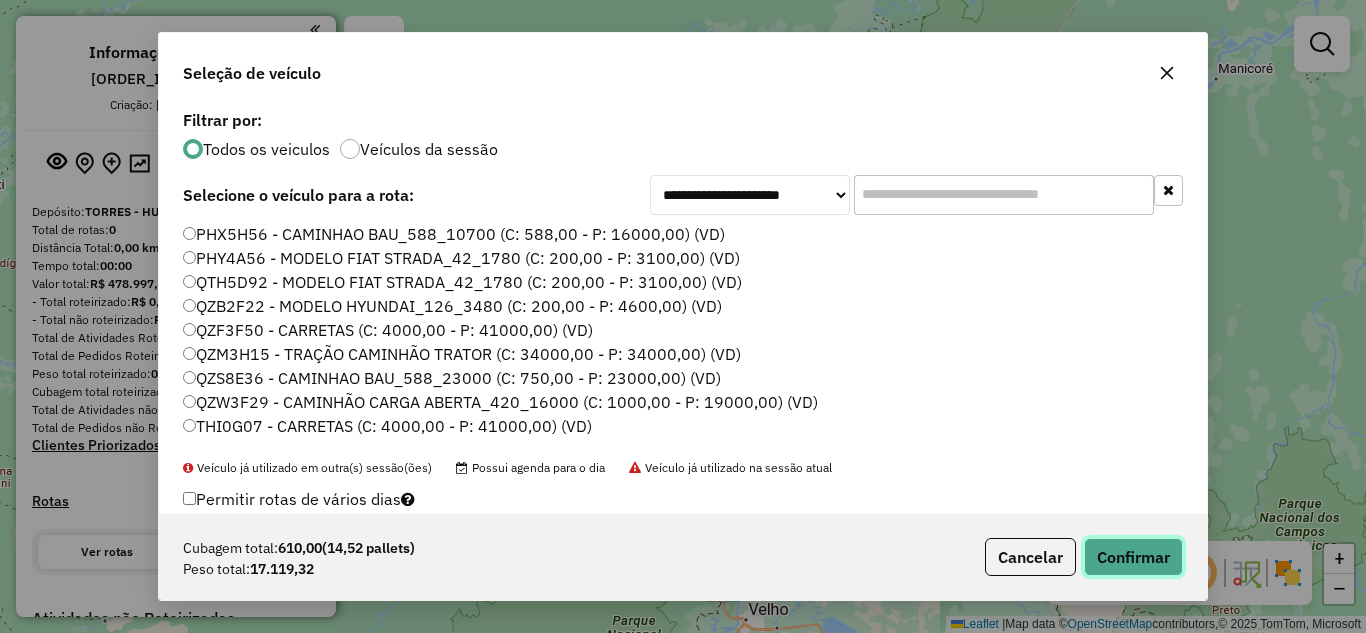 click on "Confirmar" 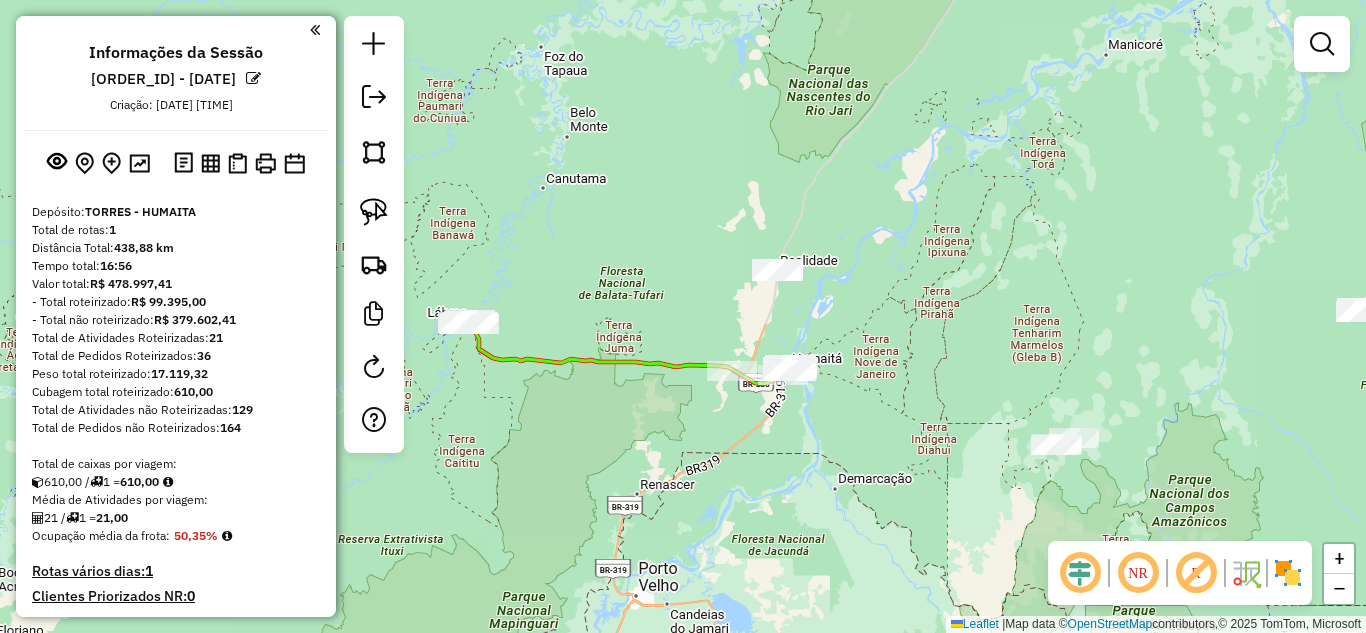 click on "Janela de atendimento Grade de atendimento Capacidade Transportadoras Veículos Cliente Pedidos  Rotas Selecione os dias de semana para filtrar as janelas de atendimento  Seg   Ter   Qua   Qui   Sex   Sáb   Dom  Informe o período da janela de atendimento: De: Até:  Filtrar exatamente a janela do cliente  Considerar janela de atendimento padrão  Selecione os dias de semana para filtrar as grades de atendimento  Seg   Ter   Qua   Qui   Sex   Sáb   Dom   Considerar clientes sem dia de atendimento cadastrado  Clientes fora do dia de atendimento selecionado Filtrar as atividades entre os valores definidos abaixo:  Peso mínimo:   Peso máximo:   Cubagem mínima:   Cubagem máxima:   De:   Até:  Filtrar as atividades entre o tempo de atendimento definido abaixo:  De:   Até:   Considerar capacidade total dos clientes não roteirizados Transportadora: Selecione um ou mais itens Tipo de veículo: Selecione um ou mais itens Veículo: Selecione um ou mais itens Motorista: Selecione um ou mais itens Nome: Rótulo:" 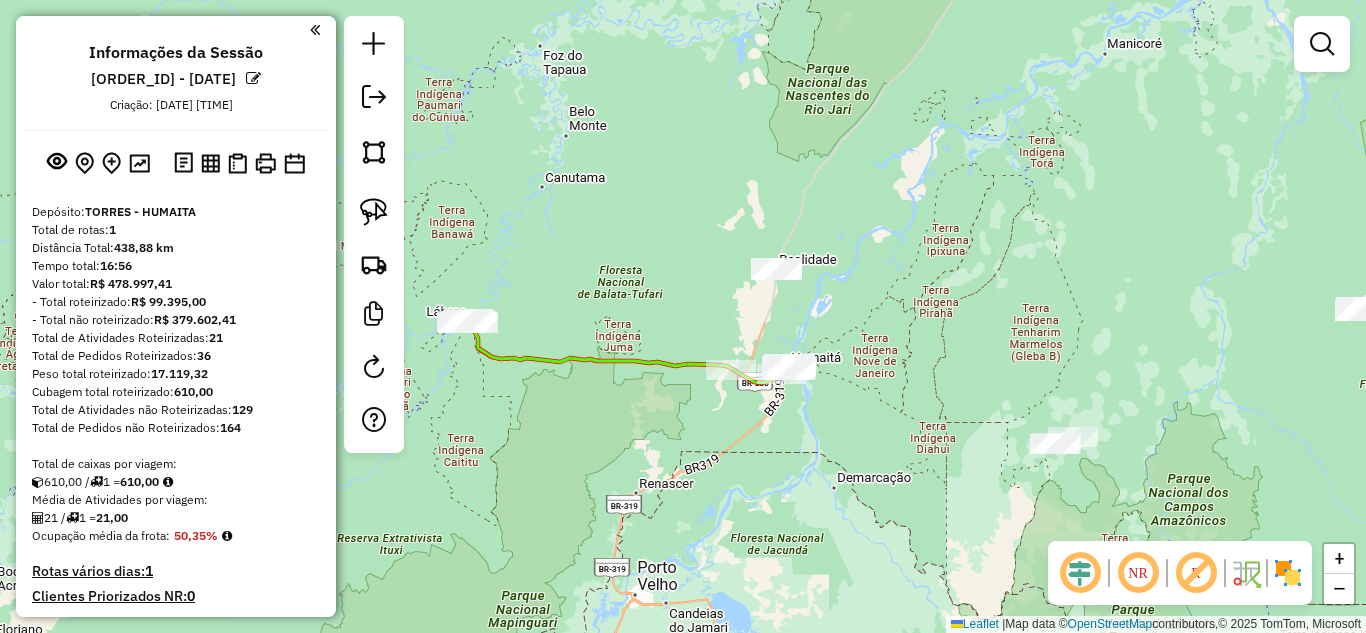 click on "Janela de atendimento Grade de atendimento Capacidade Transportadoras Veículos Cliente Pedidos  Rotas Selecione os dias de semana para filtrar as janelas de atendimento  Seg   Ter   Qua   Qui   Sex   Sáb   Dom  Informe o período da janela de atendimento: De: Até:  Filtrar exatamente a janela do cliente  Considerar janela de atendimento padrão  Selecione os dias de semana para filtrar as grades de atendimento  Seg   Ter   Qua   Qui   Sex   Sáb   Dom   Considerar clientes sem dia de atendimento cadastrado  Clientes fora do dia de atendimento selecionado Filtrar as atividades entre os valores definidos abaixo:  Peso mínimo:   Peso máximo:   Cubagem mínima:   Cubagem máxima:   De:   Até:  Filtrar as atividades entre o tempo de atendimento definido abaixo:  De:   Até:   Considerar capacidade total dos clientes não roteirizados Transportadora: Selecione um ou mais itens Tipo de veículo: Selecione um ou mais itens Veículo: Selecione um ou mais itens Motorista: Selecione um ou mais itens Nome: Rótulo:" 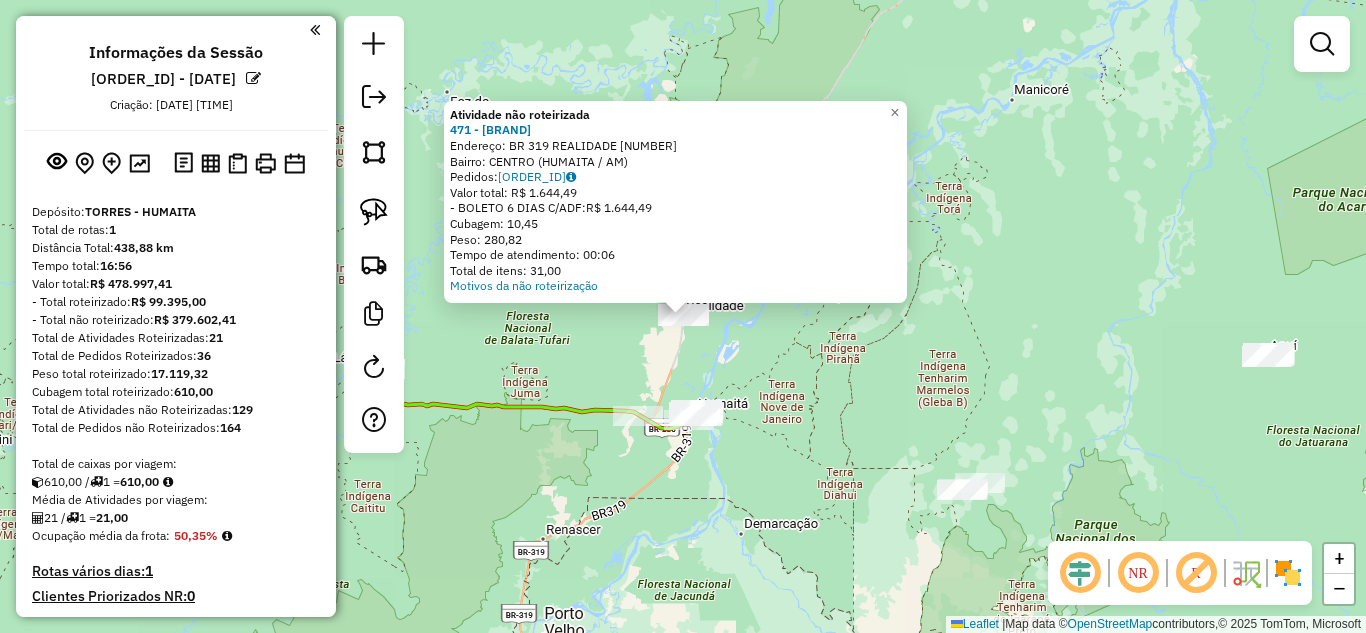 click on "Atividade não roteirizada 471 - BAR DA EVA  Endereço:  [STREET_NAME] [NUMBER]   Bairro: [NEIGHBORHOOD] ([CITY] / [STATE])   Pedidos:  [ORDER_ID]   Valor total: R$ [PRICE]   - BOLETO 6 DIAS C/ADF:  R$ [PRICE]   Cubagem: [CUBAGE]   Peso: [WEIGHT]   Tempo de atendimento: [TIME]   Total de itens: [ITEMS]  Motivos da não roteirização × Janela de atendimento Grade de atendimento Capacidade Transportadoras Veículos Cliente Pedidos  Rotas Selecione os dias de semana para filtrar as janelas de atendimento  Seg   Ter   Qua   Qui   Sex   Sáb   Dom  Informe o período da janela de atendimento: De: Até:  Filtrar exatamente a janela do cliente  Considerar janela de atendimento padrão  Selecione os dias de semana para filtrar as grades de atendimento  Seg   Ter   Qua   Qui   Sex   Sáb   Dom   Considerar clientes sem dia de atendimento cadastrado  Clientes fora do dia de atendimento selecionado Filtrar as atividades entre os valores definidos abaixo:  Peso mínimo:   Peso máximo:   Cubagem mínima:   Cubagem máxima:   De:   Até:  De:" 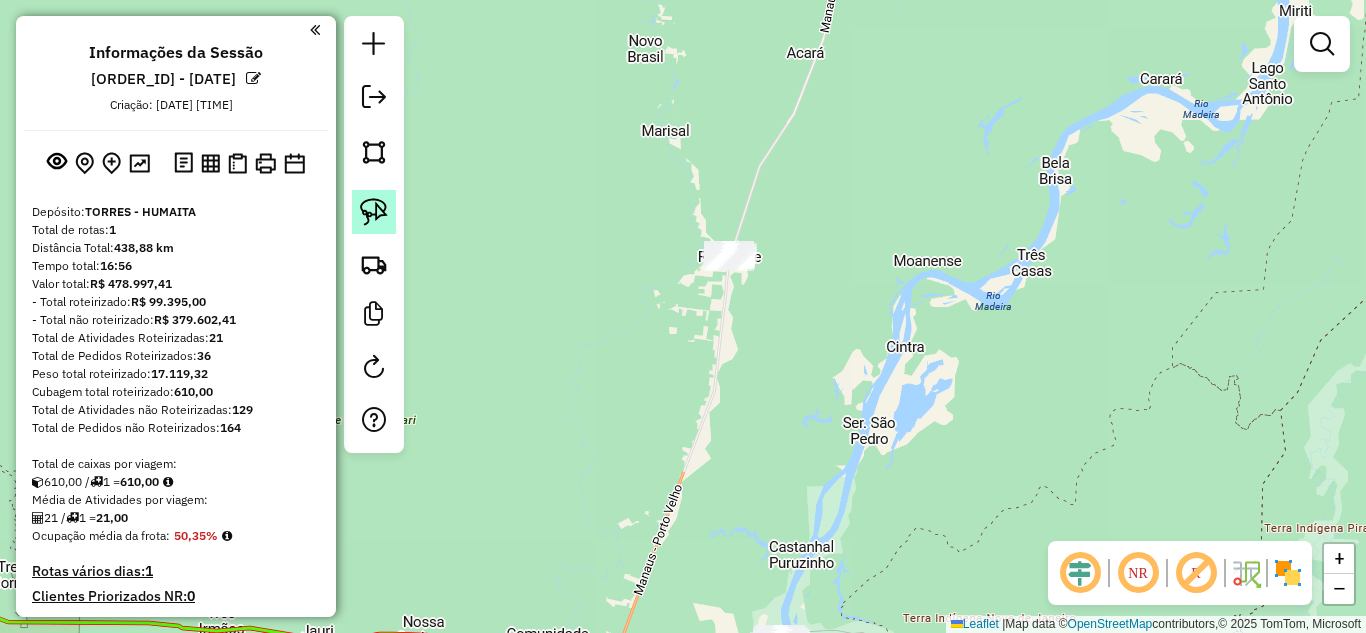 click 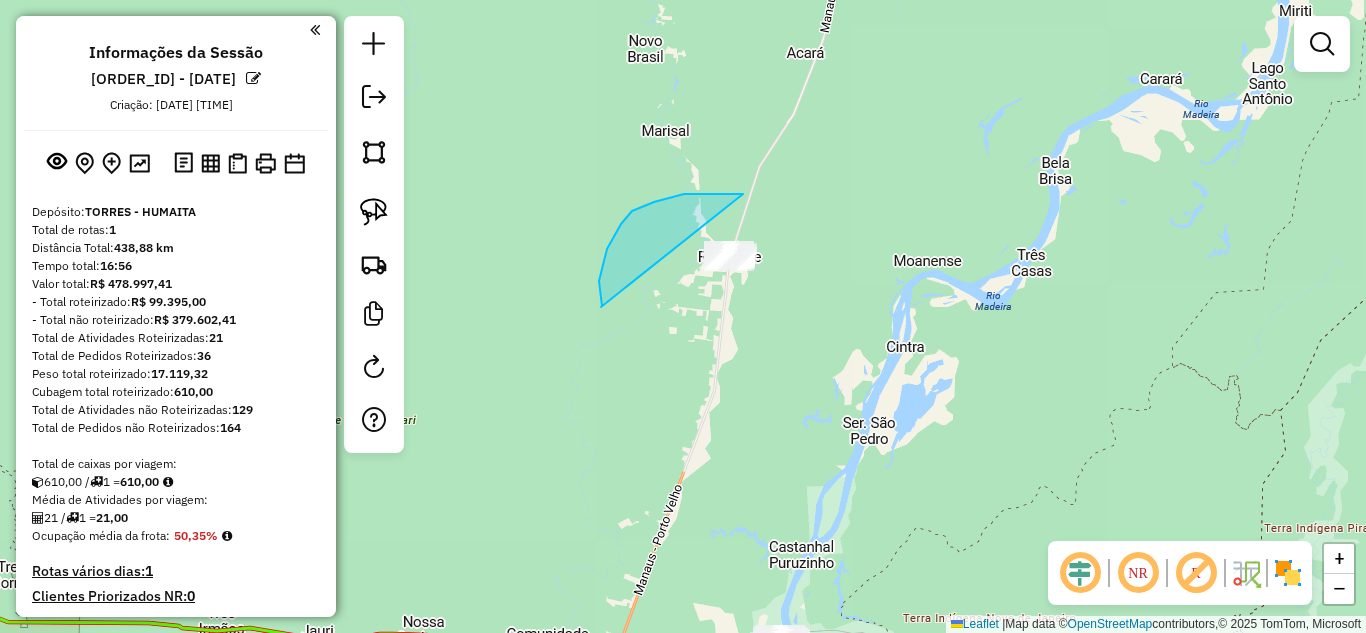 drag, startPoint x: 601, startPoint y: 307, endPoint x: 851, endPoint y: 320, distance: 250.33777 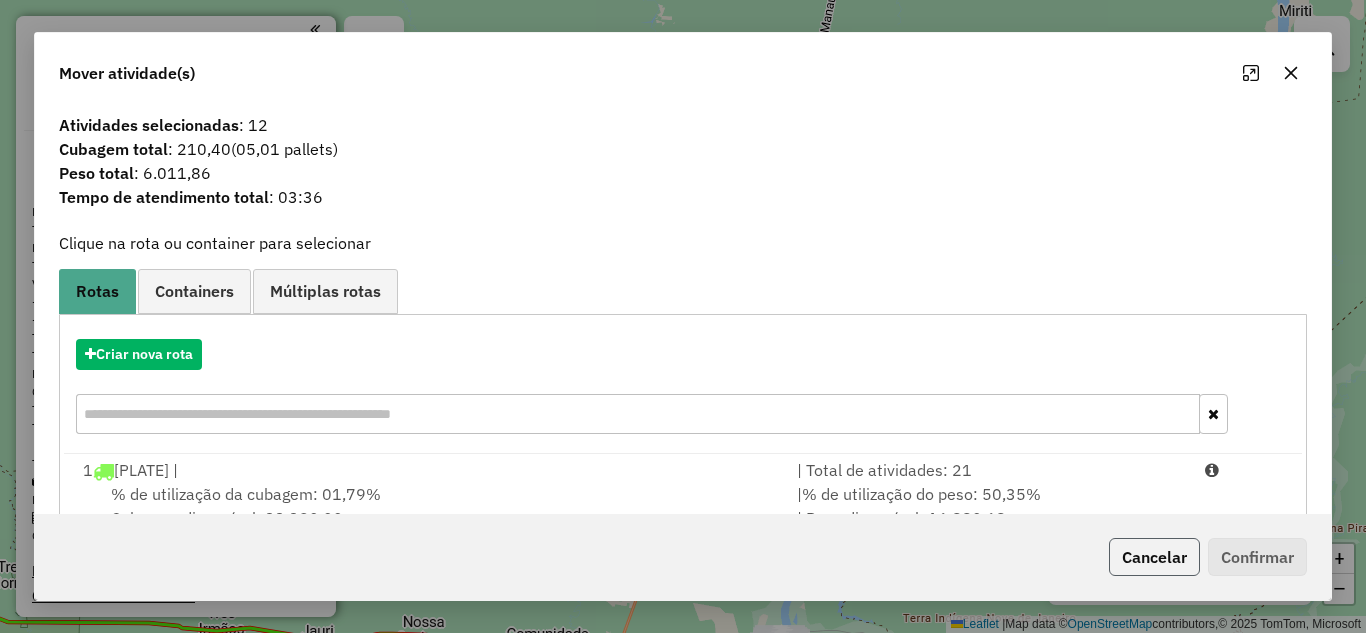 click on "Cancelar" 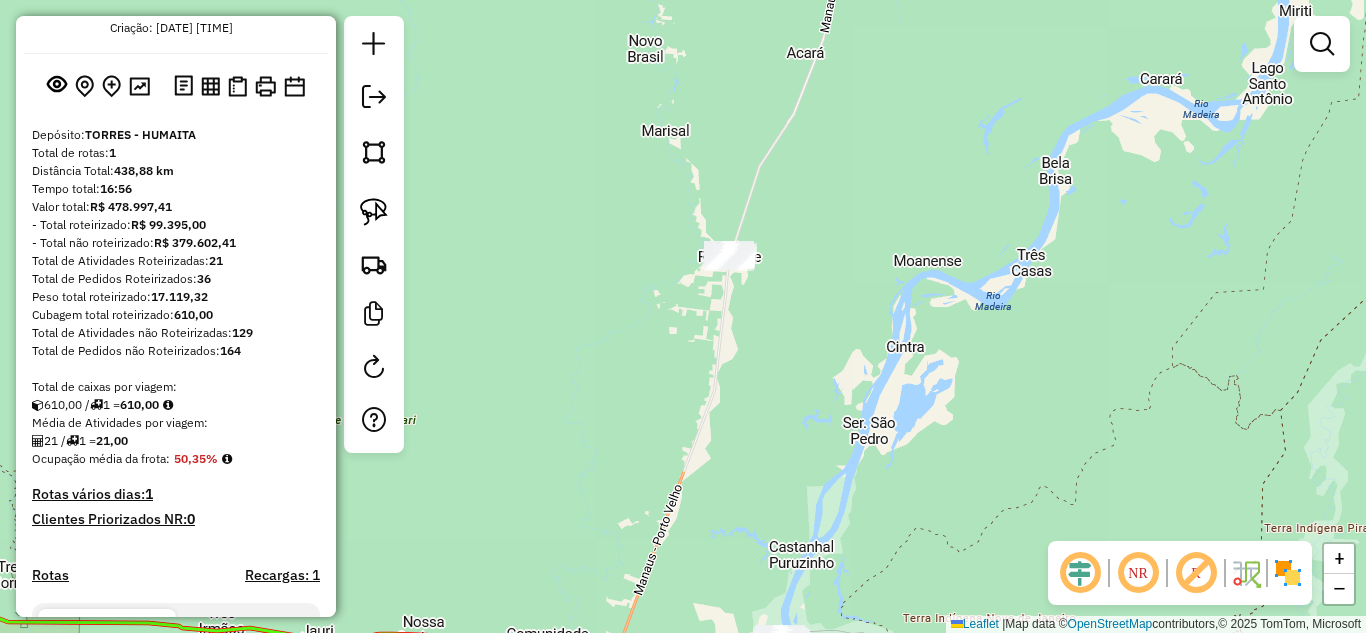 scroll, scrollTop: 200, scrollLeft: 0, axis: vertical 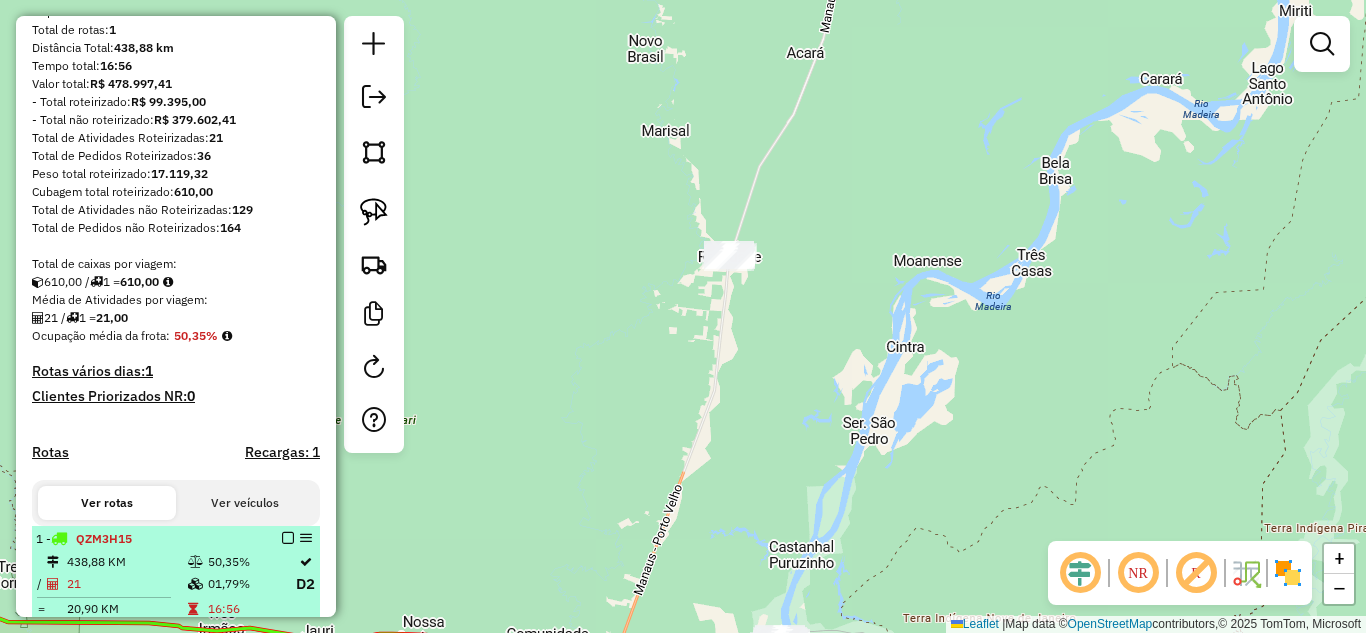 click at bounding box center [288, 538] 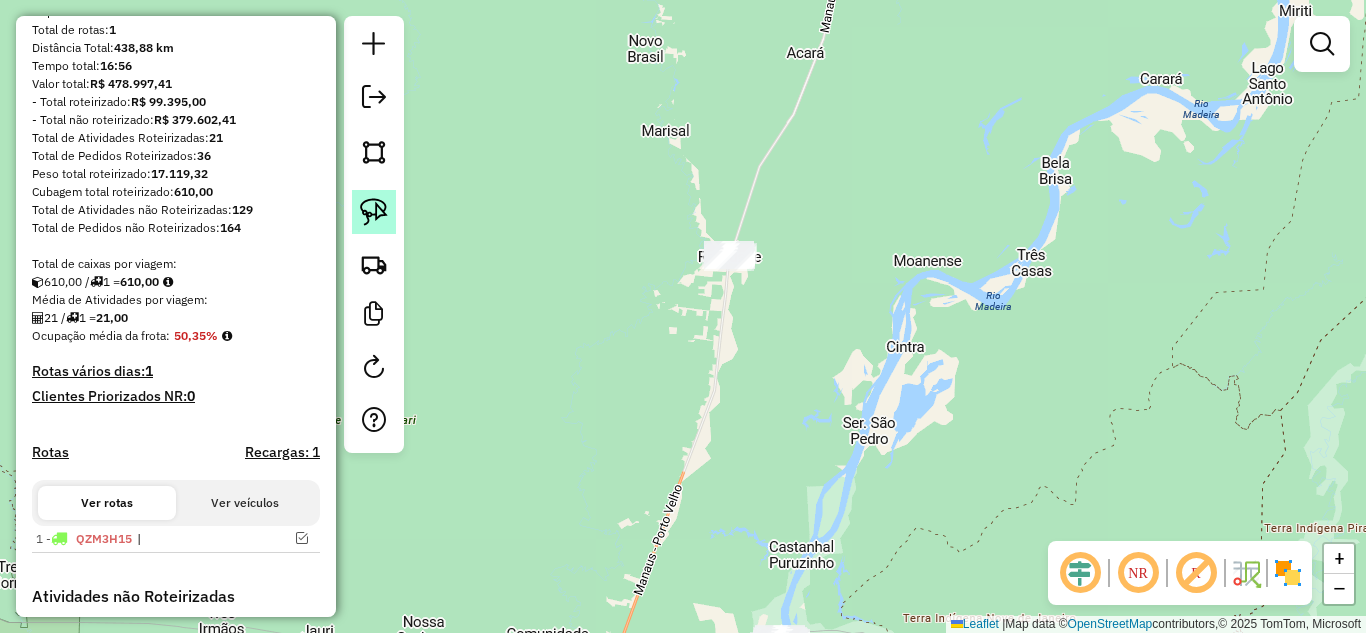 click 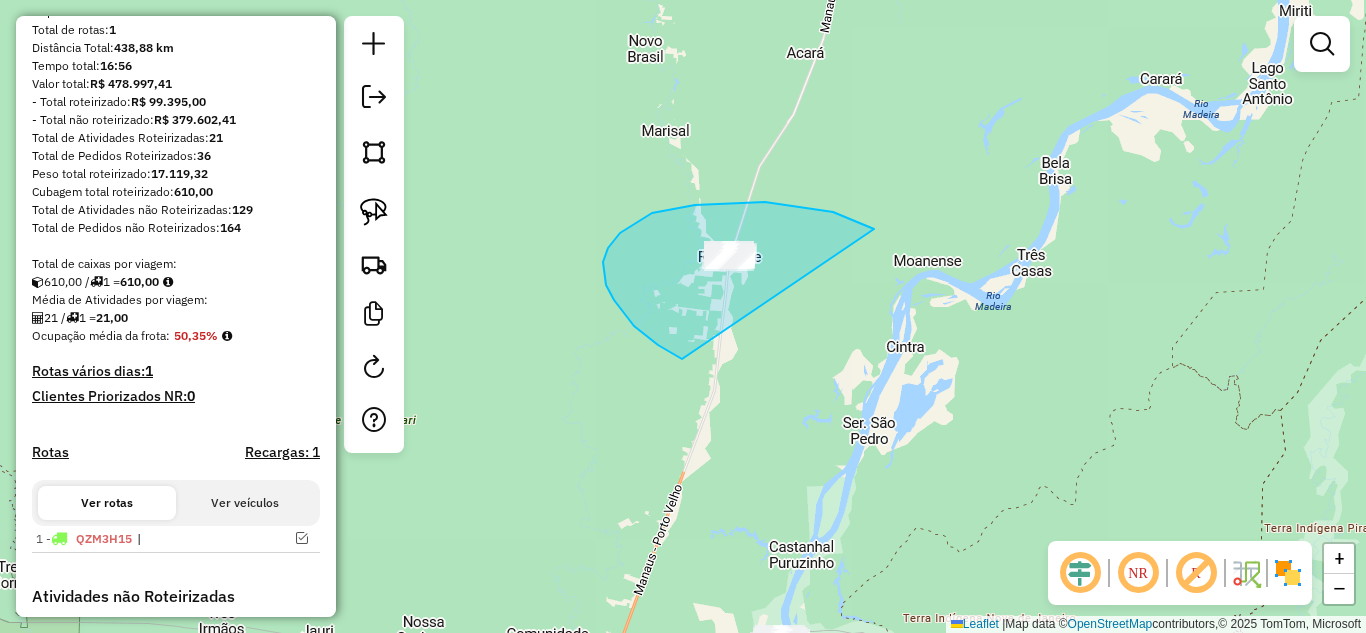 drag, startPoint x: 682, startPoint y: 359, endPoint x: 911, endPoint y: 271, distance: 245.32631 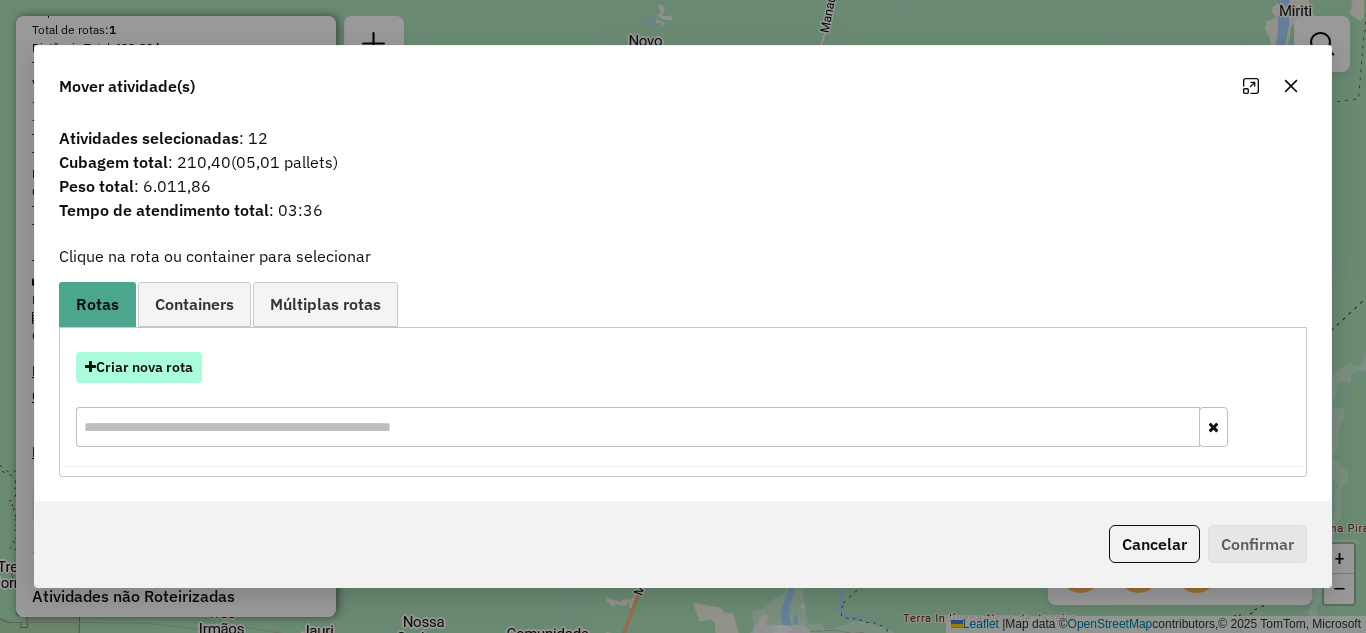 click on "Criar nova rota" at bounding box center (139, 367) 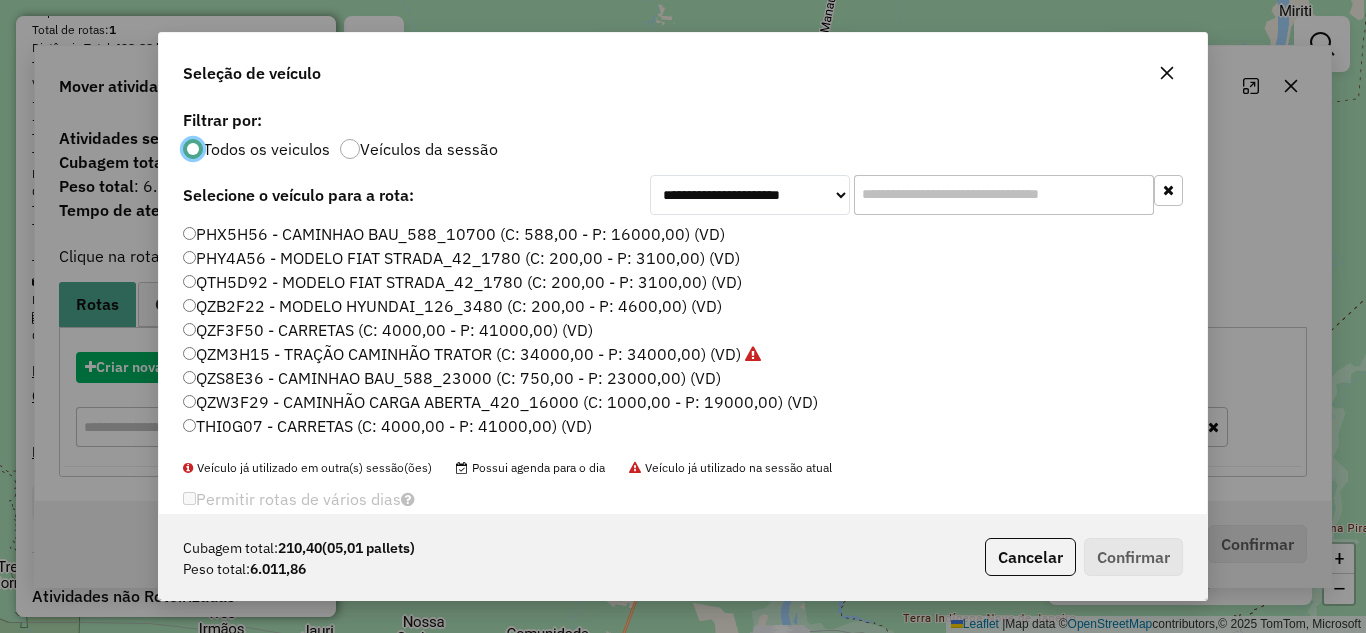 scroll, scrollTop: 11, scrollLeft: 6, axis: both 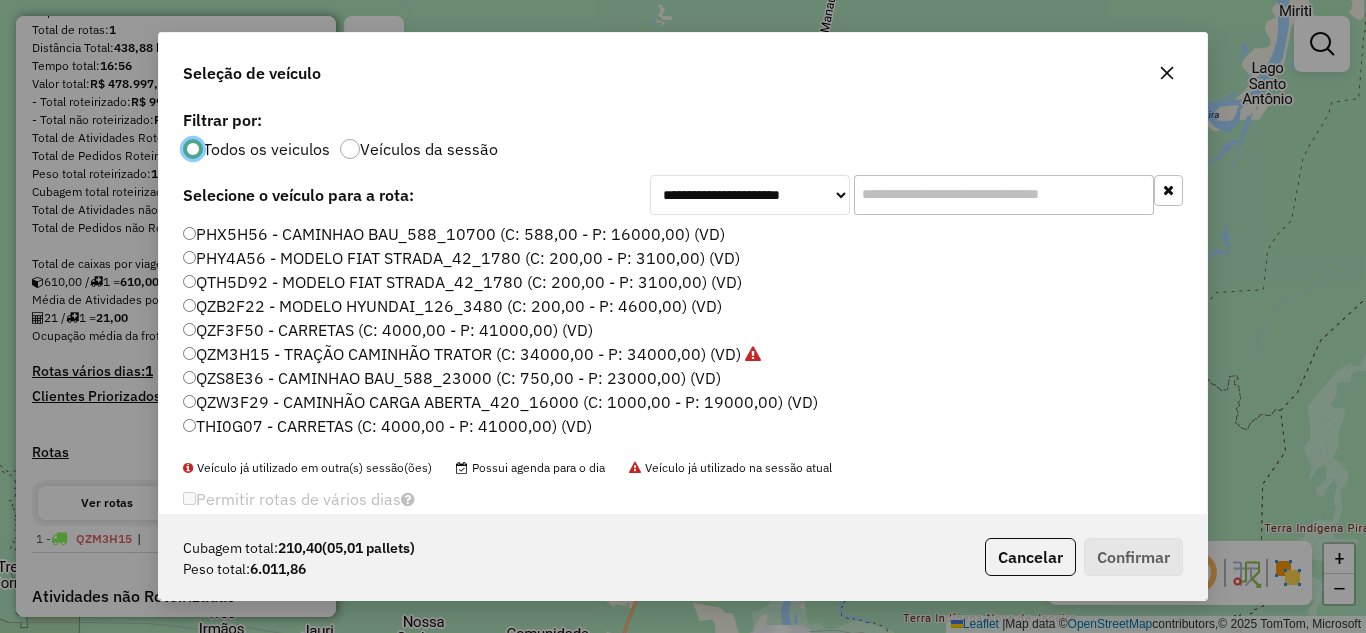 click on "PHX5H56 - CAMINHAO BAU_588_10700 (C: 588,00 - P: 16000,00) (VD)" 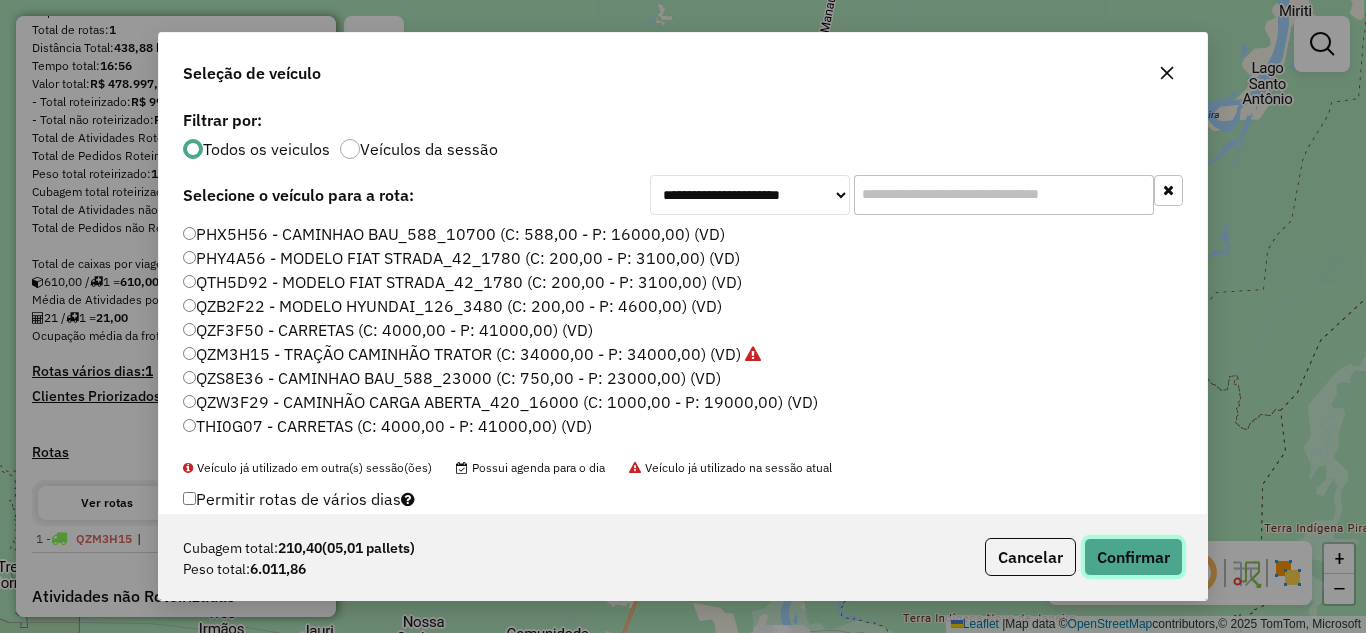 click on "Confirmar" 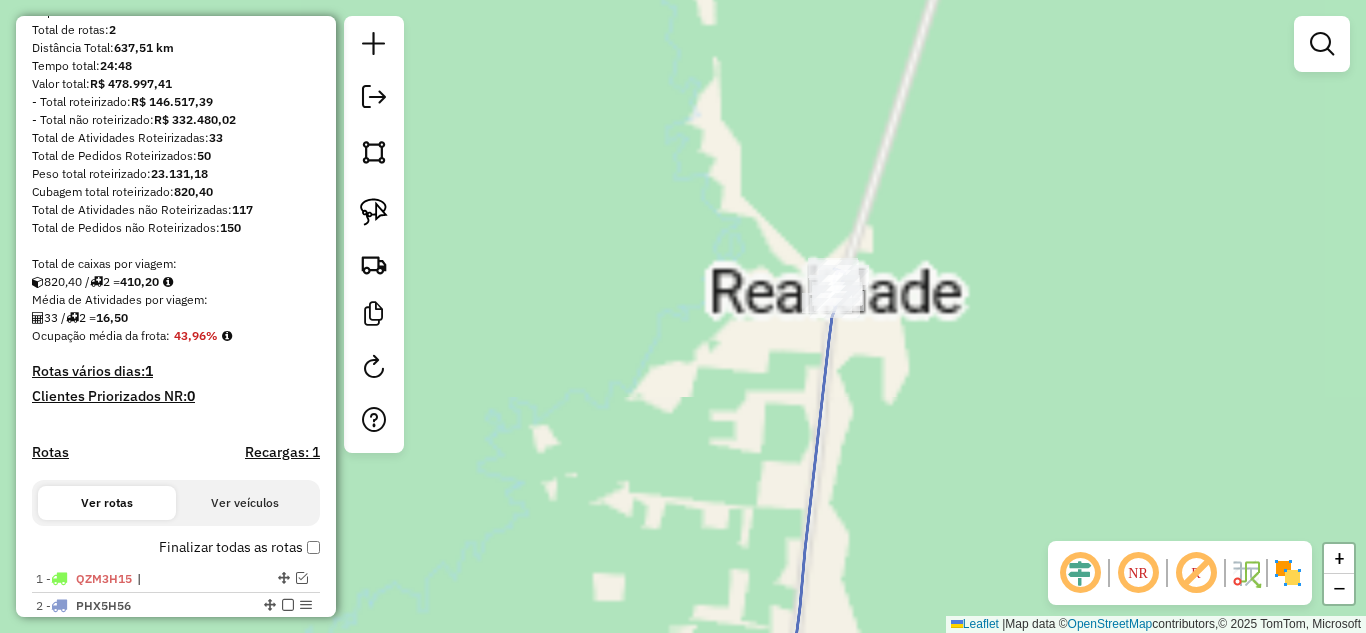 drag, startPoint x: 751, startPoint y: 355, endPoint x: 503, endPoint y: 441, distance: 262.4881 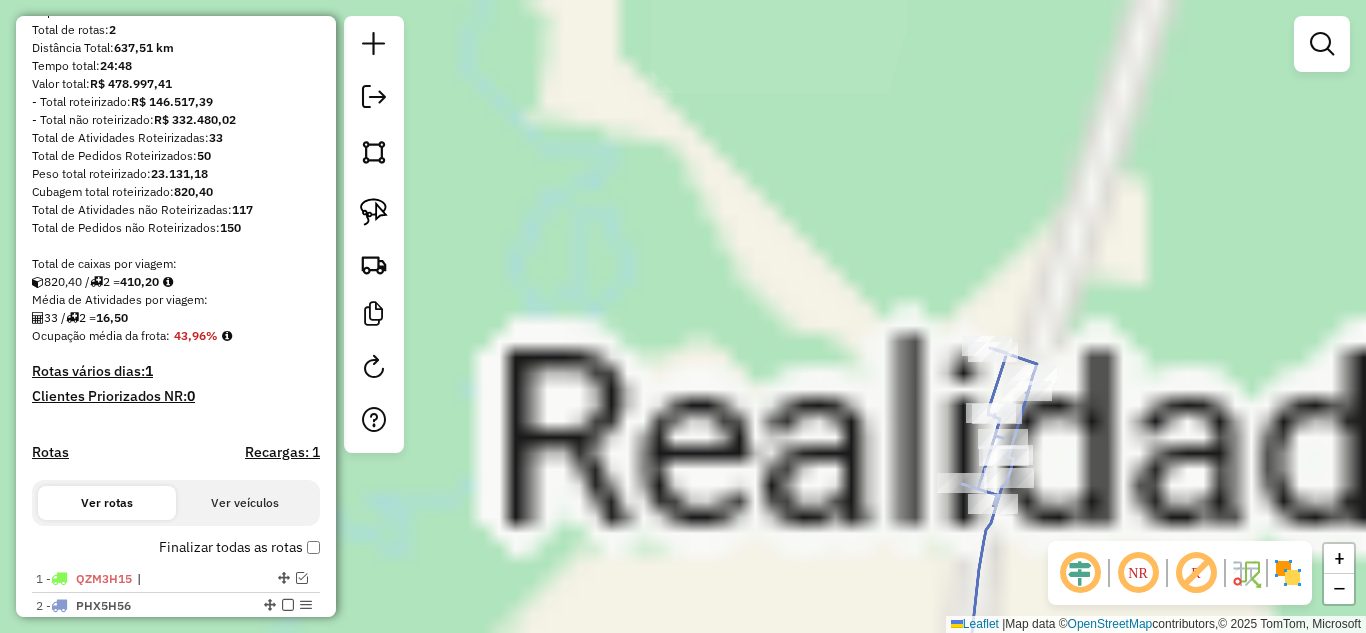 drag, startPoint x: 1112, startPoint y: 485, endPoint x: 1281, endPoint y: 491, distance: 169.10648 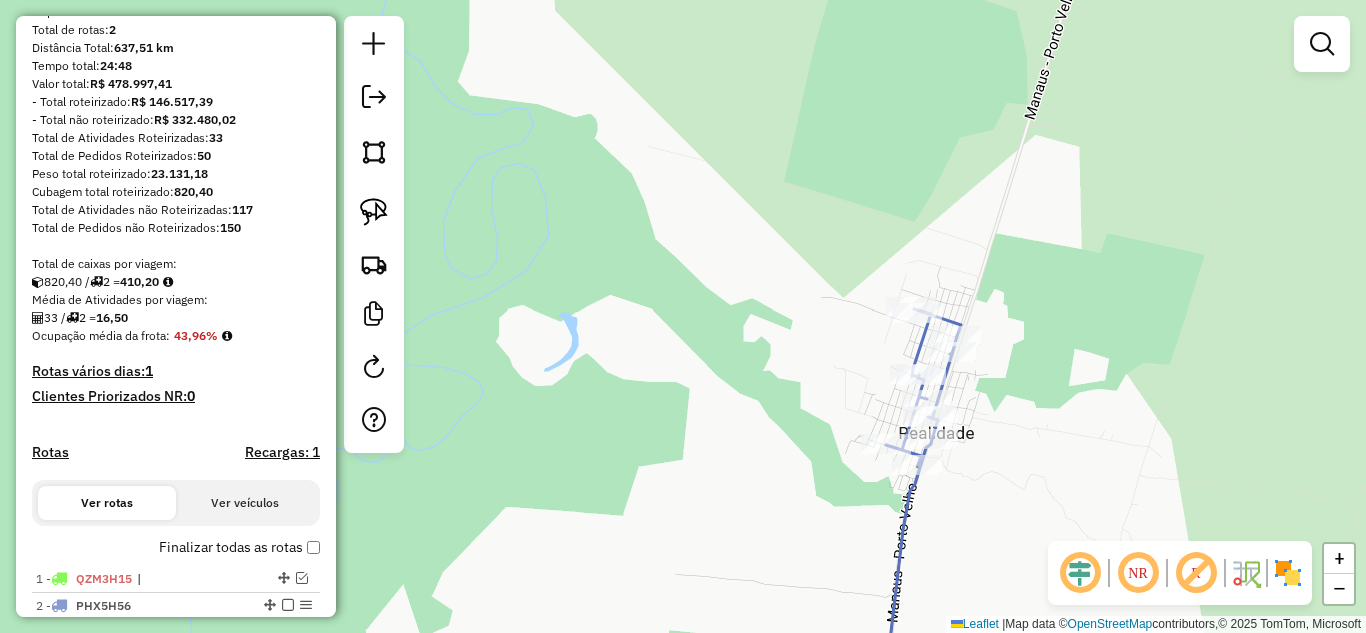 drag, startPoint x: 840, startPoint y: 398, endPoint x: 835, endPoint y: 359, distance: 39.319206 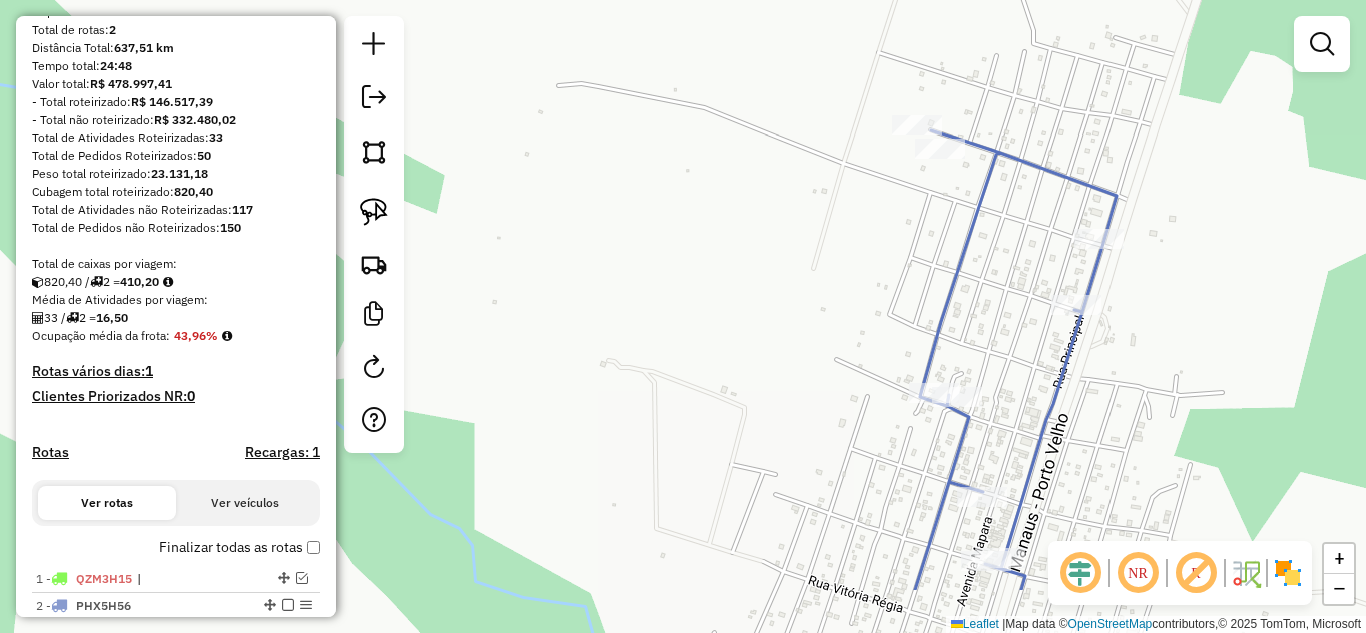 drag, startPoint x: 1031, startPoint y: 421, endPoint x: 922, endPoint y: 285, distance: 174.29 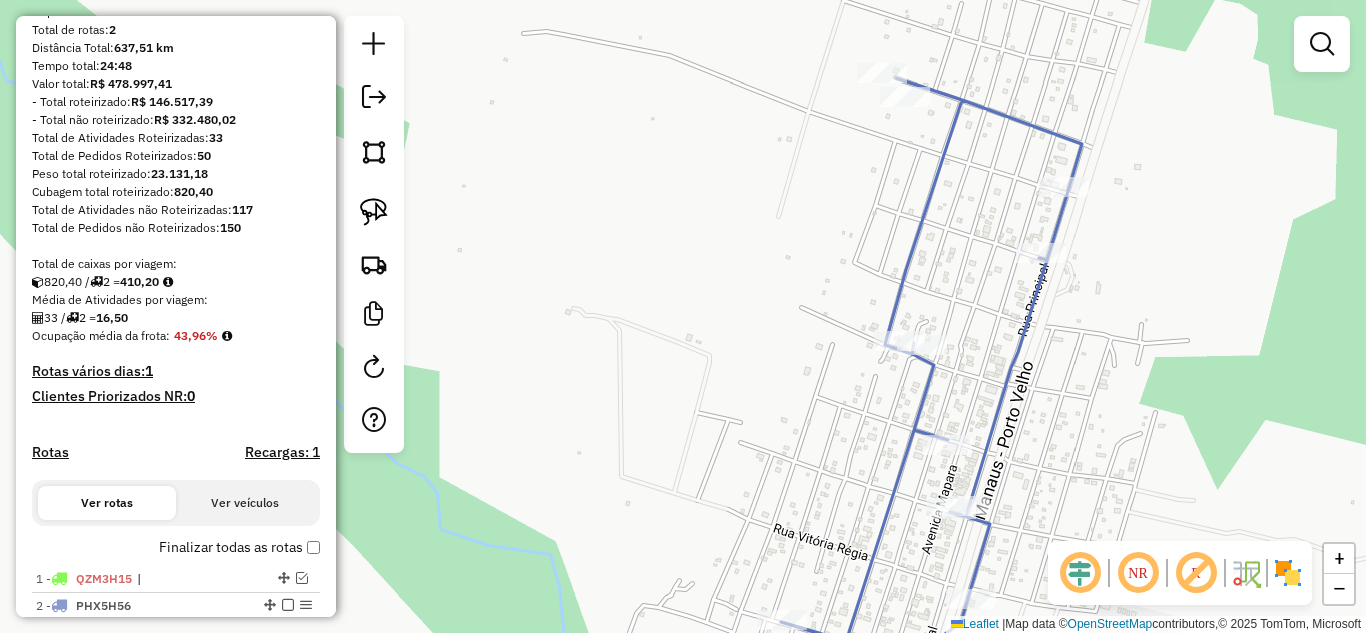 drag, startPoint x: 916, startPoint y: 379, endPoint x: 851, endPoint y: 246, distance: 148.03378 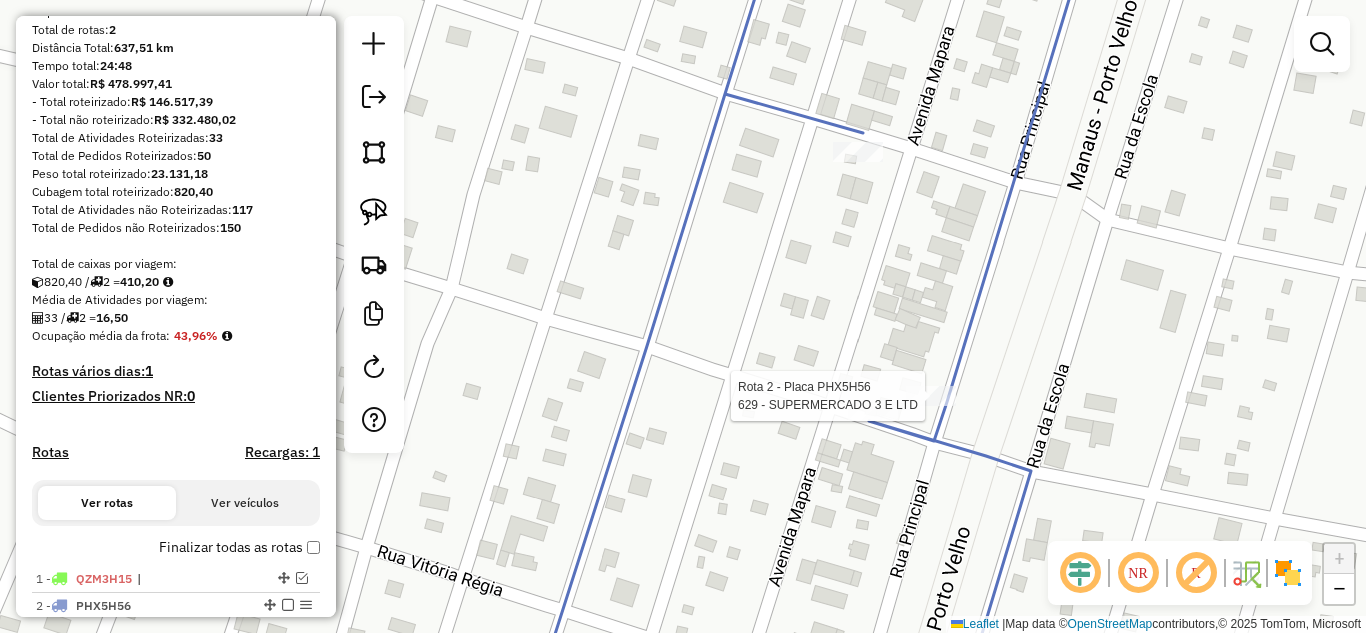 select on "**********" 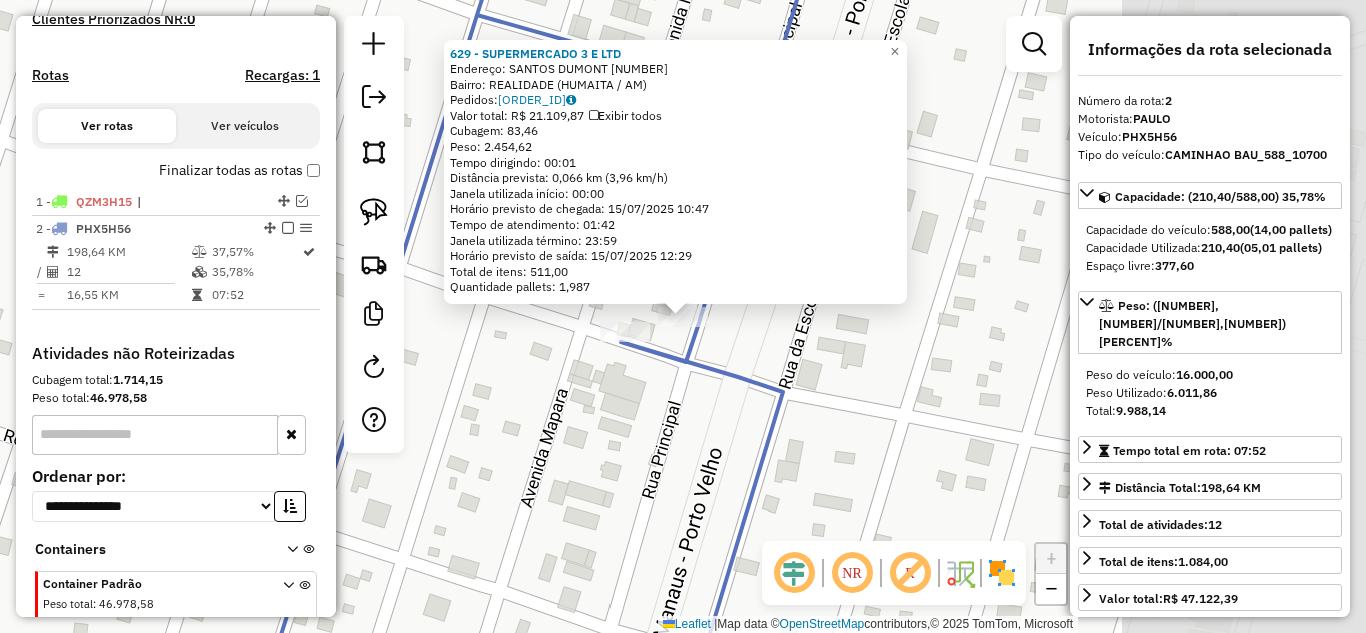 scroll, scrollTop: 663, scrollLeft: 0, axis: vertical 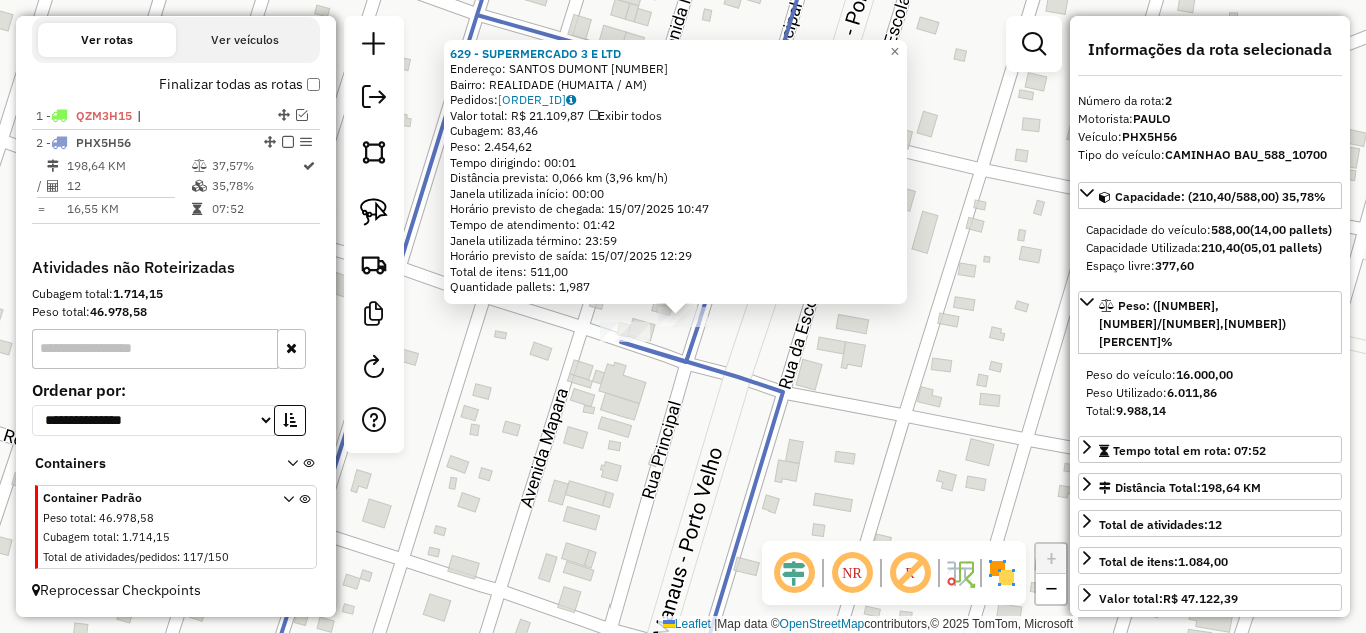 click on "Endereço: [STREET] [NUMBER] Bairro: [BAIRRO] ([CIDADE] / [STATE]) Pedidos: 14021901 Valor total: R$ 21.109,87 Exibir todos Cubagem: 83,46 Peso: 2.454,62 Tempo dirigindo: 00:01 Distância prevista: 0,066 km (3,96 km/h) Janela utilizada início: 00:00 Horário previsto de chegada: 15/07/2025 10:47 Tempo de atendimento: 01:42 Janela utilizada término: 23:59 Horário previsto de saída: 15/07/2025 12:29 Total de itens: 511,00 Quantidade pallets: 1,987 × Janela de atendimento Grade de atendimento Capacidade Transportadoras Veículos Cliente Pedidos Rotas Selecione os dias de semana para filtrar as janelas de atendimento Seg Ter Qua Qui Sex Sáb Dom Informe o período da janela de atendimento: De: Até: Filtrar exatamente a janela do cliente Considerar janela de atendimento padrão Selecione os dias de semana para filtrar as grades de atendimento Seg Ter Qua Qui Sex Sáb Dom Clientes fora do dia de atendimento selecionado De:" 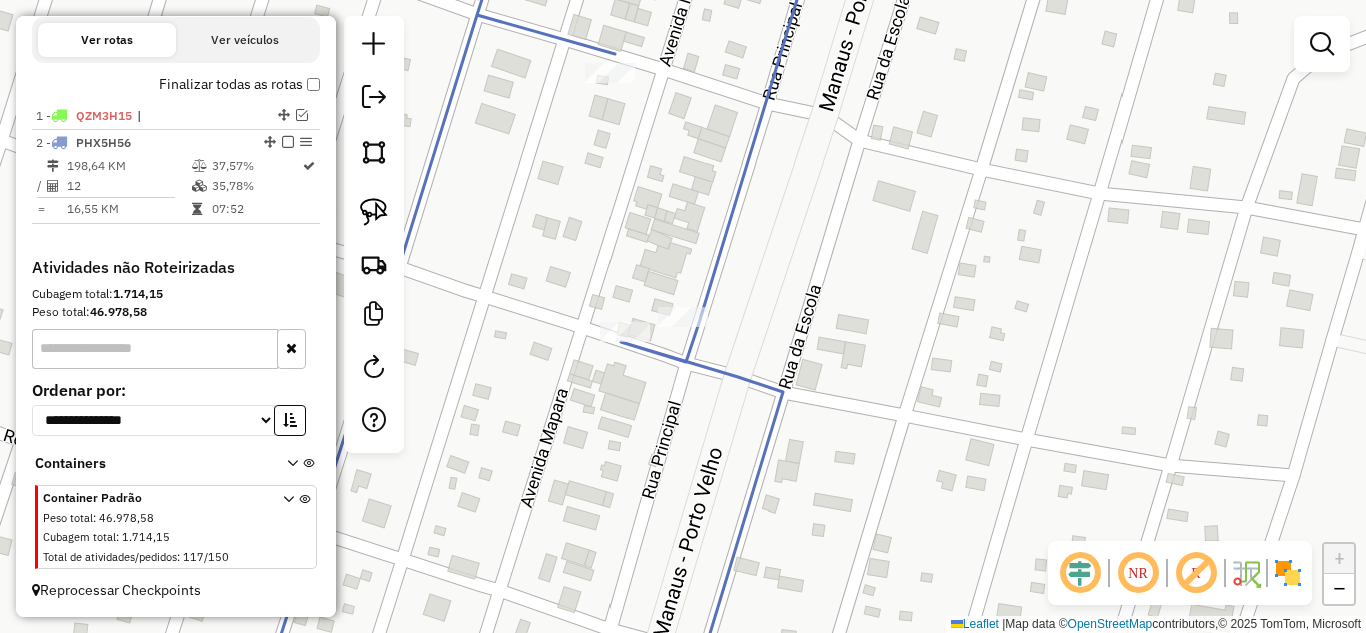 drag, startPoint x: 887, startPoint y: 444, endPoint x: 921, endPoint y: 284, distance: 163.57262 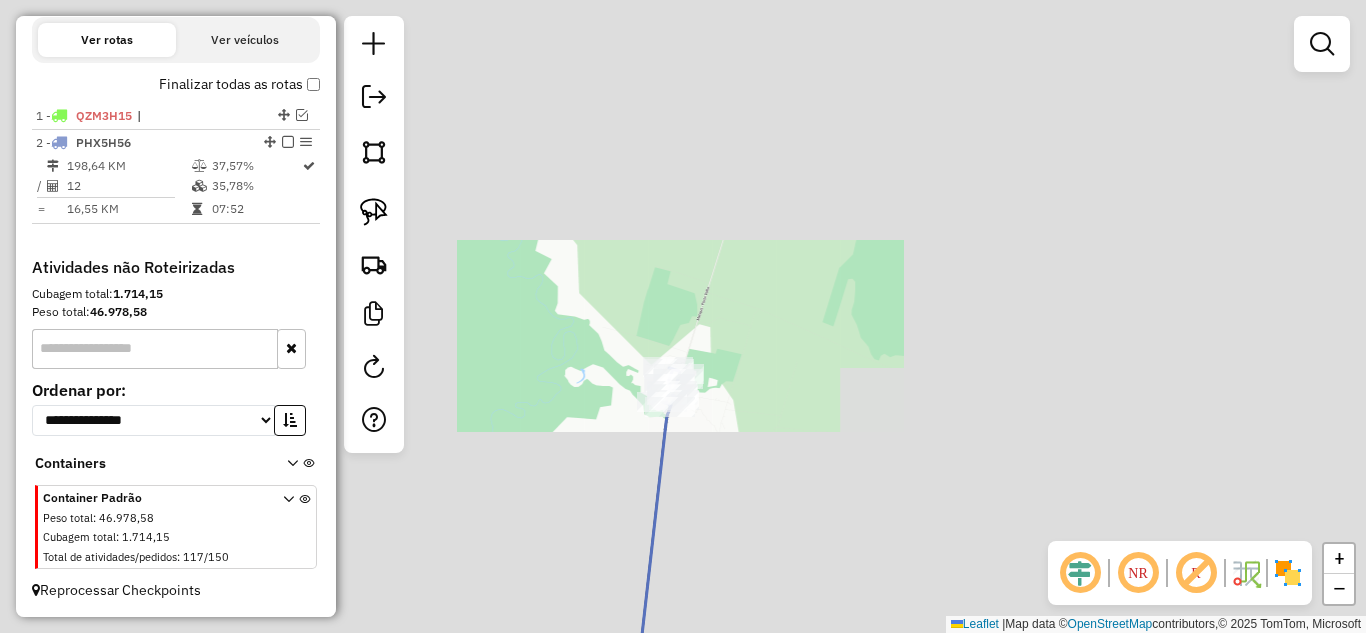 drag, startPoint x: 598, startPoint y: 465, endPoint x: 640, endPoint y: 286, distance: 183.86136 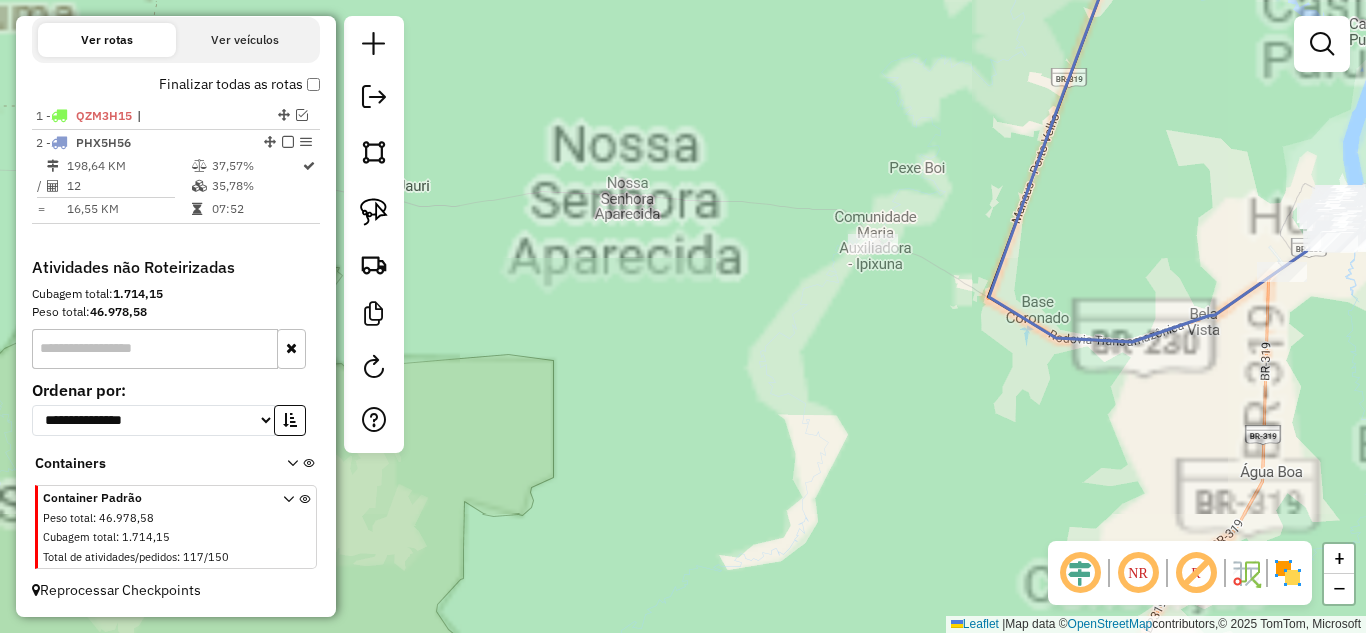 drag, startPoint x: 712, startPoint y: 266, endPoint x: 622, endPoint y: 323, distance: 106.531685 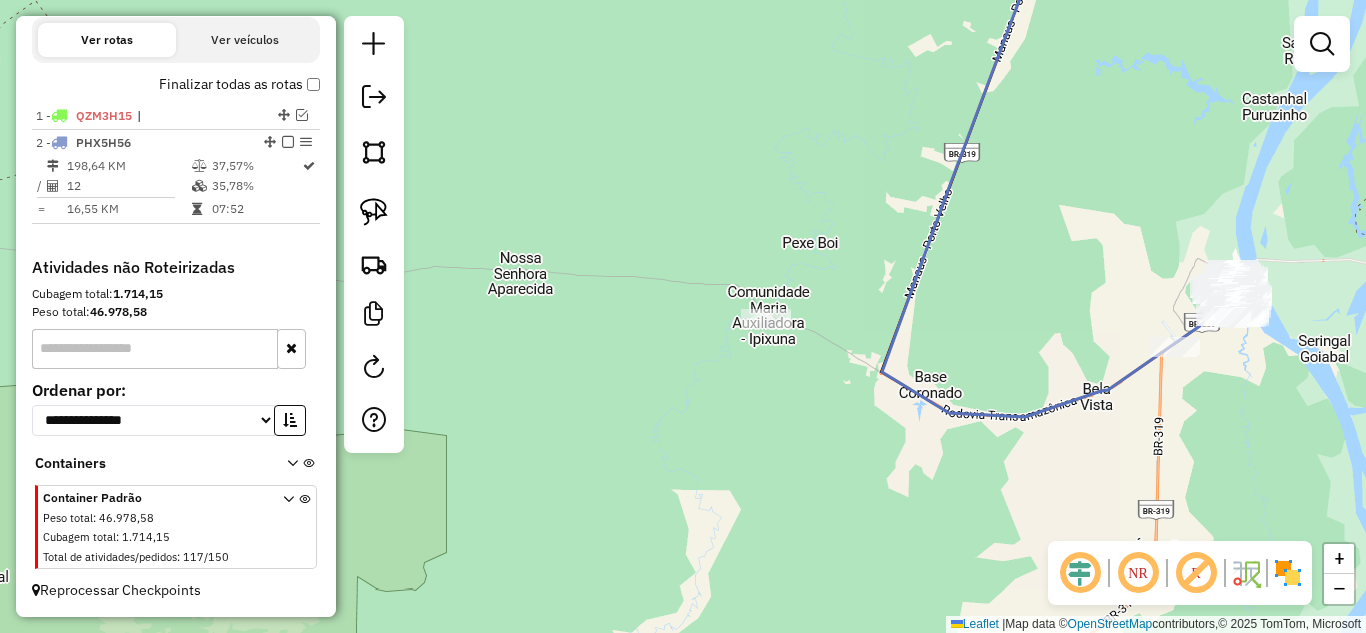 click 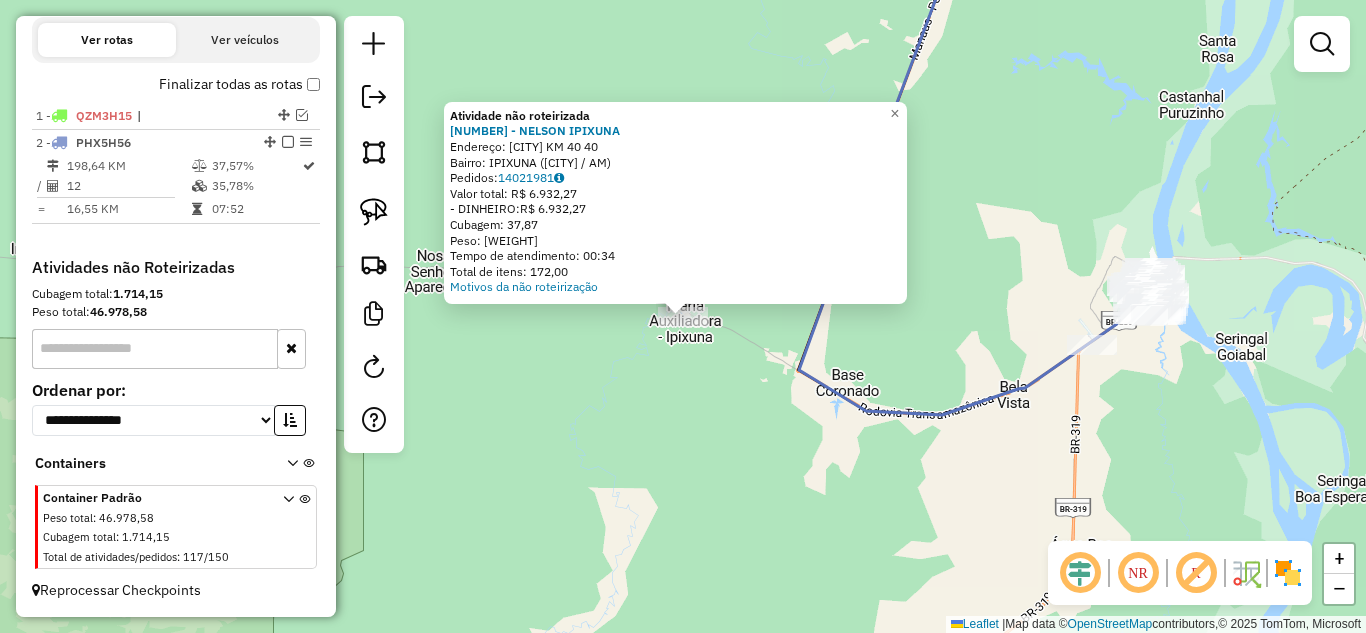 click on "Atividade não roteirizada 615 - NELSON IPIXUNA  Endereço:  IPIXUNA KM 40 40   Bairro: IPIXUNA ([CITY] / AM)   Pedidos:  14021981   Valor total: R$ [PRICE]   - DINHEIRO:  R$ [PRICE]   Cubagem: [CUBAGE]   Peso: [WEIGHT]   Tempo de atendimento: [TIME]   Total de itens: [ITEMS]  Motivos da não roteirização × Janela de atendimento Grade de atendimento Capacidade Transportadoras Veículos Cliente Pedidos  Rotas Selecione os dias de semana para filtrar as janelas de atendimento  Seg   Ter   Qua   Qui   Sex   Sáb   Dom  Informe o período da janela de atendimento: De: Até:  Filtrar exatamente a janela do cliente  Considerar janela de atendimento padrão  Selecione os dias de semana para filtrar as grades de atendimento  Seg   Ter   Qua   Qui   Sex   Sáb   Dom   Considerar clientes sem dia de atendimento cadastrado  Clientes fora do dia de atendimento selecionado Filtrar as atividades entre os valores definidos abaixo:  Peso mínimo:   Peso máximo:   Cubagem mínima:   Cubagem máxima:   De:   Até:   De:  De:" 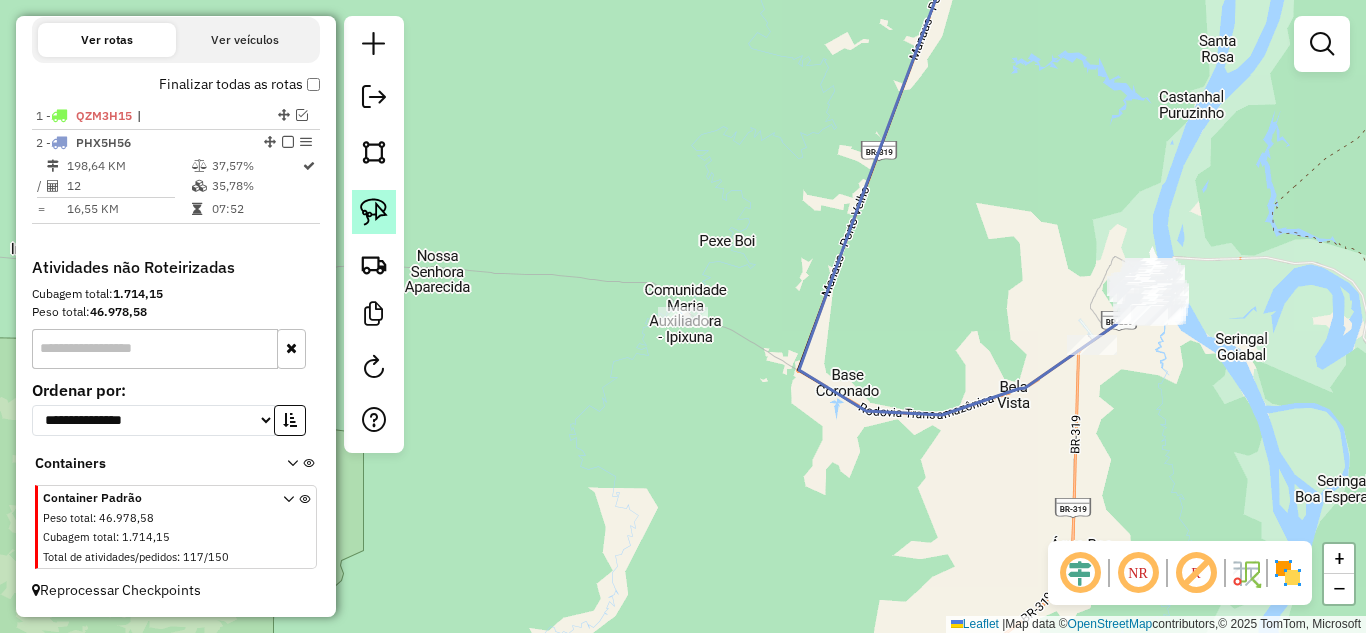 click 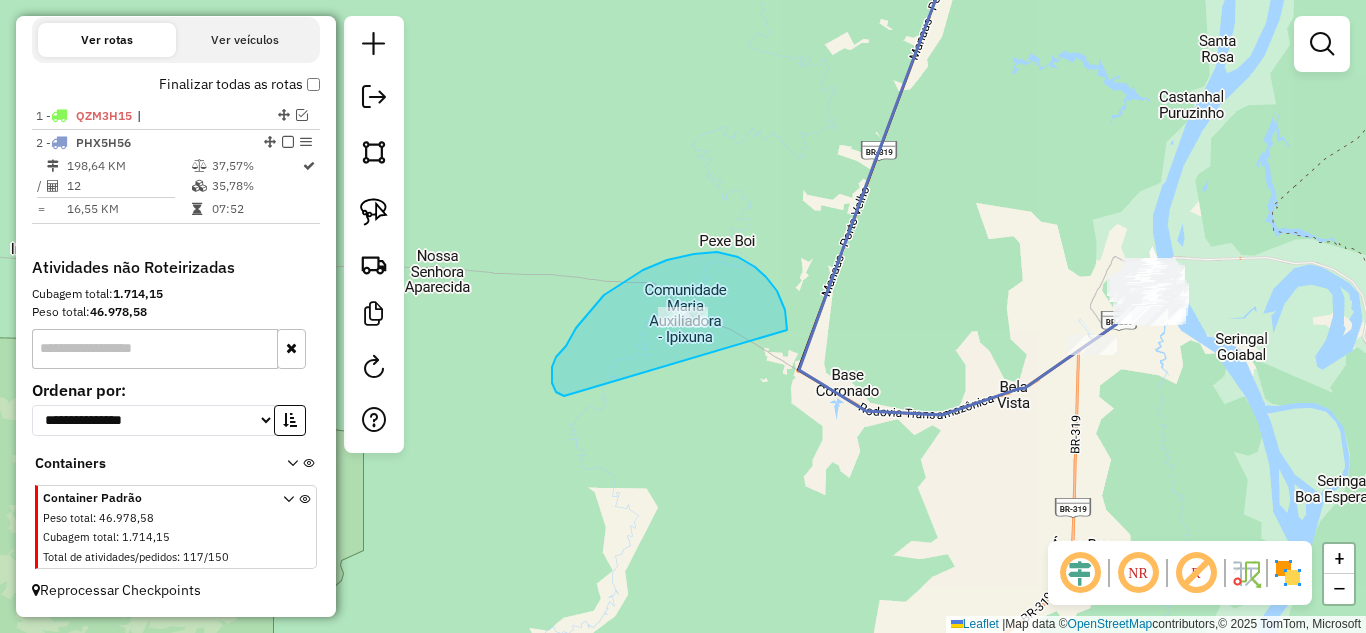 drag, startPoint x: 552, startPoint y: 367, endPoint x: 786, endPoint y: 349, distance: 234.69128 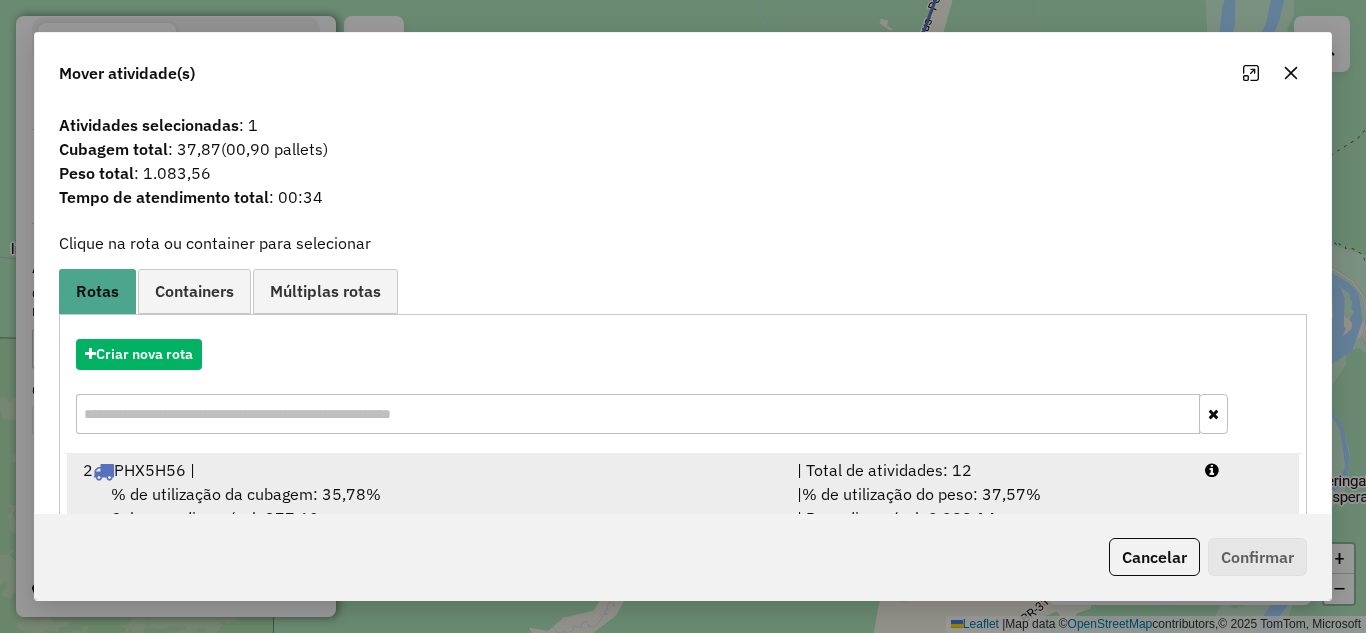 click on "| Total de atividades: 12" at bounding box center [989, 470] 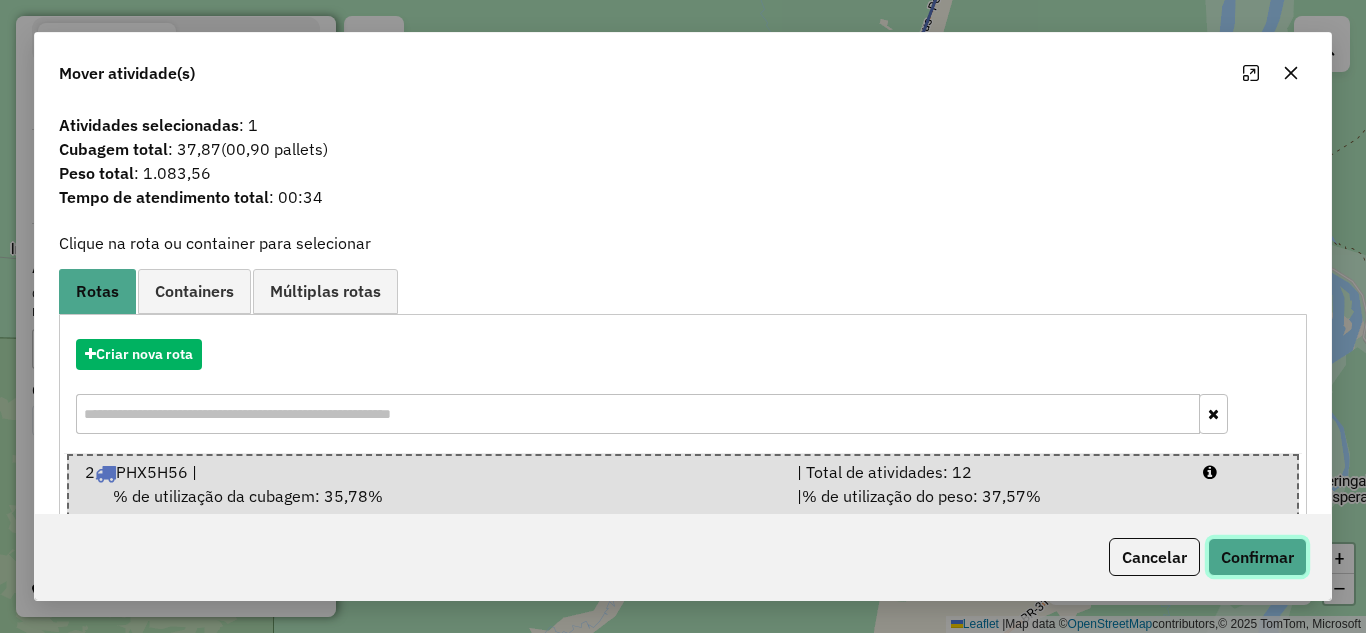 click on "Confirmar" 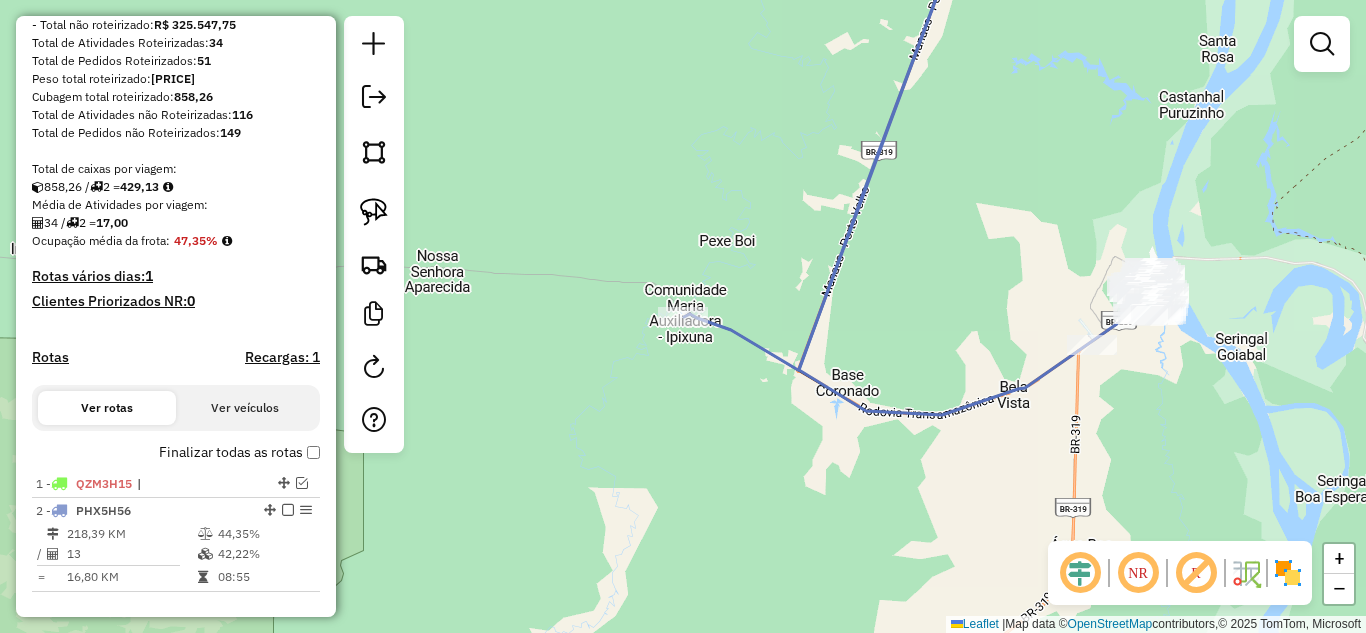 scroll, scrollTop: 563, scrollLeft: 0, axis: vertical 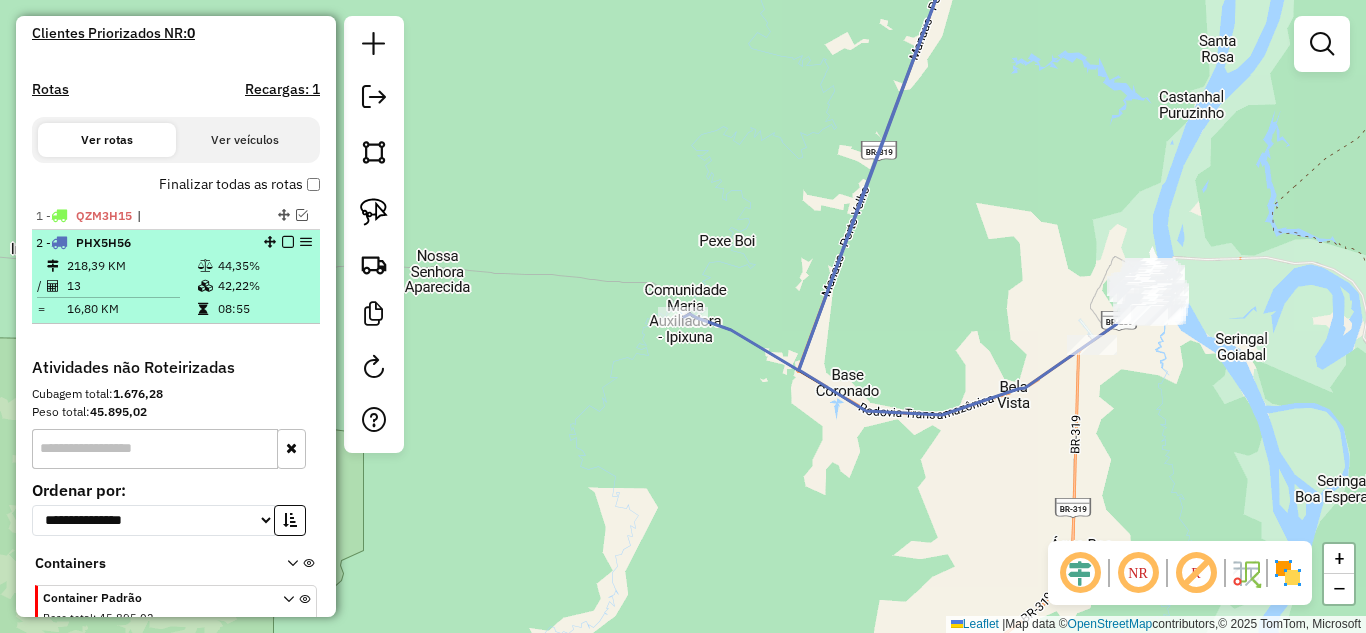 click at bounding box center (288, 242) 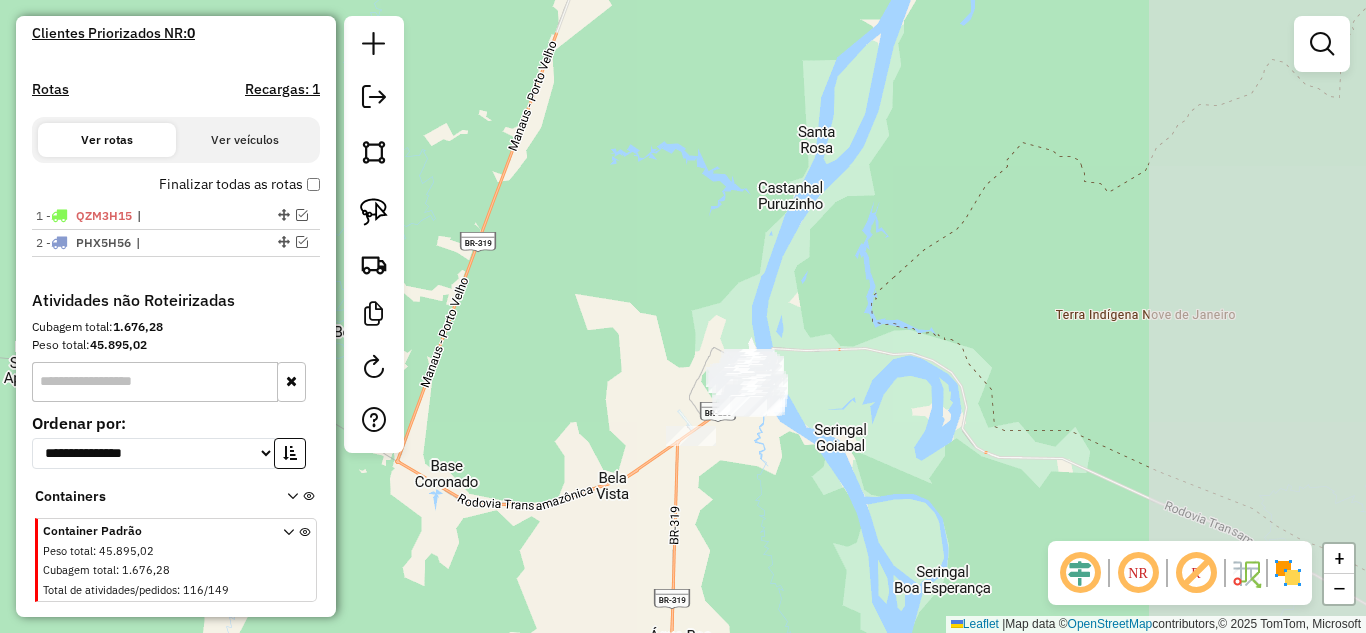 drag, startPoint x: 724, startPoint y: 358, endPoint x: 462, endPoint y: 430, distance: 271.71307 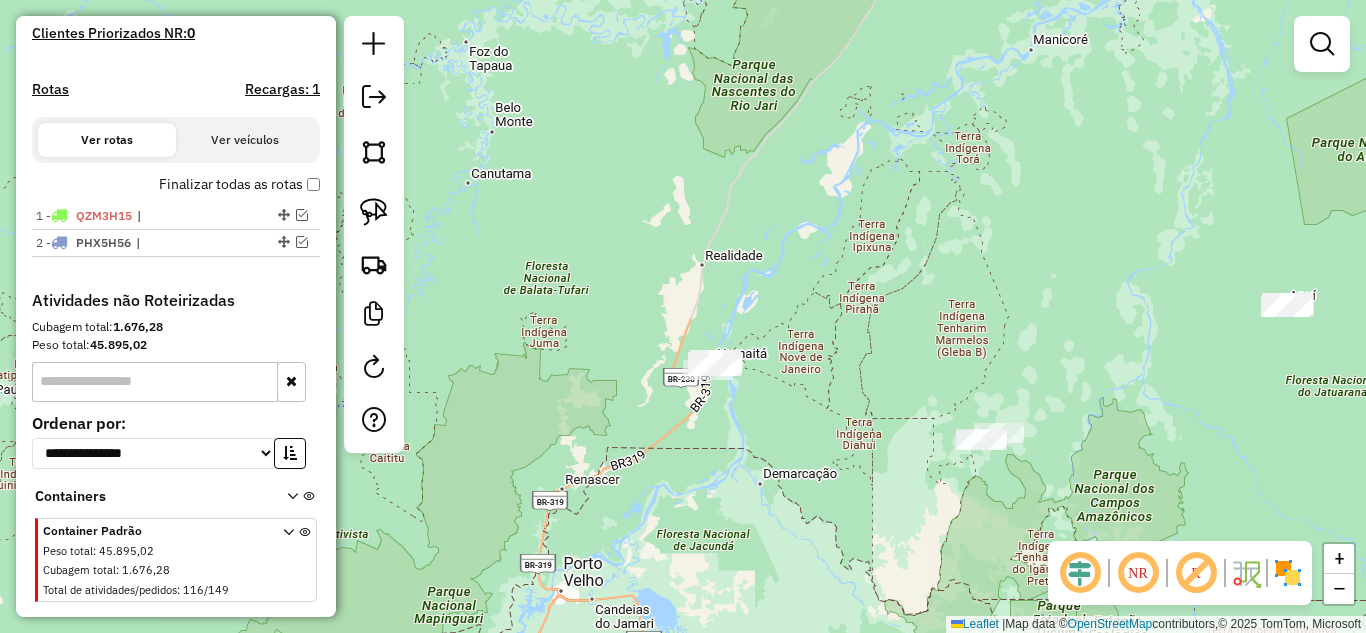 drag, startPoint x: 904, startPoint y: 437, endPoint x: 768, endPoint y: 383, distance: 146.3284 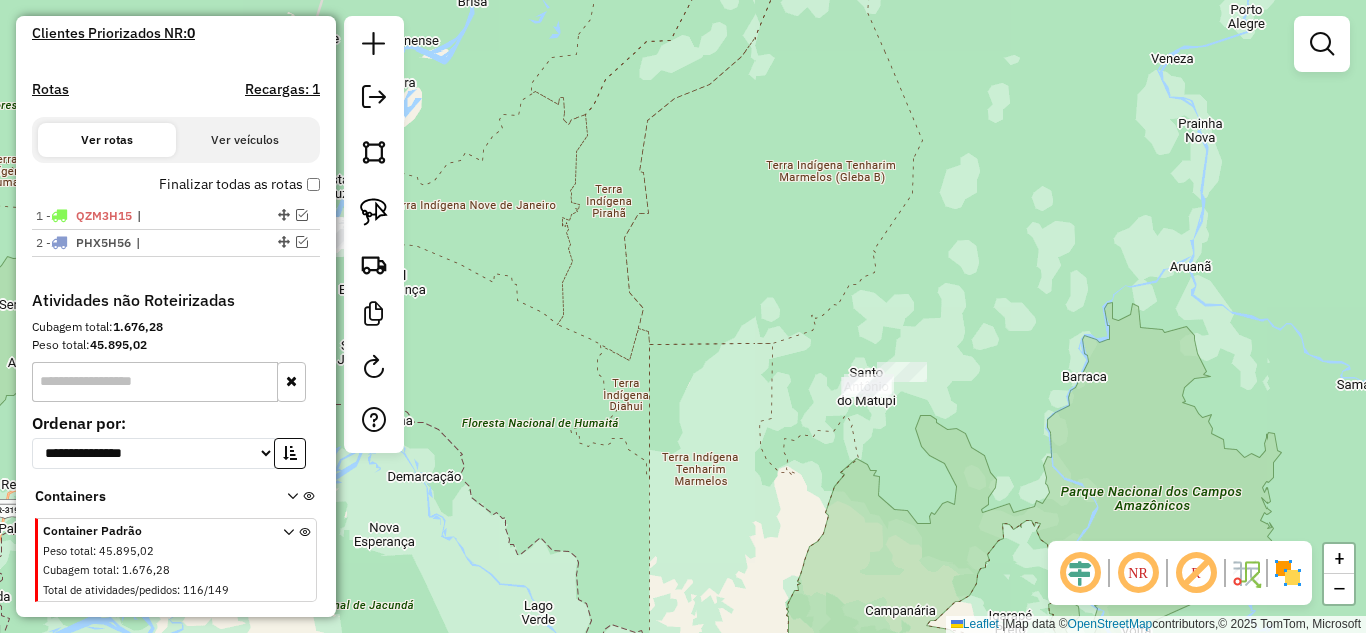 click 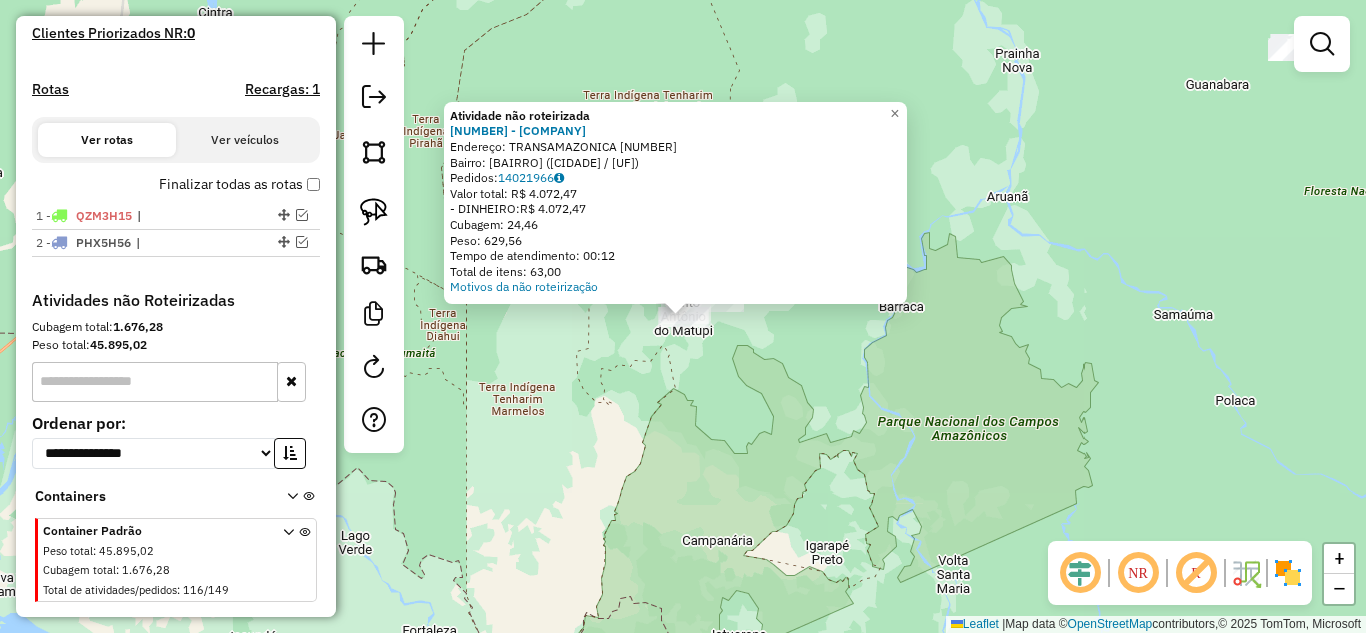 click on "Atividade não roteirizada 744 - E F DISTRIBUIDORA GE  Endereço:  TRANSAMAZONICA [NUMBER]   Bairro: DISTRITO SANTO ANTONIO DO MATUPI ([CITY] / [STATE])   Pedidos:  [ORDER_ID]   Valor total: R$ 4.072,47   - DINHEIRO:  R$ 4.072,47   Cubagem: 24,46   Peso: 629,56   Tempo de atendimento: 00:12   Total de itens: 63,00  Motivos da não roteirização × Janela de atendimento Grade de atendimento Capacidade Transportadoras Veículos Cliente Pedidos  Rotas Selecione os dias de semana para filtrar as janelas de atendimento  Seg   Ter   Qua   Qui   Sex   Sáb   Dom  Informe o período da janela de atendimento: De: Até:  Filtrar exatamente a janela do cliente  Considerar janela de atendimento padrão  Selecione os dias de semana para filtrar as grades de atendimento  Seg   Ter   Qua   Qui   Sex   Sáb   Dom   Considerar clientes sem dia de atendimento cadastrado  Clientes fora do dia de atendimento selecionado Filtrar as atividades entre os valores definidos abaixo:  Peso mínimo:   Peso máximo:   Cubagem mínima:   De:" 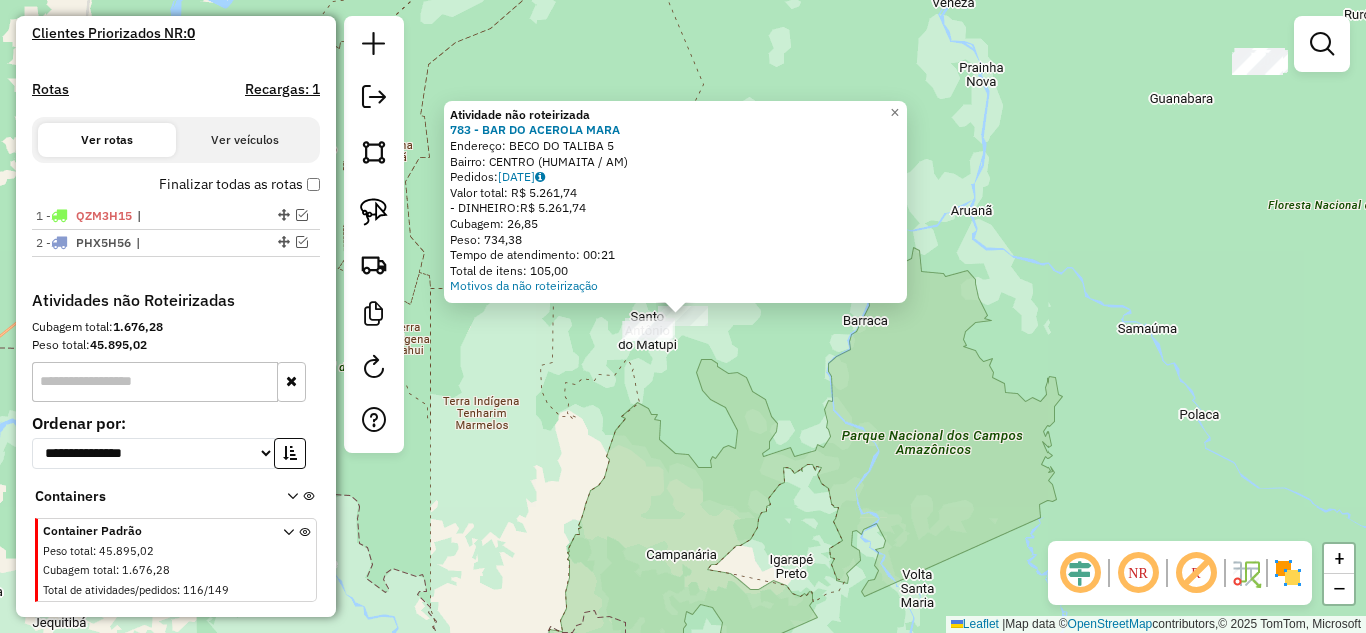 click on "Atividade não roteirizada 783 - BAR DO ACEROLA  MARA  Endereço:  BECO DO TALIBA [NUMBER]   Bairro: CENTRO ([CITY] / [STATE])   Pedidos:  [ORDER_ID]   Valor total: R$ 5.261,74   - DINHEIRO:  R$ 5.261,74   Cubagem: 26,85   Peso: 734,38   Tempo de atendimento: 00:21   Total de itens: 105,00  Motivos da não roteirização × Janela de atendimento Grade de atendimento Capacidade Transportadoras Veículos Cliente Pedidos  Rotas Selecione os dias de semana para filtrar as janelas de atendimento  Seg   Ter   Qua   Qui   Sex   Sáb   Dom  Informe o período da janela de atendimento: De: Até:  Filtrar exatamente a janela do cliente  Considerar janela de atendimento padrão  Selecione os dias de semana para filtrar as grades de atendimento  Seg   Ter   Qua   Qui   Sex   Sáb   Dom   Considerar clientes sem dia de atendimento cadastrado  Clientes fora do dia de atendimento selecionado Filtrar as atividades entre os valores definidos abaixo:  Peso mínimo:   Peso máximo:   Cubagem mínima:   Cubagem máxima:   De:   Até:  De:" 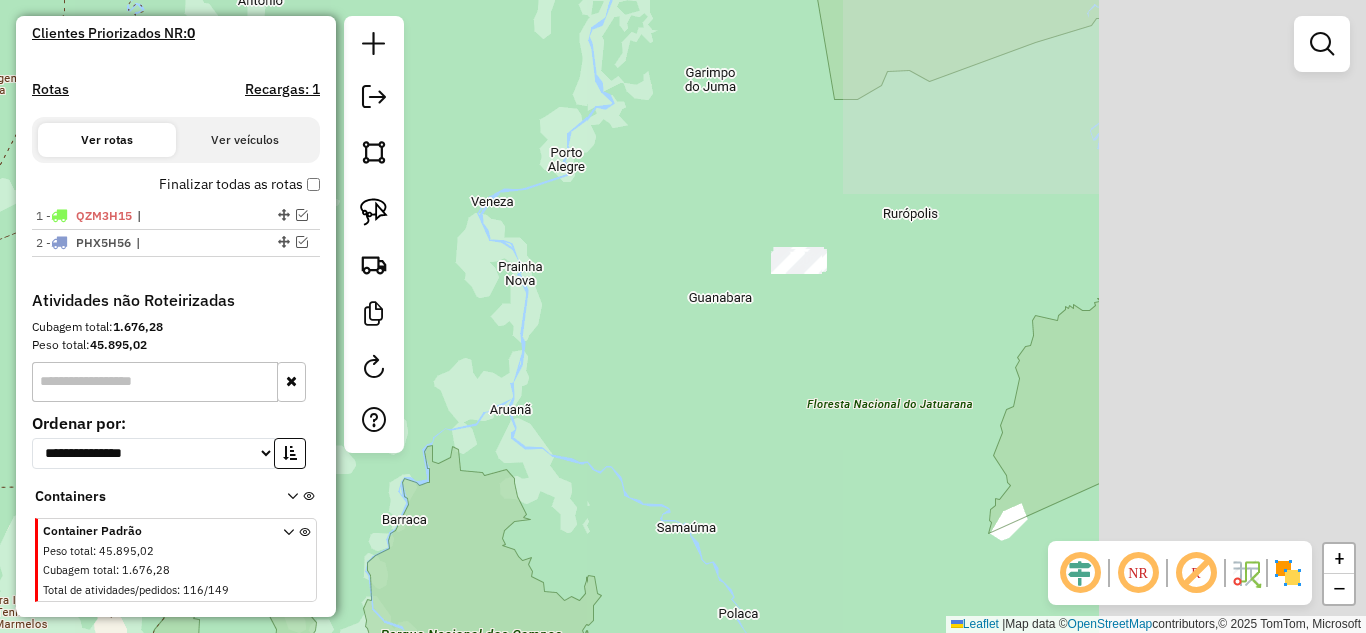 drag, startPoint x: 582, startPoint y: 478, endPoint x: 539, endPoint y: 494, distance: 45.88028 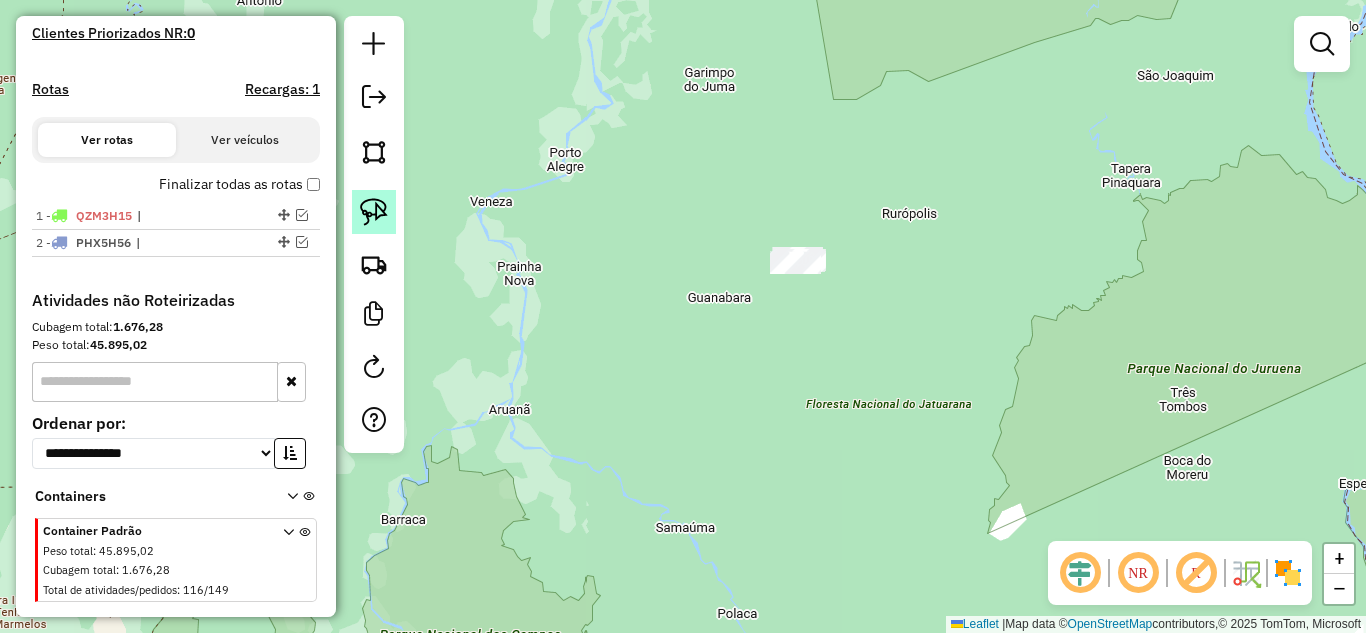 click 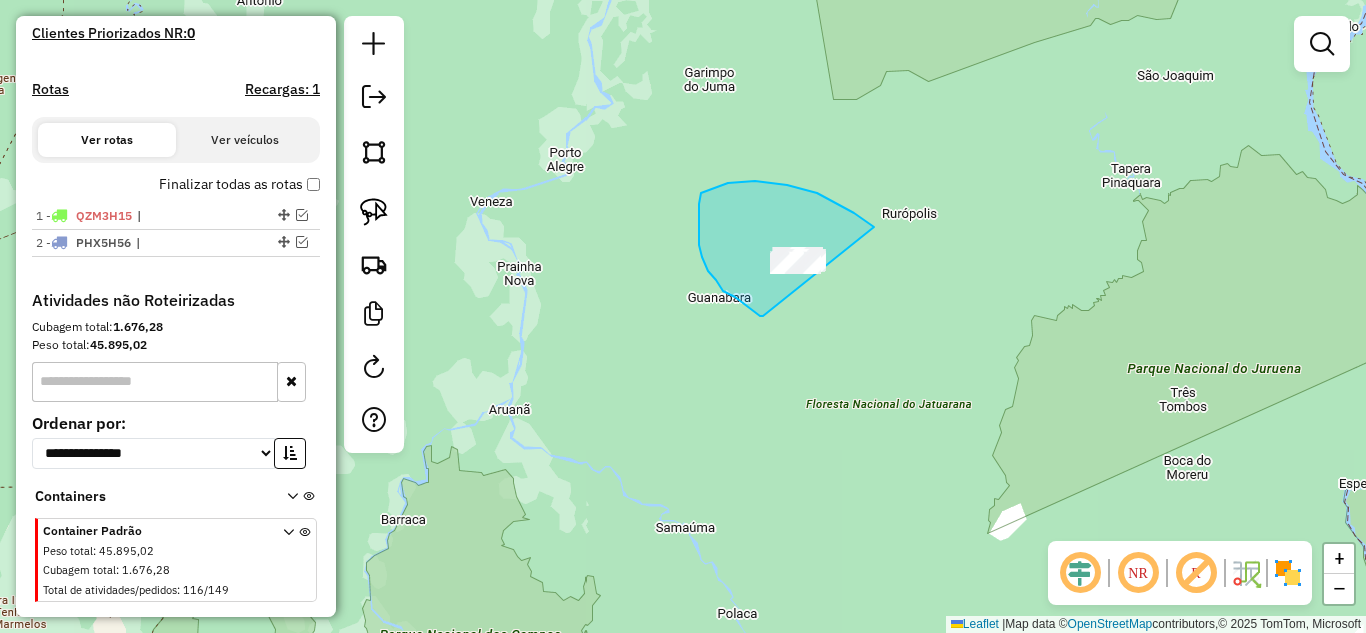 drag, startPoint x: 754, startPoint y: 312, endPoint x: 908, endPoint y: 313, distance: 154.00325 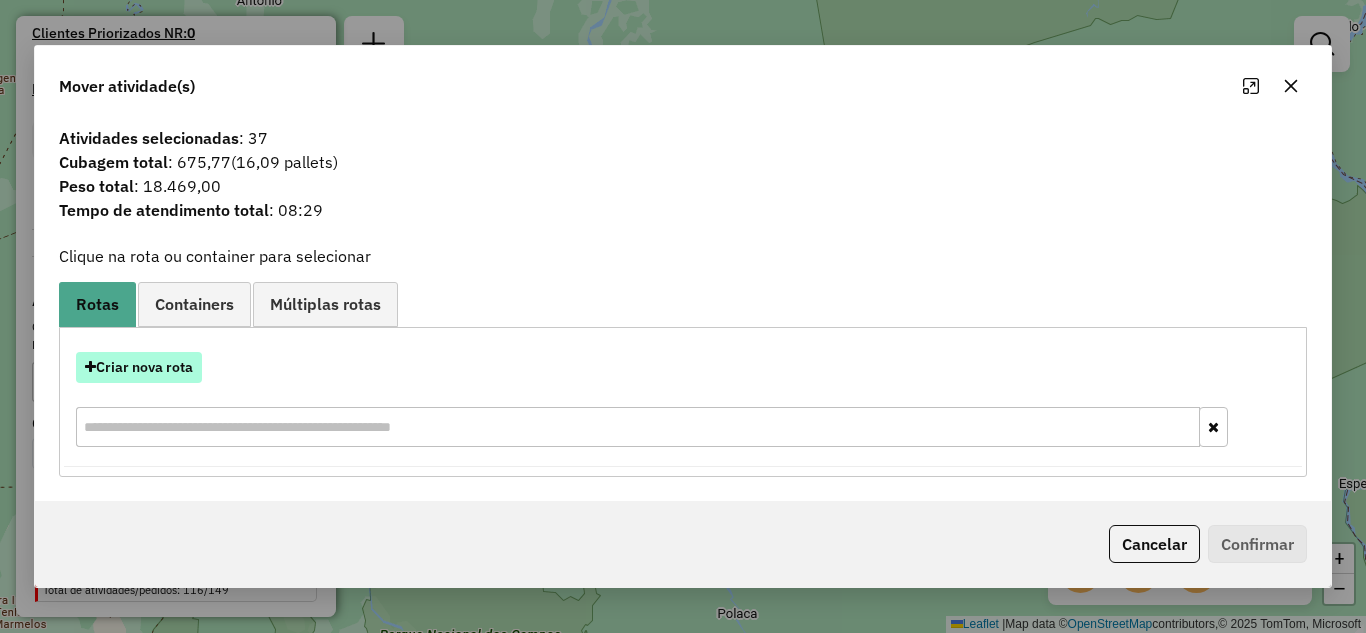 click on "Criar nova rota" at bounding box center (139, 367) 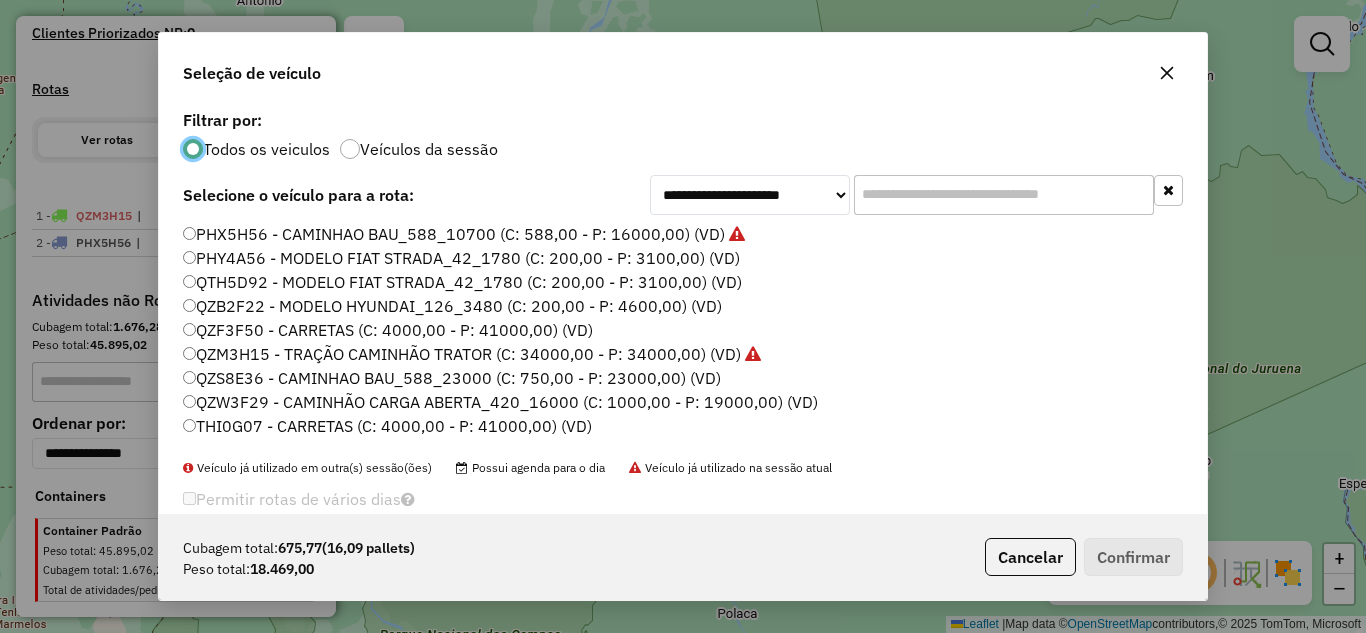 scroll, scrollTop: 11, scrollLeft: 6, axis: both 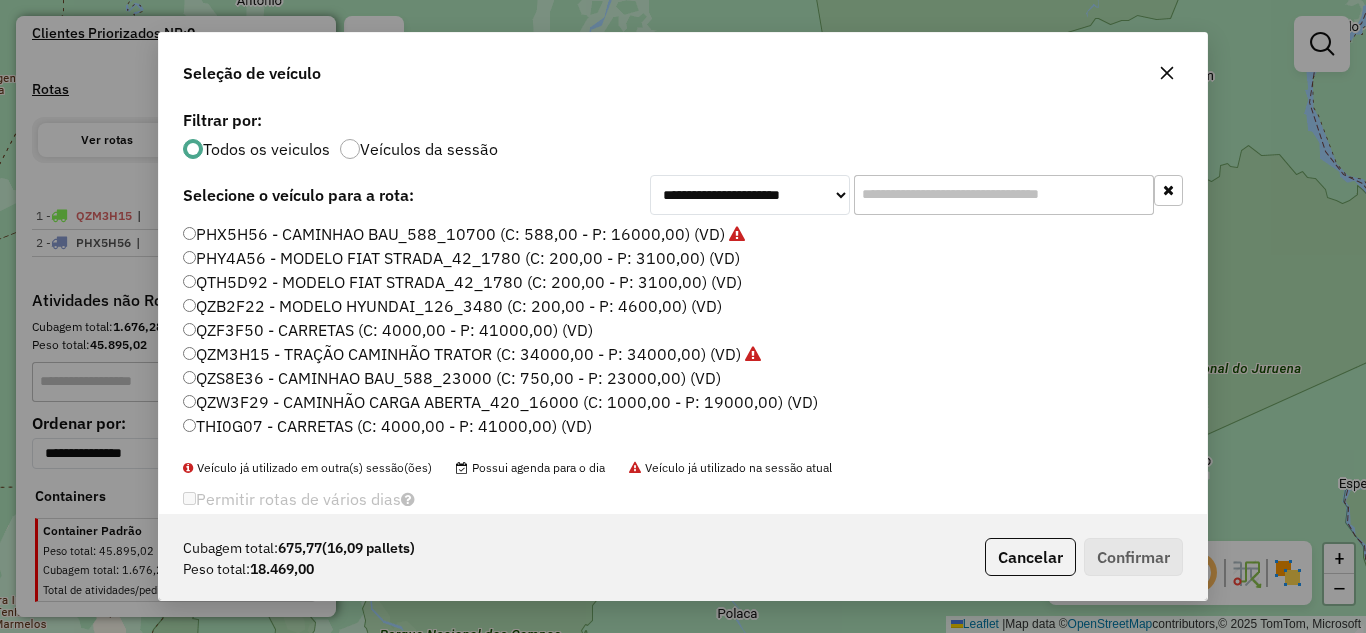 click on "QZF3F50 - CARRETAS (C: 4000,00 - P: 41000,00) (VD)" 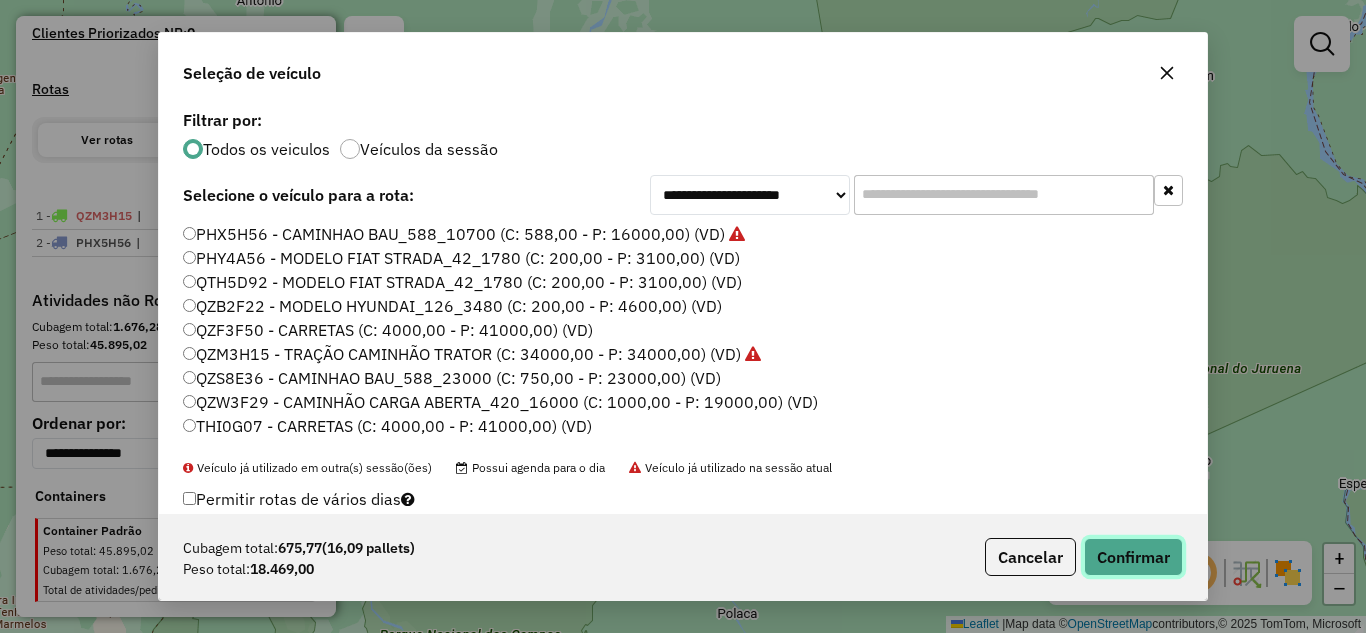 click on "Confirmar" 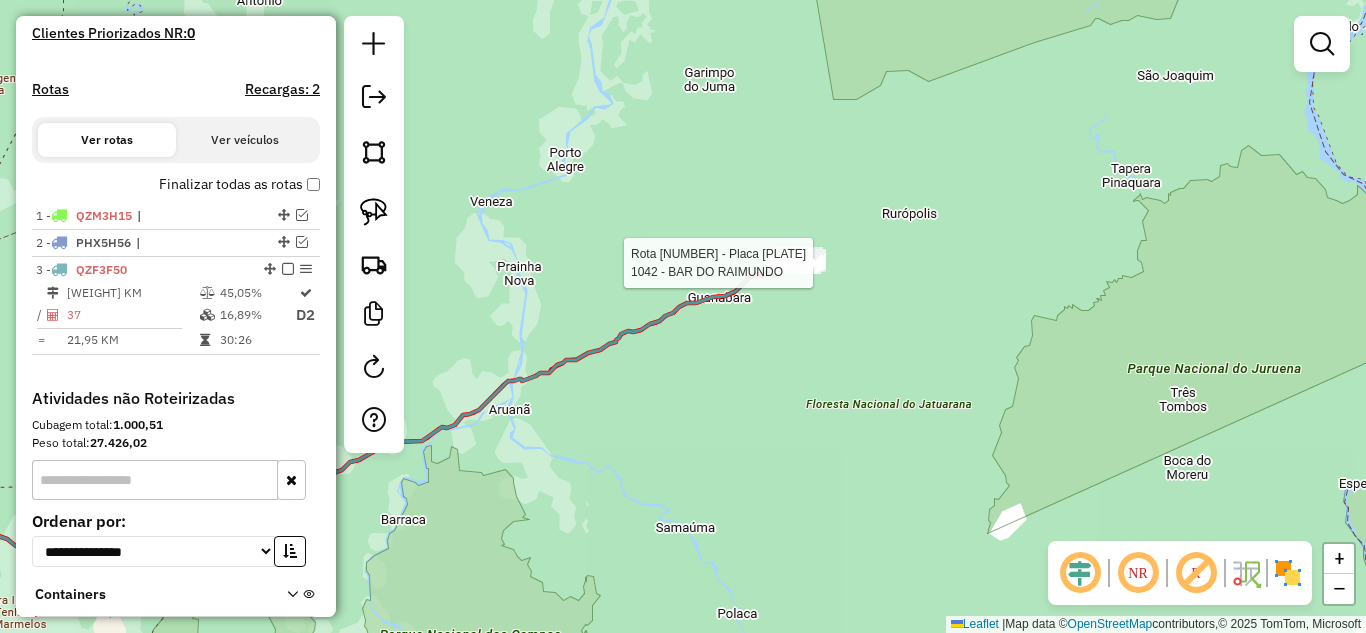 click 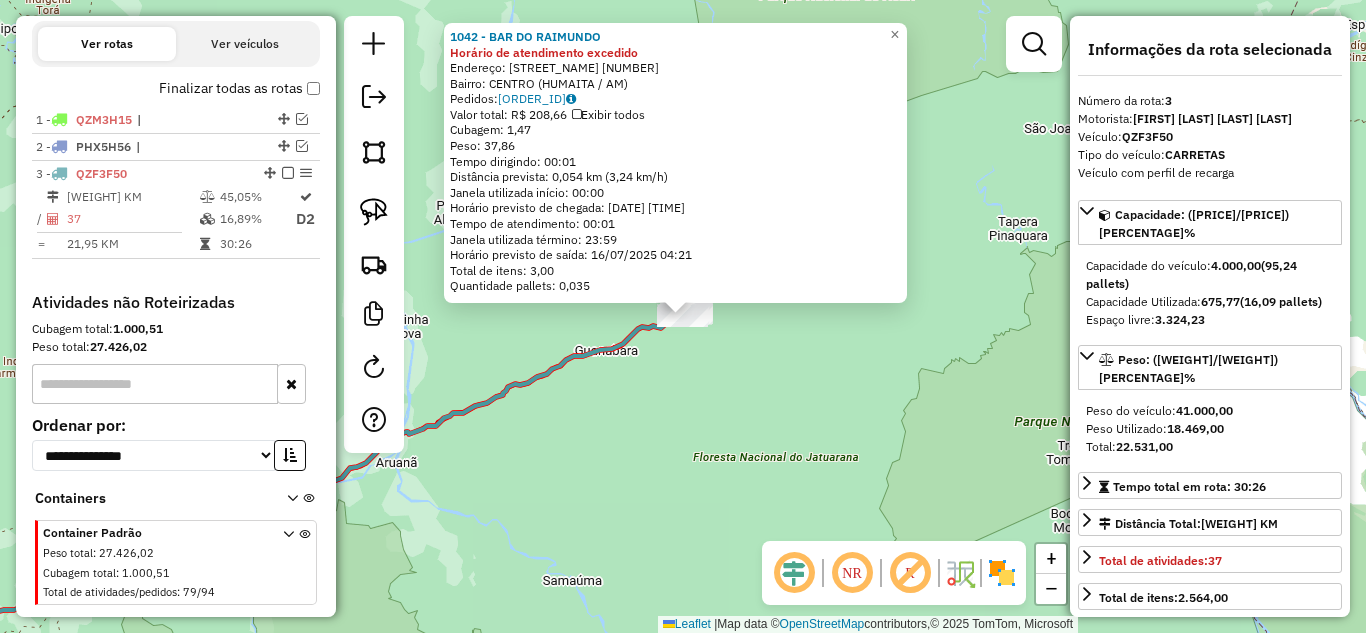scroll, scrollTop: 695, scrollLeft: 0, axis: vertical 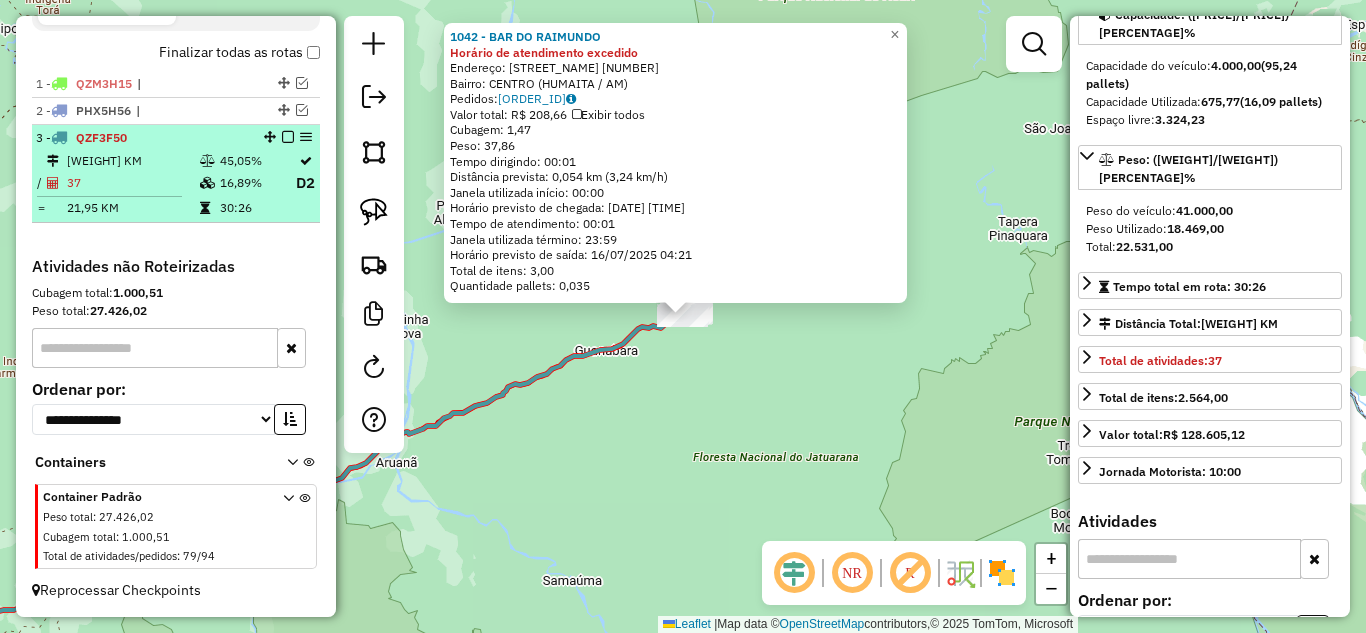 click at bounding box center (288, 137) 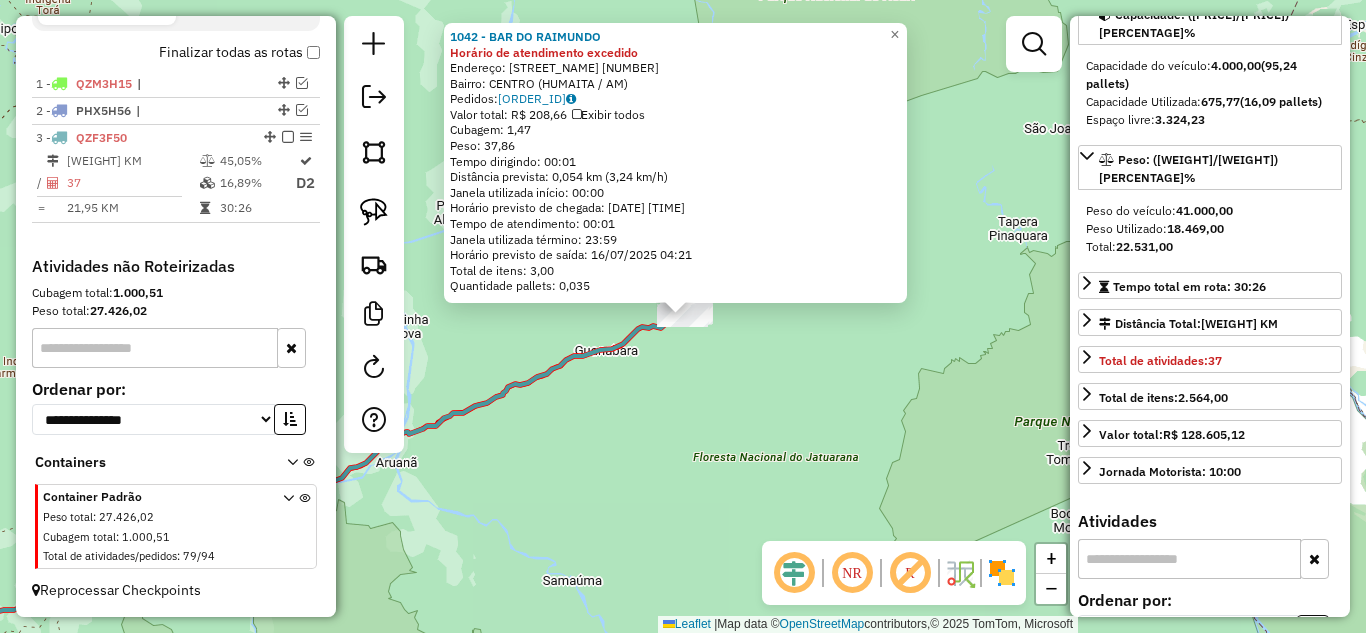 scroll, scrollTop: 623, scrollLeft: 0, axis: vertical 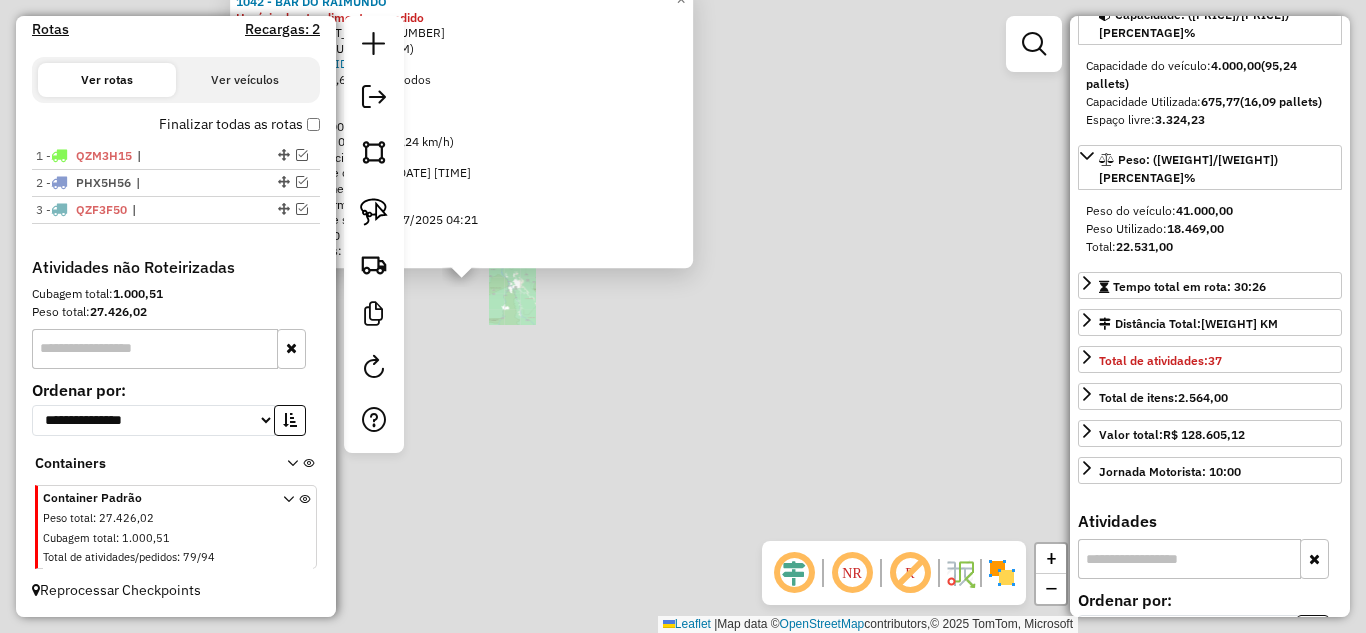 click on "1042 - BAR DO RAIMUNDO Horário de atendimento excedido  Endereço:  GETULIO VARGAS [NUMBER]   Bairro: CENTRO ([CITY] / [STATE])   Pedidos:  [ORDER_ID]   Valor total: R$ 208,66   Exibir todos   Cubagem: 1,47  Peso: 37,86  Tempo dirigindo: 00:01   Distância prevista: 0,054 km (3,24 km/h)   Janela utilizada início: 00:00   Horário previsto de chegada: 16/07/2025 04:20   Tempo de atendimento: 00:01   Janela utilizada término: 23:59   Horário previsto de saída: 16/07/2025 04:21   Total de itens: 3,00   Quantidade pallets: 0,035  × Janela de atendimento Grade de atendimento Capacidade Transportadoras Veículos Cliente Pedidos  Rotas Selecione os dias de semana para filtrar as janelas de atendimento  Seg   Ter   Qua   Qui   Sex   Sáb   Dom  Informe o período da janela de atendimento: De: Até:  Filtrar exatamente a janela do cliente  Considerar janela de atendimento padrão  Selecione os dias de semana para filtrar as grades de atendimento  Seg   Ter   Qua   Qui   Sex   Sáb   Dom   Peso mínimo:   Peso máximo:  De:   Até:  De:" 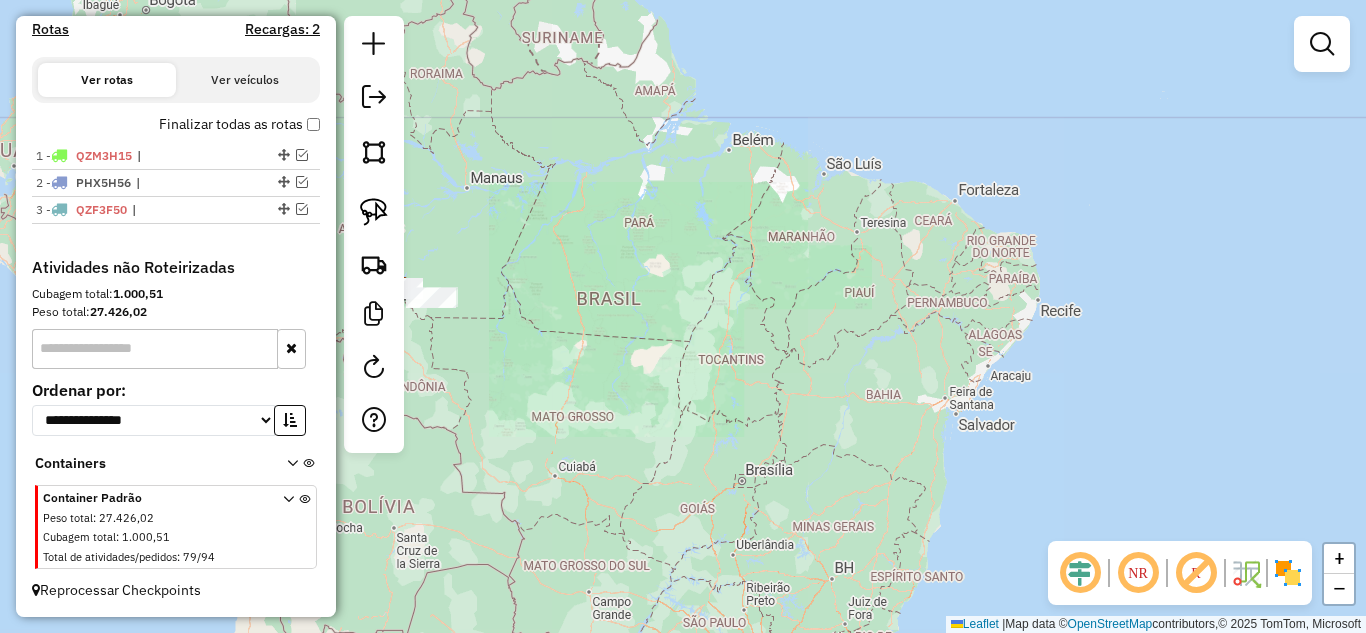 click on "Janela de atendimento Grade de atendimento Capacidade Transportadoras Veículos Cliente Pedidos  Rotas Selecione os dias de semana para filtrar as janelas de atendimento  Seg   Ter   Qua   Qui   Sex   Sáb   Dom  Informe o período da janela de atendimento: De: Até:  Filtrar exatamente a janela do cliente  Considerar janela de atendimento padrão  Selecione os dias de semana para filtrar as grades de atendimento  Seg   Ter   Qua   Qui   Sex   Sáb   Dom   Considerar clientes sem dia de atendimento cadastrado  Clientes fora do dia de atendimento selecionado Filtrar as atividades entre os valores definidos abaixo:  Peso mínimo:   Peso máximo:   Cubagem mínima:   Cubagem máxima:   De:   Até:  Filtrar as atividades entre o tempo de atendimento definido abaixo:  De:   Até:   Considerar capacidade total dos clientes não roteirizados Transportadora: Selecione um ou mais itens Tipo de veículo: Selecione um ou mais itens Veículo: Selecione um ou mais itens Motorista: Selecione um ou mais itens Nome: Rótulo:" 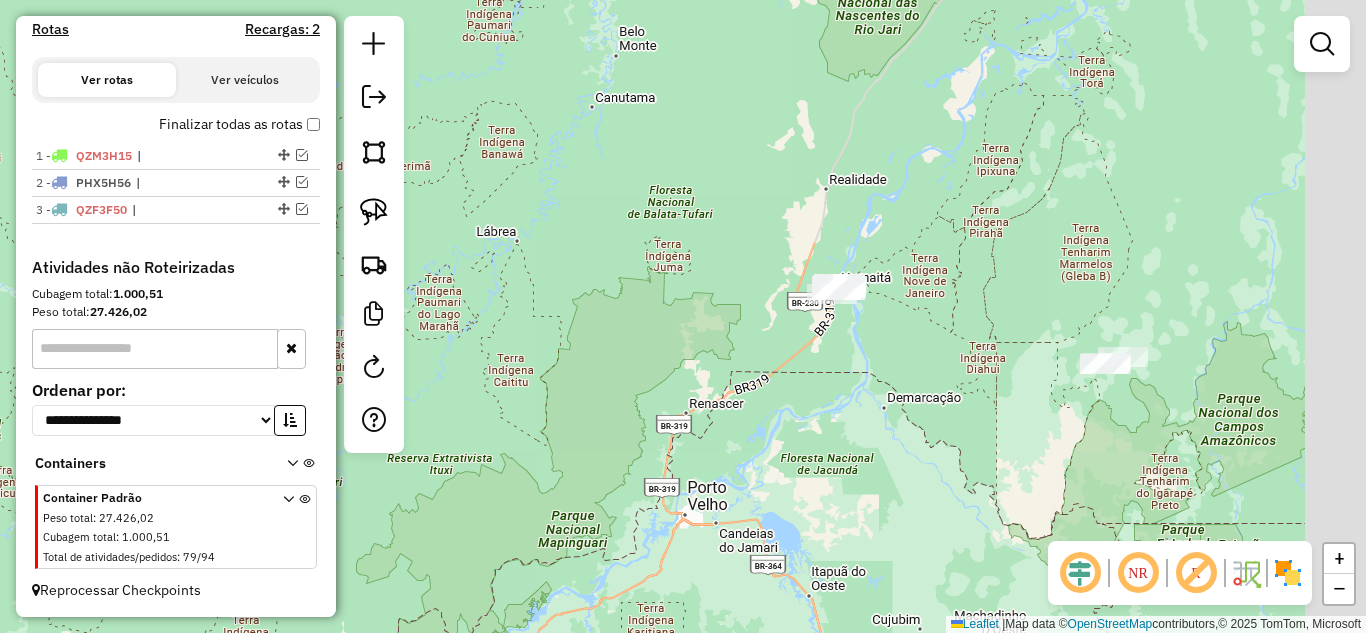 drag, startPoint x: 941, startPoint y: 290, endPoint x: 732, endPoint y: 404, distance: 238.06932 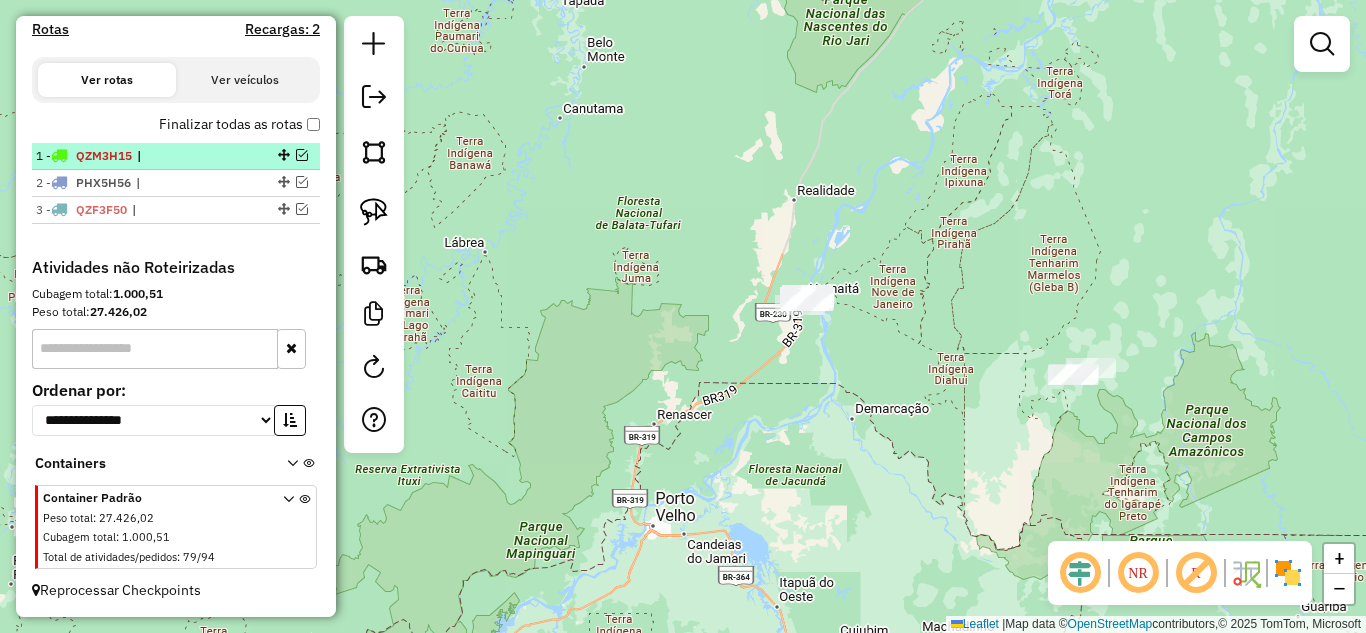 click at bounding box center [302, 155] 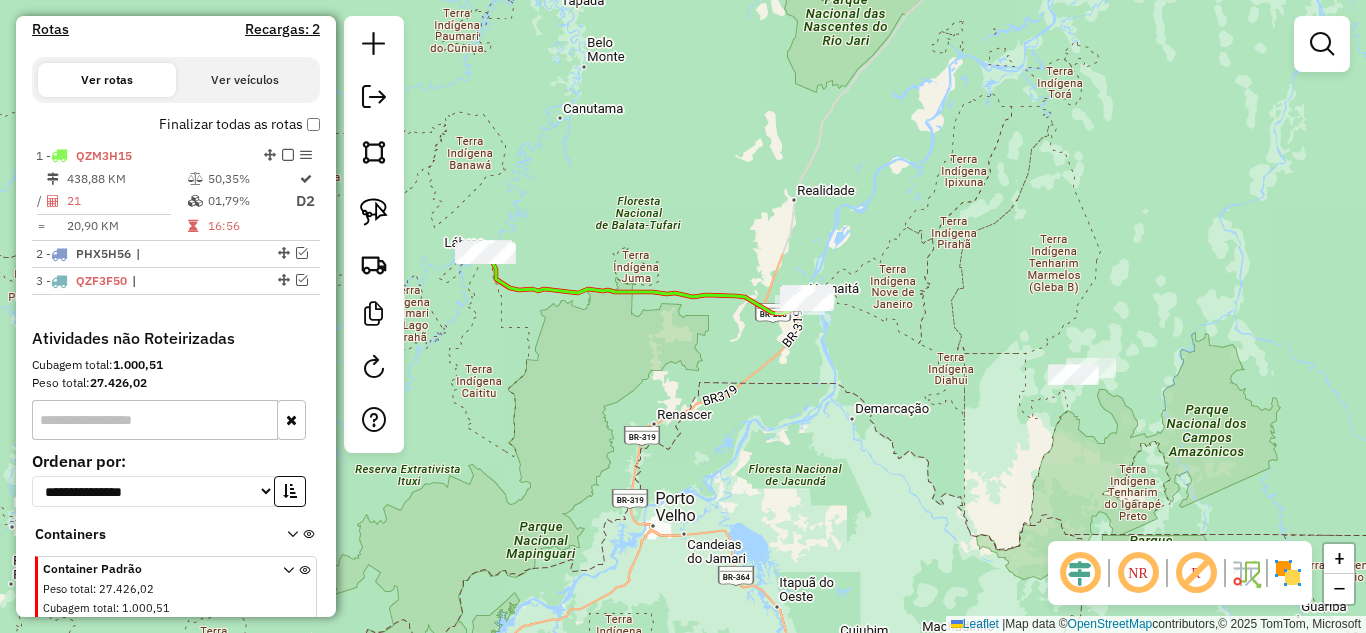 scroll, scrollTop: 695, scrollLeft: 0, axis: vertical 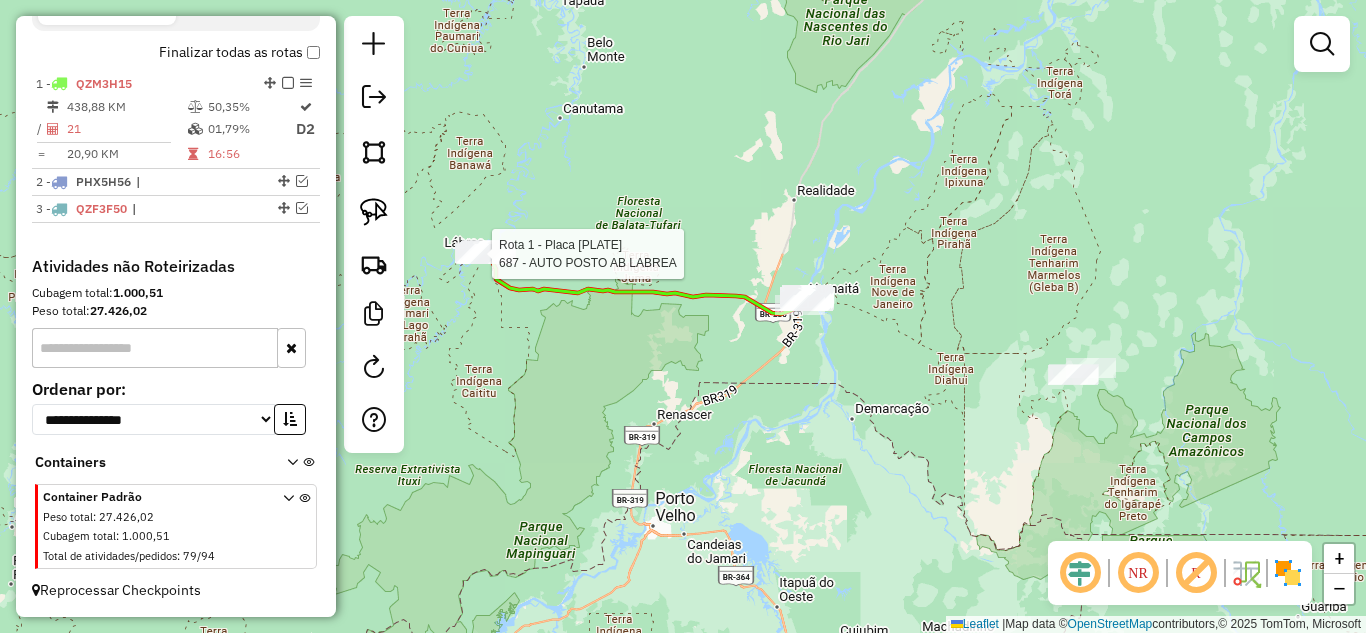 select on "**********" 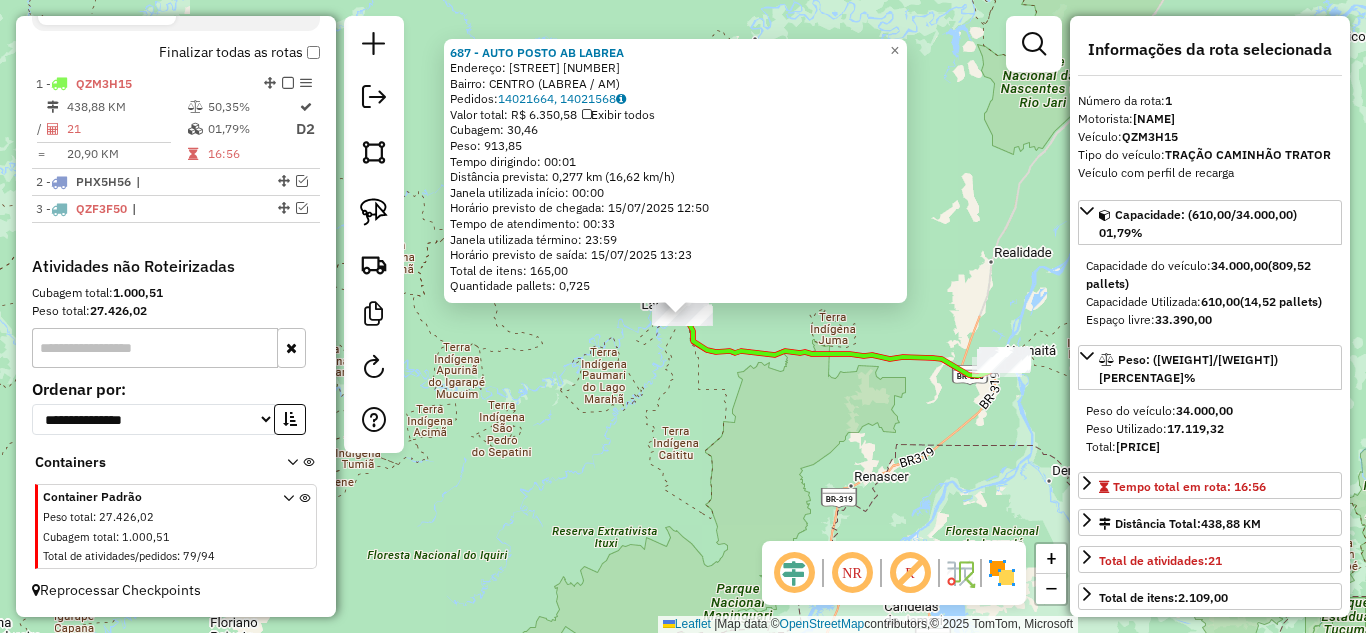 click on "[NUMBER] - [BUSINESS_NAME]  Endereço:  [STREET_NAME] [NUMBER]   Bairro: [NEIGHBORHOOD] ([CITY] / [STATE])   Pedidos:  [ORDER_ID], [ORDER_ID]   Valor total: R$ [PRICE]   Exibir todos   Cubagem: [CUBAGE]  Peso: [WEIGHT]  Tempo dirigindo: [TIME]   Distância prevista: [DISTANCE] km ([SPEED] km/h)   Janela utilizada início: [TIME]   Horário previsto de chegada: [DATE] [TIME]   Tempo de atendimento: [TIME]   Janela utilizada término: [TIME]   Horário previsto de saída: [DATE] [TIME]   Total de itens: [ITEMS]   Quantidade pallets: [QUANTITY]  × Janela de atendimento Grade de atendimento Capacidade Transportadoras Veículos Cliente Pedidos  Rotas Selecione os dias de semana para filtrar as janelas de atendimento  Seg   Ter   Qua   Qui   Sex   Sáb   Dom  Informe o período da janela de atendimento: De: Até:  Filtrar exatamente a janela do cliente  Considerar janela de atendimento padrão  Selecione os dias de semana para filtrar as grades de atendimento  Seg   Ter   Qua   Qui   Sex   Sáb   Dom   Clientes fora do dia de atendimento selecionado" 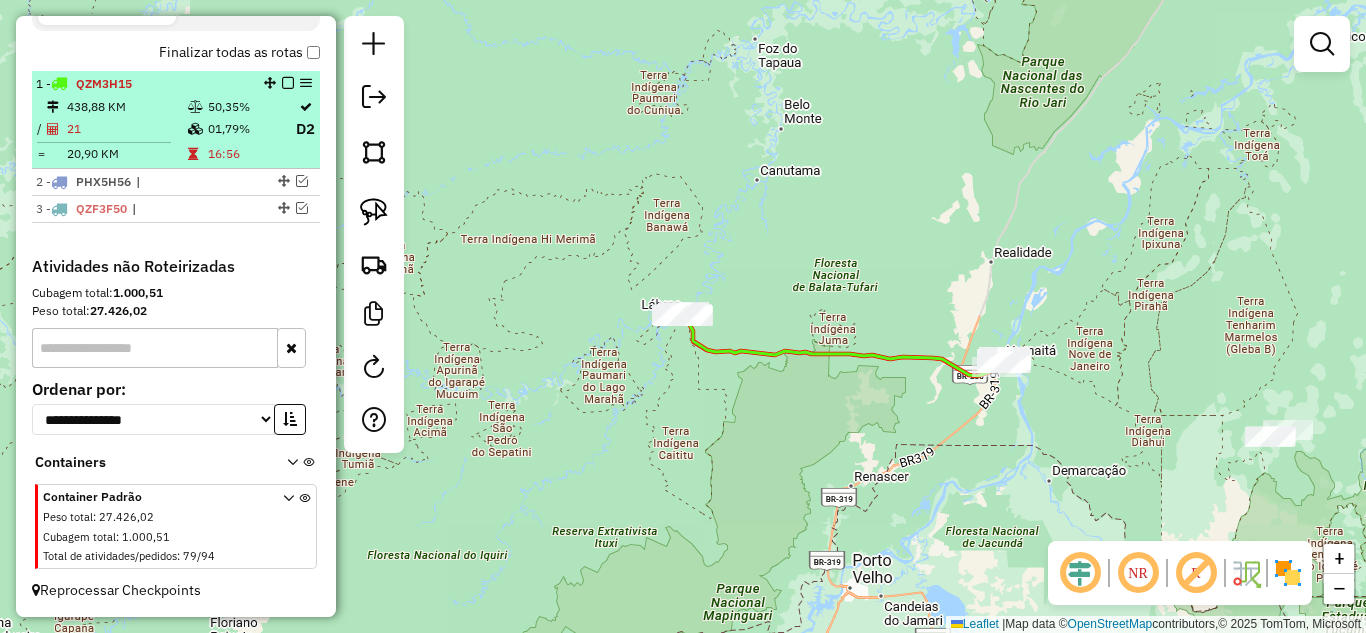 click at bounding box center [288, 83] 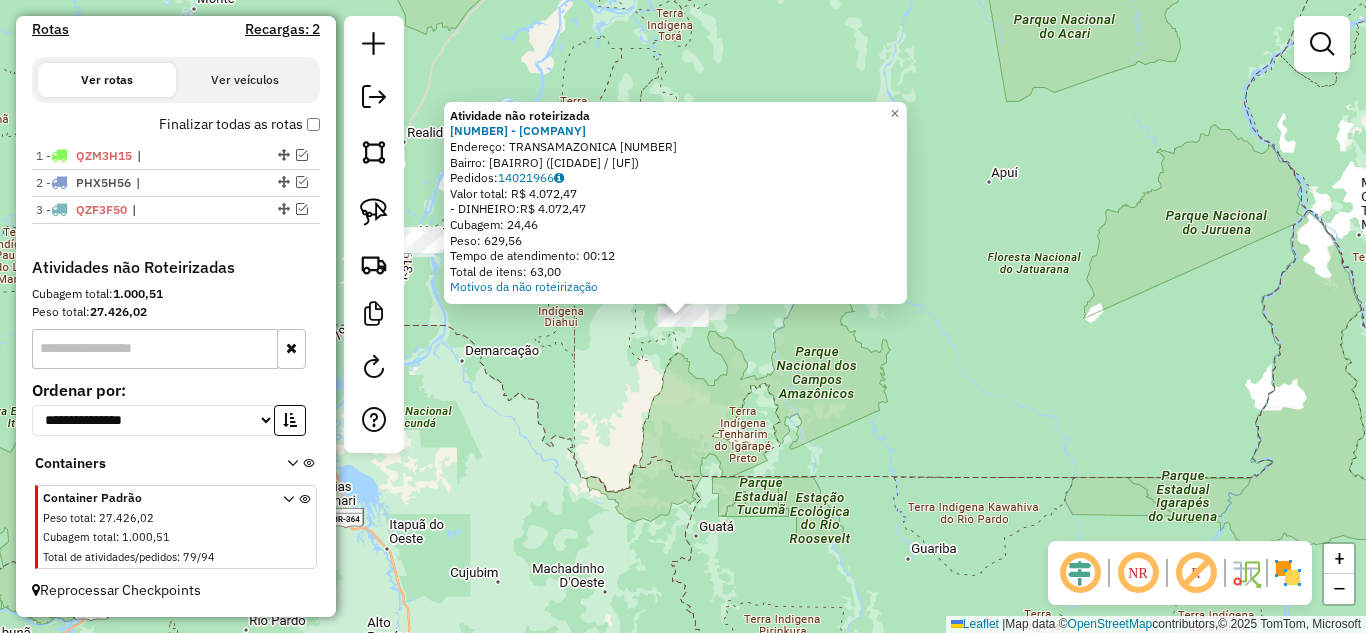 click on "Atividade não roteirizada 744 - E F DISTRIBUIDORA GE  Endereço:  TRANSAMAZONICA [NUMBER]   Bairro: DISTRITO SANTO ANTONIO DO MATUPI ([CITY] / [STATE])   Pedidos:  [ORDER_ID]   Valor total: R$ 4.072,47   - DINHEIRO:  R$ 4.072,47   Cubagem: 24,46   Peso: 629,56   Tempo de atendimento: 00:12   Total de itens: 63,00  Motivos da não roteirização × Janela de atendimento Grade de atendimento Capacidade Transportadoras Veículos Cliente Pedidos  Rotas Selecione os dias de semana para filtrar as janelas de atendimento  Seg   Ter   Qua   Qui   Sex   Sáb   Dom  Informe o período da janela de atendimento: De: Até:  Filtrar exatamente a janela do cliente  Considerar janela de atendimento padrão  Selecione os dias de semana para filtrar as grades de atendimento  Seg   Ter   Qua   Qui   Sex   Sáb   Dom   Considerar clientes sem dia de atendimento cadastrado  Clientes fora do dia de atendimento selecionado Filtrar as atividades entre os valores definidos abaixo:  Peso mínimo:   Peso máximo:   Cubagem mínima:   De:" 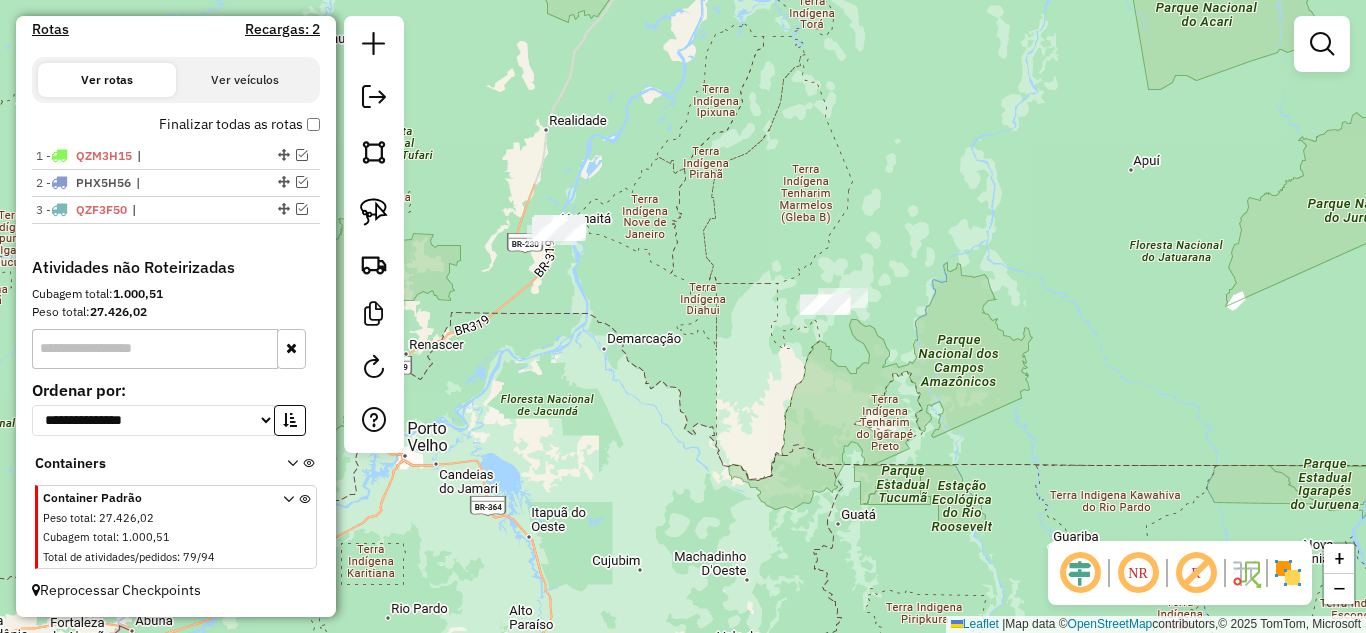 drag, startPoint x: 664, startPoint y: 349, endPoint x: 759, endPoint y: 353, distance: 95.084175 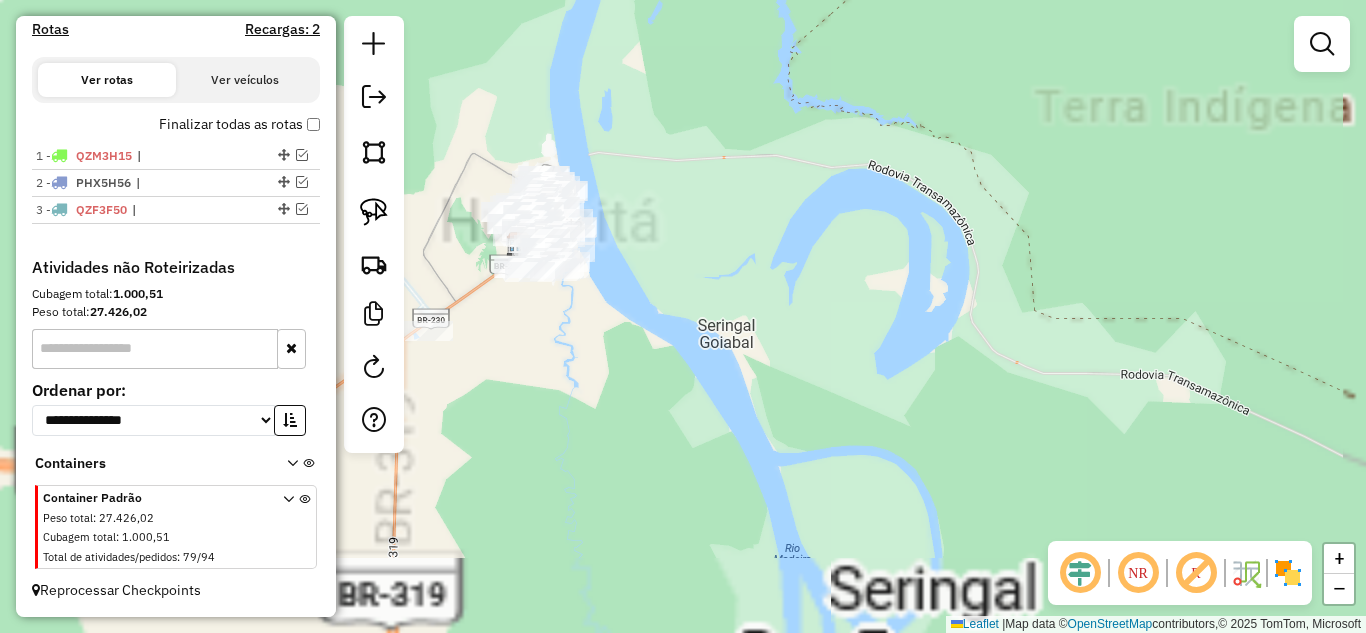 drag, startPoint x: 602, startPoint y: 313, endPoint x: 825, endPoint y: 334, distance: 223.9866 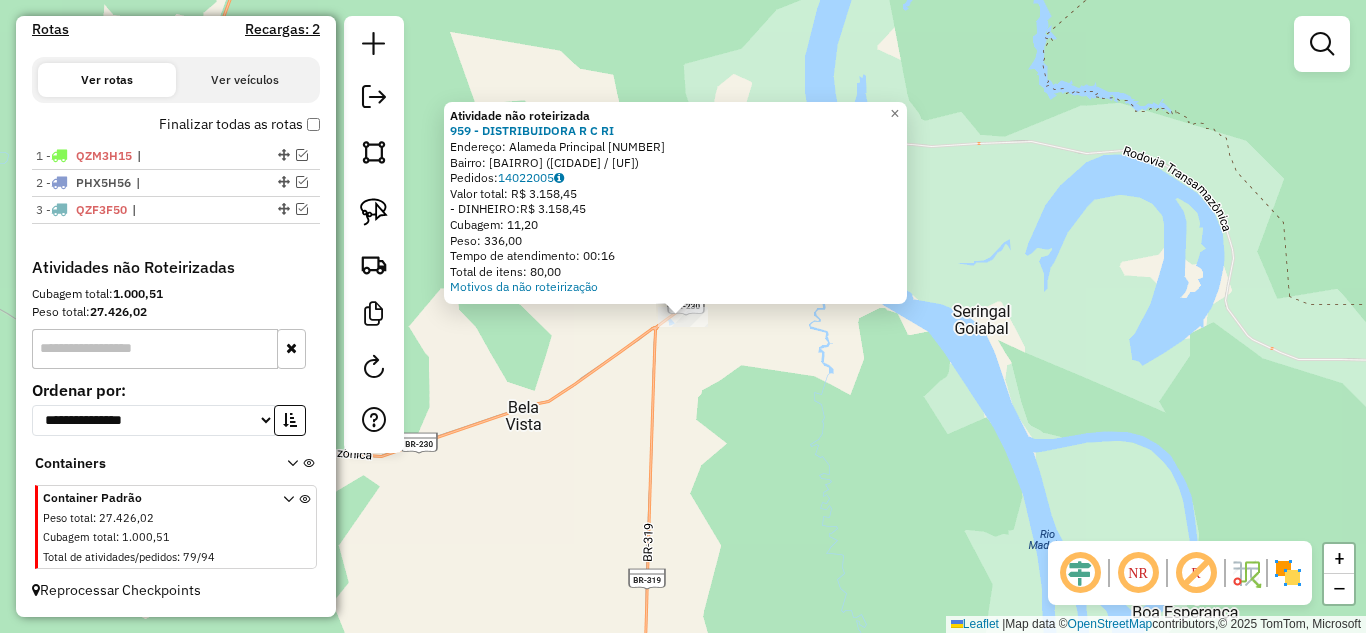 click on "Atividade não roteirizada 959 - DISTRIBUIDORA R C RI  Endereço:  Alameda Principal [NUMBER]   Bairro: SAO CRISTOVAO ([CITY] / [STATE])   Pedidos:  [ORDER_ID]   Valor total: R$ 3.158,45   - DINHEIRO:  R$ 3.158,45   Cubagem: 11,20   Peso: 336,00   Tempo de atendimento: 00:16   Total de itens: 80,00  Motivos da não roteirização × Janela de atendimento Grade de atendimento Capacidade Transportadoras Veículos Cliente Pedidos  Rotas Selecione os dias de semana para filtrar as janelas de atendimento  Seg   Ter   Qua   Qui   Sex   Sáb   Dom  Informe o período da janela de atendimento: De: Até:  Filtrar exatamente a janela do cliente  Considerar janela de atendimento padrão  Selecione os dias de semana para filtrar as grades de atendimento  Seg   Ter   Qua   Qui   Sex   Sáb   Dom   Considerar clientes sem dia de atendimento cadastrado  Clientes fora do dia de atendimento selecionado Filtrar as atividades entre os valores definidos abaixo:  Peso mínimo:   Peso máximo:   Cubagem mínima:   Cubagem máxima:   De:  De:" 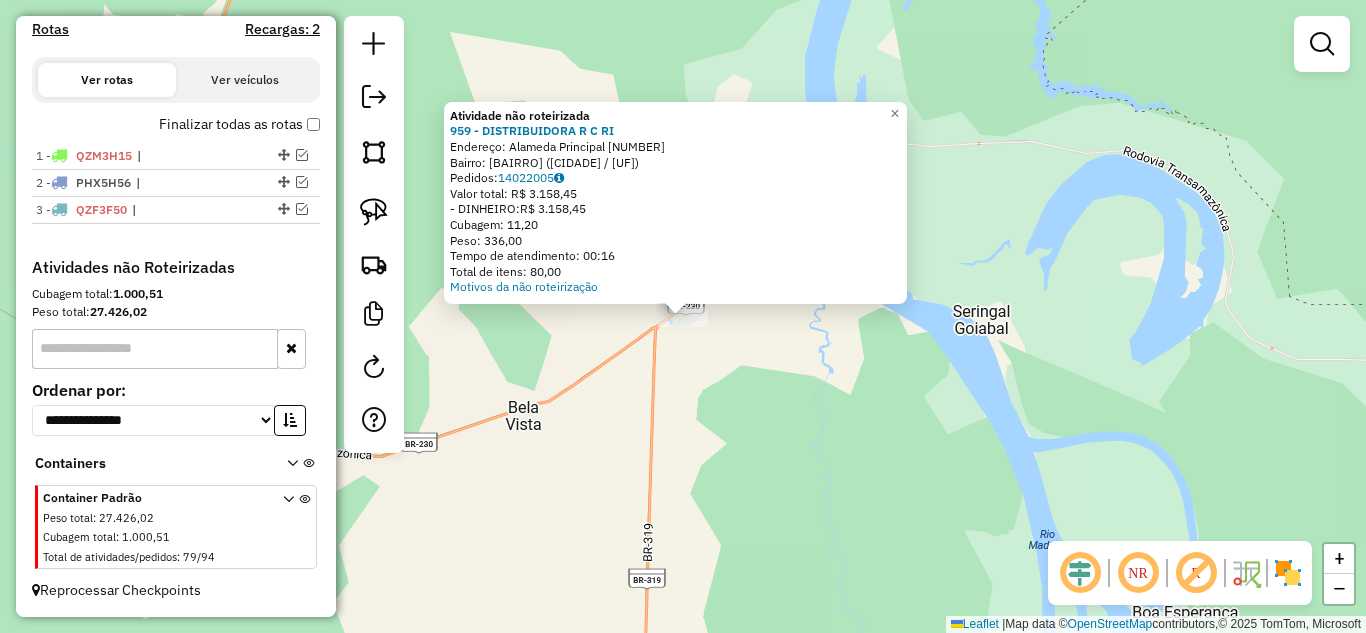 click on "Atividade não roteirizada 959 - DISTRIBUIDORA R C RI  Endereço:  Alameda Principal [NUMBER]   Bairro: SAO CRISTOVAO ([CITY] / [STATE])   Pedidos:  [ORDER_ID]   Valor total: R$ 3.158,45   - DINHEIRO:  R$ 3.158,45   Cubagem: 11,20   Peso: 336,00   Tempo de atendimento: 00:16   Total de itens: 80,00  Motivos da não roteirização × Janela de atendimento Grade de atendimento Capacidade Transportadoras Veículos Cliente Pedidos  Rotas Selecione os dias de semana para filtrar as janelas de atendimento  Seg   Ter   Qua   Qui   Sex   Sáb   Dom  Informe o período da janela de atendimento: De: Até:  Filtrar exatamente a janela do cliente  Considerar janela de atendimento padrão  Selecione os dias de semana para filtrar as grades de atendimento  Seg   Ter   Qua   Qui   Sex   Sáb   Dom   Considerar clientes sem dia de atendimento cadastrado  Clientes fora do dia de atendimento selecionado Filtrar as atividades entre os valores definidos abaixo:  Peso mínimo:   Peso máximo:   Cubagem mínima:   Cubagem máxima:   De:  De:" 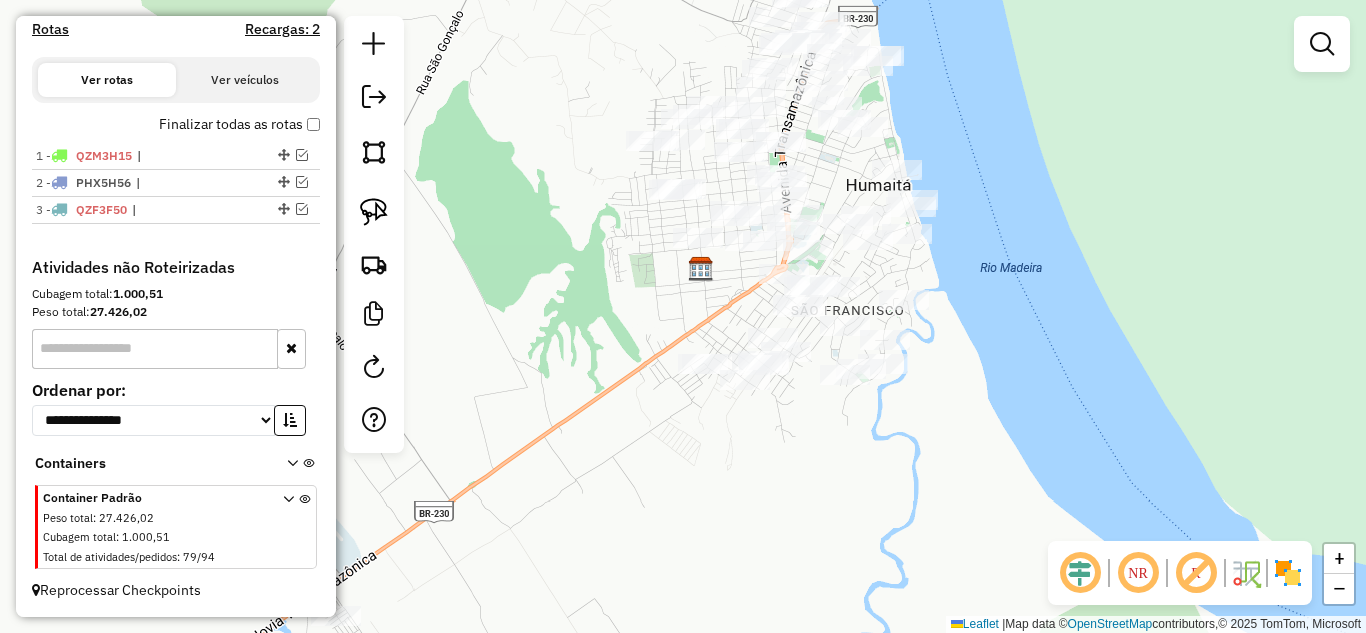 click 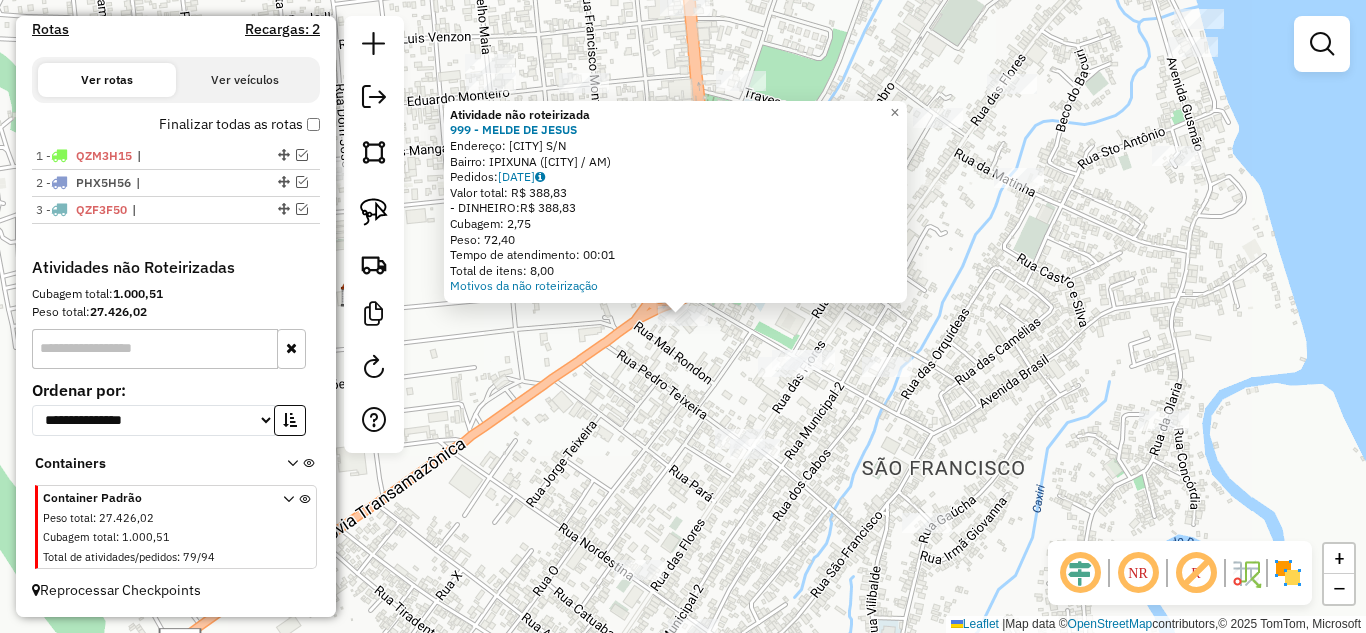 click on "Atividade não roteirizada 999 - [BRAND] Endereço: [STREET] [NUMBER] Bairro: [BAIRRO] ([CIDADE] / [UF]) Pedidos: [ORDER_ID] Valor total: R$ [PRICE] - DINHEIRO: R$ [PRICE] Cubagem: [CUBAGE] Peso: [WEIGHT] Tempo de atendimento: [TIME] Total de itens: [ITEMS] Motivos da não roteirização × Janela de atendimento Grade de atendimento Capacidade Transportadoras Veículos Cliente Pedidos Rotas Selecione os dias de semana para filtrar as janelas de atendimento Seg Ter Qua Qui Sex Sáb Dom Informe o período da janela de atendimento: De: Até: Filtrar exatamente a janela do cliente Considerar janela de atendimento padrão Selecione os dias de semana para filtrar as grades de atendimento Seg Ter Qua Qui Sex Sáb Dom Considerar clientes sem dia de atendimento cadastrado Clientes fora do dia de atendimento selecionado Filtrar as atividades entre os valores definidos abaixo: Peso mínimo: Peso máximo: Cubagem mínima: Cubagem máxima: De: Até: De: Até: Veículo:" 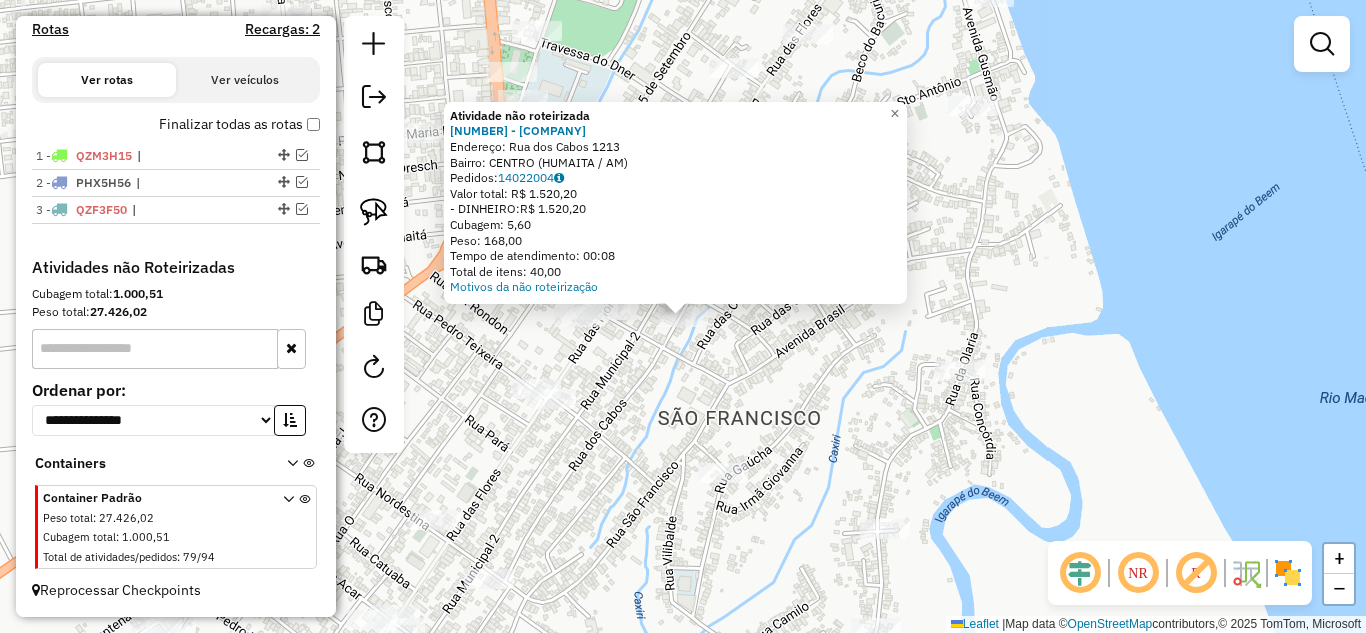 click on "Atividade não roteirizada 775 - j M Endereço: Rua dos Cabos [NUMBER] Bairro: CENTRO ([CITY] / AM) Pedidos: [NUMBER] Valor total: R$ 1.520,20 - DINHEIRO: R$ 1.520,20 Cubagem: 5,60 Peso: 168,00 Tempo de atendimento: 00:08 Total de itens: 40,00 Motivos da não roteirização × Janela de atendimento Grade de atendimento Capacidade Transportadoras Veículos Cliente Pedidos Rotas Selecione os dias de semana para filtrar as janelas de atendimento Seg Ter Qua Qui Sex Sáb Dom Informe o período da janela de atendimento: De: Até: Filtrar exatamente a janela do cliente Considerar janela de atendimento padrão Selecione os dias de semana para filtrar as grades de atendimento Seg Ter Qua Qui Sex Sáb Dom Considerar clientes sem dia de atendimento cadastrado Clientes fora do dia de atendimento selecionado Filtrar as atividades entre os valores definidos abaixo: Peso mínimo: Peso máximo: Cubagem mínima: Cubagem máxima: De: Até: De: Até: Veículo:" 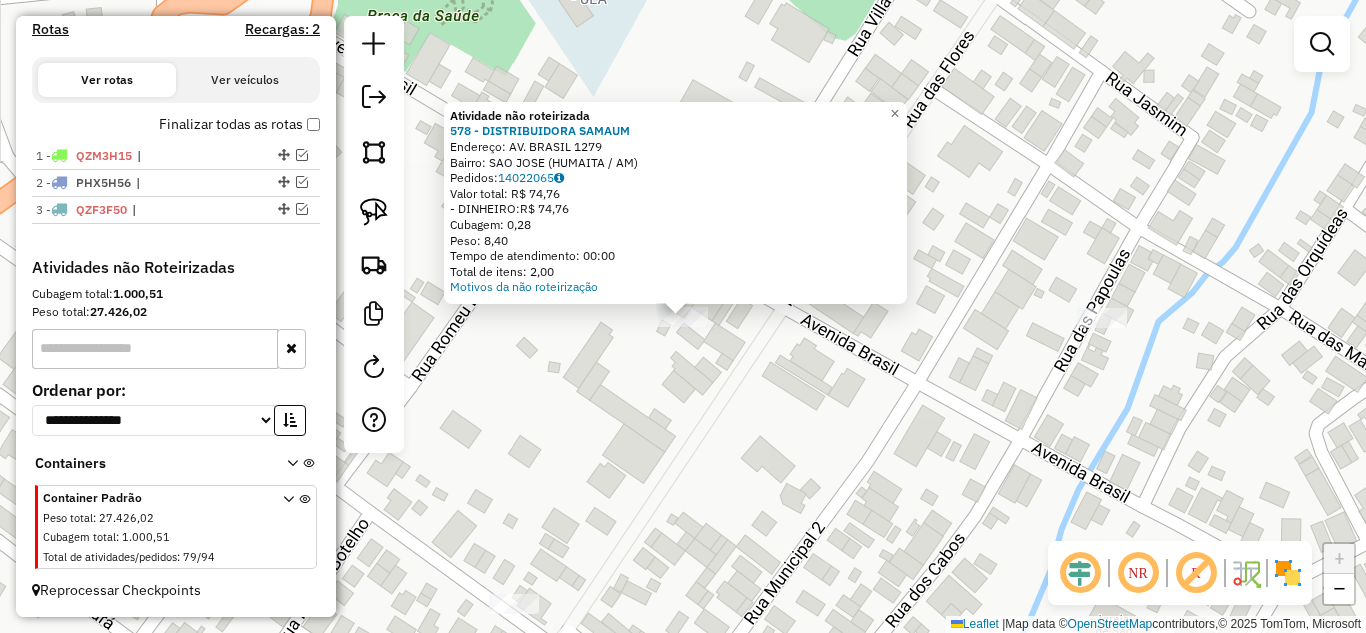 click on "Atividade não roteirizada 578 - [COMPANY] Endereço: AV. BRASIL [NUMBER] Bairro: [NEIGHBORHOOD] ([DISTRICT] / [STATE]) Pedidos: [ORDER_ID] Valor total: [CURRENCY] [PRICE] - DINHEIRO: [CURRENCY] [PRICE] Cubagem: [PRICE] Peso: [PRICE] Tempo de atendimento: [TIME] Total de itens: [PRICE] Motivos da não roteirização × Janela de atendimento Grade de atendimento Capacidade Transportadoras Veículos Cliente Pedidos Rotas Selecione os dias de semana para filtrar as janelas de atendimento Seg Ter Qua Qui Sex Sáb Dom Informe o período da janela de atendimento: De: Até: Filtrar exatamente a janela do cliente Considerar janela de atendimento padrão Selecione os dias de semana para filtrar as grades de atendimento Seg Ter Qua Qui Sex Sáb Dom Considerar clientes sem dia de atendimento cadastrado Clientes fora do dia de atendimento selecionado Filtrar as atividades entre os valores definidos abaixo: Peso mínimo: Peso máximo: Cubagem mínima: Cubagem máxima: De: Até: De: Até:" 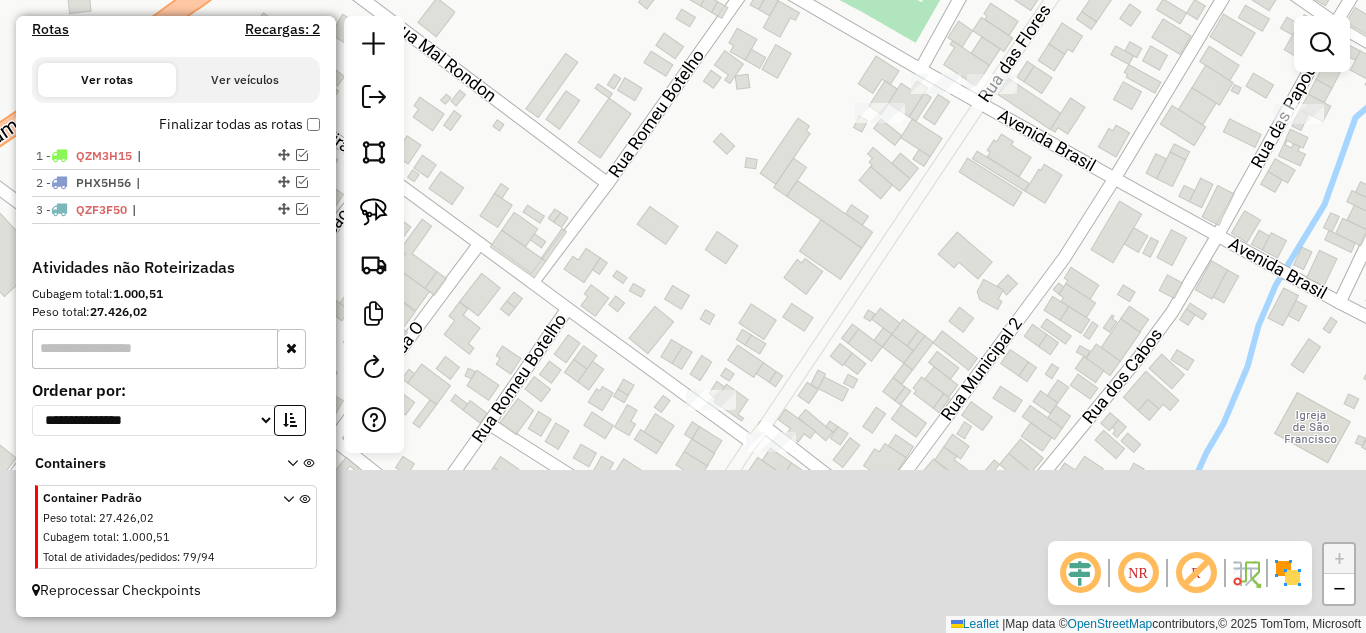 drag, startPoint x: 560, startPoint y: 458, endPoint x: 760, endPoint y: 207, distance: 320.93768 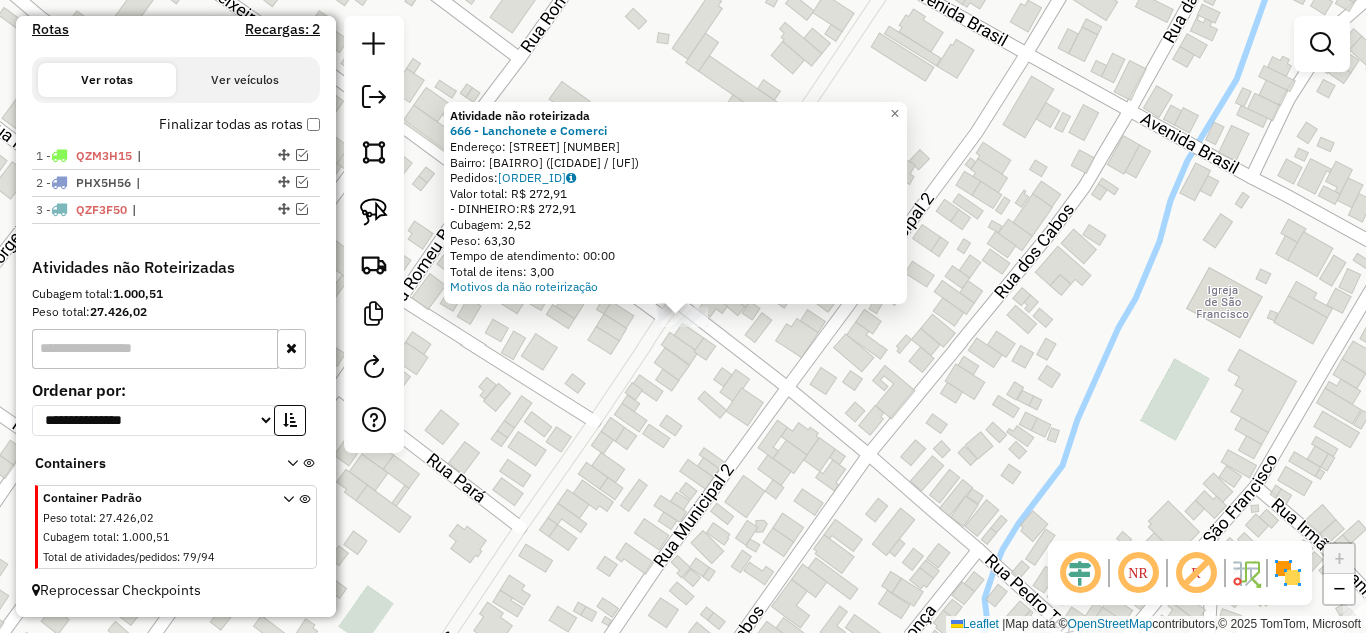 click on "Atividade não roteirizada [NUMBER] - Lanchonete e Comerci  Endereço:  [STREET] [NUMBER]   Bairro: [NEIGHBORHOOD] ([CITY] / [STATE])   Pedidos:  [ORDER_ID]   Valor total: R$ [PRICE]   - DINHEIRO:  R$ [PRICE]   Cubagem: [CUBAGE]   Peso: [WEIGHT]   Tempo de atendimento: 00:00   Total de itens: [ITEMS]  Motivos da não roteirização × Janela de atendimento Grade de atendimento Capacidade Transportadoras Veículos Cliente Pedidos  Rotas Selecione os dias de semana para filtrar as janelas de atendimento  Seg   Ter   Qua   Qui   Sex   Sáb   Dom  Informe o período da janela de atendimento: De: Até:  Filtrar exatamente a janela do cliente  Considerar janela de atendimento padrão  Selecione os dias de semana para filtrar as grades de atendimento  Seg   Ter   Qua   Qui   Sex   Sáb   Dom   Considerar clientes sem dia de atendimento cadastrado  Clientes fora do dia de atendimento selecionado Filtrar as atividades entre os valores definidos abaixo:  Peso mínimo:   Peso máximo:   Cubagem mínima:   Cubagem máxima:   De:   Até:" 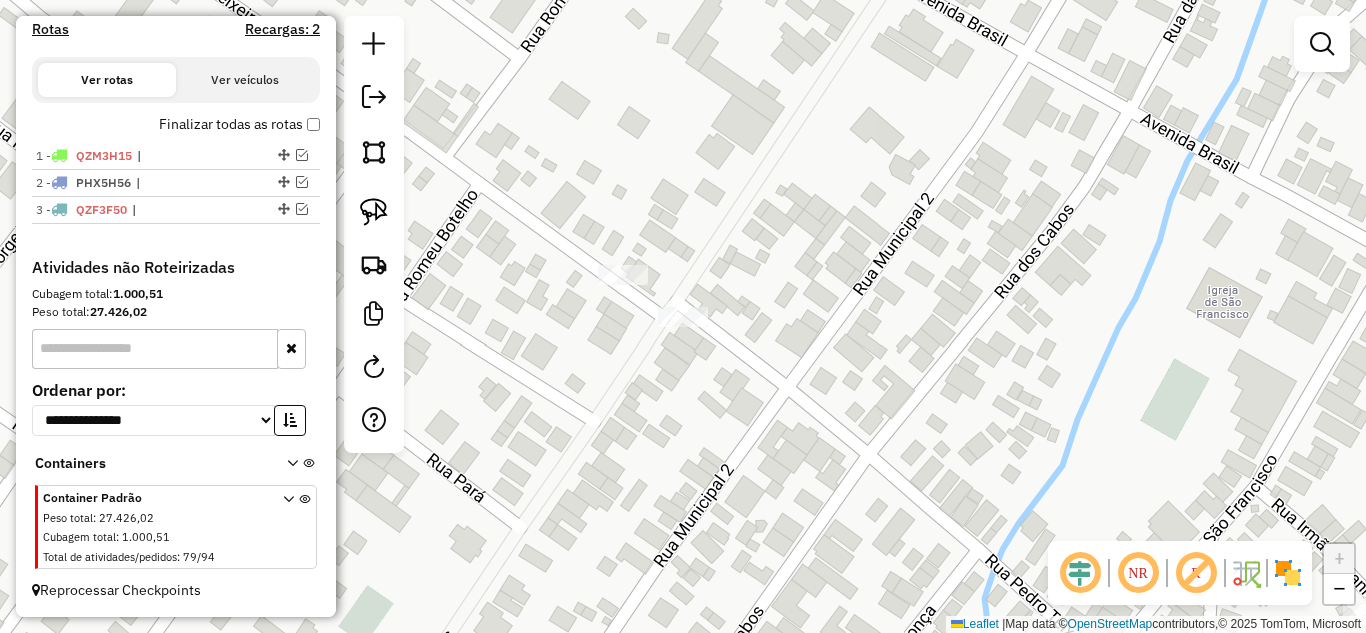 drag, startPoint x: 693, startPoint y: 394, endPoint x: 654, endPoint y: 207, distance: 191.02356 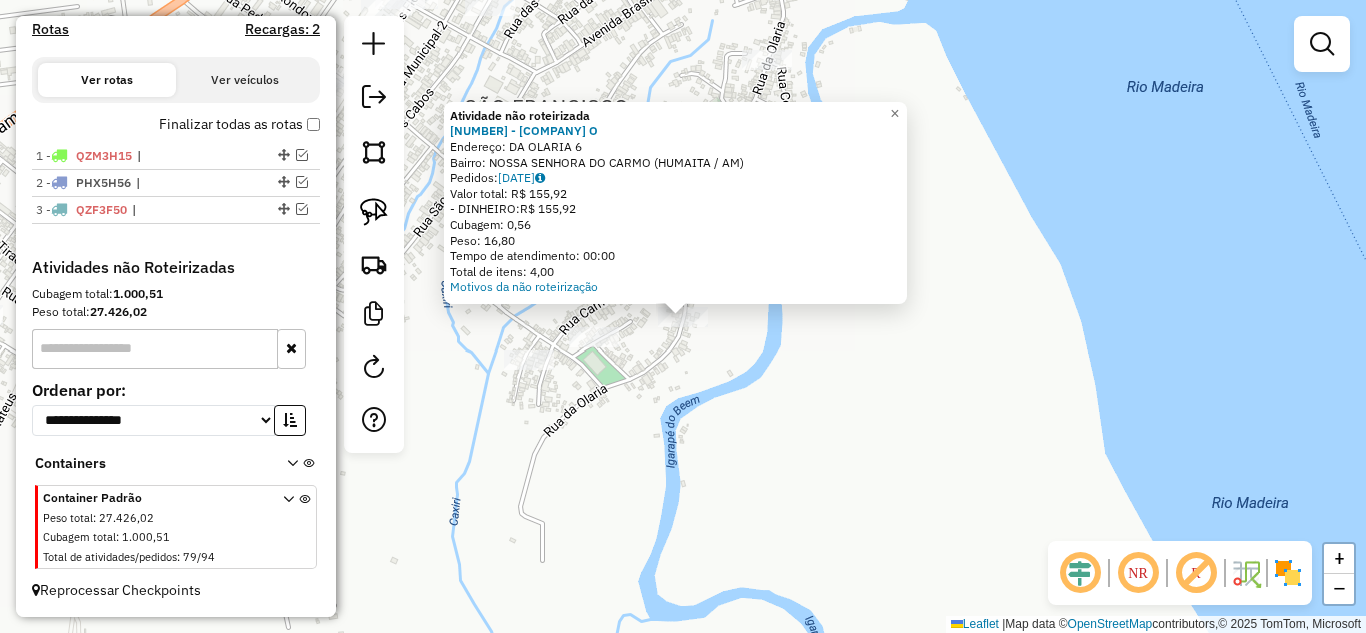 click on "Atividade não roteirizada 571 - MERCEARIA SANTOS   O  Endereço:  [STREET_NAME] [NUMBER]   Bairro: [NEIGHBORHOOD] ([CITY] / [STATE])   Pedidos:  [ORDER_ID]   Valor total: R$ [PRICE]   - DINHEIRO:  R$ [PRICE]   Cubagem: [CUBAGE]   Peso: [WEIGHT]   Tempo de atendimento: [TIME]   Total de itens: [ITEMS]  Motivos da não roteirização × Janela de atendimento Grade de atendimento Capacidade Transportadoras Veículos Cliente Pedidos  Rotas Selecione os dias de semana para filtrar as janelas de atendimento  Seg   Ter   Qua   Qui   Sex   Sáb   Dom  Informe o período da janela de atendimento: De: Até:  Filtrar exatamente a janela do cliente  Considerar janela de atendimento padrão  Selecione os dias de semana para filtrar as grades de atendimento  Seg   Ter   Qua   Qui   Sex   Sáb   Dom   Considerar clientes sem dia de atendimento cadastrado  Clientes fora do dia de atendimento selecionado Filtrar as atividades entre os valores definidos abaixo:  Peso mínimo:   Peso máximo:   Cubagem mínima:   Cubagem máxima:   De:   Até:  De:" 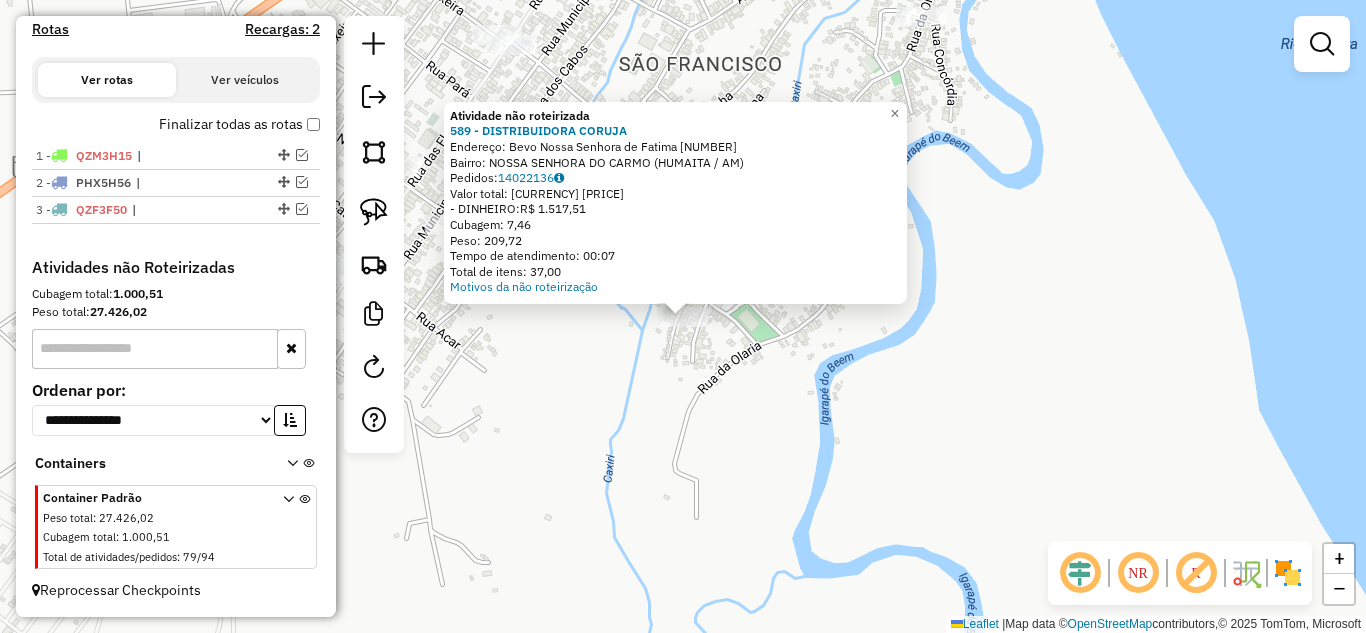 click on "Atividade não roteirizada 589 - DISTRIBUIDORA CORUJA  Endereço:  [CITY] Nossa Senhora de Fatima 344   Bairro: [BAIRRO] ([CITY] / AM)   Pedidos:  14022136   Valor total: R$ 1.517,51   - DINHEIRO:  R$ 1.517,51   Cubagem: 7,46   Peso: 209,72   Tempo de atendimento: 00:07   Total de itens: 37,00  Motivos da não roteirização × Janela de atendimento Grade de atendimento Capacidade Transportadoras Veículos Cliente Pedidos  Rotas Selecione os dias de semana para filtrar as janelas de atendimento  Seg   Ter   Qua   Qui   Sex   Sáb   Dom  Informe o período da janela de atendimento: De: Até:  Filtrar exatamente a janela do cliente  Considerar janela de atendimento padrão  Selecione os dias de semana para filtrar as grades de atendimento  Seg   Ter   Qua   Qui   Sex   Sáb   Dom   Considerar clientes sem dia de atendimento cadastrado  Clientes fora do dia de atendimento selecionado Filtrar as atividades entre os valores definidos abaixo:  Peso mínimo:   Peso máximo:   Cubagem mínima:   De:  De:" 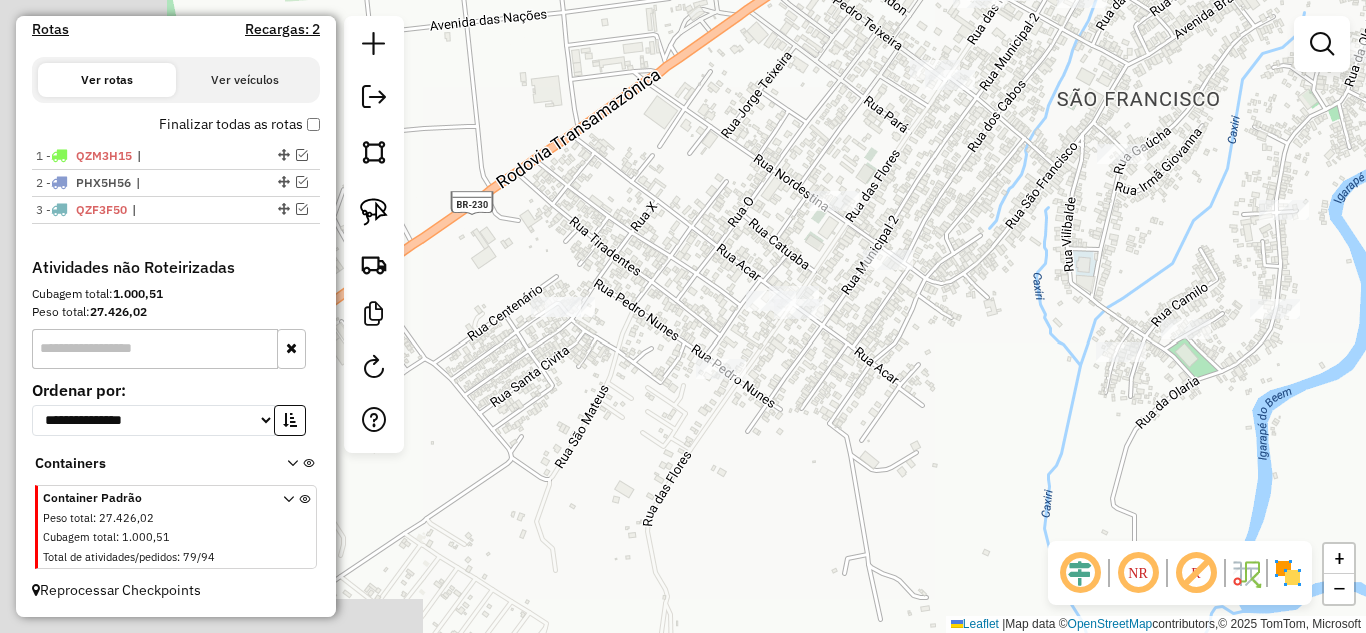drag, startPoint x: 529, startPoint y: 384, endPoint x: 967, endPoint y: 419, distance: 439.39618 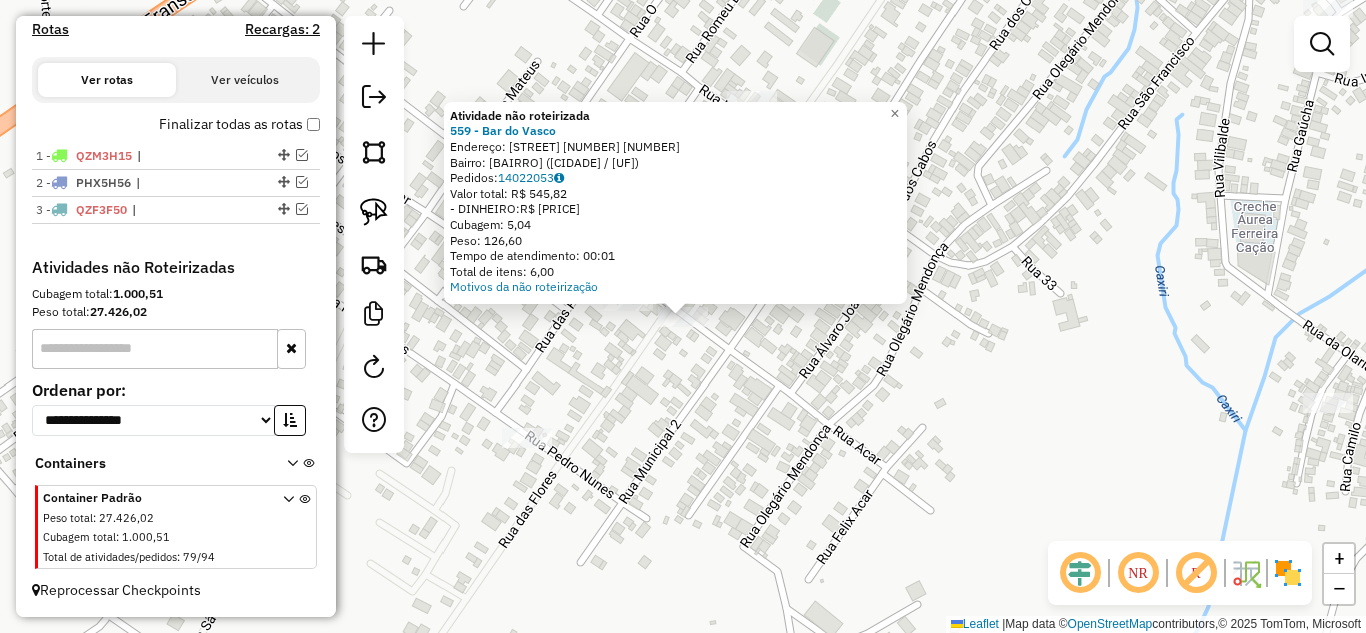 click on "Atividade não roteirizada 559 - [COMPANY] Endereço: Municipal [NUMBER] [NUMBER] Bairro: [NEIGHBORHOOD] ([DISTRICT] / [STATE]) Pedidos: [ORDER_ID] Valor total: [CURRENCY] [PRICE] - DINHEIRO: [CURRENCY] [PRICE] Cubagem: [PRICE] Peso: [PRICE] Tempo de atendimento: [TIME] Total de itens: [PRICE] Motivos da não roteirização × Janela de atendimento Grade de atendimento Capacidade Transportadoras Veículos Cliente Pedidos Rotas Selecione os dias de semana para filtrar as janelas de atendimento Seg Ter Qua Qui Sex Sáb Dom Informe o período da janela de atendimento: De: Até: Filtrar exatamente a janela do cliente Considerar janela de atendimento padrão Selecione os dias de semana para filtrar as grades de atendimento Seg Ter Qua Qui Sex Sáb Dom Considerar clientes sem dia de atendimento cadastrado Clientes fora do dia de atendimento selecionado Filtrar as atividades entre os valores definidos abaixo: Peso mínimo: Peso máximo: Cubagem mínima: Cubagem máxima: De: Até: De: Até:" 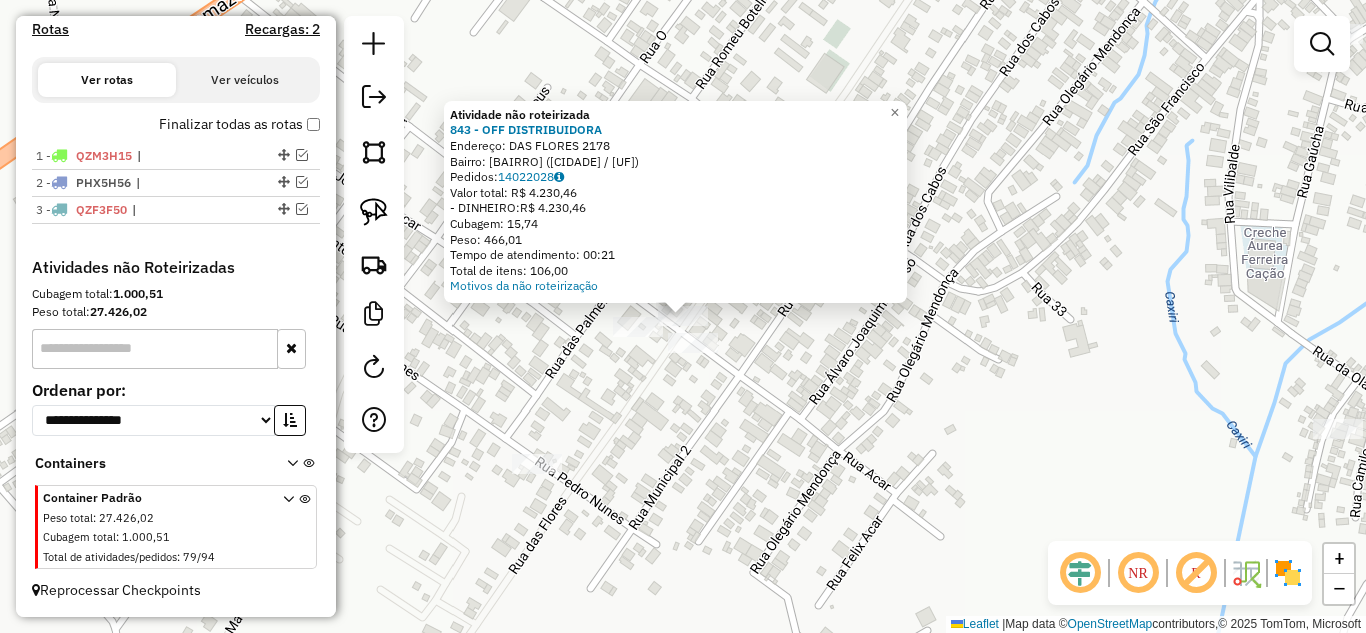 click on "Atividade não roteirizada 843 - OFF DISTRIBUIDORA  Endereço:  DAS FLORES [NUMBER]   Bairro: SAO CRISTOVAO ([CITY] / AM)   Pedidos:  [ORDER_ID]   Valor total: R$ 4.230,46   - DINHEIRO:  R$ 4.230,46   Cubagem: 15,74   Peso: 466,01   Tempo de atendimento: 00:21   Total de itens: 106,00  Motivos da não roteirização × Janela de atendimento Grade de atendimento Capacidade Transportadoras Veículos Cliente Pedidos  Rotas Selecione os dias de semana para filtrar as janelas de atendimento  Seg   Ter   Qua   Qui   Sex   Sáb   Dom  Informe o período da janela de atendimento: De: Até:  Filtrar exatamente a janela do cliente  Considerar janela de atendimento padrão  Selecione os dias de semana para filtrar as grades de atendimento  Seg   Ter   Qua   Qui   Sex   Sáb   Dom   Considerar clientes sem dia de atendimento cadastrado  Clientes fora do dia de atendimento selecionado Filtrar as atividades entre os valores definidos abaixo:  Peso mínimo:   Peso máximo:   Cubagem mínima:   Cubagem máxima:   De:   Até:  De:" 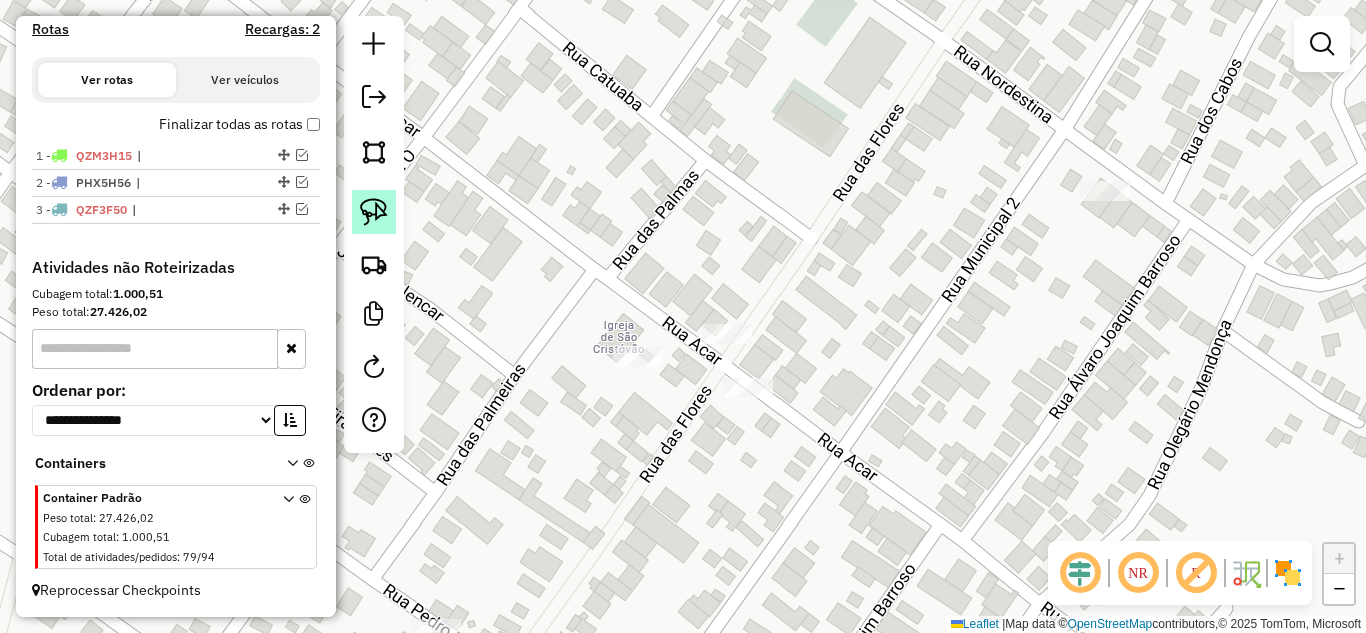 click 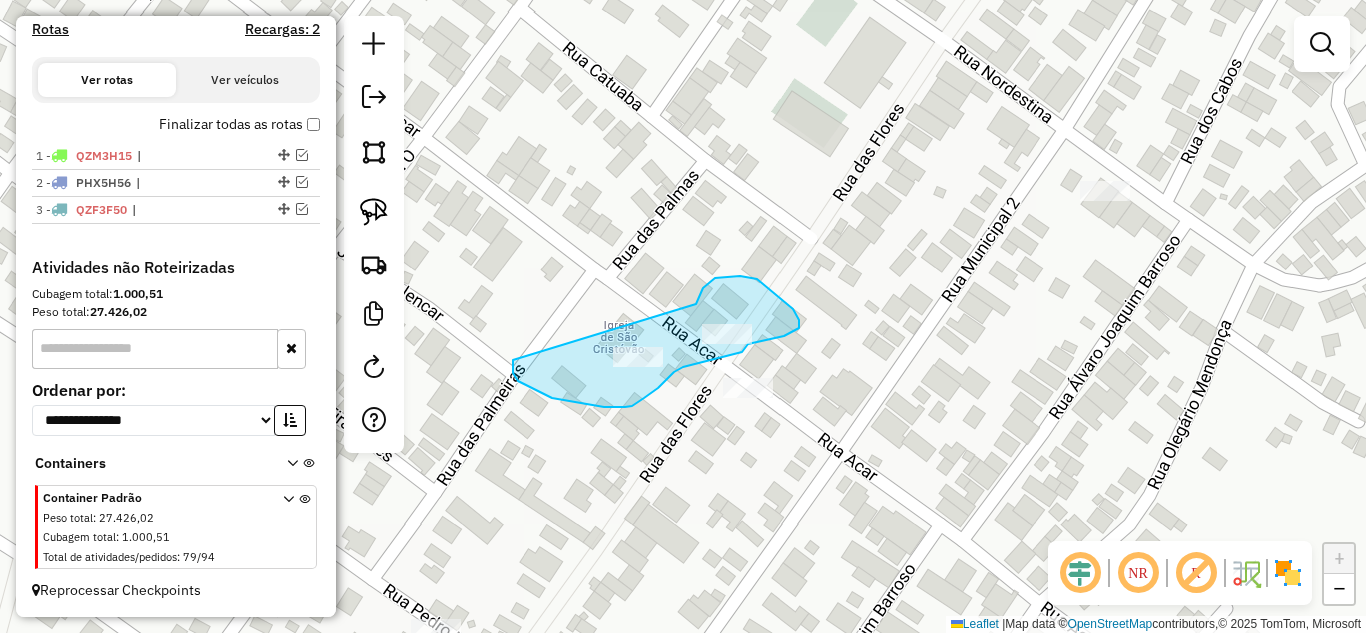 drag, startPoint x: 698, startPoint y: 296, endPoint x: 518, endPoint y: 342, distance: 185.78482 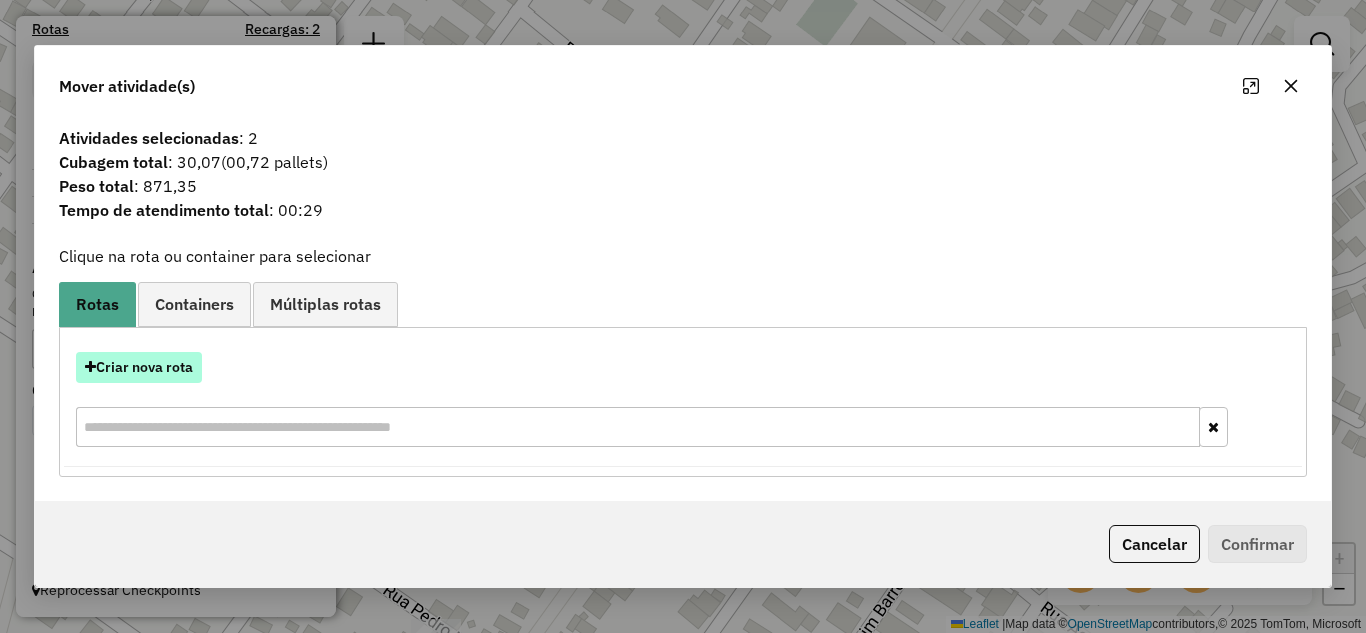 click on "Criar nova rota" at bounding box center [139, 367] 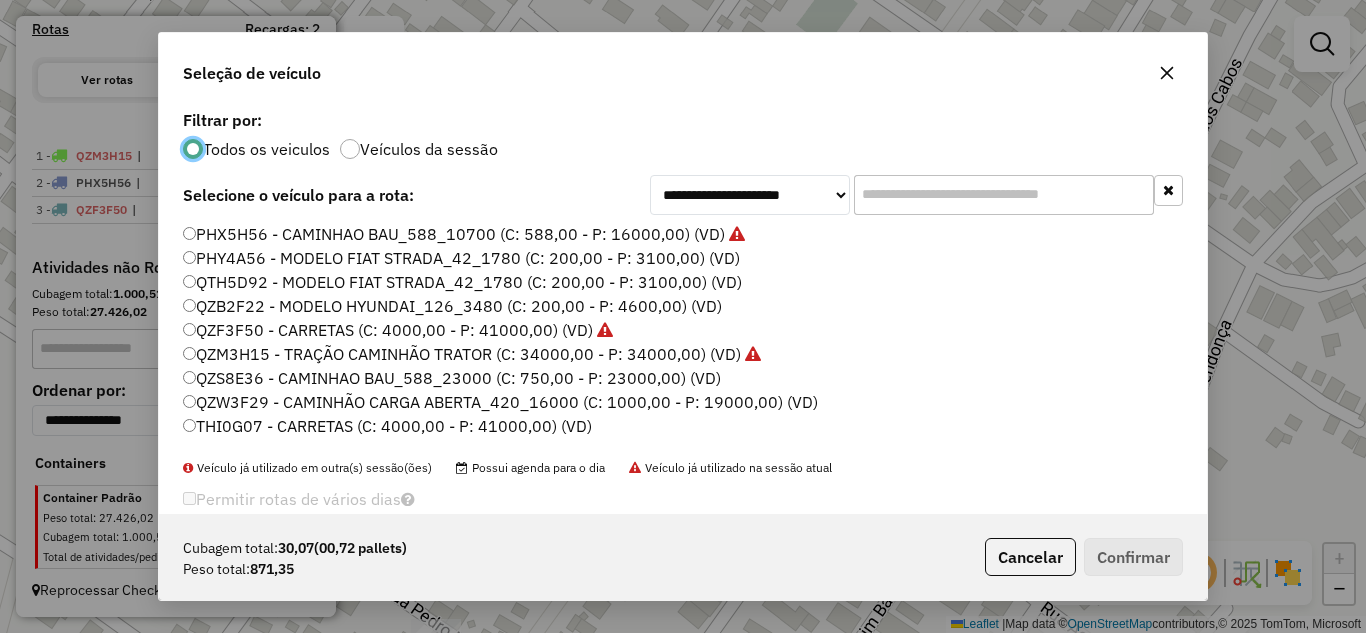 scroll, scrollTop: 11, scrollLeft: 6, axis: both 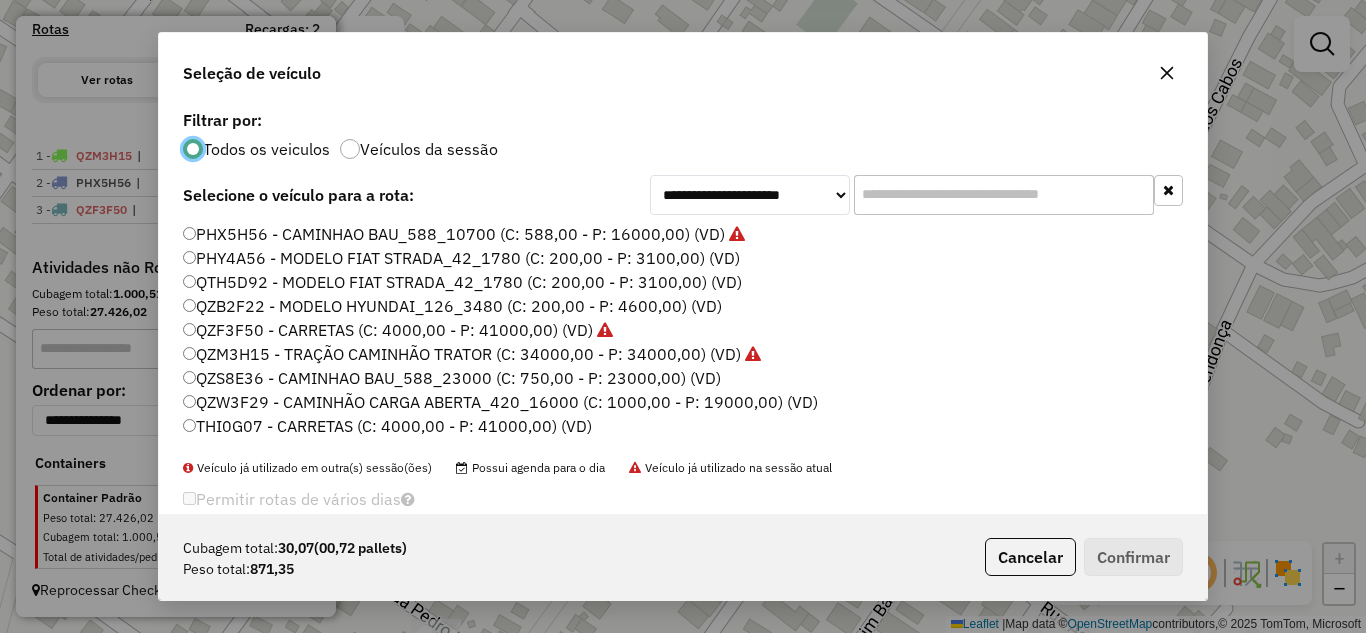 click on "QZW3F29 - CAMINHÃO CARGA ABERTA_420_16000 (C: 1000,00 - P: 19000,00) (VD)" 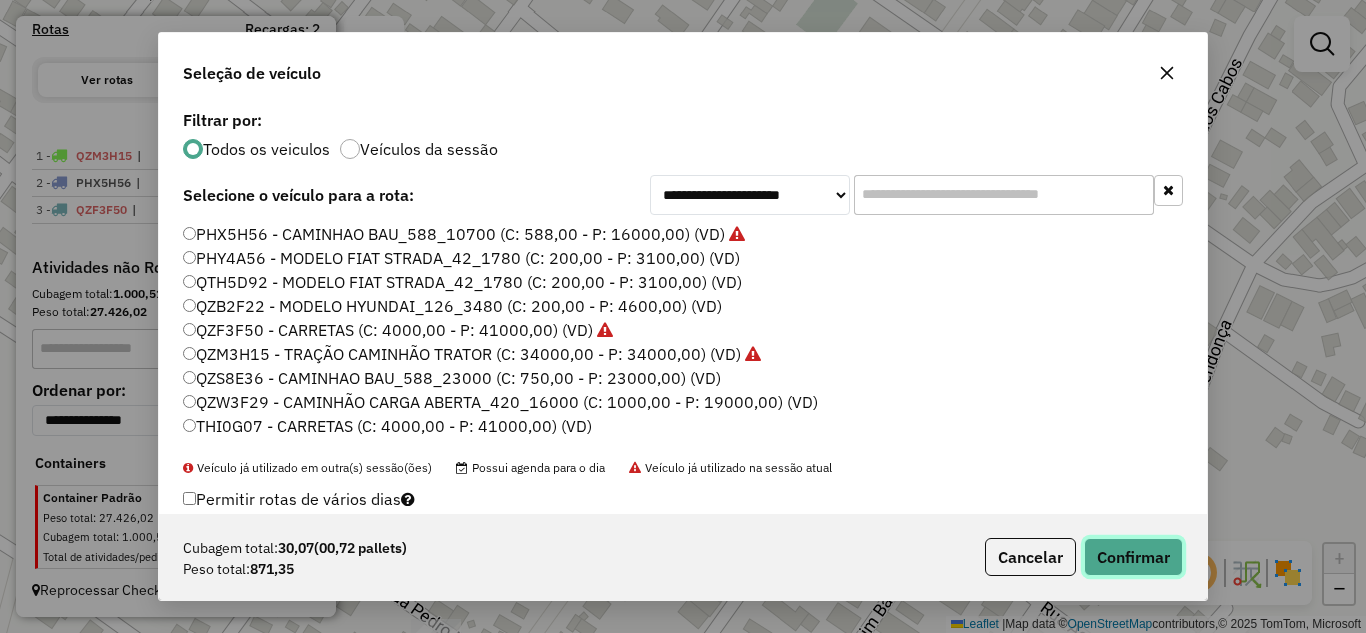 click on "Confirmar" 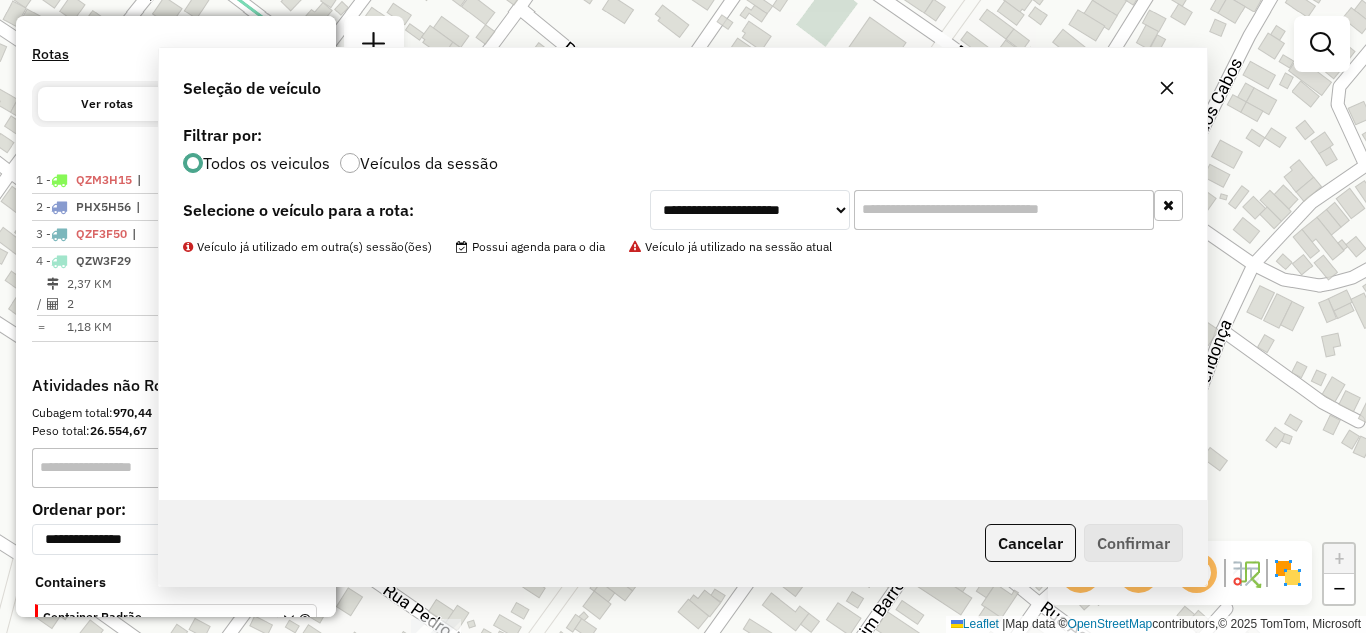 scroll, scrollTop: 719, scrollLeft: 0, axis: vertical 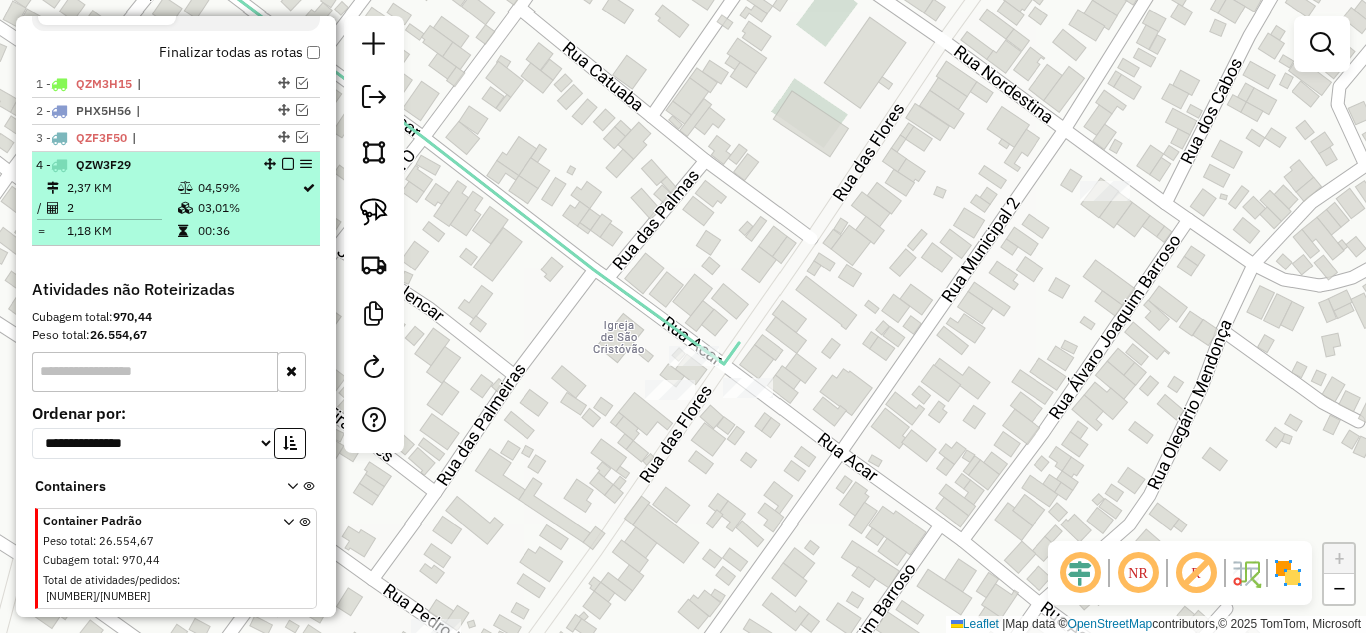 click at bounding box center (288, 164) 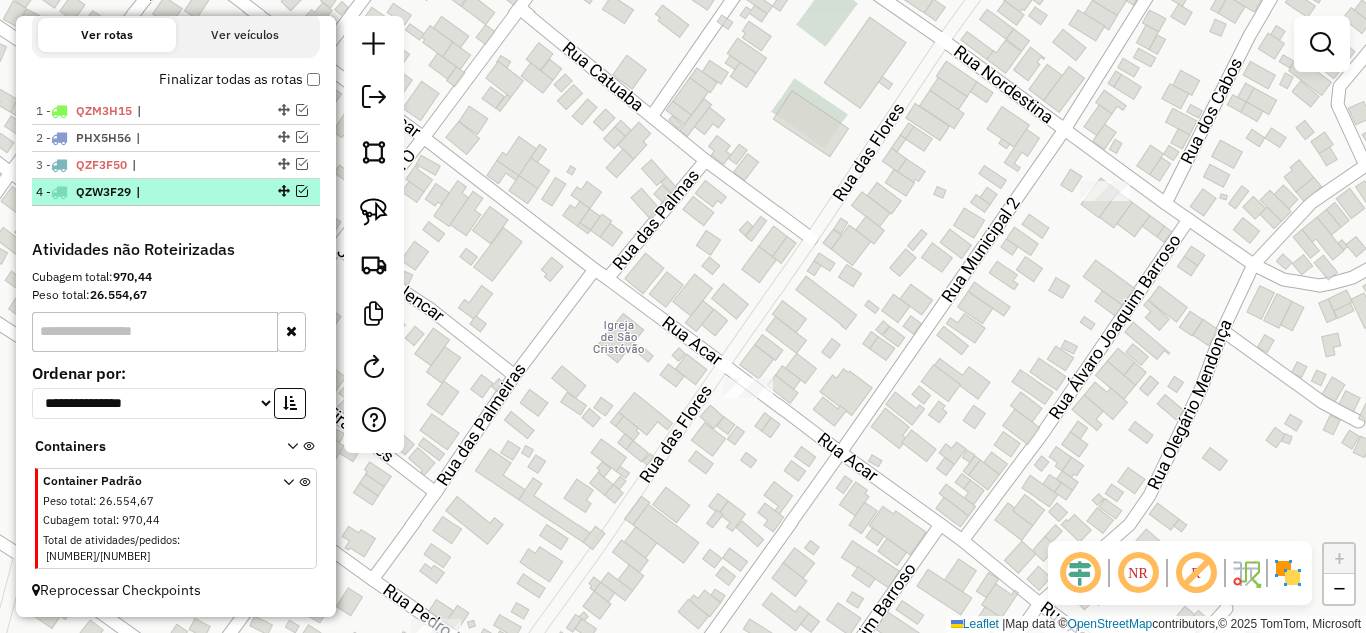 scroll, scrollTop: 675, scrollLeft: 0, axis: vertical 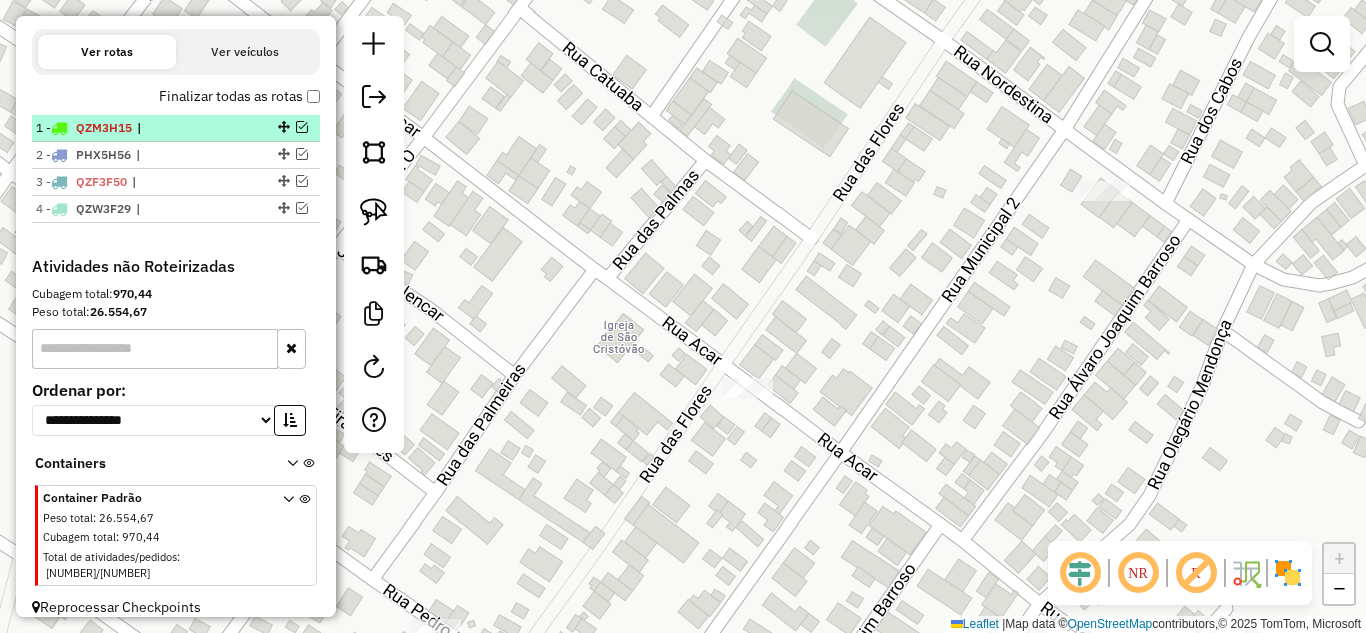 click at bounding box center (302, 127) 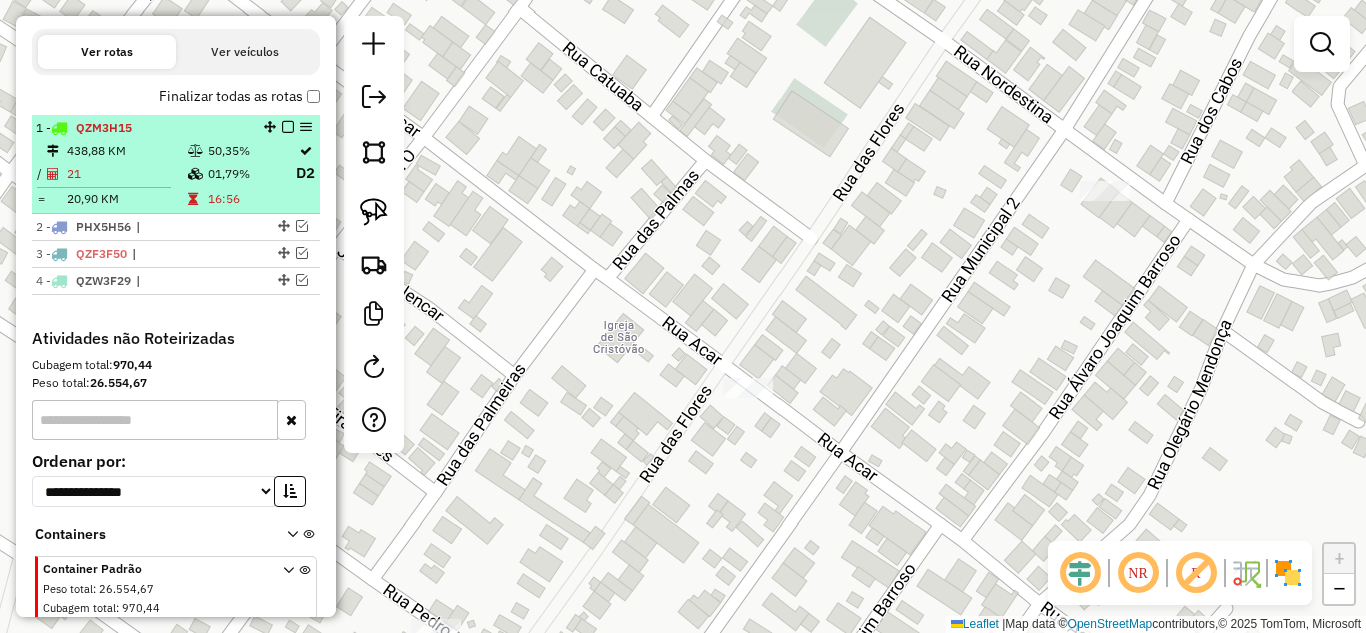 scroll, scrollTop: 719, scrollLeft: 0, axis: vertical 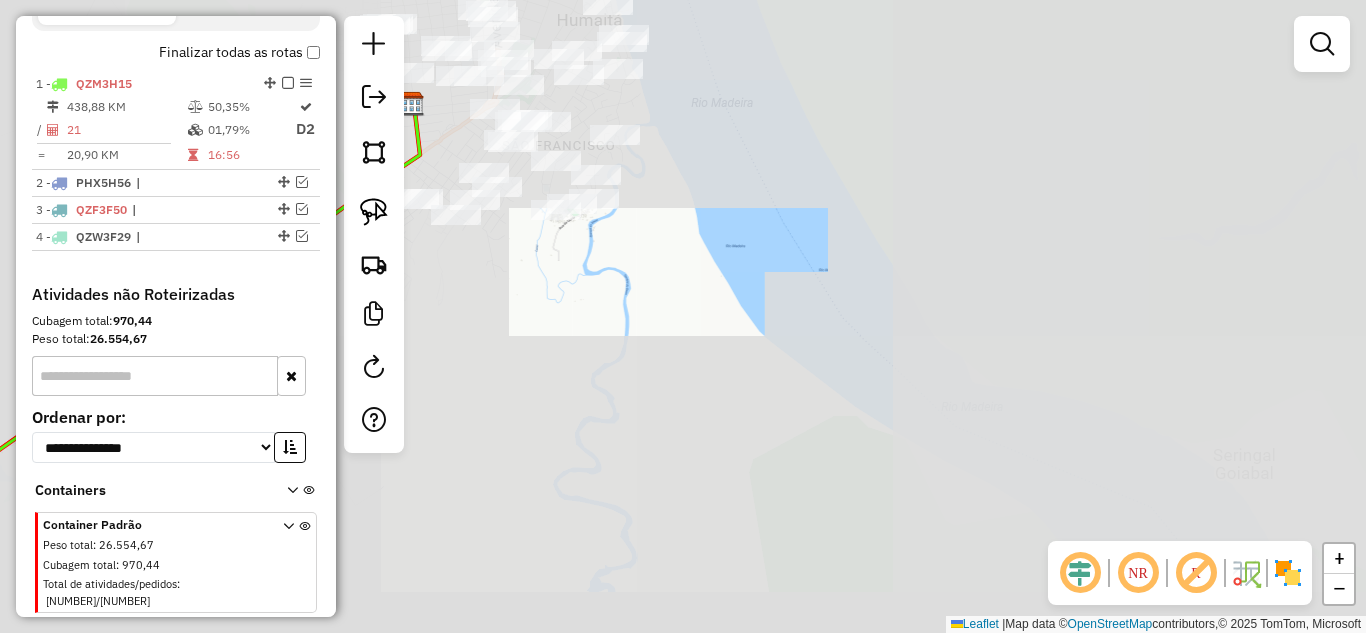 drag, startPoint x: 515, startPoint y: 341, endPoint x: 793, endPoint y: 401, distance: 284.40112 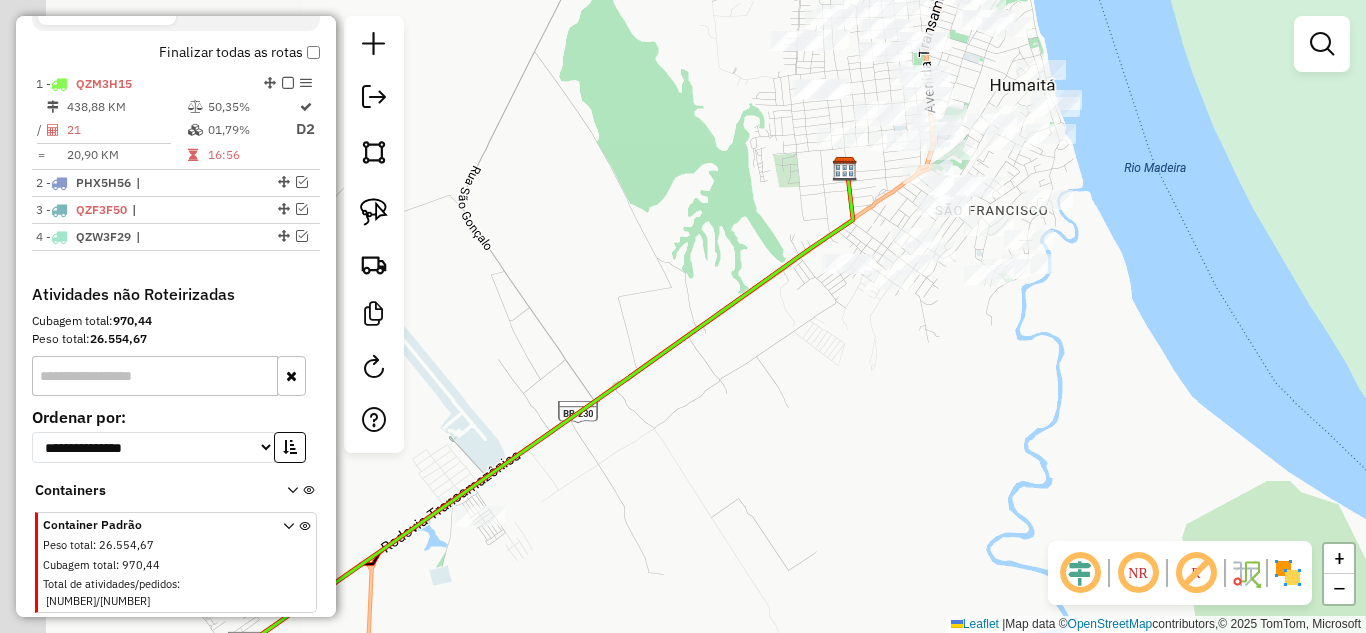 drag, startPoint x: 765, startPoint y: 390, endPoint x: 826, endPoint y: 385, distance: 61.204575 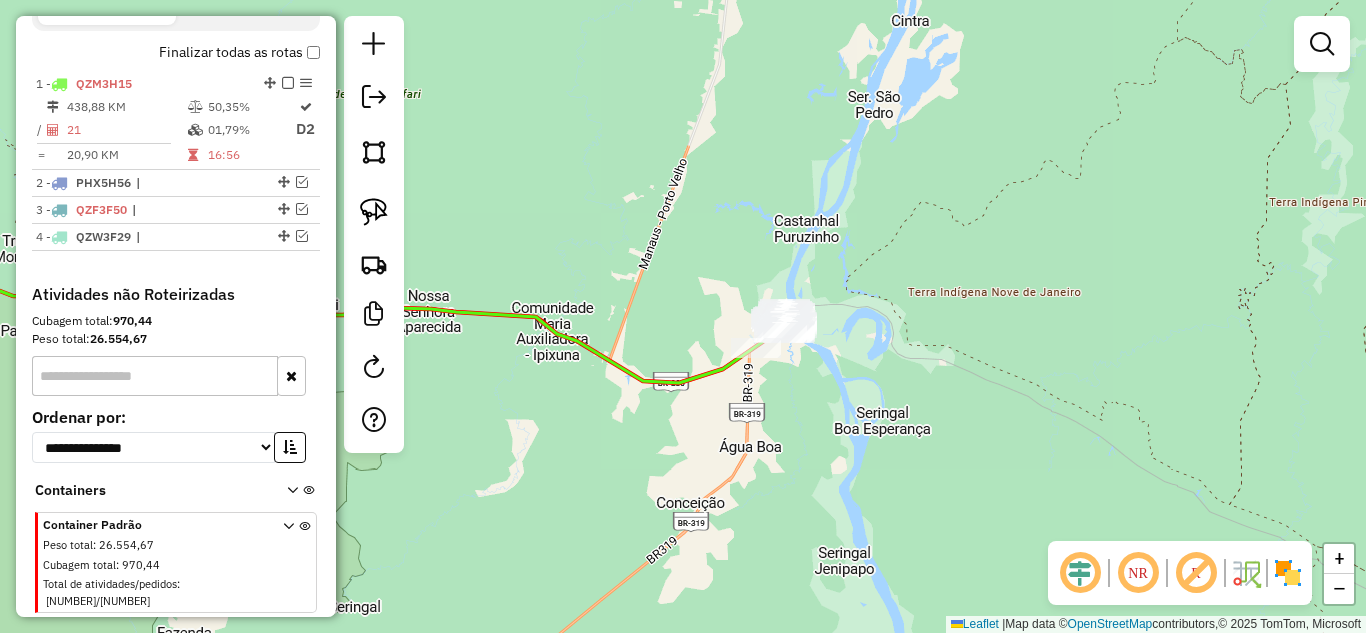 drag, startPoint x: 592, startPoint y: 444, endPoint x: 815, endPoint y: 448, distance: 223.03587 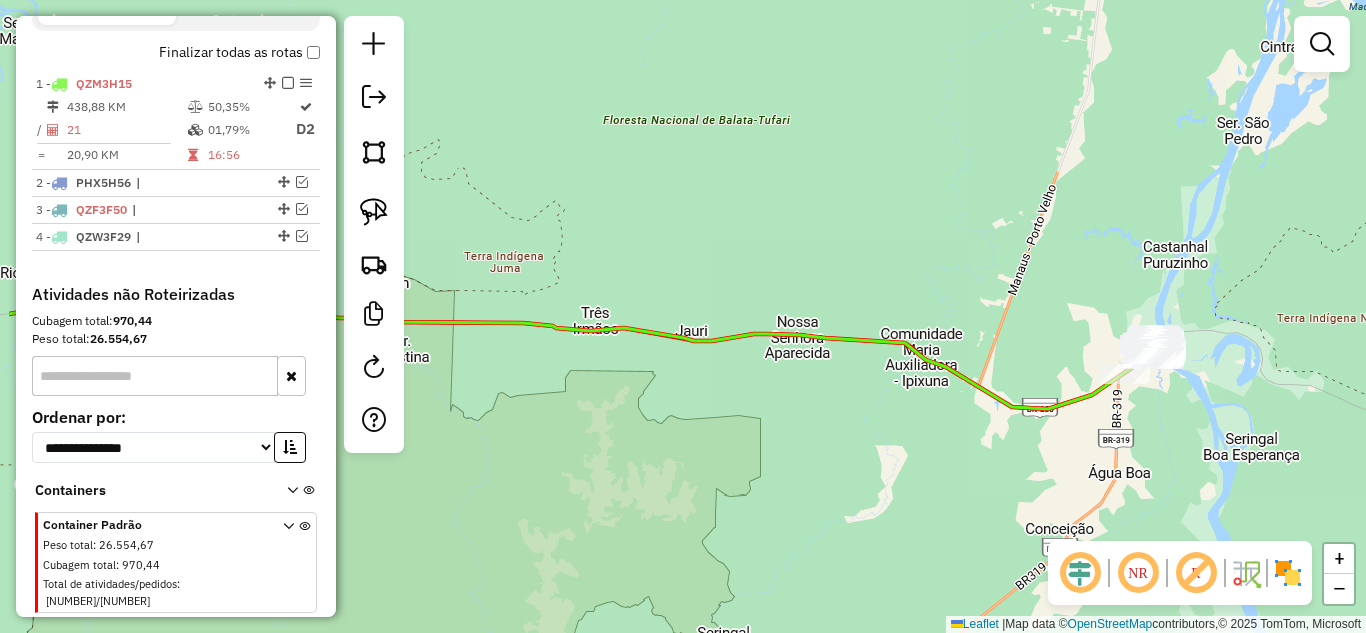 drag, startPoint x: 656, startPoint y: 404, endPoint x: 798, endPoint y: 426, distance: 143.69412 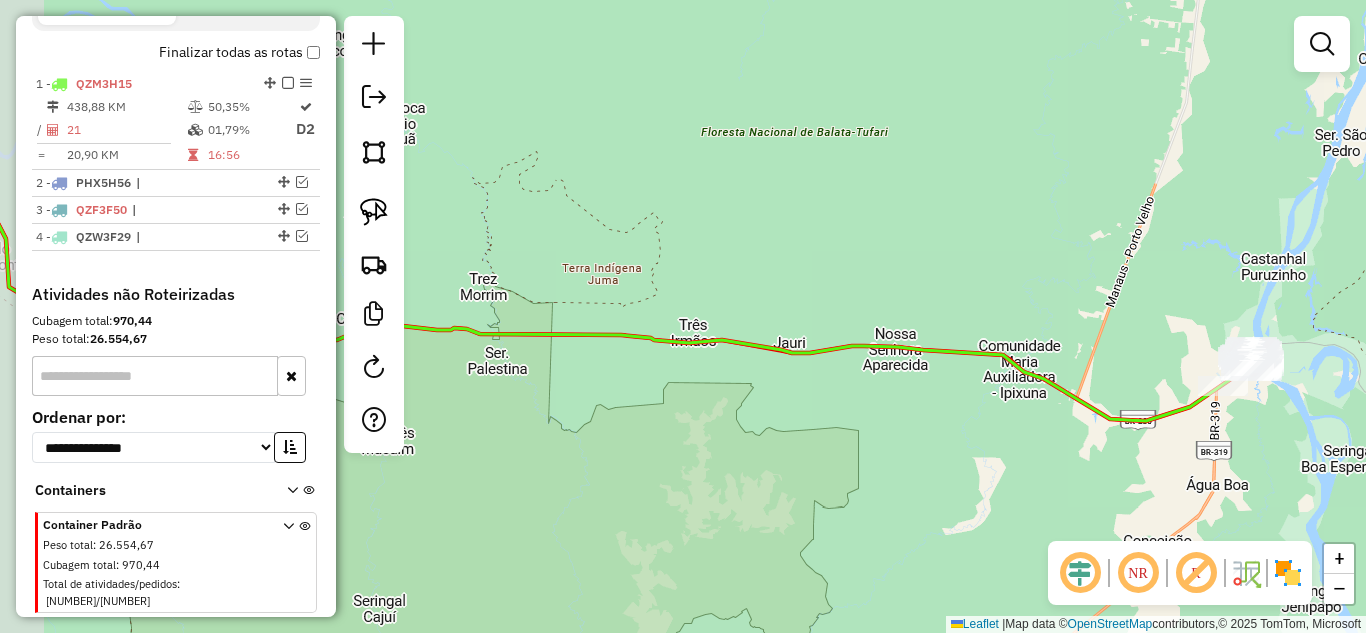 drag, startPoint x: 558, startPoint y: 405, endPoint x: 972, endPoint y: 423, distance: 414.3911 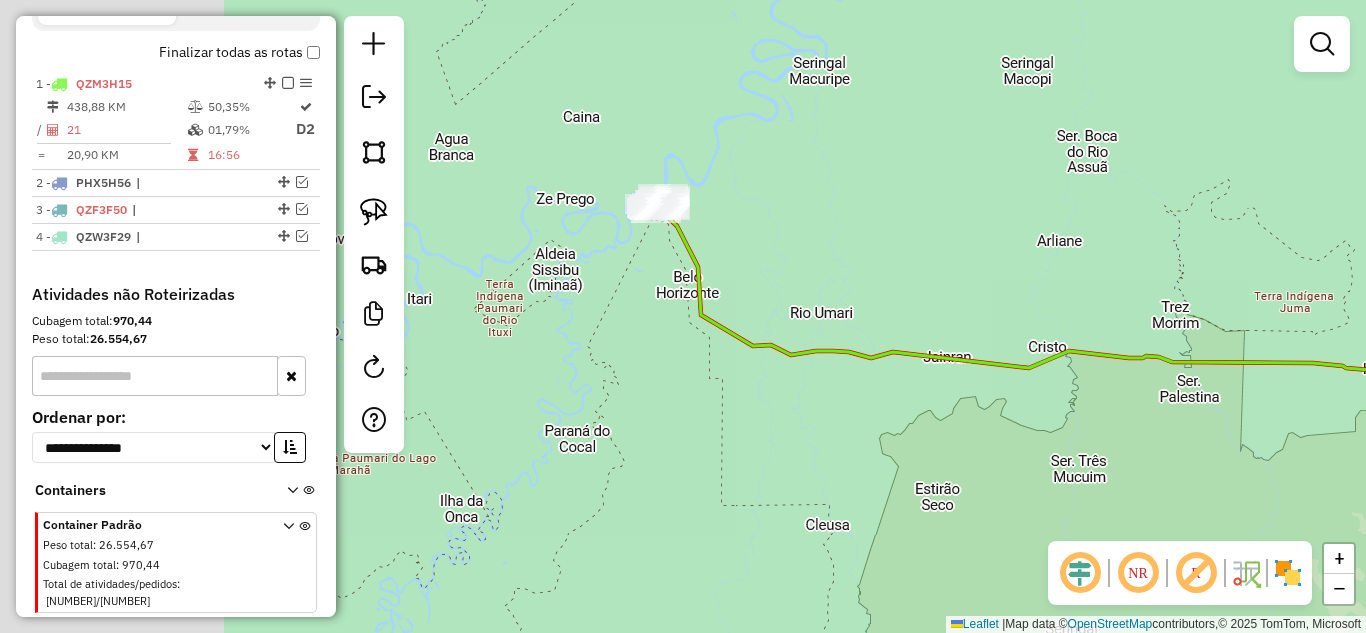 drag, startPoint x: 600, startPoint y: 388, endPoint x: 865, endPoint y: 398, distance: 265.1886 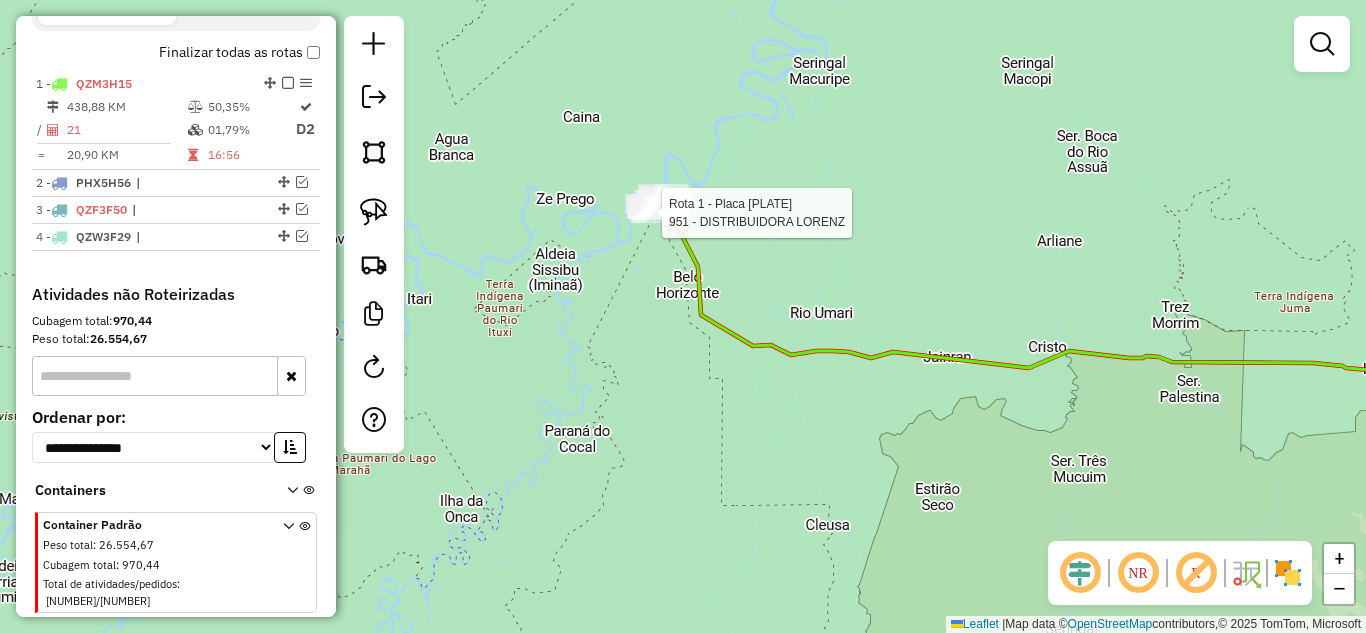 click on "Rota 1 - Placa [PLATE] [ORDER_ID] - [BRAND] Janela de atendimento Grade de atendimento Capacidade Transportadoras Veículos Cliente Pedidos Rotas Selecione os dias de semana para filtrar as janelas de atendimento Seg Ter Qua Qui Sex Sáb Dom Informe o período da janela de atendimento: De: Até: Filtrar exatamente a janela do cliente Considerar janela de atendimento padrão Selecione os dias de semana para filtrar as grades de atendimento Seg Ter Qua Qui Sex Sáb Dom Considerar clientes sem dia de atendimento cadastrado Clientes fora do dia de atendimento selecionado Filtrar as atividades entre os valores definidos abaixo: Peso mínimo: Peso máximo: Cubagem mínima: Cubagem máxima: De: Até: Filtrar as atividades entre o tempo de atendimento definido abaixo: De: Até: Considerar capacidade total dos clientes não roteirizados Transportadora: Selecione um ou mais itens Tipo de veículo: Selecione um ou mais itens Veículo: Selecione um ou mais itens +" 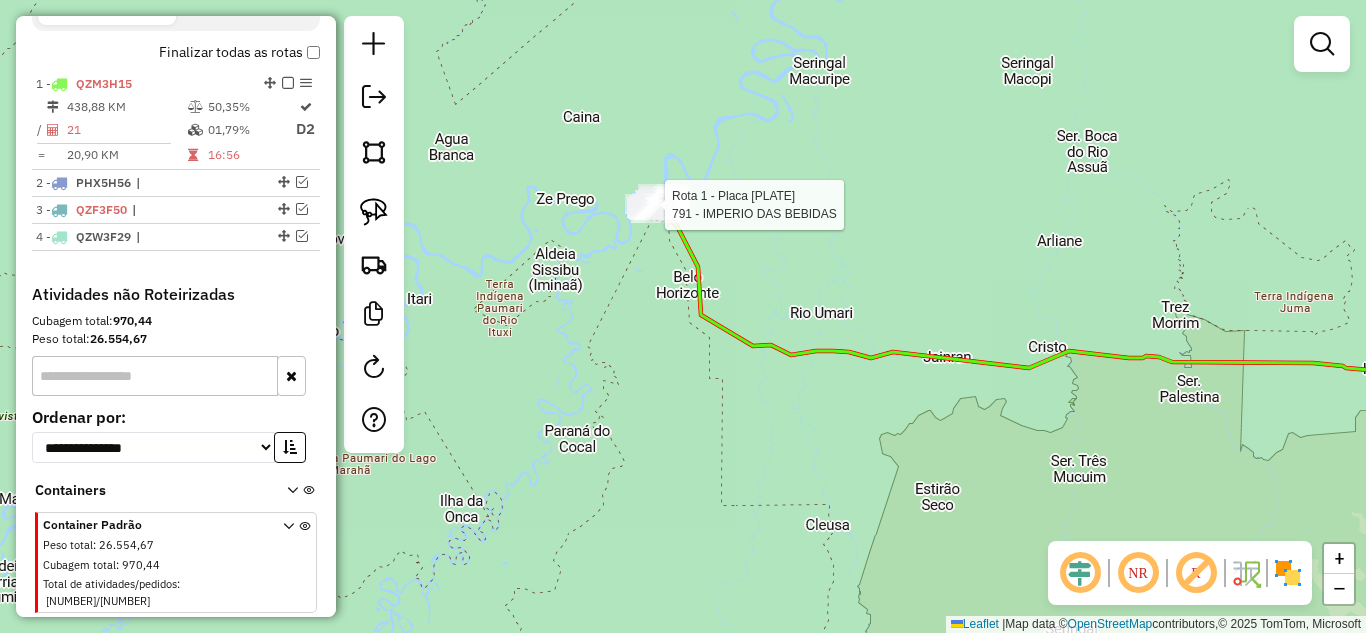 select on "**********" 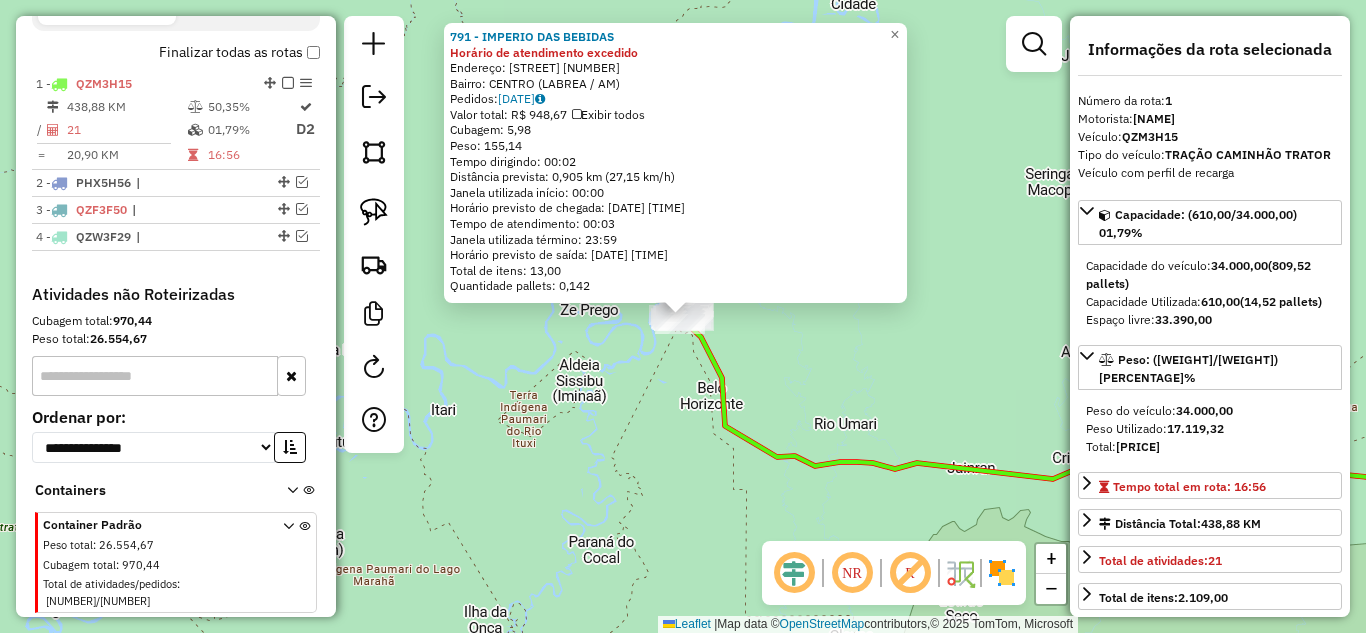 scroll, scrollTop: 747, scrollLeft: 0, axis: vertical 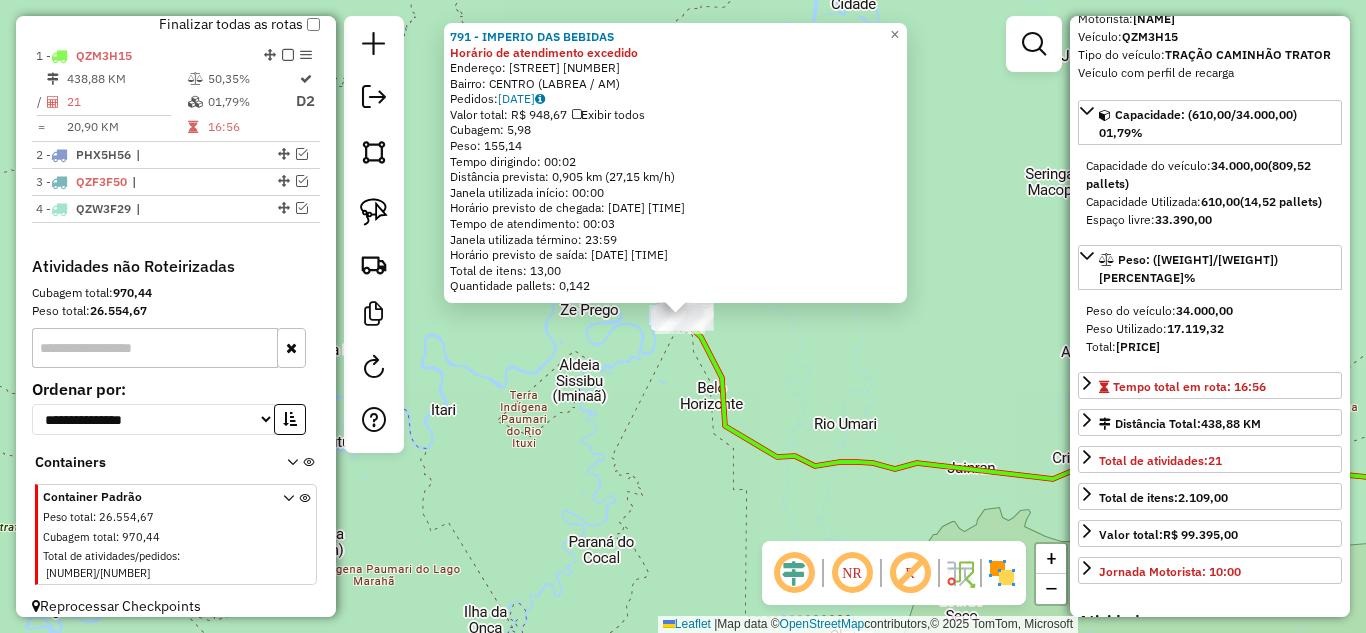 click on "[BUSINESS_NAME] Horário de atendimento excedido  Endereço:  [STREET_NAME] [NUMBER]   Bairro: [NEIGHBORHOOD] ([CITY] / [STATE])   Pedidos:  [ORDER_ID]   Valor total: R$ [PRICE]   Exibir todos   Cubagem: [CUBAGE]  Peso: [WEIGHT]  Tempo dirigindo: [TIME]   Distância prevista: [DISTANCE] km ([SPEED] km/h)   Janela utilizada início: [TIME]   Horário previsto de chegada: [DATE] [TIME]   Tempo de atendimento: [TIME]   Janela utilizada término: [TIME]   Horário previsto de saída: [DATE] [TIME]   Total de itens: [ITEMS]   Quantidade pallets: [QUANTITY]  × Janela de atendimento Grade de atendimento Capacidade Transportadoras Veículos Cliente Pedidos  Rotas Selecione os dias de semana para filtrar as janelas de atendimento  Seg   Ter   Qua   Qui   Sex   Sáb   Dom  Informe o período da janela de atendimento: De: Até:  Filtrar exatamente a janela do cliente  Considerar janela de atendimento padrão  Selecione os dias de semana para filtrar as grades de atendimento  Seg   Ter   Qua   Qui   Sex   Sáb   Dom   Peso mínimo:   De:   Até:" 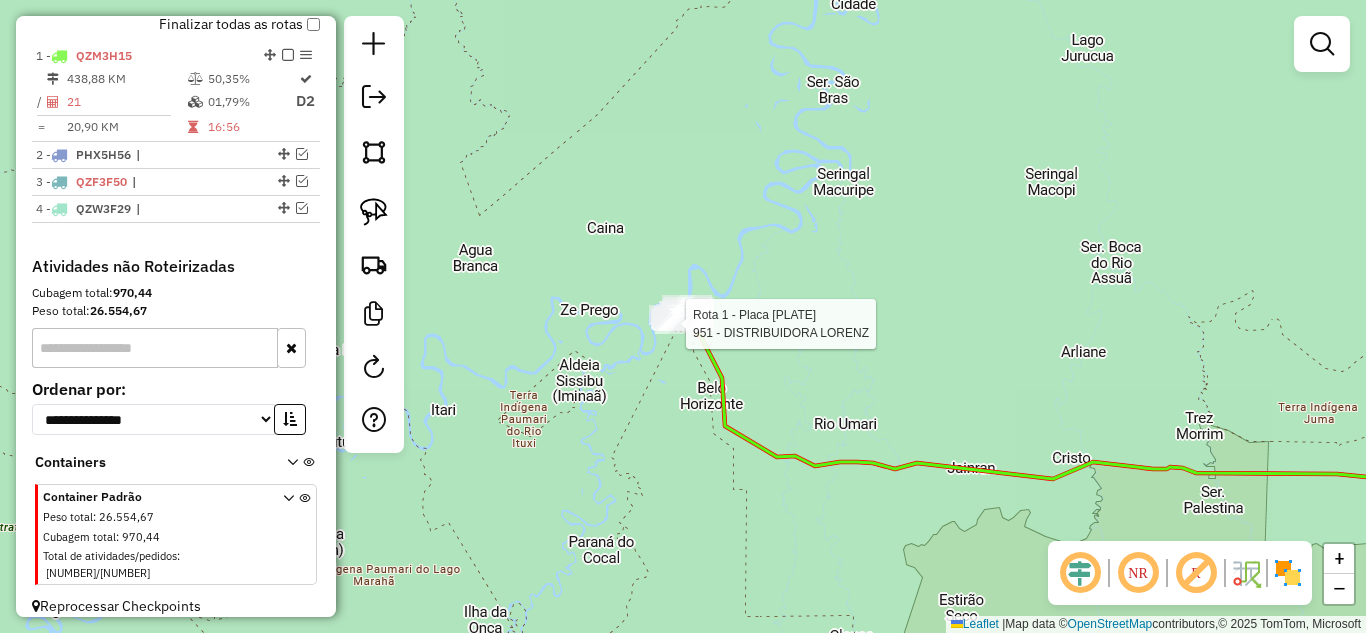 select on "**********" 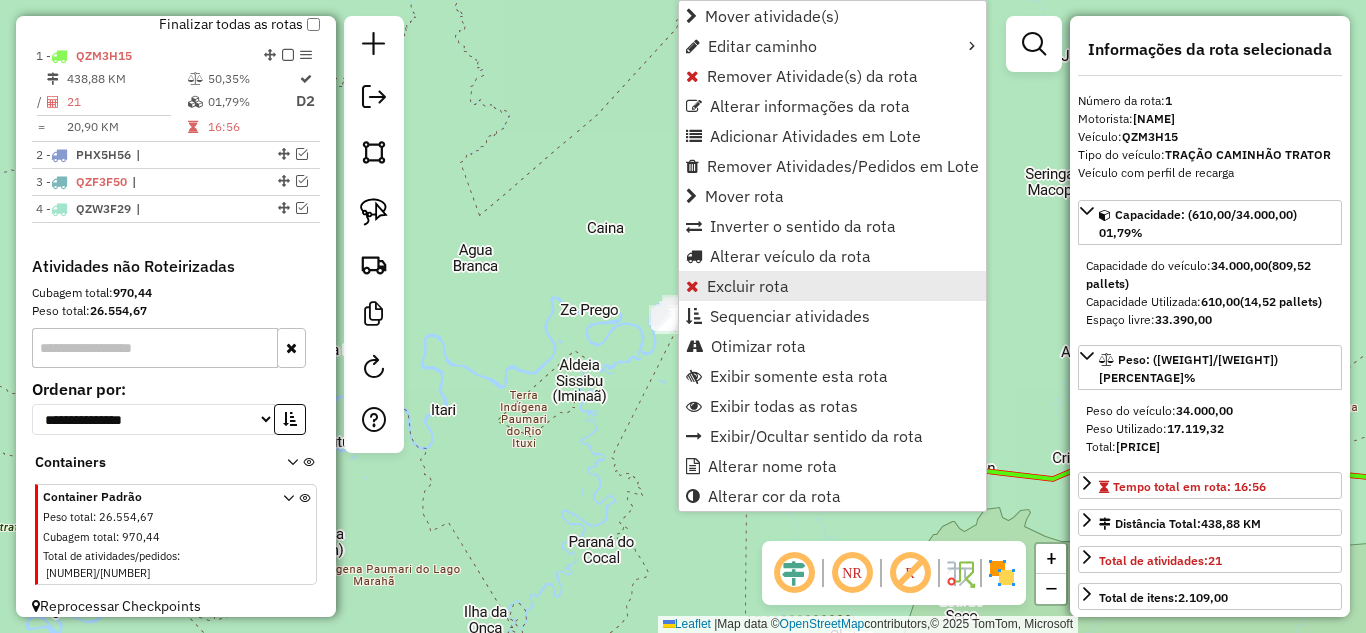 click on "Excluir rota" at bounding box center [748, 286] 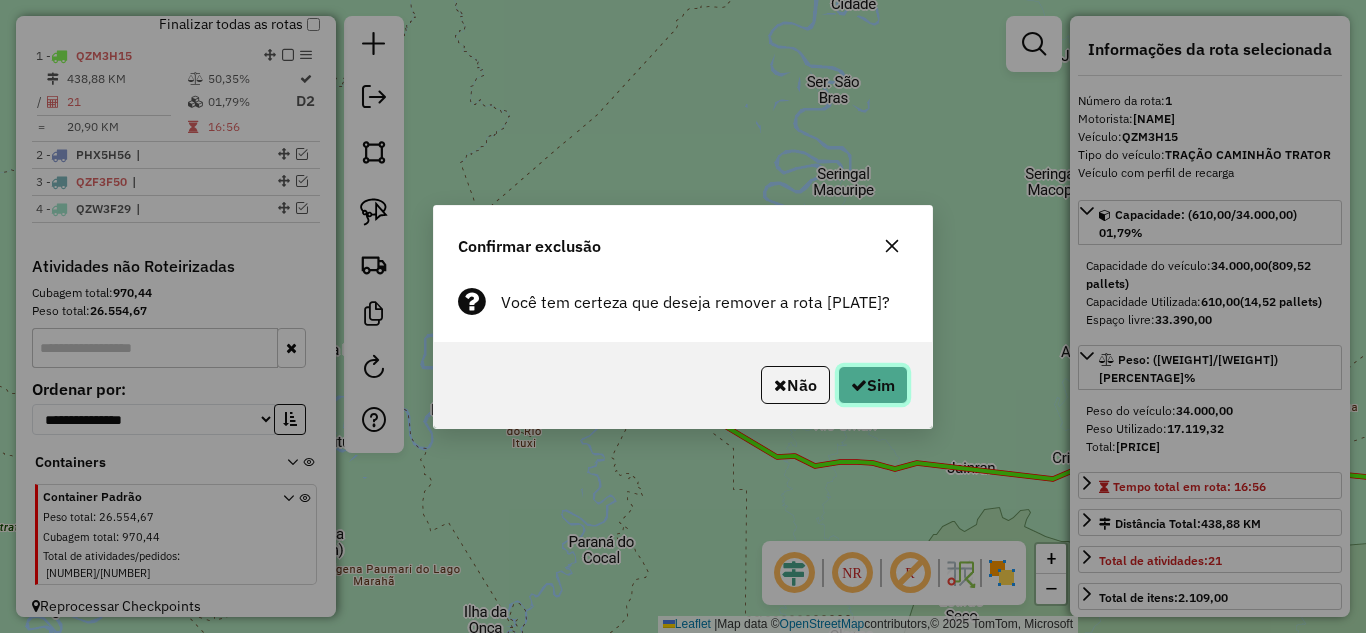 click on "Sim" 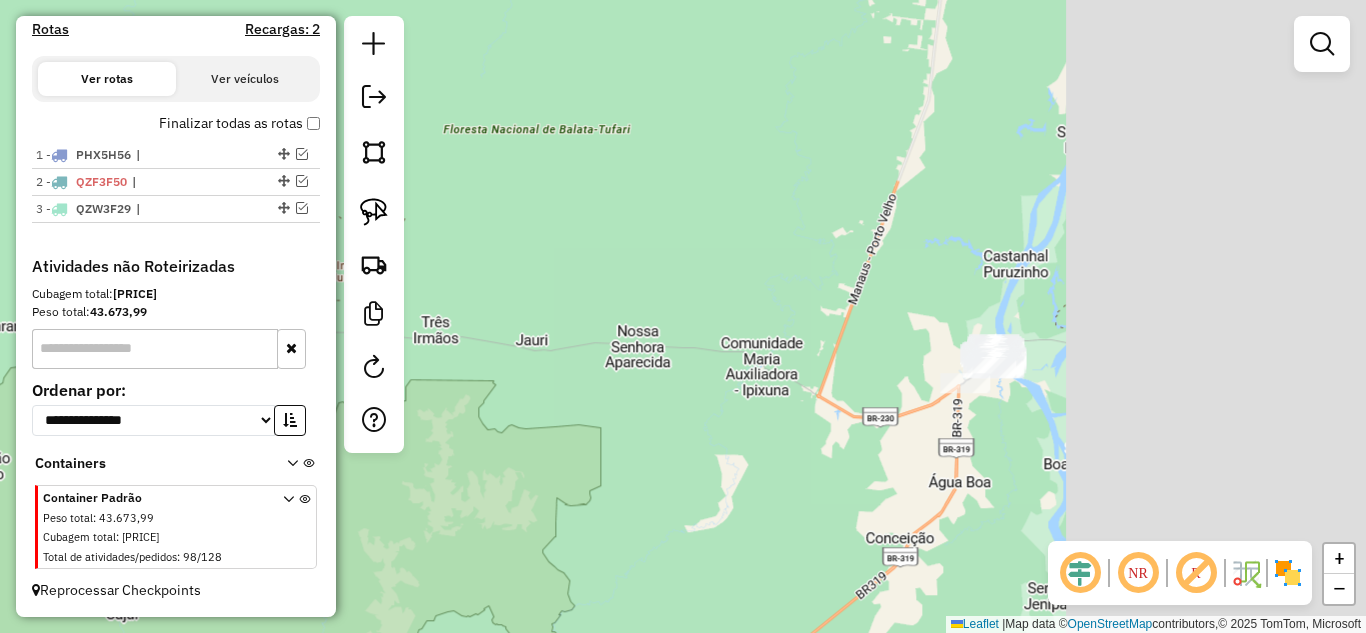 scroll, scrollTop: 648, scrollLeft: 0, axis: vertical 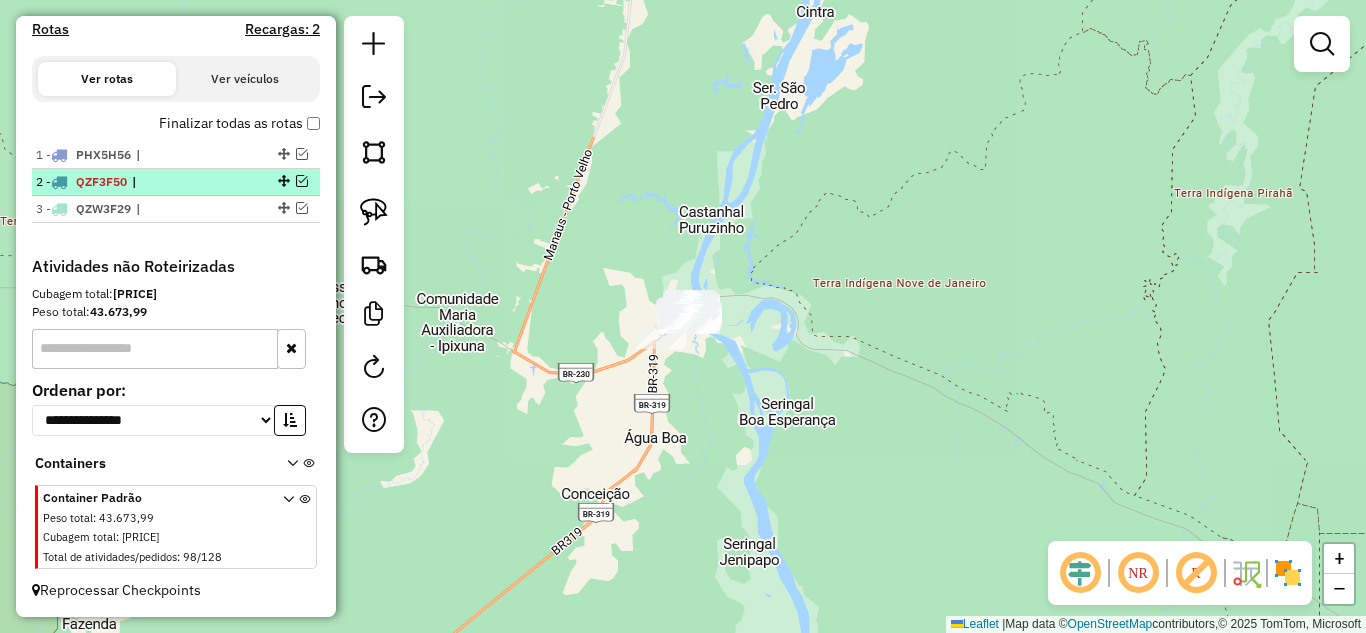 click at bounding box center [302, 181] 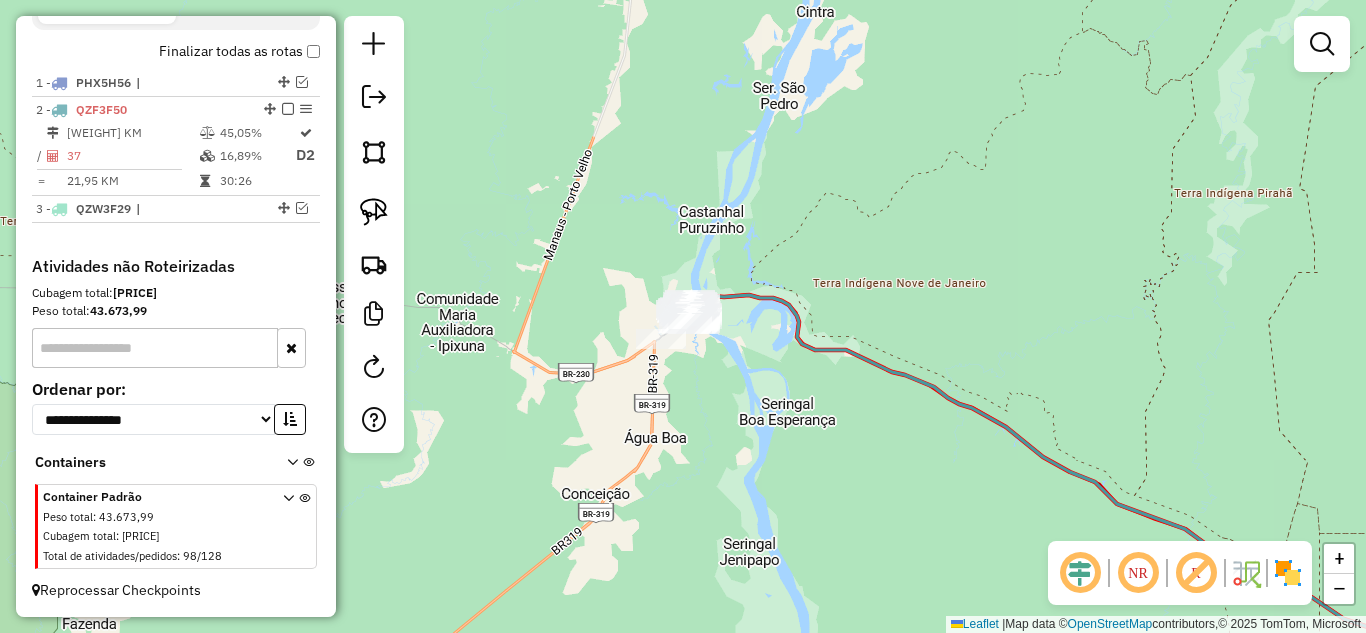 drag, startPoint x: 887, startPoint y: 451, endPoint x: 603, endPoint y: 329, distance: 309.09546 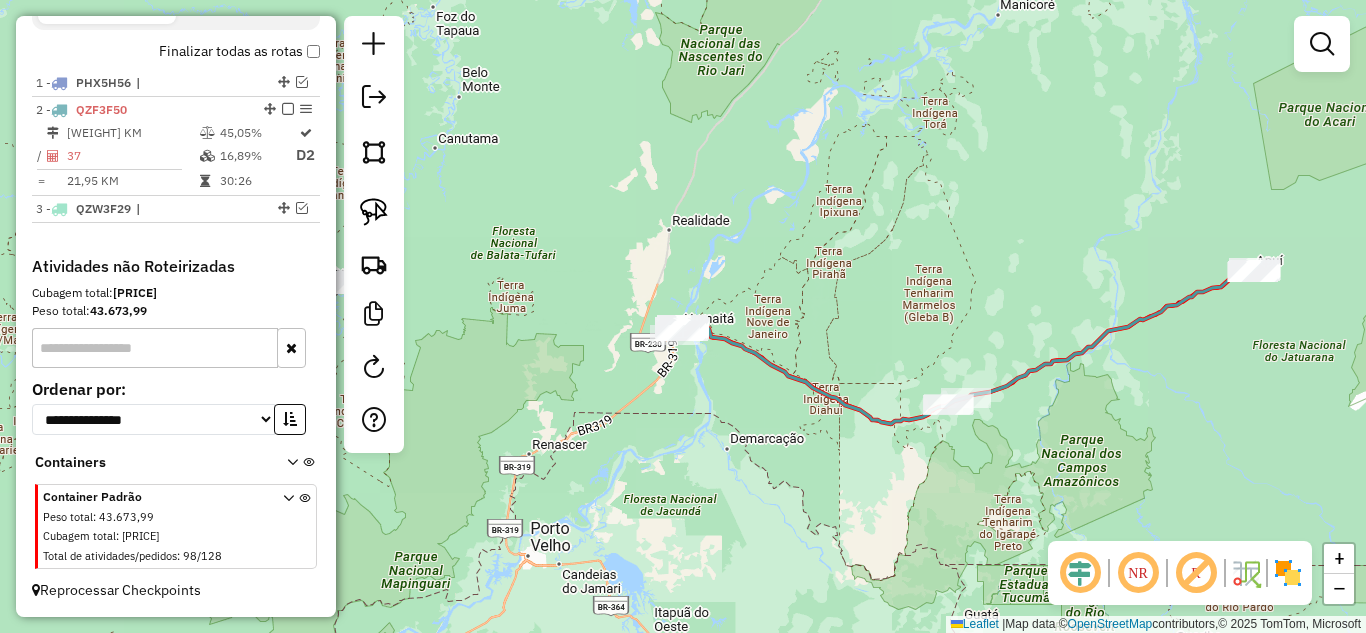 drag, startPoint x: 879, startPoint y: 465, endPoint x: 642, endPoint y: 457, distance: 237.13498 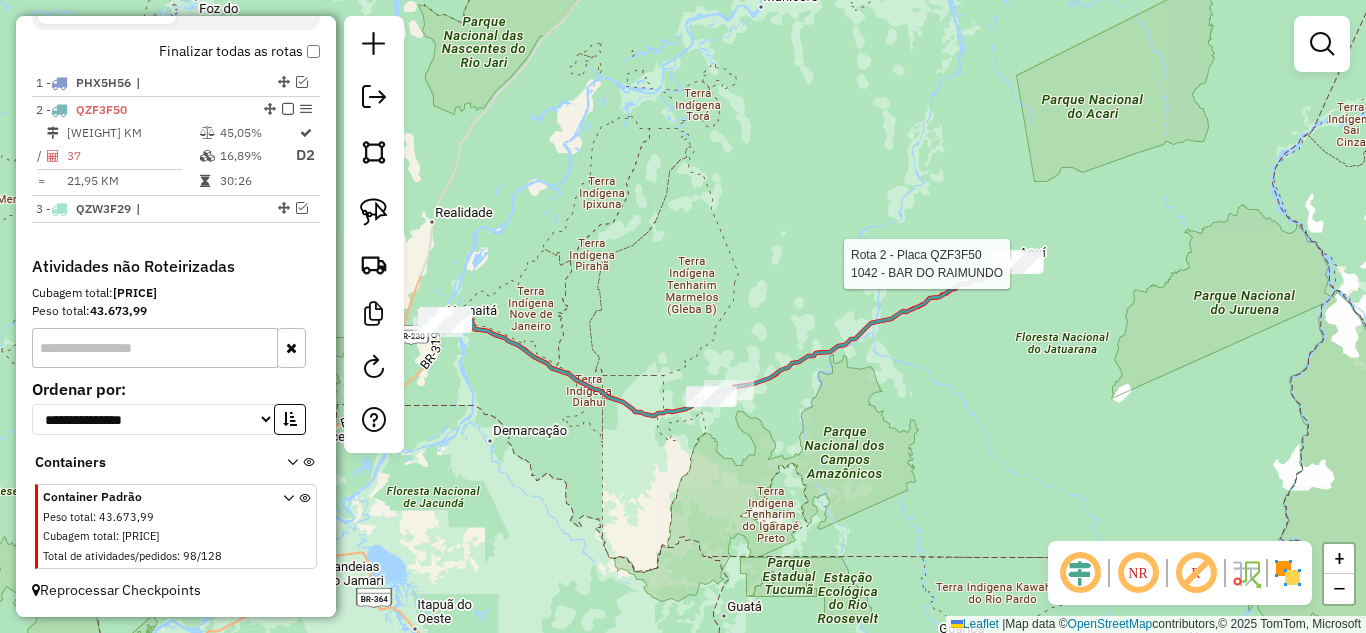 select on "**********" 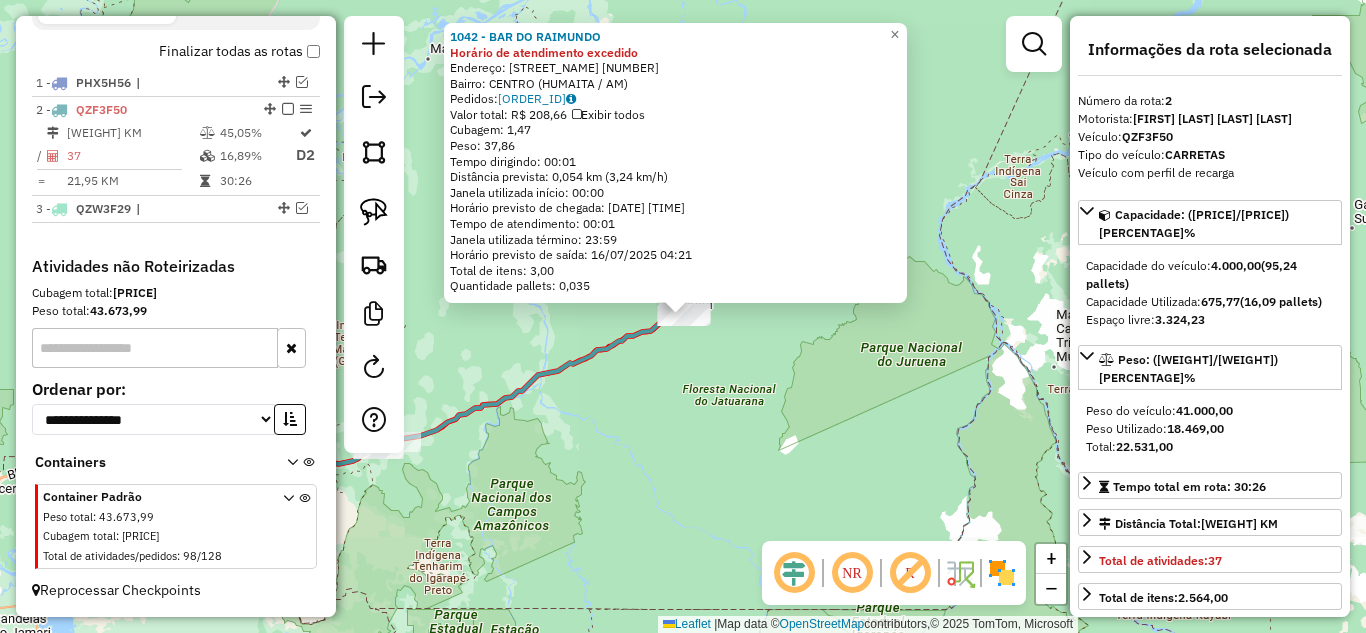 click on "1042 - BAR DO RAIMUNDO Horário de atendimento excedido  Endereço:  GETULIO VARGAS [NUMBER]   Bairro: CENTRO ([CITY] / [STATE])   Pedidos:  [ORDER_ID]   Valor total: R$ 208,66   Exibir todos   Cubagem: 1,47  Peso: 37,86  Tempo dirigindo: 00:01   Distância prevista: 0,054 km (3,24 km/h)   Janela utilizada início: 00:00   Horário previsto de chegada: 16/07/2025 04:20   Tempo de atendimento: 00:01   Janela utilizada término: 23:59   Horário previsto de saída: 16/07/2025 04:21   Total de itens: 3,00   Quantidade pallets: 0,035  × Janela de atendimento Grade de atendimento Capacidade Transportadoras Veículos Cliente Pedidos  Rotas Selecione os dias de semana para filtrar as janelas de atendimento  Seg   Ter   Qua   Qui   Sex   Sáb   Dom  Informe o período da janela de atendimento: De: Até:  Filtrar exatamente a janela do cliente  Considerar janela de atendimento padrão  Selecione os dias de semana para filtrar as grades de atendimento  Seg   Ter   Qua   Qui   Sex   Sáb   Dom   Peso mínimo:   Peso máximo:  De:   Até:  De:" 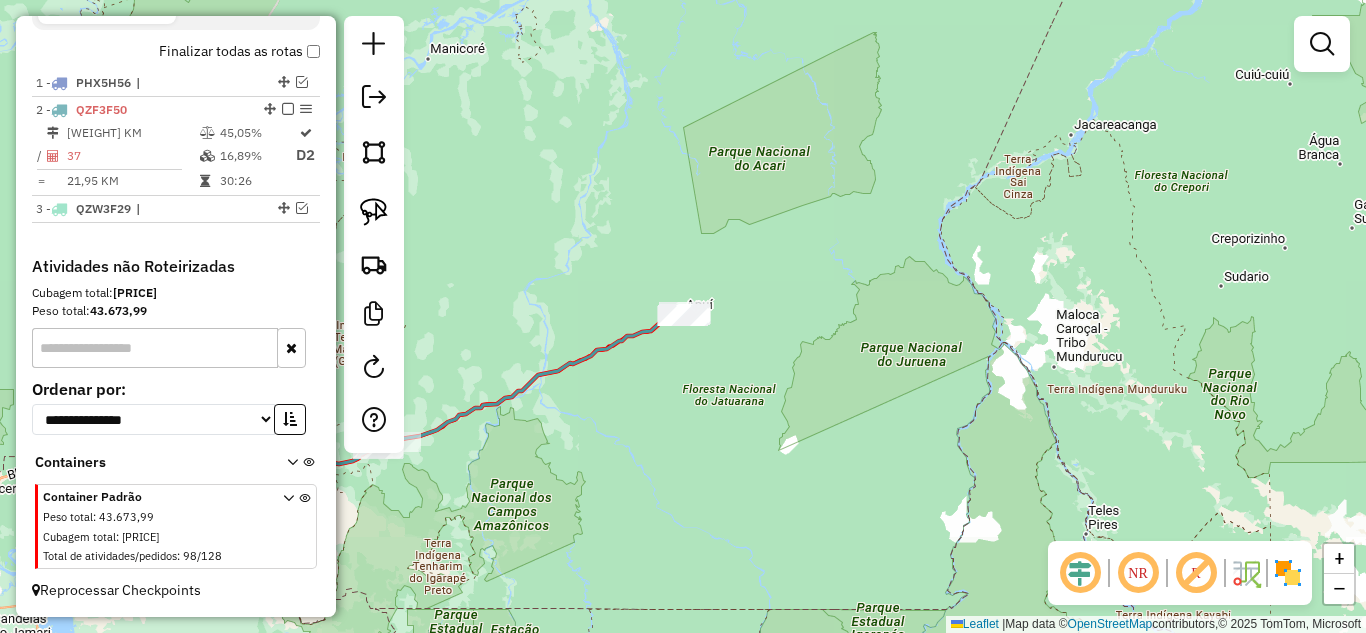 drag, startPoint x: 930, startPoint y: 464, endPoint x: 988, endPoint y: 460, distance: 58.137768 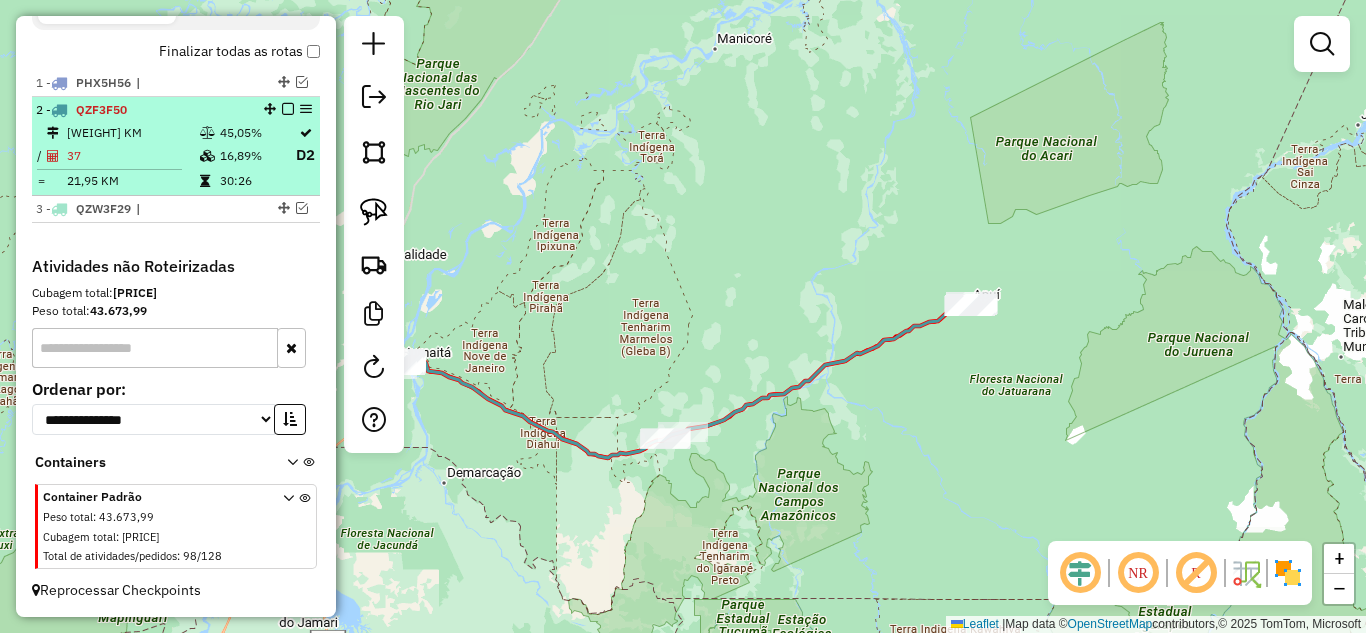 click at bounding box center (288, 109) 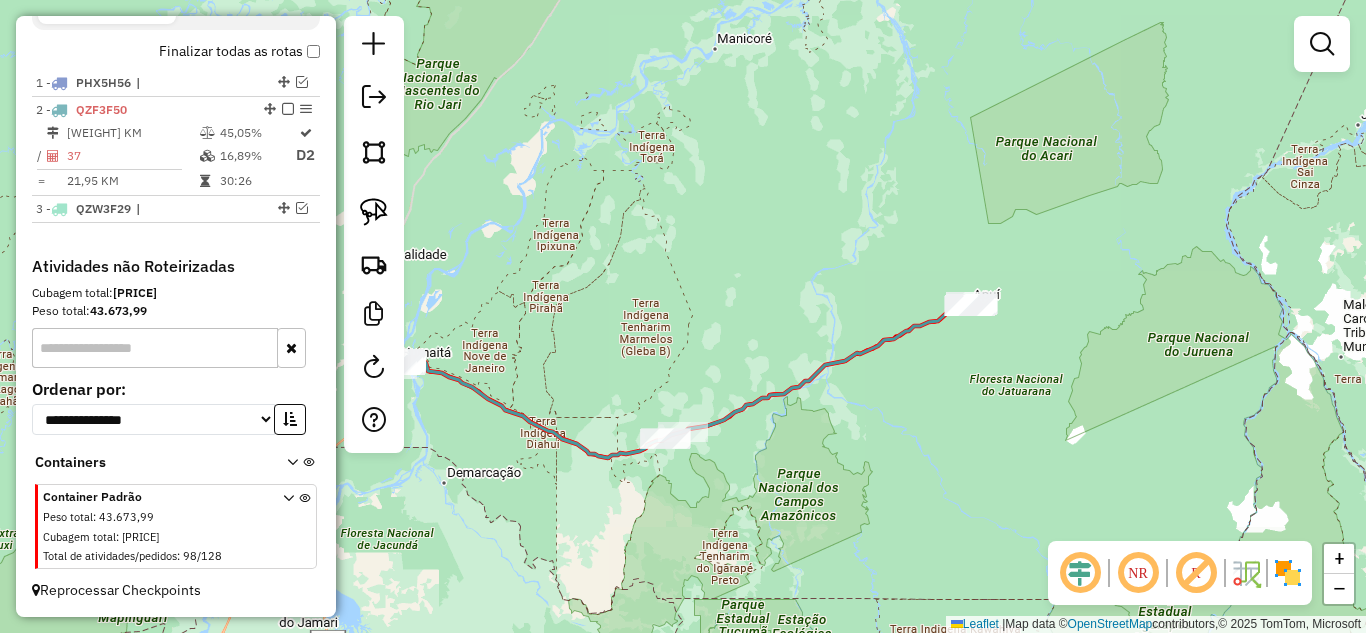 scroll, scrollTop: 648, scrollLeft: 0, axis: vertical 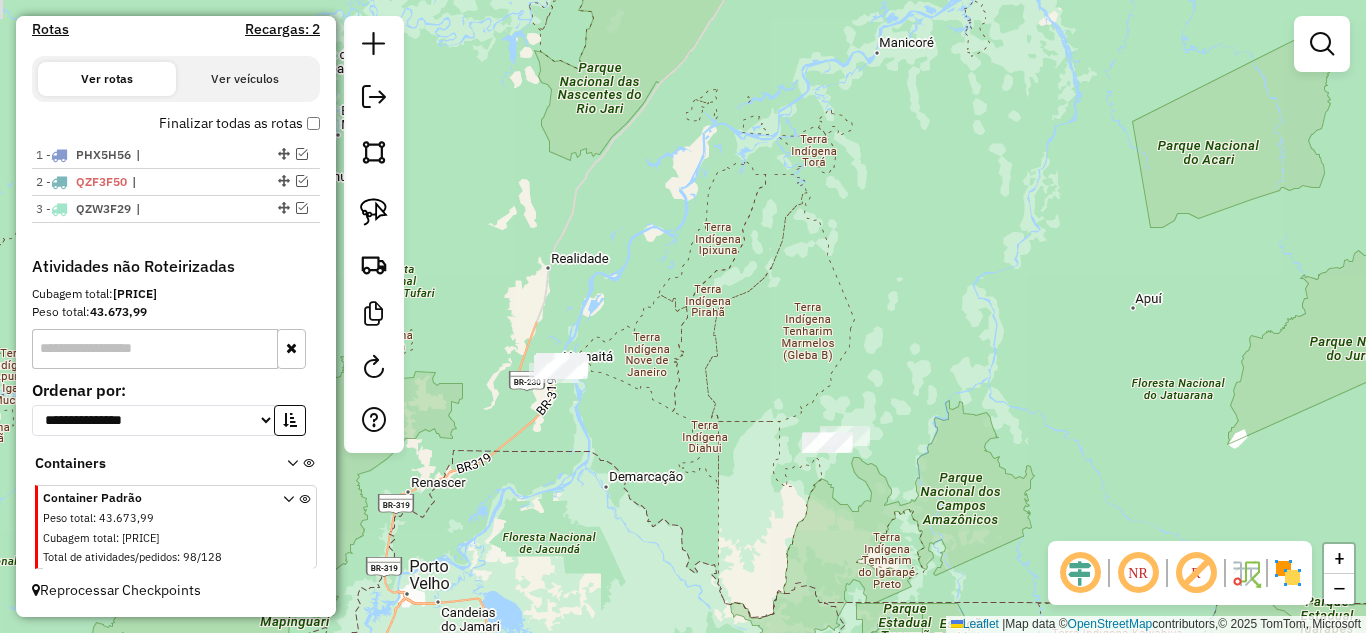 drag, startPoint x: 633, startPoint y: 306, endPoint x: 716, endPoint y: 307, distance: 83.00603 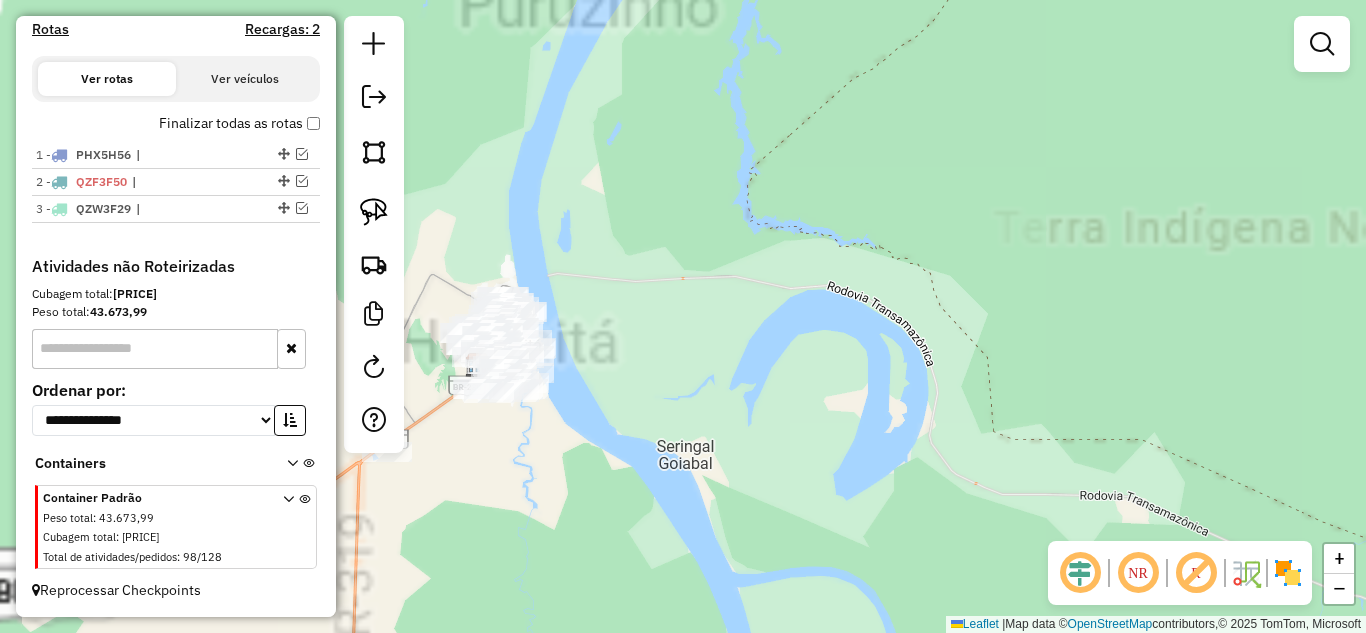 drag, startPoint x: 602, startPoint y: 398, endPoint x: 850, endPoint y: 405, distance: 248.09877 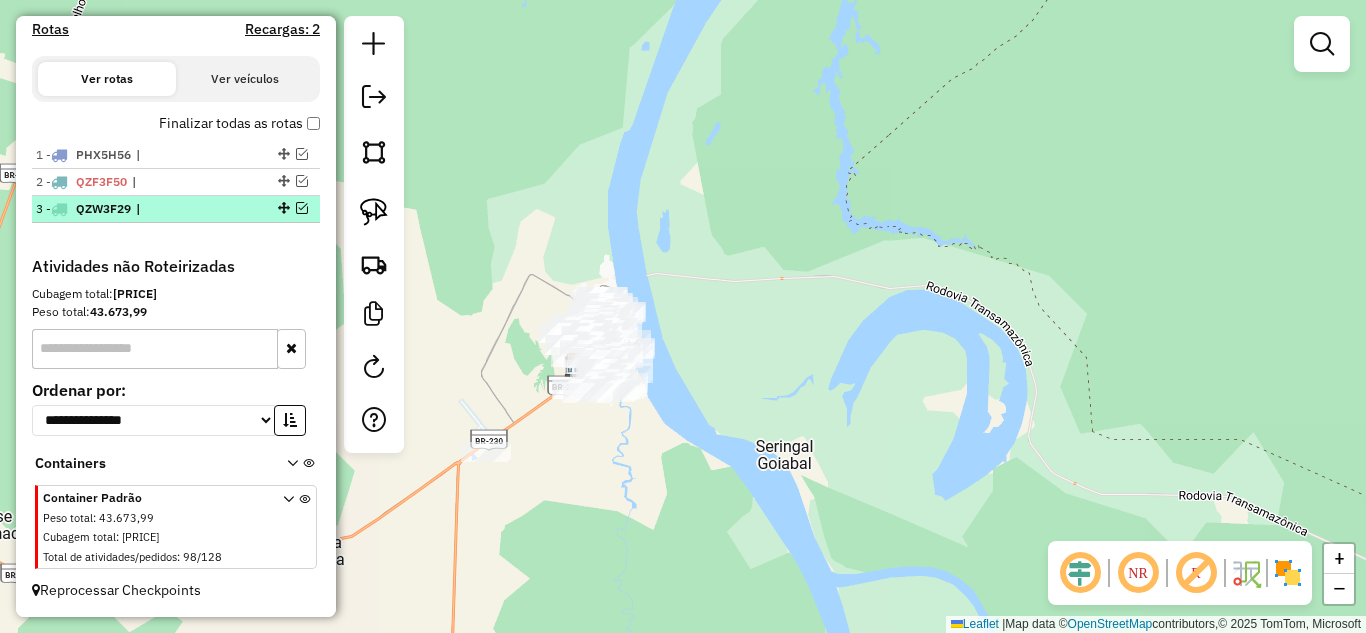 click at bounding box center [302, 208] 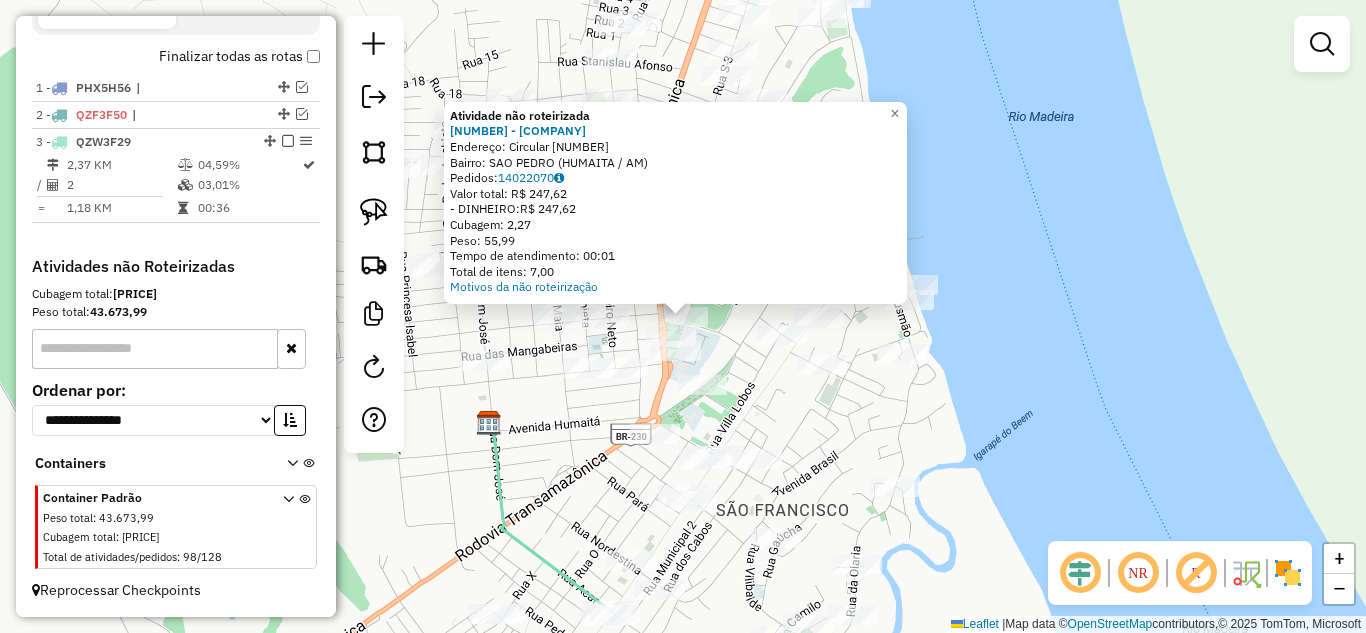 click on "Atividade não roteirizada [NUMBER] - TEMPERO CASEIRO Endereço: Circular [NUMBER] Bairro: SAO PEDRO (HUMAITA / [STATE]) Pedidos: [ORDER_ID] Valor total: R$ [PRICE] - DINHEIRO: R$ [PRICE] Cubagem: [CUBAGE] Peso: [WEIGHT] Tempo de atendimento: [TIME] Total de itens: [ITEMS] Motivos da não roteirização × Janela de atendimento Grade de atendimento Capacidade Transportadoras Veículos Cliente Pedidos Rotas Selecione os dias de semana para filtrar as janelas de atendimento Seg Ter Qua Qui Sex Sáb Dom Informe o período da janela de atendimento: De: [TIME] Até: [TIME] Filtrar exatamente a janela do cliente Considerar janela de atendimento padrão Selecione os dias de semana para filtrar as grades de atendimento Seg Ter Qua Qui Sex Sáb Dom Considerar clientes sem dia de atendimento cadastrado Clientes fora do dia de atendimento selecionado Filtrar as atividades entre os valores definidos abaixo: Peso mínimo: Peso máximo: Cubagem mínima: Cubagem máxima: De: Até: De: Até: Nome:" 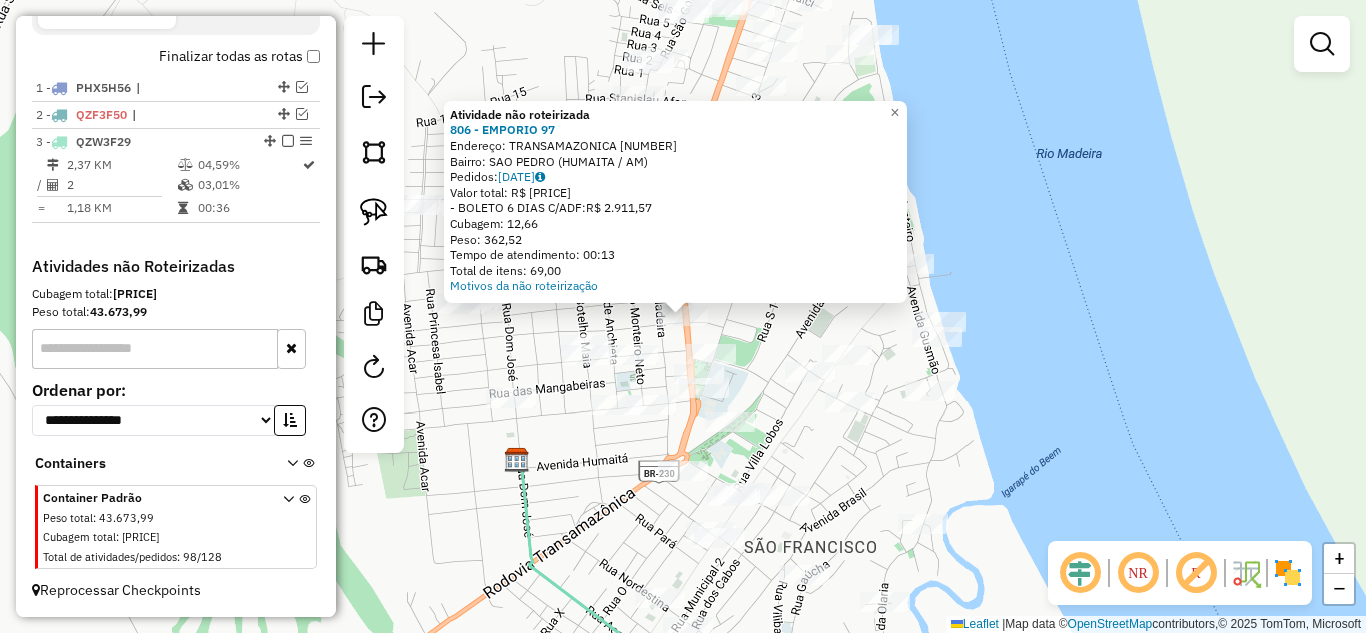 click on "Atividade não roteirizada [NUMBER] - EMPORIO [NUMBER] Endereço: TRANSAMAZONICA [NUMBER] Bairro: SAO PEDRO (HUMAITA / [STATE]) Pedidos: [ORDER_ID] Valor total: R$ [PRICE] - BOLETO [NUMBER] DIAS C/ADF: R$ [PRICE] Cubagem: [CUBAGE] Peso: [WEIGHT] Tempo de atendimento: [TIME] Total de itens: [ITEMS] Motivos da não roteirização × Janela de atendimento Grade de atendimento Capacidade Transportadoras Veículos Cliente Pedidos Rotas Selecione os dias de semana para filtrar as janelas de atendimento Seg Ter Qua Qui Sex Sáb Dom Informe o período da janela de atendimento: De: [TIME] Até: [TIME] Filtrar exatamente a janela do cliente Considerar janela de atendimento padrão Selecione os dias de semana para filtrar as grades de atendimento Seg Ter Qua Qui Sex Sáb Dom Considerar clientes sem dia de atendimento cadastrado Clientes fora do dia de atendimento selecionado Filtrar as atividades entre os valores definidos abaixo: Peso mínimo: Peso máximo: Cubagem mínima: Cubagem máxima: De: Até:" 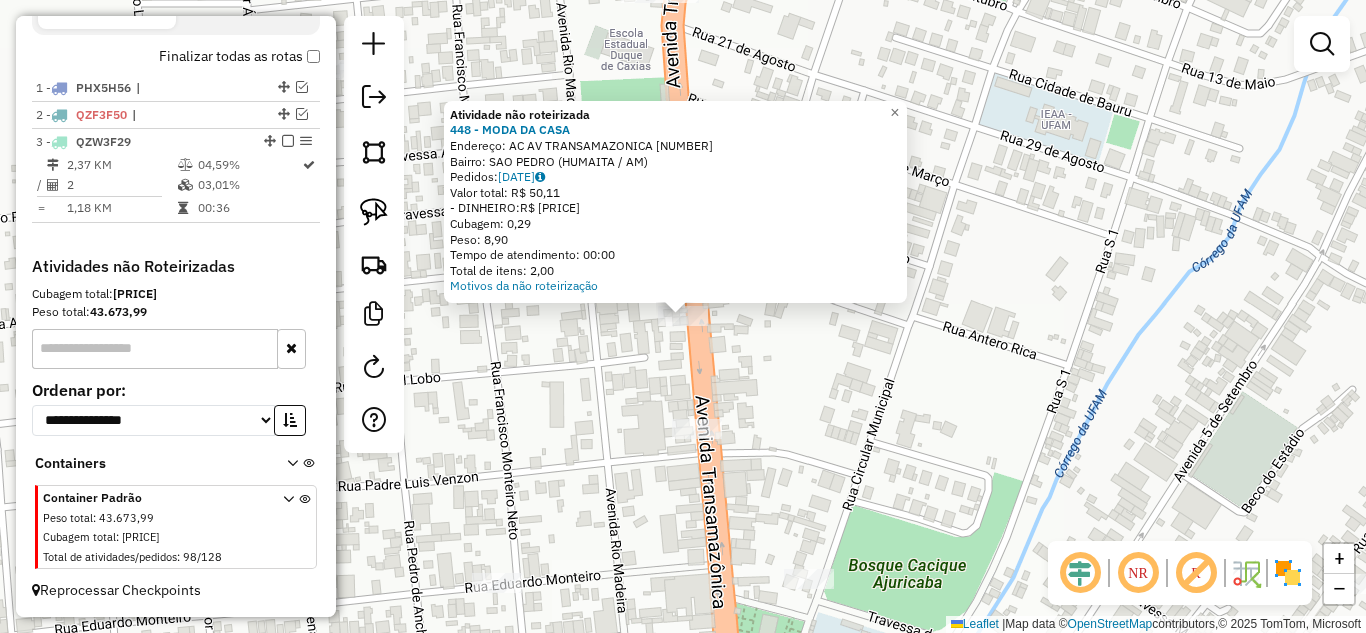click on "Atividade não roteirizada 448 - MODA DA CASA  Endereço:  AC AV TRANSAMAZONICA [NUMBER]   Bairro: SAO PEDRO ([CITY] / AM)   Pedidos:  14022059   Valor total: R$ [PRICE]   - DINHEIRO:  R$ [PRICE]   Cubagem: [CUBAGE]   Peso: [WEIGHT]   Tempo de atendimento: [TIME]   Total de itens: [ITEMS]  Motivos da não roteirização × Janela de atendimento Grade de atendimento Capacidade Transportadoras Veículos Cliente Pedidos  Rotas Selecione os dias de semana para filtrar as janelas de atendimento  Seg   Ter   Qua   Qui   Sex   Sáb   Dom  Informe o período da janela de atendimento: De: Até:  Filtrar exatamente a janela do cliente  Considerar janela de atendimento padrão  Selecione os dias de semana para filtrar as grades de atendimento  Seg   Ter   Qua   Qui   Sex   Sáb   Dom   Considerar clientes sem dia de atendimento cadastrado  Clientes fora do dia de atendimento selecionado Filtrar as atividades entre os valores definidos abaixo:  Peso mínimo:   Peso máximo:   Cubagem mínima:   Cubagem máxima:   De:   Até:   De:   Até:" 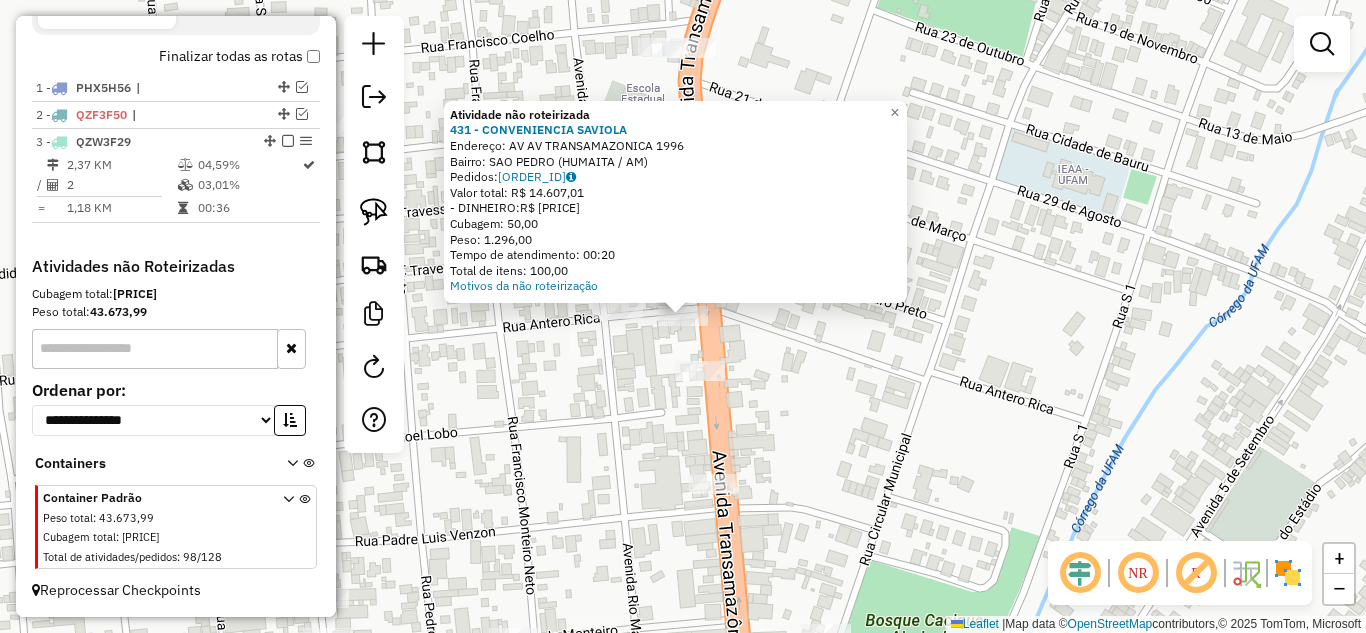click on "Atividade não roteirizada 431 - [COMPANY] Endereço: AV AV TRANSAMAZONICA [NUMBER] Bairro: [NEIGHBORHOOD] ([DISTRICT] / [STATE]) Pedidos: [ORDER_ID] Valor total: [CURRENCY] [PRICE] - DINHEIRO: [CURRENCY] [PRICE] Cubagem: [PRICE] Peso: [PRICE] Tempo de atendimento: [TIME] Total de itens: [PRICE] Motivos da não roteirização" 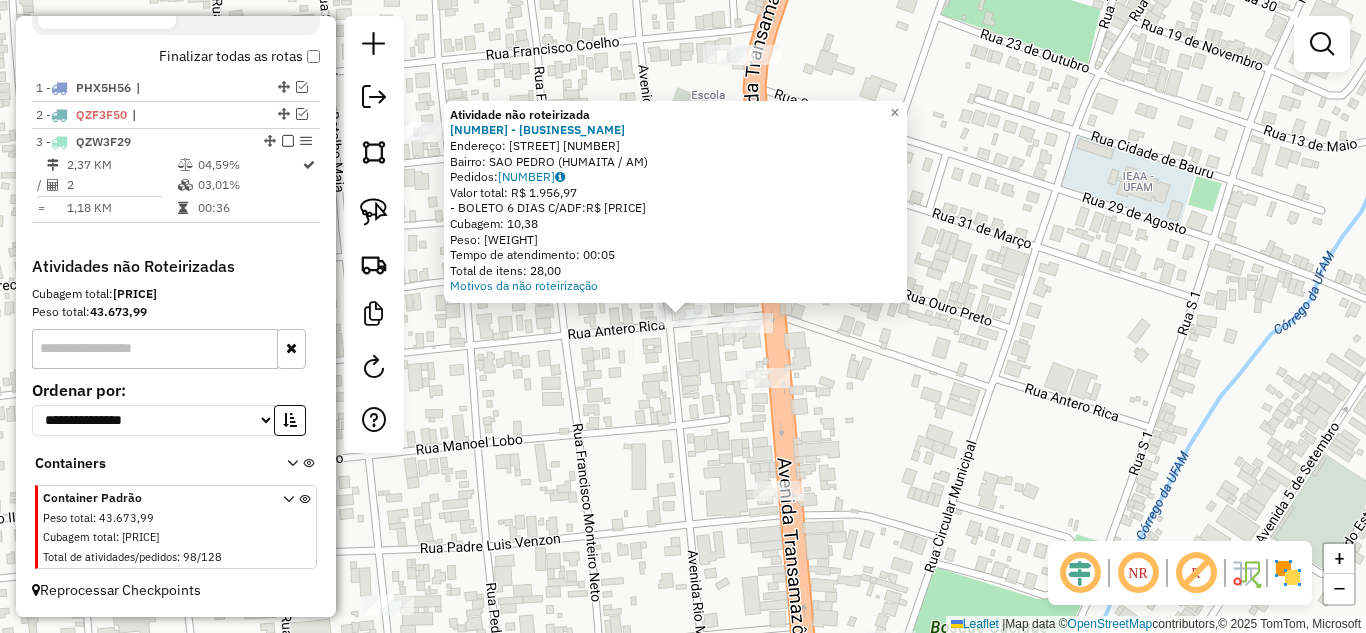 click on "Atividade não roteirizada 485 - CONVENIENCIA TCHE  Endereço:  Antero Rica [NUMBER]   Bairro: SAO PEDRO ([CITY] / AM)   Pedidos:  14021970   Valor total: R$ [PRICE]   - BOLETO 6 DIAS C/ADF:  R$ [PRICE]   Cubagem: [CUBAGE]   Peso: [WEIGHT]   Tempo de atendimento: [TIME]   Total de itens: [ITEMS]  Motivos da não roteirização × Janela de atendimento Grade de atendimento Capacidade Transportadoras Veículos Cliente Pedidos  Rotas Selecione os dias de semana para filtrar as janelas de atendimento  Seg   Ter   Qua   Qui   Sex   Sáb   Dom  Informe o período da janela de atendimento: De: Até:  Filtrar exatamente a janela do cliente  Considerar janela de atendimento padrão  Selecione os dias de semana para filtrar as grades de atendimento  Seg   Ter   Qua   Qui   Sex   Sáb   Dom   Considerar clientes sem dia de atendimento cadastrado  Clientes fora do dia de atendimento selecionado Filtrar as atividades entre os valores definidos abaixo:  Peso mínimo:   Peso máximo:   Cubagem mínima:   Cubagem máxima:   De:  De:" 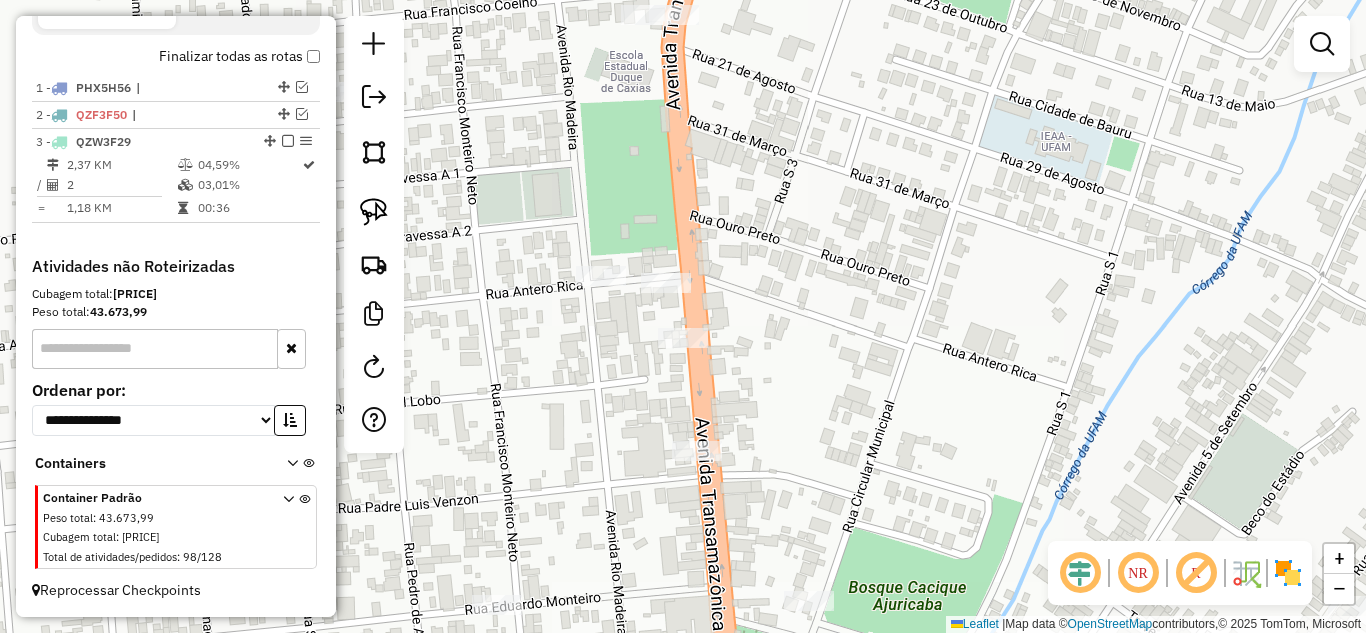 drag, startPoint x: 661, startPoint y: 371, endPoint x: 579, endPoint y: 331, distance: 91.235954 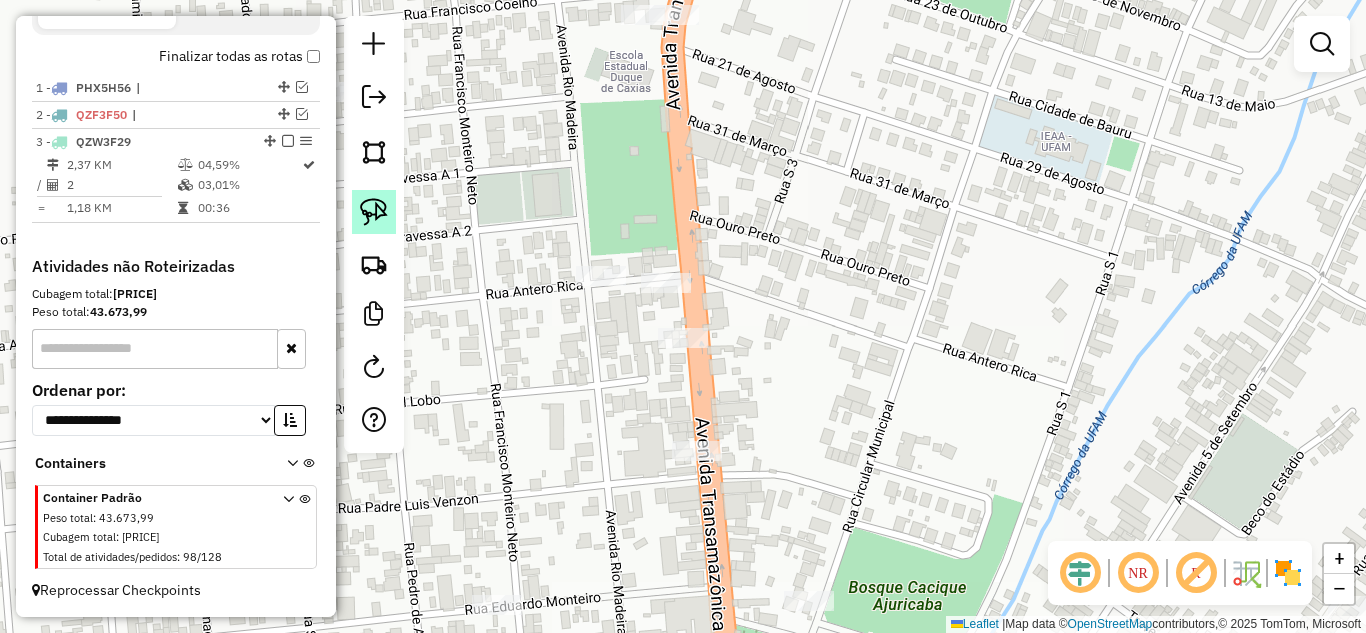 click 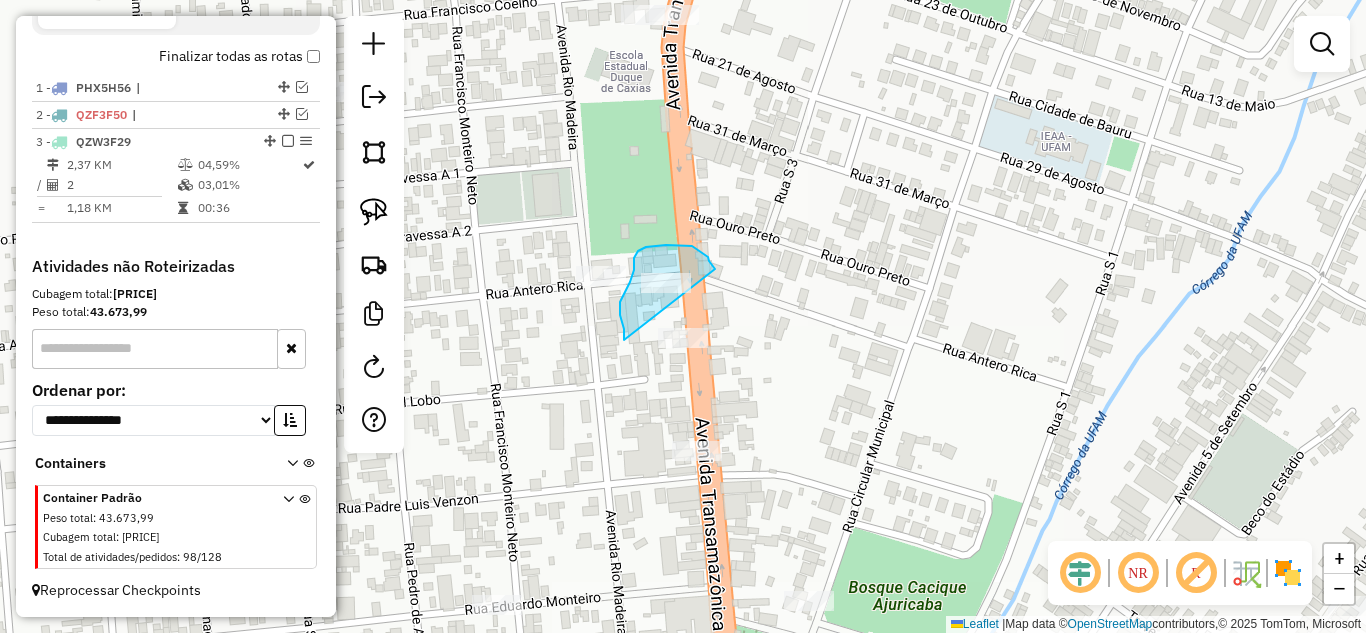 drag, startPoint x: 624, startPoint y: 340, endPoint x: 721, endPoint y: 274, distance: 117.32433 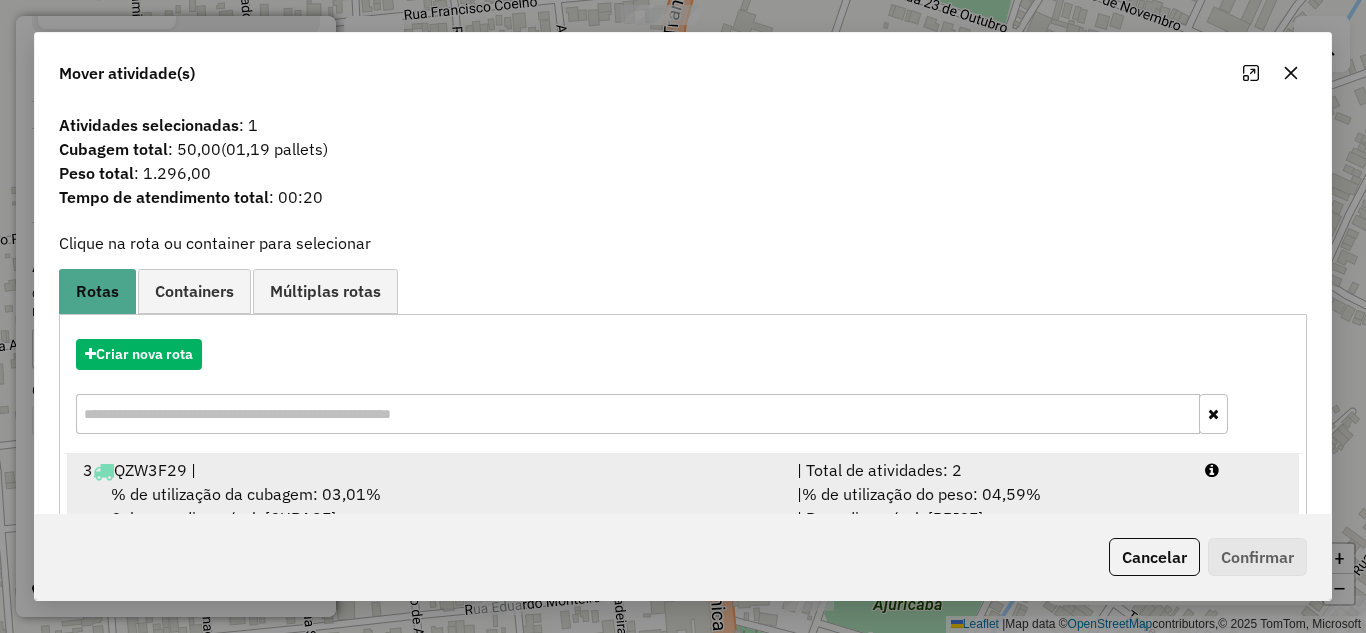 click on "| Total de atividades: 2" at bounding box center (989, 470) 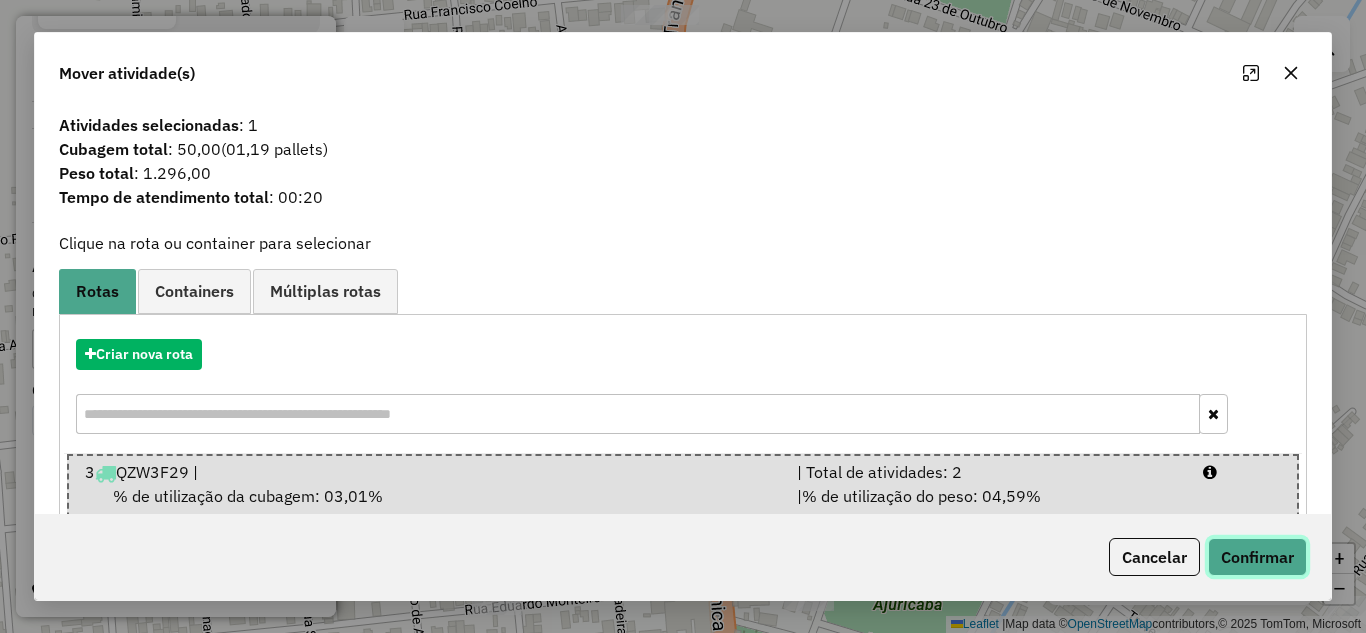 click on "Confirmar" 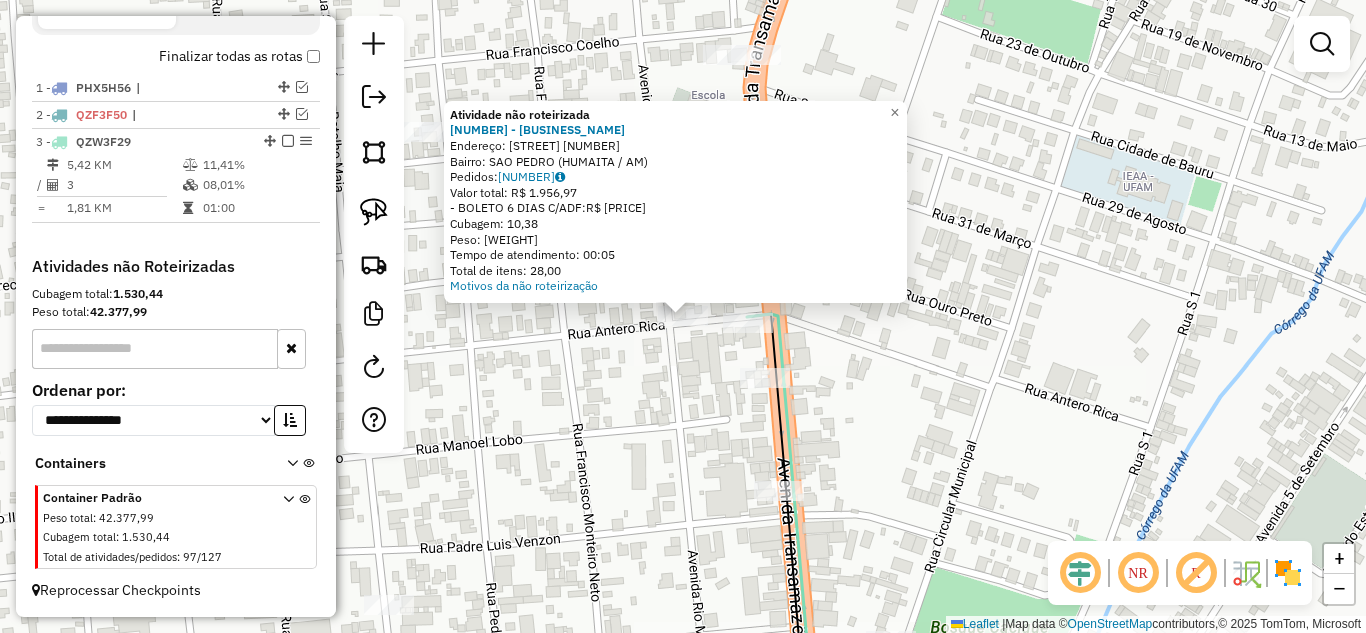 click on "Atividade não roteirizada 485 - CONVENIENCIA TCHE  Endereço:  Antero Rica [NUMBER]   Bairro: SAO PEDRO ([CITY] / AM)   Pedidos:  14021970   Valor total: R$ [PRICE]   - BOLETO 6 DIAS C/ADF:  R$ [PRICE]   Cubagem: [CUBAGE]   Peso: [WEIGHT]   Tempo de atendimento: [TIME]   Total de itens: [ITEMS]  Motivos da não roteirização × Janela de atendimento Grade de atendimento Capacidade Transportadoras Veículos Cliente Pedidos  Rotas Selecione os dias de semana para filtrar as janelas de atendimento  Seg   Ter   Qua   Qui   Sex   Sáb   Dom  Informe o período da janela de atendimento: De: Até:  Filtrar exatamente a janela do cliente  Considerar janela de atendimento padrão  Selecione os dias de semana para filtrar as grades de atendimento  Seg   Ter   Qua   Qui   Sex   Sáb   Dom   Considerar clientes sem dia de atendimento cadastrado  Clientes fora do dia de atendimento selecionado Filtrar as atividades entre os valores definidos abaixo:  Peso mínimo:   Peso máximo:   Cubagem mínima:   Cubagem máxima:   De:  De:" 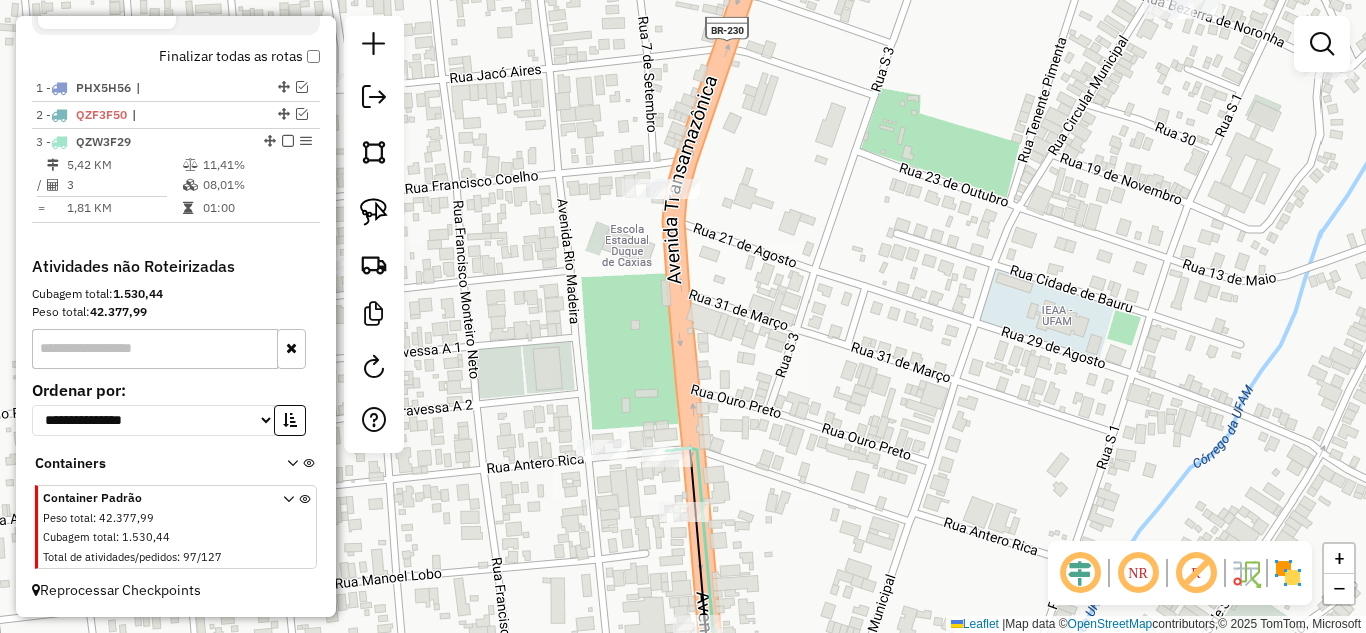 drag, startPoint x: 574, startPoint y: 286, endPoint x: 555, endPoint y: 352, distance: 68.68042 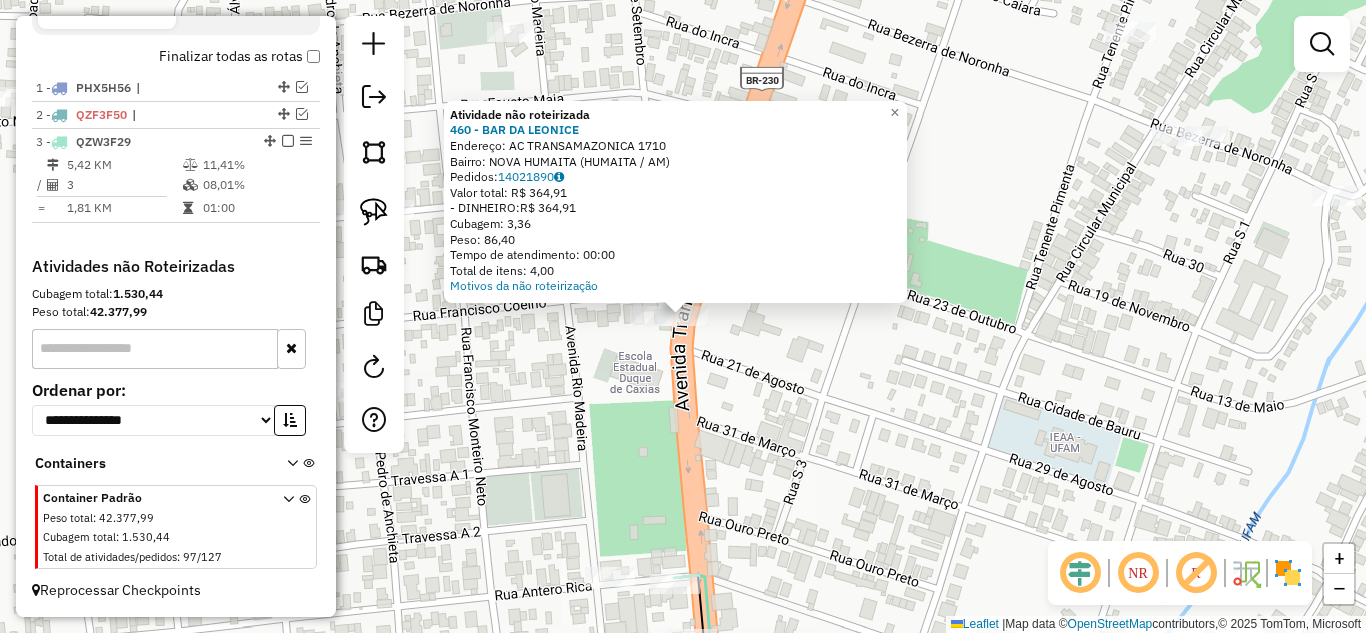 click on "Atividade não roteirizada 460 - BAR DA LEONICE  Endereço:  [CITY] 1710   Bairro: [BAIRRO] ([CITY] / AM)   Pedidos:  14021890   Valor total: R$ 364,91   - DINHEIRO:  R$ 364,91   Cubagem: 3,36   Peso: 86,40   Tempo de atendimento: 00:00   Total de itens: 4,00  Motivos da não roteirização × Janela de atendimento Grade de atendimento Capacidade Transportadoras Veículos Cliente Pedidos  Rotas Selecione os dias de semana para filtrar as janelas de atendimento  Seg   Ter   Qua   Qui   Sex   Sáb   Dom  Informe o período da janela de atendimento: De: Até:  Filtrar exatamente a janela do cliente  Considerar janela de atendimento padrão  Selecione os dias de semana para filtrar as grades de atendimento  Seg   Ter   Qua   Qui   Sex   Sáb   Dom   Considerar clientes sem dia de atendimento cadastrado  Clientes fora do dia de atendimento selecionado Filtrar as atividades entre os valores definidos abaixo:  Peso mínimo:   Peso máximo:   Cubagem mínima:   Cubagem máxima:   De:   Até:   De:   +" 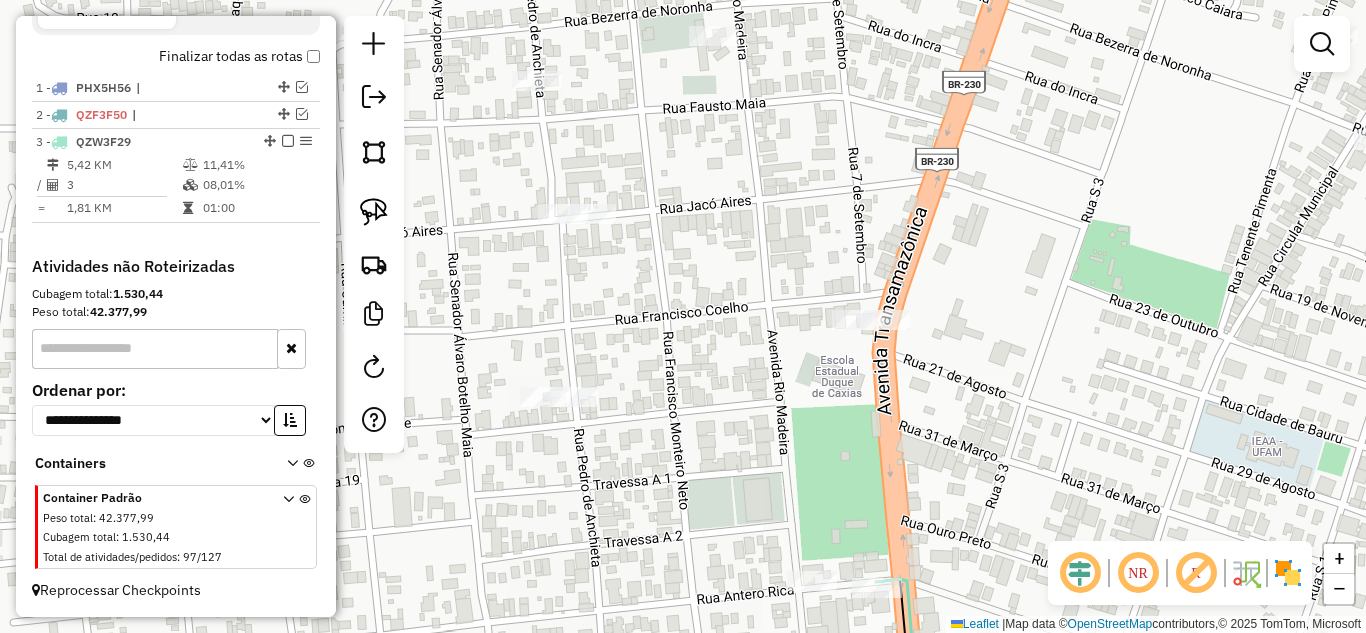 drag, startPoint x: 574, startPoint y: 393, endPoint x: 813, endPoint y: 399, distance: 239.0753 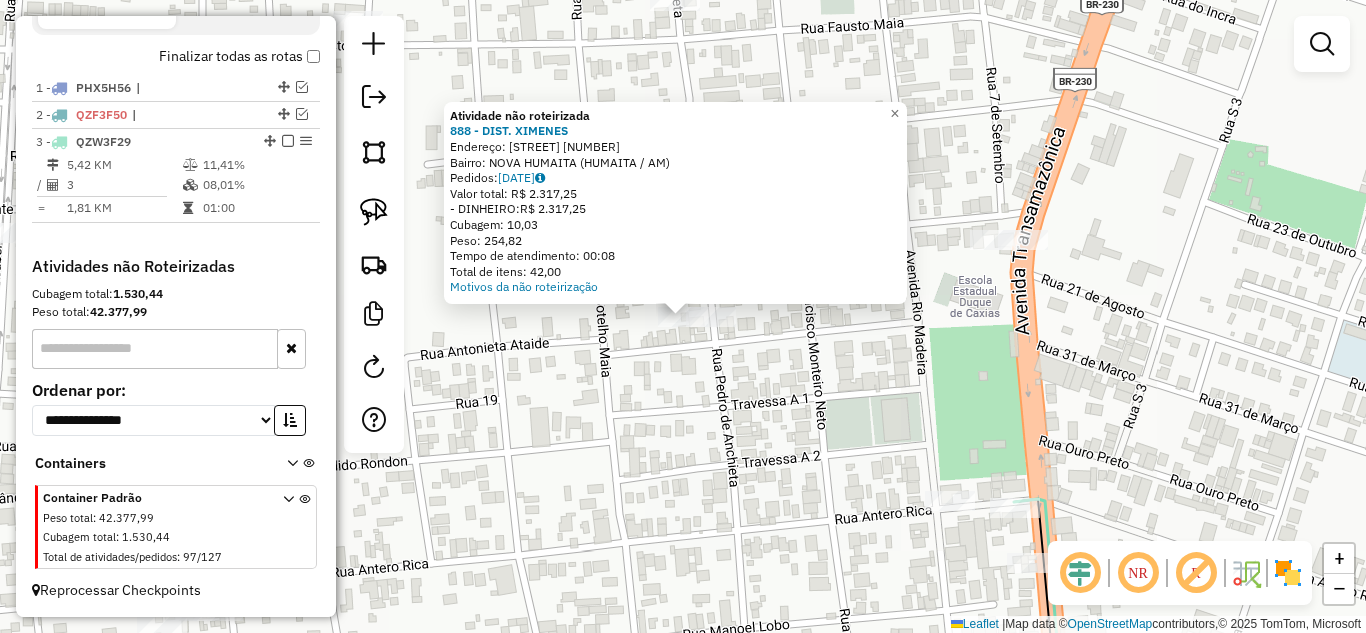 click on "Atividade não roteirizada 888 - [COMPANY] Endereço: Rua Pedro de Alcantara [NUMBER] Bairro: [NEIGHBORHOOD] ([DISTRICT] / [STATE]) Pedidos: [ORDER_ID] Valor total: [CURRENCY] [PRICE] - DINHEIRO: [CURRENCY] [PRICE] Cubagem: [PRICE] Peso: [PRICE] Tempo de atendimento: [TIME] Total de itens: [PRICE] Motivos da não roteirização × Janela de atendimento Grade de atendimento Capacidade Transportadoras Veículos Cliente Pedidos Rotas Selecione os dias de semana para filtrar as janelas de atendimento Seg Ter Qua Qui Sex Sáb Dom Informe o período da janela de atendimento: De: Até: Filtrar exatamente a janela do cliente Considerar janela de atendimento padrão Selecione os dias de semana para filtrar as grades de atendimento Seg Ter Qua Qui Sex Sáb Dom Considerar clientes sem dia de atendimento cadastrado Clientes fora do dia de atendimento selecionado Filtrar as atividades entre os valores definidos abaixo: Peso mínimo: Peso máximo: Cubagem mínima: Cubagem máxima: De: De:" 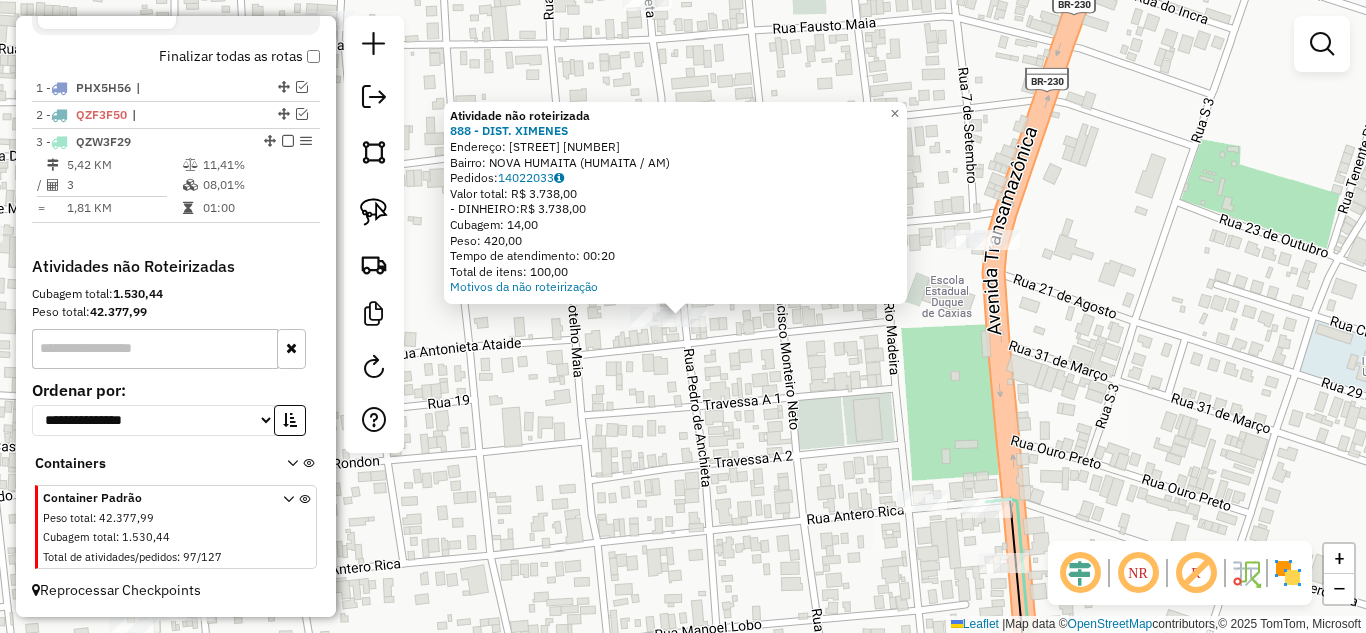 click on "Atividade não roteirizada 888 - DIST. XIMENES Endereço: [STREET] [NUMBER] Bairro: [BAIRRO] ([CIDADE] / [STATE]) Pedidos: 14022033 Valor total: R$ 3.738,00 - DINHEIRO: R$ 3.738,00 Cubagem: 14,00 Peso: 420,00 Tempo de atendimento: 00:20 Total de itens: 100,00 Motivos da não roteirização × Janela de atendimento Grade de atendimento Capacidade Transportadoras Veículos Cliente Pedidos Rotas Selecione os dias de semana para filtrar as janelas de atendimento Seg Ter Qua Qui Sex Sáb Dom Informe o período da janela de atendimento: De: Até: Filtrar exatamente a janela do cliente Considerar janela de atendimento padrão Selecione os dias de semana para filtrar as grades de atendimento Seg Ter Qua Qui Sex Sáb Dom Considerar clientes sem dia de atendimento cadastrado Clientes fora do dia de atendimento selecionado Filtrar as atividades entre os valores definidos abaixo: Peso mínimo: Peso máximo: Cubagem mínima: Cubagem máxima: De: De:" 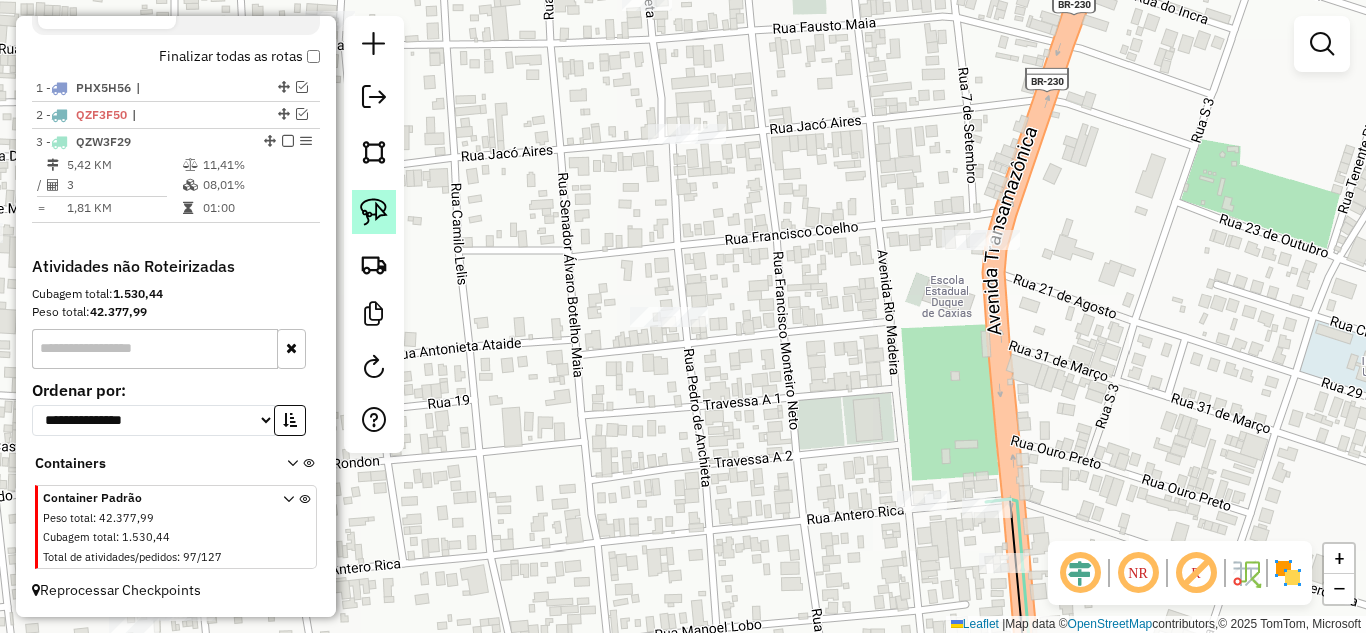 click 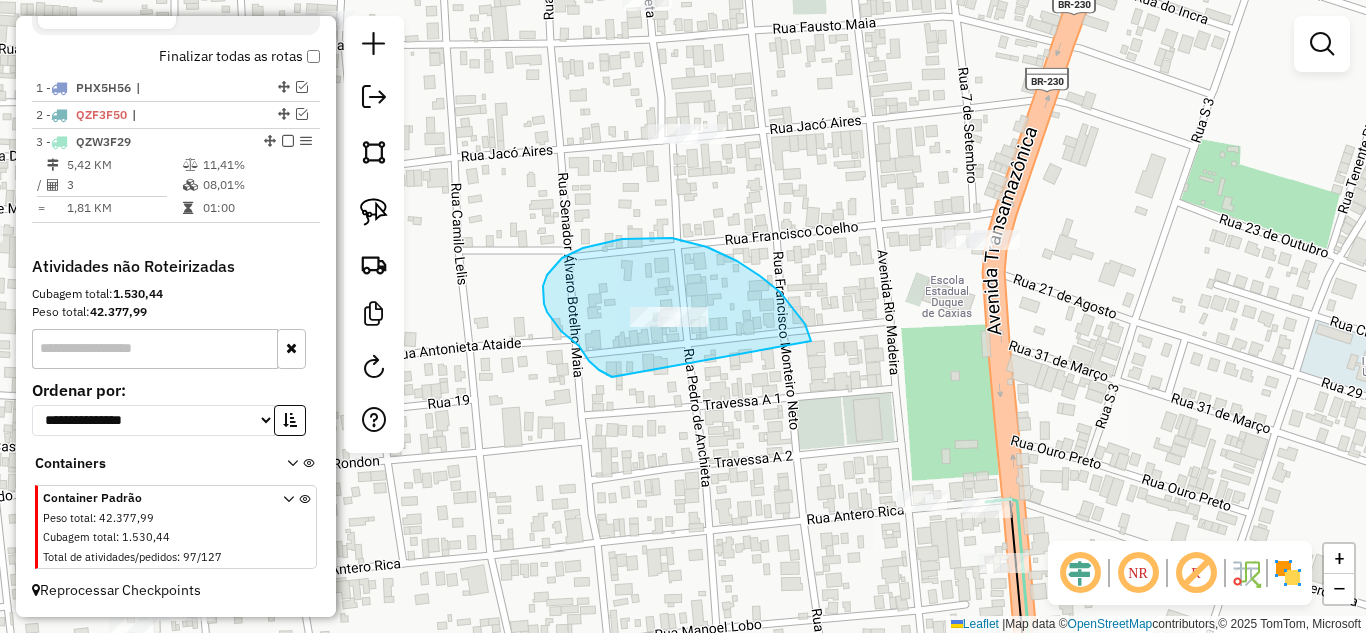 drag, startPoint x: 561, startPoint y: 331, endPoint x: 811, endPoint y: 353, distance: 250.96614 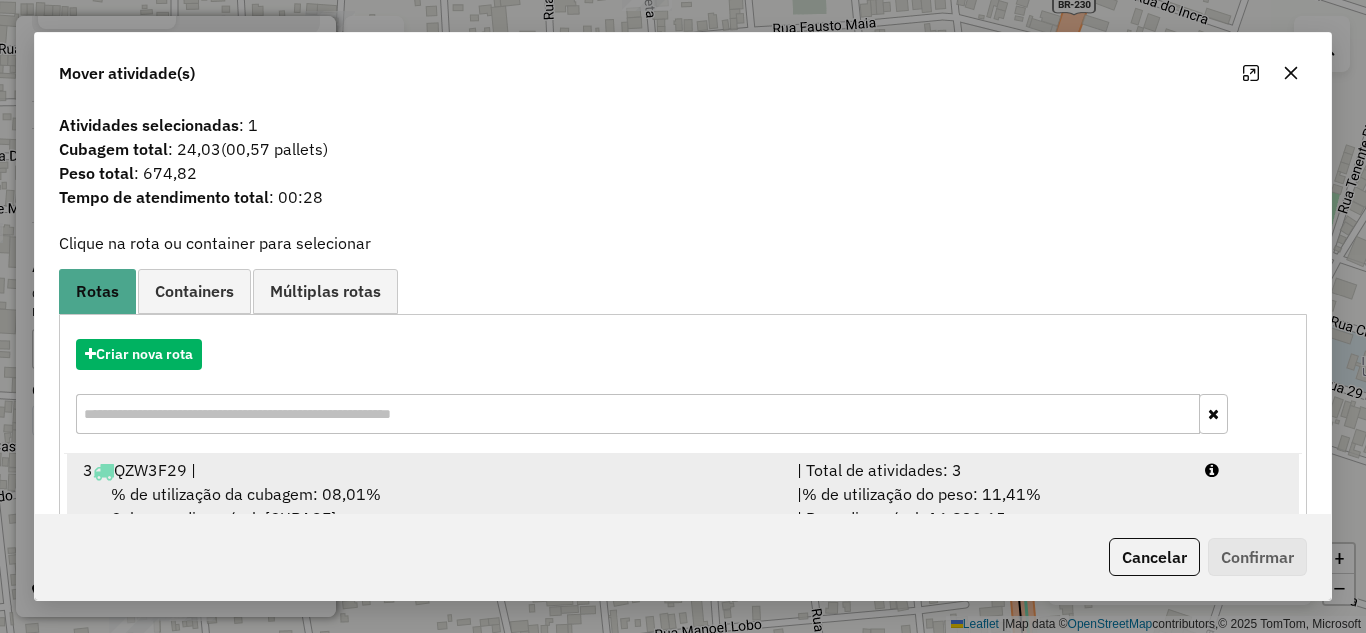 click on "% de utilização do peso: 11,41%" at bounding box center (921, 494) 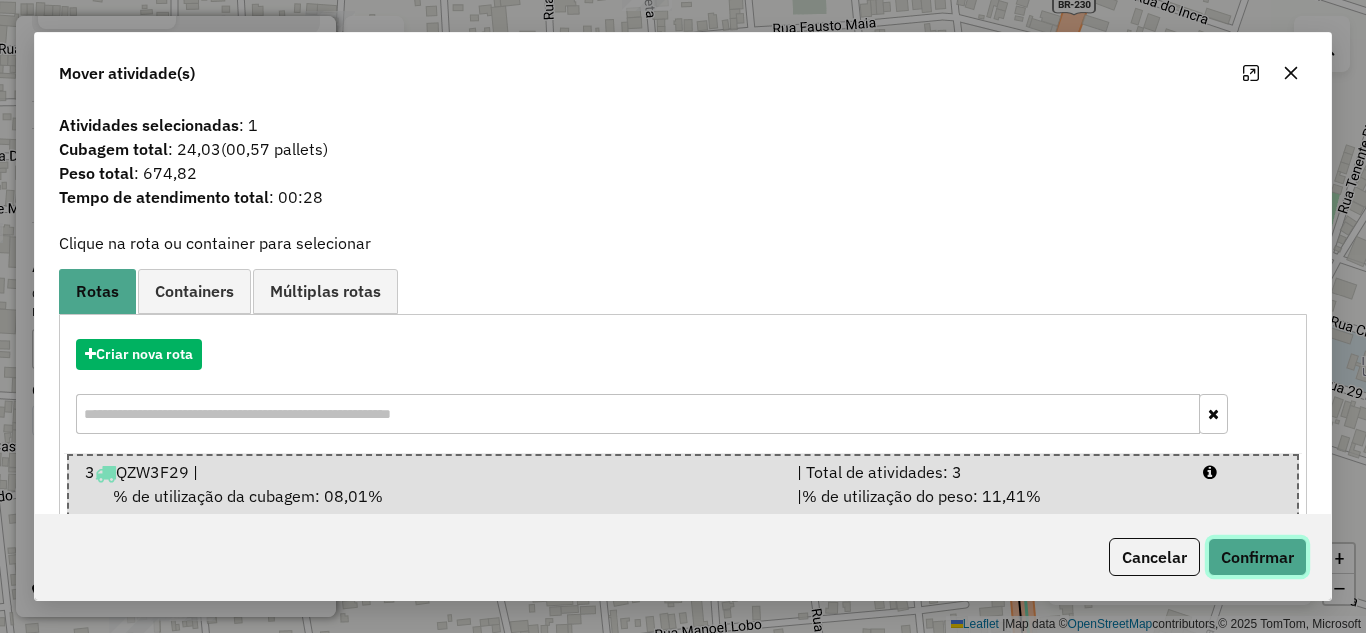 click on "Confirmar" 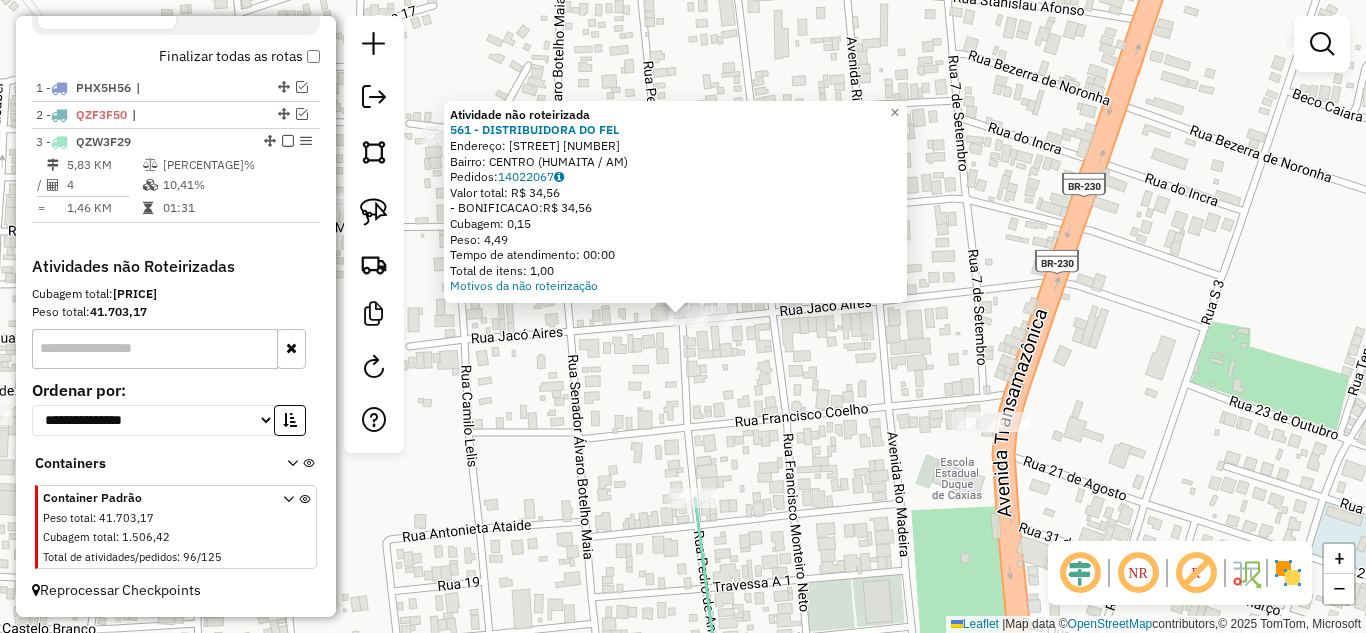click on "Atividade não roteirizada 561 - DISTRIBUIDORA DO FEL  Endereço:  JACO AIRES [NUMBER]   Bairro: CENTRO ([CITY] / AM)   Pedidos:  [ORDER_ID]   Valor total: R$ 34,56   - BONIFICACAO:  R$ 34,56   Cubagem: 0,15   Peso: 4,49   Tempo de atendimento: 00:00   Total de itens: 1,00  Motivos da não roteirização × Janela de atendimento Grade de atendimento Capacidade Transportadoras Veículos Cliente Pedidos  Rotas Selecione os dias de semana para filtrar as janelas de atendimento  Seg   Ter   Qua   Qui   Sex   Sáb   Dom  Informe o período da janela de atendimento: De: Até:  Filtrar exatamente a janela do cliente  Considerar janela de atendimento padrão  Selecione os dias de semana para filtrar as grades de atendimento  Seg   Ter   Qua   Qui   Sex   Sáb   Dom   Considerar clientes sem dia de atendimento cadastrado  Clientes fora do dia de atendimento selecionado Filtrar as atividades entre os valores definidos abaixo:  Peso mínimo:   Peso máximo:   Cubagem mínima:   Cubagem máxima:   De:   Até:   De:   Até:  +" 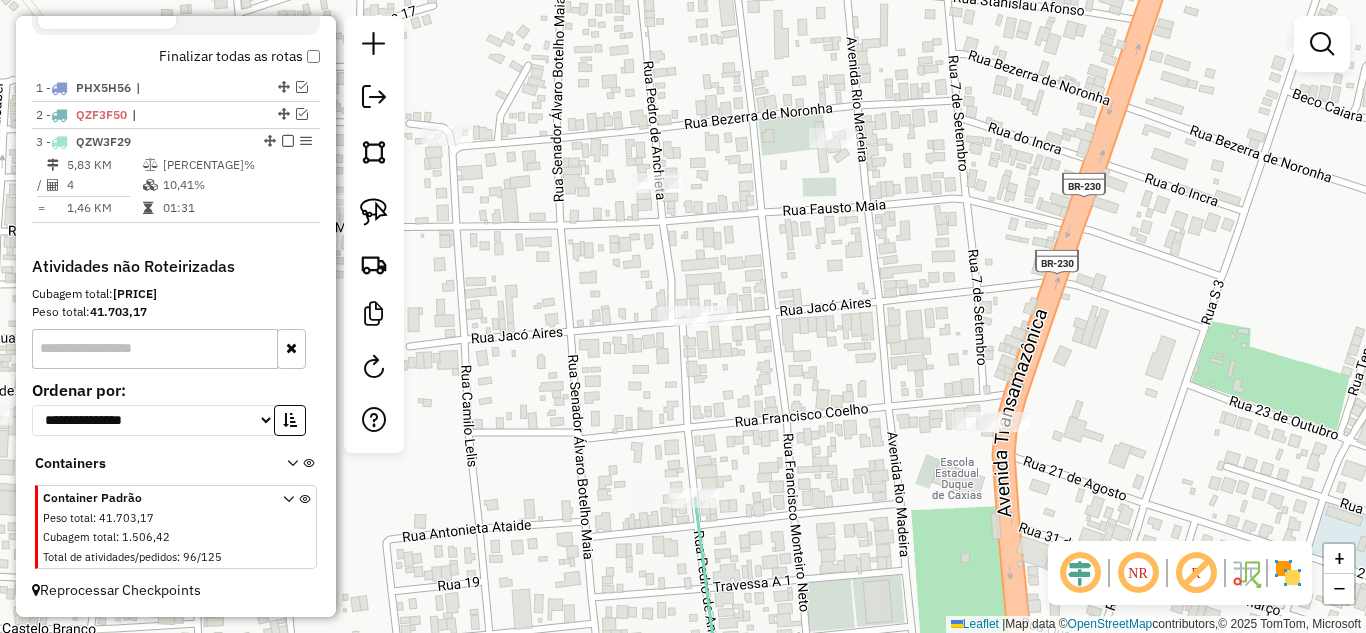 click on "Janela de atendimento Grade de atendimento Capacidade Transportadoras Veículos Cliente Pedidos  Rotas Selecione os dias de semana para filtrar as janelas de atendimento  Seg   Ter   Qua   Qui   Sex   Sáb   Dom  Informe o período da janela de atendimento: De: Até:  Filtrar exatamente a janela do cliente  Considerar janela de atendimento padrão  Selecione os dias de semana para filtrar as grades de atendimento  Seg   Ter   Qua   Qui   Sex   Sáb   Dom   Considerar clientes sem dia de atendimento cadastrado  Clientes fora do dia de atendimento selecionado Filtrar as atividades entre os valores definidos abaixo:  Peso mínimo:   Peso máximo:   Cubagem mínima:   Cubagem máxima:   De:   Até:  Filtrar as atividades entre o tempo de atendimento definido abaixo:  De:   Até:   Considerar capacidade total dos clientes não roteirizados Transportadora: Selecione um ou mais itens Tipo de veículo: Selecione um ou mais itens Veículo: Selecione um ou mais itens Motorista: Selecione um ou mais itens Nome: Rótulo:" 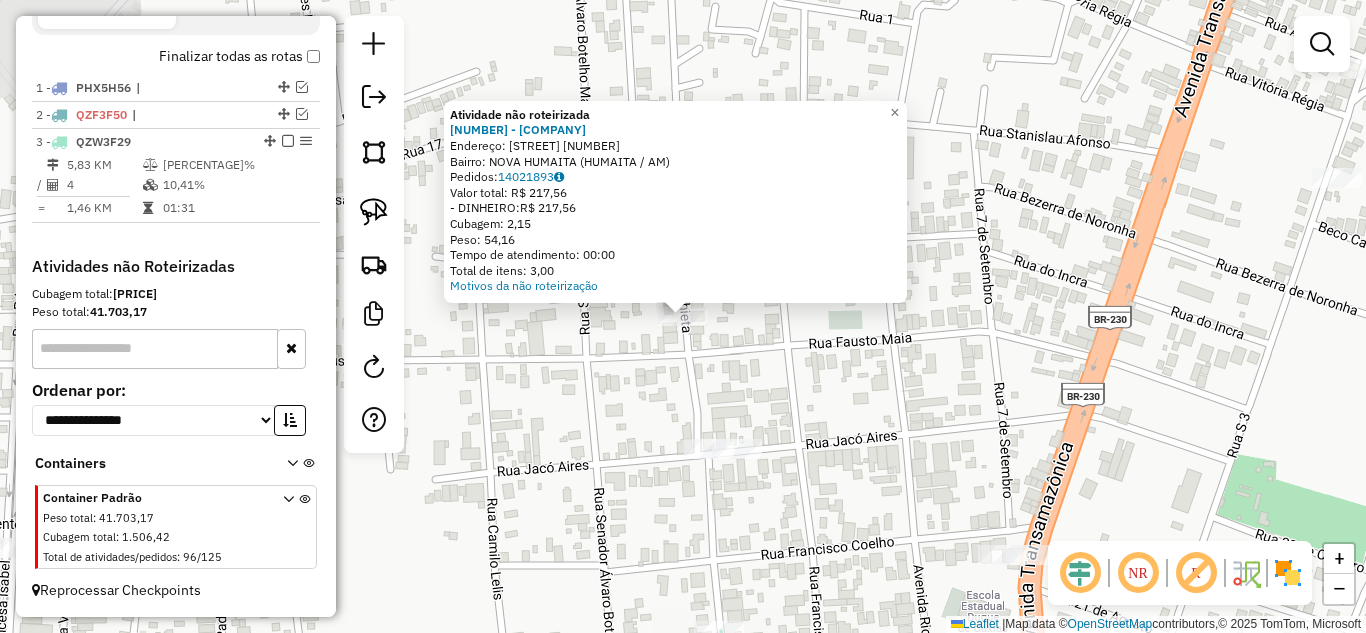 click on "Atividade não roteirizada [NUMBER] - [COMPANY]  Endereço:  [STREET] [NUMBER]   Bairro: [NEIGHBORHOOD] ([CITY] / [STATE])   Pedidos:  [ORDER_ID]   Valor total: R$ [PRICE]   - DINHEIRO:  R$ [PRICE]   Cubagem: [CUBAGE]   Peso: [WEIGHT]   Tempo de atendimento: [TIME]   Total de itens: [ITEMS]  Motivos da não roteirização × Janela de atendimento Grade de atendimento Capacidade Transportadoras Veículos Cliente Pedidos  Rotas Selecione os dias de semana para filtrar as janelas de atendimento  Seg   Ter   Qua   Qui   Sex   Sáb   Dom  Informe o período da janela de atendimento: De: Até:  Filtrar exatamente a janela do cliente  Considerar janela de atendimento padrão  Selecione os dias de semana para filtrar as grades de atendimento  Seg   Ter   Qua   Qui   Sex   Sáb   Dom   Considerar clientes sem dia de atendimento cadastrado  Clientes fora do dia de atendimento selecionado Filtrar as atividades entre os valores definidos abaixo:  Peso mínimo:   Peso máximo:   Cubagem mínima:   Cubagem máxima:   De:   Até:  +" 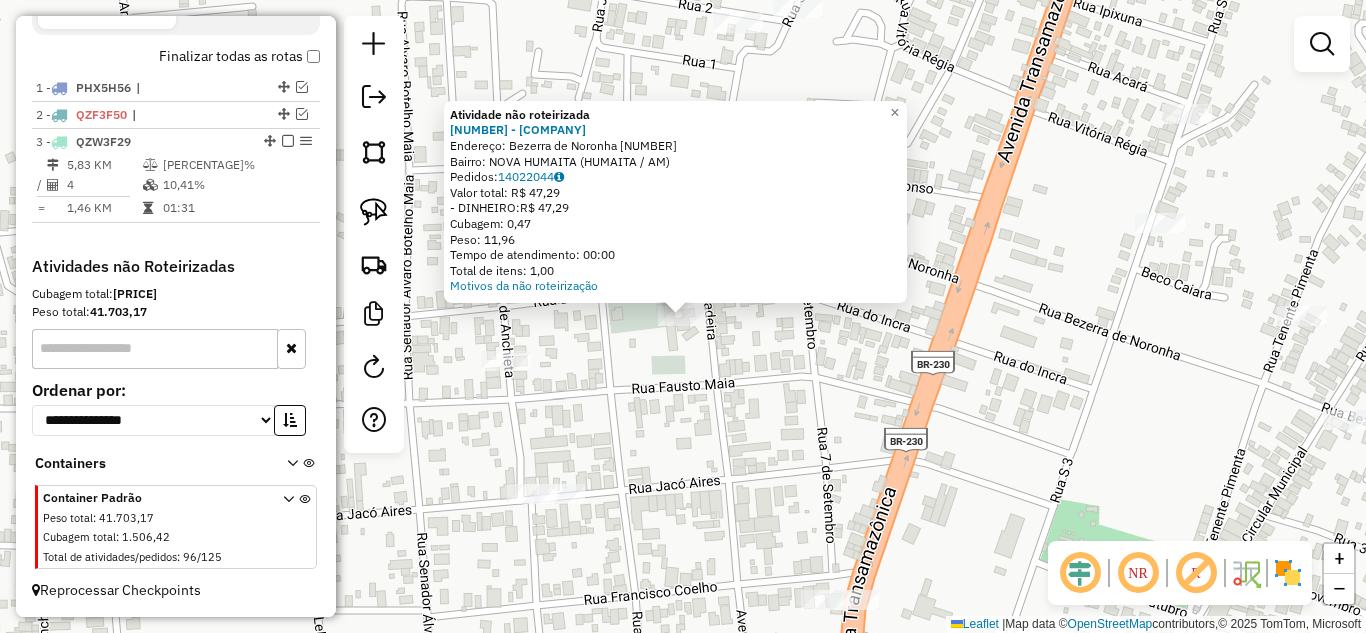 click on "Atividade não roteirizada 503 - [BRAND] Endereço: [STREET] [NUMBER] Bairro: [BAIRRO] ([CIDADE] / [UF]) Pedidos: [ORDER_ID] Valor total: R$ [PRICE] - DINHEIRO: R$ [PRICE] Cubagem: [CUBAGE] Peso: [WEIGHT] Tempo de atendimento: [TIME] Total de itens: [ITEMS] Motivos da não roteirização × Janela de atendimento Grade de atendimento Capacidade Transportadoras Veículos Cliente Pedidos Rotas Selecione os dias de semana para filtrar as janelas de atendimento Seg Ter Qua Qui Sex Sáb Dom Informe o período da janela de atendimento: De: Até: Filtrar exatamente a janela do cliente Considerar janela de atendimento padrão Selecione os dias de semana para filtrar as grades de atendimento Seg Ter Qua Qui Sex Sáb Dom Considerar clientes sem dia de atendimento cadastrado Clientes fora do dia de atendimento selecionado Filtrar as atividades entre os valores definidos abaixo: Peso mínimo: Peso máximo: Cubagem mínima: Cubagem máxima: De: Até: De: Nome:" 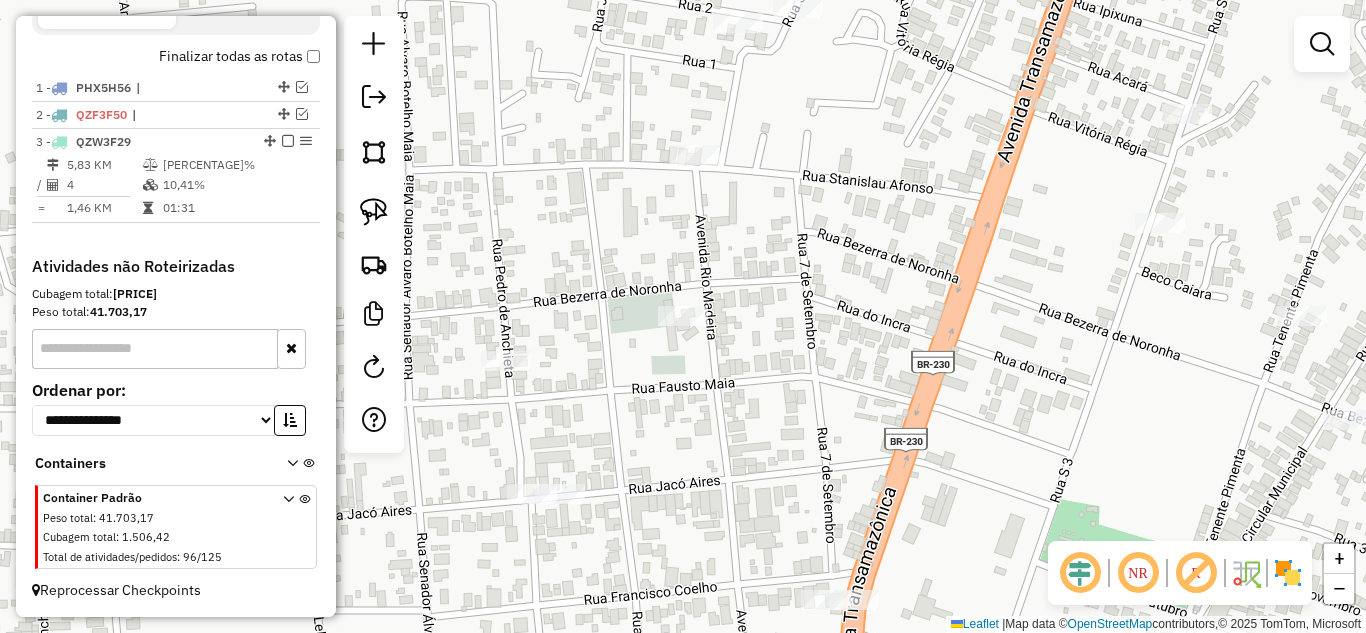 drag, startPoint x: 596, startPoint y: 400, endPoint x: 931, endPoint y: 404, distance: 335.02386 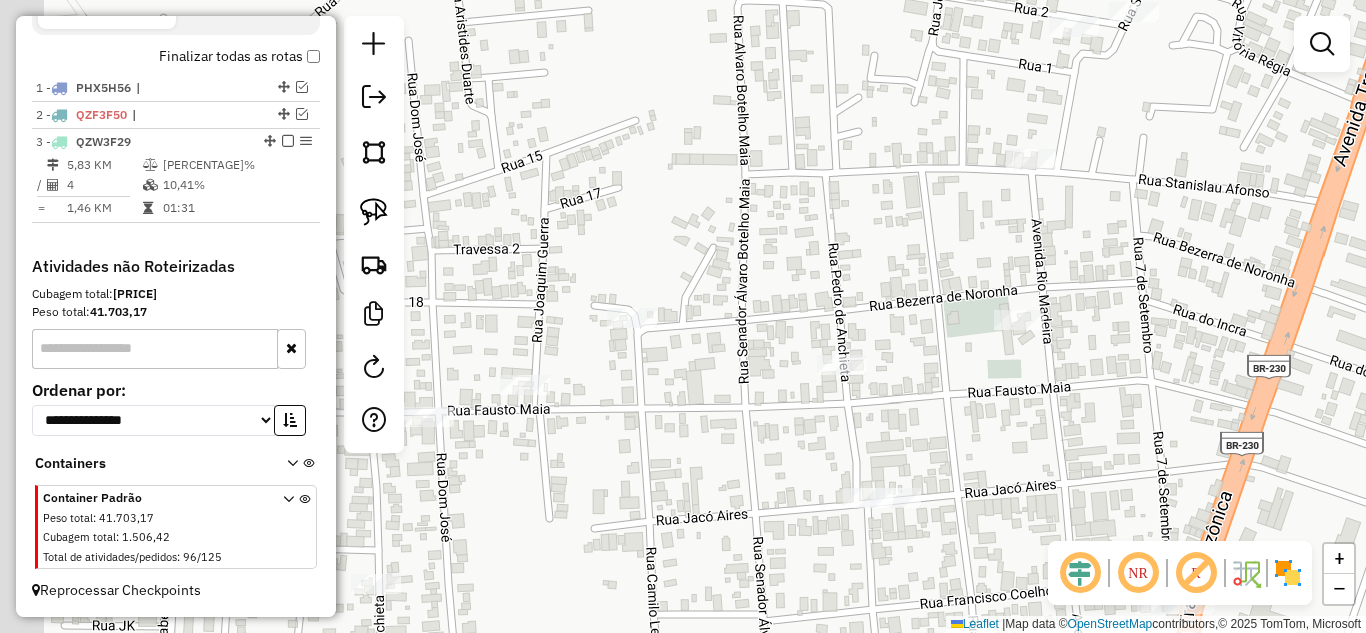 click on "Janela de atendimento Grade de atendimento Capacidade Transportadoras Veículos Cliente Pedidos  Rotas Selecione os dias de semana para filtrar as janelas de atendimento  Seg   Ter   Qua   Qui   Sex   Sáb   Dom  Informe o período da janela de atendimento: De: Até:  Filtrar exatamente a janela do cliente  Considerar janela de atendimento padrão  Selecione os dias de semana para filtrar as grades de atendimento  Seg   Ter   Qua   Qui   Sex   Sáb   Dom   Considerar clientes sem dia de atendimento cadastrado  Clientes fora do dia de atendimento selecionado Filtrar as atividades entre os valores definidos abaixo:  Peso mínimo:   Peso máximo:   Cubagem mínima:   Cubagem máxima:   De:   Até:  Filtrar as atividades entre o tempo de atendimento definido abaixo:  De:   Até:   Considerar capacidade total dos clientes não roteirizados Transportadora: Selecione um ou mais itens Tipo de veículo: Selecione um ou mais itens Veículo: Selecione um ou mais itens Motorista: Selecione um ou mais itens Nome: Rótulo:" 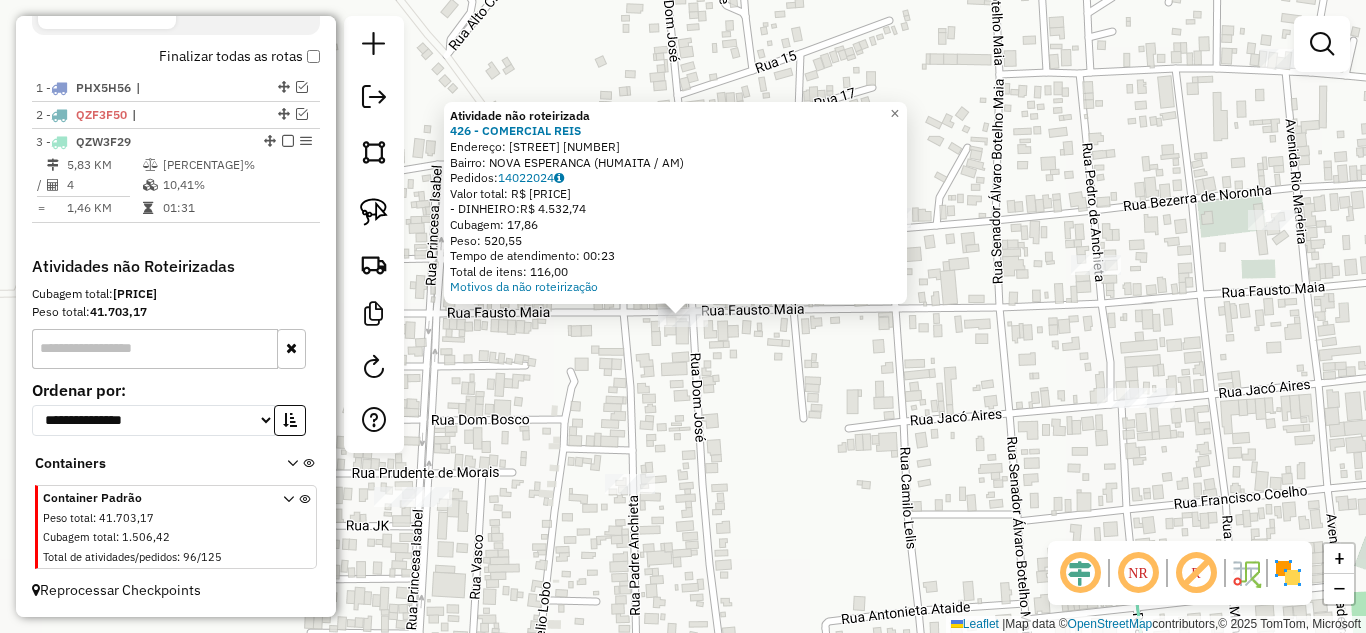 click on "Atividade não roteirizada [NUMBER] - COMERCIAL REIS  Endereço:  R RUA DOM JOSE [NUMBER]   Bairro: [NEIGHBORHOOD] ([CITY] / [STATE])   Pedidos:  [ORDER_ID]   Valor total: R$ [PRICE]   - DINHEIRO:  R$ [PRICE]   Cubagem: [CUBAGE]   Peso: [WEIGHT]   Tempo de atendimento: 00:23   Total de itens: [ITEMS]  Motivos da não roteirização × Janela de atendimento Grade de atendimento Capacidade Transportadoras Veículos Cliente Pedidos  Rotas Selecione os dias de semana para filtrar as janelas de atendimento  Seg   Ter   Qua   Qui   Sex   Sáb   Dom  Informe o período da janela de atendimento: De: Até:  Filtrar exatamente a janela do cliente  Considerar janela de atendimento padrão  Selecione os dias de semana para filtrar as grades de atendimento  Seg   Ter   Qua   Qui   Sex   Sáb   Dom   Considerar clientes sem dia de atendimento cadastrado  Clientes fora do dia de atendimento selecionado Filtrar as atividades entre os valores definidos abaixo:  Peso mínimo:   Peso máximo:   Cubagem mínima:   Cubagem máxima:   De:   Até:  +" 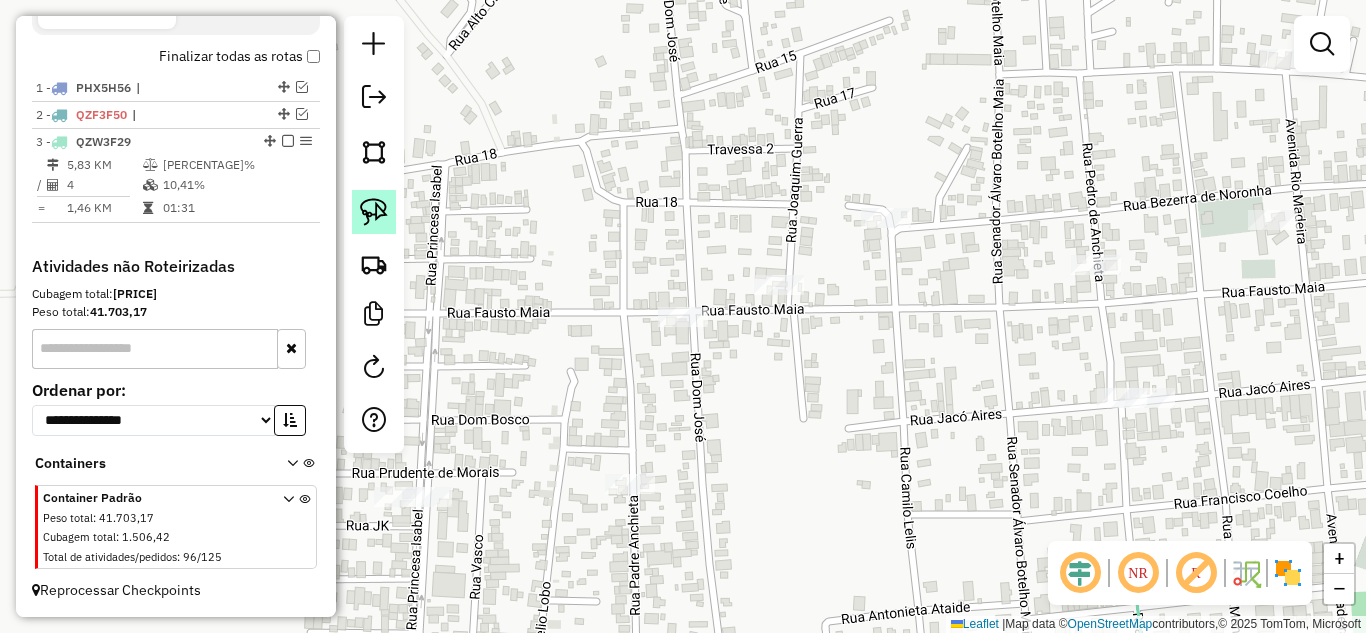 click 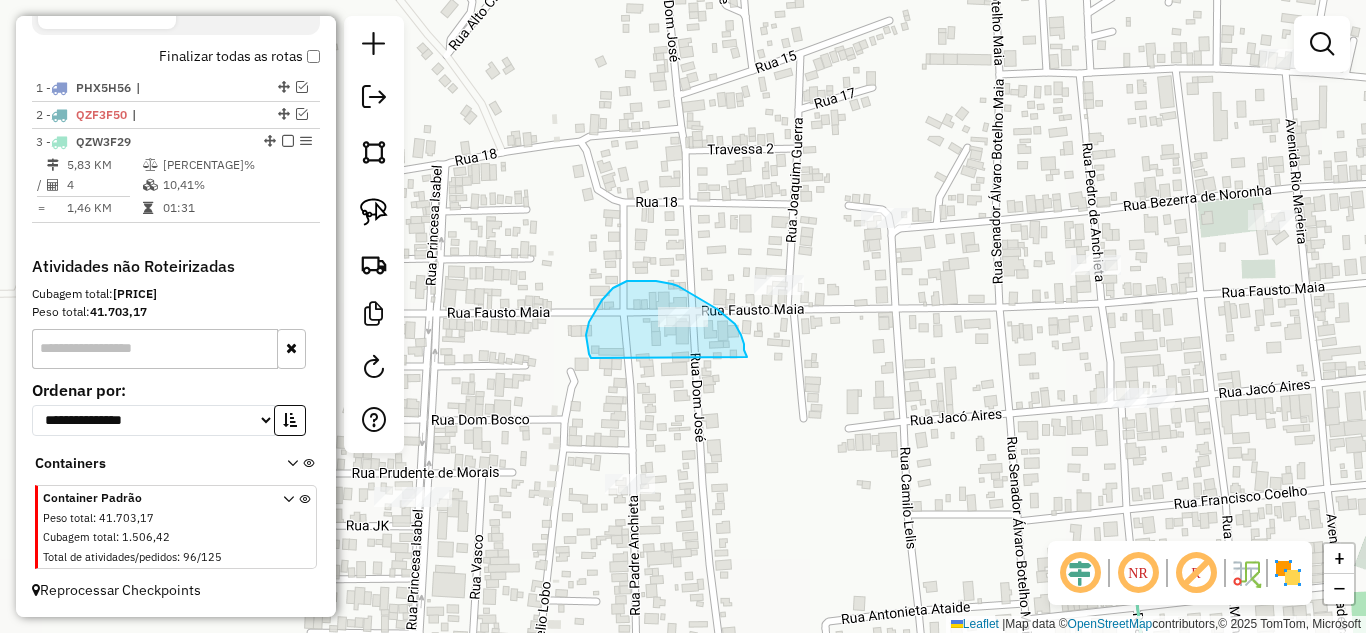 drag, startPoint x: 591, startPoint y: 358, endPoint x: 747, endPoint y: 357, distance: 156.0032 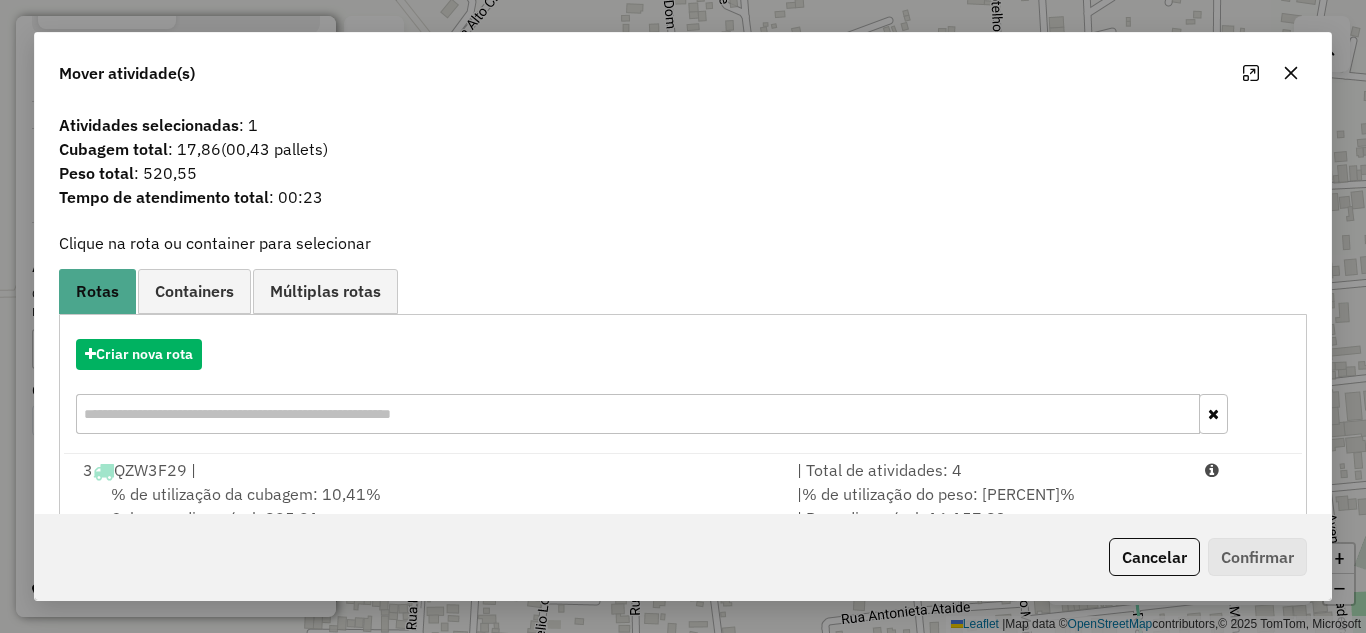 click on "| Total de atividades: 4" at bounding box center (989, 470) 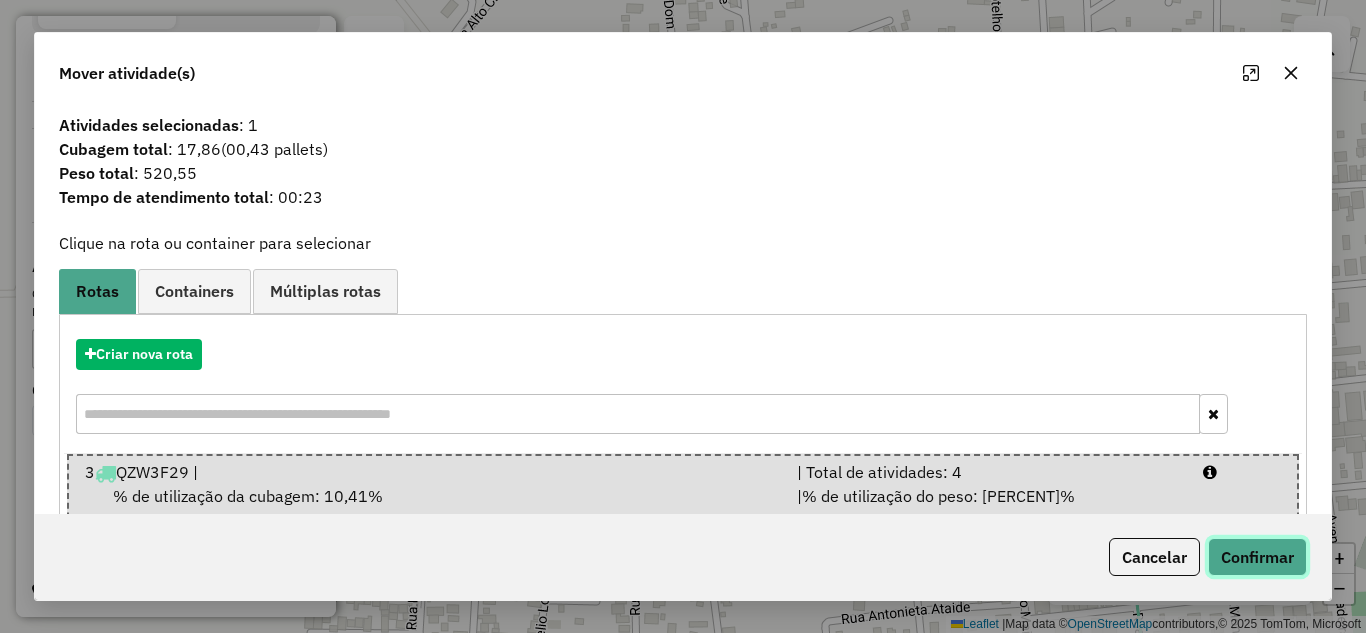 click on "Confirmar" 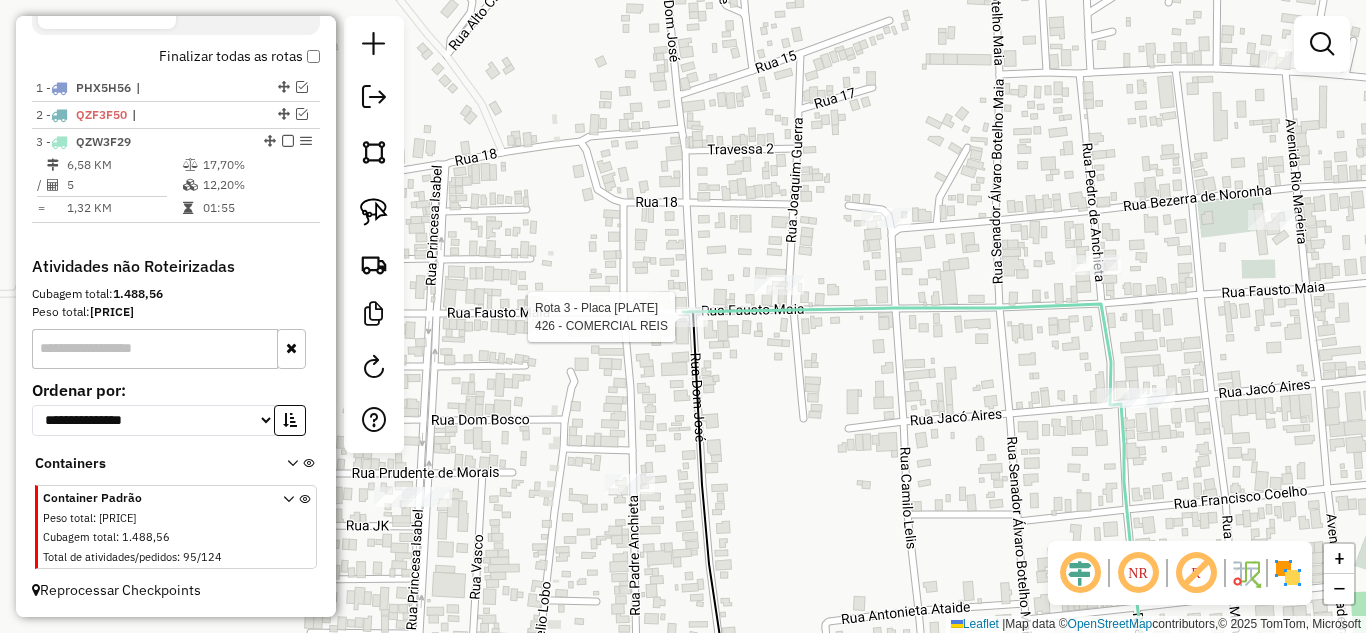 select on "**********" 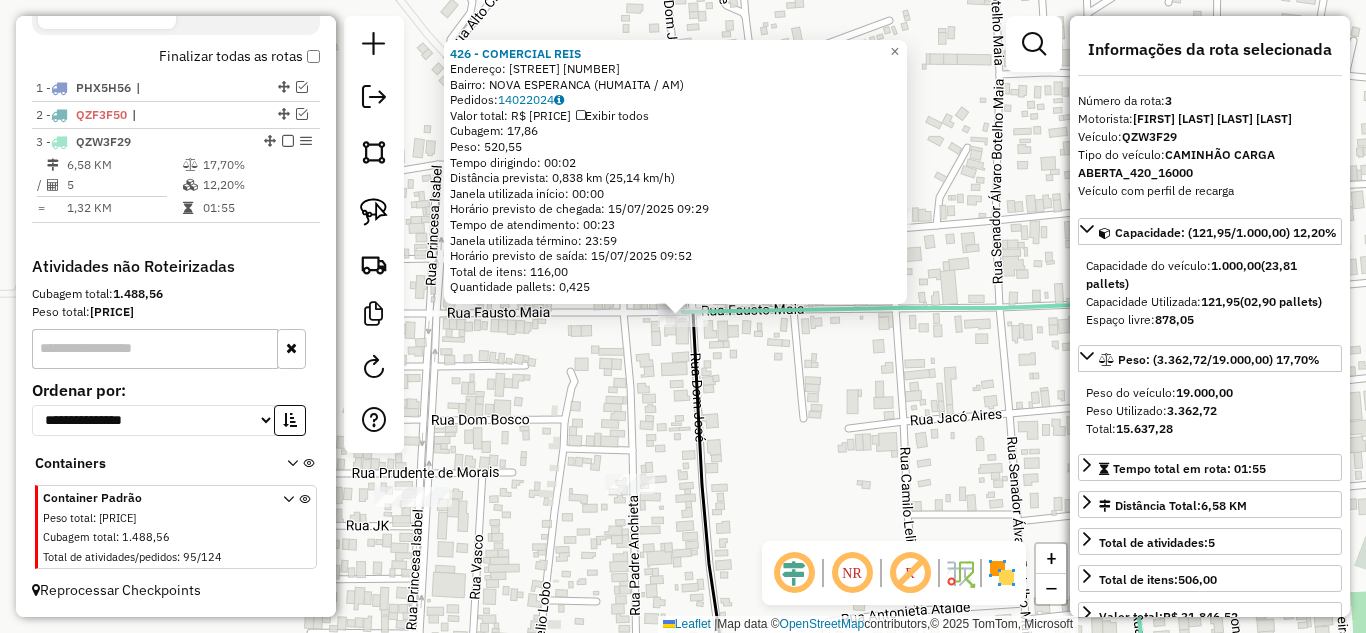 drag, startPoint x: 853, startPoint y: 458, endPoint x: 837, endPoint y: 476, distance: 24.083189 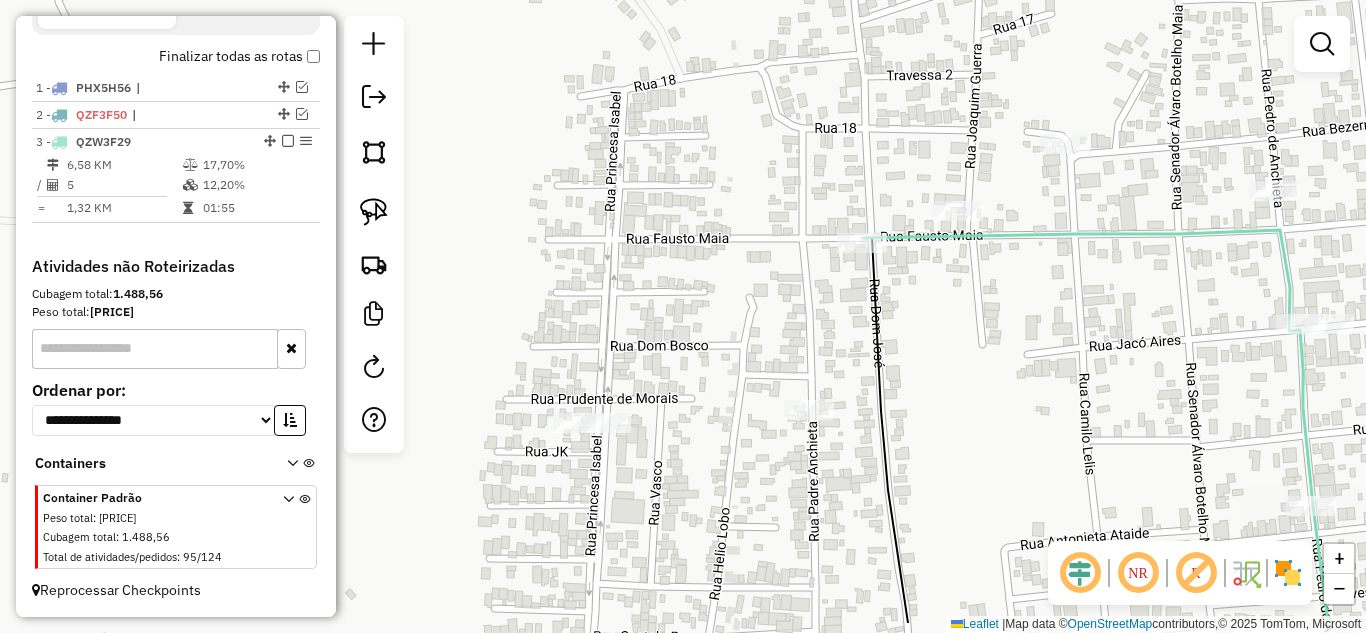 drag, startPoint x: 823, startPoint y: 488, endPoint x: 1011, endPoint y: 413, distance: 202.408 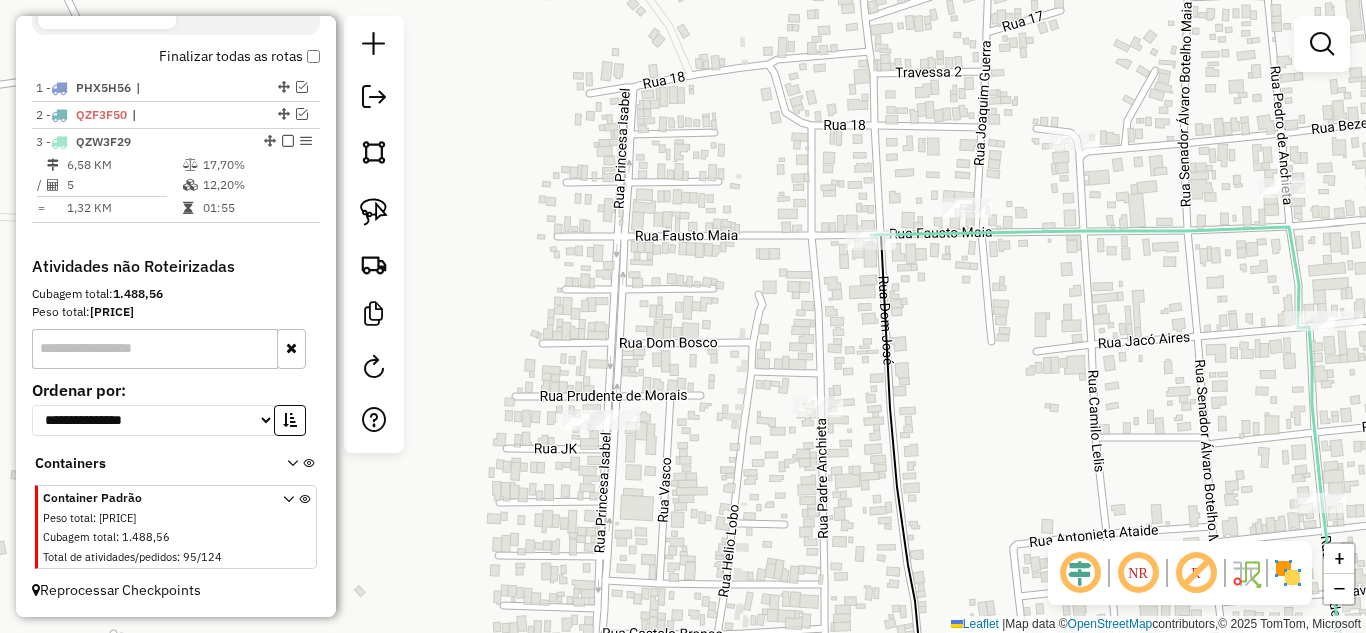 click on "Janela de atendimento Grade de atendimento Capacidade Transportadoras Veículos Cliente Pedidos  Rotas Selecione os dias de semana para filtrar as janelas de atendimento  Seg   Ter   Qua   Qui   Sex   Sáb   Dom  Informe o período da janela de atendimento: De: Até:  Filtrar exatamente a janela do cliente  Considerar janela de atendimento padrão  Selecione os dias de semana para filtrar as grades de atendimento  Seg   Ter   Qua   Qui   Sex   Sáb   Dom   Considerar clientes sem dia de atendimento cadastrado  Clientes fora do dia de atendimento selecionado Filtrar as atividades entre os valores definidos abaixo:  Peso mínimo:   Peso máximo:   Cubagem mínima:   Cubagem máxima:   De:   Até:  Filtrar as atividades entre o tempo de atendimento definido abaixo:  De:   Até:   Considerar capacidade total dos clientes não roteirizados Transportadora: Selecione um ou mais itens Tipo de veículo: Selecione um ou mais itens Veículo: Selecione um ou mais itens Motorista: Selecione um ou mais itens Nome: Rótulo:" 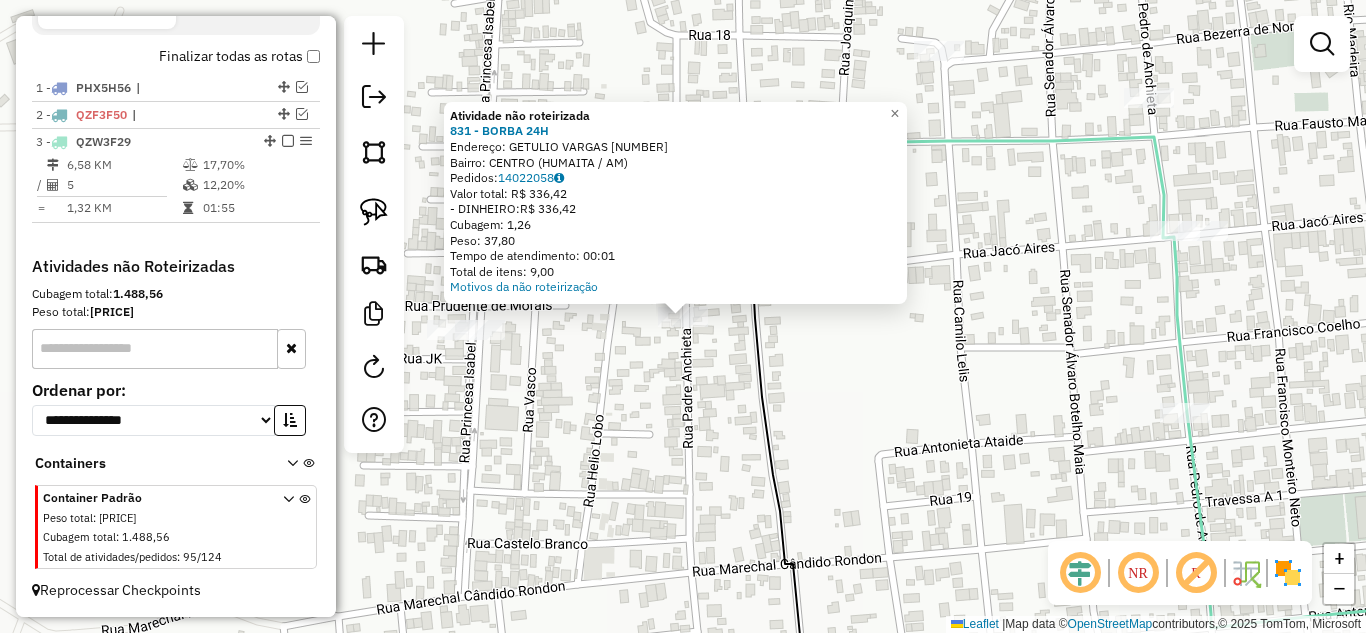 click on "Atividade não roteirizada 831 - BORBA 24H  Endereço:  [CITY] 348   Bairro: [BAIRRO] ([CITY] / AM)   Pedidos:  14022058   Valor total: R$ 336,42   - DINHEIRO:  R$ 336,42   Cubagem: 1,26   Peso: 37,80   Tempo de atendimento: 00:01   Total de itens: 9,00  Motivos da não roteirização × Janela de atendimento Grade de atendimento Capacidade Transportadoras Veículos Cliente Pedidos  Rotas Selecione os dias de semana para filtrar as janelas de atendimento  Seg   Ter   Qua   Qui   Sex   Sáb   Dom  Informe o período da janela de atendimento: De: Até:  Filtrar exatamente a janela do cliente  Considerar janela de atendimento padrão  Selecione os dias de semana para filtrar as grades de atendimento  Seg   Ter   Qua   Qui   Sex   Sáb   Dom   Considerar clientes sem dia de atendimento cadastrado  Clientes fora do dia de atendimento selecionado Filtrar as atividades entre os valores definidos abaixo:  Peso mínimo:   Peso máximo:   Cubagem mínima:   Cubagem máxima:   De:   Até:   De:   Até:  Veículo:" 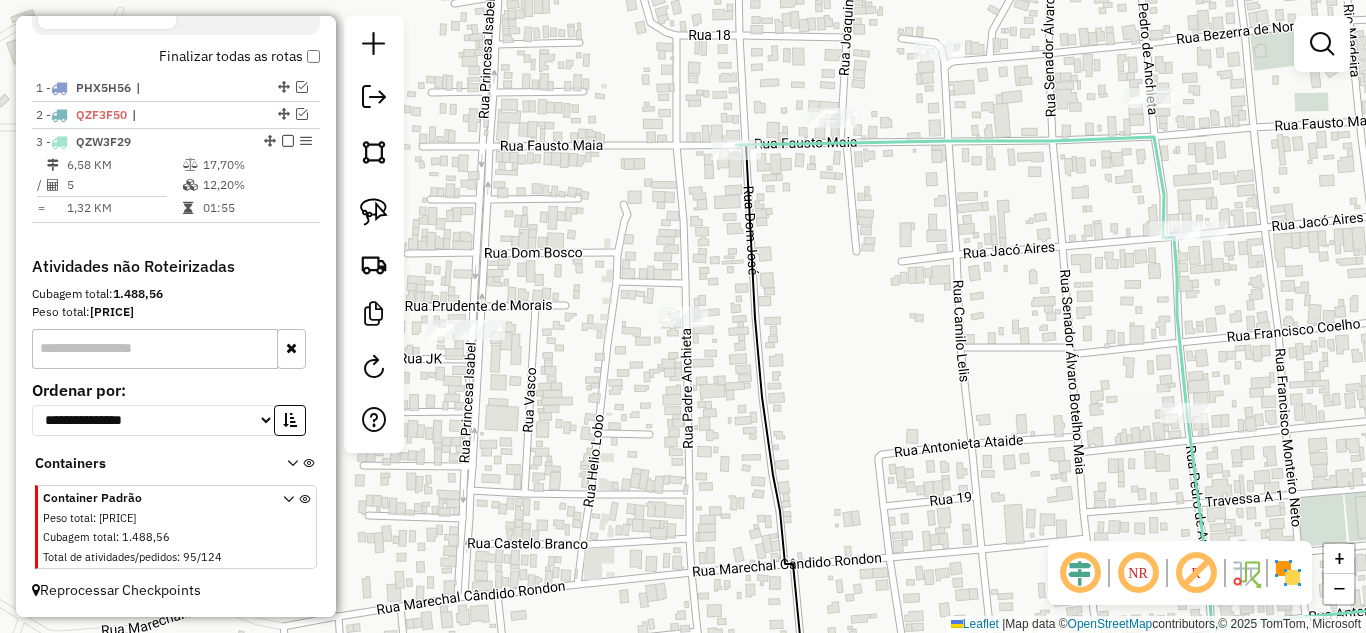 drag, startPoint x: 491, startPoint y: 413, endPoint x: 627, endPoint y: 393, distance: 137.46272 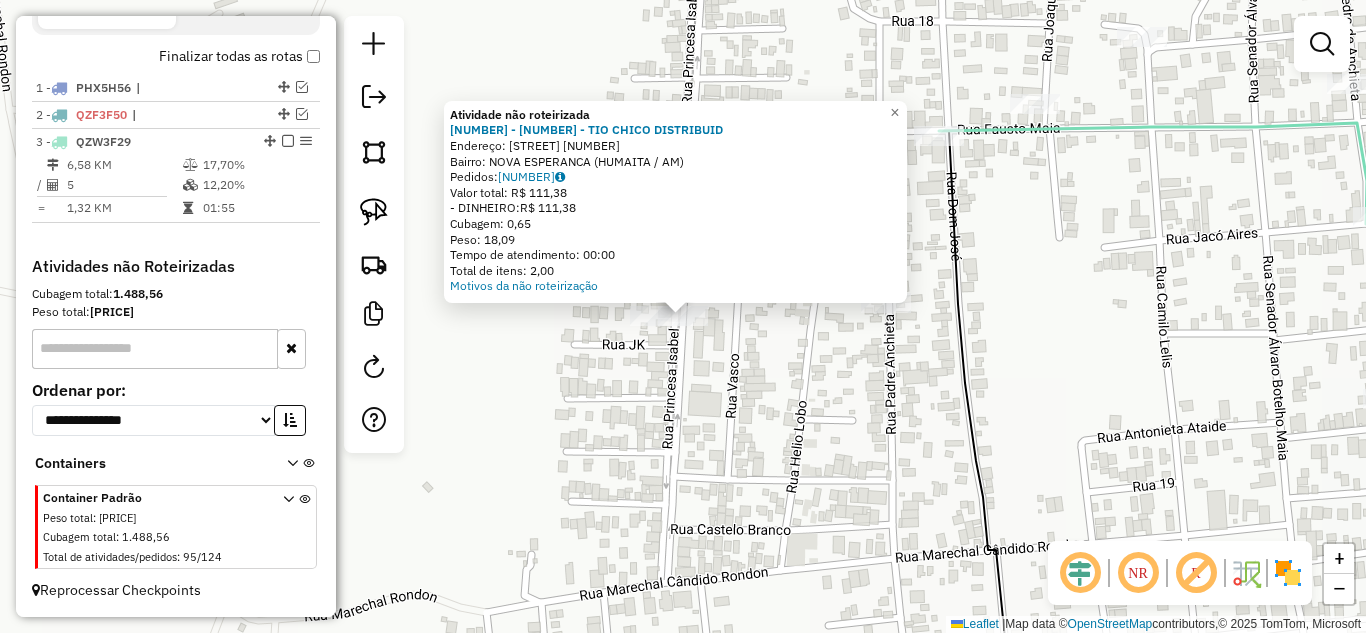 click 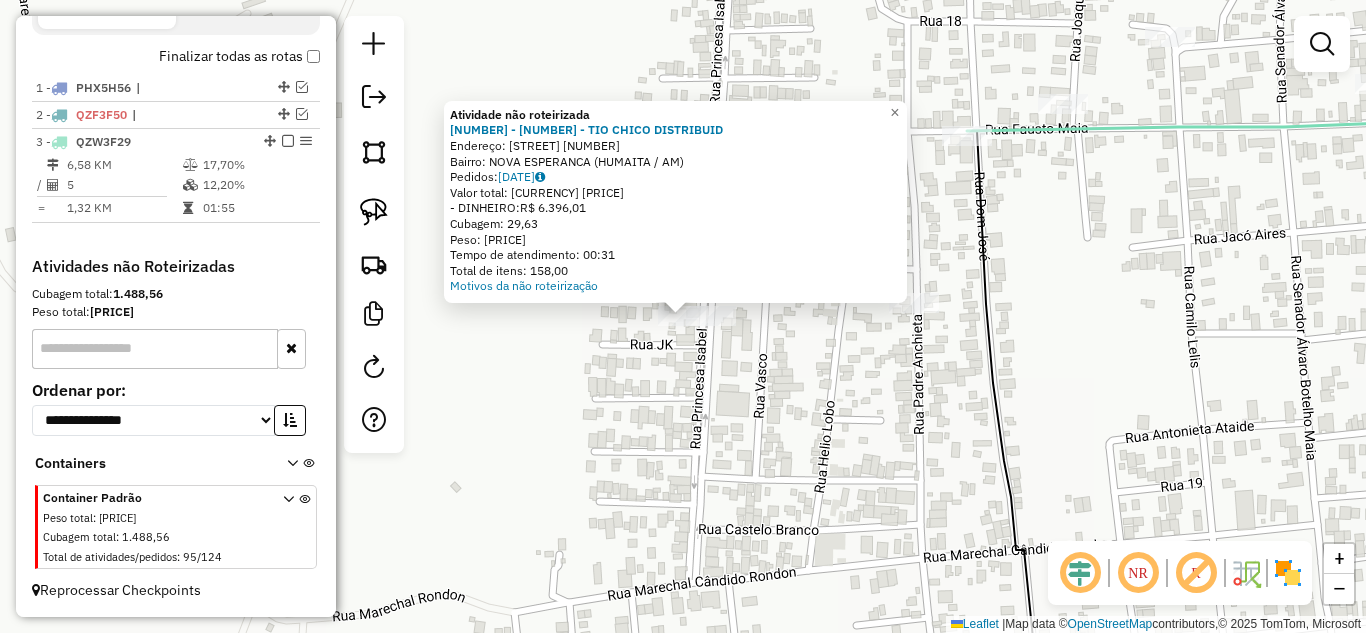 click on "Atividade não roteirizada 777 - TIO CHICO DISTRIBUID  Endereço:  [STREET_NAME] [NUMBER]   Bairro: [NEIGHBORHOOD] ([CITY] / [STATE])   Pedidos:  [ORDER_ID]   Valor total: R$ [PRICE]   - DINHEIRO:  R$ [PRICE]   Cubagem: [CUBAGE]   Peso: [WEIGHT]   Tempo de atendimento: [TIME]   Total de itens: [ITEMS]  Motivos da não roteirização × Janela de atendimento Grade de atendimento Capacidade Transportadoras Veículos Cliente Pedidos  Rotas Selecione os dias de semana para filtrar as janelas de atendimento  Seg   Ter   Qua   Qui   Sex   Sáb   Dom  Informe o período da janela de atendimento: De: Até:  Filtrar exatamente a janela do cliente  Considerar janela de atendimento padrão  Selecione os dias de semana para filtrar as grades de atendimento  Seg   Ter   Qua   Qui   Sex   Sáb   Dom   Considerar clientes sem dia de atendimento cadastrado  Clientes fora do dia de atendimento selecionado Filtrar as atividades entre os valores definidos abaixo:  Peso mínimo:   Peso máximo:   Cubagem mínima:   Cubagem máxima:   De:  +" 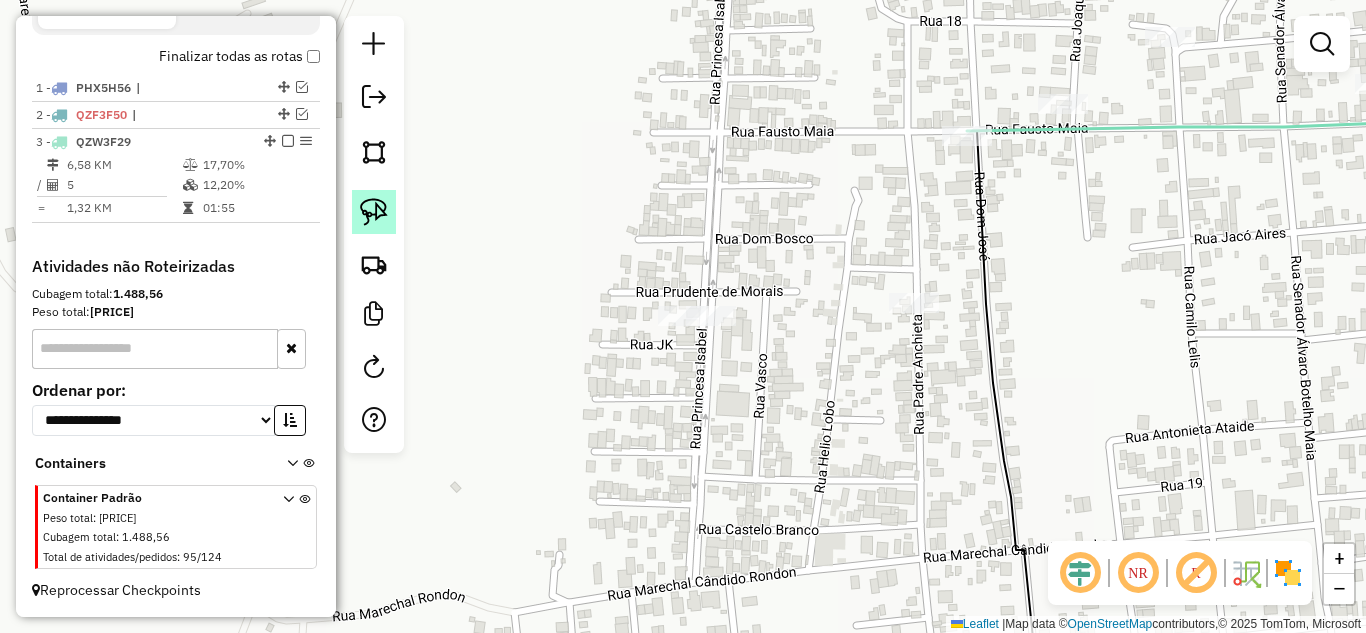 click 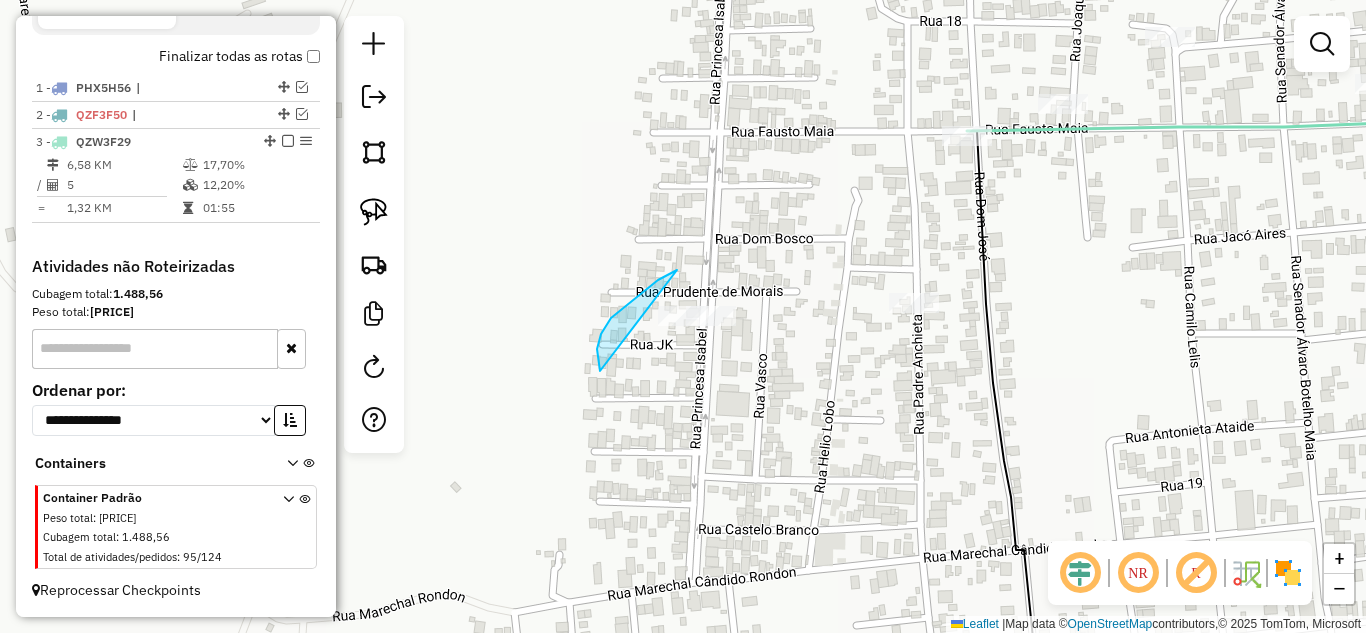 drag, startPoint x: 600, startPoint y: 371, endPoint x: 802, endPoint y: 369, distance: 202.0099 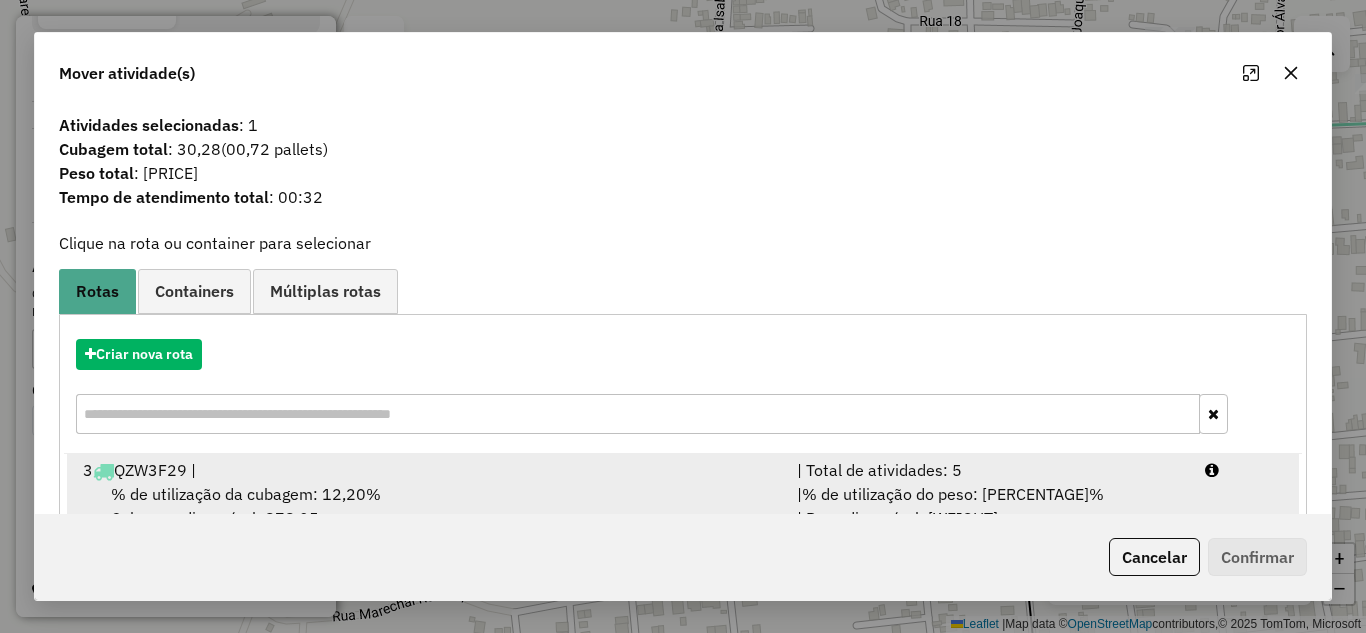 click on "|  % de utilização do peso: [PERCENT]%  | Peso disponível: [WEIGHT]" at bounding box center [989, 506] 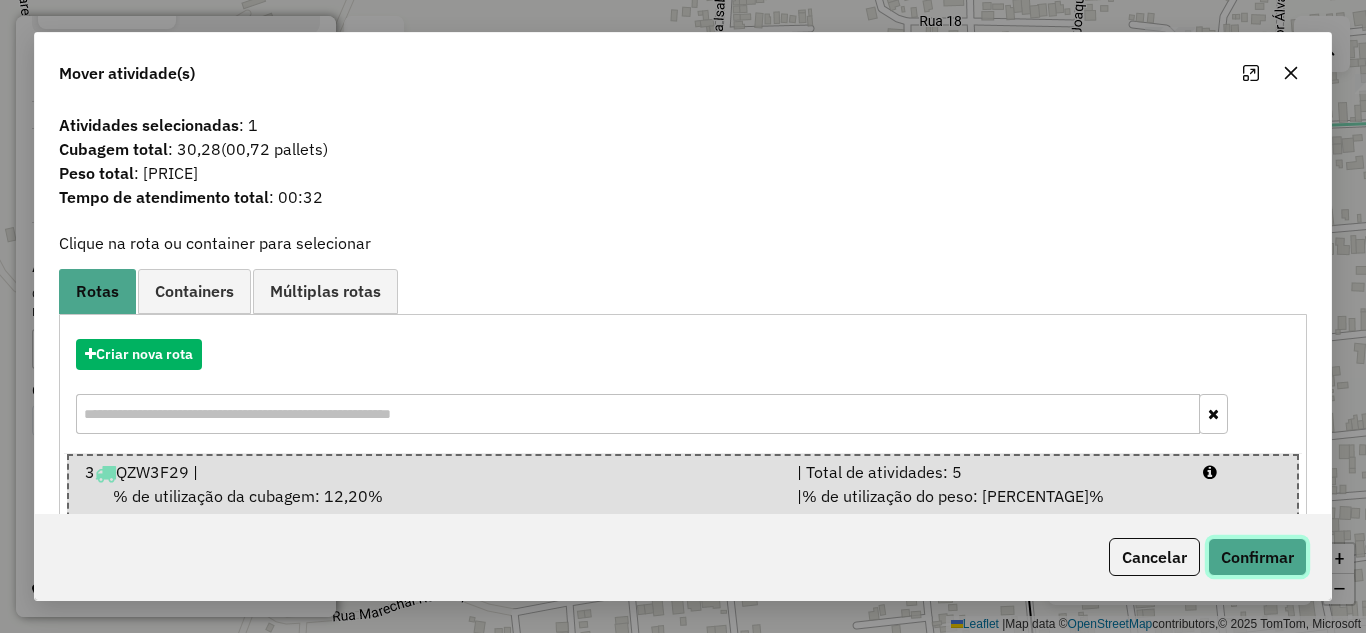 click on "Confirmar" 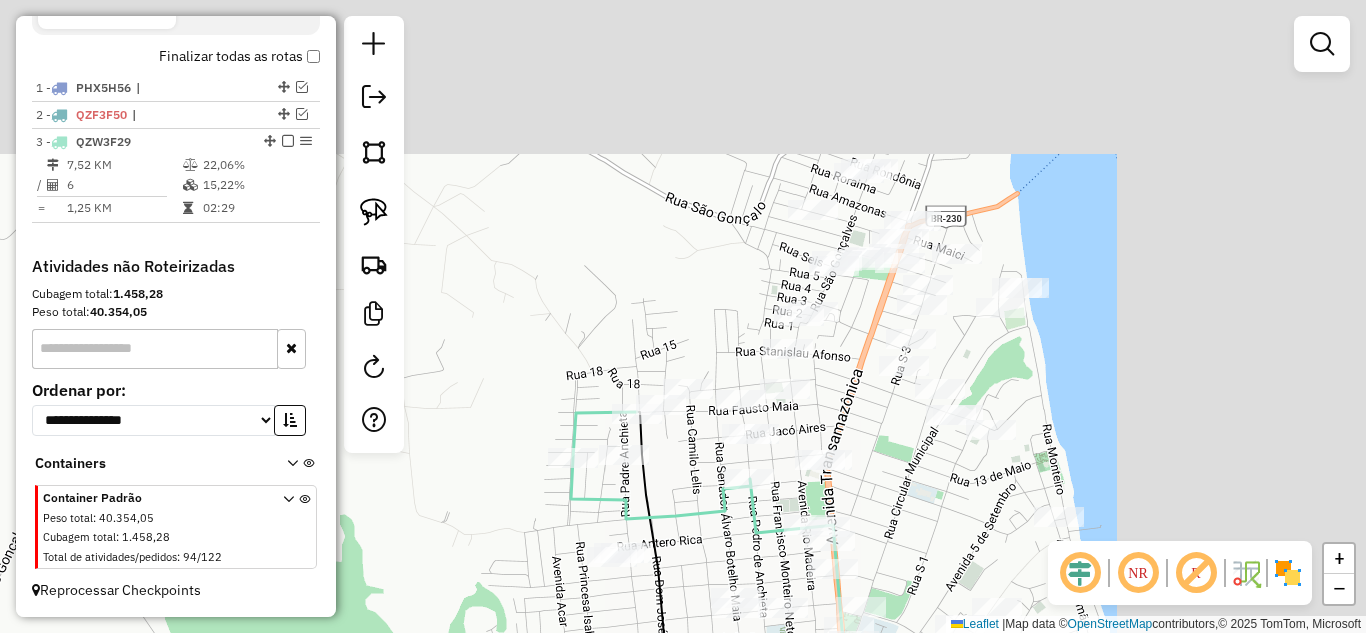 drag, startPoint x: 786, startPoint y: 274, endPoint x: 468, endPoint y: 380, distance: 335.20145 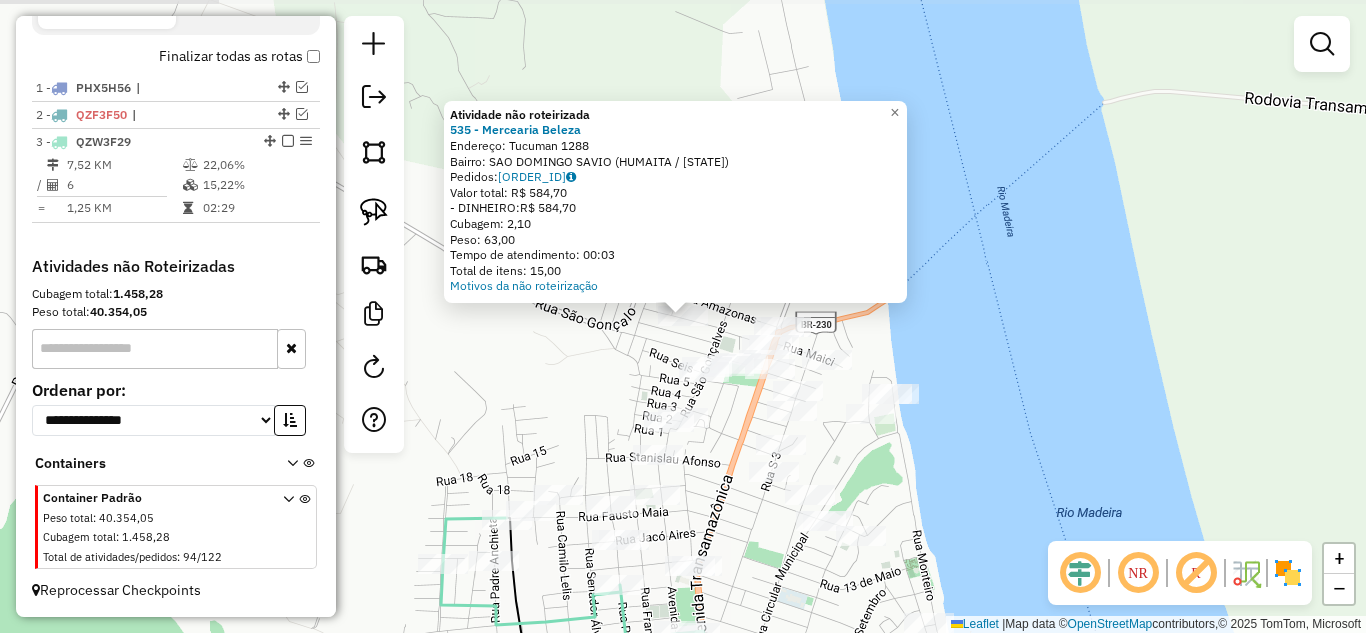 click on "Atividade não roteirizada 535 - [BRAND] Endereço: [STREET] [NUMBER] Bairro: [BAIRRO] ([CIDADE] / [UF]) Pedidos: [ORDER_ID] Valor total: R$ [PRICE] - DINHEIRO: R$ [PRICE] Cubagem: [CUBAGE] Peso: [WEIGHT] Tempo de atendimento: [TIME] Total de itens: [ITEMS] Motivos da não roteirização × Janela de atendimento Grade de atendimento Capacidade Transportadoras Veículos Cliente Pedidos Rotas Selecione os dias de semana para filtrar as janelas de atendimento Seg Ter Qua Qui Sex Sáb Dom Informe o período da janela de atendimento: De: Até: Filtrar exatamente a janela do cliente Considerar janela de atendimento padrão Selecione os dias de semana para filtrar as grades de atendimento Seg Ter Qua Qui Sex Sáb Dom Considerar clientes sem dia de atendimento cadastrado Clientes fora do dia de atendimento selecionado Filtrar as atividades entre os valores definidos abaixo: Peso mínimo: Peso máximo: Cubagem mínima: Cubagem máxima: De: Até: De: De:" 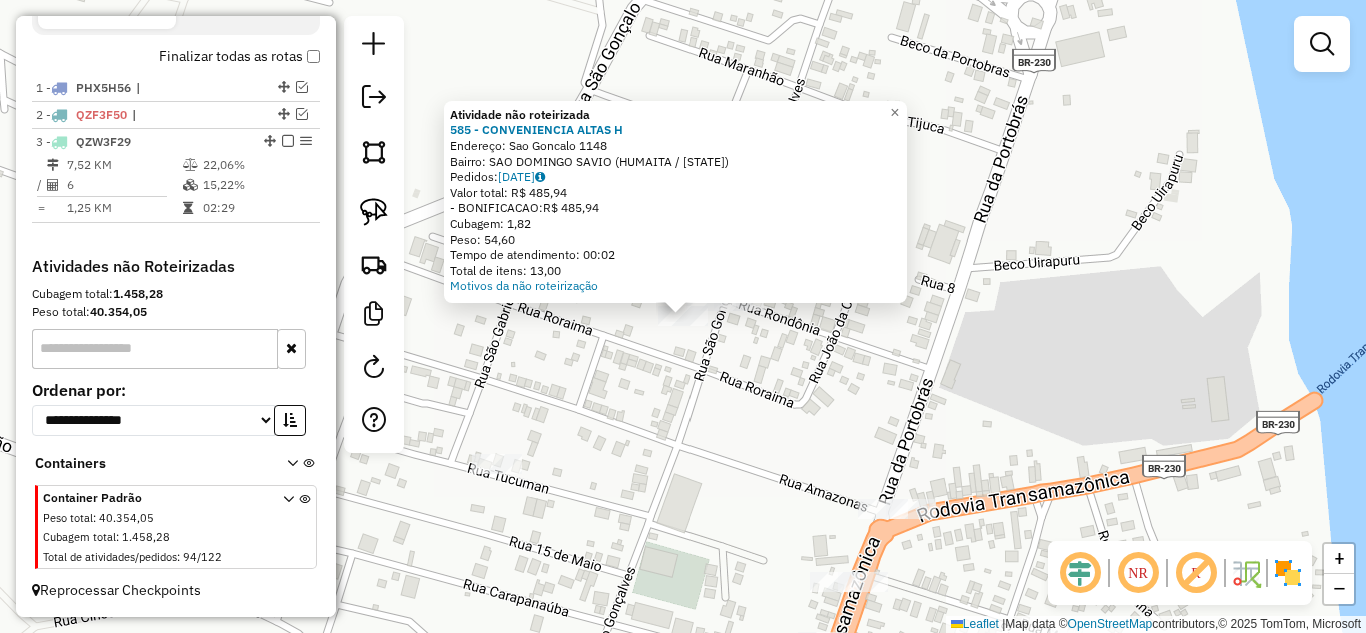 click on "Atividade não roteirizada [NUMBER] - CONVENIENCIA ALTAS H  Endereço:  [STREET] [NUMBER]   Bairro: [NEIGHBORHOOD] ([CITY] / [STATE])   Pedidos:  [ORDER_ID]   Valor total: R$ [PRICE]   - BONIFICACAO:  R$ [PRICE]   Cubagem: [CUBAGE]   Peso: [WEIGHT]   Tempo de atendimento: 00:02   Total de itens: [ITEMS]  Motivos da não roteirização × Janela de atendimento Grade de atendimento Capacidade Transportadoras Veículos Cliente Pedidos  Rotas Selecione os dias de semana para filtrar as janelas de atendimento  Seg   Ter   Qua   Qui   Sex   Sáb   Dom  Informe o período da janela de atendimento: De: Até:  Filtrar exatamente a janela do cliente  Considerar janela de atendimento padrão  Selecione os dias de semana para filtrar as grades de atendimento  Seg   Ter   Qua   Qui   Sex   Sáb   Dom   Considerar clientes sem dia de atendimento cadastrado  Clientes fora do dia de atendimento selecionado Filtrar as atividades entre os valores definidos abaixo:  Peso mínimo:   Peso máximo:   Cubagem mínima:   Cubagem máxima:   De:   Até:" 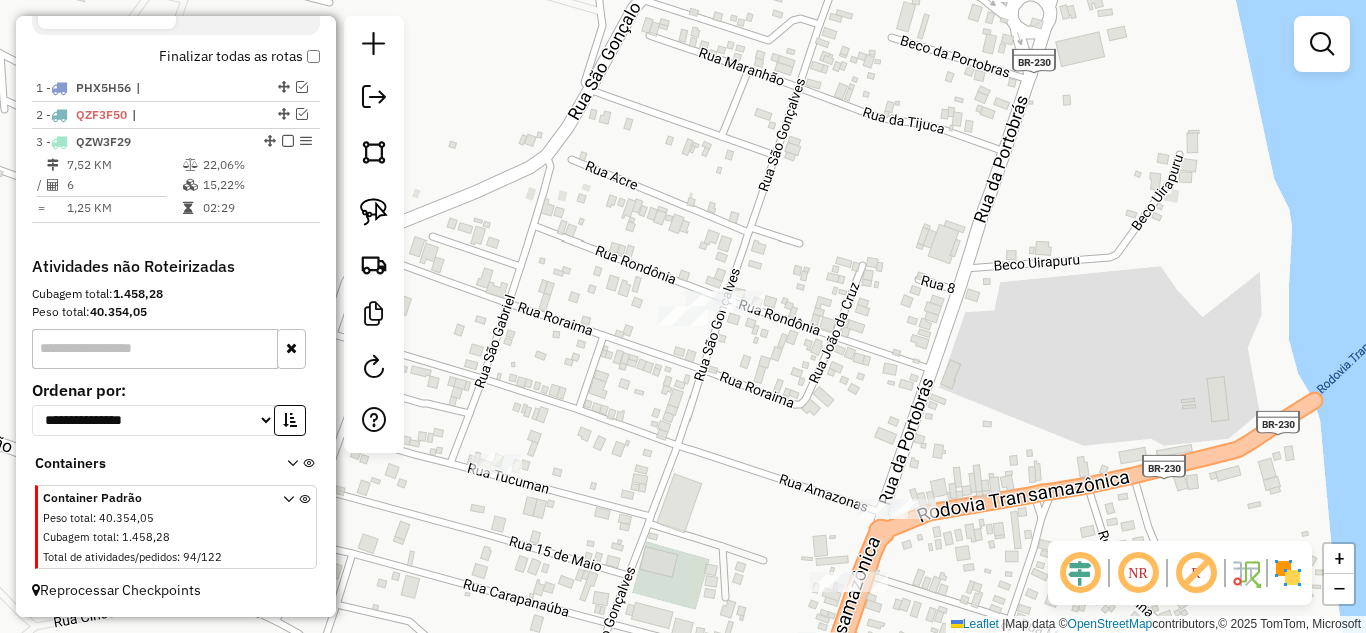 click 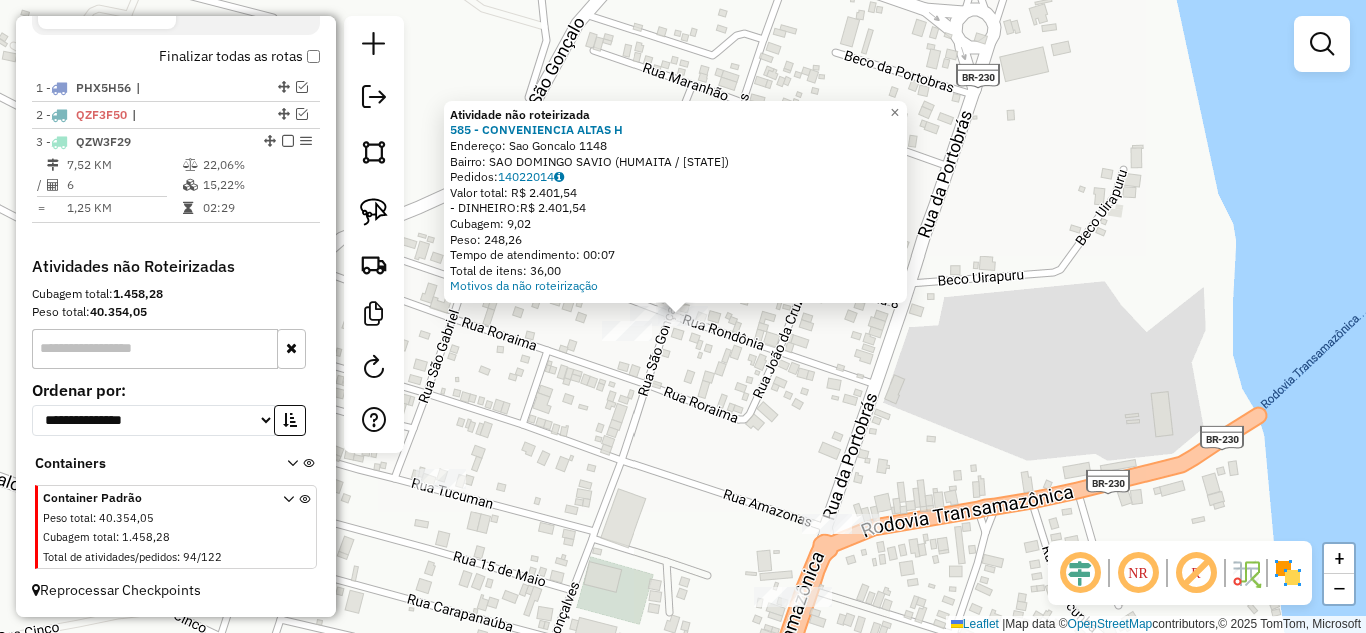 click on "Atividade não roteirizada 585 - CONVENIENCIA ALTAS H  Endereço:  Sao Goncalo [NUMBER]   Bairro: SAO DOMINGO SAVIO ([CITY] / [STATE])   Pedidos:  [ORDER_ID]   Valor total: R$ 2.401,54   - DINHEIRO:  R$ 2.401,54   Cubagem: 9,02   Peso: 248,26   Tempo de atendimento: 00:07   Total de itens: 36,00  Motivos da não roteirização × Janela de atendimento Grade de atendimento Capacidade Transportadoras Veículos Cliente Pedidos  Rotas Selecione os dias de semana para filtrar as janelas de atendimento  Seg   Ter   Qua   Qui   Sex   Sáb   Dom  Informe o período da janela de atendimento: De: Até:  Filtrar exatamente a janela do cliente  Considerar janela de atendimento padrão  Selecione os dias de semana para filtrar as grades de atendimento  Seg   Ter   Qua   Qui   Sex   Sáb   Dom   Considerar clientes sem dia de atendimento cadastrado  Clientes fora do dia de atendimento selecionado Filtrar as atividades entre os valores definidos abaixo:  Peso mínimo:   Peso máximo:   Cubagem mínima:   Cubagem máxima:   De:   De:" 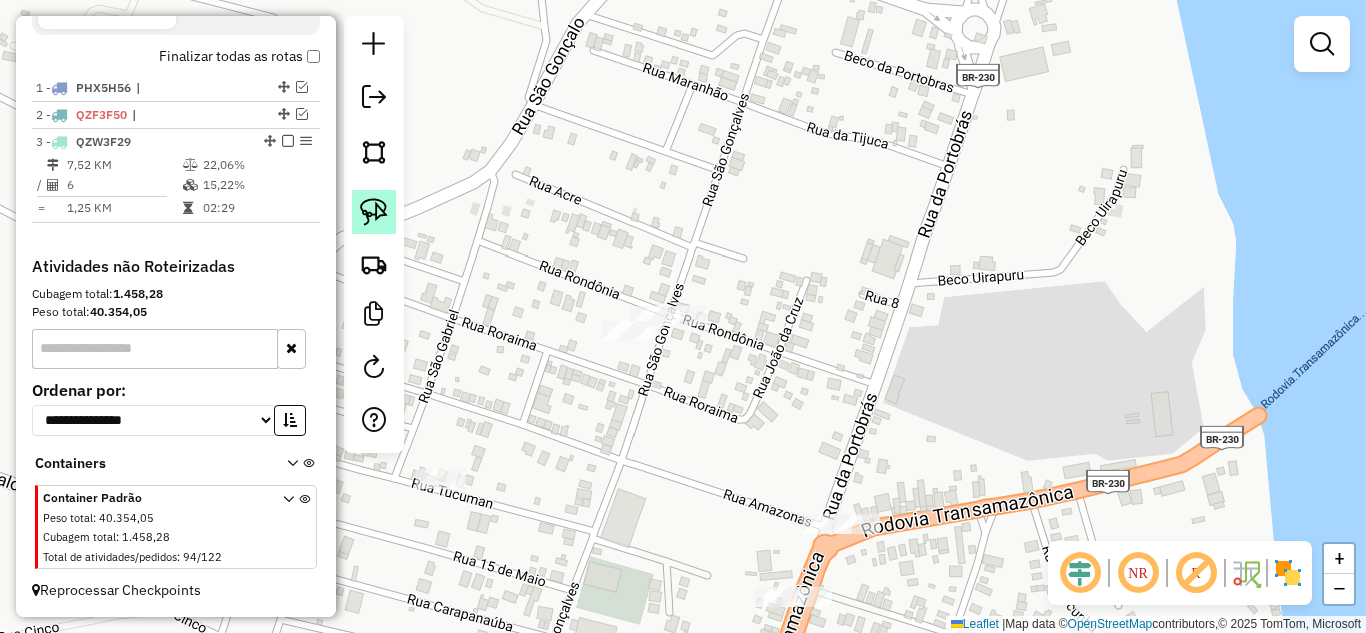 click 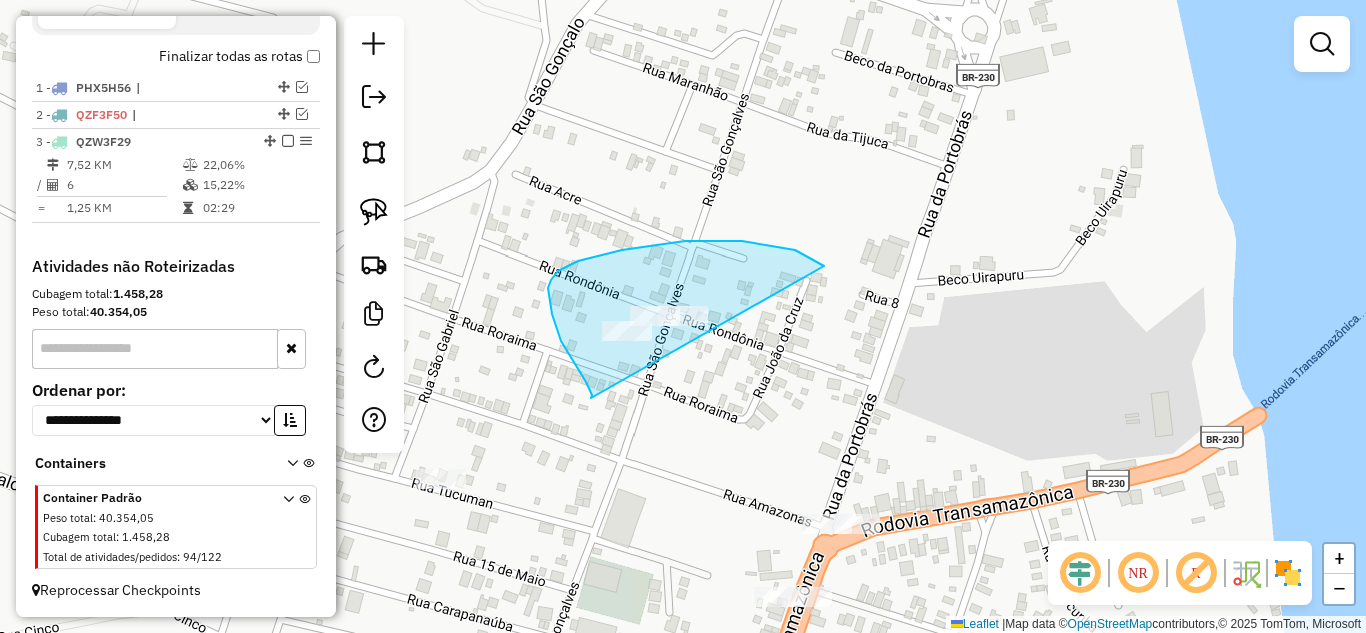 drag, startPoint x: 591, startPoint y: 398, endPoint x: 848, endPoint y: 300, distance: 275.0509 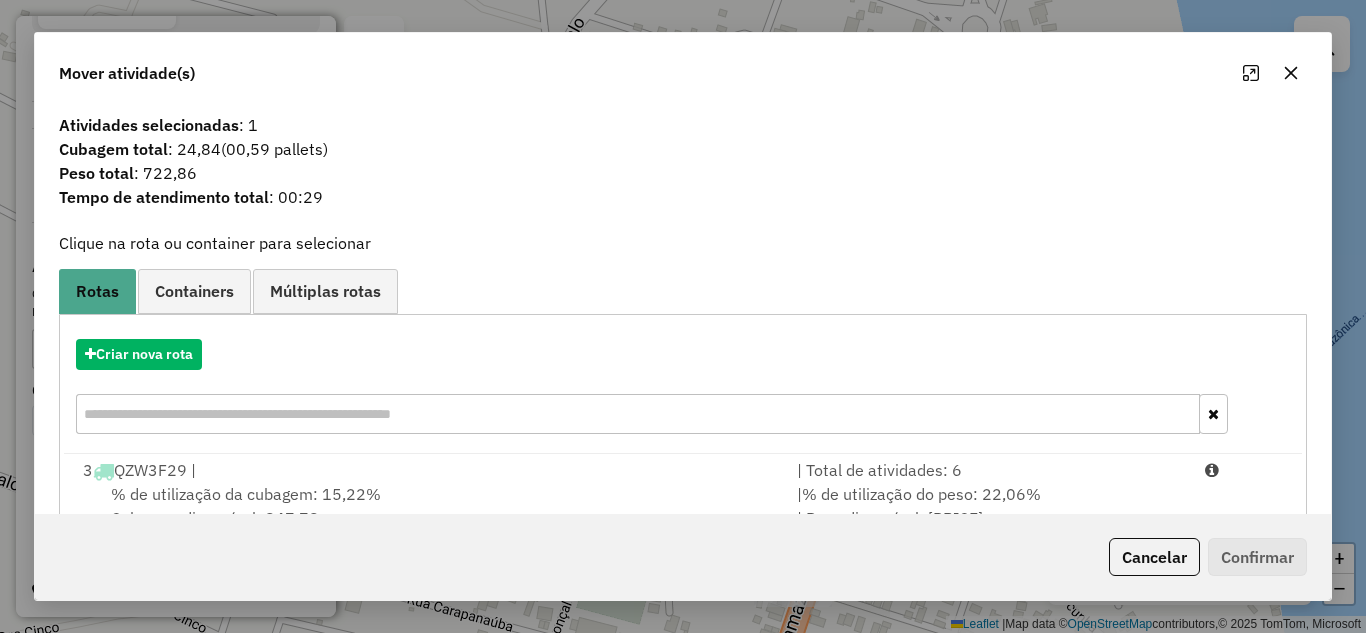 click on "% de utilização do peso: 22,06%" at bounding box center [921, 494] 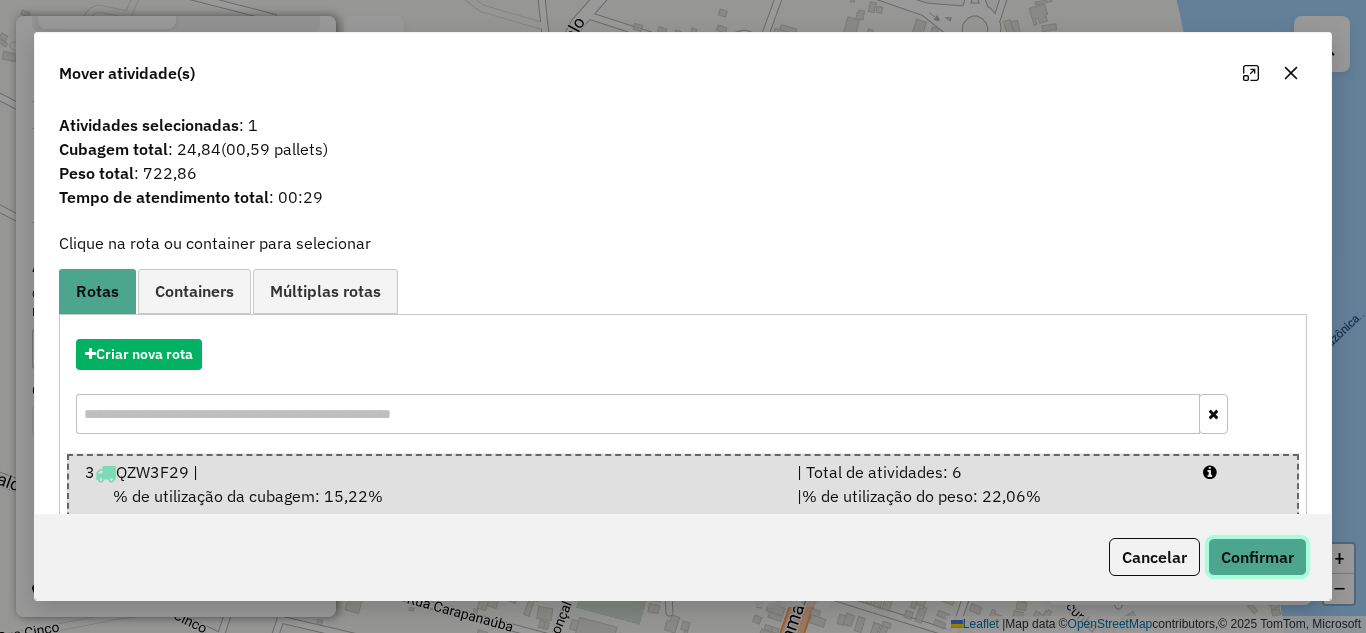 click on "Confirmar" 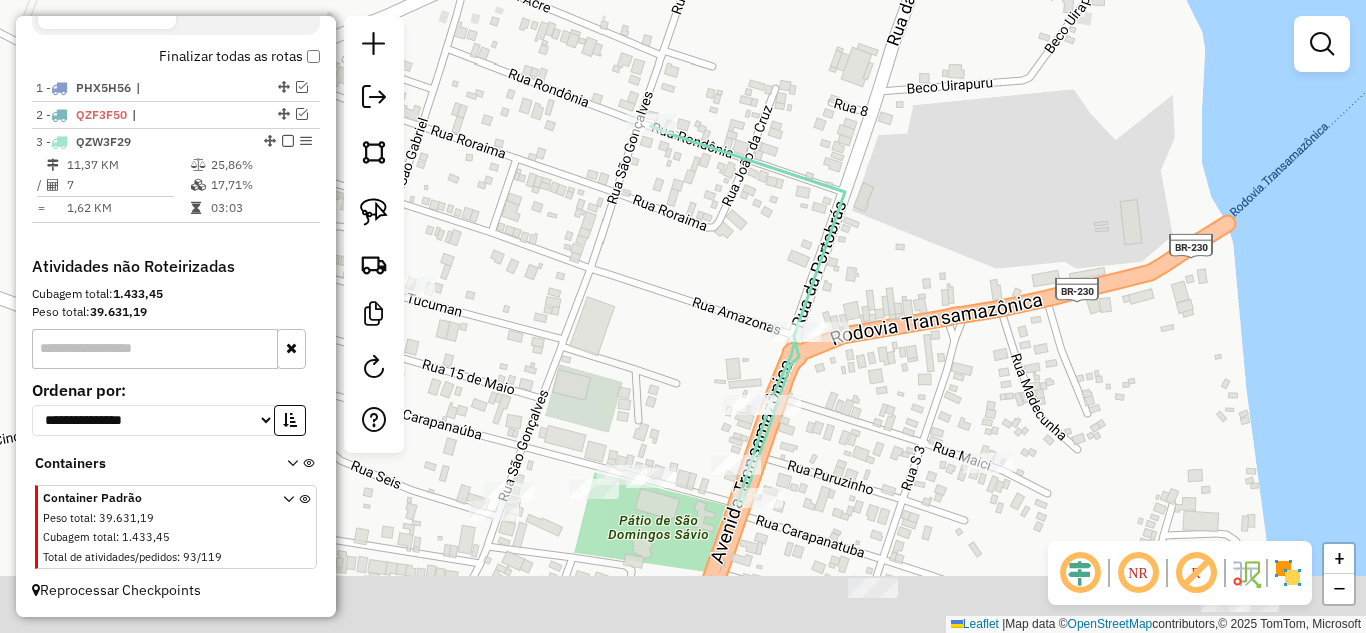 drag, startPoint x: 913, startPoint y: 231, endPoint x: 900, endPoint y: 208, distance: 26.41969 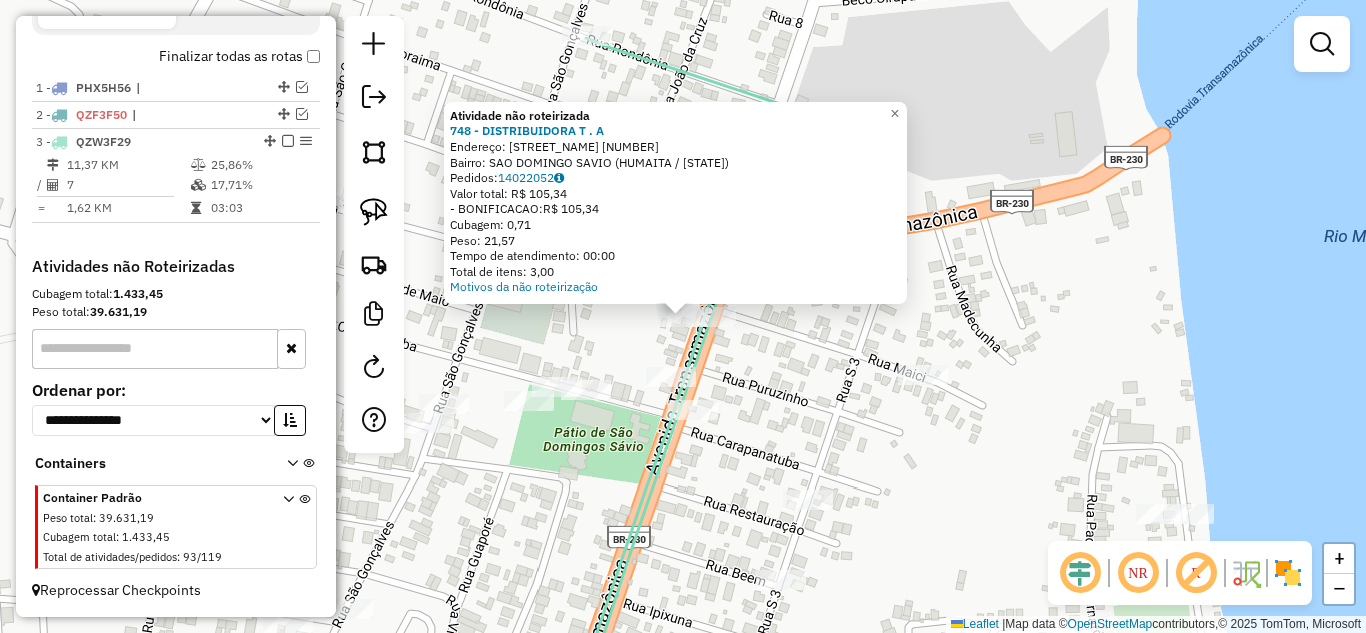 click on "Atividade não roteirizada [NUMBER] - DISTRIBUIDORA T . A  Endereço:  [STREET] [NUMBER]   Bairro: [NEIGHBORHOOD] ([CITY] / [STATE])   Pedidos:  [ORDER_ID]   Valor total: R$ [PRICE]   - BONIFICACAO:  R$ [PRICE]   Cubagem: [CUBAGE]   Peso: [WEIGHT]   Tempo de atendimento: 00:00   Total de itens: [ITEMS]  Motivos da não roteirização × Janela de atendimento Grade de atendimento Capacidade Transportadoras Veículos Cliente Pedidos  Rotas Selecione os dias de semana para filtrar as janelas de atendimento  Seg   Ter   Qua   Qui   Sex   Sáb   Dom  Informe o período da janela de atendimento: De: Até:  Filtrar exatamente a janela do cliente  Considerar janela de atendimento padrão  Selecione os dias de semana para filtrar as grades de atendimento  Seg   Ter   Qua   Qui   Sex   Sáb   Dom   Considerar clientes sem dia de atendimento cadastrado  Clientes fora do dia de atendimento selecionado Filtrar as atividades entre os valores definidos abaixo:  Peso mínimo:   Peso máximo:   Cubagem mínima:   Cubagem máxima:   De:   Até:" 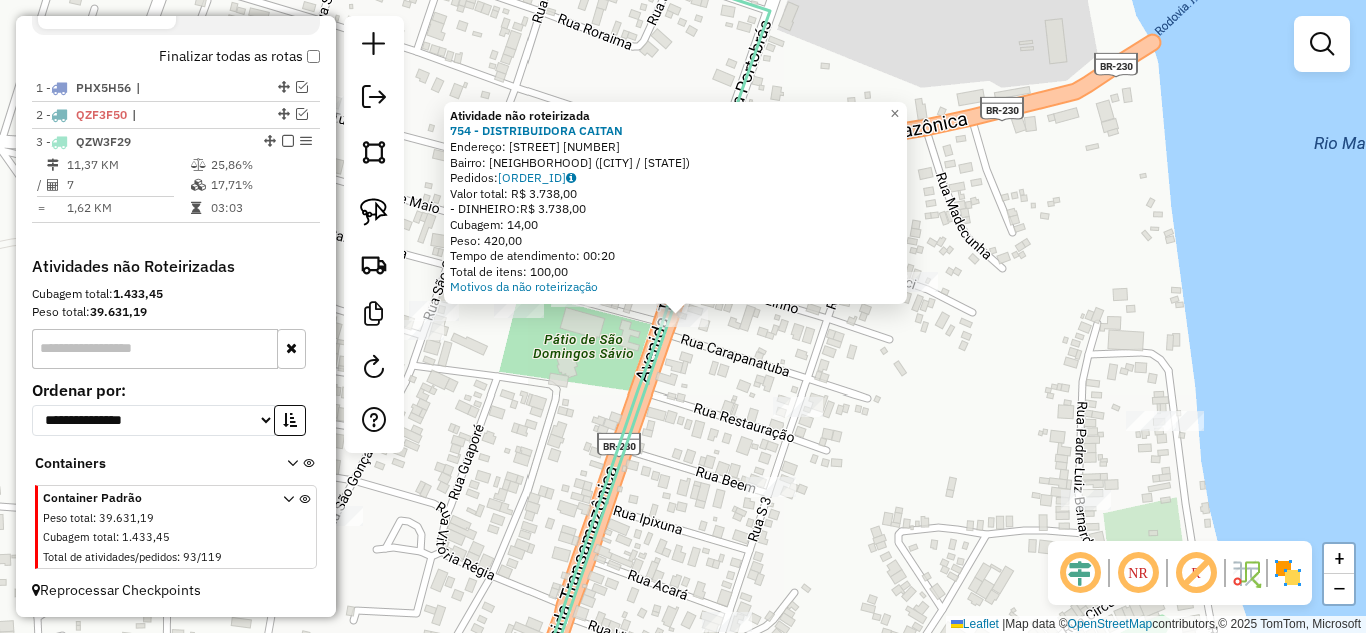 click on "Atividade não roteirizada 754 - [COMPANY] Endereço: TRANSAMAZONICA [NUMBER] Bairro: [NEIGHBORHOOD] ([DISTRICT] / [STATE]) Pedidos: [ORDER_ID] Valor total: [CURRENCY] [PRICE] - DINHEIRO: [CURRENCY] [PRICE] Cubagem: [PRICE] Peso: [PRICE] Tempo de atendimento: [TIME] Total de itens: [PRICE] Motivos da não roteirização × Janela de atendimento Grade de atendimento Capacidade Transportadoras Veículos Cliente Pedidos Rotas Selecione os dias de semana para filtrar as janelas de atendimento Seg Ter Qua Qui Sex Sáb Dom Informe o período da janela de atendimento: De: Até: Filtrar exatamente a janela do cliente Considerar janela de atendimento padrão Selecione os dias de semana para filtrar as grades de atendimento Seg Ter Qua Qui Sex Sáb Dom Considerar clientes sem dia de atendimento cadastrado Clientes fora do dia de atendimento selecionado Filtrar as atividades entre os valores definidos abaixo: Peso mínimo: Peso máximo: Cubagem mínima: Cubagem máxima: De:" 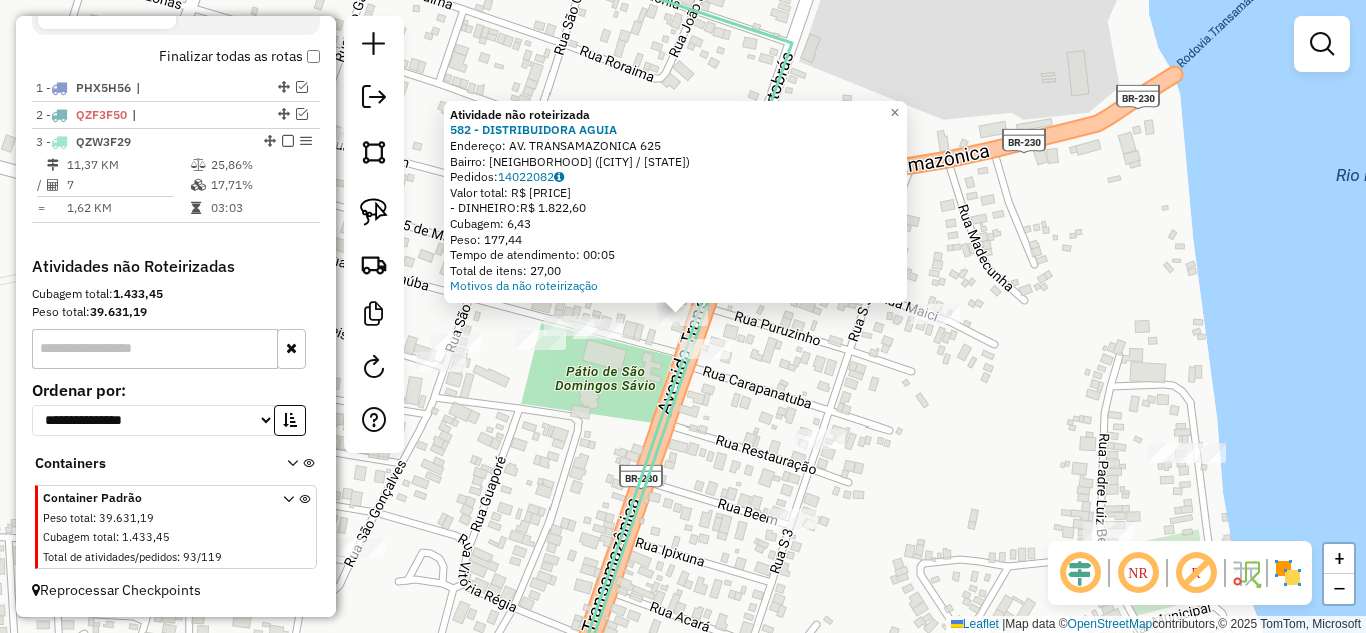 click 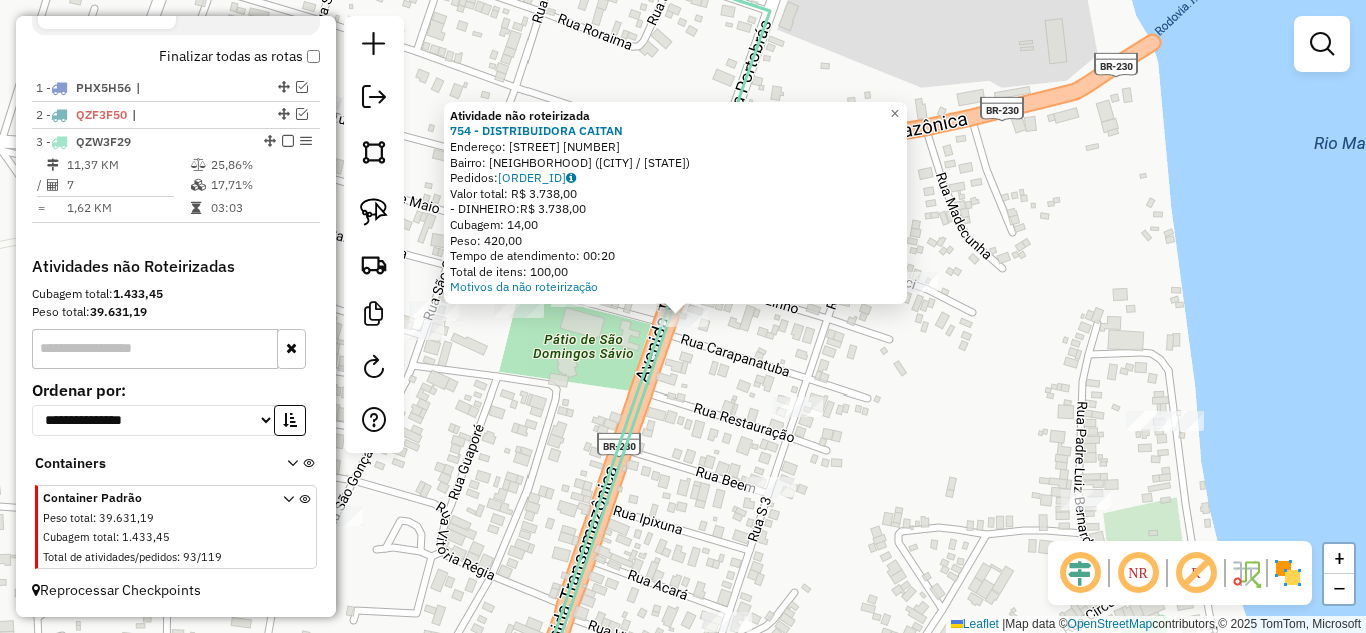 click on "Atividade não roteirizada 754 - [COMPANY] Endereço: TRANSAMAZONICA [NUMBER] Bairro: [NEIGHBORHOOD] ([DISTRICT] / [STATE]) Pedidos: [ORDER_ID] Valor total: [CURRENCY] [PRICE] - DINHEIRO: [CURRENCY] [PRICE] Cubagem: [PRICE] Peso: [PRICE] Tempo de atendimento: [TIME] Total de itens: [PRICE] Motivos da não roteirização × Janela de atendimento Grade de atendimento Capacidade Transportadoras Veículos Cliente Pedidos Rotas Selecione os dias de semana para filtrar as janelas de atendimento Seg Ter Qua Qui Sex Sáb Dom Informe o período da janela de atendimento: De: Até: Filtrar exatamente a janela do cliente Considerar janela de atendimento padrão Selecione os dias de semana para filtrar as grades de atendimento Seg Ter Qua Qui Sex Sáb Dom Considerar clientes sem dia de atendimento cadastrado Clientes fora do dia de atendimento selecionado Filtrar as atividades entre os valores definidos abaixo: Peso mínimo: Peso máximo: Cubagem mínima: Cubagem máxima: De:" 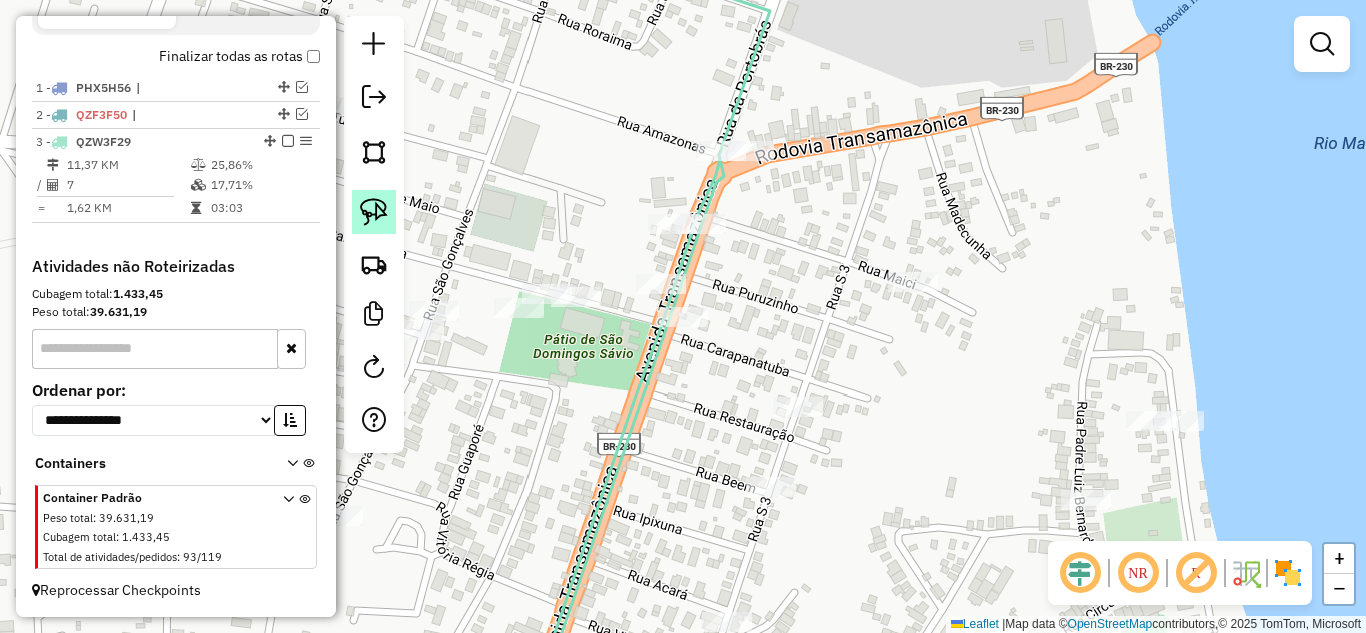 click 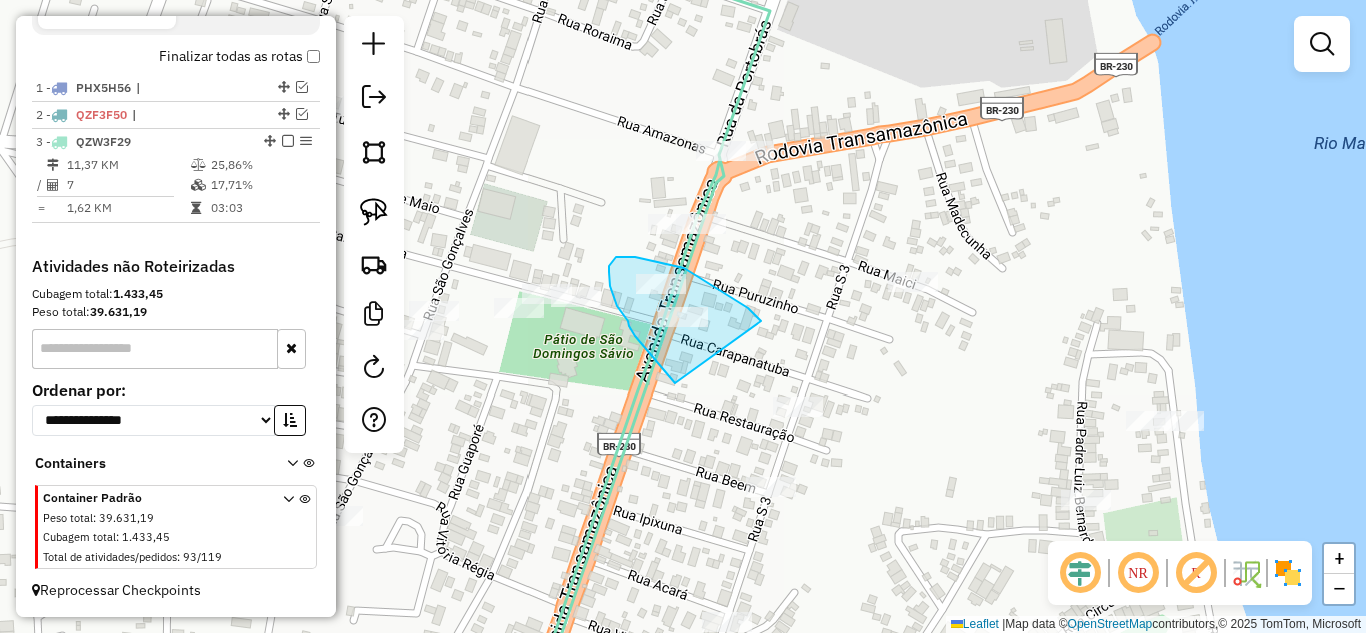 drag, startPoint x: 675, startPoint y: 383, endPoint x: 761, endPoint y: 321, distance: 106.01887 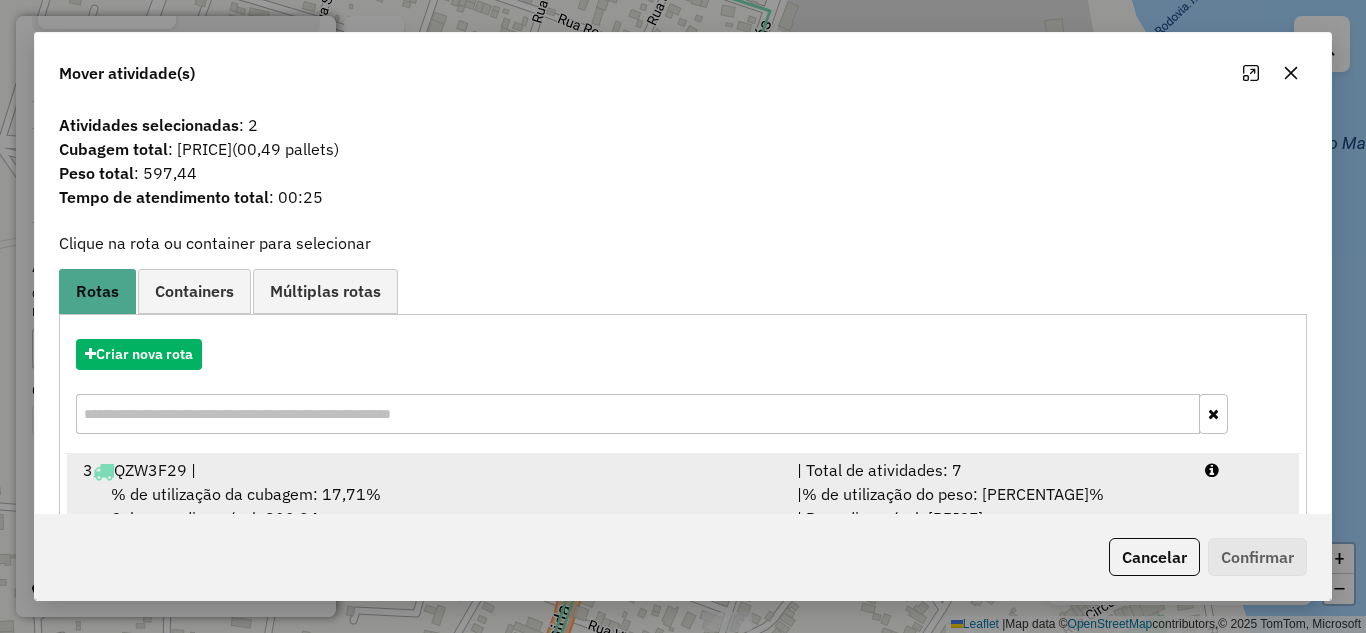 click on "| Total de atividades: 7" at bounding box center (989, 470) 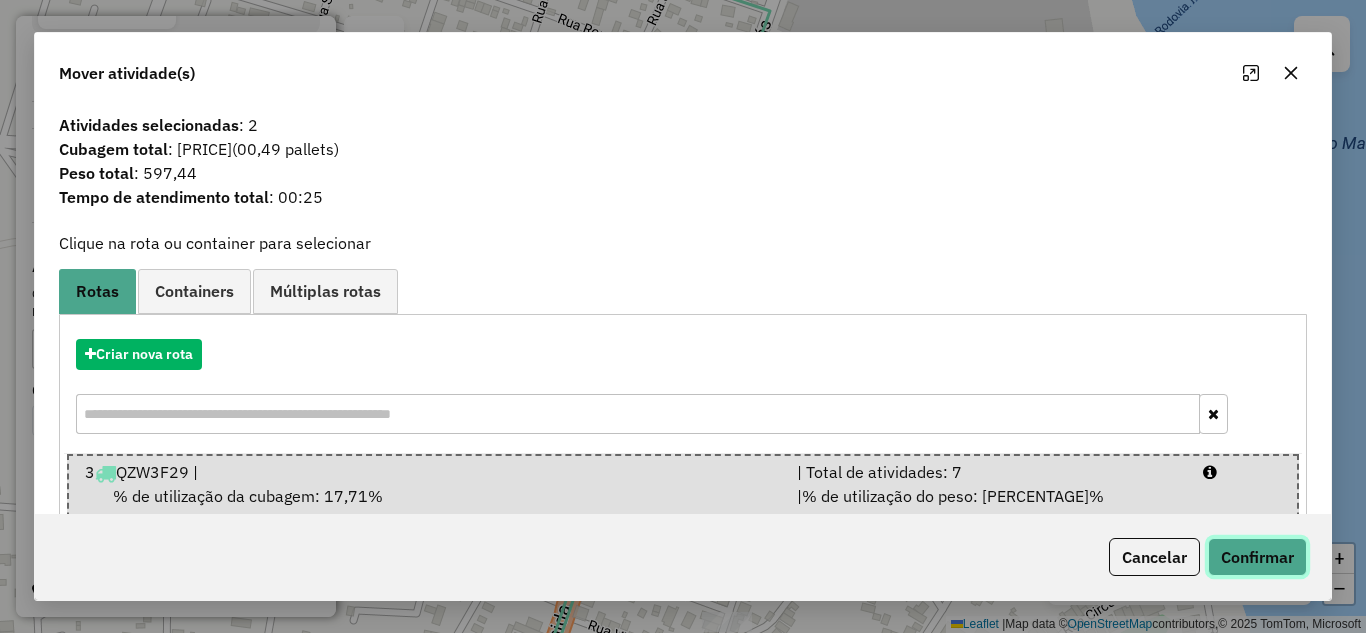click on "Confirmar" 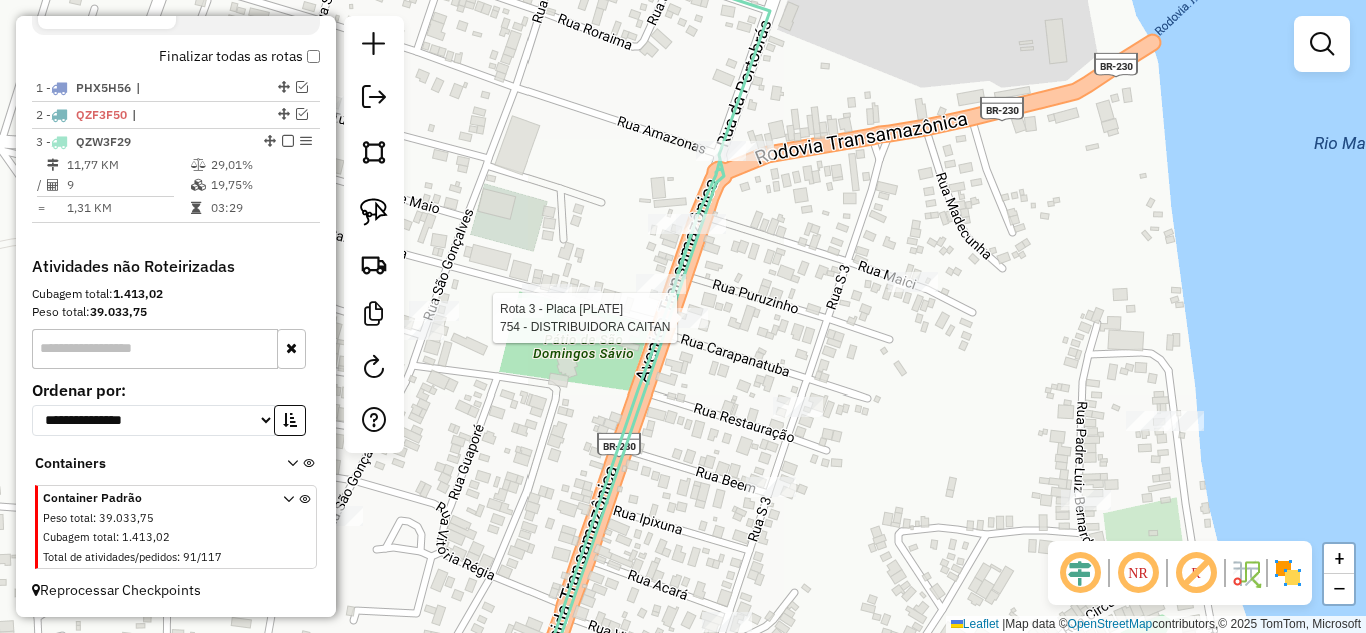 select on "**********" 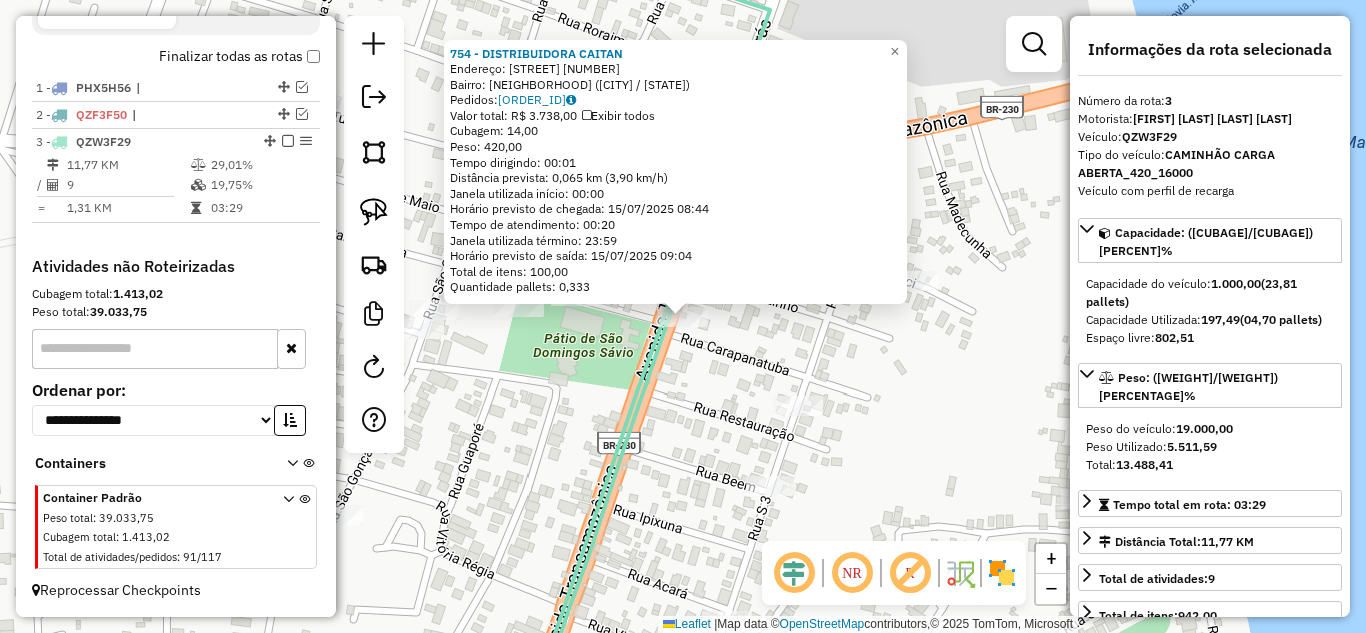 click 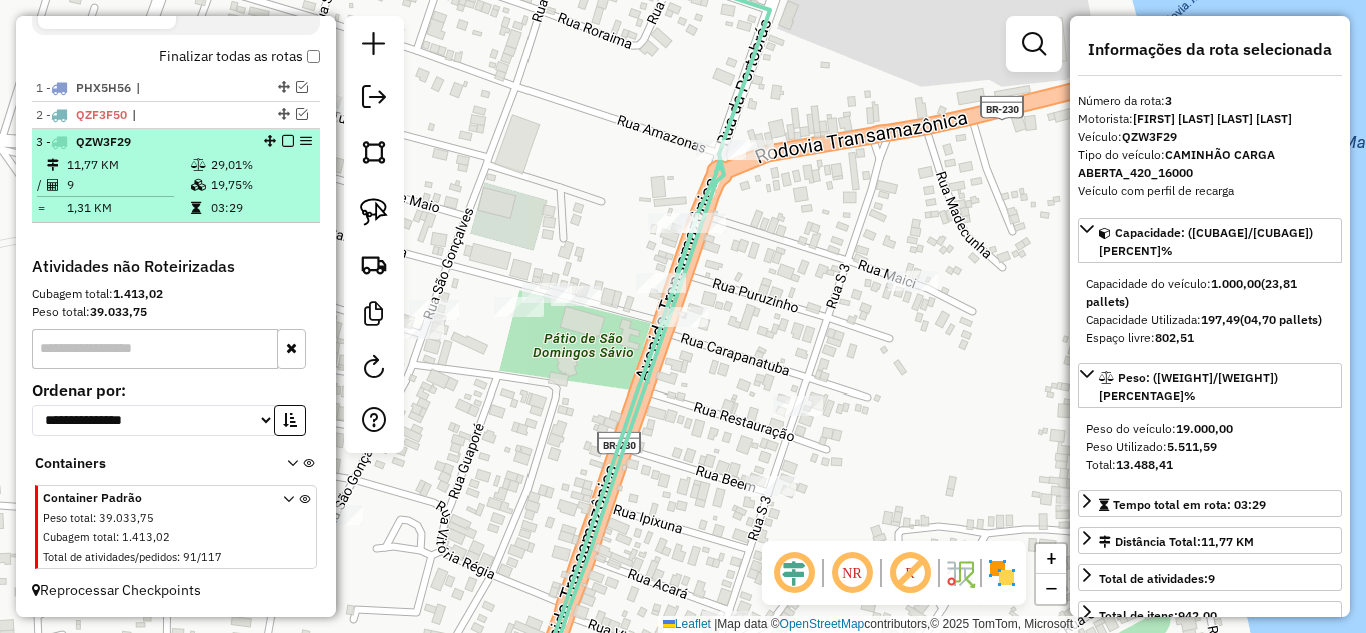 click at bounding box center [288, 141] 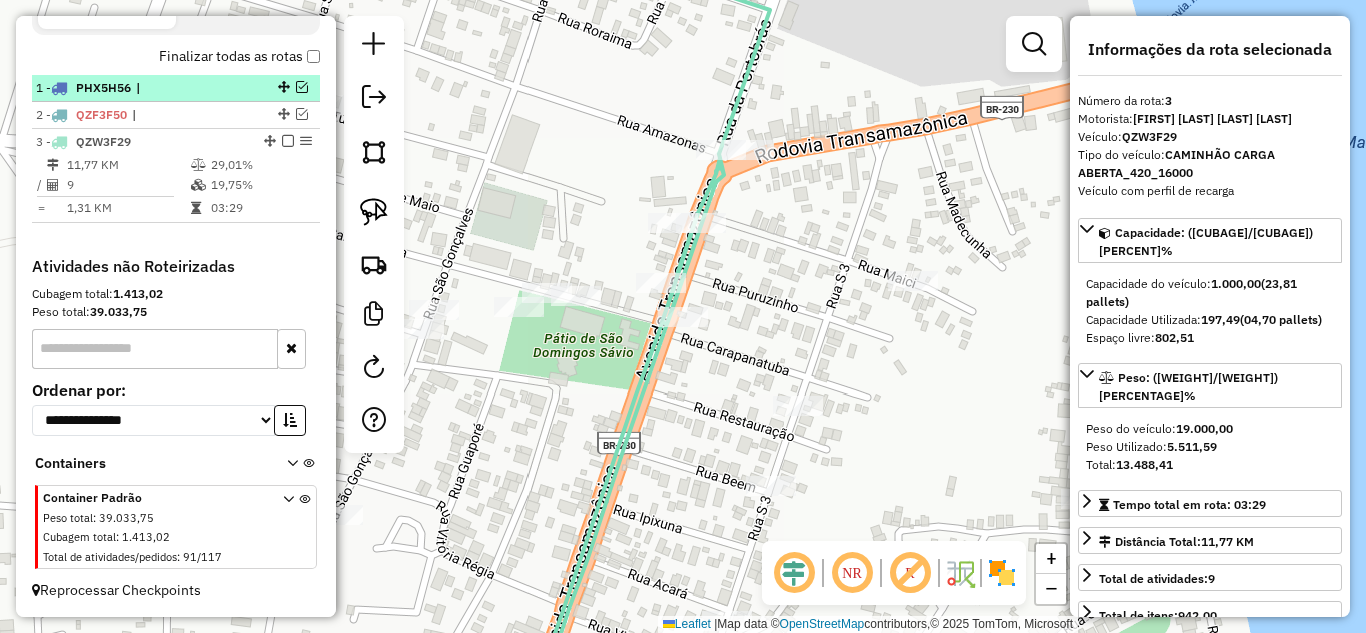 scroll, scrollTop: 648, scrollLeft: 0, axis: vertical 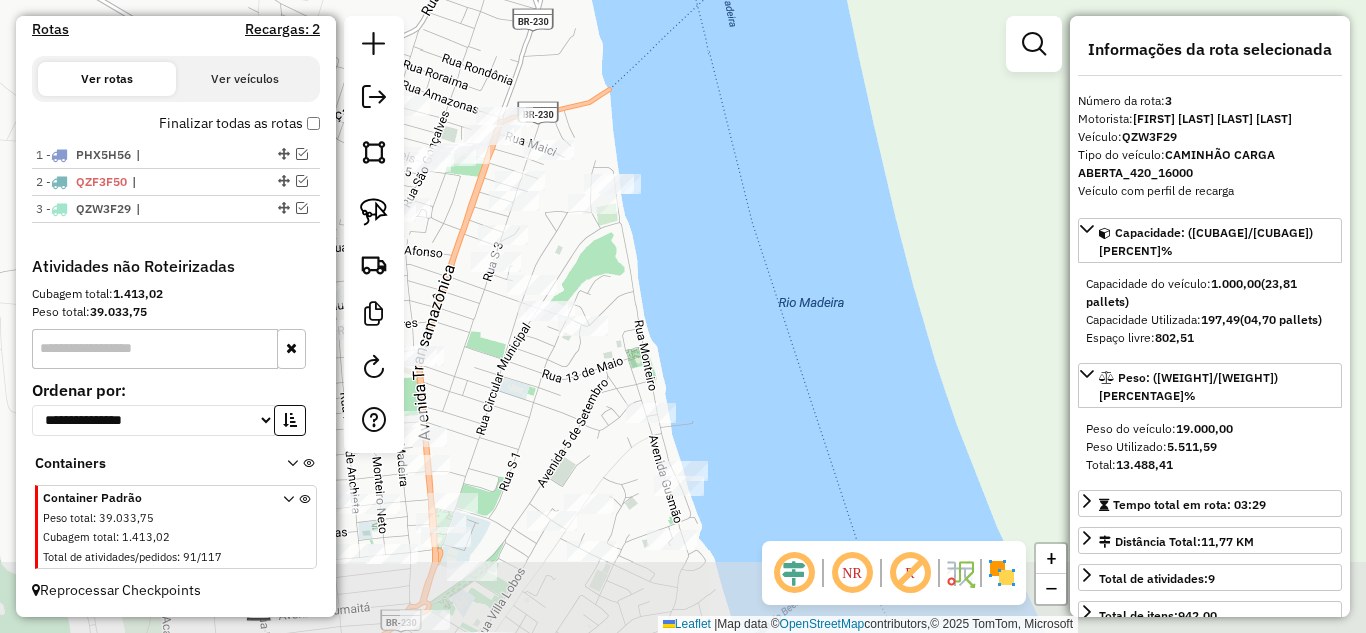 drag, startPoint x: 659, startPoint y: 434, endPoint x: 602, endPoint y: 286, distance: 158.59697 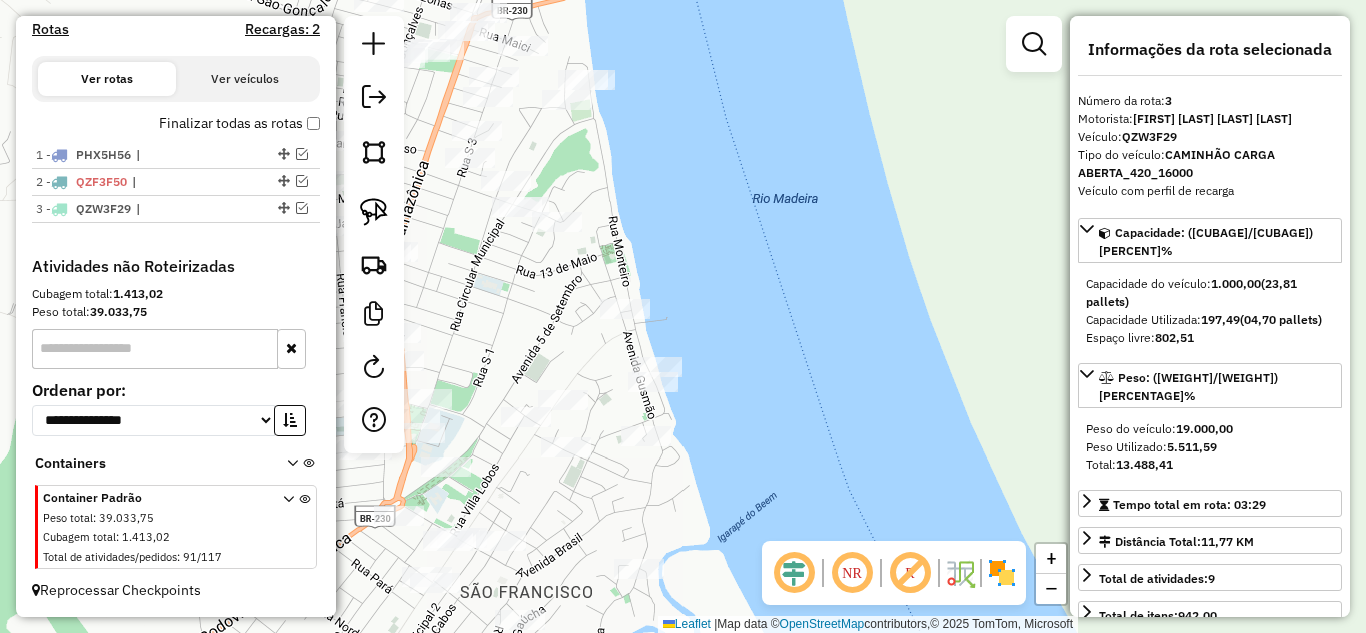 drag, startPoint x: 688, startPoint y: 336, endPoint x: 624, endPoint y: 200, distance: 150.30635 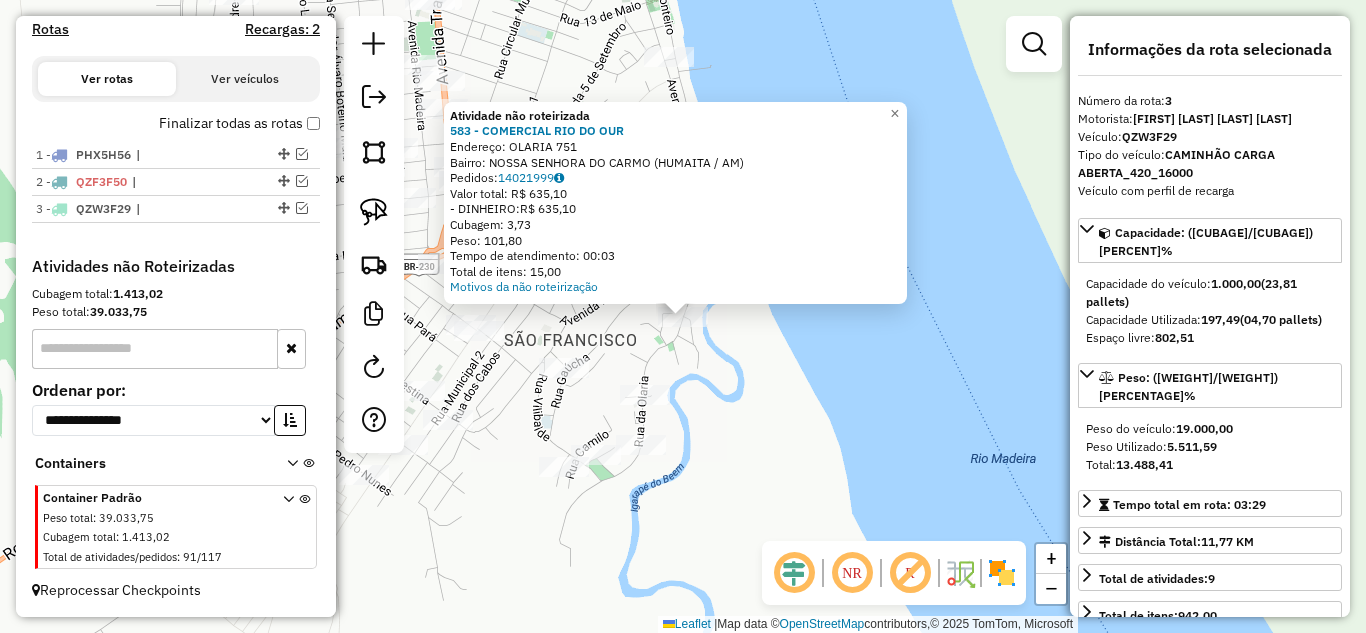 click on "Atividade não roteirizada 583 - COMERCIAL RIO DO OUR  Endereço:  OLARIA [NUMBER]   Bairro: NOSSA SENHORA DO CARMO ([CITY] / AM)   Pedidos:  [ORDER_ID]   Valor total: R$ 635,10   - DINHEIRO:  R$ 635,10   Cubagem: 3,73   Peso: 101,80   Tempo de atendimento: 00:03   Total de itens: 15,00  Motivos da não roteirização × Janela de atendimento Grade de atendimento Capacidade Transportadoras Veículos Cliente Pedidos  Rotas Selecione os dias de semana para filtrar as janelas de atendimento  Seg   Ter   Qua   Qui   Sex   Sáb   Dom  Informe o período da janela de atendimento: De: Até:  Filtrar exatamente a janela do cliente  Considerar janela de atendimento padrão  Selecione os dias de semana para filtrar as grades de atendimento  Seg   Ter   Qua   Qui   Sex   Sáb   Dom   Considerar clientes sem dia de atendimento cadastrado  Clientes fora do dia de atendimento selecionado Filtrar as atividades entre os valores definidos abaixo:  Peso mínimo:   Peso máximo:   Cubagem mínima:   Cubagem máxima:   De:   Até:  +" 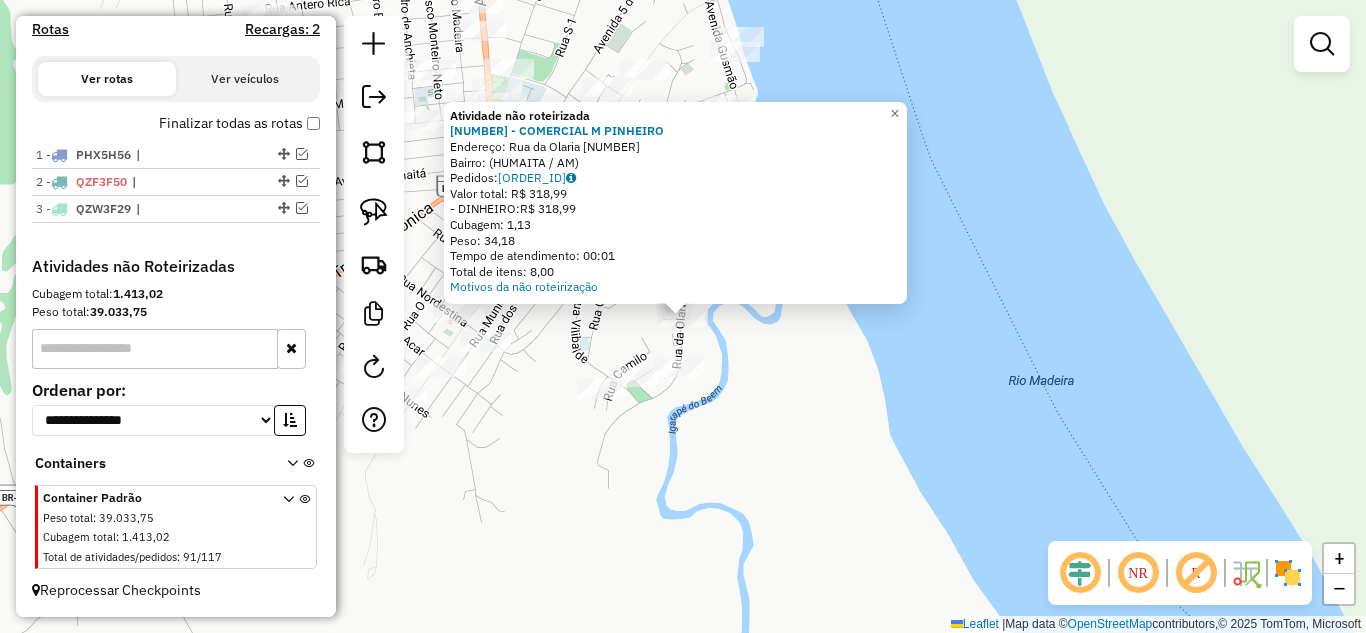 click on "Atividade não roteirizada 1055 - COMERCIAL M PINHEIRO Endereço: [STREET] [NUMBER] Bairro: ([CIDADE] / [STATE]) Pedidos: 14021989 Valor total: R$ 318,99 - DINHEIRO: R$ 318,99 Cubagem: 1,13 Peso: 34,18 Tempo de atendimento: 00:01 Total de itens: 8,00 Motivos da não roteirização × Janela de atendimento Grade de atendimento Capacidade Transportadoras Veículos Cliente Pedidos Rotas Selecione os dias de semana para filtrar as janelas de atendimento Seg Ter Qua Qui Sex Sáb Dom Informe o período da janela de atendimento: De: Até: Filtrar exatamente a janela do cliente Considerar janela de atendimento padrão Selecione os dias de semana para filtrar as grades de atendimento Seg Ter Qua Qui Sex Sáb Dom Considerar clientes sem dia de atendimento cadastrado Clientes fora do dia de atendimento selecionado Filtrar as atividades entre os valores definidos abaixo: Peso mínimo: Peso máximo: Cubagem mínima: Cubagem máxima: De: Até: De: Até: De:" 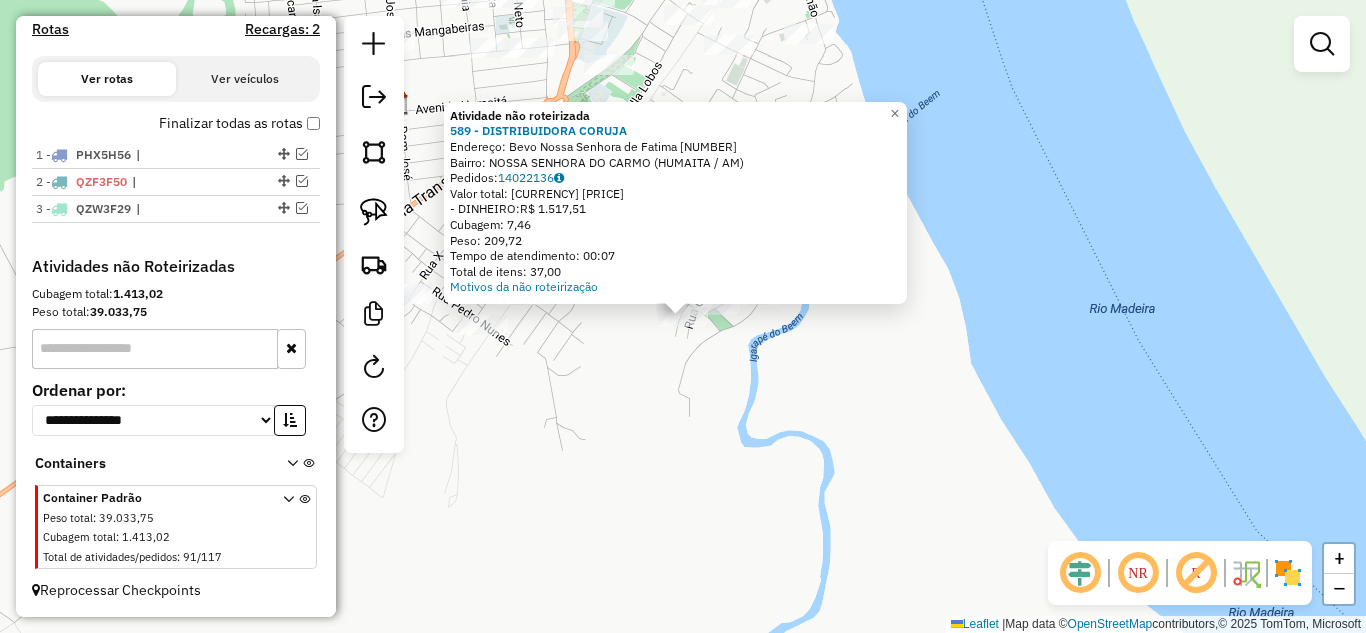 click on "Atividade não roteirizada 589 - DISTRIBUIDORA CORUJA  Endereço:  [CITY] Nossa Senhora de Fatima 344   Bairro: [BAIRRO] ([CITY] / AM)   Pedidos:  14022136   Valor total: R$ 1.517,51   - DINHEIRO:  R$ 1.517,51   Cubagem: 7,46   Peso: 209,72   Tempo de atendimento: 00:07   Total de itens: 37,00  Motivos da não roteirização × Janela de atendimento Grade de atendimento Capacidade Transportadoras Veículos Cliente Pedidos  Rotas Selecione os dias de semana para filtrar as janelas de atendimento  Seg   Ter   Qua   Qui   Sex   Sáb   Dom  Informe o período da janela de atendimento: De: Até:  Filtrar exatamente a janela do cliente  Considerar janela de atendimento padrão  Selecione os dias de semana para filtrar as grades de atendimento  Seg   Ter   Qua   Qui   Sex   Sáb   Dom   Considerar clientes sem dia de atendimento cadastrado  Clientes fora do dia de atendimento selecionado Filtrar as atividades entre os valores definidos abaixo:  Peso mínimo:   Peso máximo:   Cubagem mínima:   De:  De:" 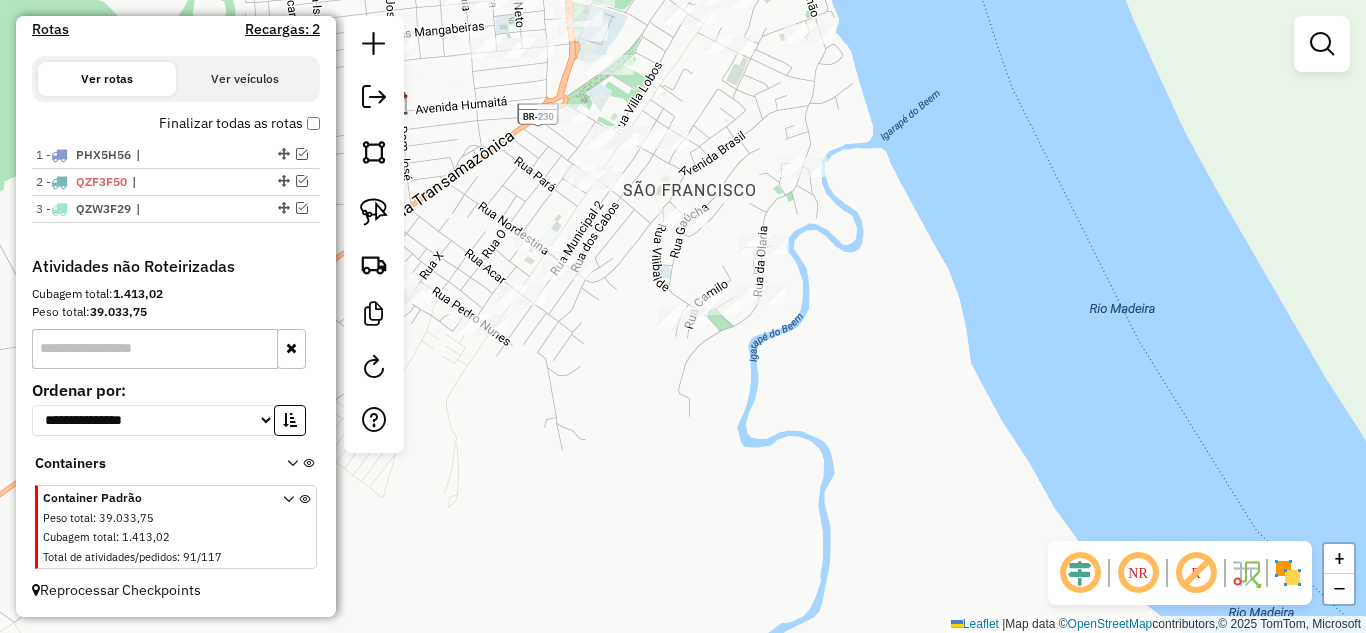 drag, startPoint x: 599, startPoint y: 330, endPoint x: 558, endPoint y: 423, distance: 101.636604 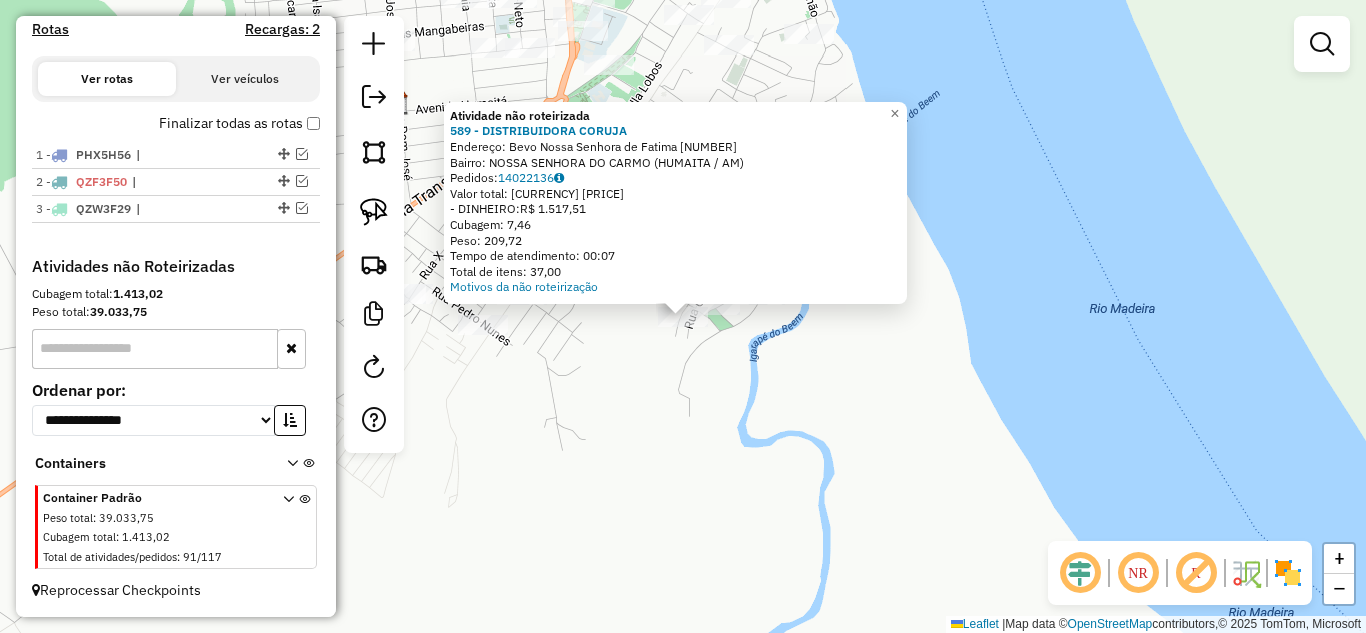 click on "Atividade não roteirizada 589 - DISTRIBUIDORA CORUJA  Endereço:  [CITY] Nossa Senhora de Fatima 344   Bairro: [BAIRRO] ([CITY] / AM)   Pedidos:  14022136   Valor total: R$ 1.517,51   - DINHEIRO:  R$ 1.517,51   Cubagem: 7,46   Peso: 209,72   Tempo de atendimento: 00:07   Total de itens: 37,00  Motivos da não roteirização × Janela de atendimento Grade de atendimento Capacidade Transportadoras Veículos Cliente Pedidos  Rotas Selecione os dias de semana para filtrar as janelas de atendimento  Seg   Ter   Qua   Qui   Sex   Sáb   Dom  Informe o período da janela de atendimento: De: Até:  Filtrar exatamente a janela do cliente  Considerar janela de atendimento padrão  Selecione os dias de semana para filtrar as grades de atendimento  Seg   Ter   Qua   Qui   Sex   Sáb   Dom   Considerar clientes sem dia de atendimento cadastrado  Clientes fora do dia de atendimento selecionado Filtrar as atividades entre os valores definidos abaixo:  Peso mínimo:   Peso máximo:   Cubagem mínima:   De:  De:" 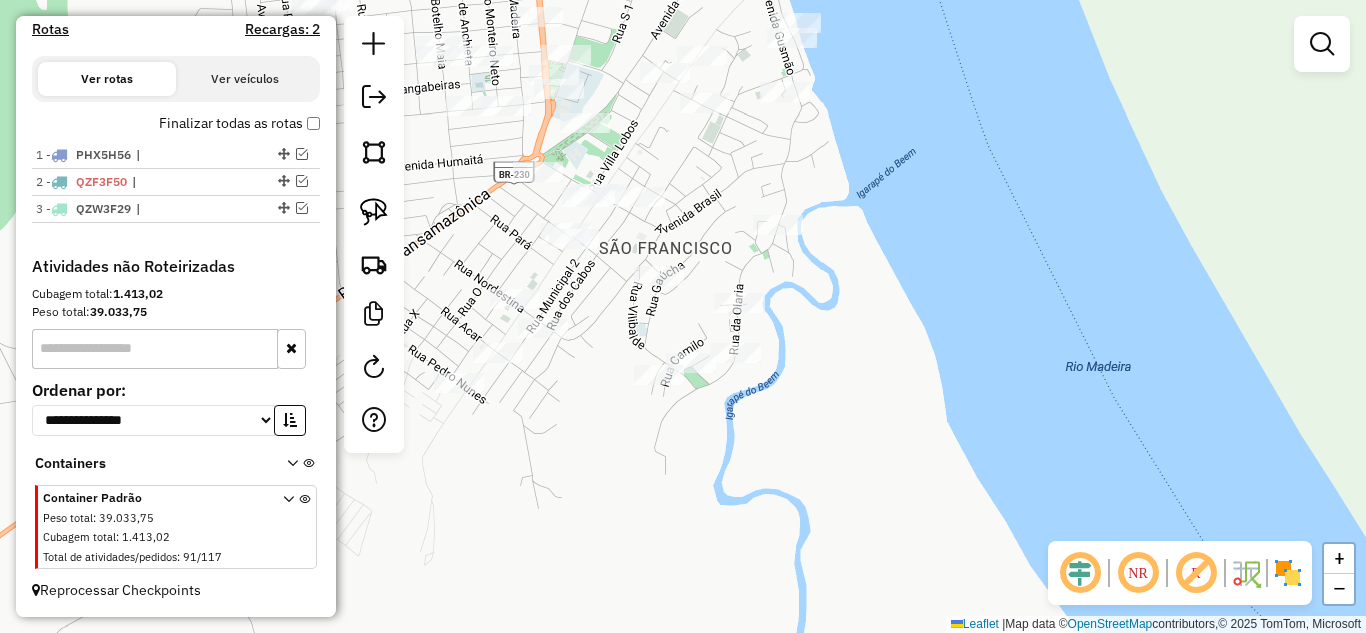 drag, startPoint x: 634, startPoint y: 284, endPoint x: 609, endPoint y: 341, distance: 62.241467 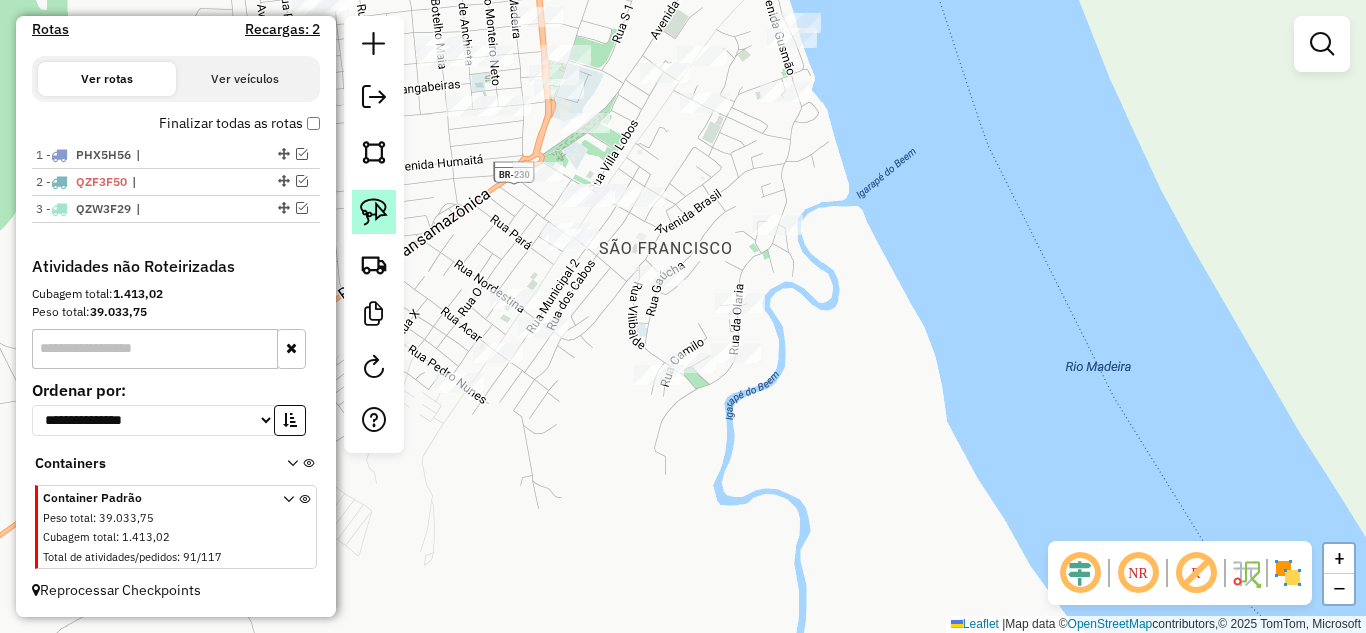 click 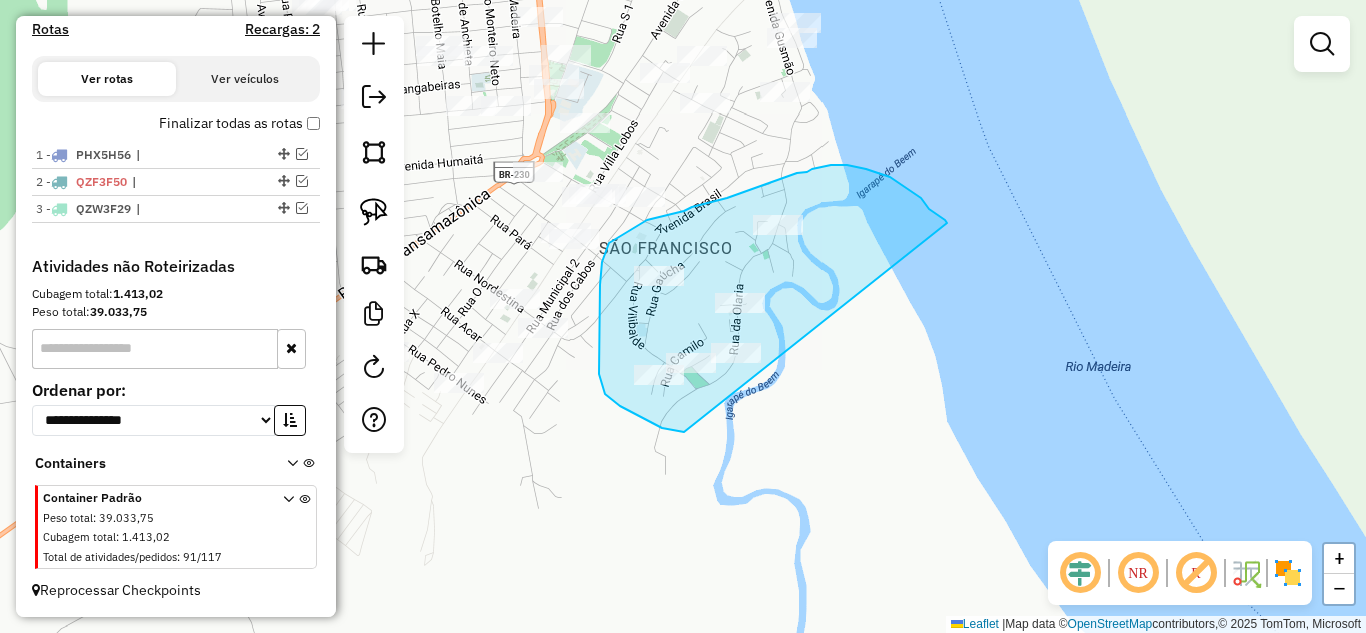 drag, startPoint x: 684, startPoint y: 432, endPoint x: 948, endPoint y: 223, distance: 336.71503 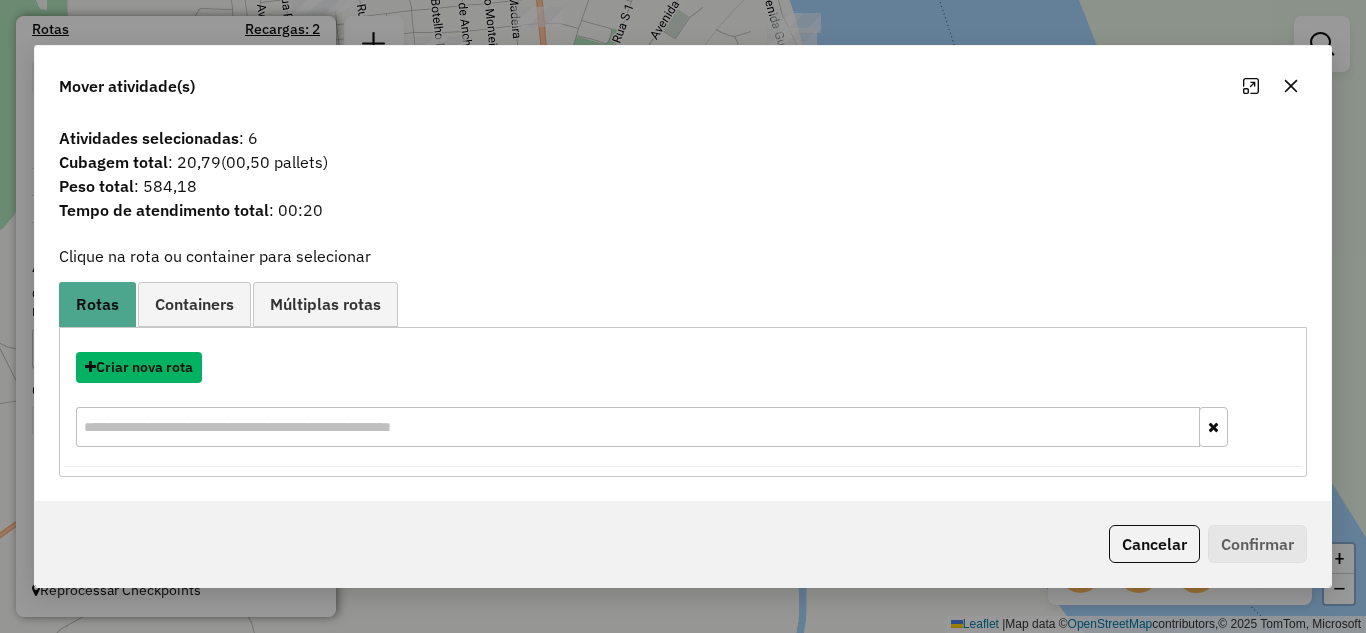 click on "Criar nova rota" at bounding box center (139, 367) 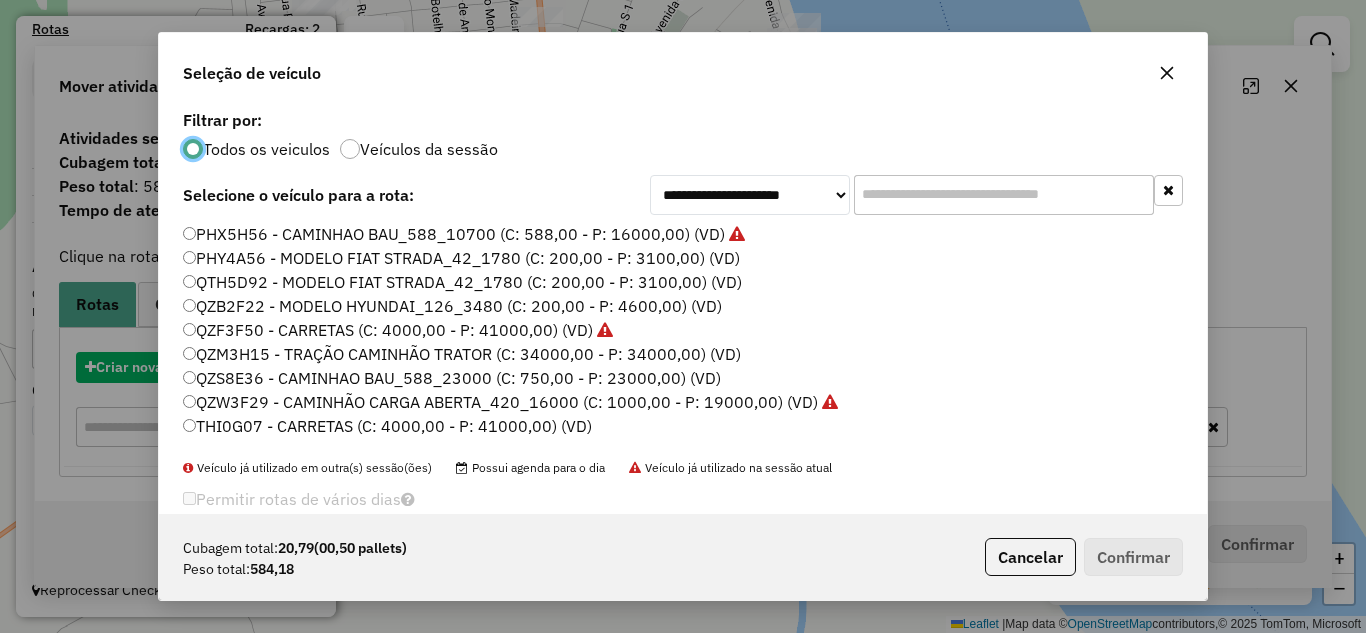 scroll, scrollTop: 11, scrollLeft: 6, axis: both 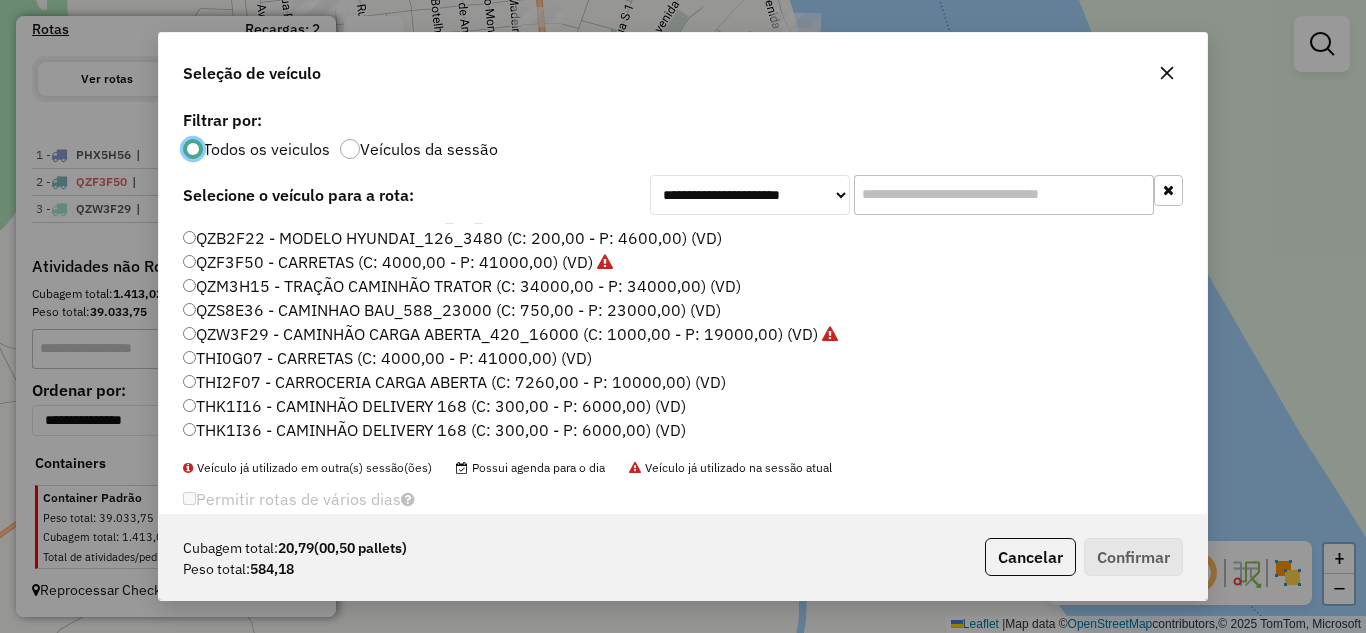 click on "THK1I36 - CAMINHÃO DELIVERY 168 (C: 300,00 - P: 6000,00) (VD)" 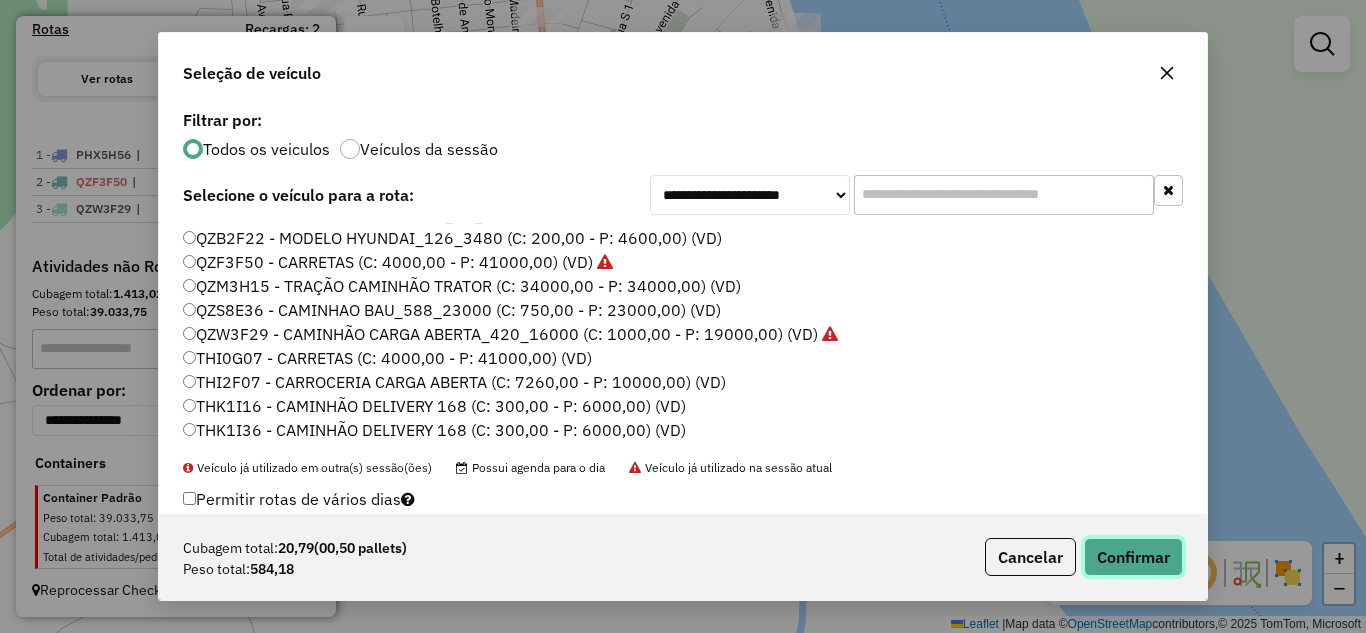 click on "Confirmar" 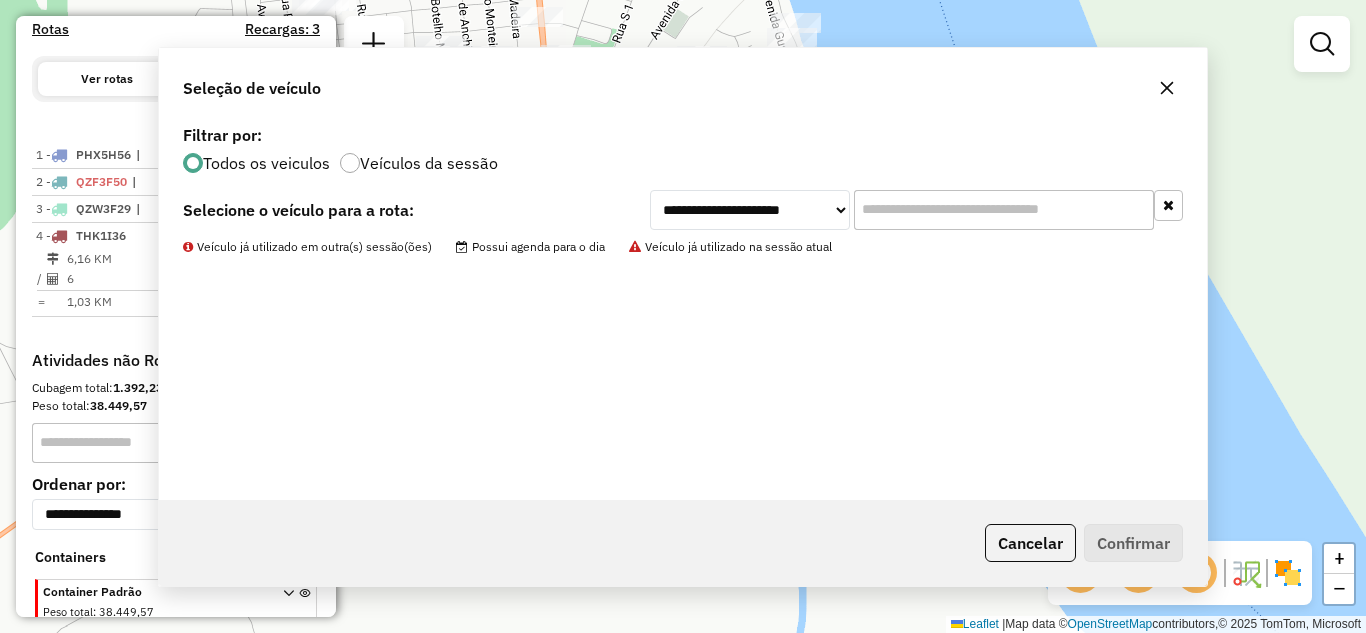 scroll, scrollTop: 742, scrollLeft: 0, axis: vertical 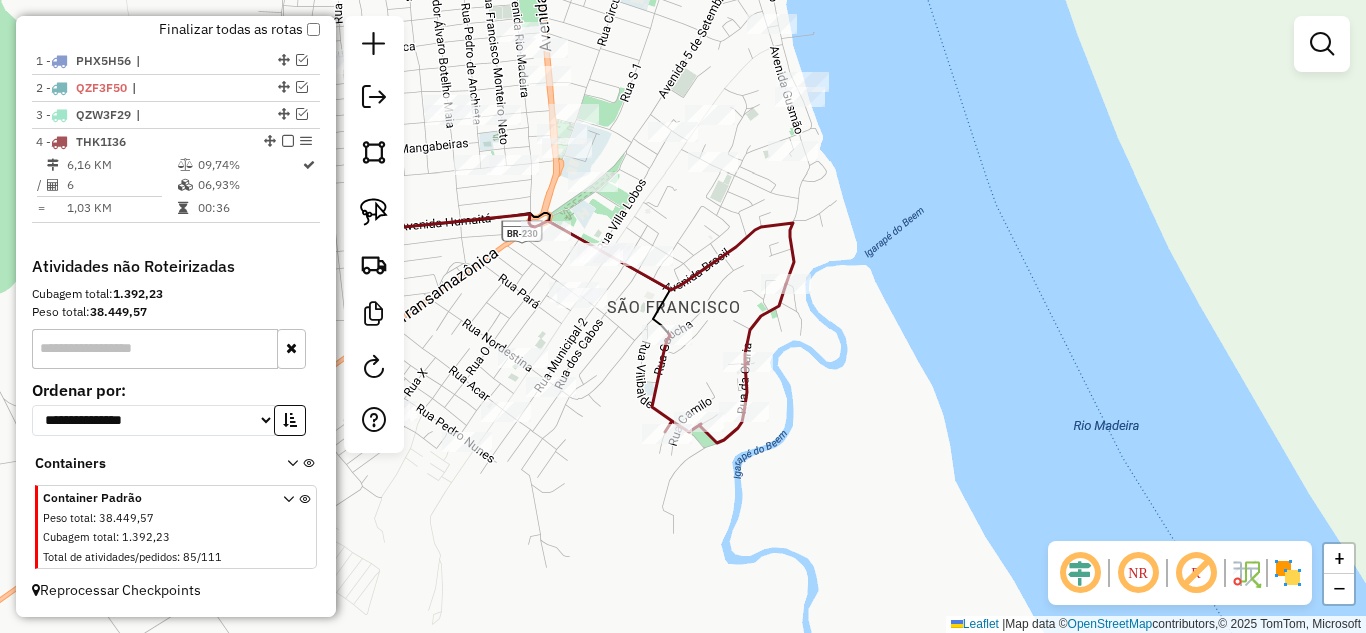 drag, startPoint x: 881, startPoint y: 374, endPoint x: 716, endPoint y: 580, distance: 263.93372 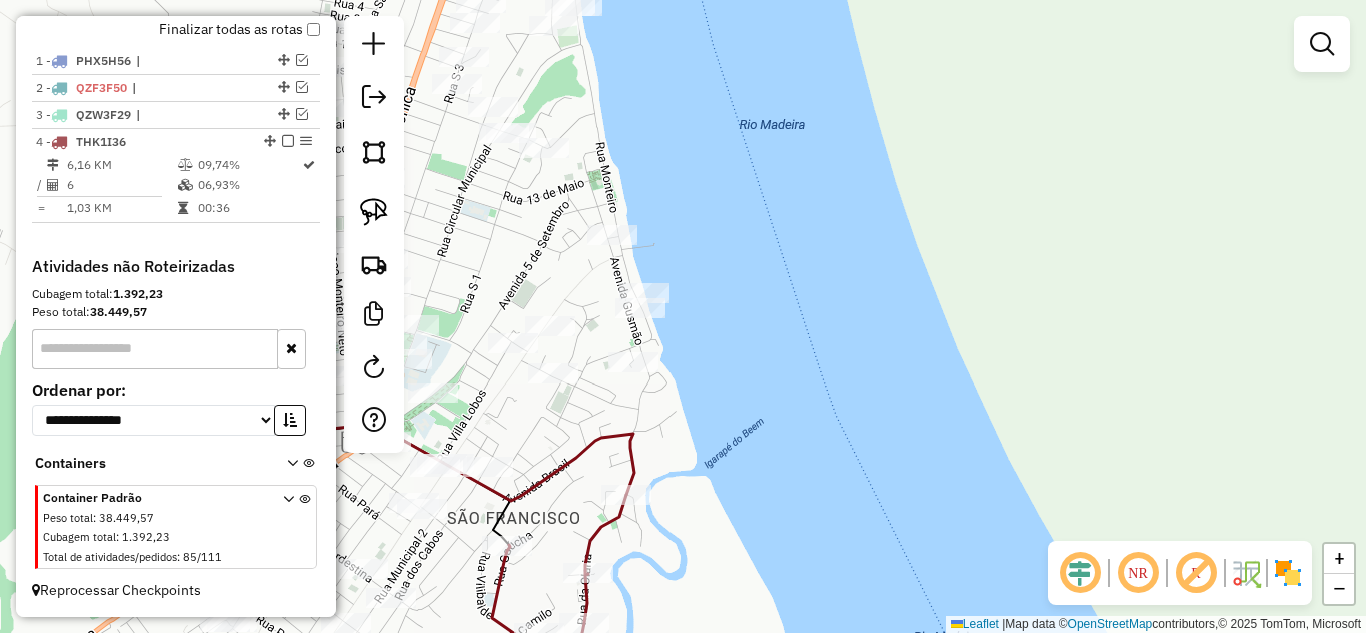 click on "Janela de atendimento Grade de atendimento Capacidade Transportadoras Veículos Cliente Pedidos  Rotas Selecione os dias de semana para filtrar as janelas de atendimento  Seg   Ter   Qua   Qui   Sex   Sáb   Dom  Informe o período da janela de atendimento: De: Até:  Filtrar exatamente a janela do cliente  Considerar janela de atendimento padrão  Selecione os dias de semana para filtrar as grades de atendimento  Seg   Ter   Qua   Qui   Sex   Sáb   Dom   Considerar clientes sem dia de atendimento cadastrado  Clientes fora do dia de atendimento selecionado Filtrar as atividades entre os valores definidos abaixo:  Peso mínimo:   Peso máximo:   Cubagem mínima:   Cubagem máxima:   De:   Até:  Filtrar as atividades entre o tempo de atendimento definido abaixo:  De:   Até:   Considerar capacidade total dos clientes não roteirizados Transportadora: Selecione um ou mais itens Tipo de veículo: Selecione um ou mais itens Veículo: Selecione um ou mais itens Motorista: Selecione um ou mais itens Nome: Rótulo:" 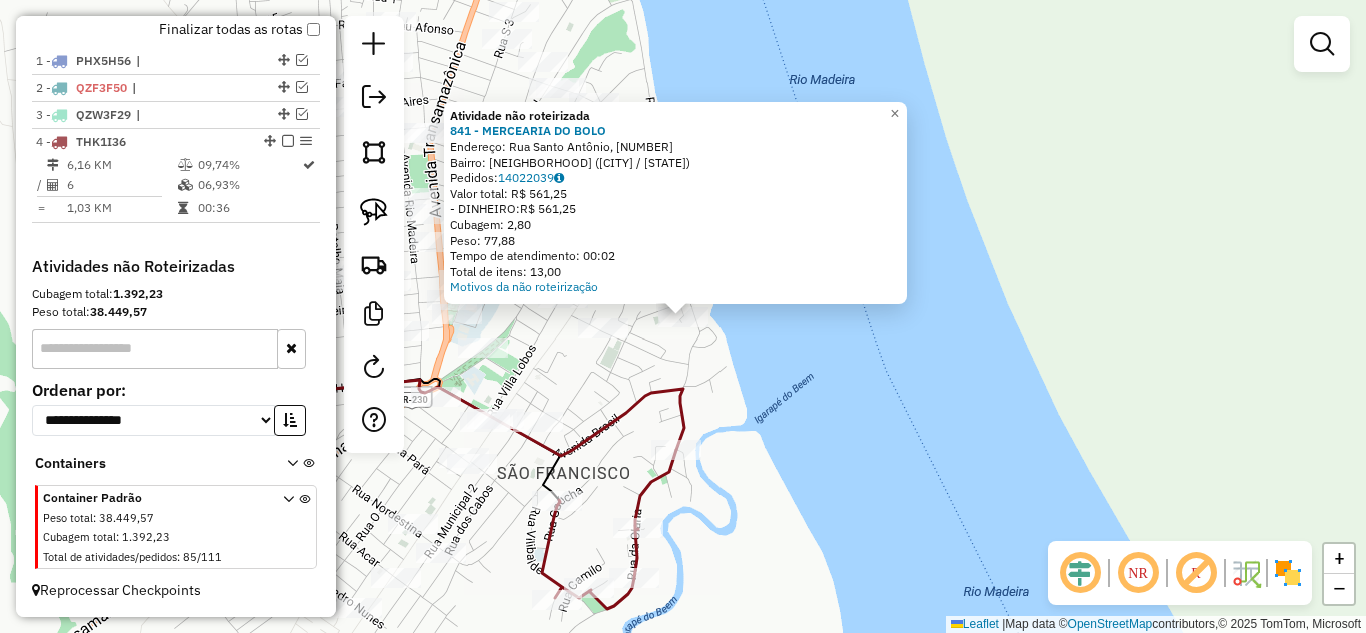 click on "Atividade não roteirizada 841 - MERCEARIA DO BOLO Endereço: [STREET], [NUMBER] Bairro: [BAIRRO] ([CIDADE] / [STATE]) Pedidos: 14022039 Valor total: R$ 561,25 - DINHEIRO: R$ 561,25 Cubagem: 2,80 Peso: 77,88 Tempo de atendimento: 00:02 Total de itens: 13,00 Motivos da não roteirização × Janela de atendimento Grade de atendimento Capacidade Transportadoras Veículos Cliente Pedidos Rotas Selecione os dias de semana para filtrar as janelas de atendimento Seg Ter Qua Qui Sex Sáb Dom Informe o período da janela de atendimento: De: Até: Filtrar exatamente a janela do cliente Considerar janela de atendimento padrão Selecione os dias de semana para filtrar as grades de atendimento Seg Ter Qua Qui Sex Sáb Dom Considerar clientes sem dia de atendimento cadastrado Clientes fora do dia de atendimento selecionado Filtrar as atividades entre os valores definidos abaixo: Peso mínimo: Peso máximo: Cubagem mínima: Cubagem máxima: De: Até: +" 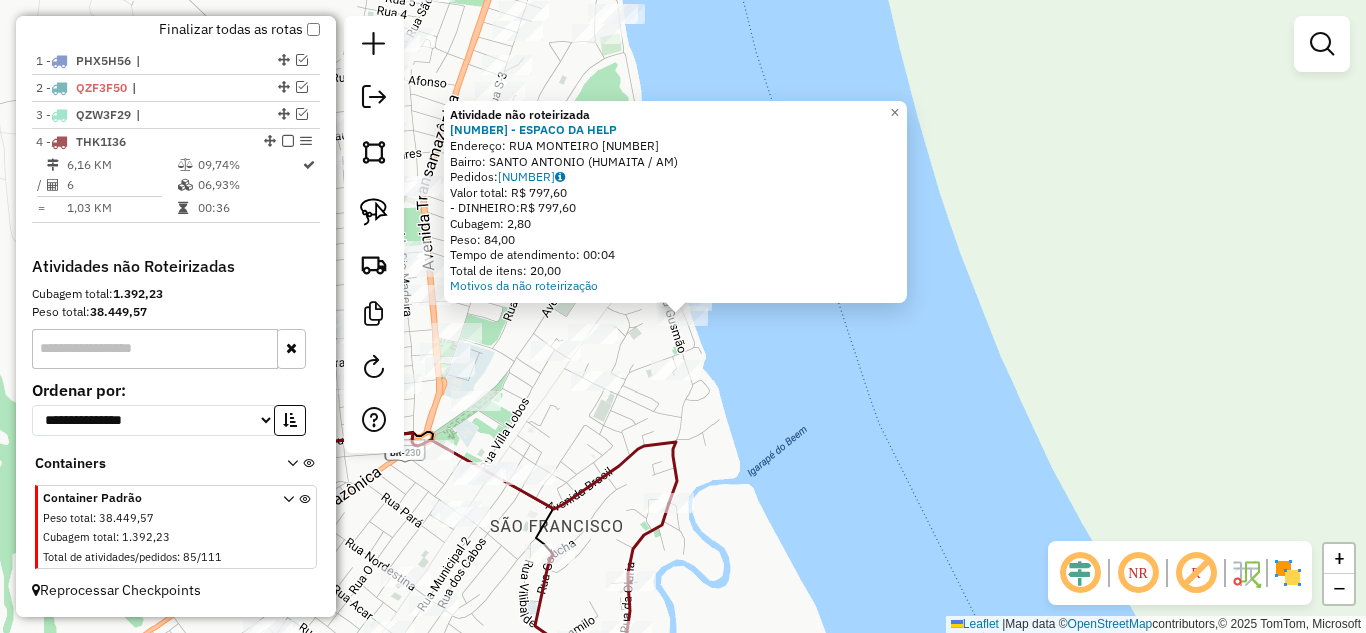 click on "Atividade não roteirizada 463 - [BRAND] Endereço: [STREET] [NUMBER] Bairro: [BAIRRO] ([CIDADE] / [UF]) Pedidos: [ORDER_ID] Valor total: R$ [PRICE] - DINHEIRO: R$ [PRICE] Cubagem: [CUBAGE] Peso: [WEIGHT] Tempo de atendimento: [TIME] Total de itens: [ITEMS] Motivos da não roteirização × Janela de atendimento Grade de atendimento Capacidade Transportadoras Veículos Cliente Pedidos Rotas Selecione os dias de semana para filtrar as janelas de atendimento Seg Ter Qua Qui Sex Sáb Dom Informe o período da janela de atendimento: De: Até: Filtrar exatamente a janela do cliente Considerar janela de atendimento padrão Selecione os dias de semana para filtrar as grades de atendimento Seg Ter Qua Qui Sex Sáb Dom Considerar clientes sem dia de atendimento cadastrado Clientes fora do dia de atendimento selecionado Filtrar as atividades entre os valores definidos abaixo: Peso mínimo: Peso máximo: Cubagem mínima: Cubagem máxima: De: Até: De: Nome:" 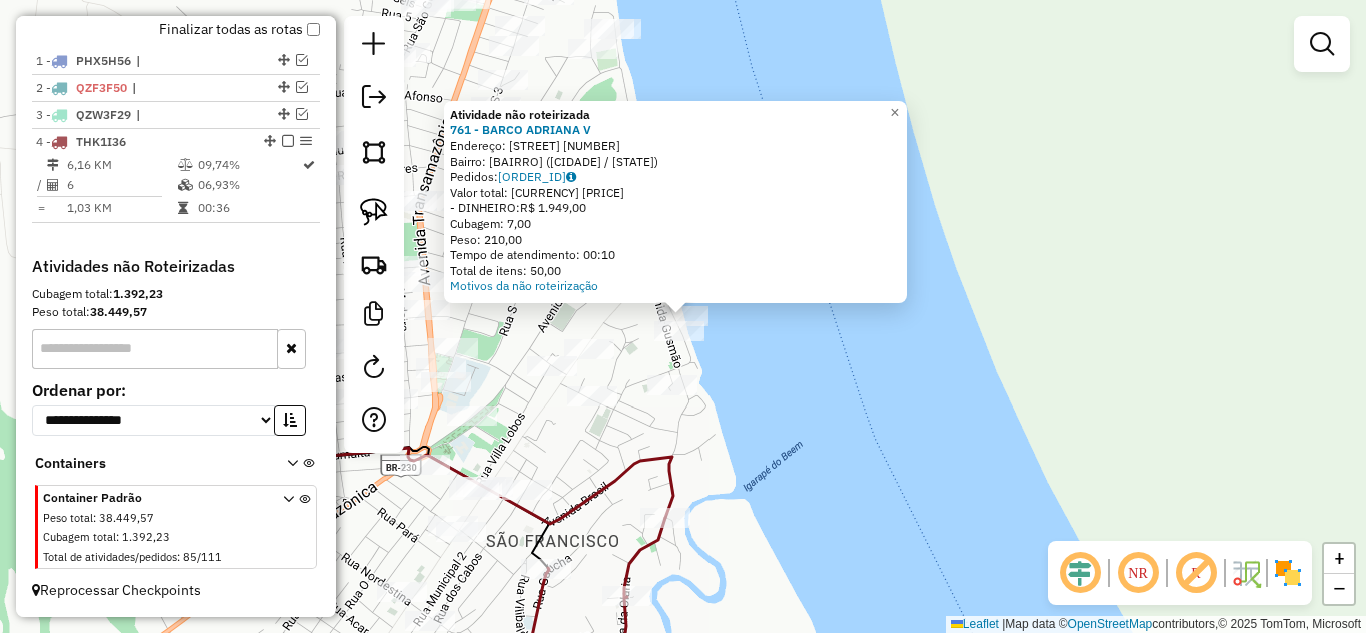 click on "Atividade não roteirizada 761 - [BRAND] Endereço: [STREET] [NUMBER] Bairro: [BAIRRO] ([CIDADE] / [UF]) Pedidos: [ORDER_ID] Valor total: R$ [PRICE] - DINHEIRO: R$ [PRICE] Cubagem: [CUBAGE] Peso: [WEIGHT] Tempo de atendimento: [TIME] Total de itens: [ITEMS] Motivos da não roteirização × Janela de atendimento Grade de atendimento Capacidade Transportadoras Veículos Cliente Pedidos Rotas Selecione os dias de semana para filtrar as janelas de atendimento Seg Ter Qua Qui Sex Sáb Dom Informe o período da janela de atendimento: De: Até: Filtrar exatamente a janela do cliente Considerar janela de atendimento padrão Selecione os dias de semana para filtrar as grades de atendimento Seg Ter Qua Qui Sex Sáb Dom Considerar clientes sem dia de atendimento cadastrado Clientes fora do dia de atendimento selecionado Filtrar as atividades entre os valores definidos abaixo: Peso mínimo: Peso máximo: Cubagem mínima: Cubagem máxima: De: Até: De:" 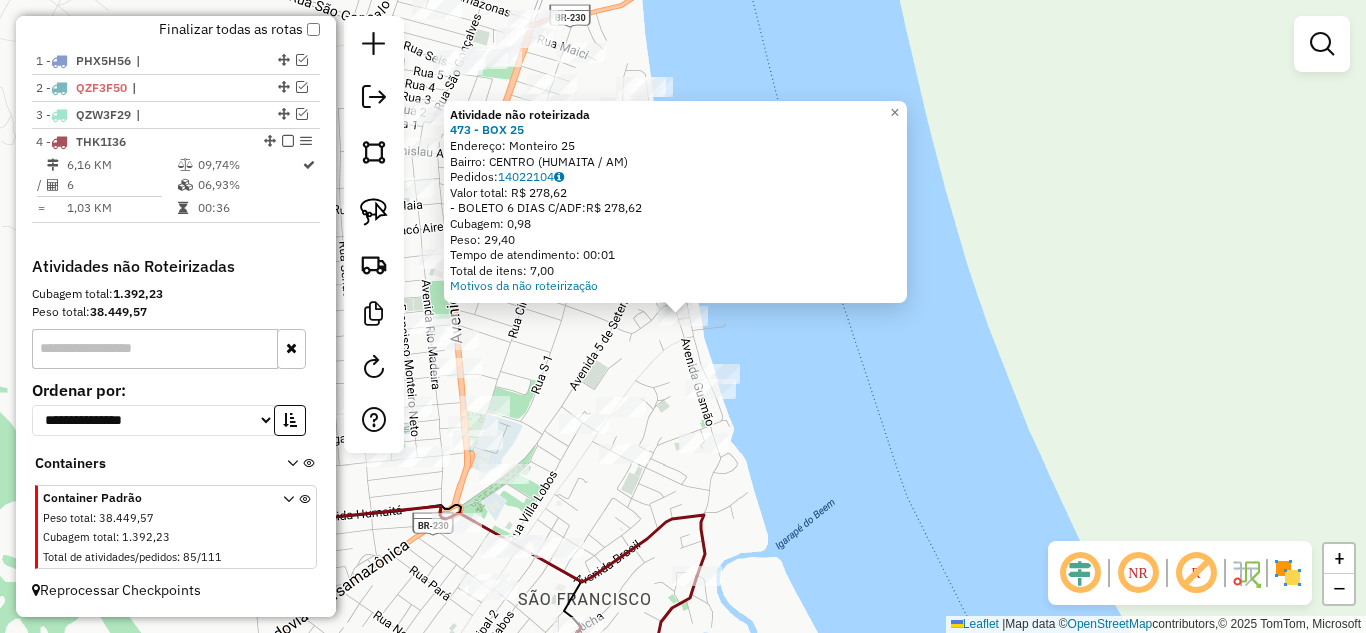 click on "Atividade não roteirizada 473 - BOX 25  Endereço:  Monteiro [NUMBER]   Bairro: CENTRO ([CITY] / AM)   Pedidos:  14022104   Valor total: R$ [PRICE]   - BOLETO 6 DIAS C/ADF:  R$ [PRICE]   Cubagem: [CUBAGE]   Peso: [WEIGHT]   Tempo de atendimento: [TIME]   Total de itens: [ITEMS]  Motivos da não roteirização × Janela de atendimento Grade de atendimento Capacidade Transportadoras Veículos Cliente Pedidos  Rotas Selecione os dias de semana para filtrar as janelas de atendimento  Seg   Ter   Qua   Qui   Sex   Sáb   Dom  Informe o período da janela de atendimento: De: Até:  Filtrar exatamente a janela do cliente  Considerar janela de atendimento padrão  Selecione os dias de semana para filtrar as grades de atendimento  Seg   Ter   Qua   Qui   Sex   Sáb   Dom   Considerar clientes sem dia de atendimento cadastrado  Clientes fora do dia de atendimento selecionado Filtrar as atividades entre os valores definidos abaixo:  Peso mínimo:   Peso máximo:   Cubagem mínima:   Cubagem máxima:   De:   Até:   De:   Até:  Nome: +" 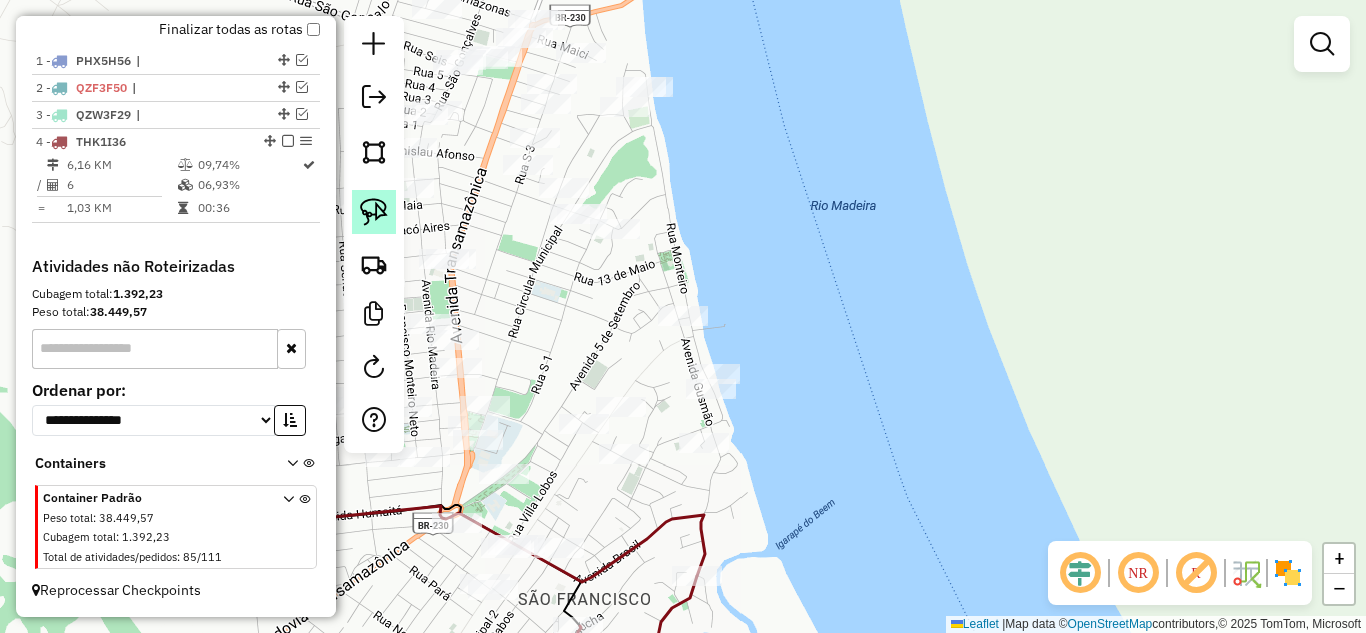 click 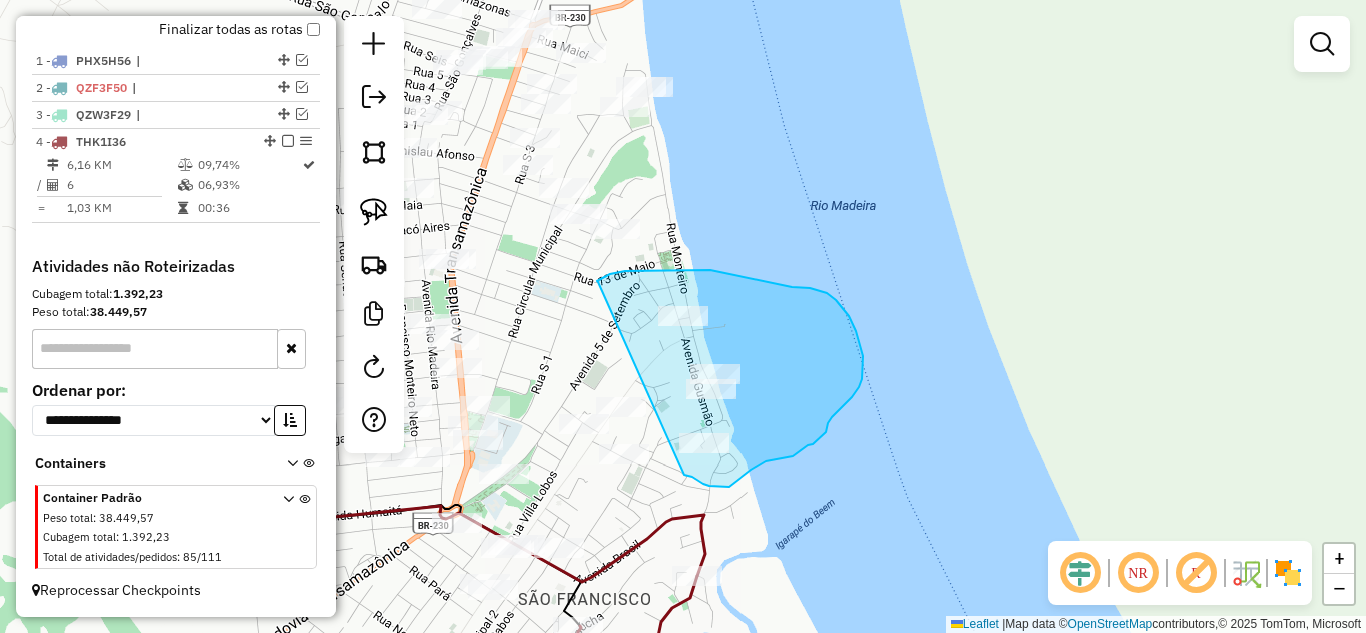 drag, startPoint x: 598, startPoint y: 282, endPoint x: 684, endPoint y: 475, distance: 211.29364 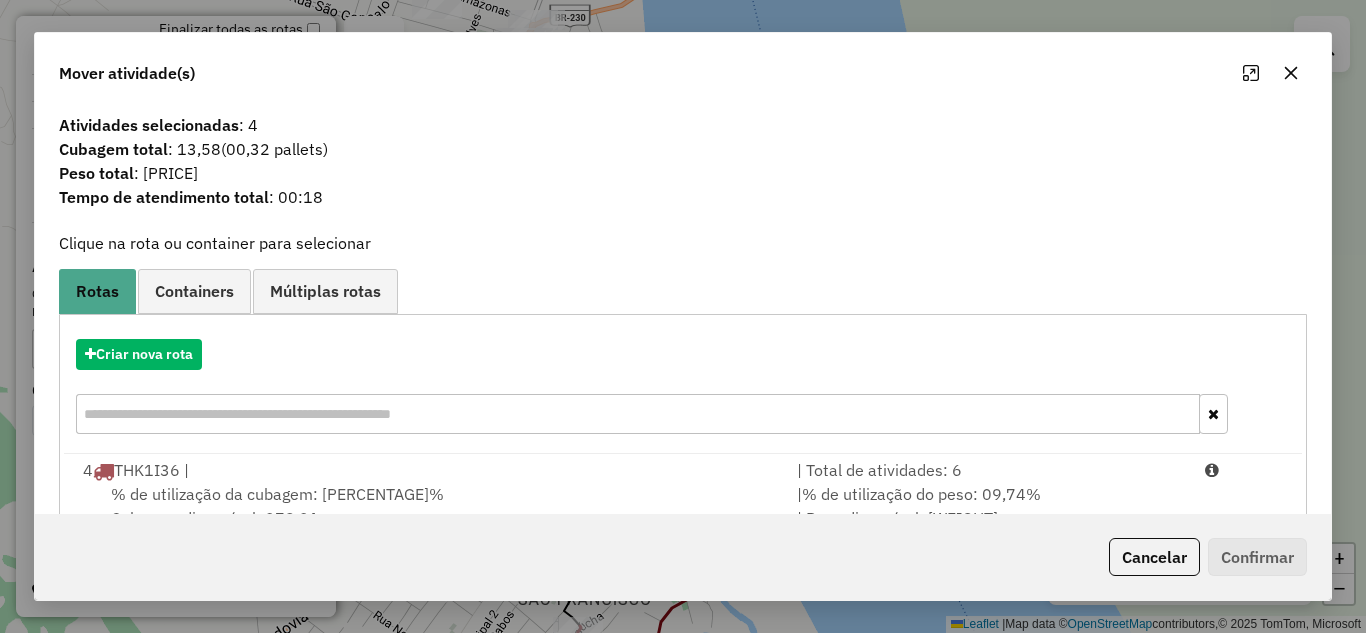 click on "% de utilização do peso: 09,74%" at bounding box center [921, 494] 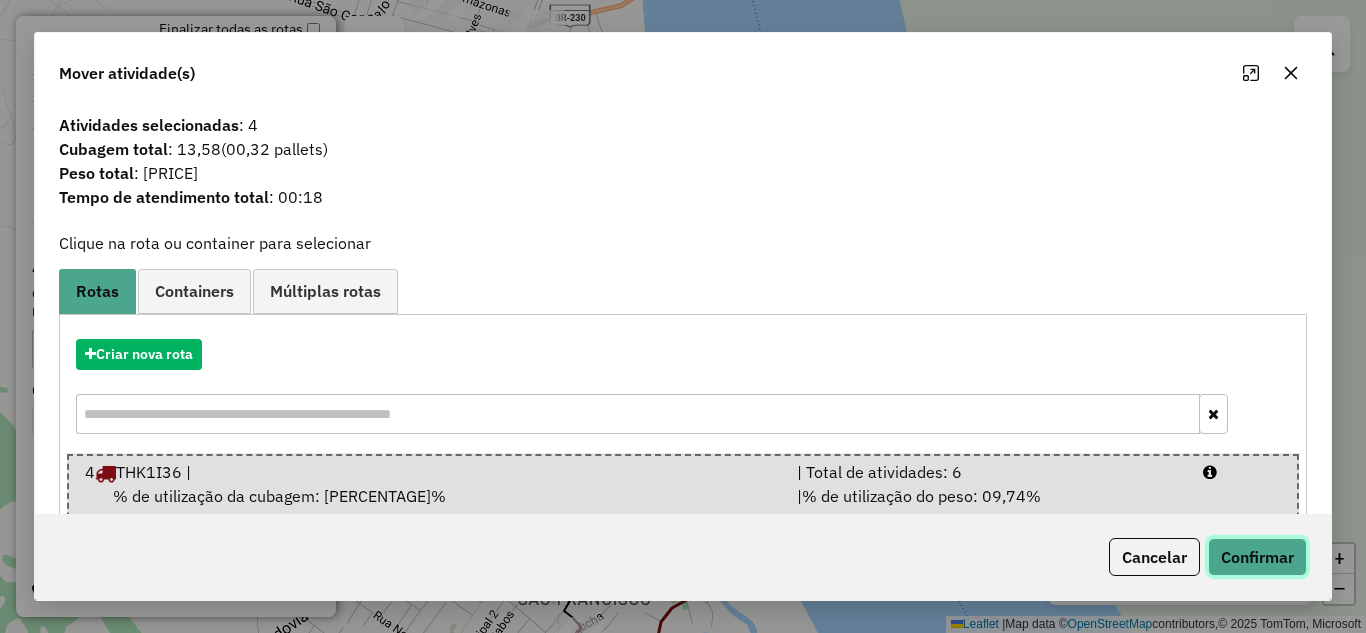 click on "Confirmar" 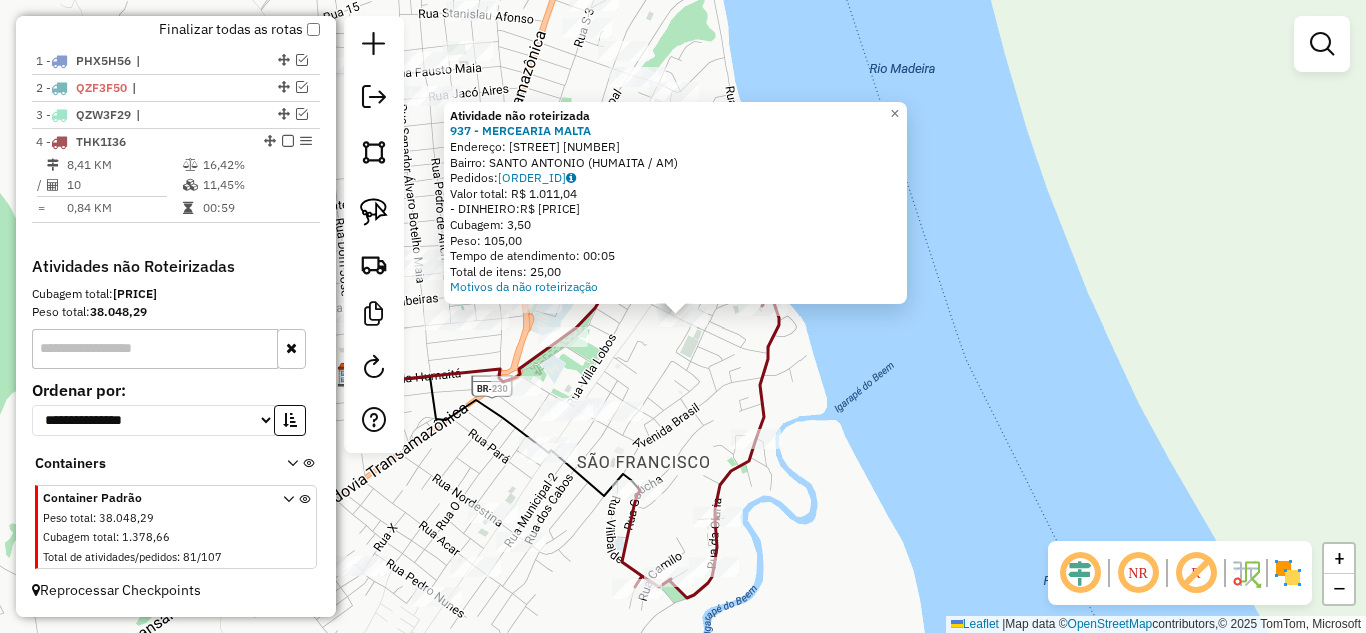 click on "Atividade não roteirizada [NUMBER] - [COMPANY]  Endereço:  [STREET] [NUMBER]   Bairro: [NEIGHBORHOOD] ([CITY] / [STATE])   Pedidos:  [ORDER_ID]   Valor total: R$ [PRICE]   - DINHEIRO:  R$ [PRICE]   Cubagem: [CUBAGE]   Peso: [WEIGHT]   Tempo de atendimento: [TIME]   Total de itens: [ITEMS]  Motivos da não roteirização × Janela de atendimento Grade de atendimento Capacidade Transportadoras Veículos Cliente Pedidos  Rotas Selecione os dias de semana para filtrar as janelas de atendimento  Seg   Ter   Qua   Qui   Sex   Sáb   Dom  Informe o período da janela de atendimento: De: Até:  Filtrar exatamente a janela do cliente  Considerar janela de atendimento padrão  Selecione os dias de semana para filtrar as grades de atendimento  Seg   Ter   Qua   Qui   Sex   Sáb   Dom   Considerar clientes sem dia de atendimento cadastrado  Clientes fora do dia de atendimento selecionado Filtrar as atividades entre os valores definidos abaixo:  Peso mínimo:   Peso máximo:   Cubagem mínima:   Cubagem máxima:   De:   Até:  De:" 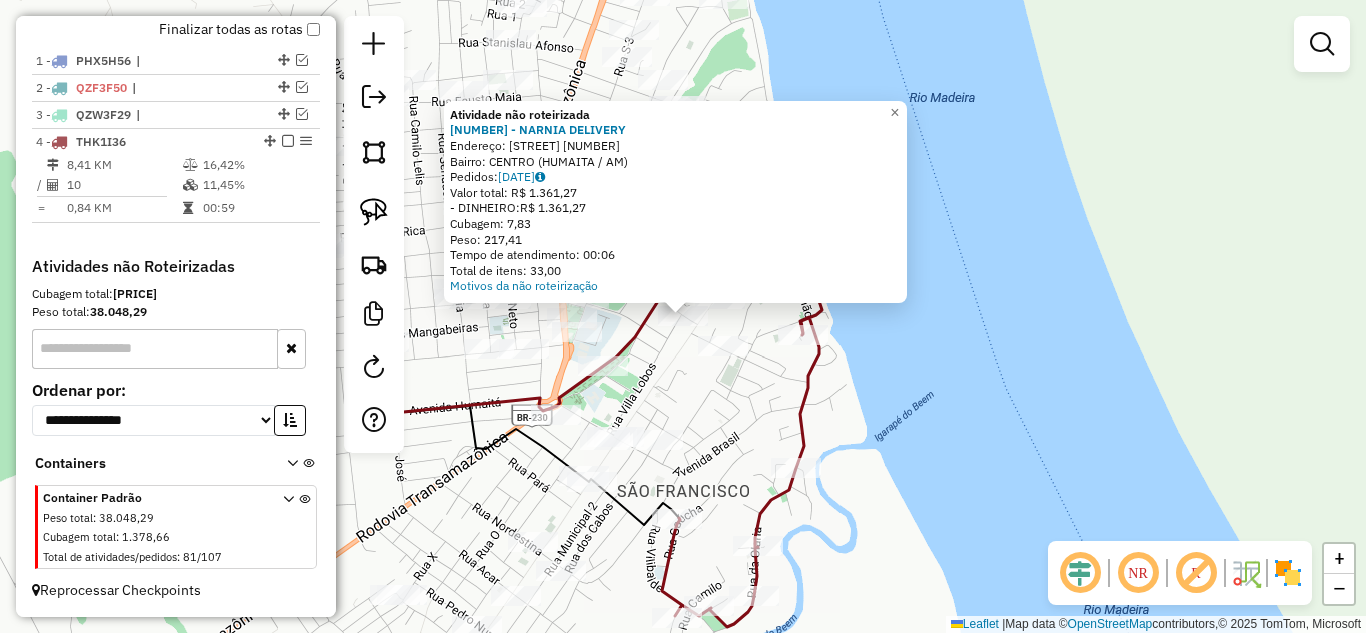 click on "Atividade não roteirizada 705 - [COMPANY] Endereço: MUNICIPAL [NUMBER] Bairro: [NEIGHBORHOOD] ([DISTRICT] / [STATE]) Pedidos: [ORDER_ID] Valor total: [CURRENCY] [PRICE] - DINHEIRO: [CURRENCY] [PRICE] Cubagem: [PRICE] Peso: [PRICE] Tempo de atendimento: [TIME] Total de itens: [PRICE] Motivos da não roteirização × Janela de atendimento Grade de atendimento Capacidade Transportadoras Veículos Cliente Pedidos Rotas Selecione os dias de semana para filtrar as janelas de atendimento Seg Ter Qua Qui Sex Sáb Dom Informe o período da janela de atendimento: De: Até: Filtrar exatamente a janela do cliente Considerar janela de atendimento padrão Selecione os dias de semana para filtrar as grades de atendimento Seg Ter Qua Qui Sex Sáb Dom Considerar clientes sem dia de atendimento cadastrado Clientes fora do dia de atendimento selecionado Filtrar as atividades entre os valores definidos abaixo: Peso mínimo: Peso máximo: Cubagem mínima: Cubagem máxima: De: Até: De: Até:" 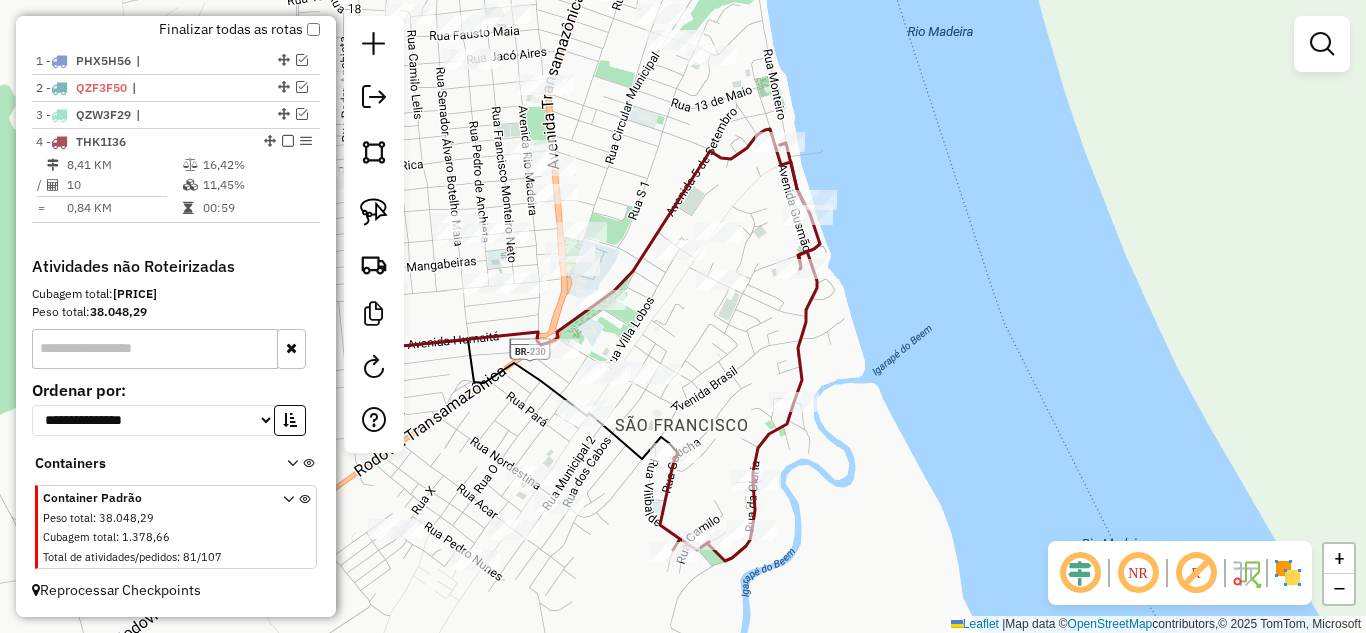 drag, startPoint x: 657, startPoint y: 361, endPoint x: 655, endPoint y: 293, distance: 68.0294 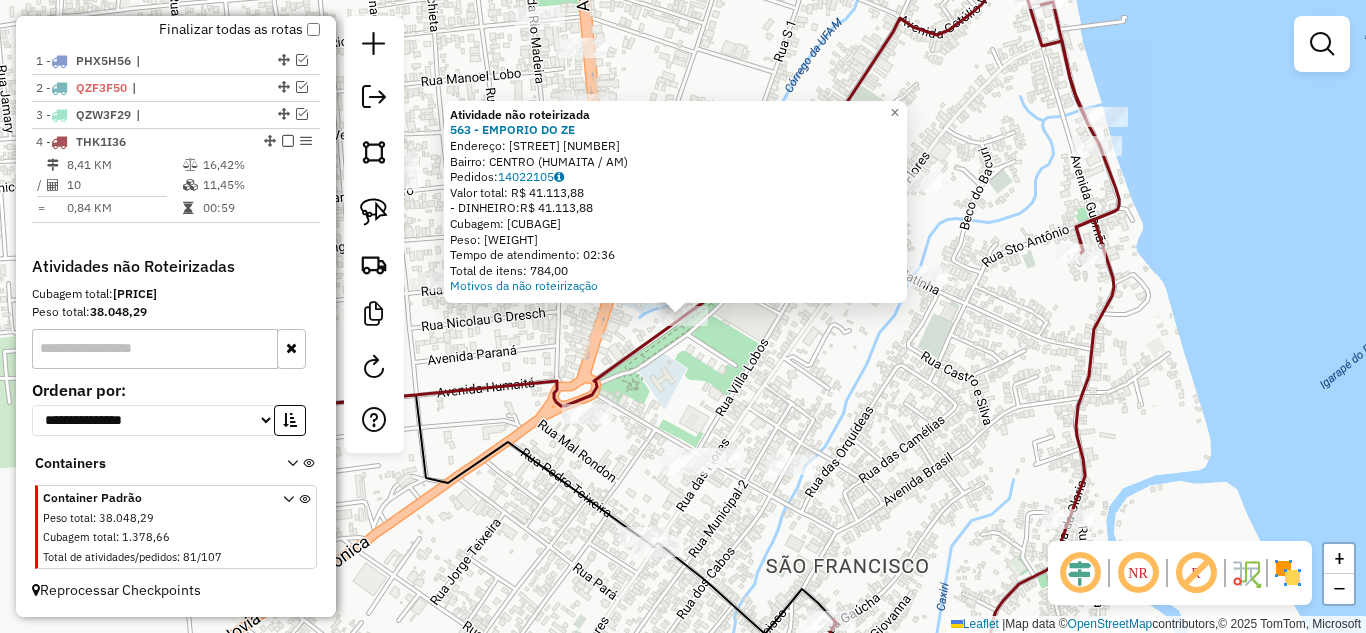 click on "Atividade não roteirizada 563 - EMPORIO DO ZE  Endereço:  [STREET_NAME] [NUMBER] [NUMBER]   Bairro: [NEIGHBORHOOD] ([CITY] / [STATE])   Pedidos:  [ORDER_ID]   Valor total: R$ [PRICE]   - DINHEIRO:  R$ [PRICE]   Cubagem: [CUBAGE]   Peso: [WEIGHT]   Tempo de atendimento: [TIME]   Total de itens: [ITEMS]  Motivos da não roteirização × Janela de atendimento Grade de atendimento Capacidade Transportadoras Veículos Cliente Pedidos  Rotas Selecione os dias de semana para filtrar as janelas de atendimento  Seg   Ter   Qua   Qui   Sex   Sáb   Dom  Informe o período da janela de atendimento: De: Até:  Filtrar exatamente a janela do cliente  Considerar janela de atendimento padrão  Selecione os dias de semana para filtrar as grades de atendimento  Seg   Ter   Qua   Qui   Sex   Sáb   Dom   Considerar clientes sem dia de atendimento cadastrado  Clientes fora do dia de atendimento selecionado Filtrar as atividades entre os valores definidos abaixo:  Peso mínimo:   Peso máximo:   Cubagem mínima:   Cubagem máxima:   De:   Até:  +" 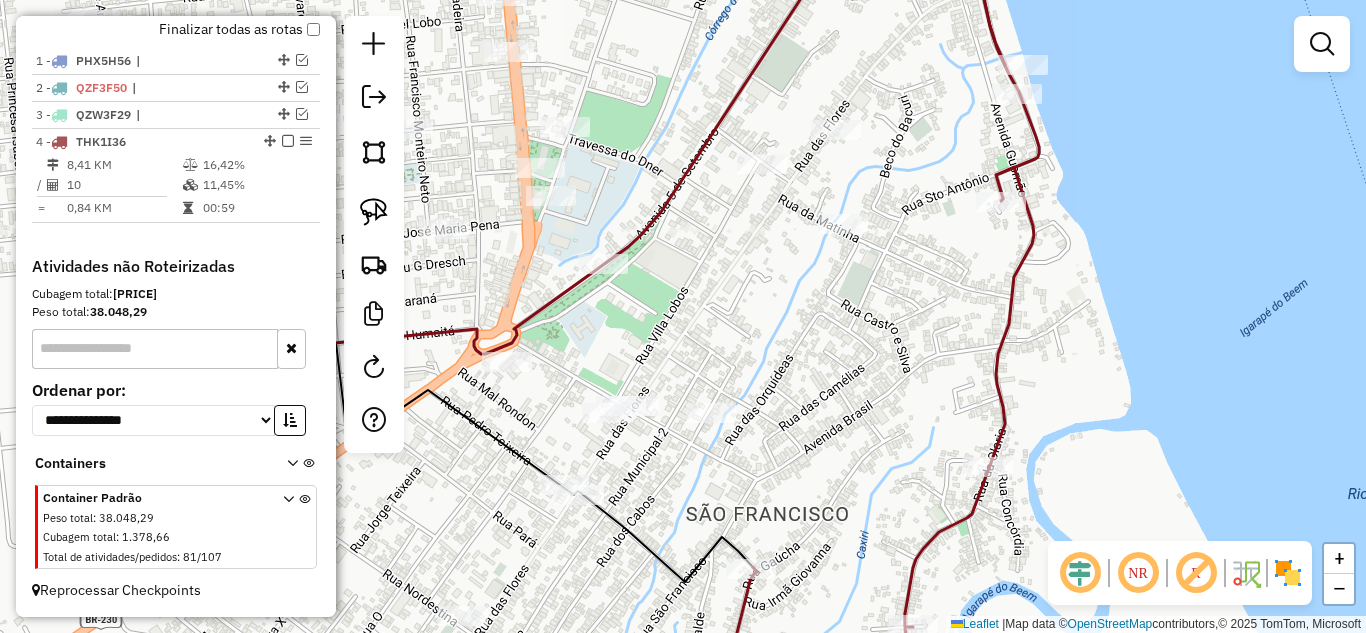 drag, startPoint x: 774, startPoint y: 389, endPoint x: 690, endPoint y: 332, distance: 101.51354 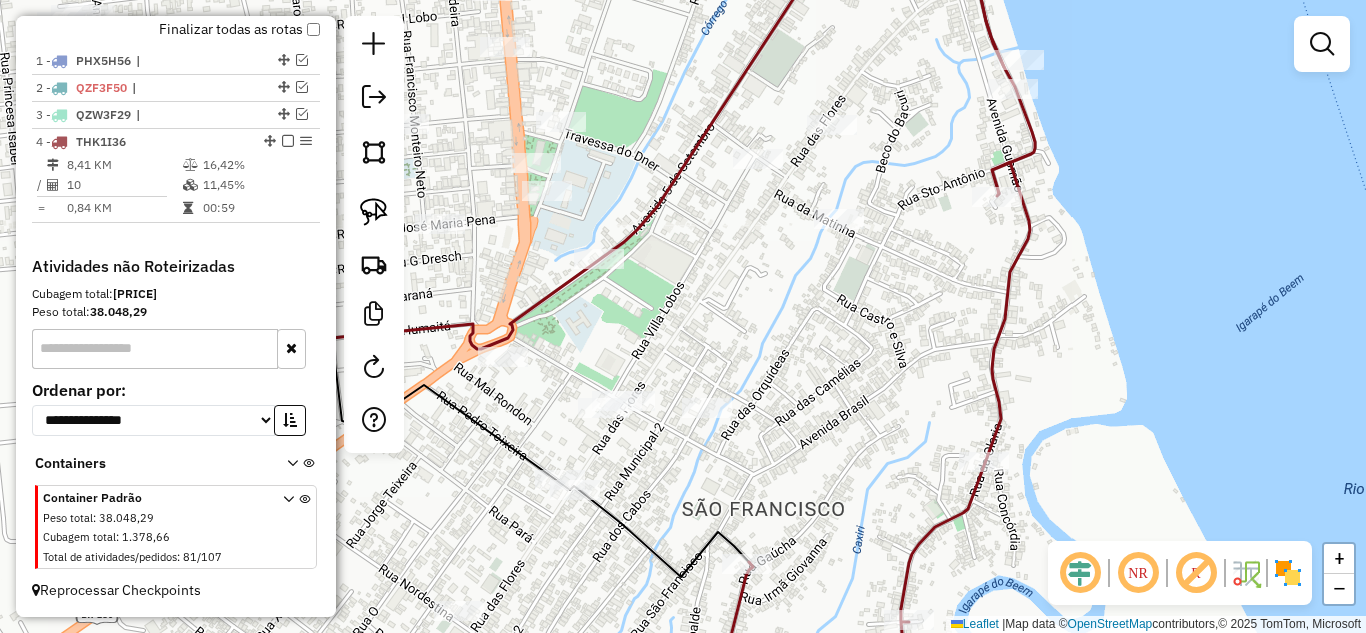 click on "Janela de atendimento Grade de atendimento Capacidade Transportadoras Veículos Cliente Pedidos  Rotas Selecione os dias de semana para filtrar as janelas de atendimento  Seg   Ter   Qua   Qui   Sex   Sáb   Dom  Informe o período da janela de atendimento: De: Até:  Filtrar exatamente a janela do cliente  Considerar janela de atendimento padrão  Selecione os dias de semana para filtrar as grades de atendimento  Seg   Ter   Qua   Qui   Sex   Sáb   Dom   Considerar clientes sem dia de atendimento cadastrado  Clientes fora do dia de atendimento selecionado Filtrar as atividades entre os valores definidos abaixo:  Peso mínimo:   Peso máximo:   Cubagem mínima:   Cubagem máxima:   De:   Até:  Filtrar as atividades entre o tempo de atendimento definido abaixo:  De:   Até:   Considerar capacidade total dos clientes não roteirizados Transportadora: Selecione um ou mais itens Tipo de veículo: Selecione um ou mais itens Veículo: Selecione um ou mais itens Motorista: Selecione um ou mais itens Nome: Rótulo:" 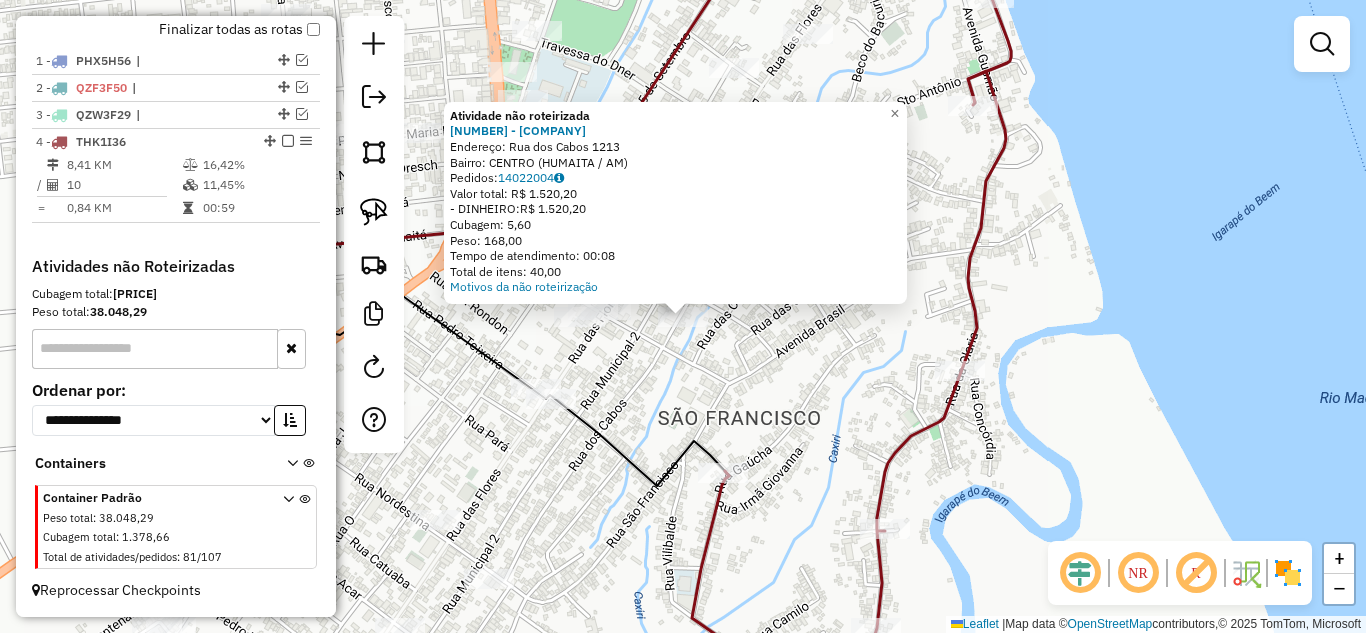 click on "Atividade não roteirizada 775 - j M Endereço: Rua dos Cabos [NUMBER] Bairro: CENTRO ([CITY] / AM) Pedidos: [NUMBER] Valor total: R$ 1.520,20 - DINHEIRO: R$ 1.520,20 Cubagem: 5,60 Peso: 168,00 Tempo de atendimento: 00:08 Total de itens: 40,00 Motivos da não roteirização × Janela de atendimento Grade de atendimento Capacidade Transportadoras Veículos Cliente Pedidos Rotas Selecione os dias de semana para filtrar as janelas de atendimento Seg Ter Qua Qui Sex Sáb Dom Informe o período da janela de atendimento: De: Até: Filtrar exatamente a janela do cliente Considerar janela de atendimento padrão Selecione os dias de semana para filtrar as grades de atendimento Seg Ter Qua Qui Sex Sáb Dom Considerar clientes sem dia de atendimento cadastrado Clientes fora do dia de atendimento selecionado Filtrar as atividades entre os valores definidos abaixo: Peso mínimo: Peso máximo: Cubagem mínima: Cubagem máxima: De: Até: De: Até: Veículo:" 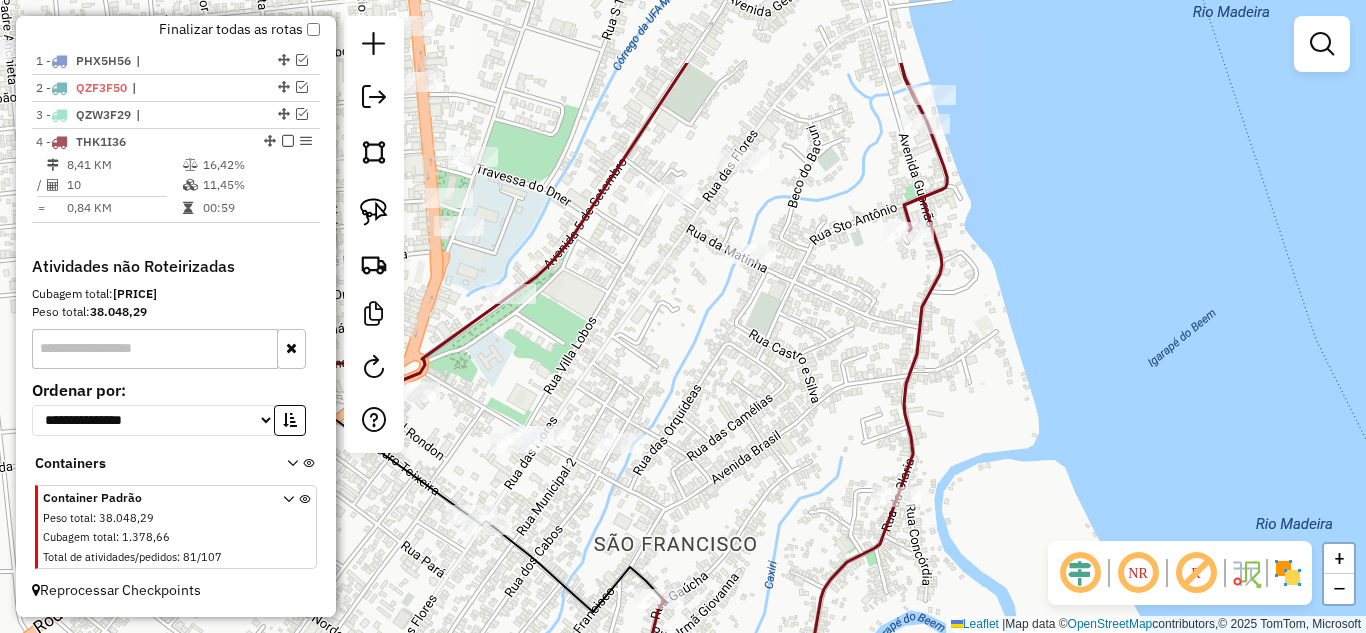 drag, startPoint x: 833, startPoint y: 328, endPoint x: 771, endPoint y: 443, distance: 130.64838 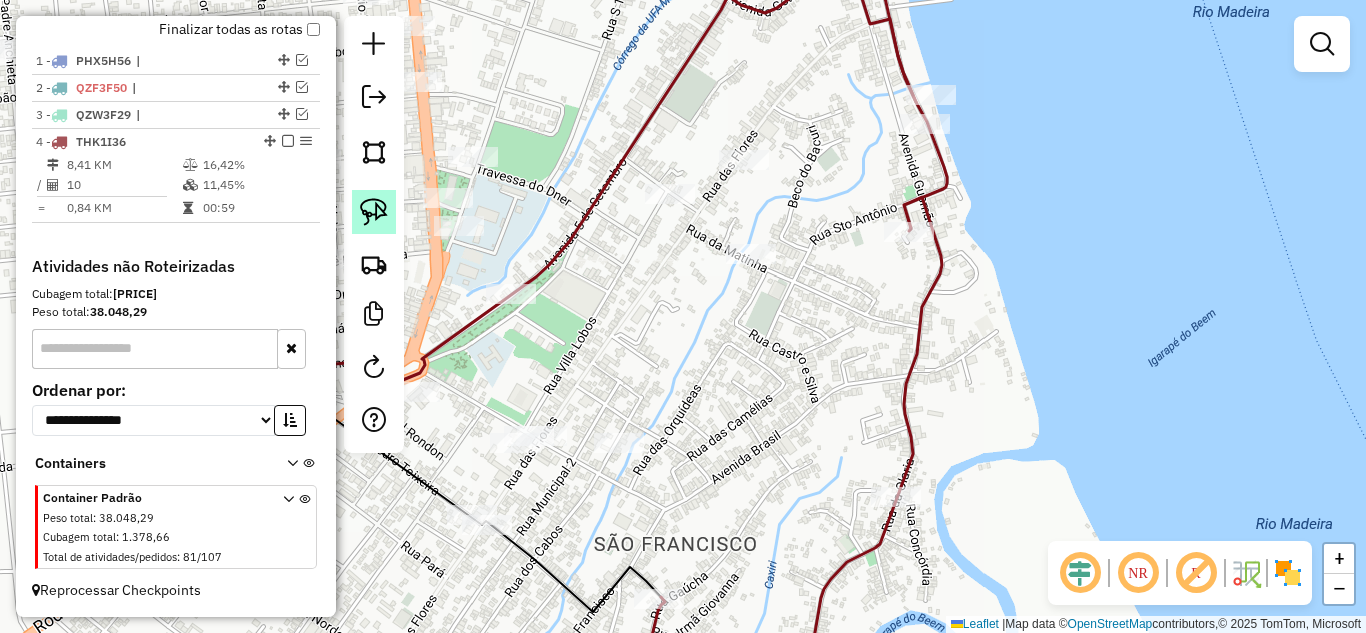 click 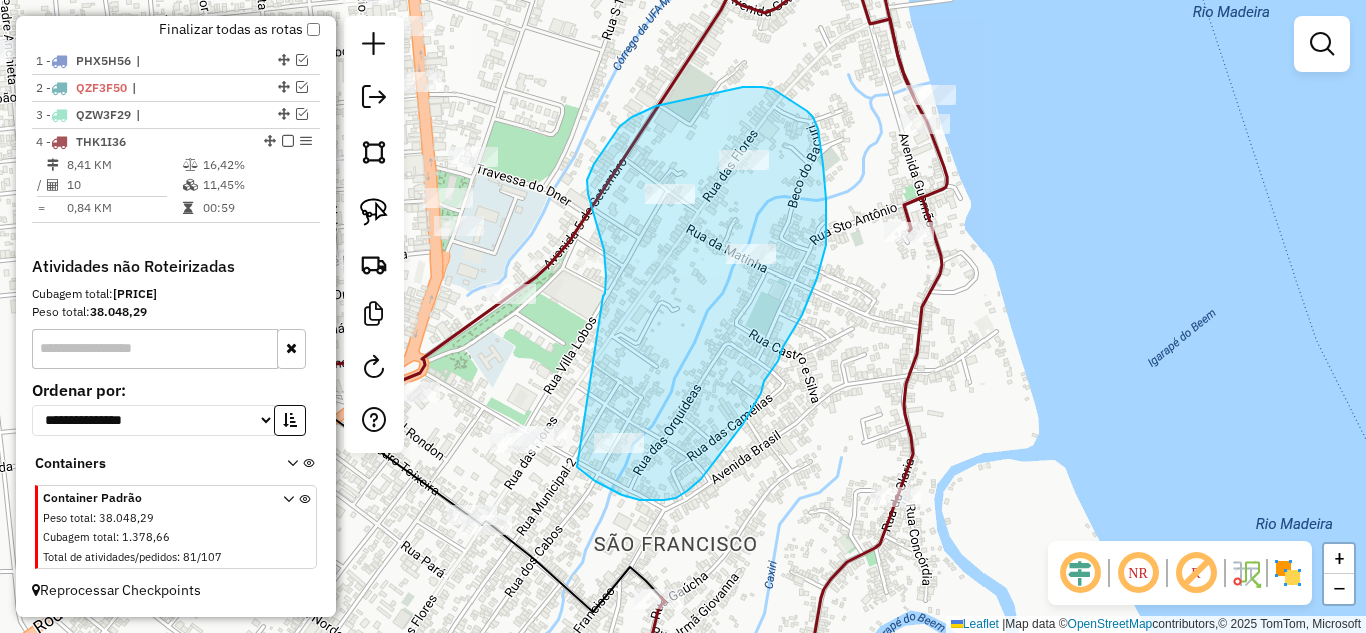 drag, startPoint x: 605, startPoint y: 293, endPoint x: 577, endPoint y: 467, distance: 176.23848 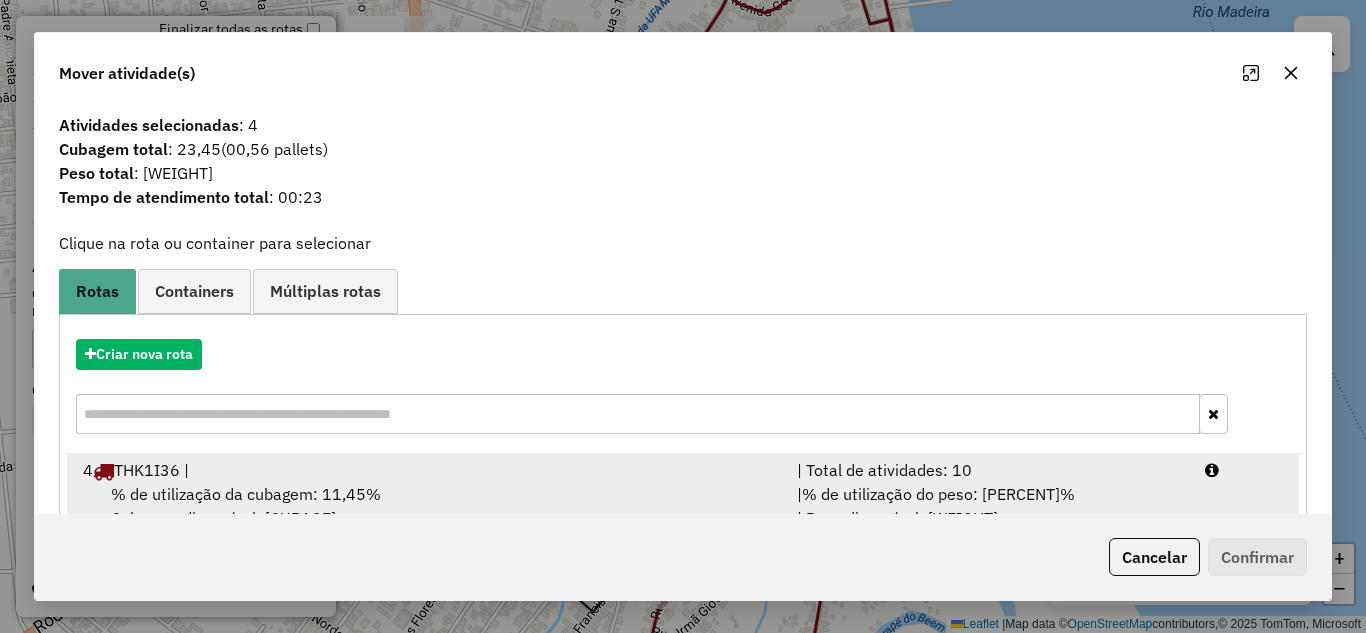 click on "| Total de atividades: 10" at bounding box center [989, 470] 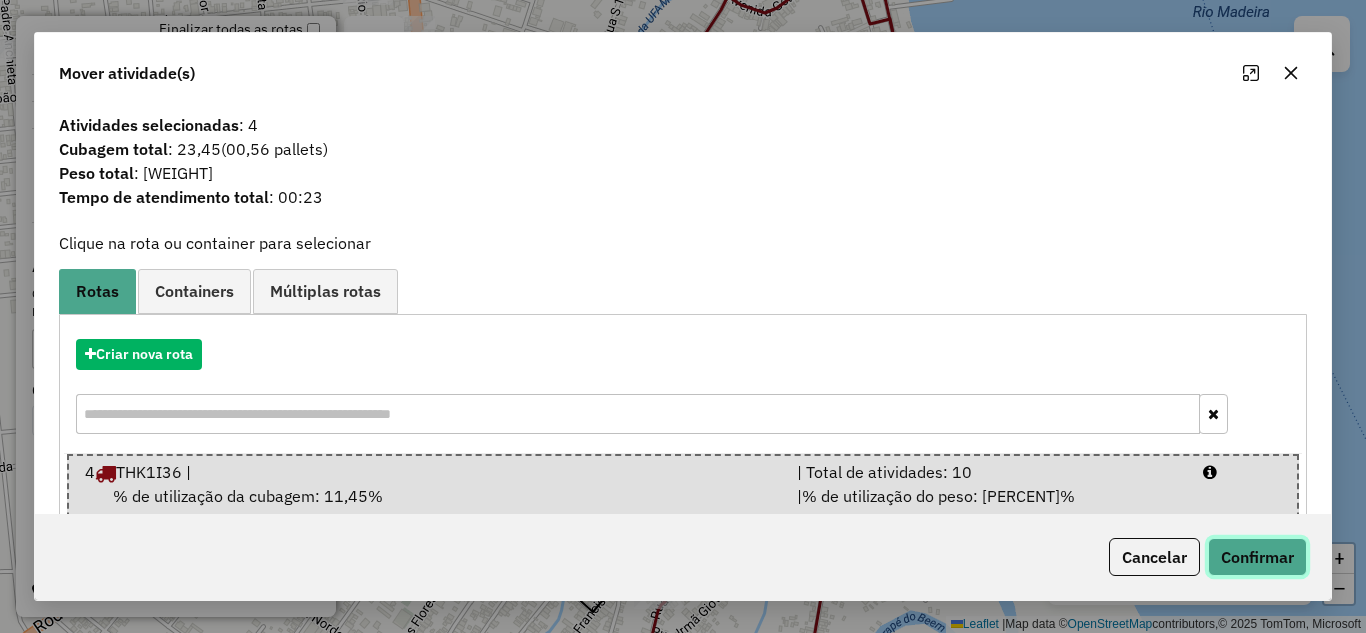 click on "Confirmar" 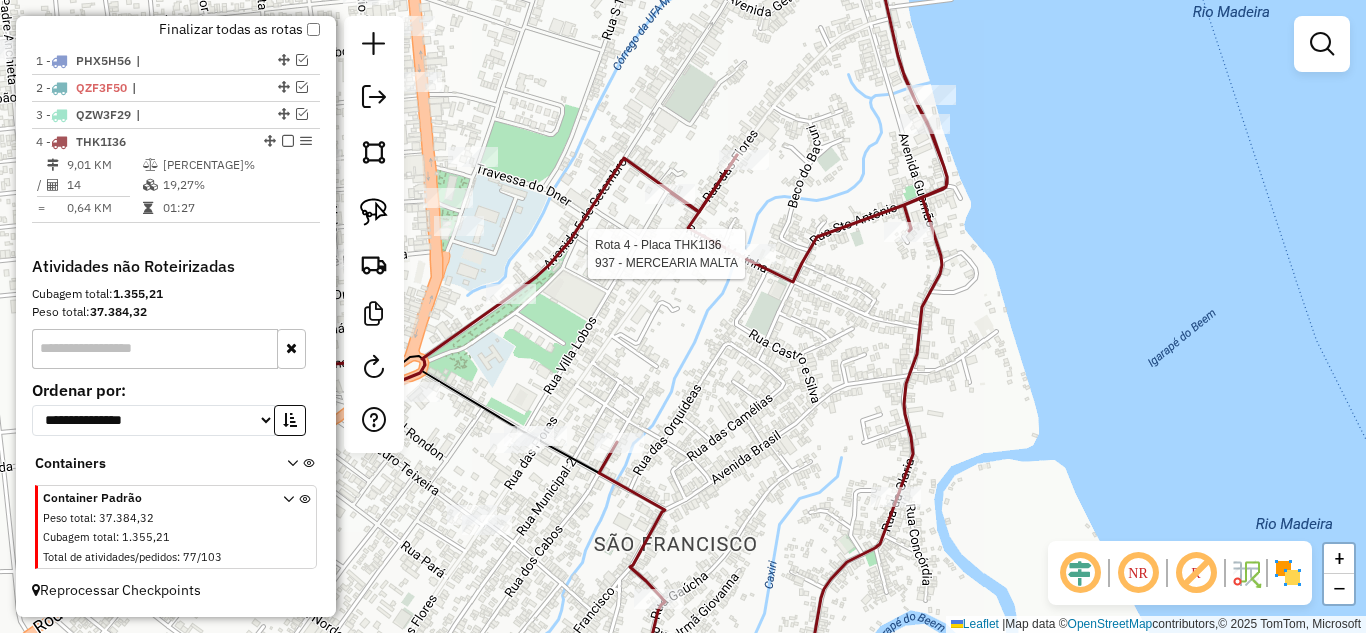 select on "**********" 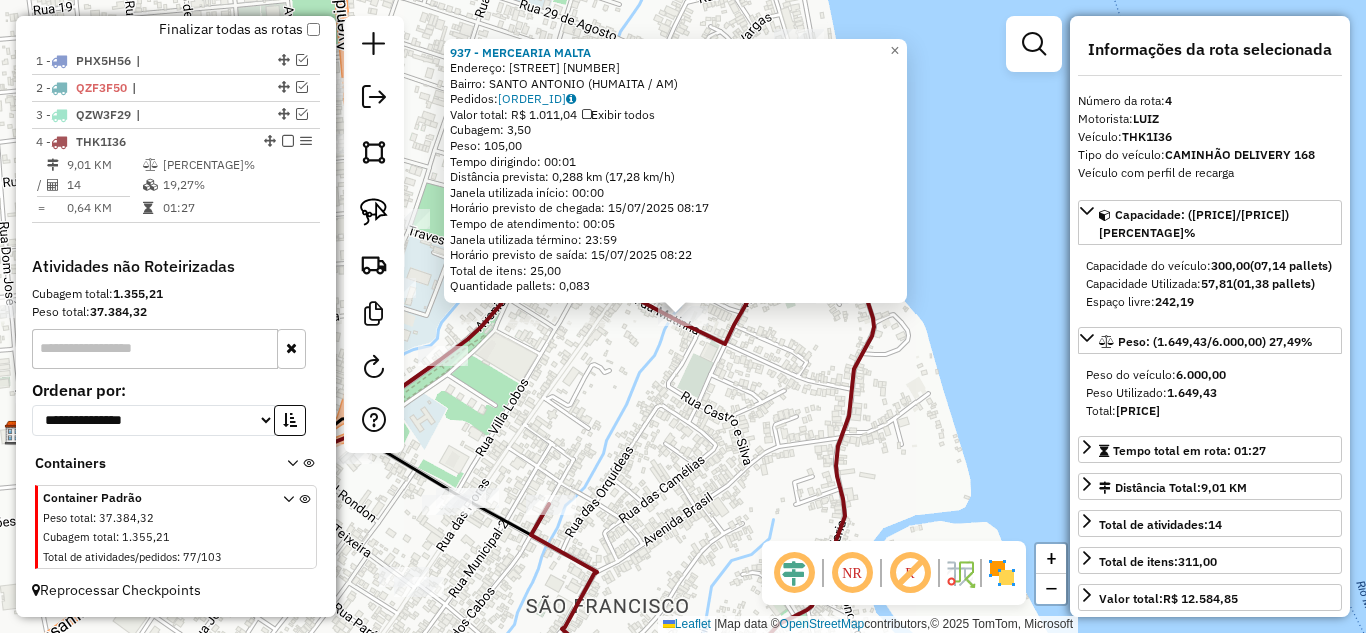 click on "937 - MERCEARIA MALTA  Endereço:  RUA DA MATINHA [NUMBER]   Bairro: SANTO ANTONIO ([CITY] / AM)   Pedidos:  14022048   Valor total: R$ [PRICE]   Exibir todos   Cubagem: [CUBAGE]  Peso: [WEIGHT]  Tempo dirigindo: [TIME]   Distância prevista: [DISTANCE] ([SPEED])   Janela utilizada início: [TIME]   Horário previsto de chegada: [DATE] [TIME]   Tempo de atendimento: [TIME]   Janela utilizada término: [TIME]   Horário previsto de saída: [DATE] [TIME]   Total de itens: [ITEMS]   Quantidade pallets: [PALLETS]  × Janela de atendimento Grade de atendimento Capacidade Transportadoras Veículos Cliente Pedidos  Rotas Selecione os dias de semana para filtrar as janelas de atendimento  Seg   Ter   Qua   Qui   Sex   Sáb   Dom  Informe o período da janela de atendimento: De: Até:  Filtrar exatamente a janela do cliente  Considerar janela de atendimento padrão  Selecione os dias de semana para filtrar as grades de atendimento  Seg   Ter   Qua   Qui   Sex   Sáb   Dom   Considerar clientes sem dia de atendimento cadastrado +" 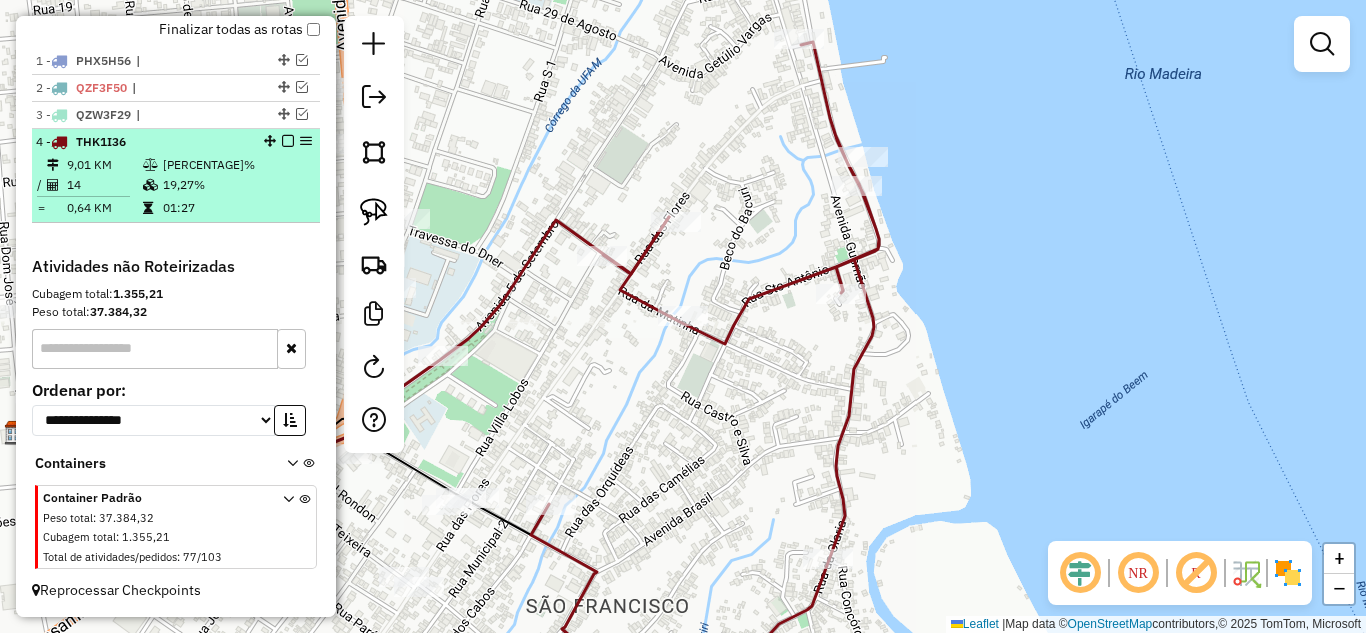 click at bounding box center [288, 141] 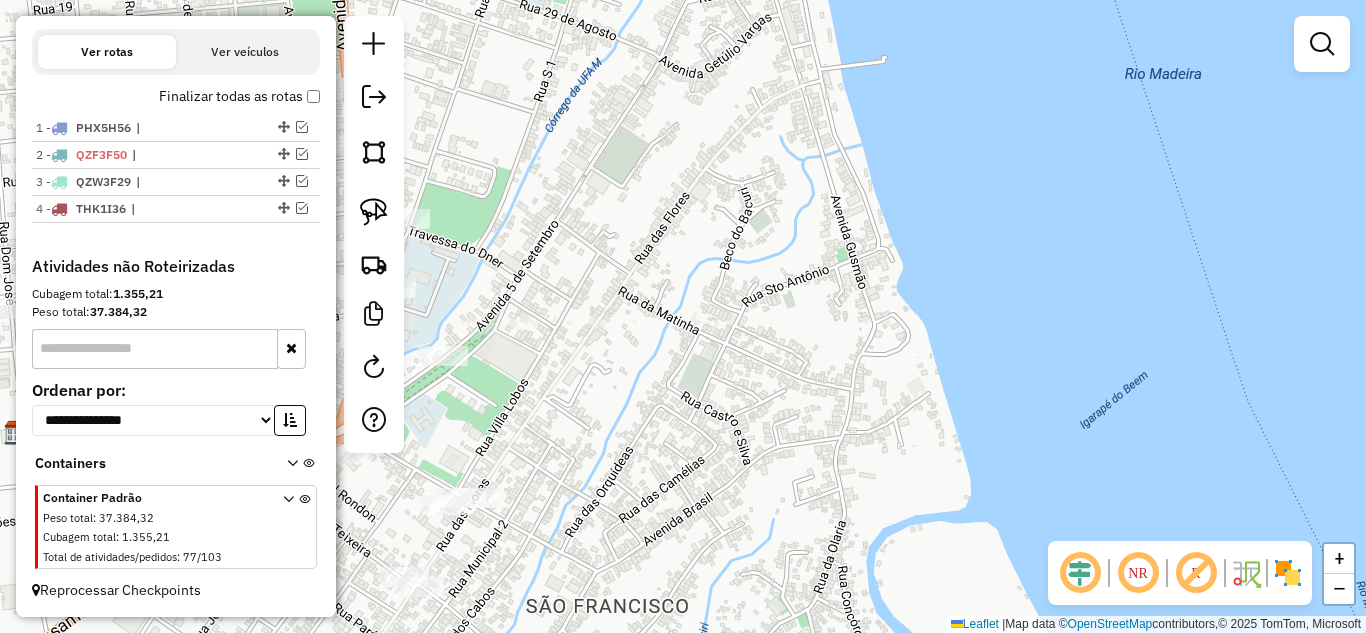 scroll, scrollTop: 675, scrollLeft: 0, axis: vertical 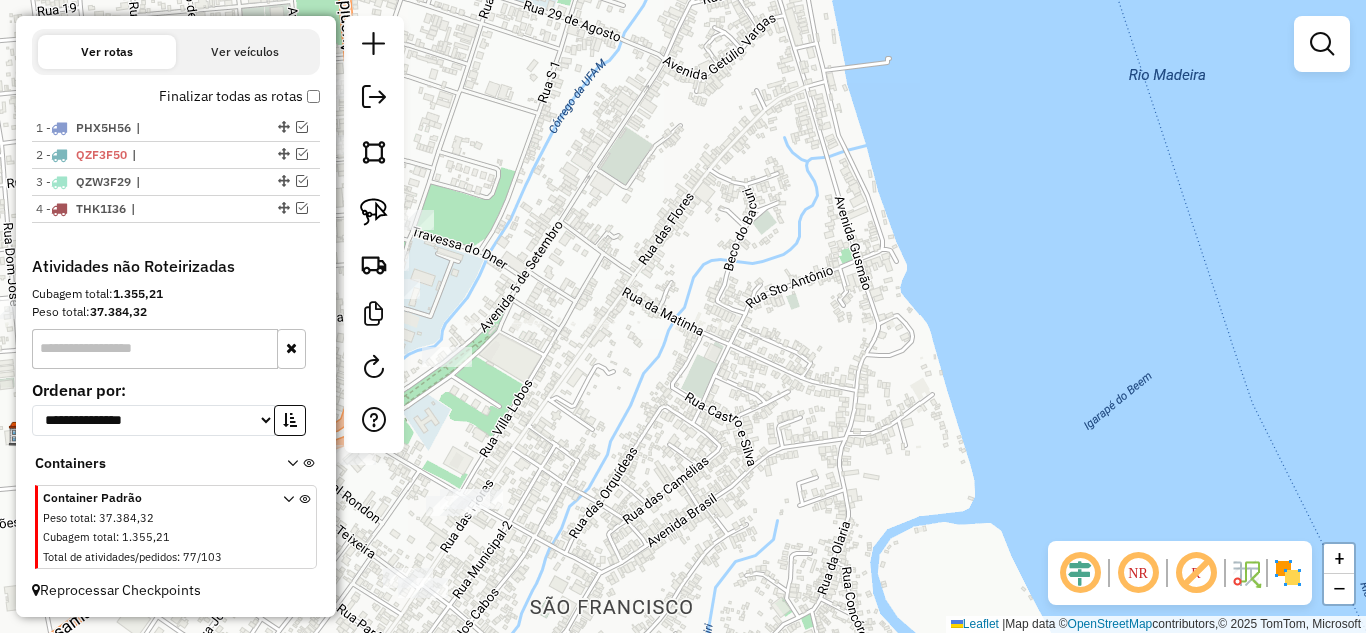 drag, startPoint x: 668, startPoint y: 407, endPoint x: 1085, endPoint y: 409, distance: 417.0048 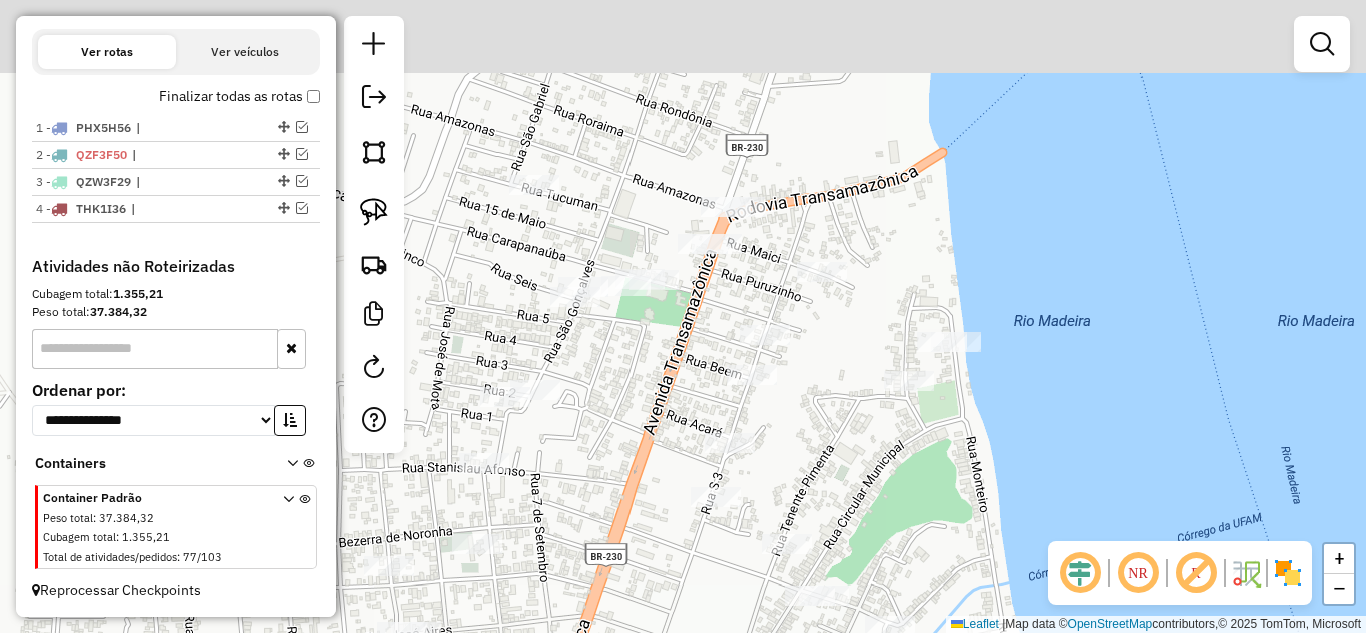 drag, startPoint x: 835, startPoint y: 202, endPoint x: 852, endPoint y: 390, distance: 188.76706 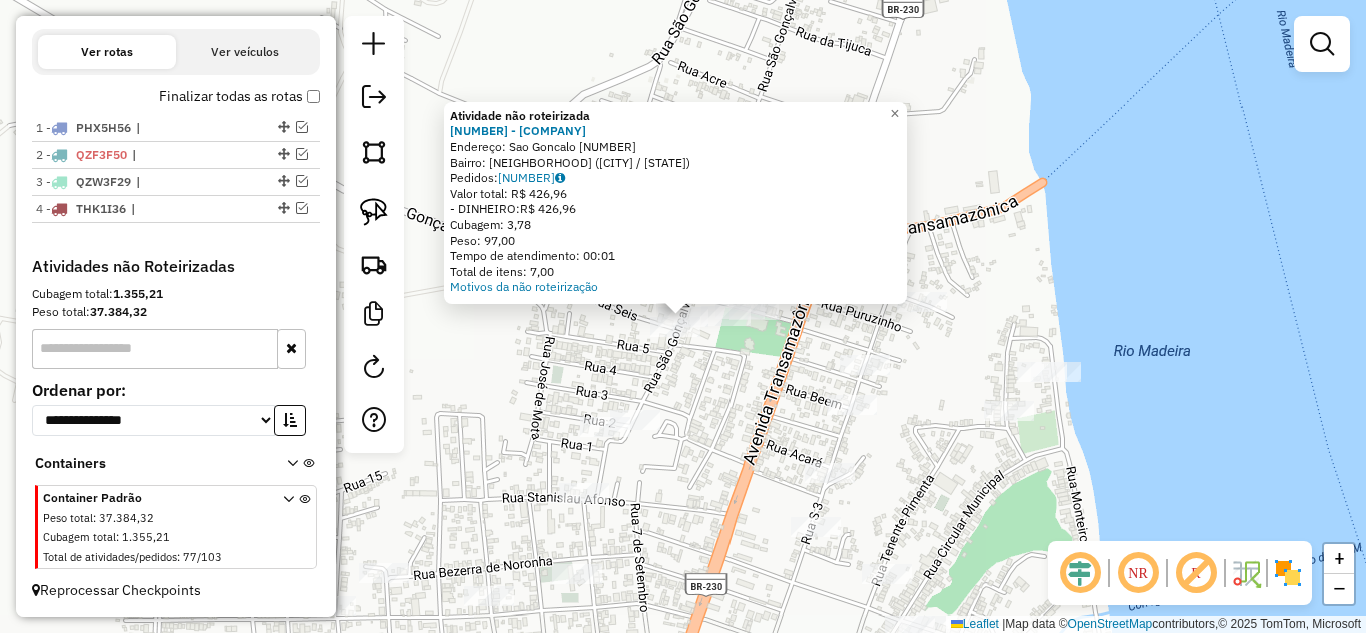 click on "Atividade não roteirizada 490 - COMERCIAL IAGO  Endereço:  [STREET_NAME] [NUMBER]   Bairro: [NEIGHBORHOOD] ([CITY] / [STATE])   Pedidos:  [ORDER_ID]   Valor total: R$ [PRICE]   - DINHEIRO:  R$ [PRICE]   Cubagem: [CUBAGE]   Peso: [WEIGHT]   Tempo de atendimento: [TIME]   Total de itens: [ITEMS]  Motivos da não roteirização × Janela de atendimento Grade de atendimento Capacidade Transportadoras Veículos Cliente Pedidos  Rotas Selecione os dias de semana para filtrar as janelas de atendimento  Seg   Ter   Qua   Qui   Sex   Sáb   Dom  Informe o período da janela de atendimento: De: Até:  Filtrar exatamente a janela do cliente  Considerar janela de atendimento padrão  Selecione os dias de semana para filtrar as grades de atendimento  Seg   Ter   Qua   Qui   Sex   Sáb   Dom   Considerar clientes sem dia de atendimento cadastrado  Clientes fora do dia de atendimento selecionado Filtrar as atividades entre os valores definidos abaixo:  Peso mínimo:   Peso máximo:   Cubagem mínima:   Cubagem máxima:   De:   Até:   De:  De:" 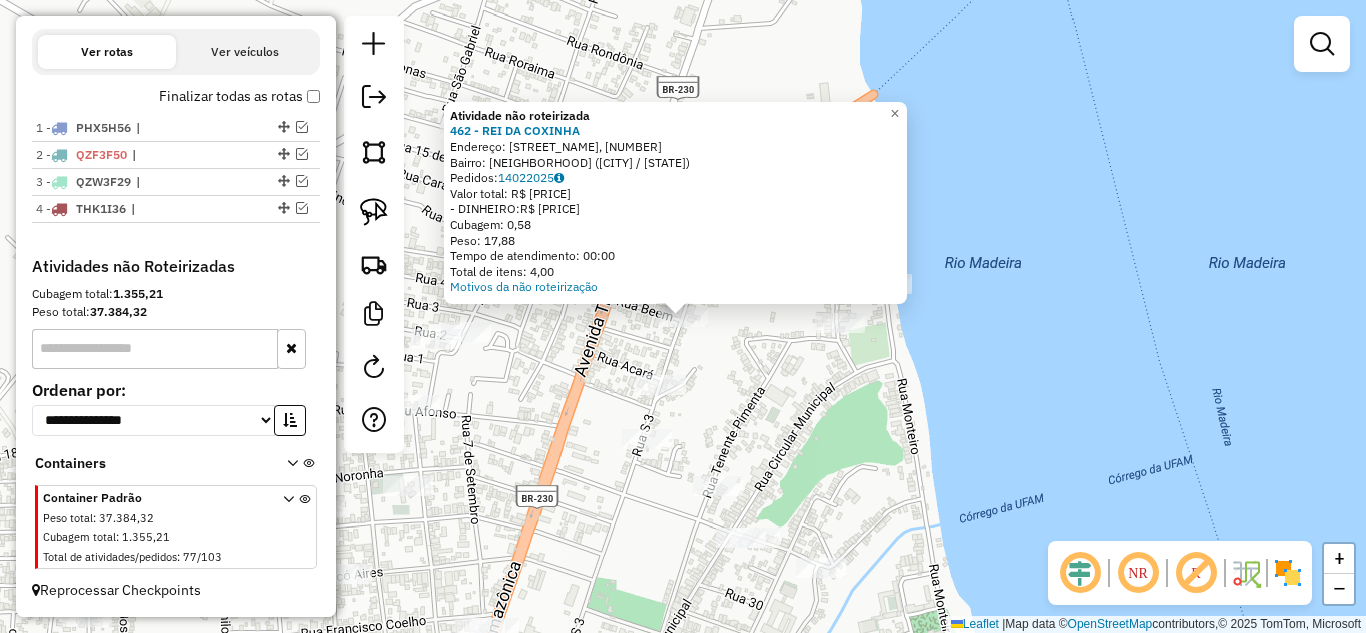 click on "Atividade não roteirizada 462 - REI DA COXINHA  Endereço: Rua S-3, [NUMBER]   Bairro: Divino Pranto ([CITY] / AM)   Pedidos:  [ORDER_ID]   Valor total: R$ 125,65   - DINHEIRO:  R$ 125,65   Cubagem: 0,58   Peso: 17,88   Tempo de atendimento: 00:00   Total de itens: 4,00  Motivos da não roteirização × Janela de atendimento Grade de atendimento Capacidade Transportadoras Veículos Cliente Pedidos  Rotas Selecione os dias de semana para filtrar as janelas de atendimento  Seg   Ter   Qua   Qui   Sex   Sáb   Dom  Informe o período da janela de atendimento: De: Até:  Filtrar exatamente a janela do cliente  Considerar janela de atendimento padrão  Selecione os dias de semana para filtrar as grades de atendimento  Seg   Ter   Qua   Qui   Sex   Sáb   Dom   Considerar clientes sem dia de atendimento cadastrado  Clientes fora do dia de atendimento selecionado Filtrar as atividades entre os valores definidos abaixo:  Peso mínimo:   Peso máximo:   Cubagem mínima:   Cubagem máxima:   De:   Até:   De:   Até:  +" 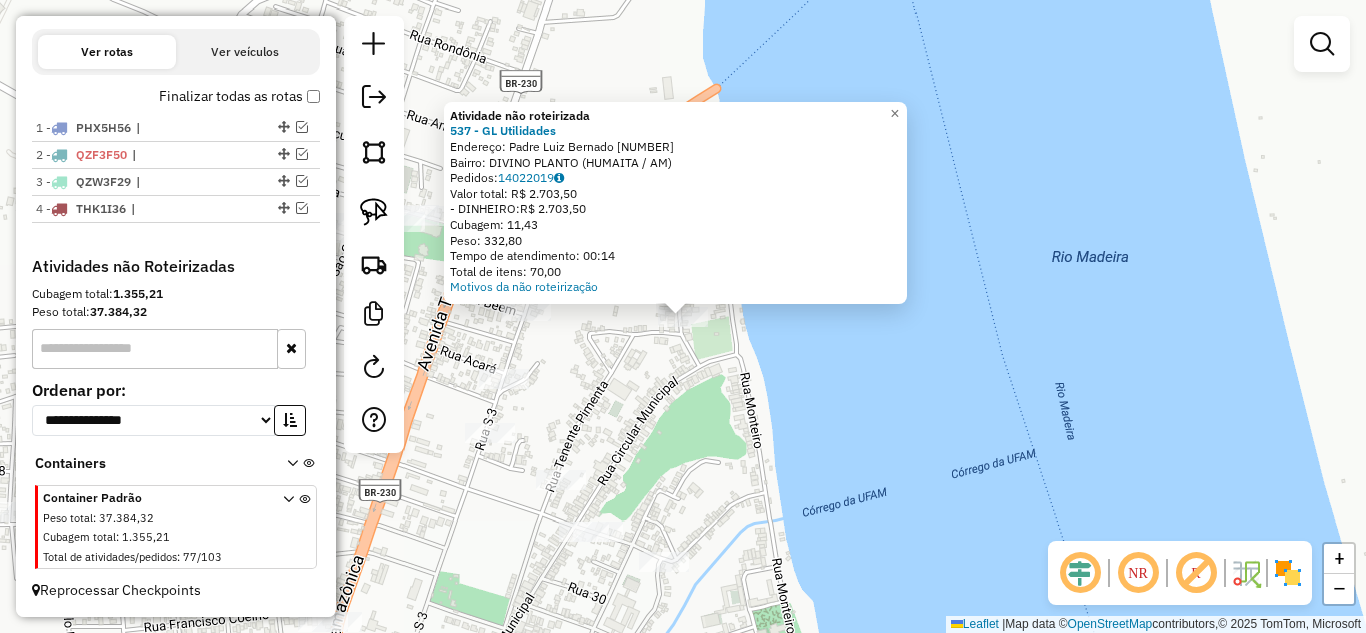 click on "Atividade não roteirizada [NUMBER] - [COMPANY]  Endereço:  [STREET] [NUMBER]   Bairro: [NEIGHBORHOOD] ([CITY] / [STATE])   Pedidos:  [ORDER_ID]   Valor total: R$ [PRICE]   - DINHEIRO:  R$ [PRICE]   Cubagem: [CUBAGE]   Peso: [WEIGHT]   Tempo de atendimento: [TIME]   Total de itens: [ITEMS]  Motivos da não roteirização × Janela de atendimento Grade de atendimento Capacidade Transportadoras Veículos Cliente Pedidos  Rotas Selecione os dias de semana para filtrar as janelas de atendimento  Seg   Ter   Qua   Qui   Sex   Sáb   Dom  Informe o período da janela de atendimento: De: Até:  Filtrar exatamente a janela do cliente  Considerar janela de atendimento padrão  Selecione os dias de semana para filtrar as grades de atendimento  Seg   Ter   Qua   Qui   Sex   Sáb   Dom   Considerar clientes sem dia de atendimento cadastrado  Clientes fora do dia de atendimento selecionado Filtrar as atividades entre os valores definidos abaixo:  Peso mínimo:   Peso máximo:   Cubagem mínima:   Cubagem máxima:   De:   Até:" 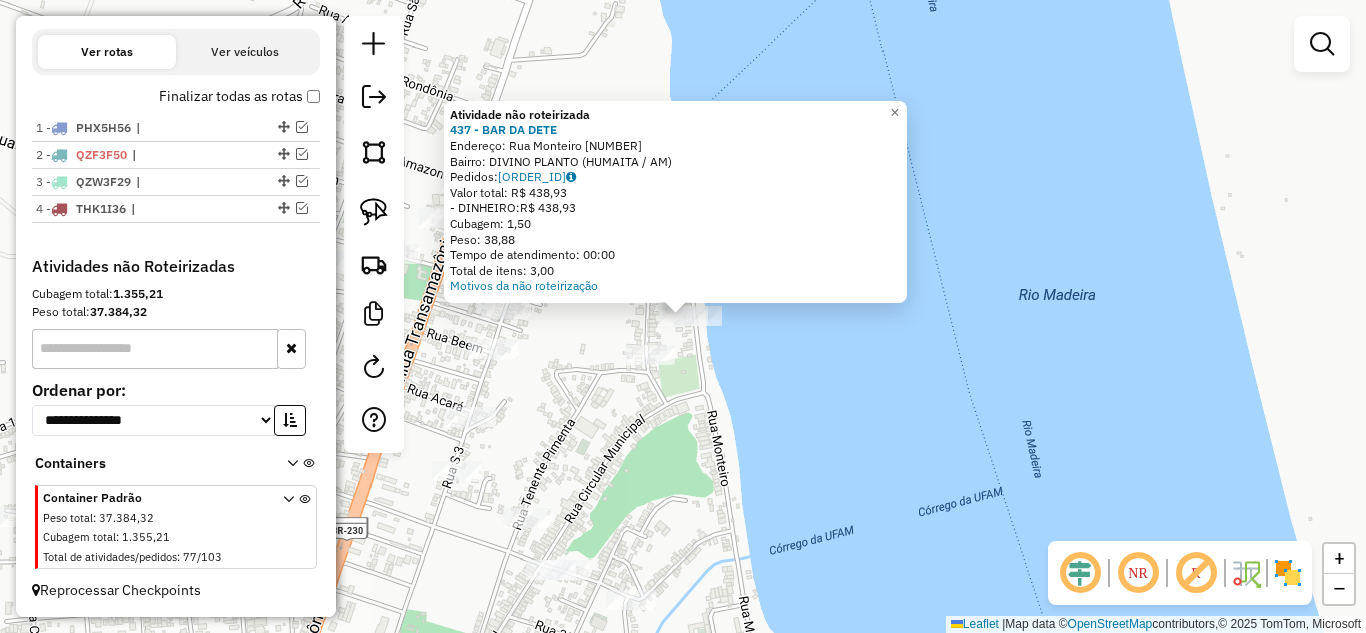 click on "Atividade não roteirizada 437 - [COMPANY] Endereço: Rua Monteiro [NUMBER] Bairro: [NEIGHBORHOOD] ([DISTRICT] / [STATE]) Pedidos: [ORDER_ID] Valor total: [CURRENCY] [PRICE] - DINHEIRO: [CURRENCY] [PRICE] Cubagem: [PRICE] Peso: [PRICE] Tempo de atendimento: [TIME] Total de itens: [PRICE] Motivos da não roteirização × Janela de atendimento Grade de atendimento Capacidade Transportadoras Veículos Cliente Pedidos Rotas Selecione os dias de semana para filtrar as janelas de atendimento Seg Ter Qua Qui Sex Sáb Dom Informe o período da janela de atendimento: De: Até: Filtrar exatamente a janela do cliente Considerar janela de atendimento padrão Selecione os dias de semana para filtrar as grades de atendimento Seg Ter Qua Qui Sex Sáb Dom Considerar clientes sem dia de atendimento cadastrado Clientes fora do dia de atendimento selecionado Filtrar as atividades entre os valores definidos abaixo: Peso mínimo: Peso máximo: Cubagem mínima: Cubagem máxima: De: Até: De: Até:" 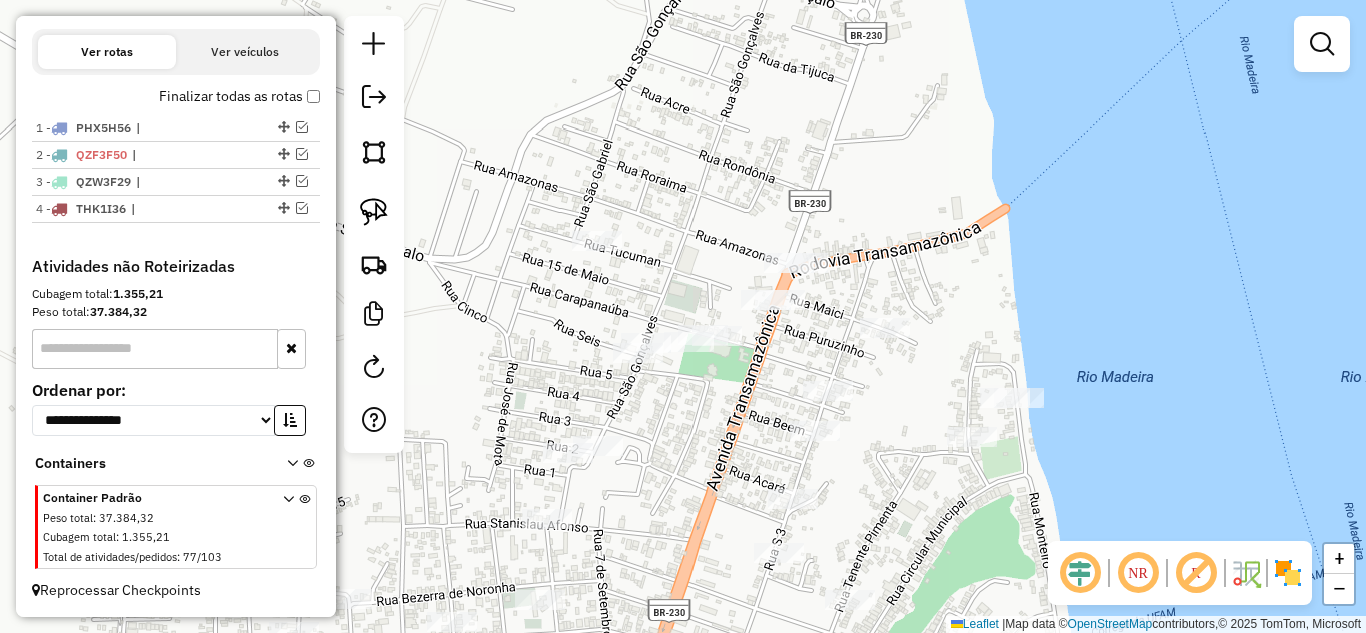 drag, startPoint x: 1013, startPoint y: 459, endPoint x: 953, endPoint y: 411, distance: 76.837494 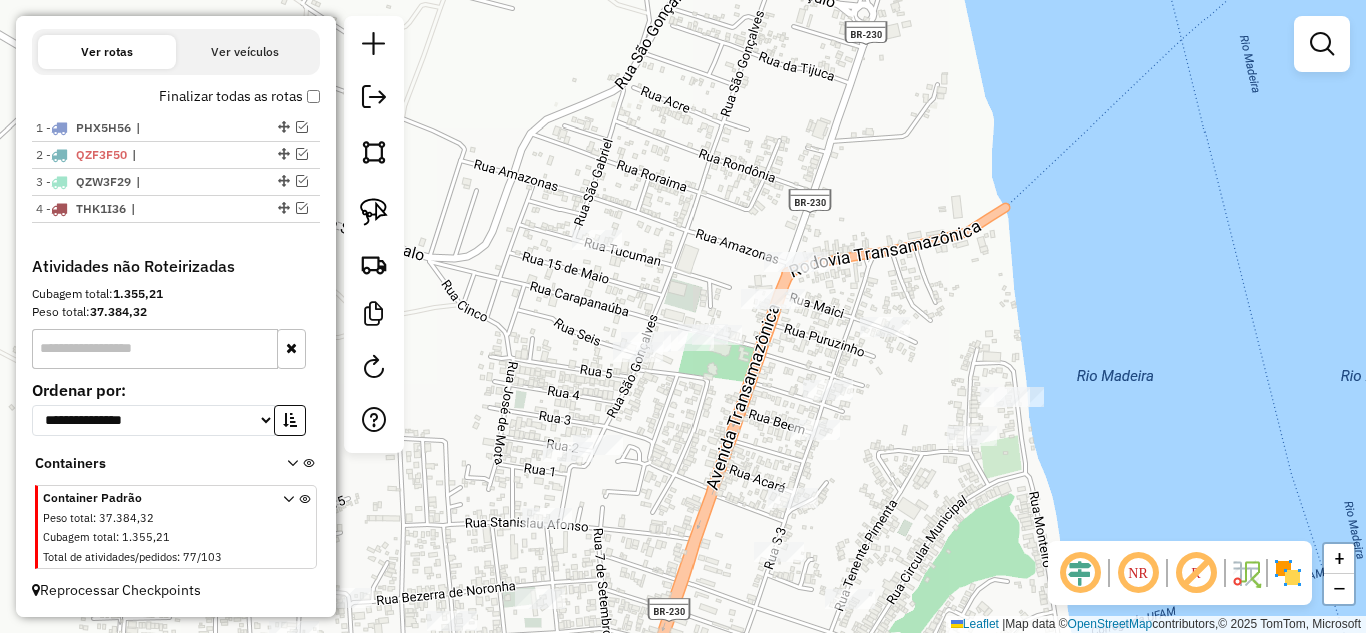 click on "Janela de atendimento Grade de atendimento Capacidade Transportadoras Veículos Cliente Pedidos  Rotas Selecione os dias de semana para filtrar as janelas de atendimento  Seg   Ter   Qua   Qui   Sex   Sáb   Dom  Informe o período da janela de atendimento: De: Até:  Filtrar exatamente a janela do cliente  Considerar janela de atendimento padrão  Selecione os dias de semana para filtrar as grades de atendimento  Seg   Ter   Qua   Qui   Sex   Sáb   Dom   Considerar clientes sem dia de atendimento cadastrado  Clientes fora do dia de atendimento selecionado Filtrar as atividades entre os valores definidos abaixo:  Peso mínimo:   Peso máximo:   Cubagem mínima:   Cubagem máxima:   De:   Até:  Filtrar as atividades entre o tempo de atendimento definido abaixo:  De:   Até:   Considerar capacidade total dos clientes não roteirizados Transportadora: Selecione um ou mais itens Tipo de veículo: Selecione um ou mais itens Veículo: Selecione um ou mais itens Motorista: Selecione um ou mais itens Nome: Rótulo:" 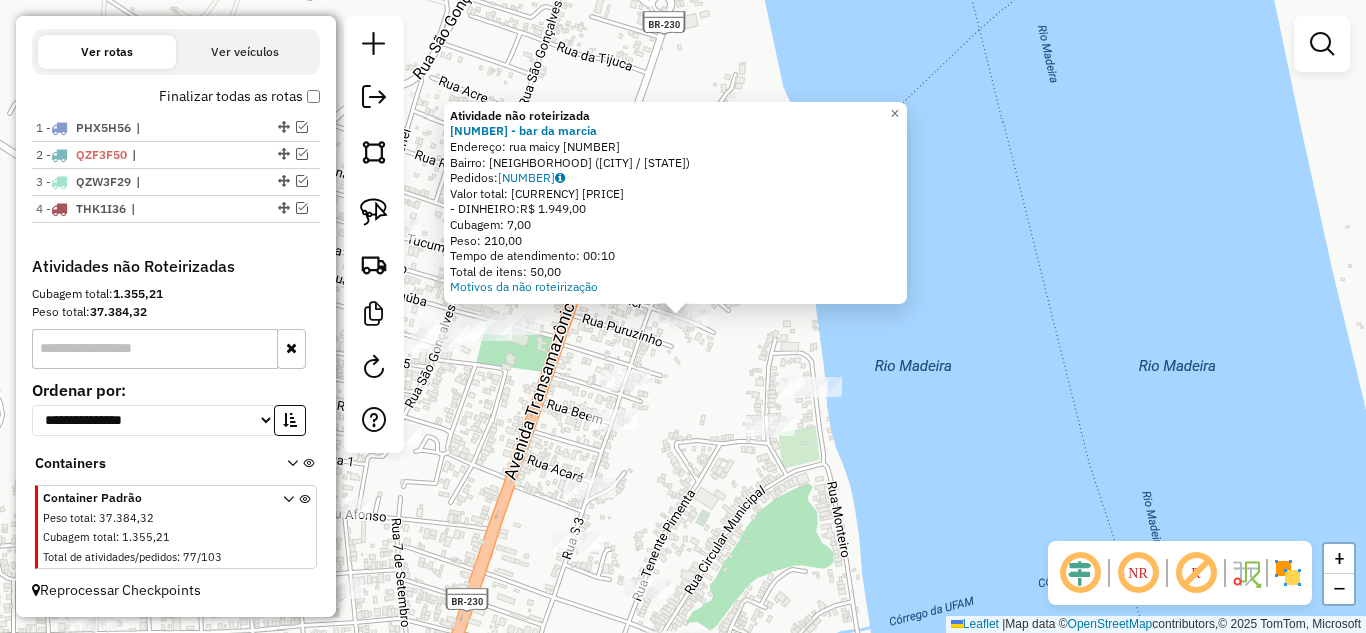 click on "Atividade não roteirizada 642 - bar da marcia  Endereço:  rua maicy [NUMBER]   Bairro: SAO DOMINGOS SAVIO ([CITY] / AM)   Pedidos:  [ORDER_ID]   Valor total: R$ 1.949,00   - DINHEIRO:  R$ 1.949,00   Cubagem: 7,00   Peso: 210,00   Tempo de atendimento: 00:10   Total de itens: 50,00  Motivos da não roteirização × Janela de atendimento Grade de atendimento Capacidade Transportadoras Veículos Cliente Pedidos  Rotas Selecione os dias de semana para filtrar as janelas de atendimento  Seg   Ter   Qua   Qui   Sex   Sáb   Dom  Informe o período da janela de atendimento: De: Até:  Filtrar exatamente a janela do cliente  Considerar janela de atendimento padrão  Selecione os dias de semana para filtrar as grades de atendimento  Seg   Ter   Qua   Qui   Sex   Sáb   Dom   Considerar clientes sem dia de atendimento cadastrado  Clientes fora do dia de atendimento selecionado Filtrar as atividades entre os valores definidos abaixo:  Peso mínimo:   Peso máximo:   Cubagem mínima:   Cubagem máxima:   De:   Até:   De:" 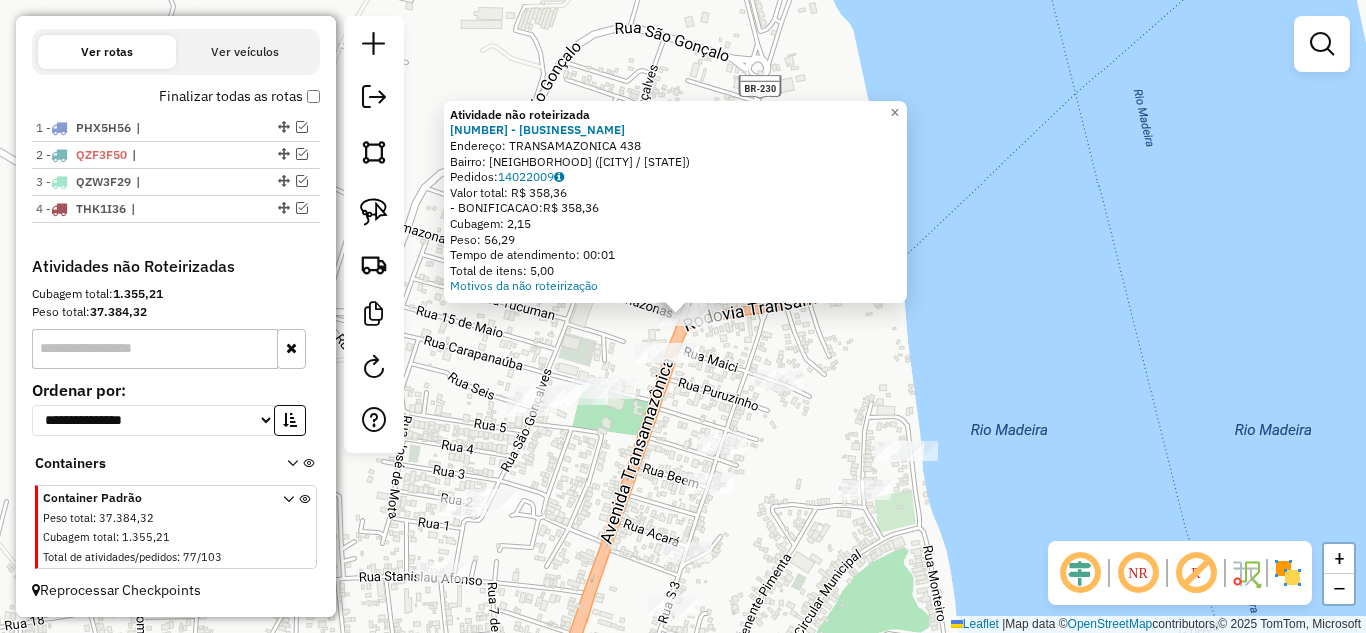 click on "Atividade não roteirizada [NUMBER] - BAR DA ELSA Endereço: TRANSAMAZONICA [NUMBER] Bairro: SAO DOMINGOS SAVIO (HUMAITA / [STATE]) Pedidos: [ORDER_ID] Valor total: R$ [PRICE] - BONIFICACAO: R$ [PRICE] Cubagem: [CUBAGE] Peso: [WEIGHT] Tempo de atendimento: [TIME] Total de itens: [ITEMS] Motivos da não roteirização × Janela de atendimento Grade de atendimento Capacidade Transportadoras Veículos Cliente Pedidos Rotas Selecione os dias de semana para filtrar as janelas de atendimento Seg Ter Qua Qui Sex Sáb Dom Informe o período da janela de atendimento: De: [TIME] Até: [TIME] Filtrar exatamente a janela do cliente Considerar janela de atendimento padrão Selecione os dias de semana para filtrar as grades de atendimento Seg Ter Qua Qui Sex Sáb Dom Considerar clientes sem dia de atendimento cadastrado Clientes fora do dia de atendimento selecionado Filtrar as atividades entre os valores definidos abaixo: Peso mínimo: Peso máximo: Cubagem mínima: Cubagem máxima: De: Até: De:" 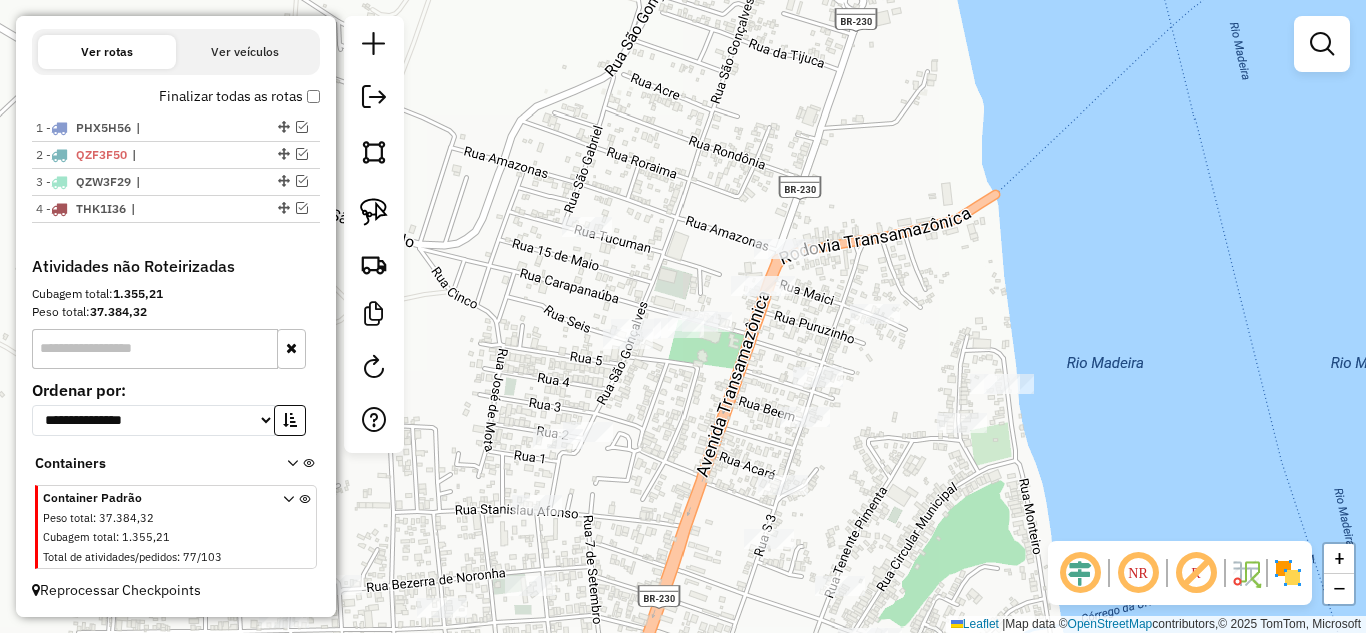 drag, startPoint x: 797, startPoint y: 332, endPoint x: 730, endPoint y: 263, distance: 96.17692 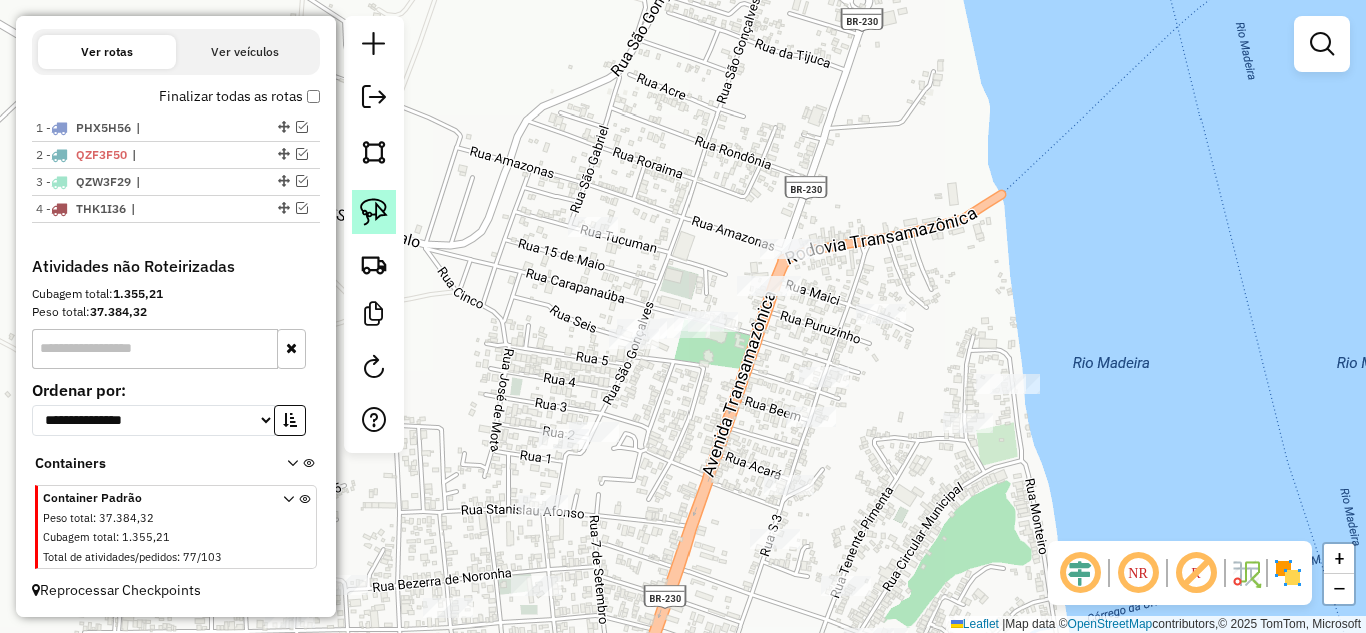 click 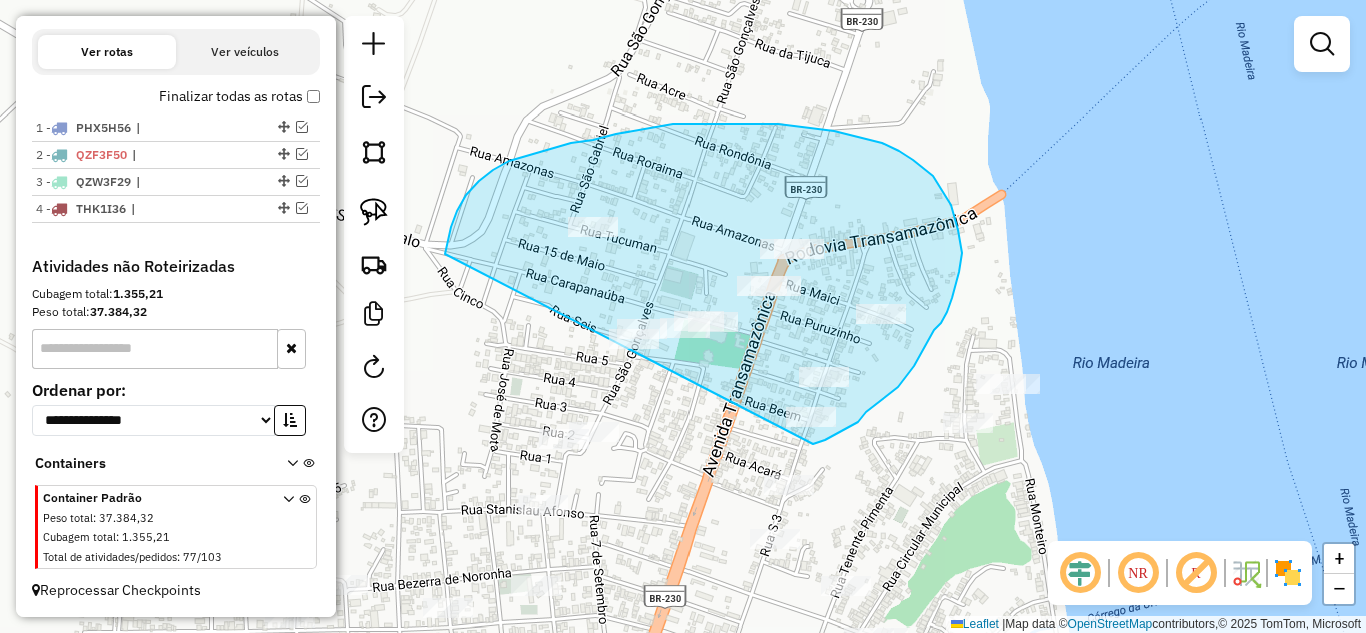 drag, startPoint x: 466, startPoint y: 195, endPoint x: 757, endPoint y: 436, distance: 377.8386 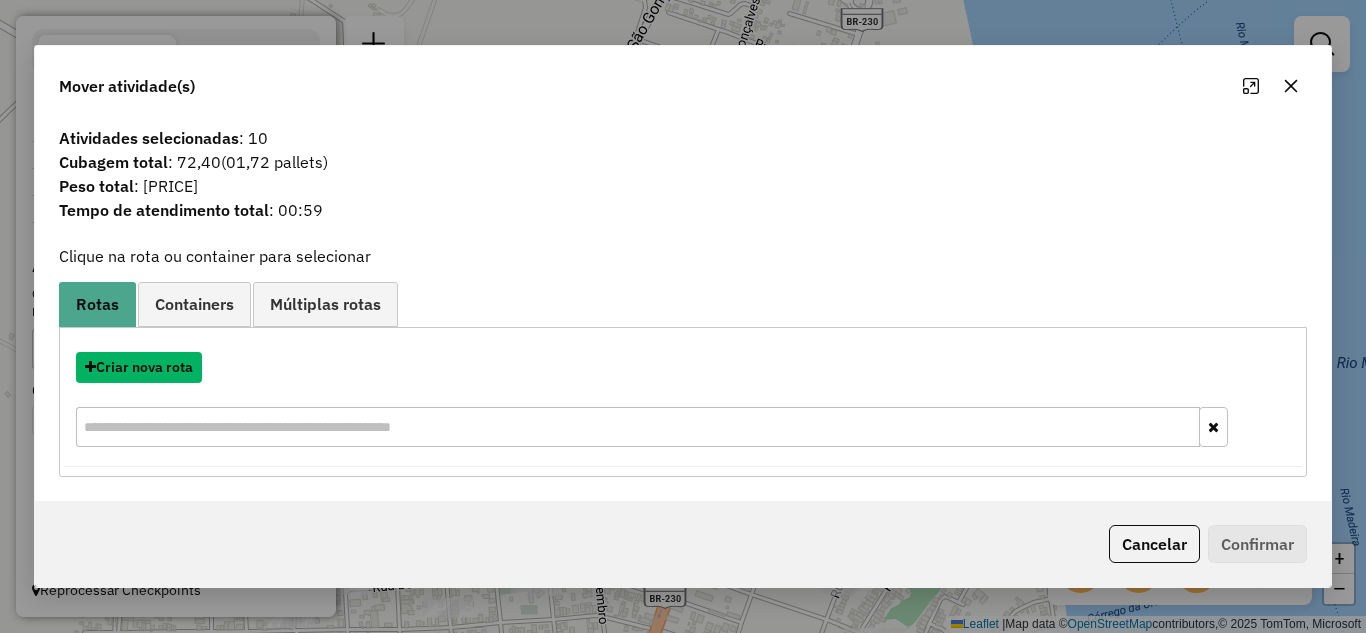 click on "Criar nova rota" at bounding box center (139, 367) 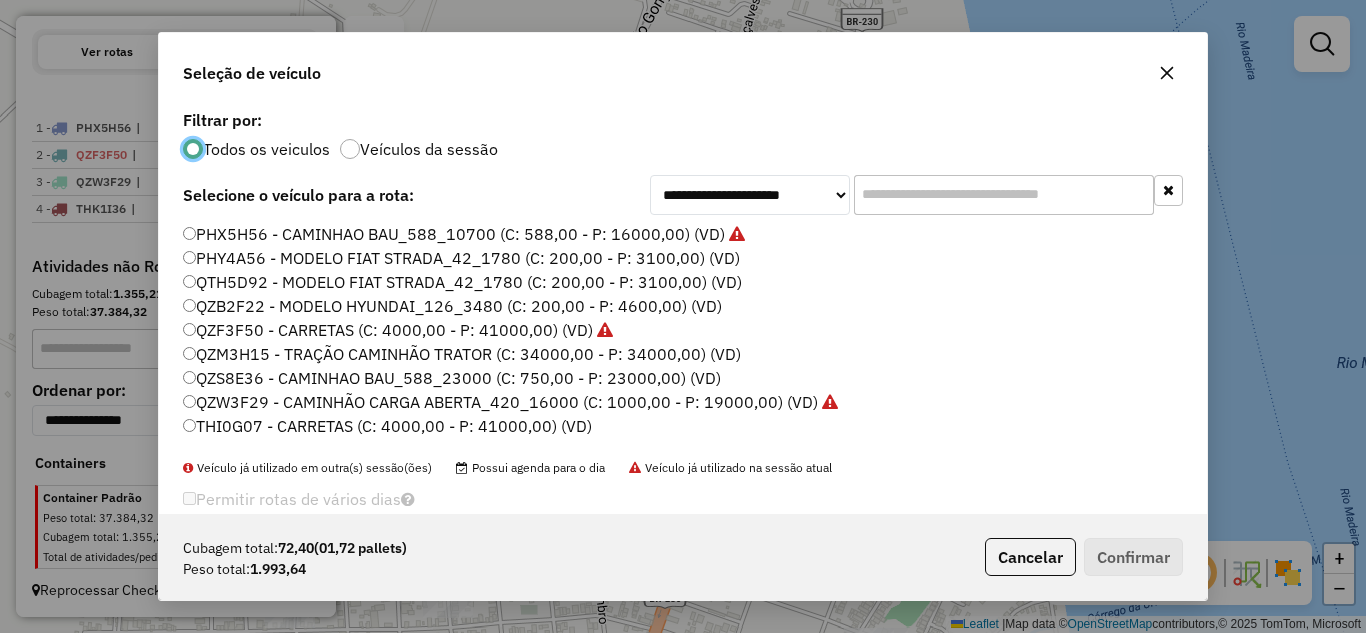 scroll, scrollTop: 11, scrollLeft: 6, axis: both 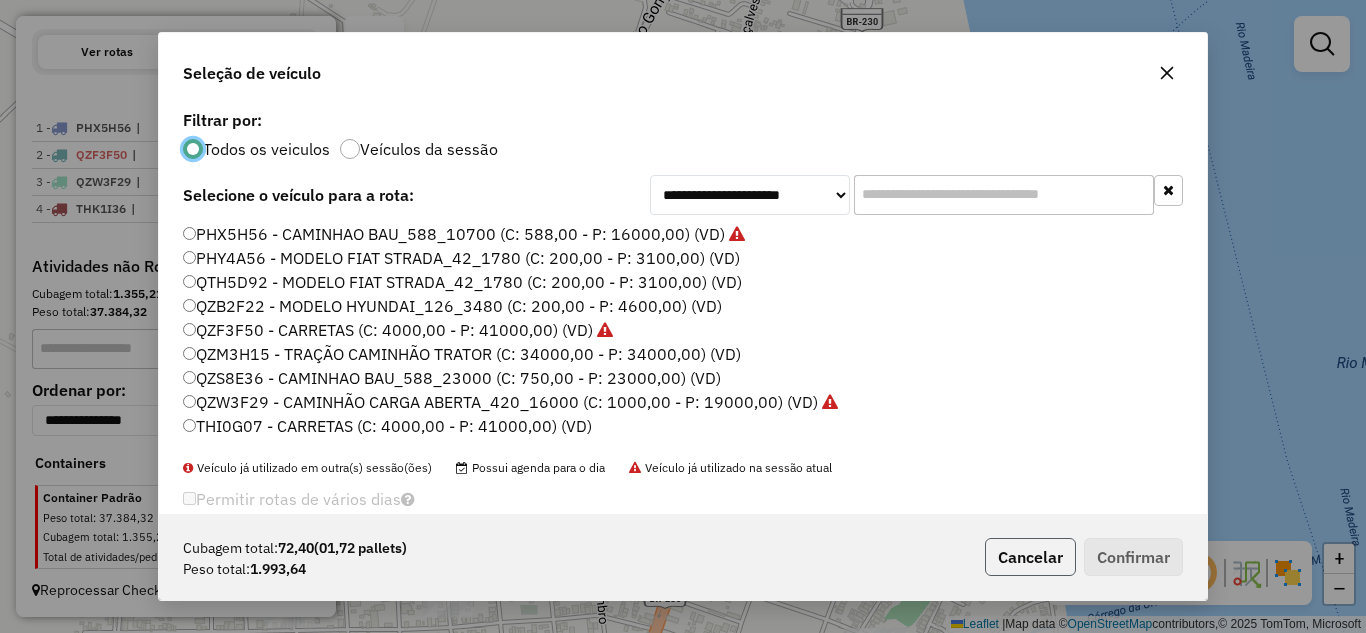 click on "Cancelar" 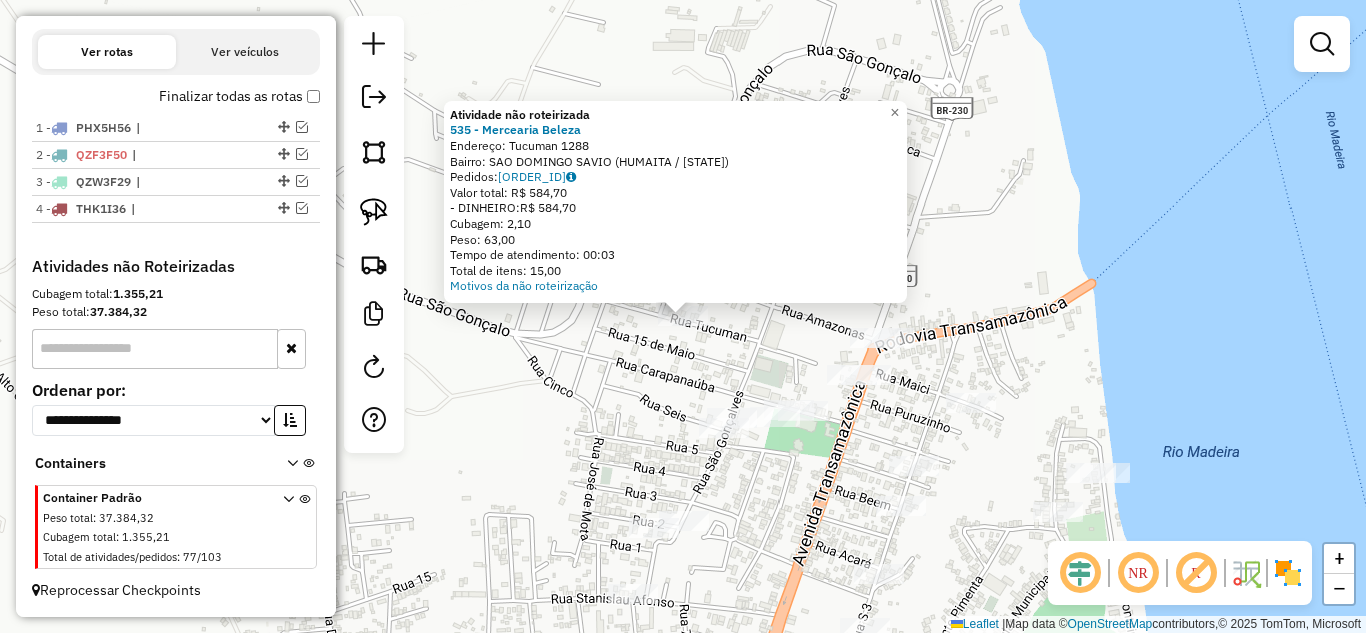 click on "Atividade não roteirizada 535 - [BRAND] Endereço: [STREET] [NUMBER] Bairro: [BAIRRO] ([CIDADE] / [UF]) Pedidos: [ORDER_ID] Valor total: R$ [PRICE] - DINHEIRO: R$ [PRICE] Cubagem: [CUBAGE] Peso: [WEIGHT] Tempo de atendimento: [TIME] Total de itens: [ITEMS] Motivos da não roteirização × Janela de atendimento Grade de atendimento Capacidade Transportadoras Veículos Cliente Pedidos Rotas Selecione os dias de semana para filtrar as janelas de atendimento Seg Ter Qua Qui Sex Sáb Dom Informe o período da janela de atendimento: De: Até: Filtrar exatamente a janela do cliente Considerar janela de atendimento padrão Selecione os dias de semana para filtrar as grades de atendimento Seg Ter Qua Qui Sex Sáb Dom Considerar clientes sem dia de atendimento cadastrado Clientes fora do dia de atendimento selecionado Filtrar as atividades entre os valores definidos abaixo: Peso mínimo: Peso máximo: Cubagem mínima: Cubagem máxima: De: Até: De: De:" 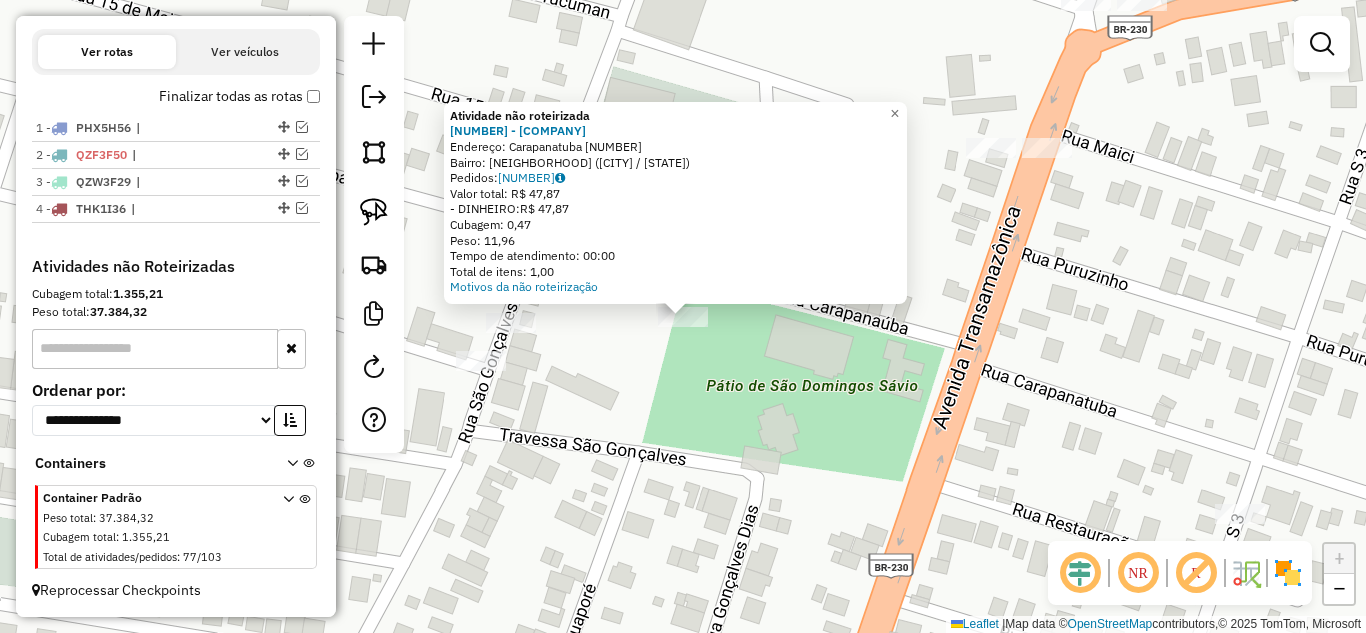 click on "Atividade não roteirizada 515 - Boteco do Turcao Endereço: [STREET] [NUMBER] Bairro: [BAIRRO] ([CIDADE] / [STATE]) Pedidos: 14022056 Valor total: R$ 47,87 - DINHEIRO: R$ 47,87 Cubagem: 0,47 Peso: 11,96 Tempo de atendimento: 00:00 Total de itens: 1,00 Motivos da não roteirização × Janela de atendimento Grade de atendimento Capacidade Transportadoras Veículos Cliente Pedidos Rotas Selecione os dias de semana para filtrar as janelas de atendimento Seg Ter Qua Qui Sex Sáb Dom Informe o período da janela de atendimento: De: Até: Filtrar exatamente a janela do cliente Considerar janela de atendimento padrão Selecione os dias de semana para filtrar as grades de atendimento Seg Ter Qua Qui Sex Sáb Dom Considerar clientes sem dia de atendimento cadastrado Clientes fora do dia de atendimento selecionado Filtrar as atividades entre os valores definidos abaixo: Peso mínimo: Peso máximo: Cubagem mínima: Cubagem máxima: De: Até: De: +" 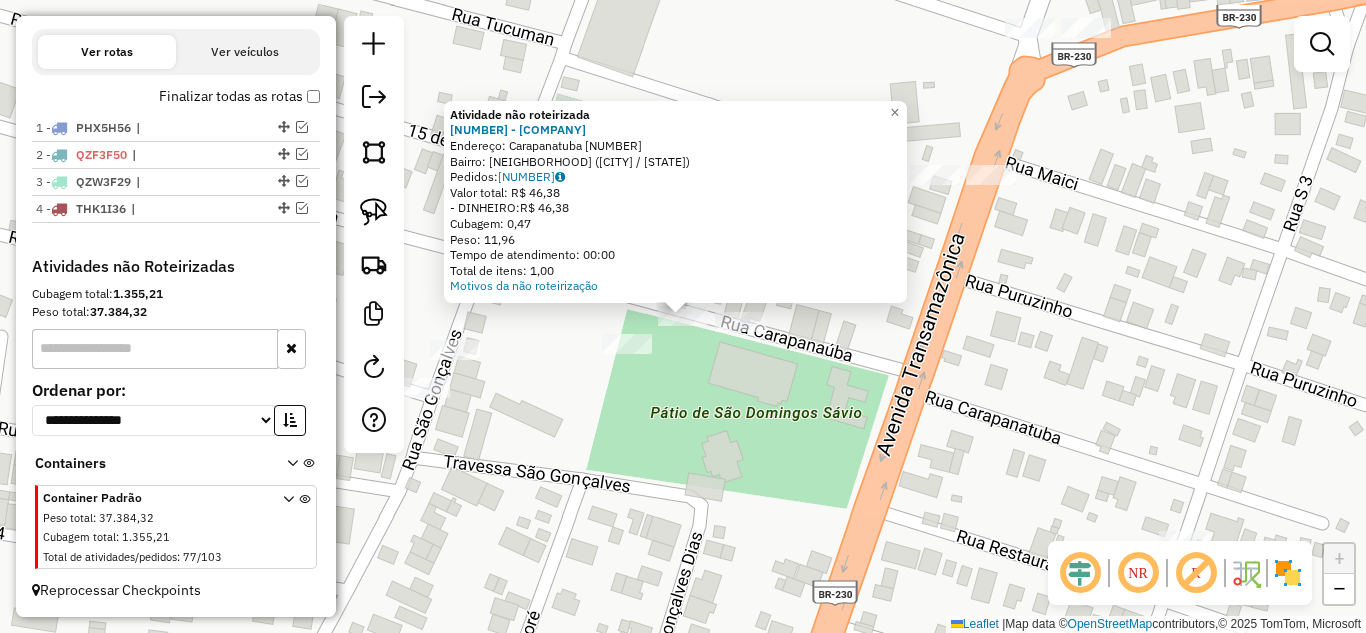 click on "Atividade não roteirizada [NUMBER] - Boteco do Turcao Endereço: Carapanatuba [NUMBER] Bairro: SAO DOMINGOS SAVIO (HUMAITA / [STATE]) Pedidos: [ORDER_ID] Valor total: R$ [PRICE] - DINHEIRO: R$ [PRICE] Cubagem: [CUBAGE] Peso: [WEIGHT] Tempo de atendimento: [TIME] Total de itens: [ITEMS] Motivos da não roteirização × Janela de atendimento Grade de atendimento Capacidade Transportadoras Veículos Cliente Pedidos Rotas Selecione os dias de semana para filtrar as janelas de atendimento Seg Ter Qua Qui Sex Sáb Dom Informe o período da janela de atendimento: De: [TIME] Até: [TIME] Filtrar exatamente a janela do cliente Considerar janela de atendimento padrão Selecione os dias de semana para filtrar as grades de atendimento Seg Ter Qua Qui Sex Sáb Dom Considerar clientes sem dia de atendimento cadastrado Clientes fora do dia de atendimento selecionado Filtrar as atividades entre os valores definidos abaixo: Peso mínimo: Peso máximo: Cubagem mínima: Cubagem máxima: De: Até: De: +" 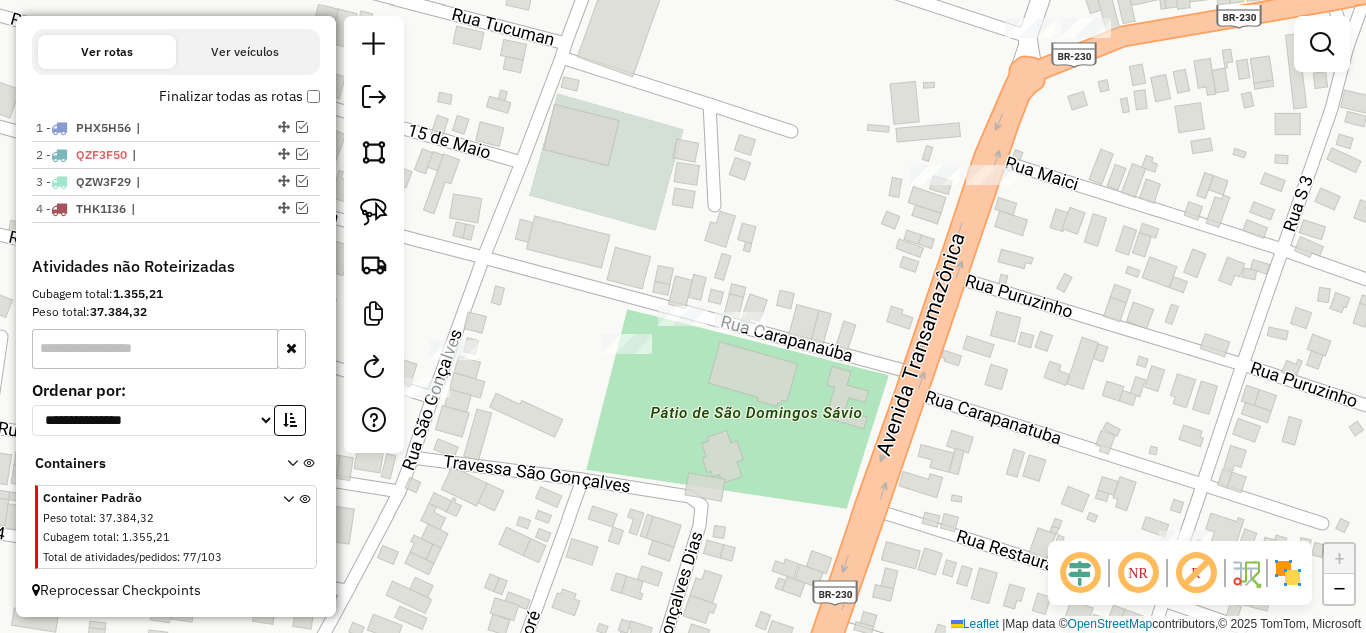 drag, startPoint x: 573, startPoint y: 403, endPoint x: 697, endPoint y: 418, distance: 124.90396 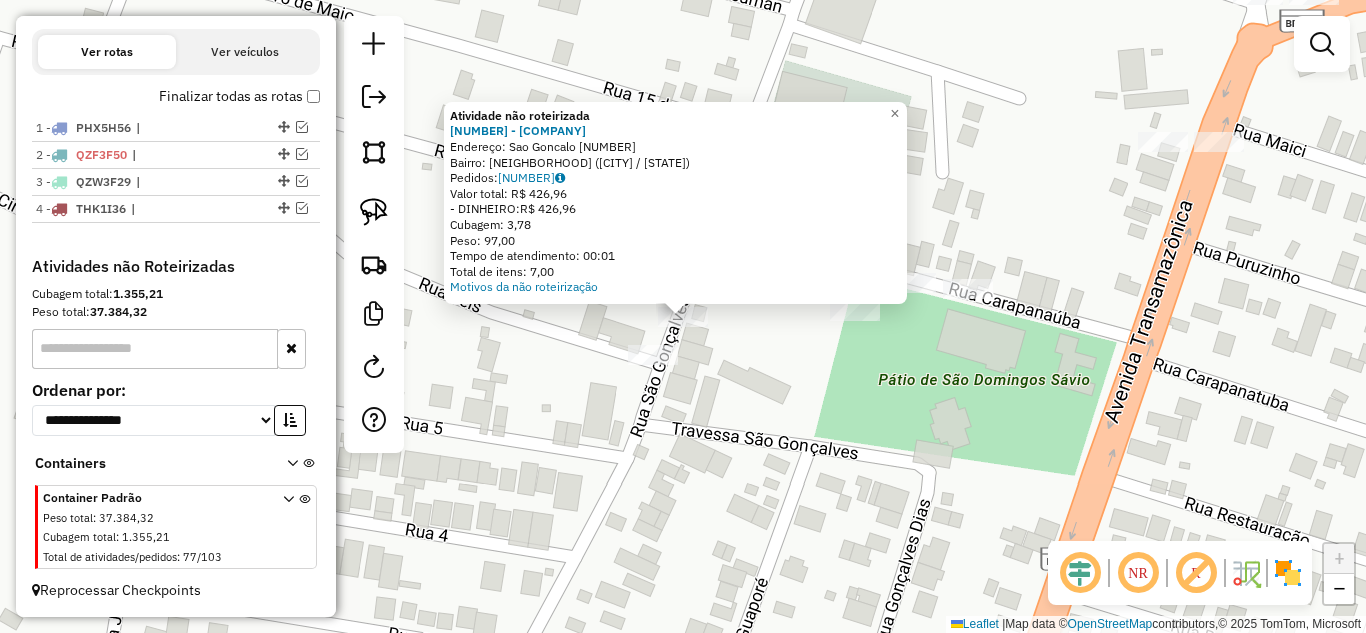 click 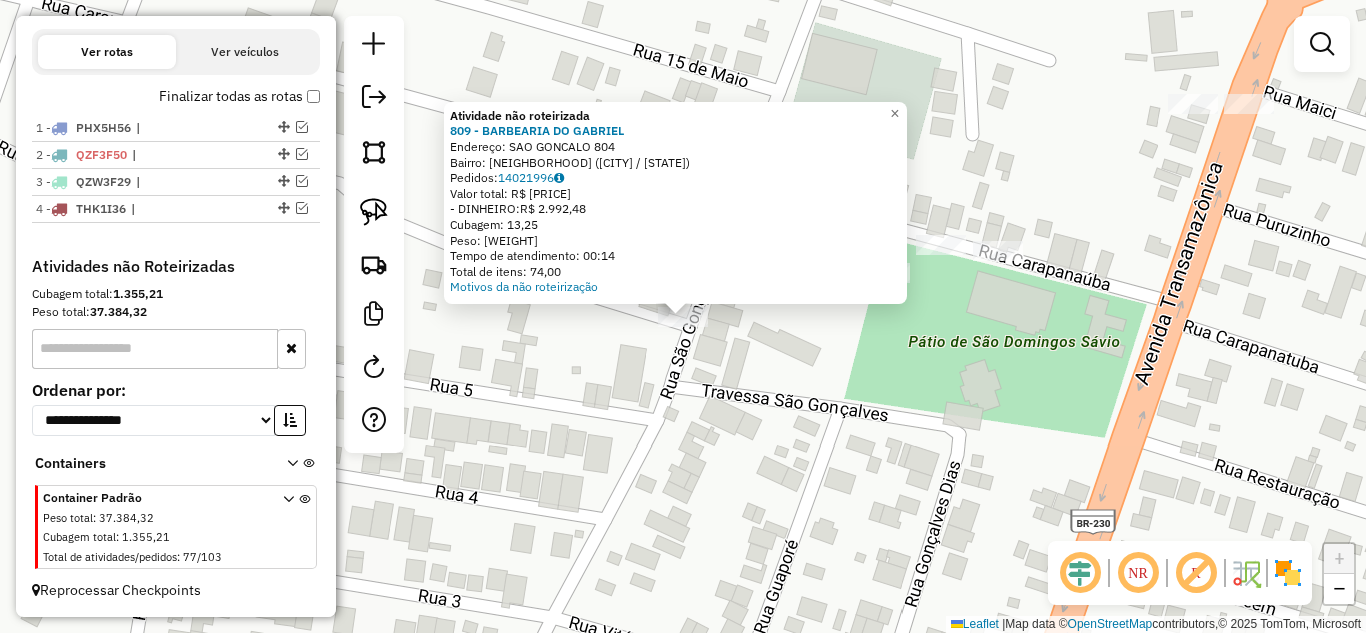 click on "Atividade não roteirizada 809 - BARBEARIA DO GABRIEL  Endereço:  [CITY] 804   Bairro: [BAIRRO] ([CITY] / AM)   Pedidos:  14021996   Valor total: R$ 2.992,48   - DINHEIRO:  R$ 2.992,48   Cubagem: 13,25   Peso: 381,57   Tempo de atendimento: 00:14   Total de itens: 74,00  Motivos da não roteirização × Janela de atendimento Grade de atendimento Capacidade Transportadoras Veículos Cliente Pedidos  Rotas Selecione os dias de semana para filtrar as janelas de atendimento  Seg   Ter   Qua   Qui   Sex   Sáb   Dom  Informe o período da janela de atendimento: De: Até:  Filtrar exatamente a janela do cliente  Considerar janela de atendimento padrão  Selecione os dias de semana para filtrar as grades de atendimento  Seg   Ter   Qua   Qui   Sex   Sáb   Dom   Considerar clientes sem dia de atendimento cadastrado  Clientes fora do dia de atendimento selecionado Filtrar as atividades entre os valores definidos abaixo:  Peso mínimo:   Peso máximo:   Cubagem mínima:   Cubagem máxima:   De:" 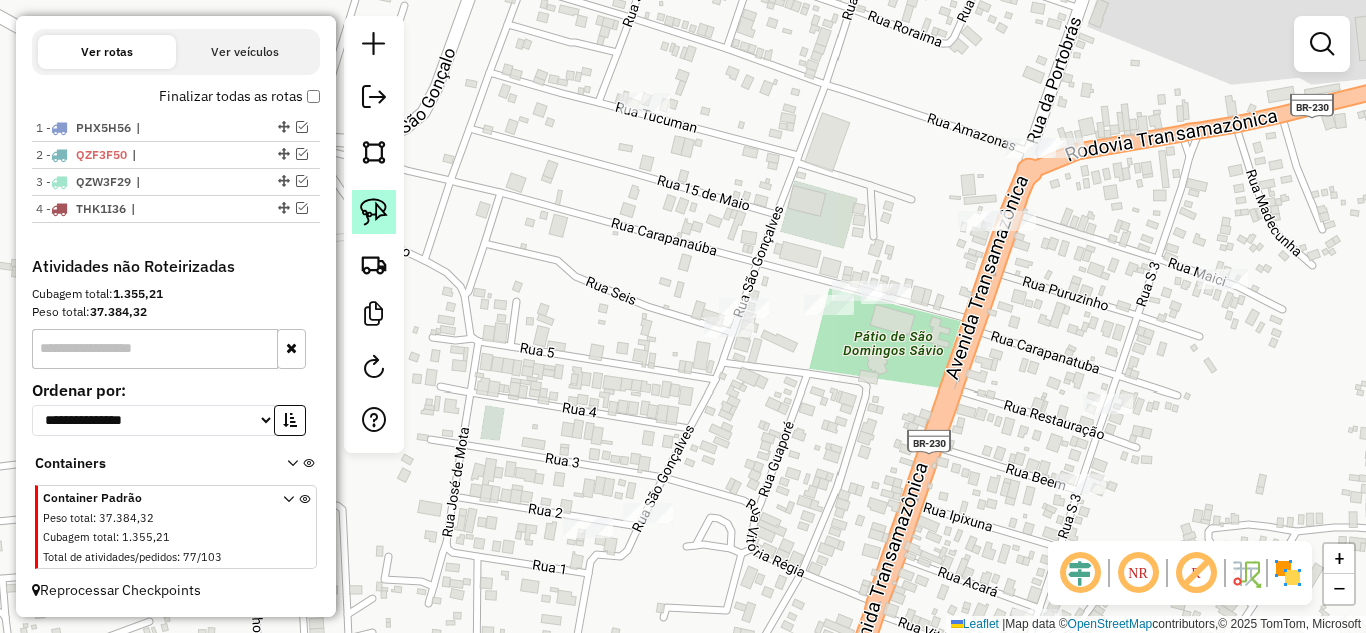 click 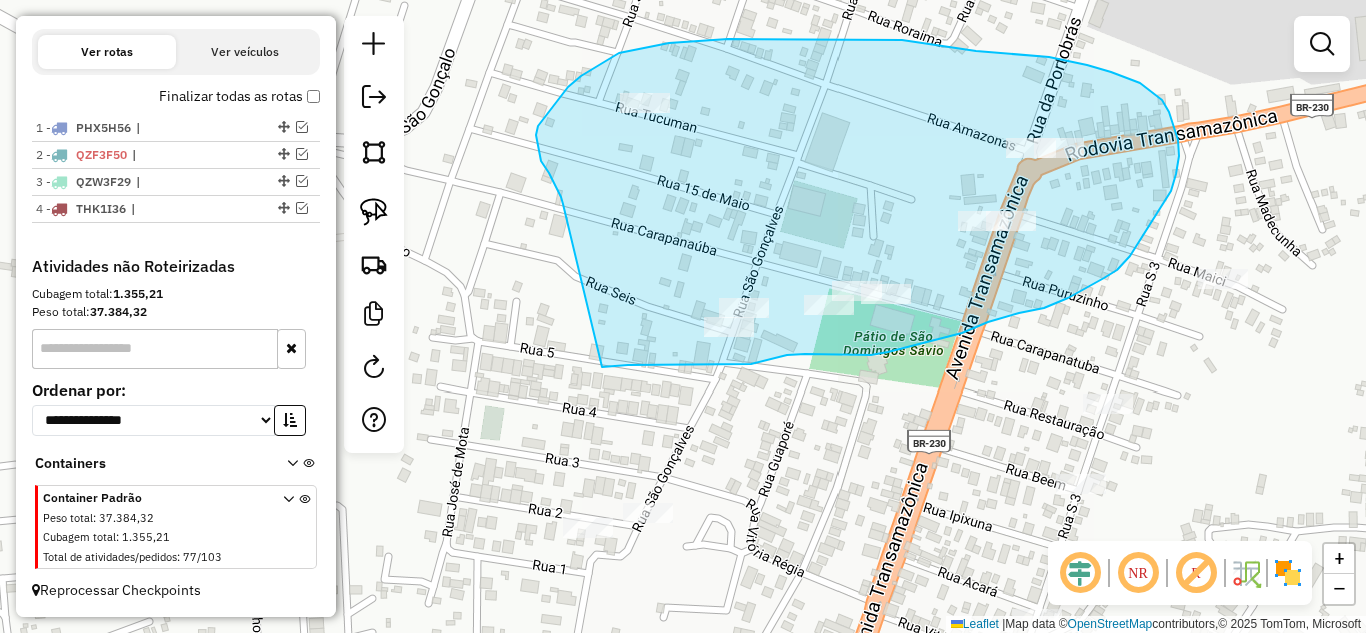drag, startPoint x: 563, startPoint y: 204, endPoint x: 602, endPoint y: 367, distance: 167.60072 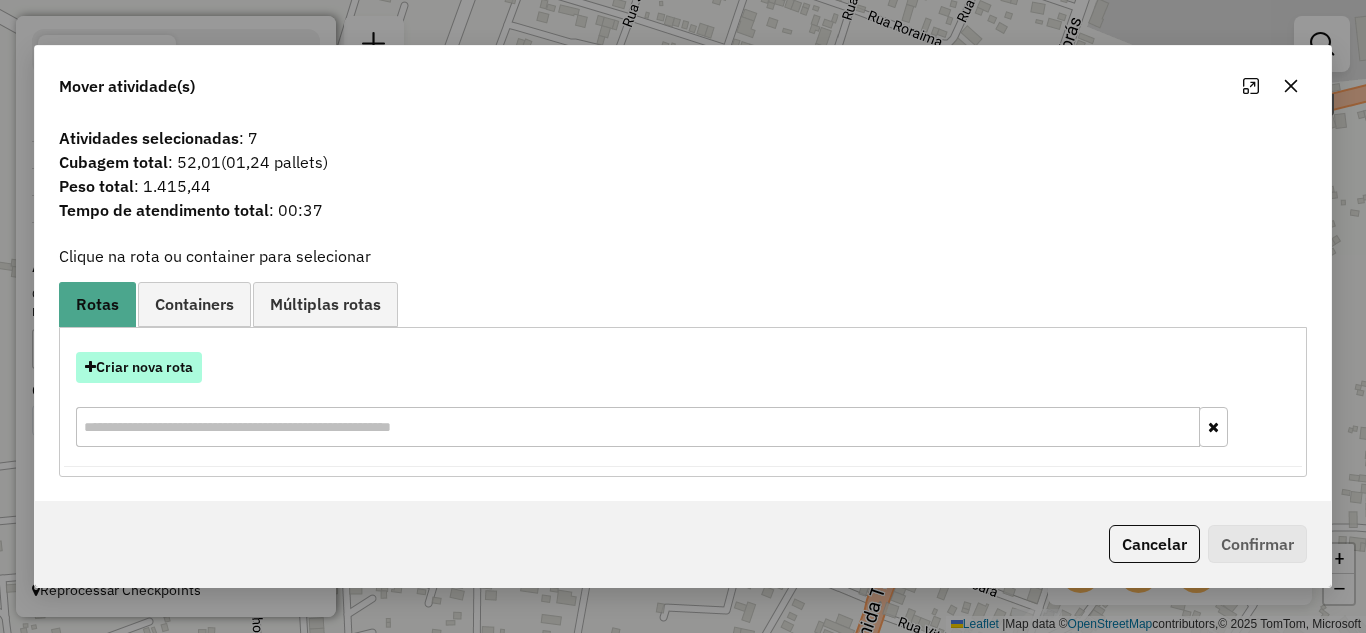 click on "Criar nova rota" at bounding box center (139, 367) 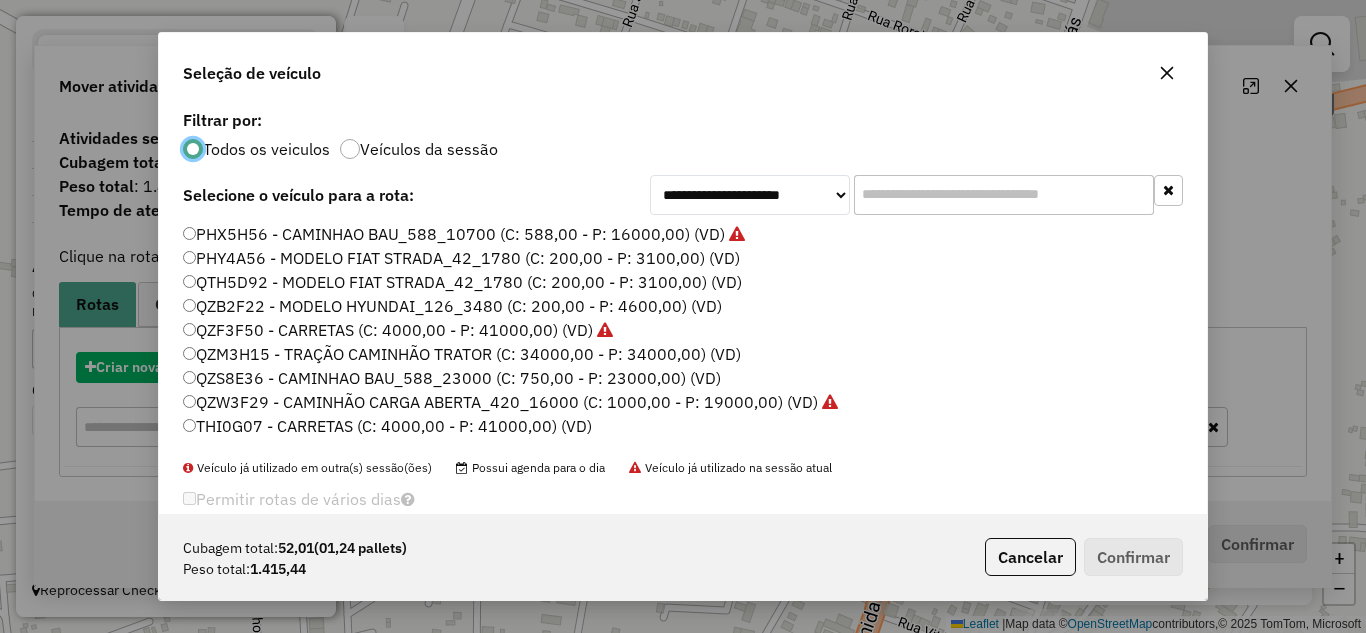 scroll, scrollTop: 11, scrollLeft: 6, axis: both 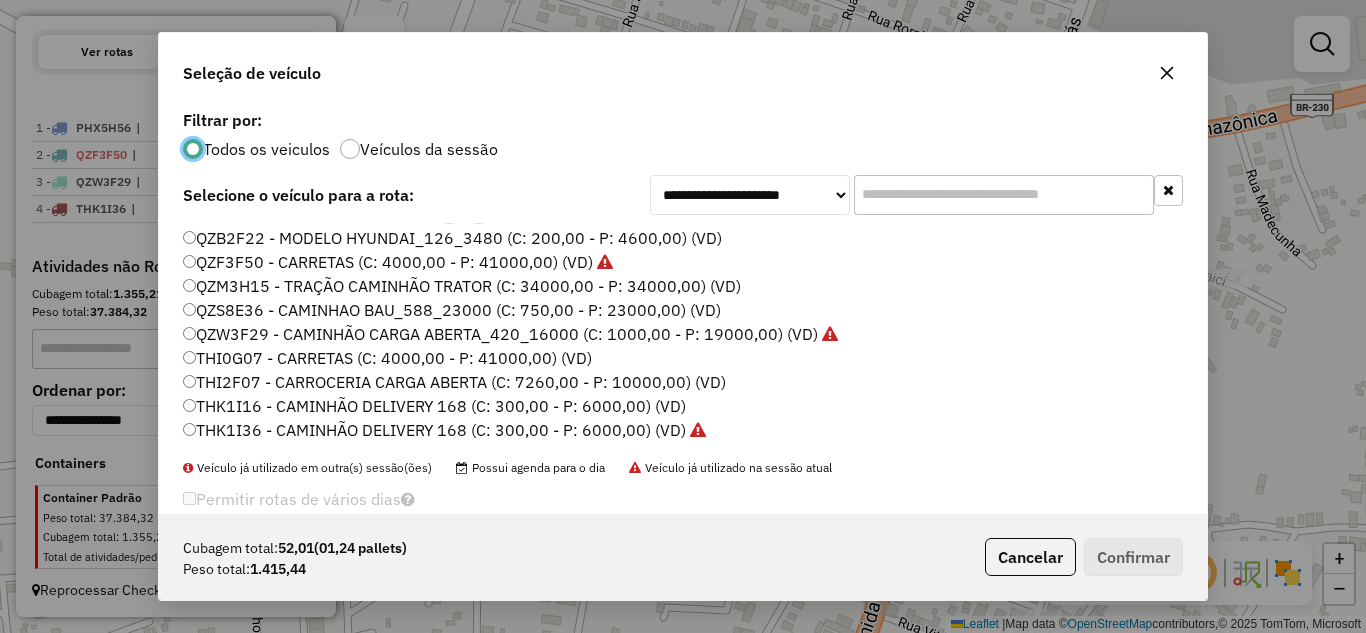 click on "THK1I16 - CAMINHÃO DELIVERY 168 (C: 300,00 - P: 6000,00) (VD)" 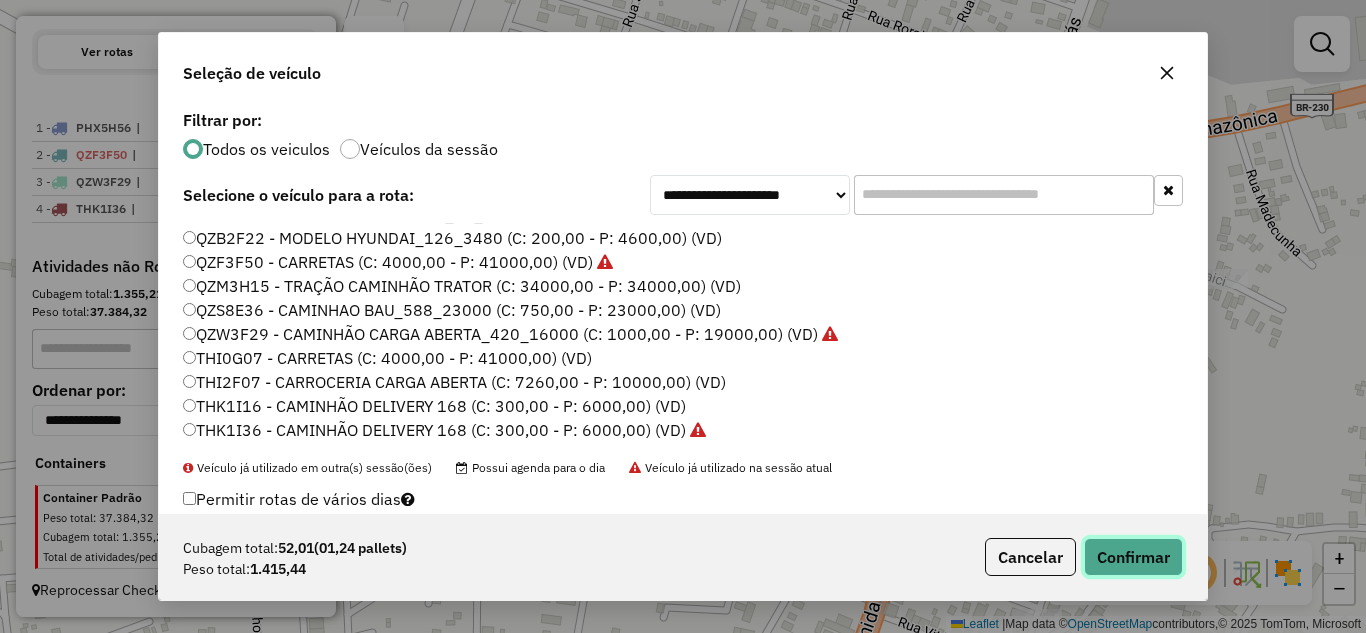 click on "Confirmar" 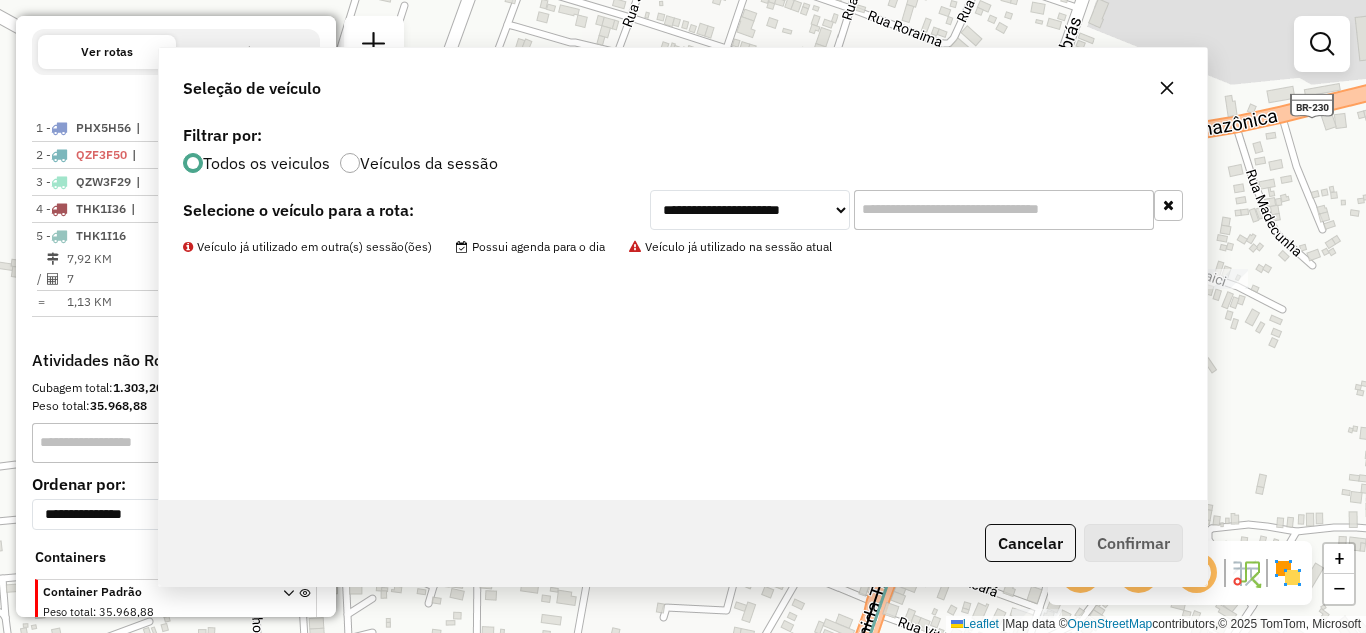 scroll, scrollTop: 747, scrollLeft: 0, axis: vertical 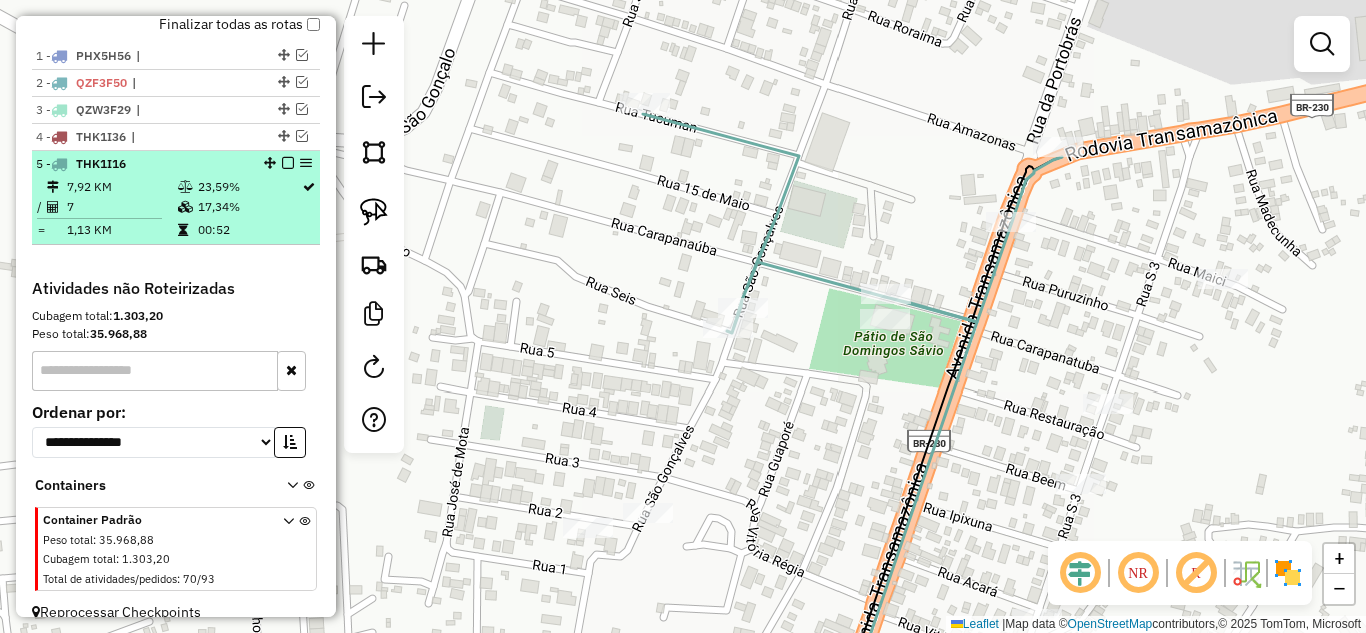 click at bounding box center (288, 163) 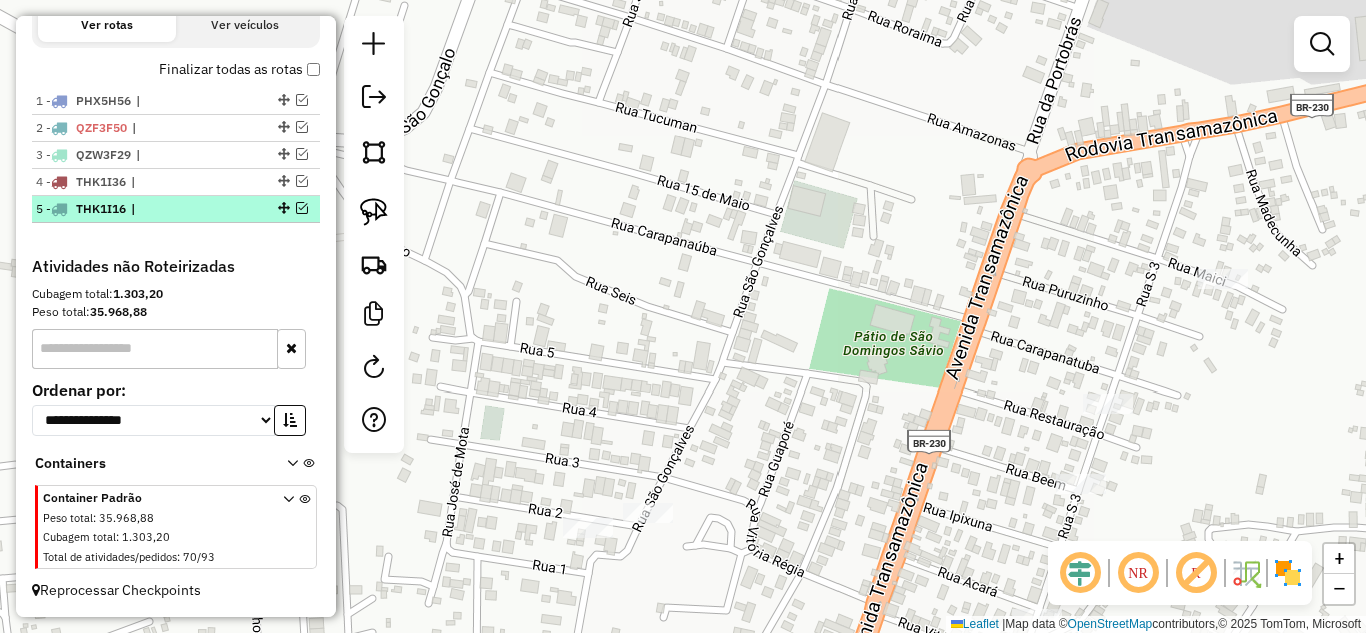 scroll, scrollTop: 702, scrollLeft: 0, axis: vertical 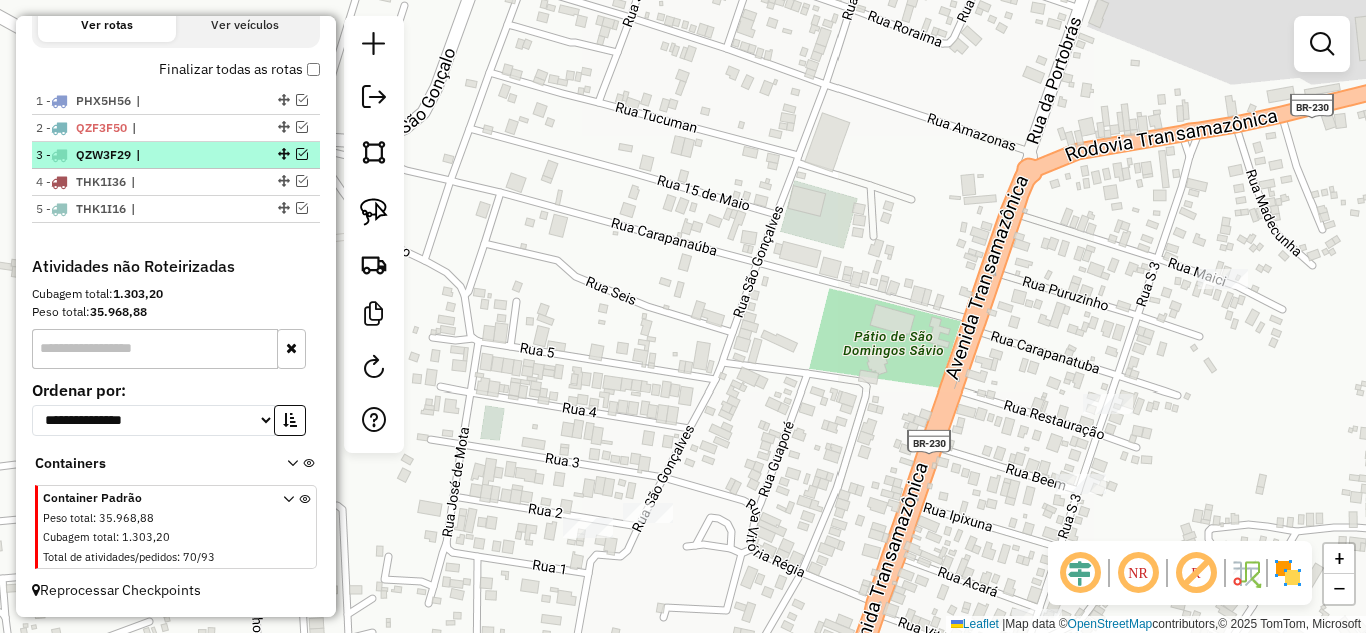 click at bounding box center [302, 154] 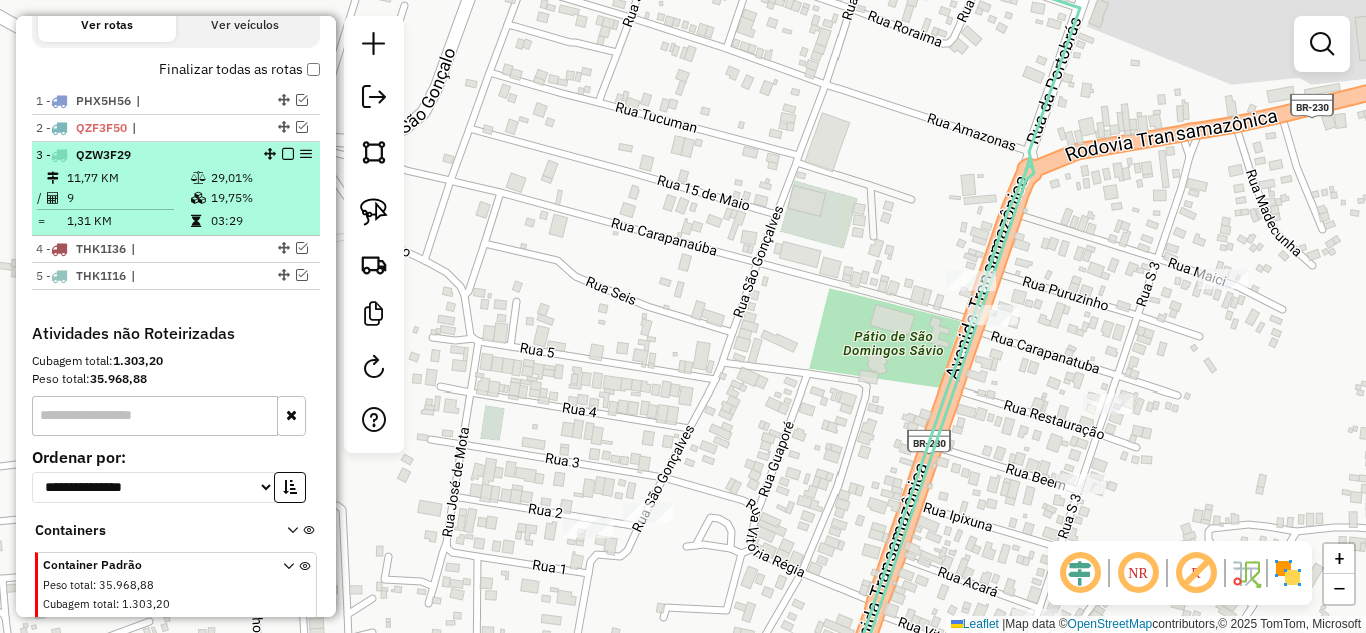 scroll, scrollTop: 747, scrollLeft: 0, axis: vertical 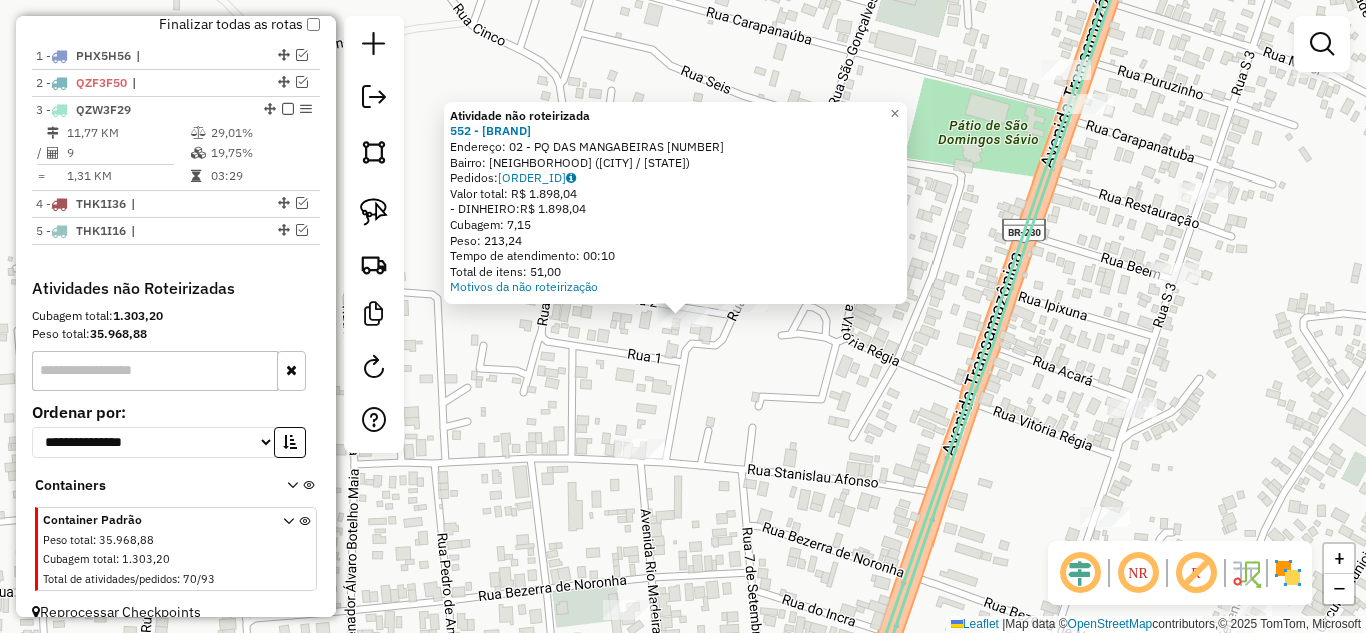 click on "Atividade não roteirizada 552 - COMERCIAL ALTAS HORA  Endereço:  [NUMBER] [STREET]   Bairro: [NEIGHBORHOOD] ([CITY] / [STATE])   Pedidos:  [ORDER_ID]   Valor total: R$ [PRICE]   - DINHEIRO:  R$ [PRICE]   Cubagem: [CUBAGE]   Peso: [WEIGHT]   Tempo de atendimento: [TIME]   Total de itens: [ITEMS]  Motivos da não roteirização × Janela de atendimento Grade de atendimento Capacidade Transportadoras Veículos Cliente Pedidos  Rotas Selecione os dias de semana para filtrar as janelas de atendimento  Seg   Ter   Qua   Qui   Sex   Sáb   Dom  Informe o período da janela de atendimento: De: Até:  Filtrar exatamente a janela do cliente  Considerar janela de atendimento padrão  Selecione os dias de semana para filtrar as grades de atendimento  Seg   Ter   Qua   Qui   Sex   Sáb   Dom   Considerar clientes sem dia de atendimento cadastrado  Clientes fora do dia de atendimento selecionado Filtrar as atividades entre os valores definidos abaixo:  Peso mínimo:   Peso máximo:   Cubagem mínima:   De:   Até:  De:" 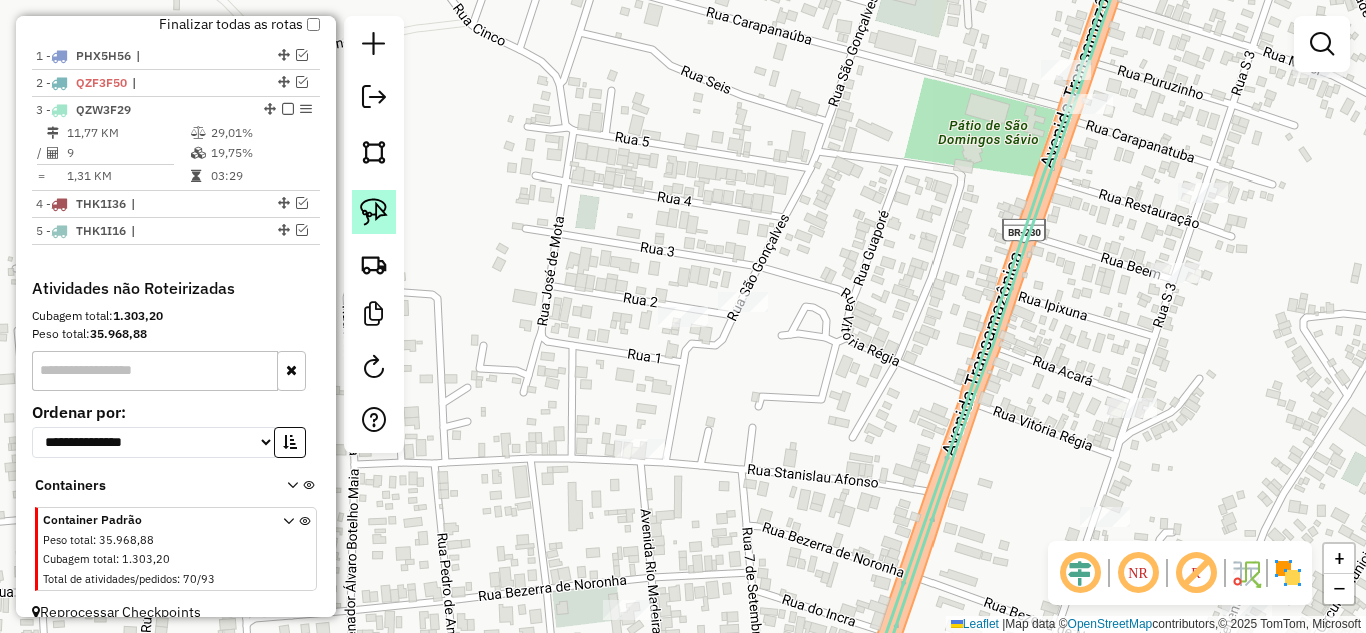 click 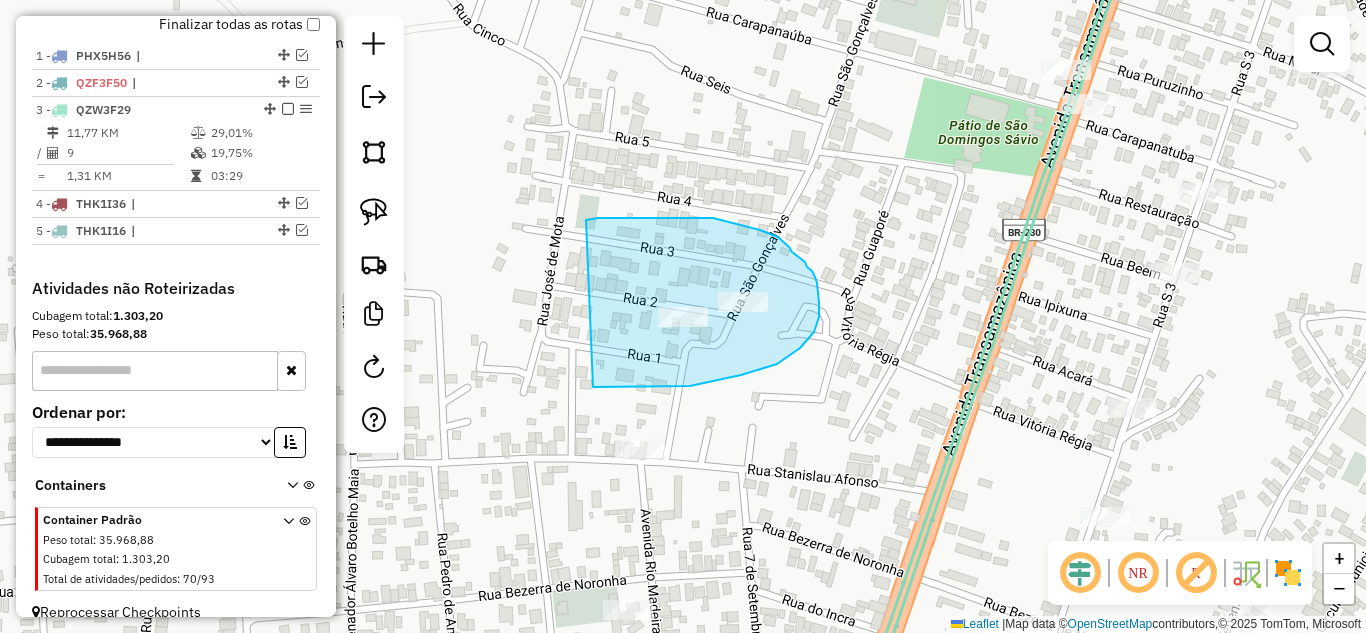 drag, startPoint x: 598, startPoint y: 218, endPoint x: 593, endPoint y: 387, distance: 169.07394 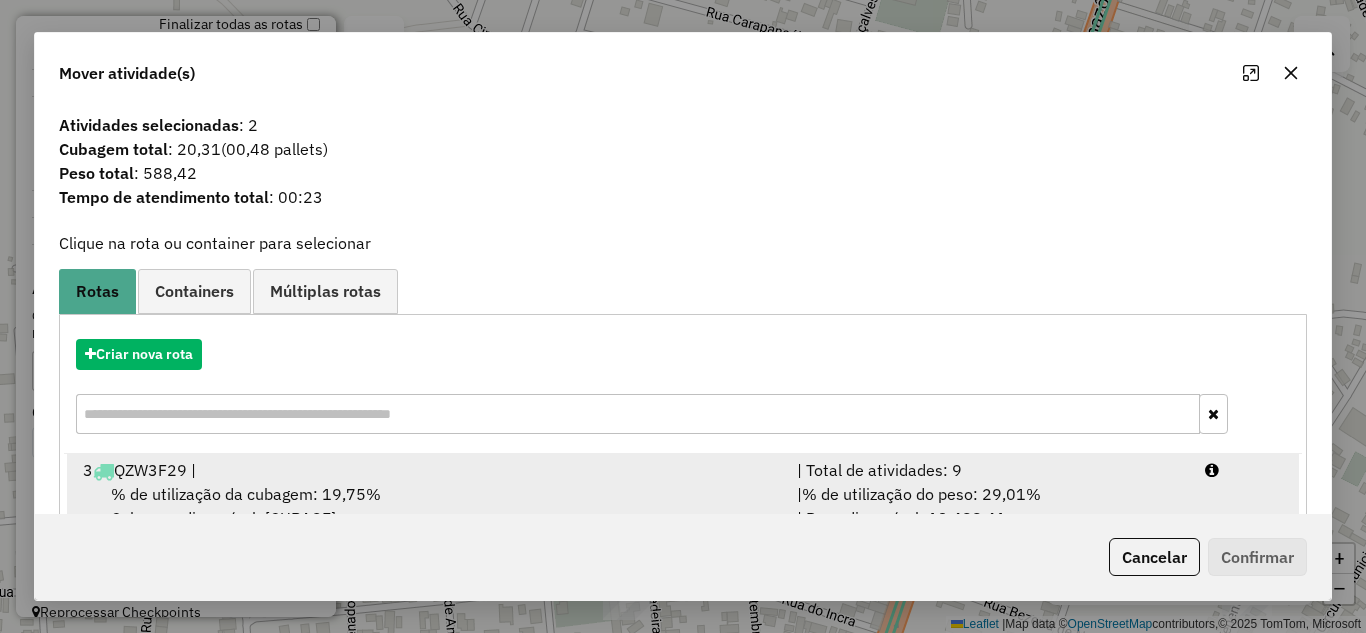 click on "| Total de atividades: 9" at bounding box center [989, 470] 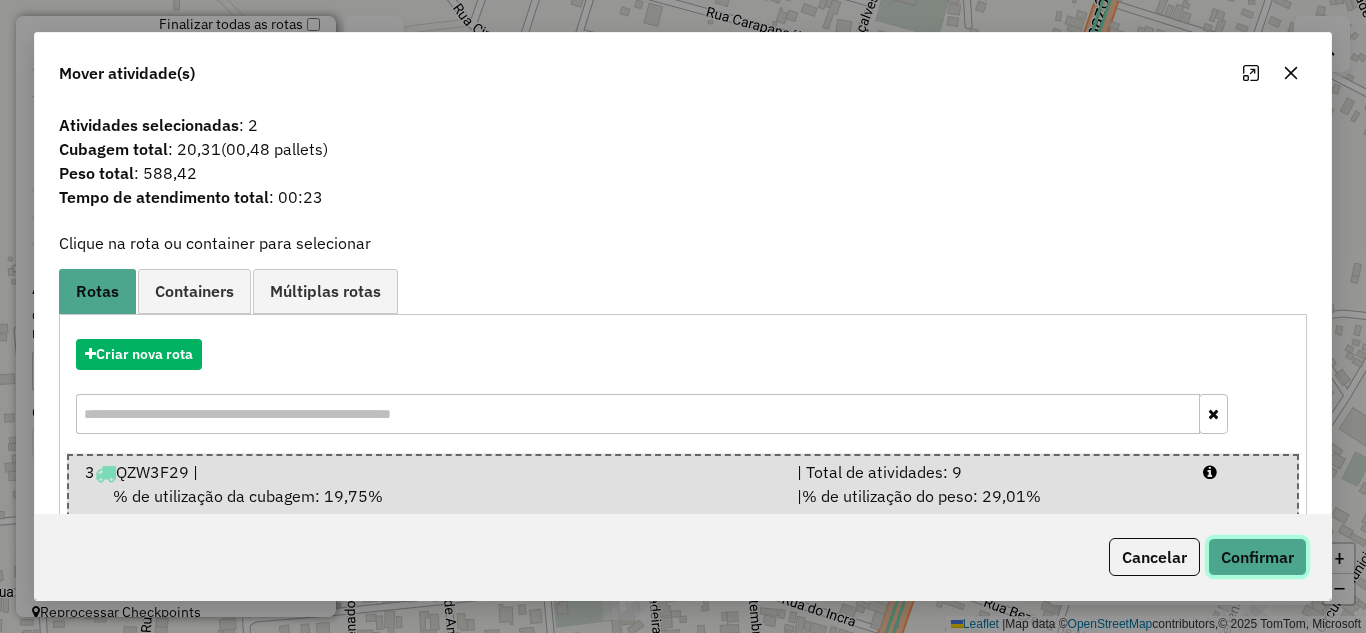 click on "Confirmar" 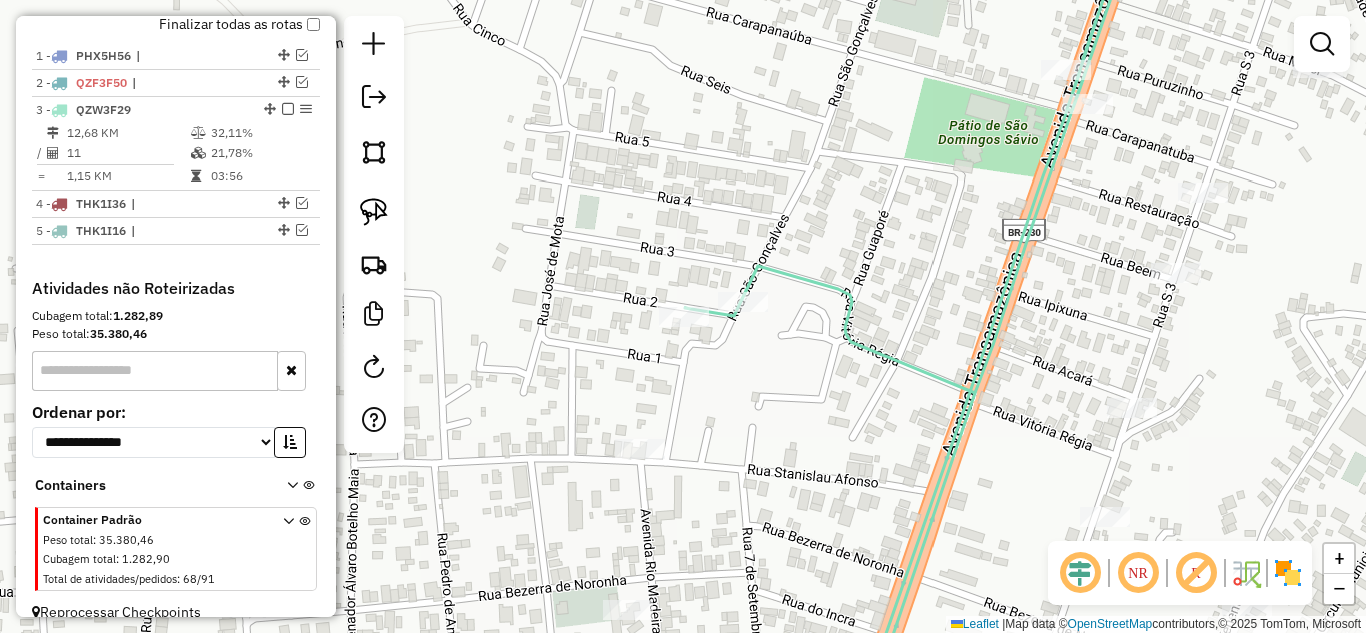 drag, startPoint x: 823, startPoint y: 467, endPoint x: 978, endPoint y: 228, distance: 284.86136 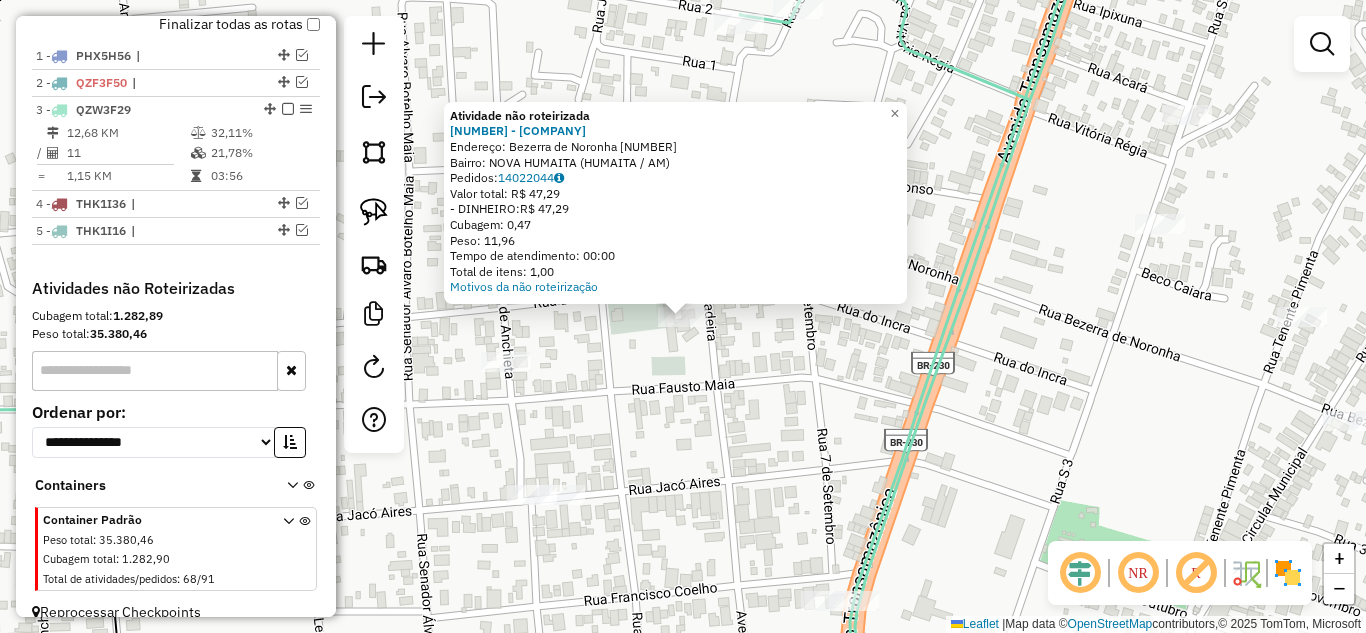 click on "Atividade não roteirizada 503 - [BRAND] Endereço: [STREET] [NUMBER] Bairro: [BAIRRO] ([CIDADE] / [UF]) Pedidos: [ORDER_ID] Valor total: R$ [PRICE] - DINHEIRO: R$ [PRICE] Cubagem: [CUBAGE] Peso: [WEIGHT] Tempo de atendimento: [TIME] Total de itens: [ITEMS] Motivos da não roteirização × Janela de atendimento Grade de atendimento Capacidade Transportadoras Veículos Cliente Pedidos Rotas Selecione os dias de semana para filtrar as janelas de atendimento Seg Ter Qua Qui Sex Sáb Dom Informe o período da janela de atendimento: De: Até: Filtrar exatamente a janela do cliente Considerar janela de atendimento padrão Selecione os dias de semana para filtrar as grades de atendimento Seg Ter Qua Qui Sex Sáb Dom Considerar clientes sem dia de atendimento cadastrado Clientes fora do dia de atendimento selecionado Filtrar as atividades entre os valores definidos abaixo: Peso mínimo: Peso máximo: Cubagem mínima: Cubagem máxima: De: Até: De: Nome:" 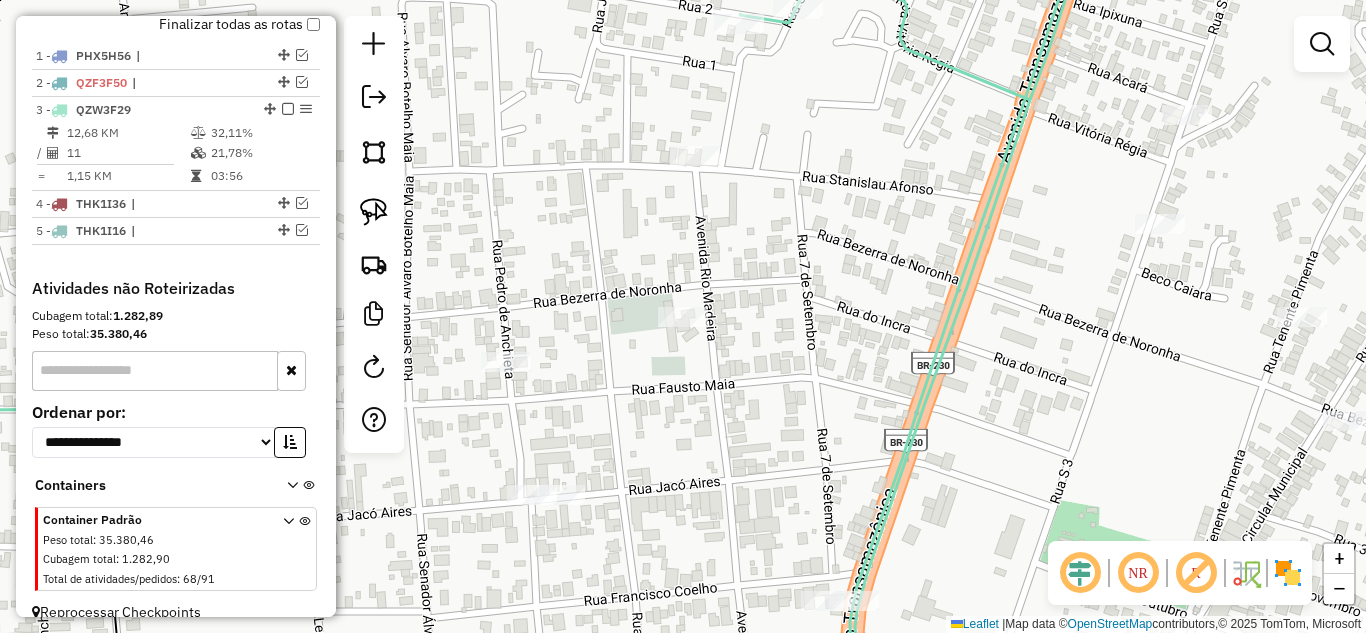 click 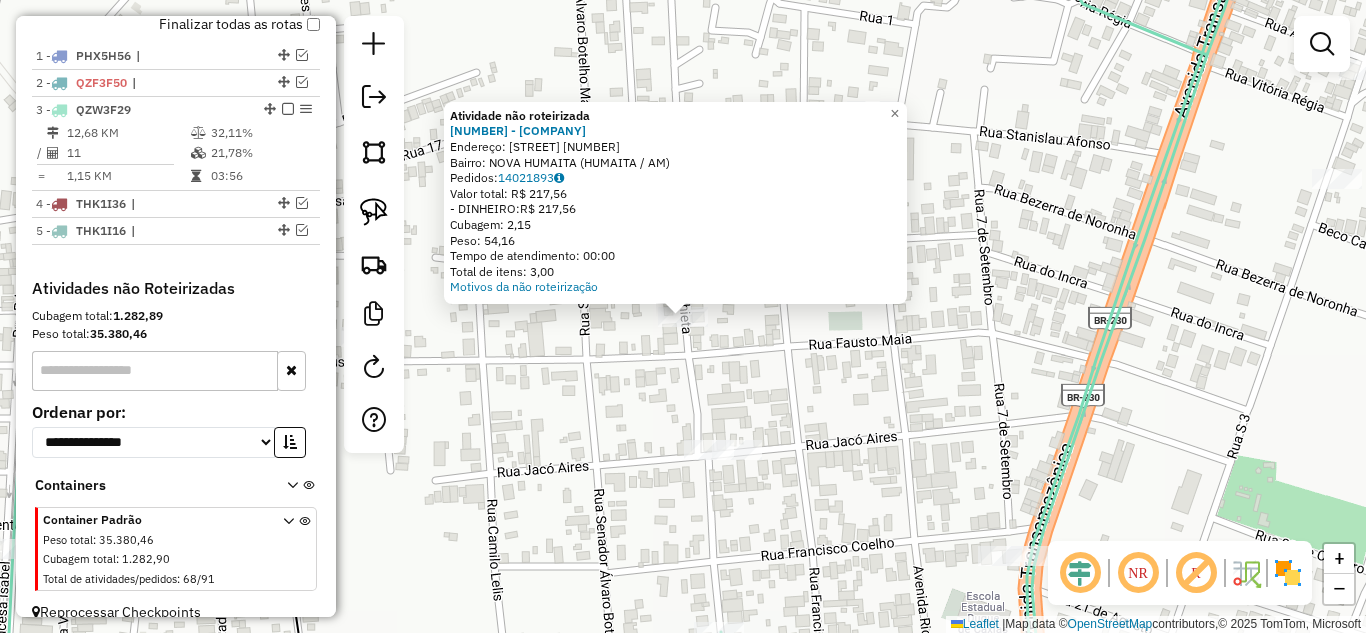 click on "Atividade não roteirizada [NUMBER] - [COMPANY]  Endereço:  [STREET] [NUMBER]   Bairro: [NEIGHBORHOOD] ([CITY] / [STATE])   Pedidos:  [ORDER_ID]   Valor total: R$ [PRICE]   - DINHEIRO:  R$ [PRICE]   Cubagem: [CUBAGE]   Peso: [WEIGHT]   Tempo de atendimento: [TIME]   Total de itens: [ITEMS]  Motivos da não roteirização × Janela de atendimento Grade de atendimento Capacidade Transportadoras Veículos Cliente Pedidos  Rotas Selecione os dias de semana para filtrar as janelas de atendimento  Seg   Ter   Qua   Qui   Sex   Sáb   Dom  Informe o período da janela de atendimento: De: Até:  Filtrar exatamente a janela do cliente  Considerar janela de atendimento padrão  Selecione os dias de semana para filtrar as grades de atendimento  Seg   Ter   Qua   Qui   Sex   Sáb   Dom   Considerar clientes sem dia de atendimento cadastrado  Clientes fora do dia de atendimento selecionado Filtrar as atividades entre os valores definidos abaixo:  Peso mínimo:   Peso máximo:   Cubagem mínima:   Cubagem máxima:   De:   Até:  +" 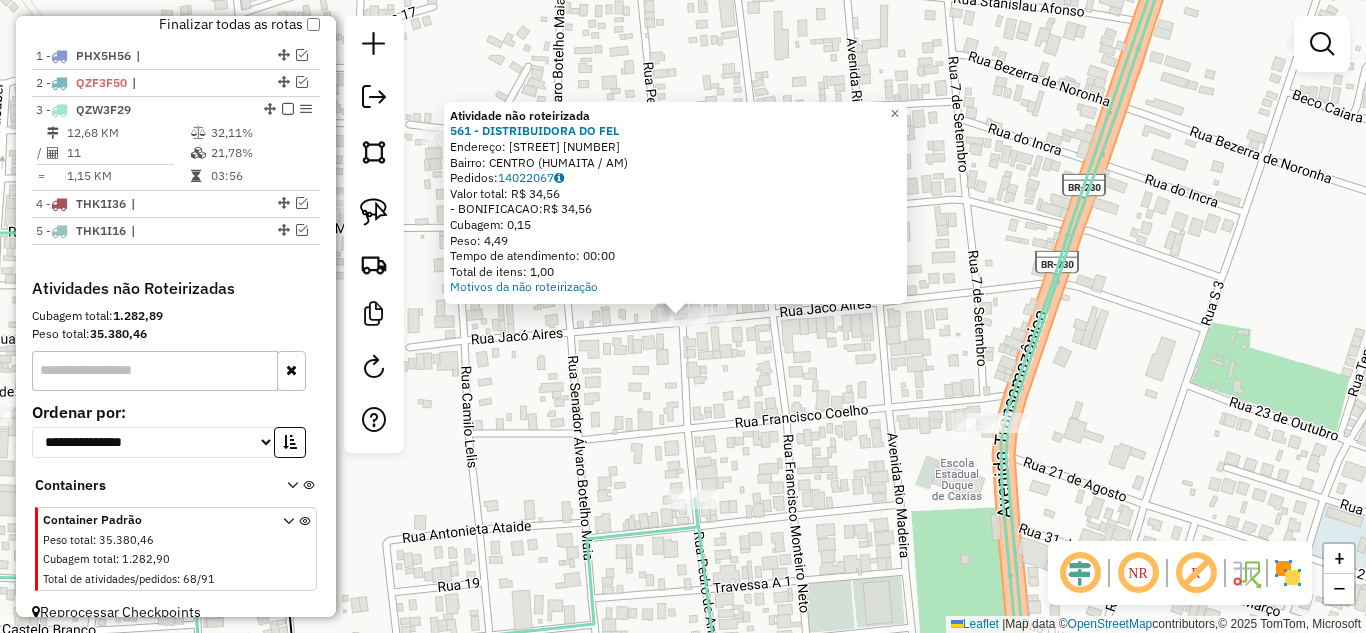 click on "Atividade não roteirizada 561 - DISTRIBUIDORA DO FEL  Endereço:  JACO AIRES [NUMBER]   Bairro: CENTRO ([CITY] / AM)   Pedidos:  [ORDER_ID]   Valor total: R$ 34,56   - BONIFICACAO:  R$ 34,56   Cubagem: 0,15   Peso: 4,49   Tempo de atendimento: 00:00   Total de itens: 1,00  Motivos da não roteirização × Janela de atendimento Grade de atendimento Capacidade Transportadoras Veículos Cliente Pedidos  Rotas Selecione os dias de semana para filtrar as janelas de atendimento  Seg   Ter   Qua   Qui   Sex   Sáb   Dom  Informe o período da janela de atendimento: De: Até:  Filtrar exatamente a janela do cliente  Considerar janela de atendimento padrão  Selecione os dias de semana para filtrar as grades de atendimento  Seg   Ter   Qua   Qui   Sex   Sáb   Dom   Considerar clientes sem dia de atendimento cadastrado  Clientes fora do dia de atendimento selecionado Filtrar as atividades entre os valores definidos abaixo:  Peso mínimo:   Peso máximo:   Cubagem mínima:   Cubagem máxima:   De:   Até:   De:   Até:  +" 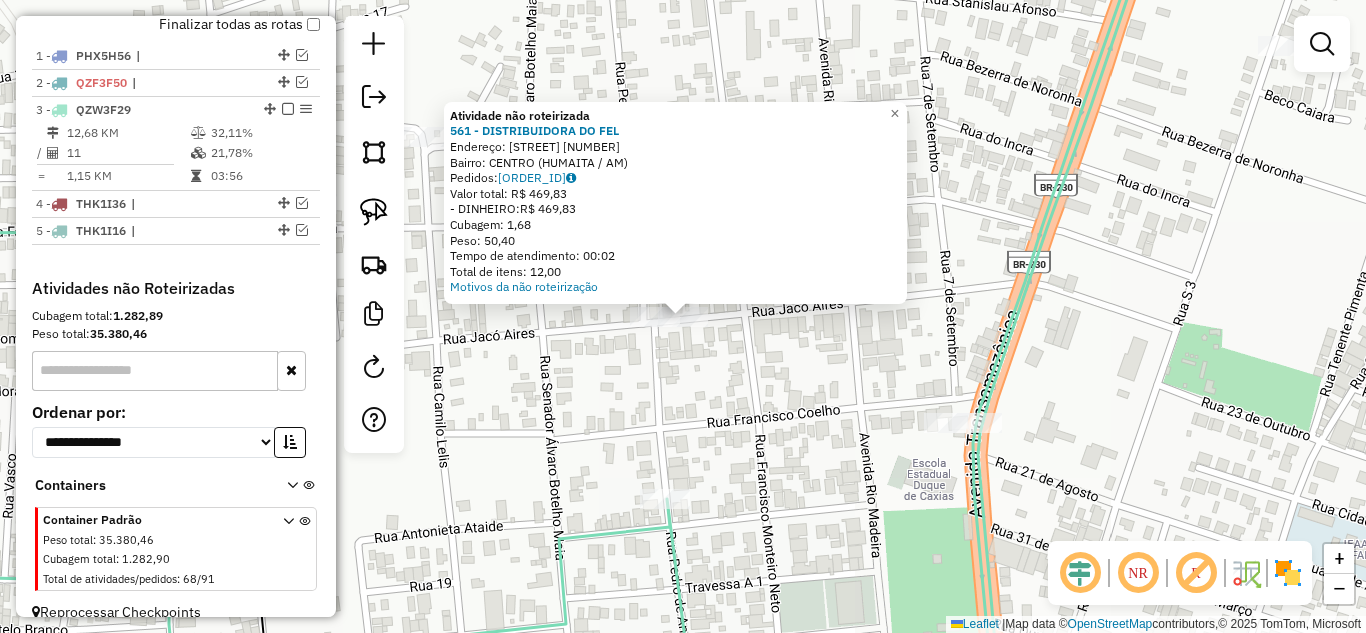 click on "Atividade não roteirizada [NUMBER] - [COMPANY]  Endereço:  [STREET] [NUMBER]   Bairro: [NEIGHBORHOOD] ([CITY] / [STATE])   Pedidos:  [ORDER_ID]   Valor total: R$ [PRICE]   - DINHEIRO:  R$ [PRICE]   Cubagem: [CUBAGE]   Peso: [WEIGHT]   Tempo de atendimento: [TIME]   Total de itens: [ITEMS]  Motivos da não roteirização × Janela de atendimento Grade de atendimento Capacidade Transportadoras Veículos Cliente Pedidos  Rotas Selecione os dias de semana para filtrar as janelas de atendimento  Seg   Ter   Qua   Qui   Sex   Sáb   Dom  Informe o período da janela de atendimento: De: Até:  Filtrar exatamente a janela do cliente  Considerar janela de atendimento padrão  Selecione os dias de semana para filtrar as grades de atendimento  Seg   Ter   Qua   Qui   Sex   Sáb   Dom   Considerar clientes sem dia de atendimento cadastrado  Clientes fora do dia de atendimento selecionado Filtrar as atividades entre os valores definidos abaixo:  Peso mínimo:   Peso máximo:   Cubagem mínima:   Cubagem máxima:   De:   Até:" 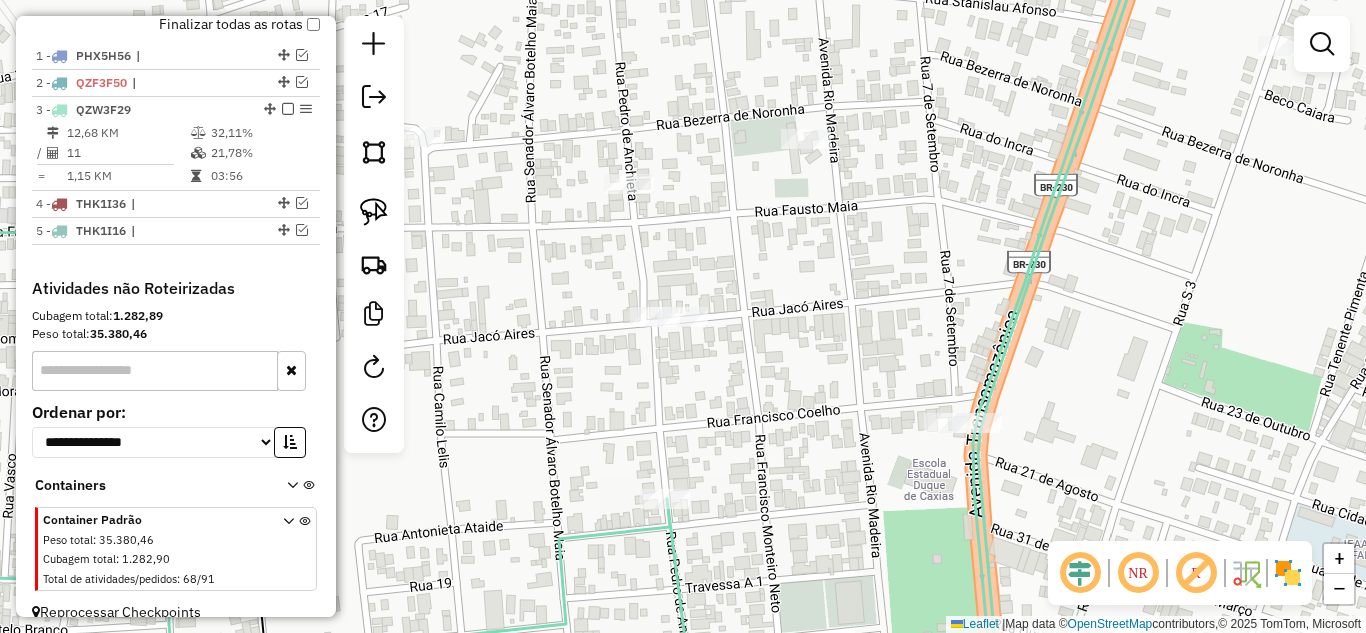 click 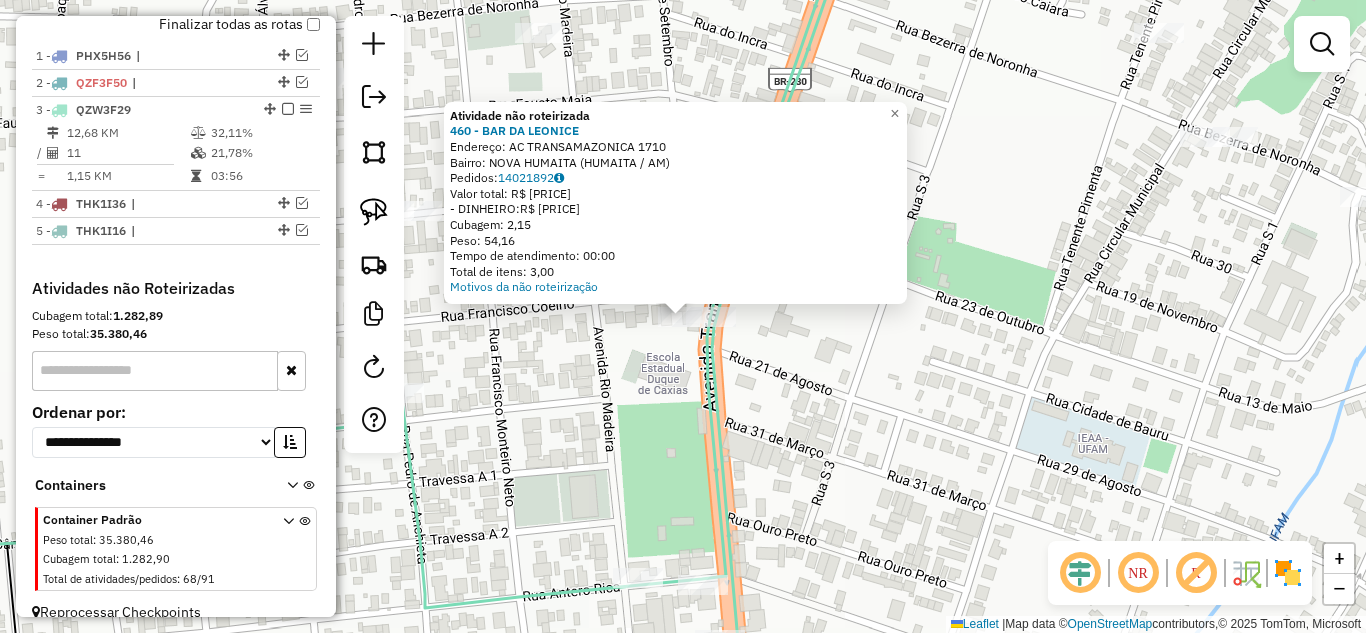 click on "Atividade não roteirizada 460 - [BRAND] Endereço: [STREET] [NUMBER] Bairro: [BAIRRO] ([CIDADE] / [UF]) Pedidos: [ORDER_ID] Valor total: R$ [PRICE] - DINHEIRO: R$ [PRICE] Cubagem: [CUBAGE] Peso: [WEIGHT] Tempo de atendimento: [TIME] Total de itens: [ITEMS] Motivos da não roteirização × Janela de atendimento Grade de atendimento Capacidade Transportadoras Veículos Cliente Pedidos Rotas Selecione os dias de semana para filtrar as janelas de atendimento Seg Ter Qua Qui Sex Sáb Dom Informe o período da janela de atendimento: De: Até: Filtrar exatamente a janela do cliente Considerar janela de atendimento padrão Selecione os dias de semana para filtrar as grades de atendimento Seg Ter Qua Qui Sex Sáb Dom Considerar clientes sem dia de atendimento cadastrado Clientes fora do dia de atendimento selecionado Filtrar as atividades entre os valores definidos abaixo: Peso mínimo: Peso máximo: Cubagem mínima: Cubagem máxima: De: Até: De: Até: Veículo:" 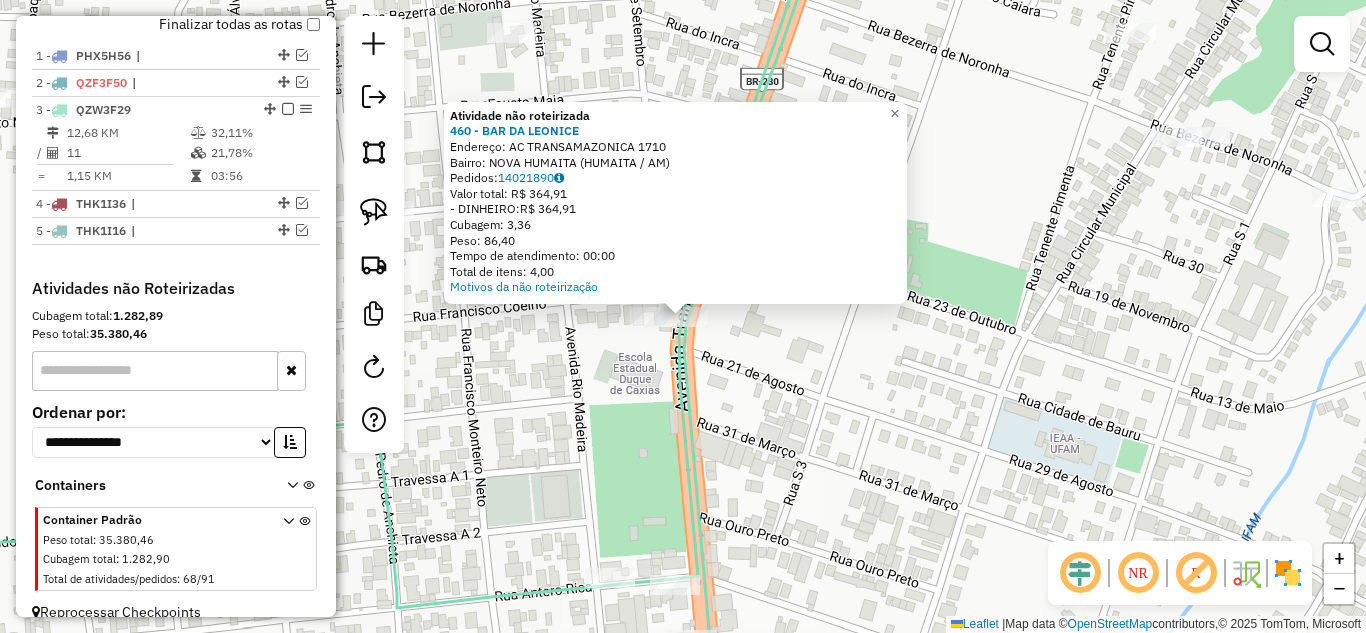 click 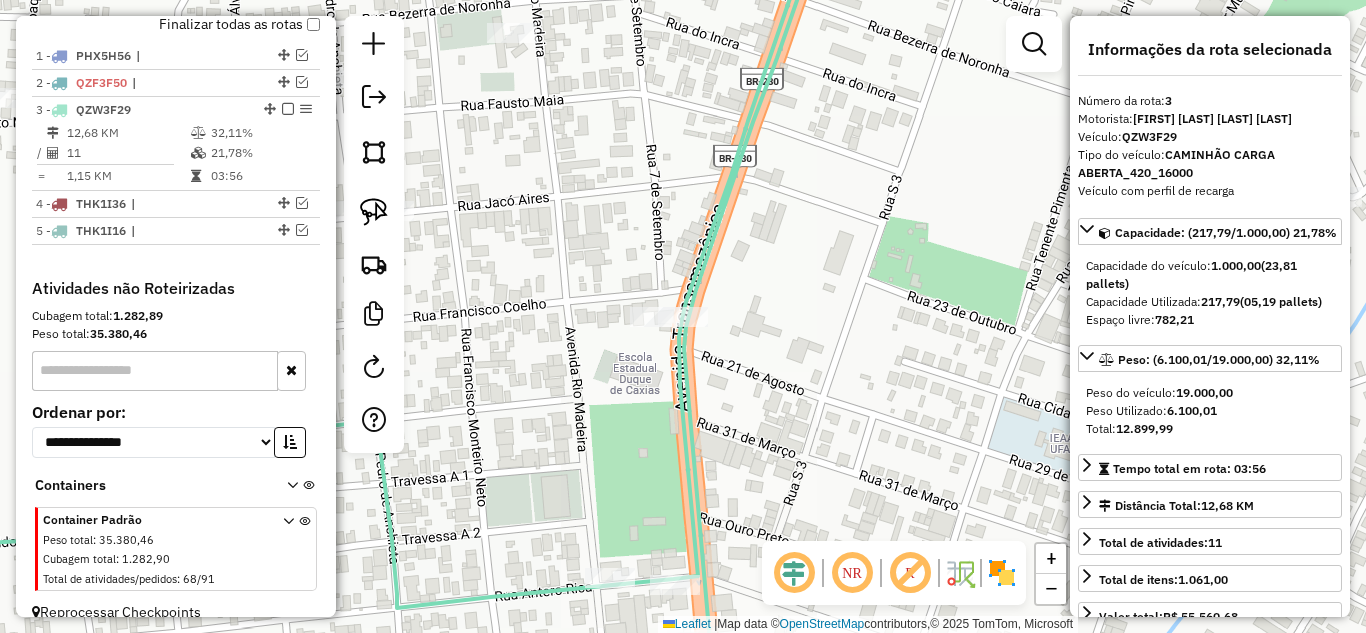 scroll, scrollTop: 769, scrollLeft: 0, axis: vertical 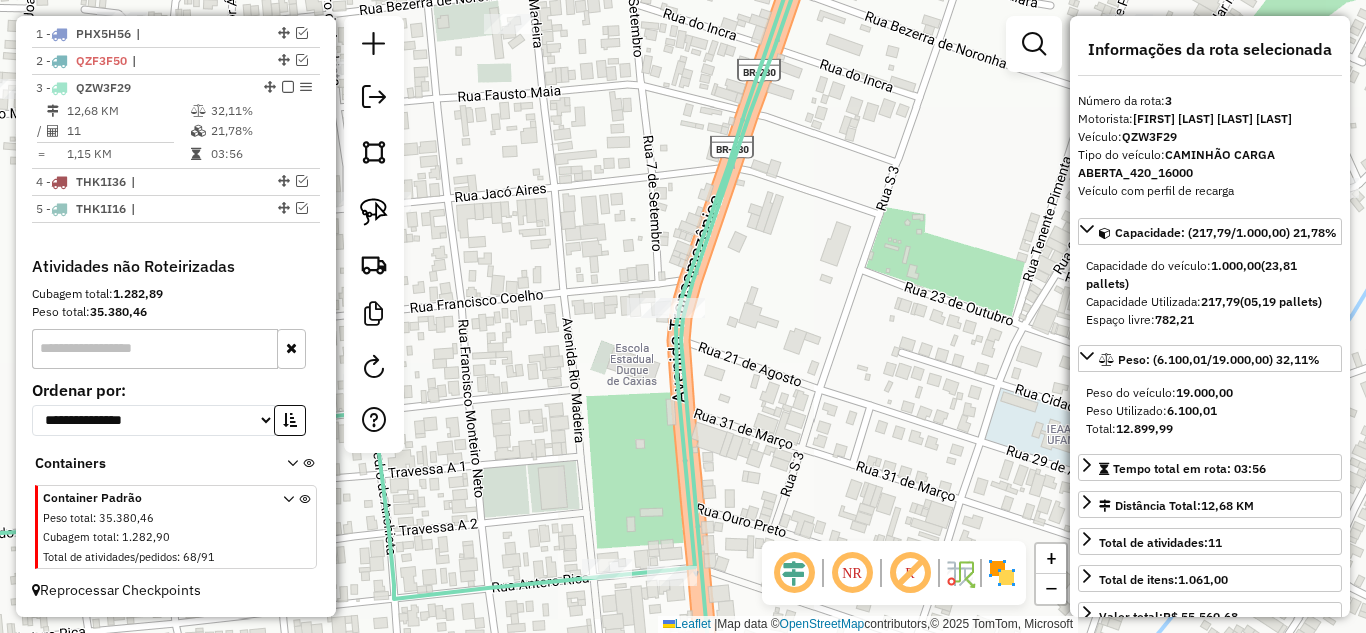 drag, startPoint x: 638, startPoint y: 409, endPoint x: 605, endPoint y: 190, distance: 221.47235 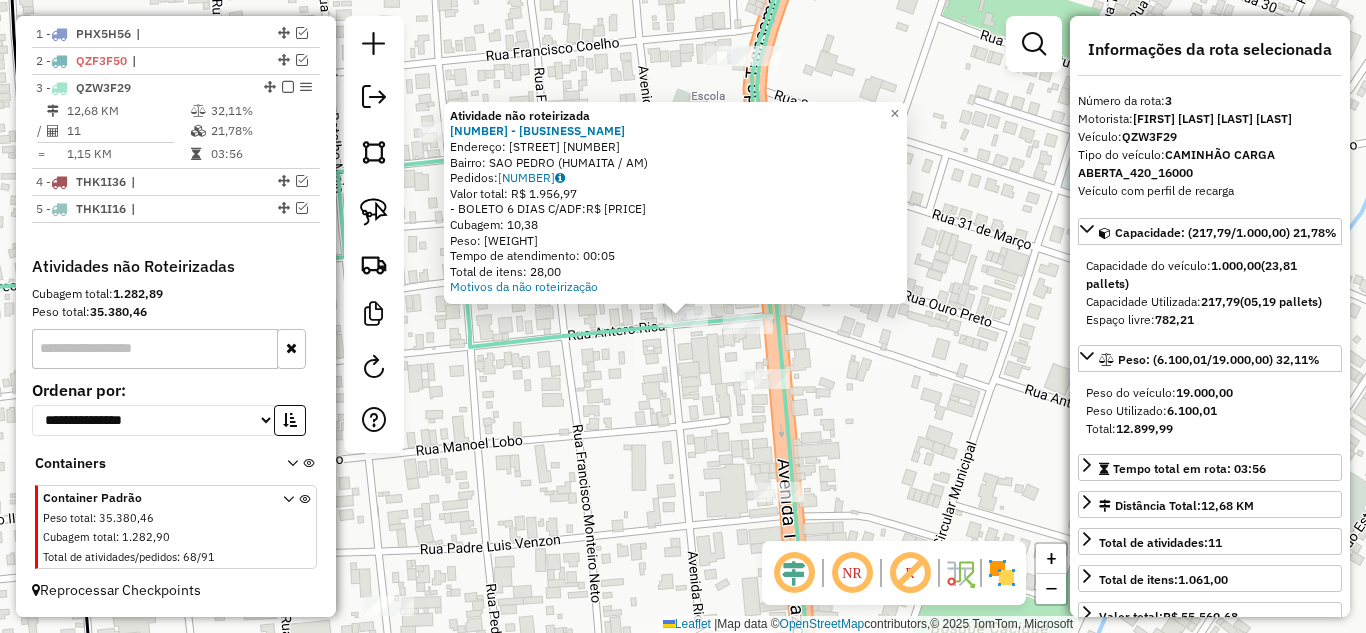click 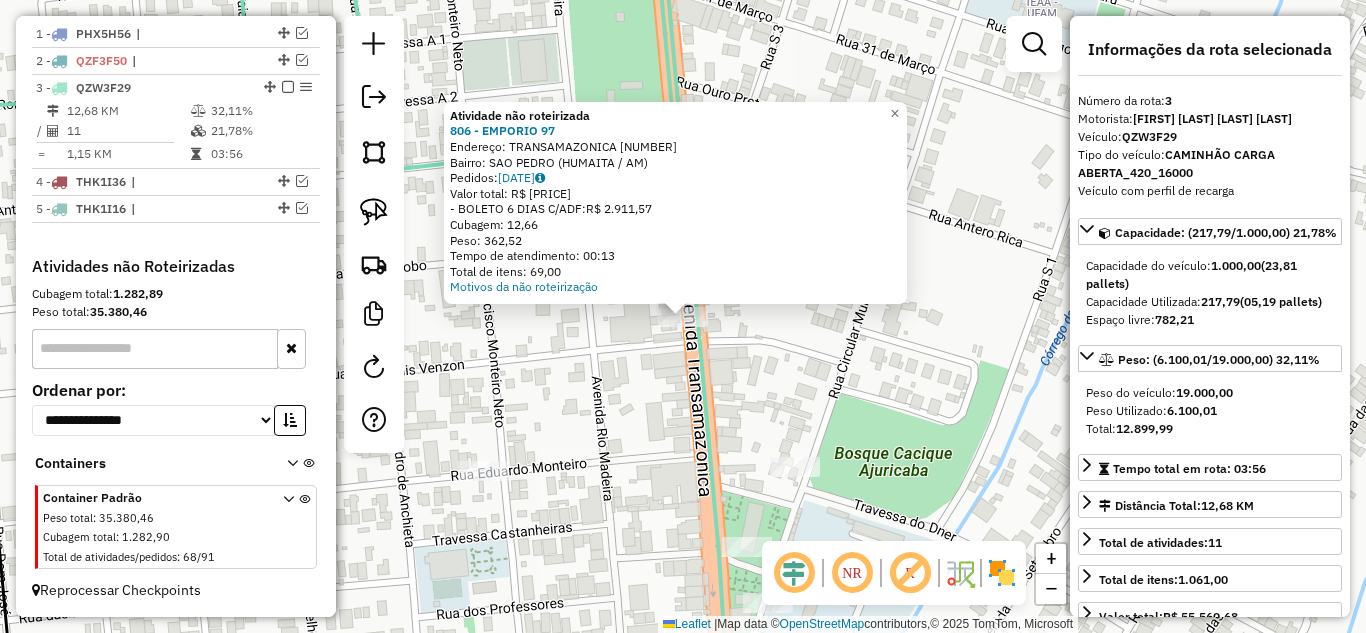 click on "Atividade não roteirizada [NUMBER] - EMPORIO [NUMBER] Endereço: TRANSAMAZONICA [NUMBER] Bairro: SAO PEDRO (HUMAITA / [STATE]) Pedidos: [ORDER_ID] Valor total: R$ [PRICE] - BOLETO [NUMBER] DIAS C/ADF: R$ [PRICE] Cubagem: [CUBAGE] Peso: [WEIGHT] Tempo de atendimento: [TIME] Total de itens: [ITEMS] Motivos da não roteirização × Janela de atendimento Grade de atendimento Capacidade Transportadoras Veículos Cliente Pedidos Rotas Selecione os dias de semana para filtrar as janelas de atendimento Seg Ter Qua Qui Sex Sáb Dom Informe o período da janela de atendimento: De: [TIME] Até: [TIME] Filtrar exatamente a janela do cliente Considerar janela de atendimento padrão Selecione os dias de semana para filtrar as grades de atendimento Seg Ter Qua Qui Sex Sáb Dom Considerar clientes sem dia de atendimento cadastrado Clientes fora do dia de atendimento selecionado Filtrar as atividades entre os valores definidos abaixo: Peso mínimo: Peso máximo: Cubagem mínima: Cubagem máxima: De: Até:" 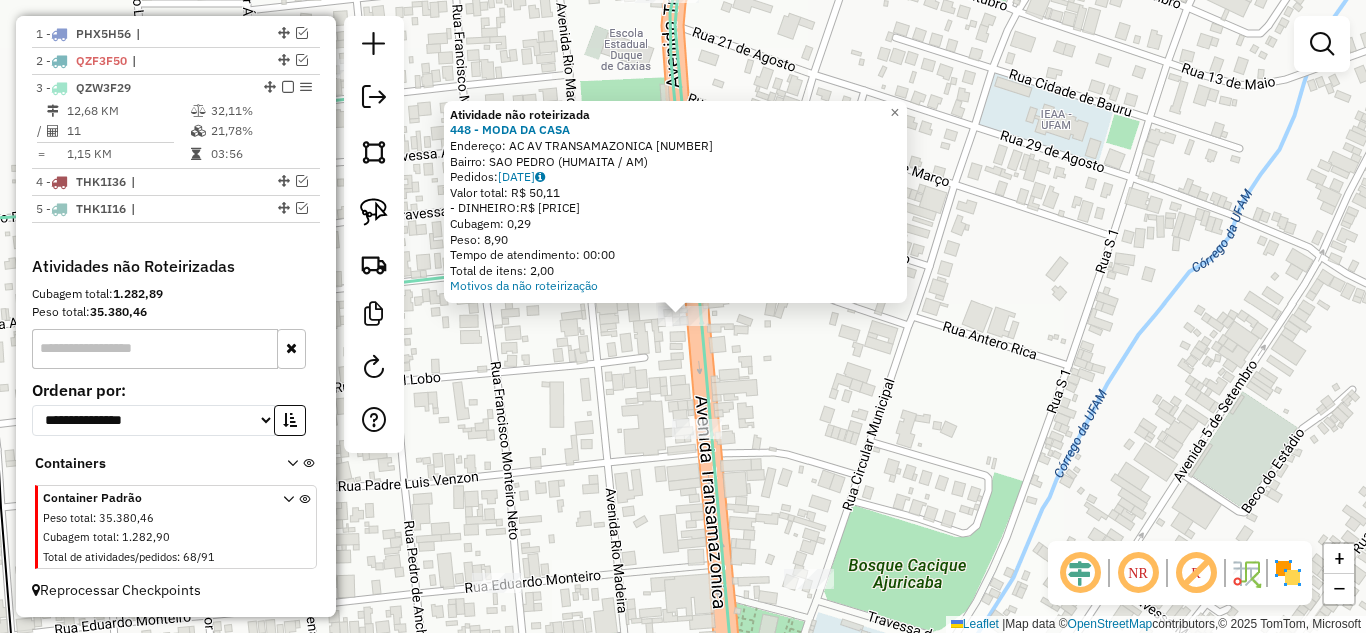 click on "Atividade não roteirizada 448 - MODA DA CASA  Endereço:  AC AV TRANSAMAZONICA [NUMBER]   Bairro: SAO PEDRO ([CITY] / AM)   Pedidos:  14022059   Valor total: R$ [PRICE]   - DINHEIRO:  R$ [PRICE]   Cubagem: [CUBAGE]   Peso: [WEIGHT]   Tempo de atendimento: [TIME]   Total de itens: [ITEMS]  Motivos da não roteirização × Janela de atendimento Grade de atendimento Capacidade Transportadoras Veículos Cliente Pedidos  Rotas Selecione os dias de semana para filtrar as janelas de atendimento  Seg   Ter   Qua   Qui   Sex   Sáb   Dom  Informe o período da janela de atendimento: De: Até:  Filtrar exatamente a janela do cliente  Considerar janela de atendimento padrão  Selecione os dias de semana para filtrar as grades de atendimento  Seg   Ter   Qua   Qui   Sex   Sáb   Dom   Considerar clientes sem dia de atendimento cadastrado  Clientes fora do dia de atendimento selecionado Filtrar as atividades entre os valores definidos abaixo:  Peso mínimo:   Peso máximo:   Cubagem mínima:   Cubagem máxima:   De:   Até:   De:   Até:" 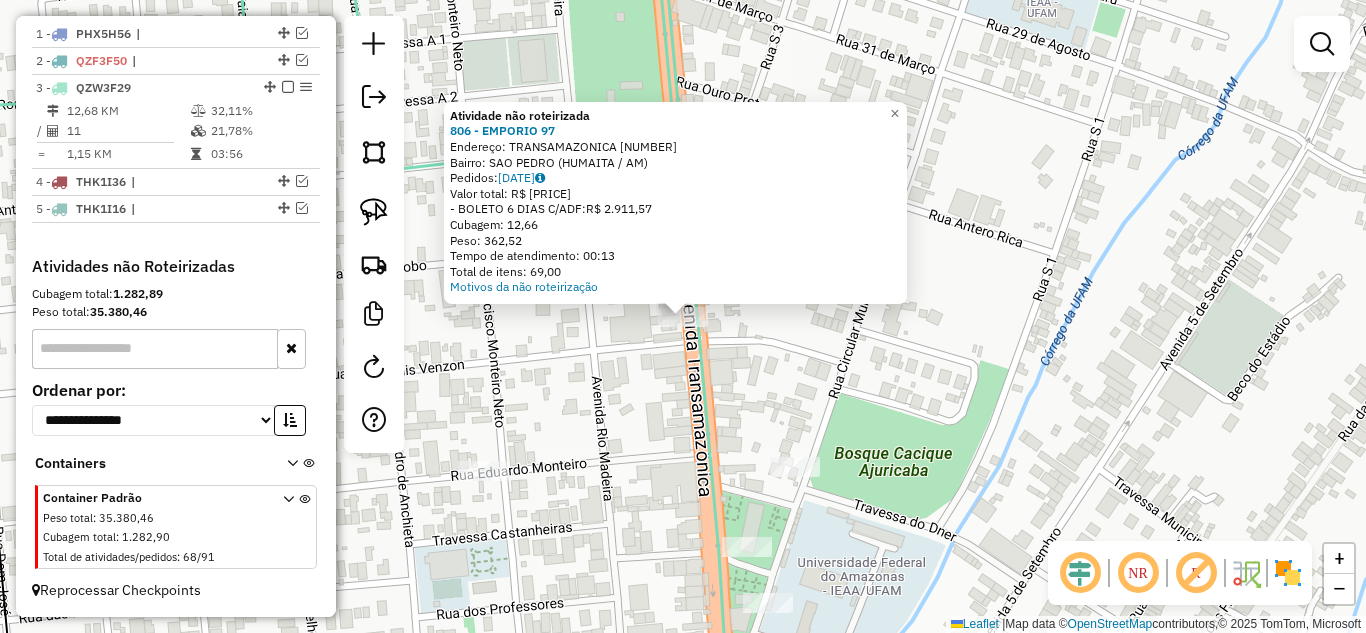 click 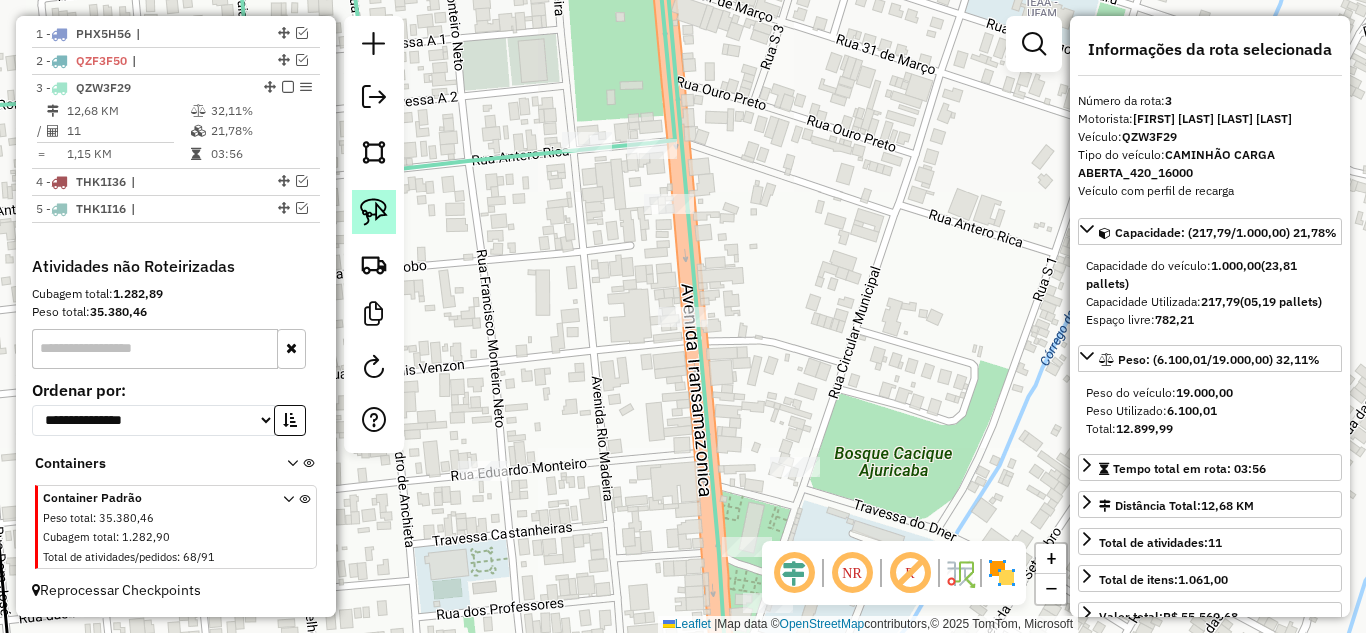 click 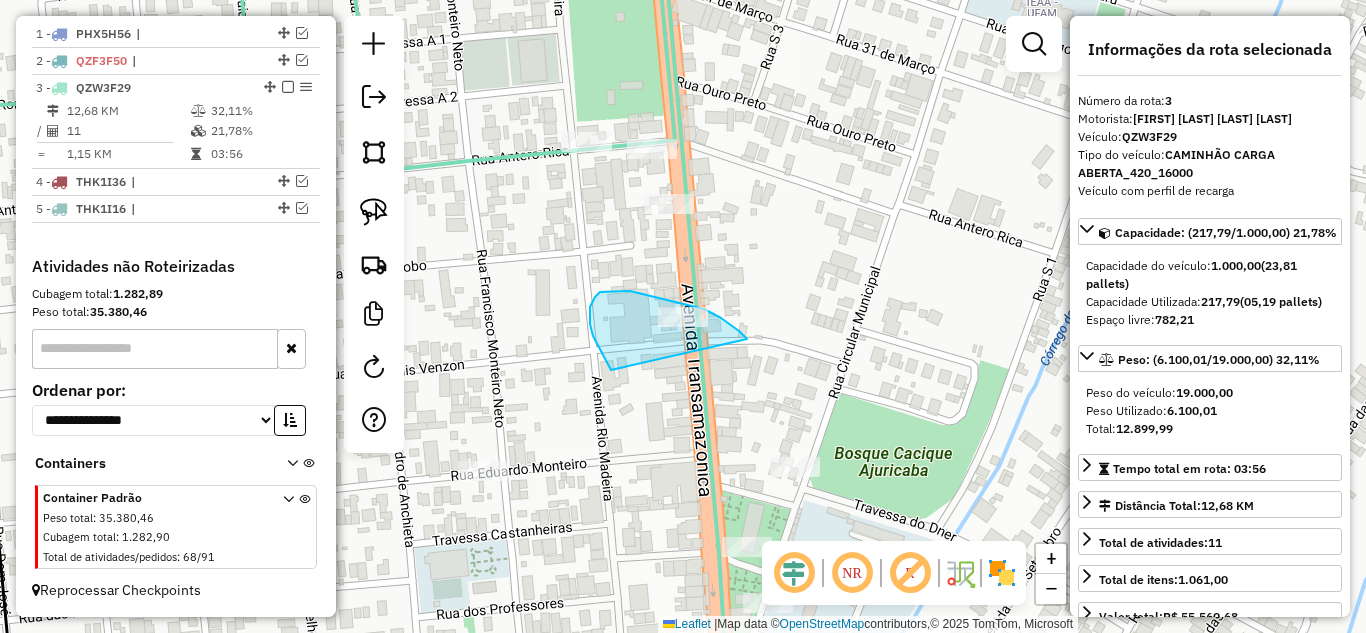 drag, startPoint x: 611, startPoint y: 370, endPoint x: 754, endPoint y: 344, distance: 145.34442 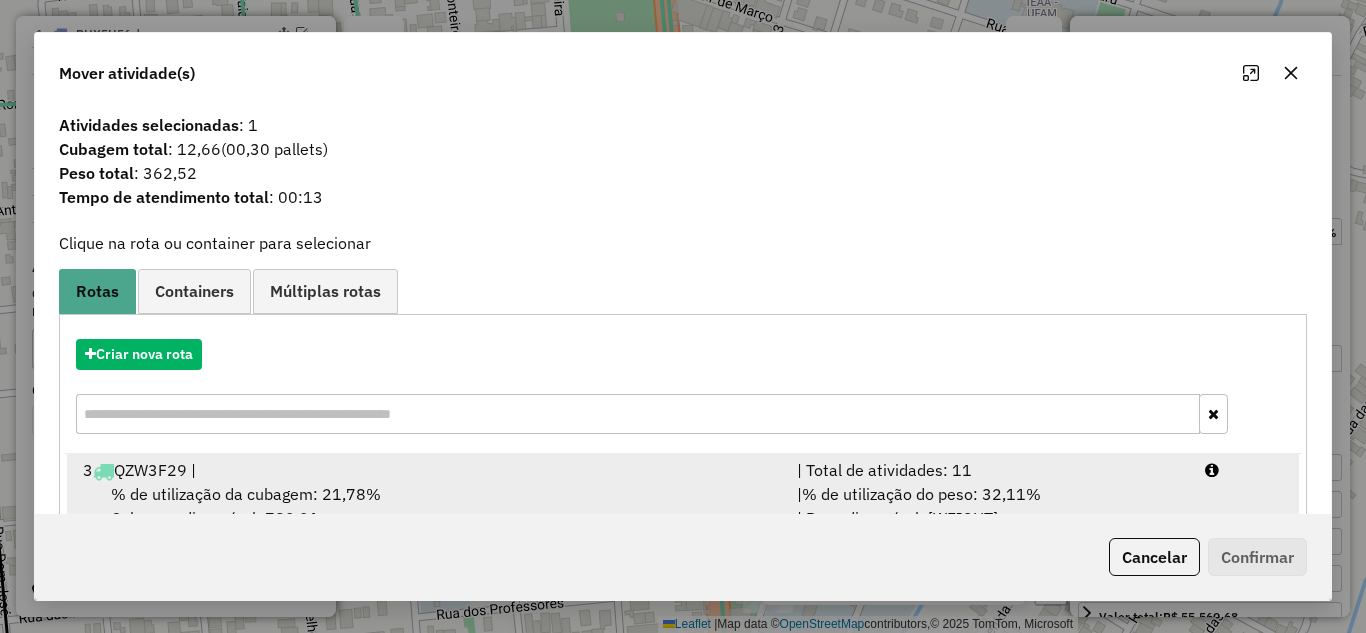 click on "| Total de atividades: 11" at bounding box center (989, 470) 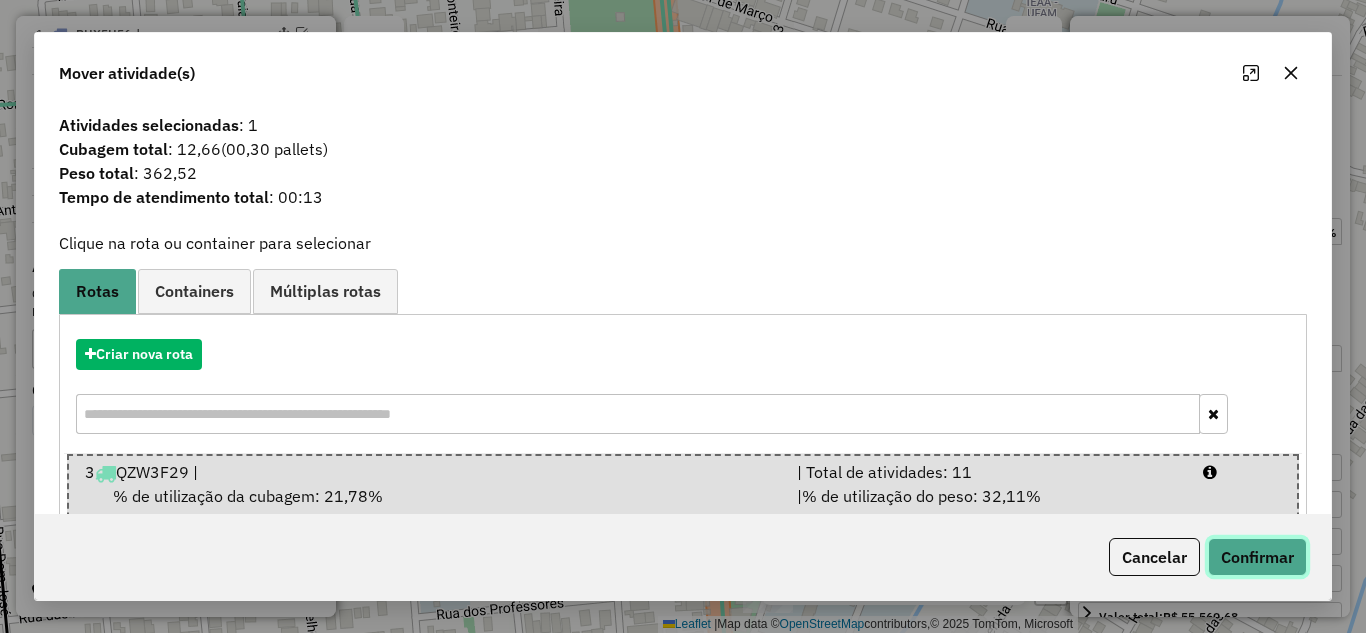 click on "Confirmar" 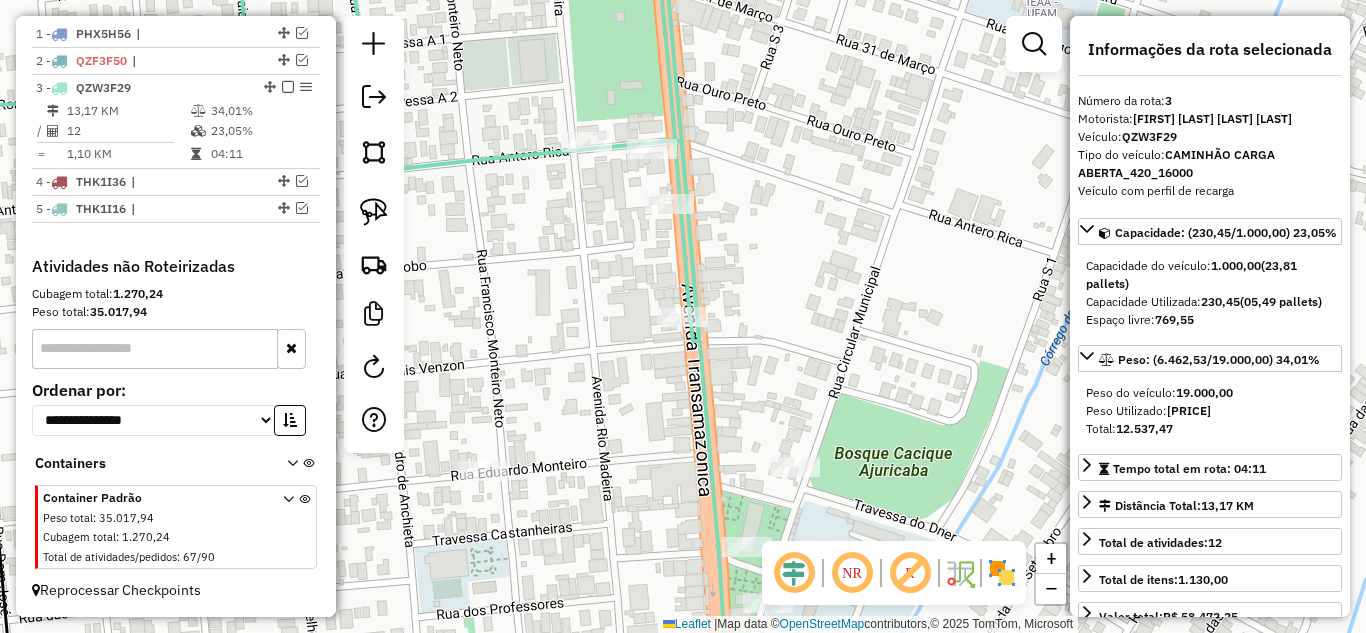 drag, startPoint x: 839, startPoint y: 413, endPoint x: 845, endPoint y: 352, distance: 61.294373 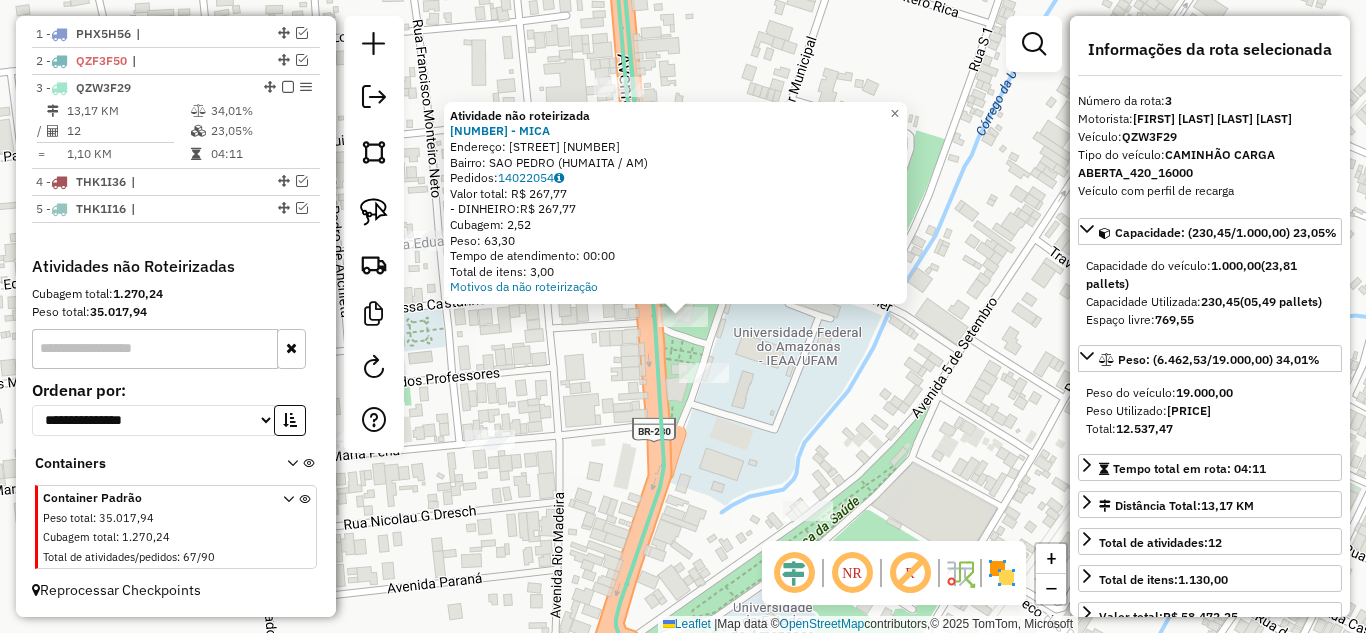 click on "Atividade não roteirizada 469 - MICA  Endereço:  Transamazonica [NUMBER]   Bairro: SAO PEDRO ([CITY] / [STATE])   Pedidos:  [ORDER_ID]   Valor total: R$ 267,77   - DINHEIRO:  R$ 267,77   Cubagem: 2,52   Peso: 63,30   Tempo de atendimento: 00:00   Total de itens: 3,00  Motivos da não roteirização × Janela de atendimento Grade de atendimento Capacidade Transportadoras Veículos Cliente Pedidos  Rotas Selecione os dias de semana para filtrar as janelas de atendimento  Seg   Ter   Qua   Qui   Sex   Sáb   Dom  Informe o período da janela de atendimento: De: Até:  Filtrar exatamente a janela do cliente  Considerar janela de atendimento padrão  Selecione os dias de semana para filtrar as grades de atendimento  Seg   Ter   Qua   Qui   Sex   Sáb   Dom   Considerar clientes sem dia de atendimento cadastrado  Clientes fora do dia de atendimento selecionado Filtrar as atividades entre os valores definidos abaixo:  Peso mínimo:   Peso máximo:   Cubagem mínima:   Cubagem máxima:   De:   Até:  De:   Até:  Veículo: +" 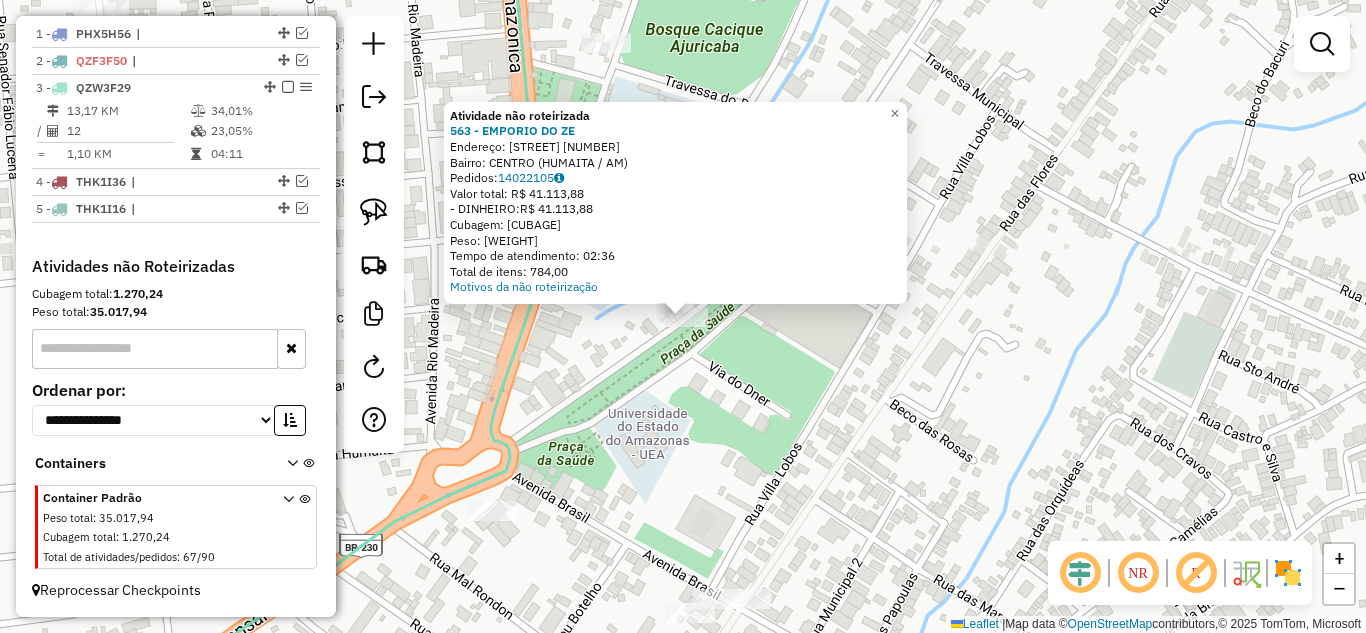 click on "Atividade não roteirizada 563 - EMPORIO DO ZE  Endereço:  [STREET_NAME] [NUMBER] [NUMBER]   Bairro: [NEIGHBORHOOD] ([CITY] / [STATE])   Pedidos:  [ORDER_ID]   Valor total: R$ [PRICE]   - DINHEIRO:  R$ [PRICE]   Cubagem: [CUBAGE]   Peso: [WEIGHT]   Tempo de atendimento: [TIME]   Total de itens: [ITEMS]  Motivos da não roteirização × Janela de atendimento Grade de atendimento Capacidade Transportadoras Veículos Cliente Pedidos  Rotas Selecione os dias de semana para filtrar as janelas de atendimento  Seg   Ter   Qua   Qui   Sex   Sáb   Dom  Informe o período da janela de atendimento: De: Até:  Filtrar exatamente a janela do cliente  Considerar janela de atendimento padrão  Selecione os dias de semana para filtrar as grades de atendimento  Seg   Ter   Qua   Qui   Sex   Sáb   Dom   Considerar clientes sem dia de atendimento cadastrado  Clientes fora do dia de atendimento selecionado Filtrar as atividades entre os valores definidos abaixo:  Peso mínimo:   Peso máximo:   Cubagem mínima:   Cubagem máxima:   De:   Até:  +" 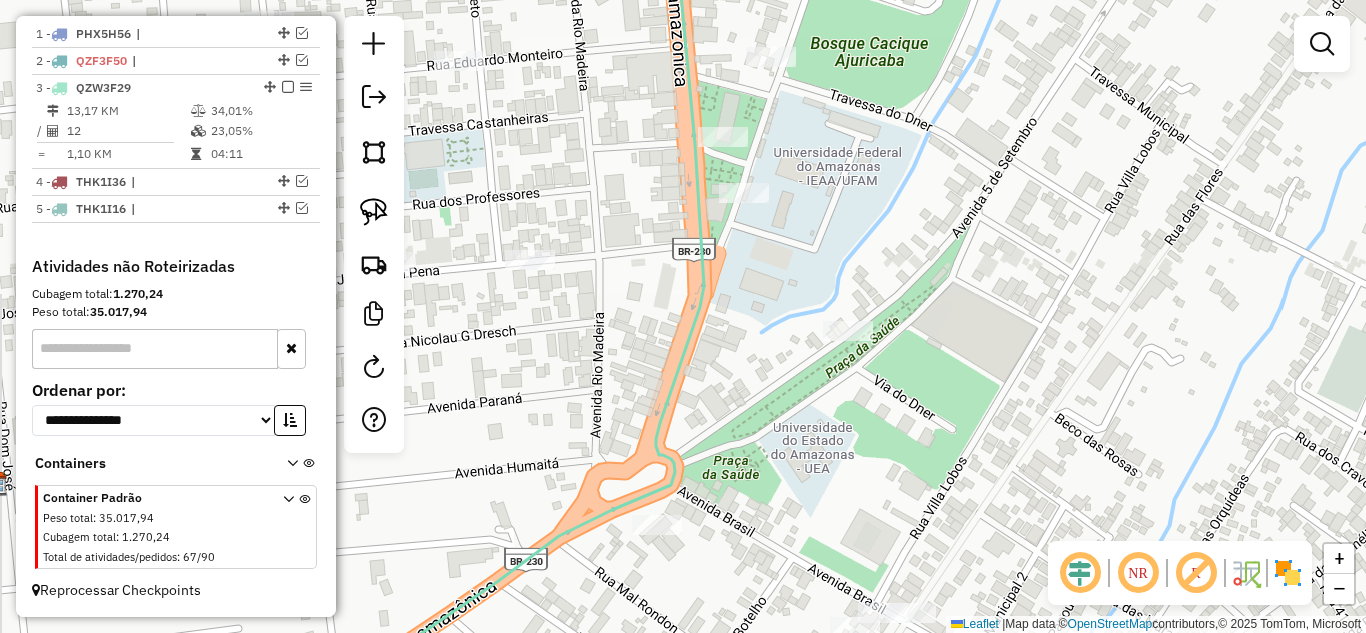 drag, startPoint x: 572, startPoint y: 429, endPoint x: 753, endPoint y: 447, distance: 181.89282 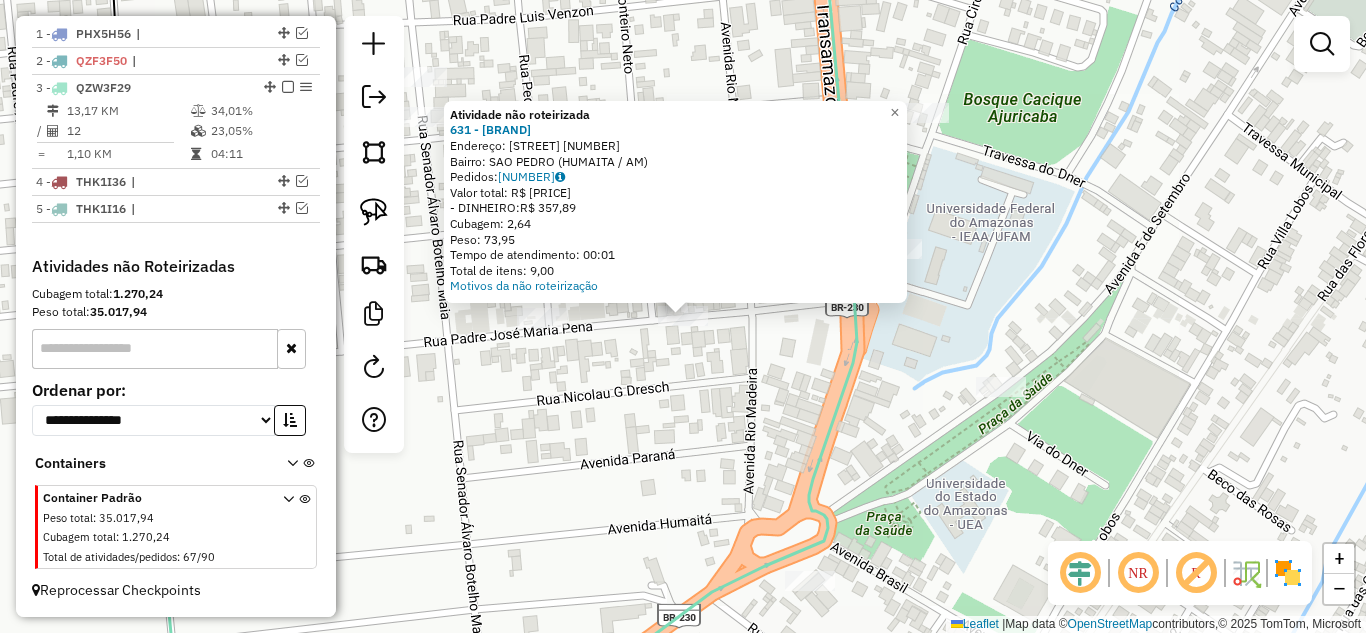click on "Atividade não roteirizada 631 - KITUTES DA VO LOURD  Endereço:  padre Jose  maria pena [NUMBER]   Bairro: SAO PEDRO ([CITY] / [STATE])   Pedidos:  [ORDER_ID]   Valor total: R$ 357,89   - DINHEIRO:  R$ 357,89   Cubagem: 2,64   Peso: 73,95   Tempo de atendimento: 00:01   Total de itens: 9,00  Motivos da não roteirização × Janela de atendimento Grade de atendimento Capacidade Transportadoras Veículos Cliente Pedidos  Rotas Selecione os dias de semana para filtrar as janelas de atendimento  Seg   Ter   Qua   Qui   Sex   Sáb   Dom  Informe o período da janela de atendimento: De: Até:  Filtrar exatamente a janela do cliente  Considerar janela de atendimento padrão  Selecione os dias de semana para filtrar as grades de atendimento  Seg   Ter   Qua   Qui   Sex   Sáb   Dom   Considerar clientes sem dia de atendimento cadastrado  Clientes fora do dia de atendimento selecionado Filtrar as atividades entre os valores definidos abaixo:  Peso mínimo:   Peso máximo:   Cubagem mínima:   Cubagem máxima:   De:   Até:  +" 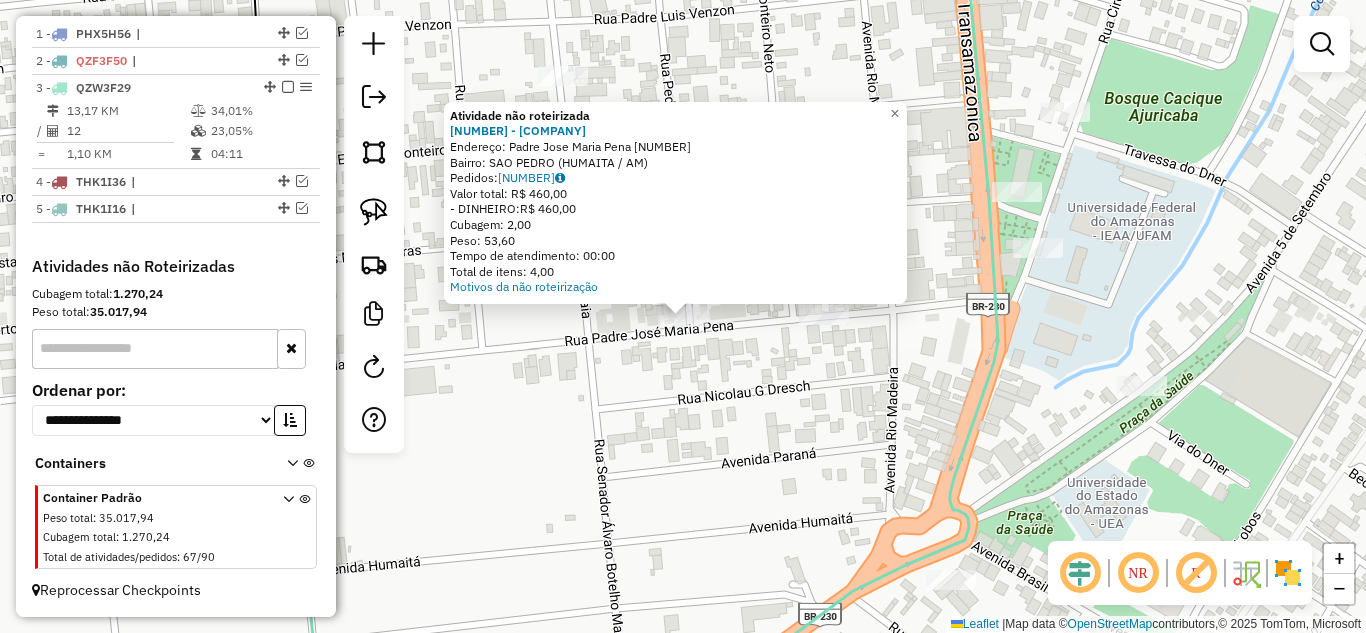 click on "Atividade não roteirizada [NUMBER] - MAXIMUS/RM CONVENIEN  Endereço:  [STREET] [NUMBER]   Bairro: [NEIGHBORHOOD] ([CITY] / [STATE])   Pedidos:  [ORDER_ID]   Valor total: R$ [PRICE]   - DINHEIRO:  R$ [PRICE]   Cubagem: [CUBAGE]   Peso: [WEIGHT]   Tempo de atendimento: 00:00   Total de itens: [ITEMS]  Motivos da não roteirização × Janela de atendimento Grade de atendimento Capacidade Transportadoras Veículos Cliente Pedidos  Rotas Selecione os dias de semana para filtrar as janelas de atendimento  Seg   Ter   Qua   Qui   Sex   Sáb   Dom  Informe o período da janela de atendimento: De: Até:  Filtrar exatamente a janela do cliente  Considerar janela de atendimento padrão  Selecione os dias de semana para filtrar as grades de atendimento  Seg   Ter   Qua   Qui   Sex   Sáb   Dom   Considerar clientes sem dia de atendimento cadastrado  Clientes fora do dia de atendimento selecionado Filtrar as atividades entre os valores definidos abaixo:  Peso mínimo:   Peso máximo:   Cubagem mínima:   Cubagem máxima:   De:   Até:  +" 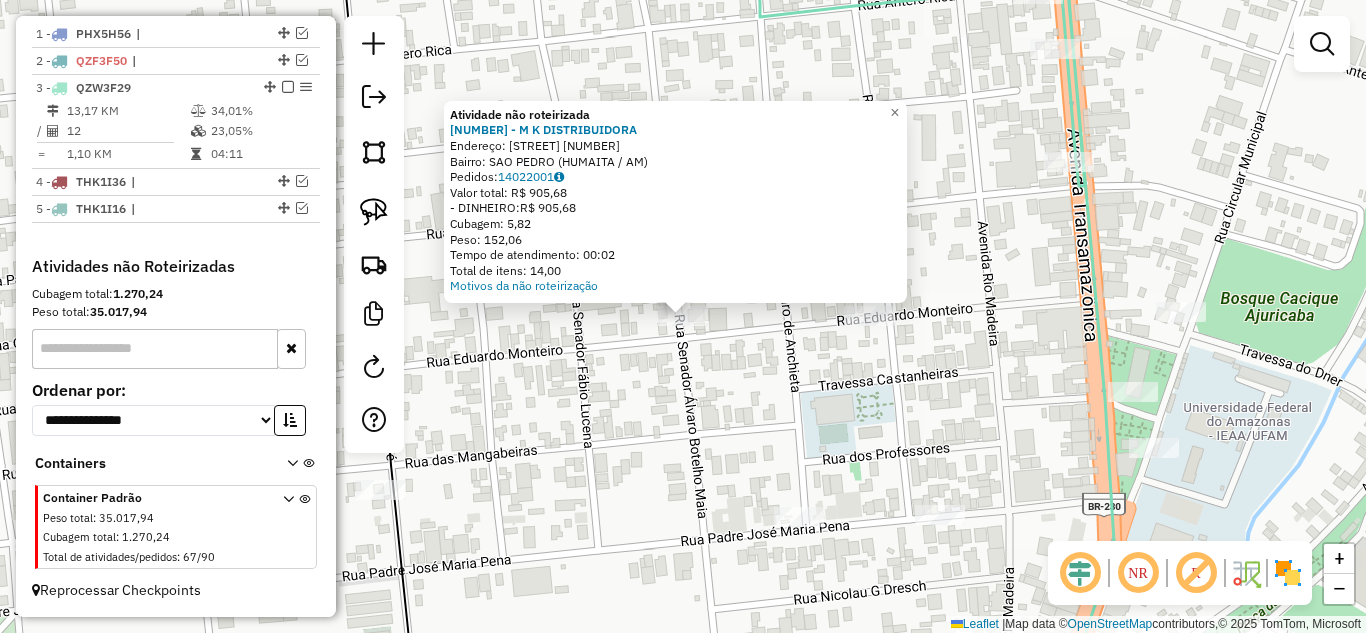 click on "Atividade não roteirizada [NUMBER] - M K DISTRIBUIDORA Endereço: ALVARO MAIA [NUMBER] Bairro: SAO PEDRO (HUMAITA / [STATE]) Pedidos: [ORDER_ID] Valor total: R$ [PRICE] - DINHEIRO: R$ [PRICE] Cubagem: [CUBAGE] Peso: [WEIGHT] Tempo de atendimento: [TIME] Total de itens: [ITEMS] Motivos da não roteirização × Janela de atendimento Grade de atendimento Capacidade Transportadoras Veículos Cliente Pedidos Rotas Selecione os dias de semana para filtrar as janelas de atendimento Seg Ter Qua Qui Sex Sáb Dom Informe o período da janela de atendimento: De: [TIME] Até: [TIME] Filtrar exatamente a janela do cliente Considerar janela de atendimento padrão Selecione os dias de semana para filtrar as grades de atendimento Seg Ter Qua Qui Sex Sáb Dom Considerar clientes sem dia de atendimento cadastrado Clientes fora do dia de atendimento selecionado Filtrar as atividades entre os valores definidos abaixo: Peso mínimo: Peso máximo: Cubagem mínima: Cubagem máxima: De: Até: De: Nome:" 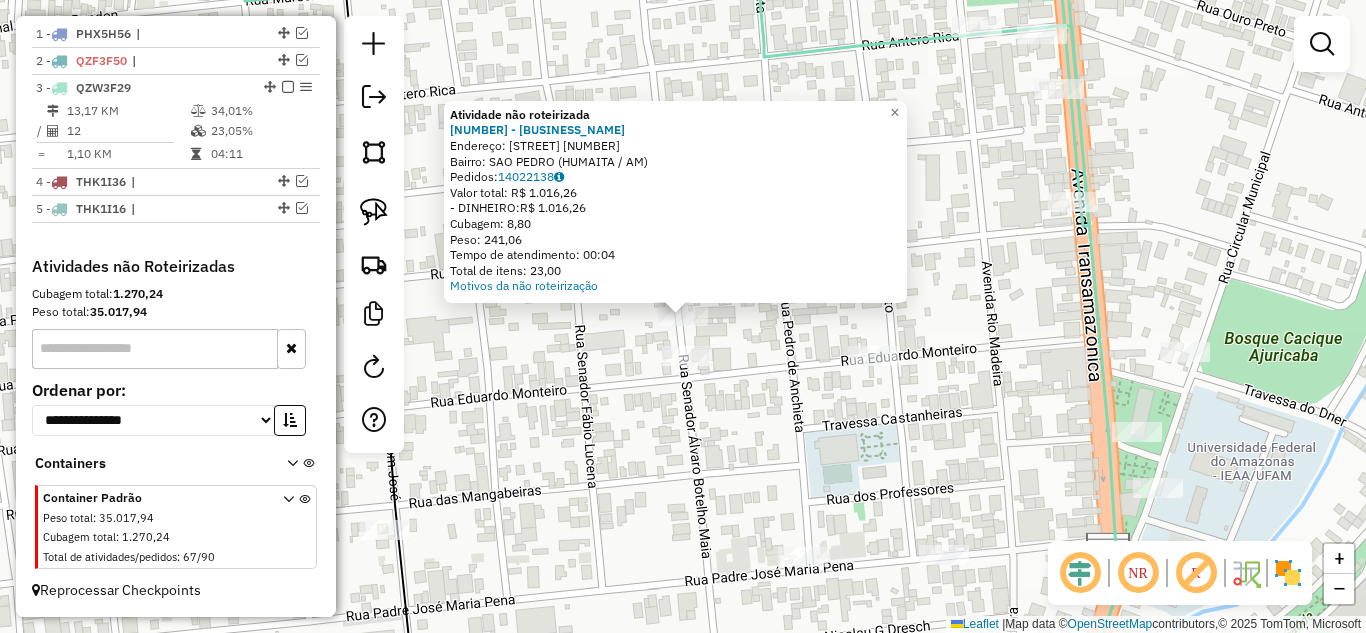 click on "Atividade não roteirizada 492 - COMERCIAL PINHEIRO Endereço: [STREET] [NUMBER] Bairro: [BAIRRO] ([CIDADE] / [STATE]) Pedidos: 14022138 Valor total: R$ 1.016,26 - DINHEIRO: R$ 1.016,26 Cubagem: 8,80 Peso: 241,06 Tempo de atendimento: 00:04 Total de itens: 23,00 Motivos da não roteirização × Janela de atendimento Grade de atendimento Capacidade Transportadoras Veículos Cliente Pedidos Rotas Selecione os dias de semana para filtrar as janelas de atendimento Seg Ter Qua Qui Sex Sáb Dom Informe o período da janela de atendimento: De: Até: Filtrar exatamente a janela do cliente Considerar janela de atendimento padrão Selecione os dias de semana para filtrar as grades de atendimento Seg Ter Qua Qui Sex Sáb Dom Considerar clientes sem dia de atendimento cadastrado Clientes fora do dia de atendimento selecionado Filtrar as atividades entre os valores definidos abaixo: Peso mínimo: Peso máximo: Cubagem mínima: Cubagem máxima: De: Até: +" 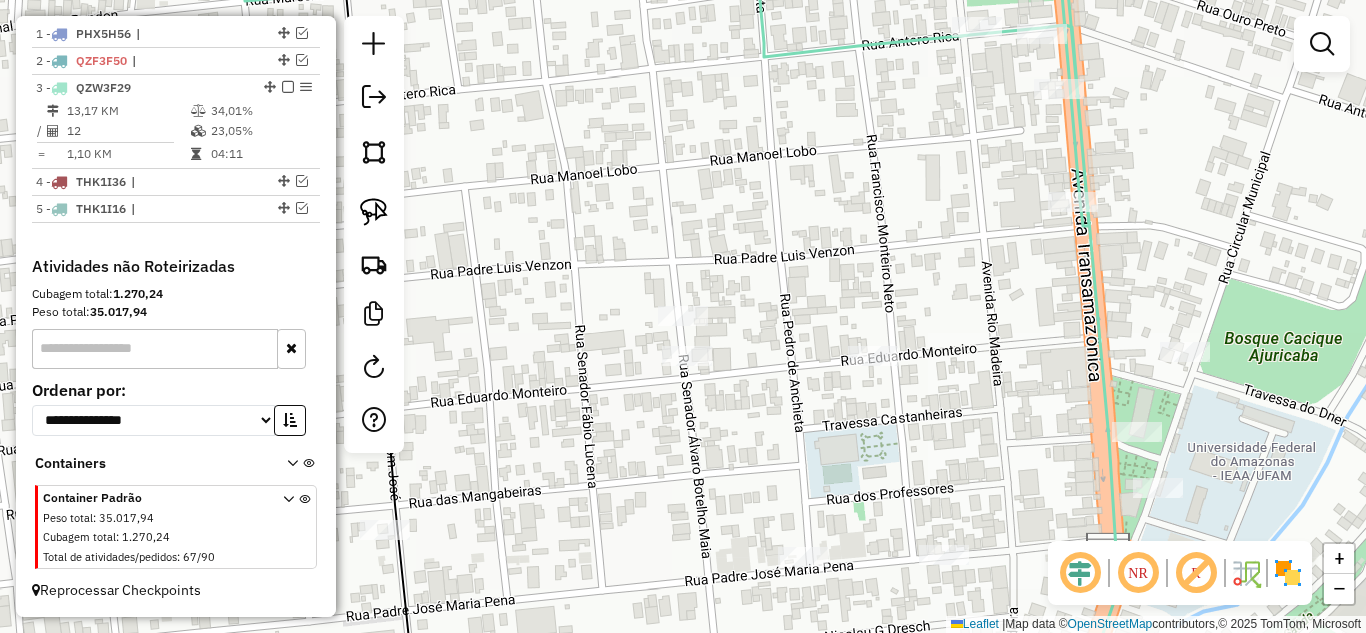 drag, startPoint x: 511, startPoint y: 423, endPoint x: 697, endPoint y: 315, distance: 215.08138 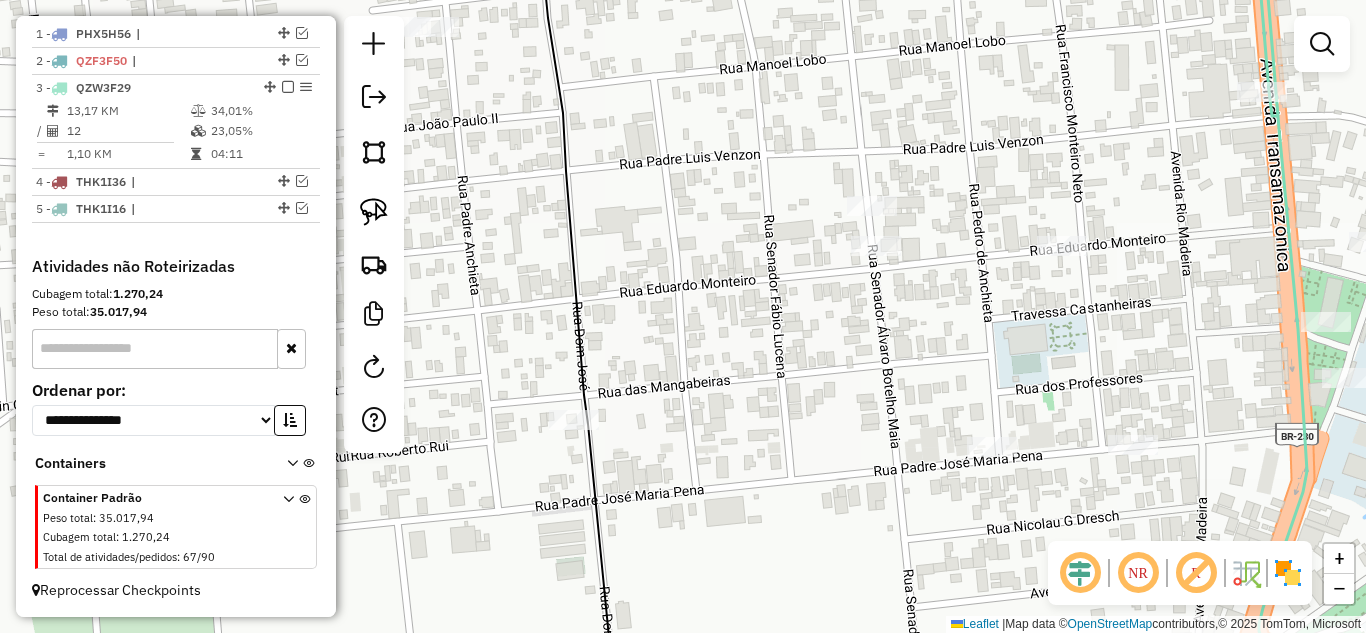 click on "Janela de atendimento Grade de atendimento Capacidade Transportadoras Veículos Cliente Pedidos  Rotas Selecione os dias de semana para filtrar as janelas de atendimento  Seg   Ter   Qua   Qui   Sex   Sáb   Dom  Informe o período da janela de atendimento: De: Até:  Filtrar exatamente a janela do cliente  Considerar janela de atendimento padrão  Selecione os dias de semana para filtrar as grades de atendimento  Seg   Ter   Qua   Qui   Sex   Sáb   Dom   Considerar clientes sem dia de atendimento cadastrado  Clientes fora do dia de atendimento selecionado Filtrar as atividades entre os valores definidos abaixo:  Peso mínimo:   Peso máximo:   Cubagem mínima:   Cubagem máxima:   De:   Até:  Filtrar as atividades entre o tempo de atendimento definido abaixo:  De:   Até:   Considerar capacidade total dos clientes não roteirizados Transportadora: Selecione um ou mais itens Tipo de veículo: Selecione um ou mais itens Veículo: Selecione um ou mais itens Motorista: Selecione um ou mais itens Nome: Rótulo:" 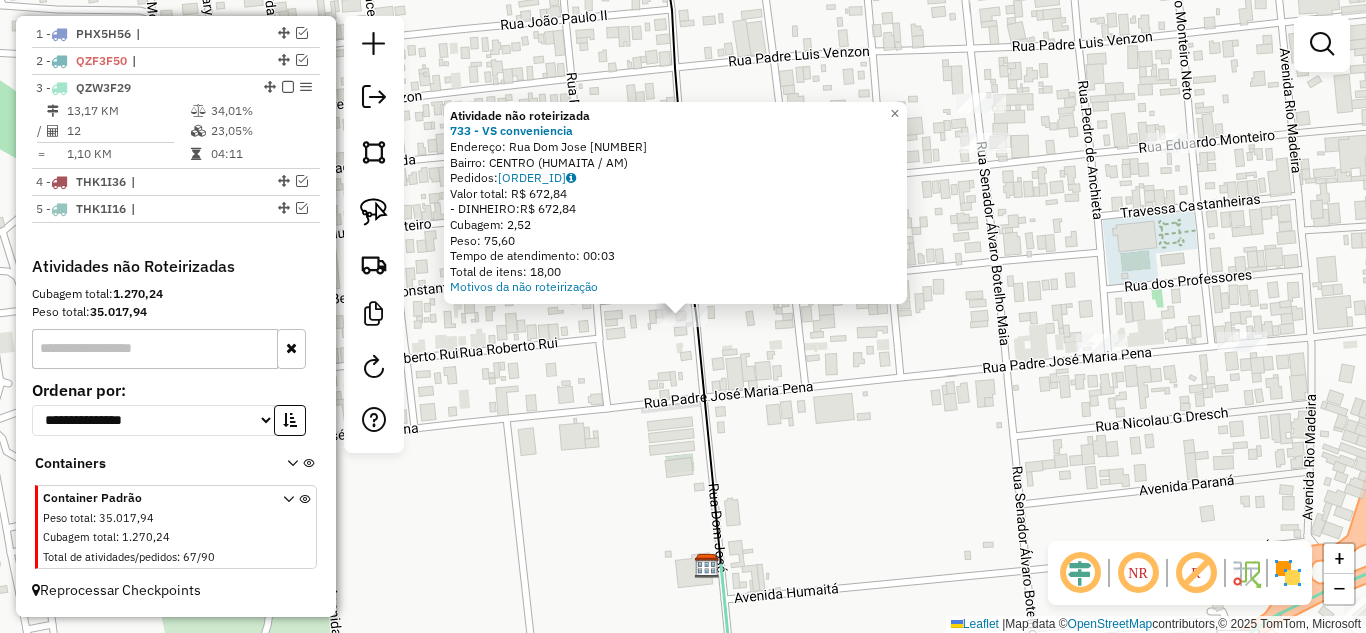 click on "Atividade não roteirizada 733 - VS conveniencia  Endereço:  [STREET_NAME] [NUMBER]   Bairro: [NEIGHBORHOOD] ([CITY] / [STATE])   Pedidos:  [ORDER_ID]   Valor total: R$ [PRICE]   - DINHEIRO:  R$ [PRICE]   Cubagem: [CUBAGE]   Peso: [WEIGHT]   Tempo de atendimento: [TIME]   Total de itens: [ITEMS]  Motivos da não roteirização × Janela de atendimento Grade de atendimento Capacidade Transportadoras Veículos Cliente Pedidos  Rotas Selecione os dias de semana para filtrar as janelas de atendimento  Seg   Ter   Qua   Qui   Sex   Sáb   Dom  Informe o período da janela de atendimento: De: Até:  Filtrar exatamente a janela do cliente  Considerar janela de atendimento padrão  Selecione os dias de semana para filtrar as grades de atendimento  Seg   Ter   Qua   Qui   Sex   Sáb   Dom   Considerar clientes sem dia de atendimento cadastrado  Clientes fora do dia de atendimento selecionado Filtrar as atividades entre os valores definidos abaixo:  Peso mínimo:   Peso máximo:   Cubagem mínima:   Cubagem máxima:   De:   Até:   De:   Até:  De:" 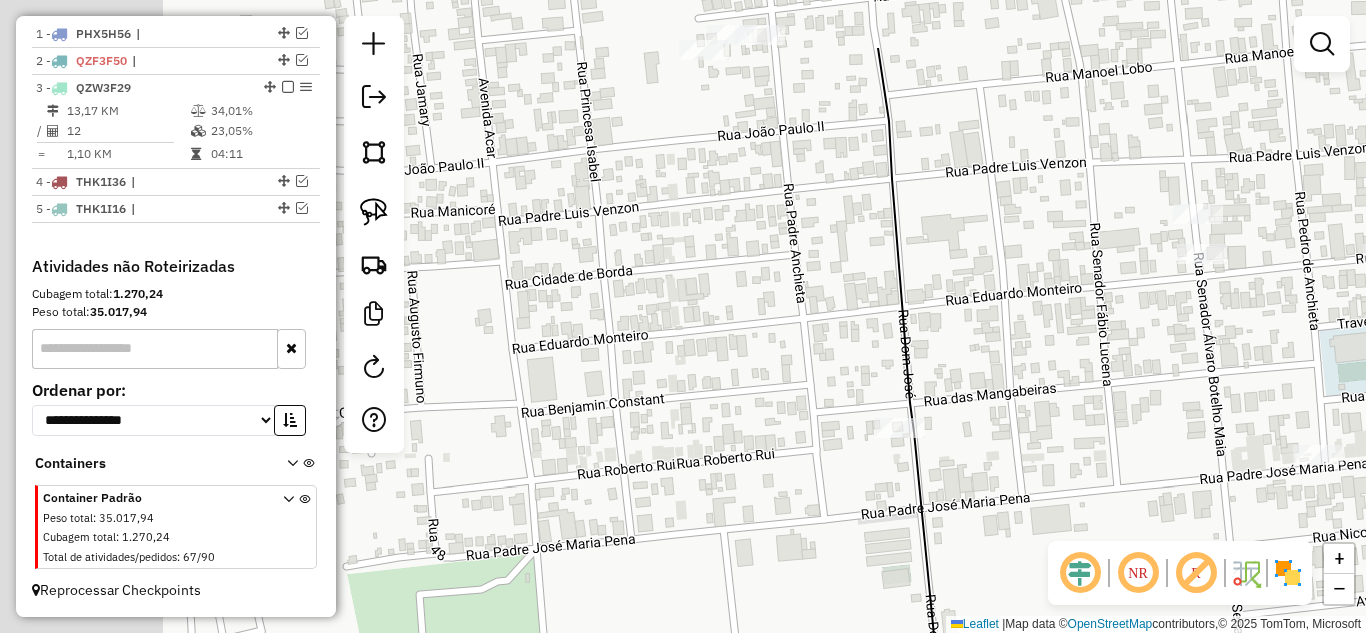 click on "Janela de atendimento Grade de atendimento Capacidade Transportadoras Veículos Cliente Pedidos  Rotas Selecione os dias de semana para filtrar as janelas de atendimento  Seg   Ter   Qua   Qui   Sex   Sáb   Dom  Informe o período da janela de atendimento: De: Até:  Filtrar exatamente a janela do cliente  Considerar janela de atendimento padrão  Selecione os dias de semana para filtrar as grades de atendimento  Seg   Ter   Qua   Qui   Sex   Sáb   Dom   Considerar clientes sem dia de atendimento cadastrado  Clientes fora do dia de atendimento selecionado Filtrar as atividades entre os valores definidos abaixo:  Peso mínimo:   Peso máximo:   Cubagem mínima:   Cubagem máxima:   De:   Até:  Filtrar as atividades entre o tempo de atendimento definido abaixo:  De:   Até:   Considerar capacidade total dos clientes não roteirizados Transportadora: Selecione um ou mais itens Tipo de veículo: Selecione um ou mais itens Veículo: Selecione um ou mais itens Motorista: Selecione um ou mais itens Nome: Rótulo:" 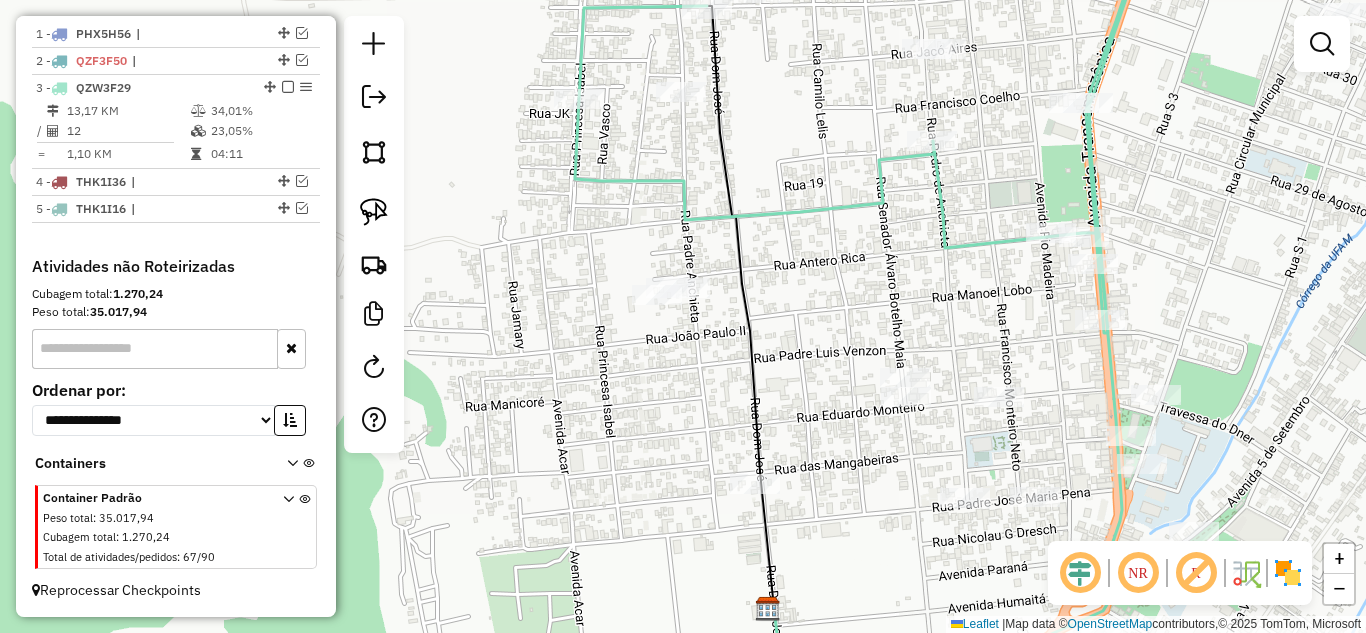 drag, startPoint x: 581, startPoint y: 395, endPoint x: 506, endPoint y: 75, distance: 328.67157 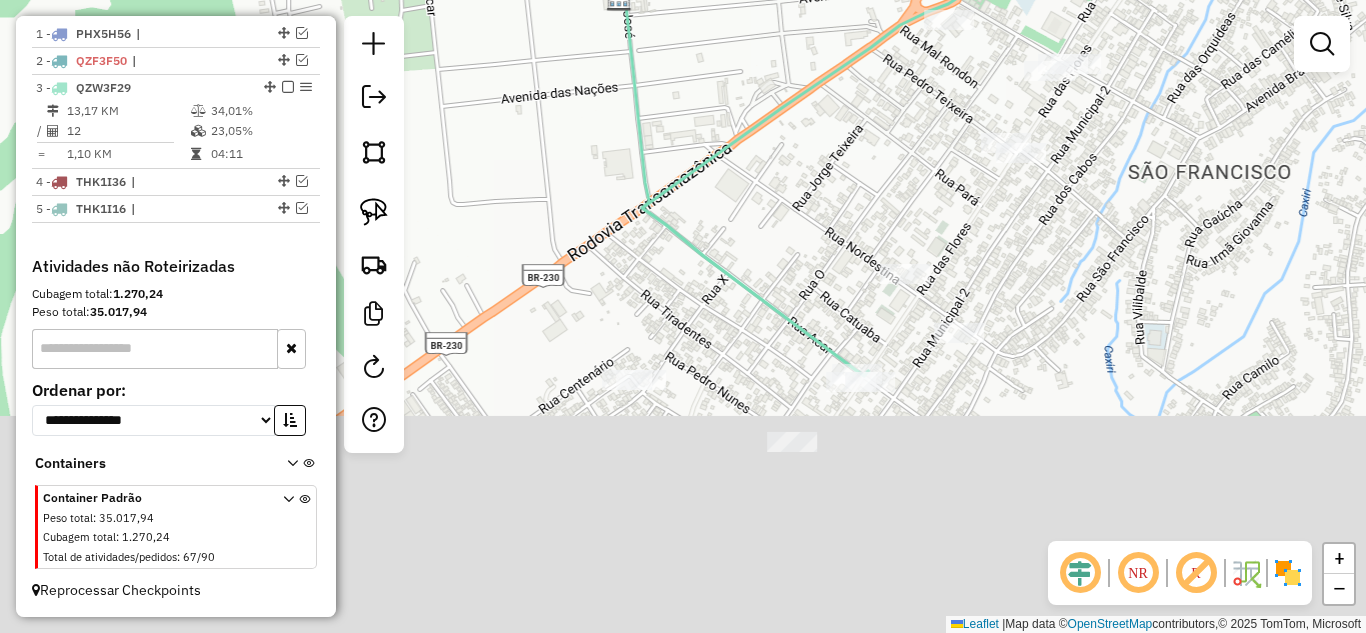 drag, startPoint x: 470, startPoint y: 370, endPoint x: 404, endPoint y: 103, distance: 275.03635 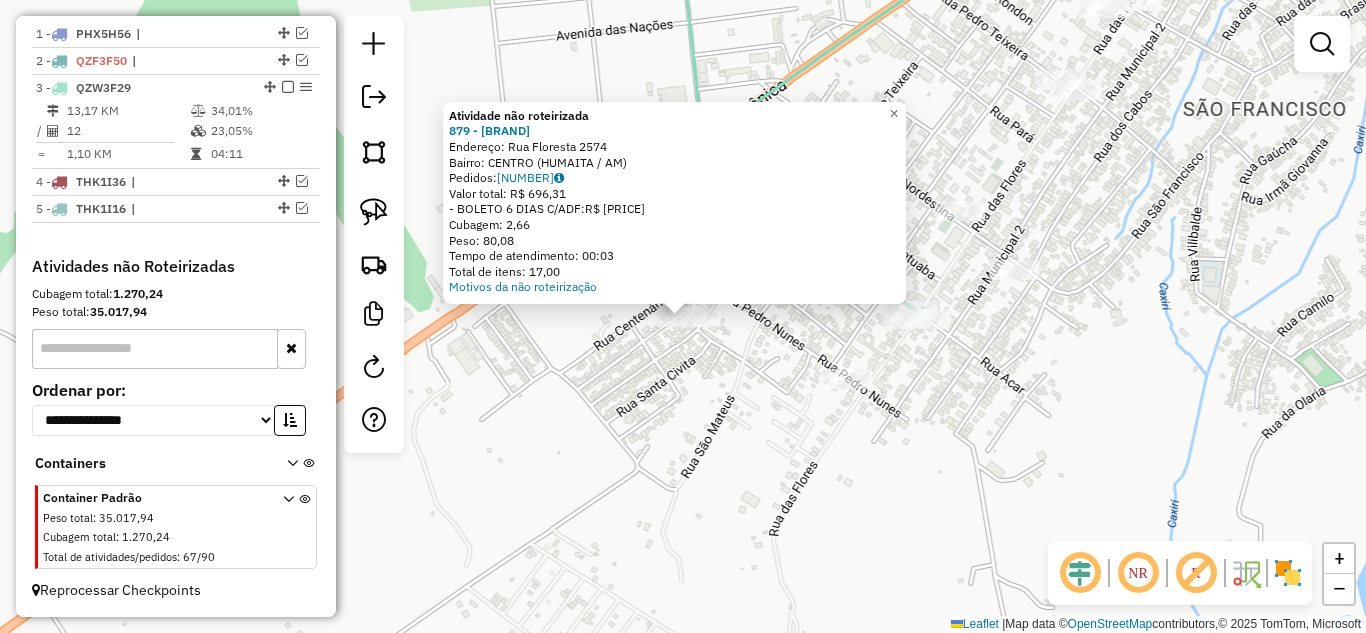 click on "Atividade não roteirizada 879 - Conveniencia Soriano Endereço: Rua Floresta [NUMBER] Bairro: CENTRO ([CITY] / AM) Pedidos: [NUMBER] Valor total: R$ 696,31 - BOLETO 6 DIAS C/ADF: R$ 696,31 Cubagem: 2,66 Peso: 80,08 Tempo de atendimento: 00:03 Total de itens: 17,00 Motivos da não roteirização × Janela de atendimento Grade de atendimento Capacidade Transportadoras Veículos Cliente Pedidos Rotas Selecione os dias de semana para filtrar as janelas de atendimento Seg Ter Qua Qui Sex Sáb Dom Informe o período da janela de atendimento: De: Até: Filtrar exatamente a janela do cliente Considerar janela de atendimento padrão Selecione os dias de semana para filtrar as grades de atendimento Seg Ter Qua Qui Sex Sáb Dom Considerar clientes sem dia de atendimento cadastrado Clientes fora do dia de atendimento selecionado Filtrar as atividades entre os valores definidos abaixo: Peso mínimo: Peso máximo: Cubagem mínima: Cubagem máxima: De: Até: Filtrar as atividades entre o tempo de atendimento definido abaixo: De: Até: Considerar capacidade total dos clientes não roteirizados Transportadora: Selecione um ou mais itens Tipo de veículo: Selecione um ou mais itens Veículo: Selecione um ou mais itens Nome: +" 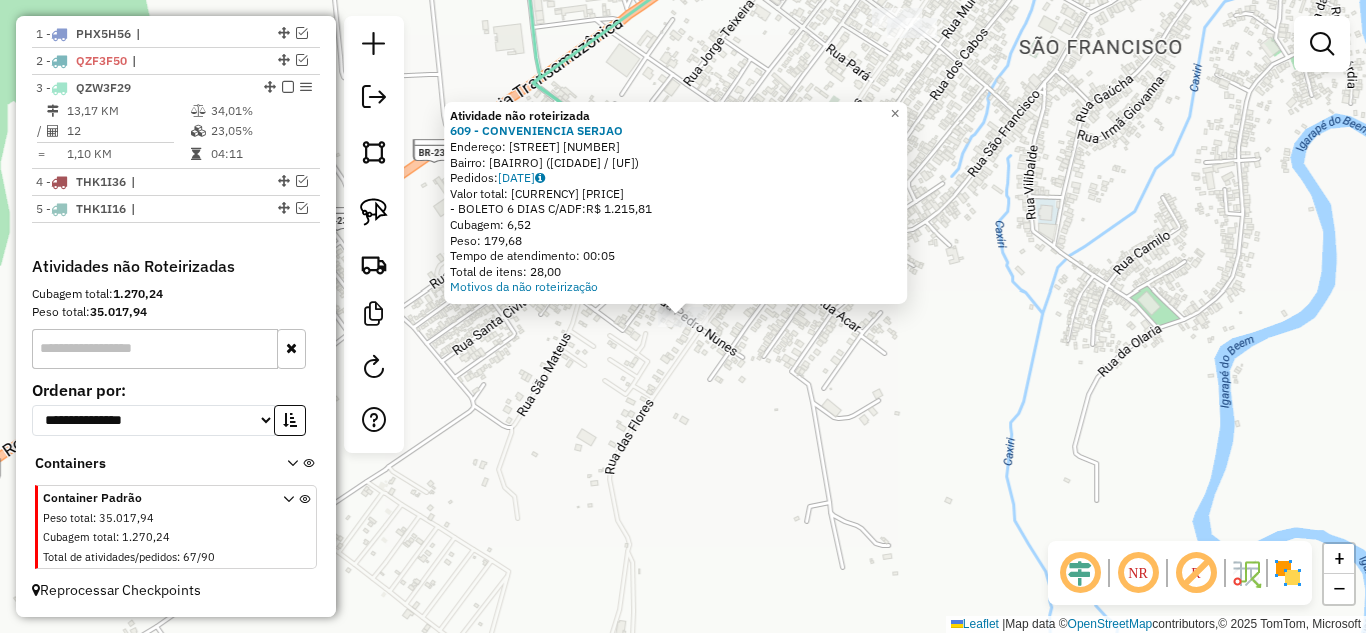 click on "Atividade não roteirizada [NUMBER] - [COMPANY]  Endereço:  [STREET] [NUMBER]   Bairro: [NEIGHBORHOOD] ([CITY] / [STATE])   Pedidos:  [ORDER_ID]   Valor total: R$ [PRICE]   - BOLETO 6 DIAS C/ADF:  R$ [PRICE]   Cubagem: [CUBAGE]   Peso: [WEIGHT]   Tempo de atendimento: [TIME]   Total de itens: [ITEMS]  Motivos da não roteirização × Janela de atendimento Grade de atendimento Capacidade Transportadoras Veículos Cliente Pedidos  Rotas Selecione os dias de semana para filtrar as janelas de atendimento  Seg   Ter   Qua   Qui   Sex   Sáb   Dom  Informe o período da janela de atendimento: De: Até:  Filtrar exatamente a janela do cliente  Considerar janela de atendimento padrão  Selecione os dias de semana para filtrar as grades de atendimento  Seg   Ter   Qua   Qui   Sex   Sáb   Dom   Considerar clientes sem dia de atendimento cadastrado  Peso mínimo:   Peso máximo:   Cubagem mínima:   Cubagem máxima:   De:" 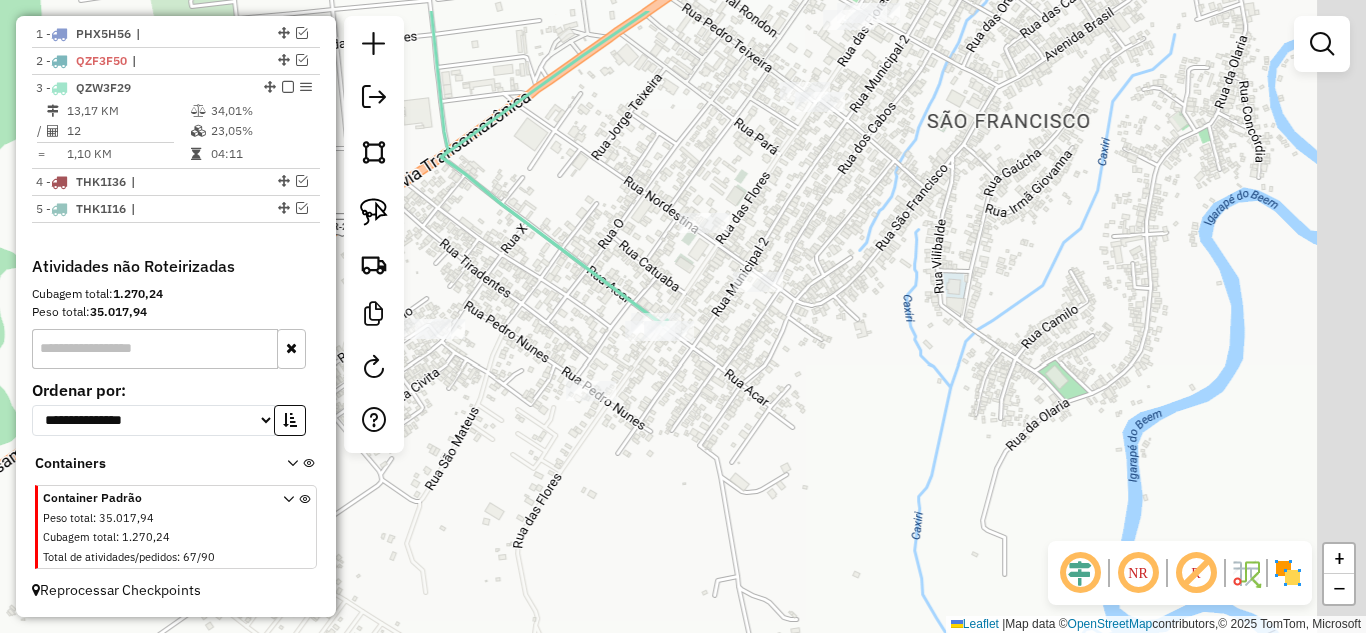 drag, startPoint x: 819, startPoint y: 335, endPoint x: 727, endPoint y: 387, distance: 105.67876 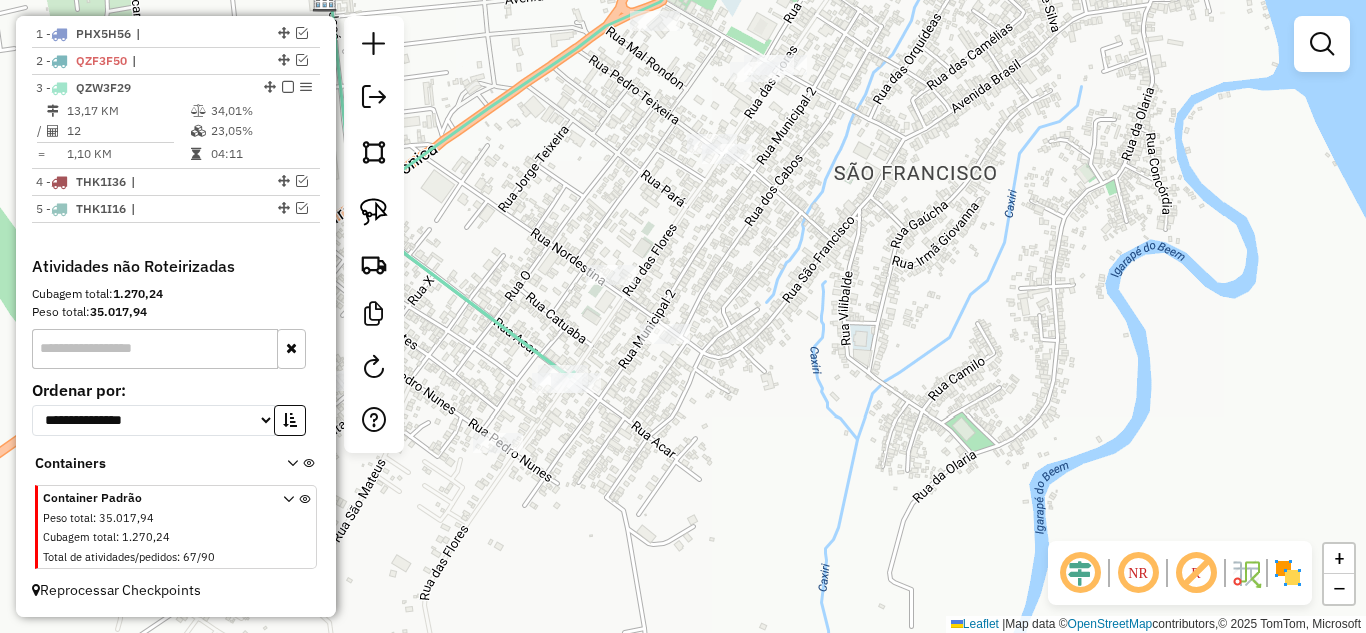 drag, startPoint x: 638, startPoint y: 315, endPoint x: 650, endPoint y: 322, distance: 13.892444 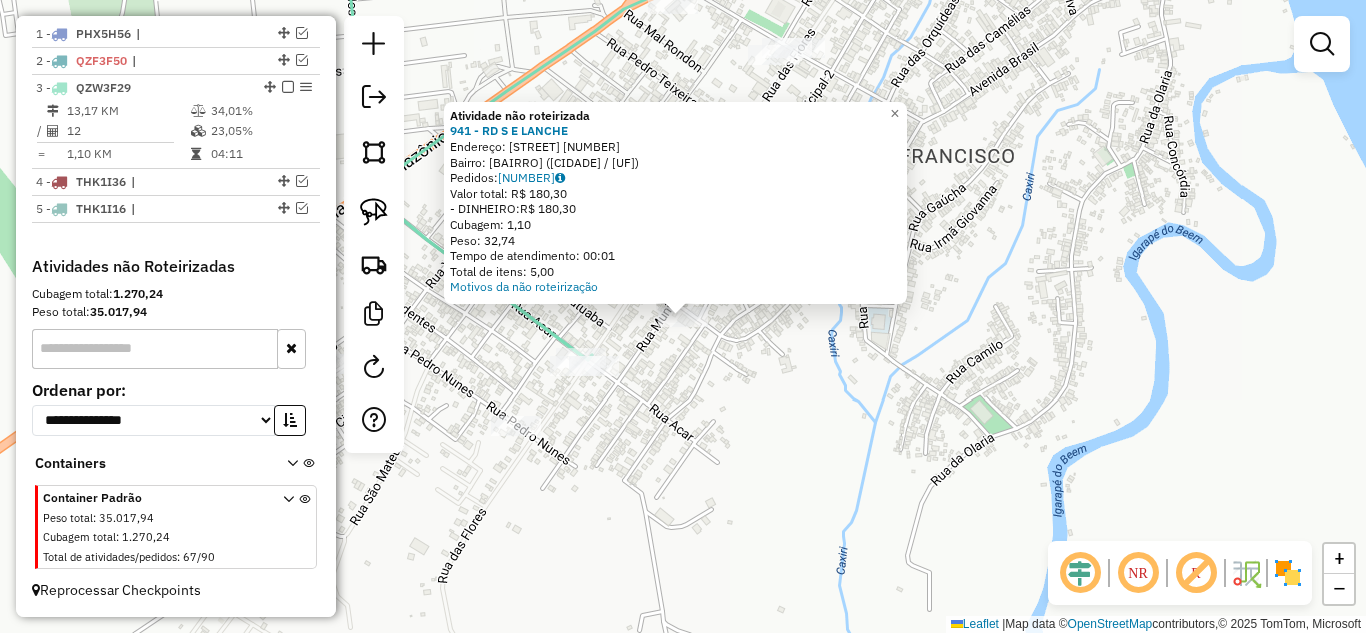 click on "Atividade não roteirizada 941 - RD S E LANCHE  Endereço:  [STREET_NAME] [NUMBER]   Bairro: [NEIGHBORHOOD] ([CITY] / [STATE])   Pedidos:  [ORDER_ID]   Valor total: R$ [PRICE]   - DINHEIRO:  R$ [PRICE]   Cubagem: [CUBAGE]   Peso: [WEIGHT]   Tempo de atendimento: [TIME]   Total de itens: [ITEMS]  Motivos da não roteirização × Janela de atendimento Grade de atendimento Capacidade Transportadoras Veículos Cliente Pedidos  Rotas Selecione os dias de semana para filtrar as janelas de atendimento  Seg   Ter   Qua   Qui   Sex   Sáb   Dom  Informe o período da janela de atendimento: De: Até:  Filtrar exatamente a janela do cliente  Considerar janela de atendimento padrão  Selecione os dias de semana para filtrar as grades de atendimento  Seg   Ter   Qua   Qui   Sex   Sáb   Dom   Considerar clientes sem dia de atendimento cadastrado  Clientes fora do dia de atendimento selecionado Filtrar as atividades entre os valores definidos abaixo:  Peso mínimo:   Peso máximo:   Cubagem mínima:   Cubagem máxima:   De:   Até:   De:  Nome:" 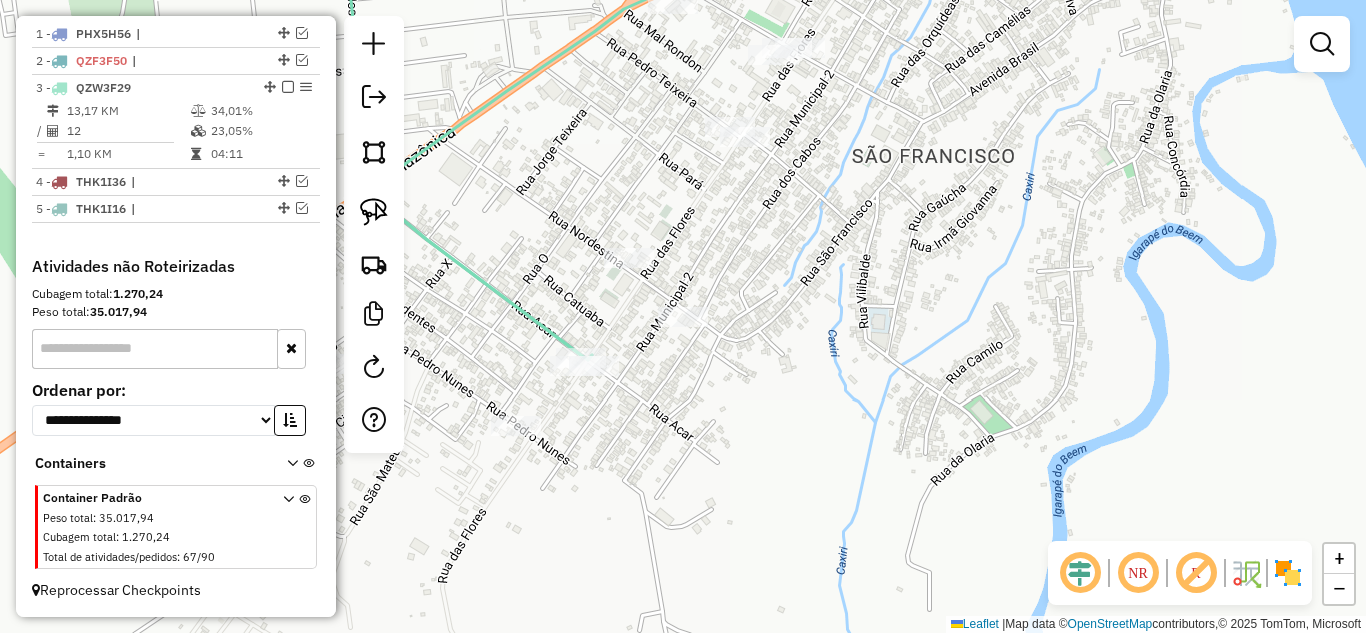 click on "Janela de atendimento Grade de atendimento Capacidade Transportadoras Veículos Cliente Pedidos  Rotas Selecione os dias de semana para filtrar as janelas de atendimento  Seg   Ter   Qua   Qui   Sex   Sáb   Dom  Informe o período da janela de atendimento: De: Até:  Filtrar exatamente a janela do cliente  Considerar janela de atendimento padrão  Selecione os dias de semana para filtrar as grades de atendimento  Seg   Ter   Qua   Qui   Sex   Sáb   Dom   Considerar clientes sem dia de atendimento cadastrado  Clientes fora do dia de atendimento selecionado Filtrar as atividades entre os valores definidos abaixo:  Peso mínimo:   Peso máximo:   Cubagem mínima:   Cubagem máxima:   De:   Até:  Filtrar as atividades entre o tempo de atendimento definido abaixo:  De:   Até:   Considerar capacidade total dos clientes não roteirizados Transportadora: Selecione um ou mais itens Tipo de veículo: Selecione um ou mais itens Veículo: Selecione um ou mais itens Motorista: Selecione um ou mais itens Nome: Rótulo:" 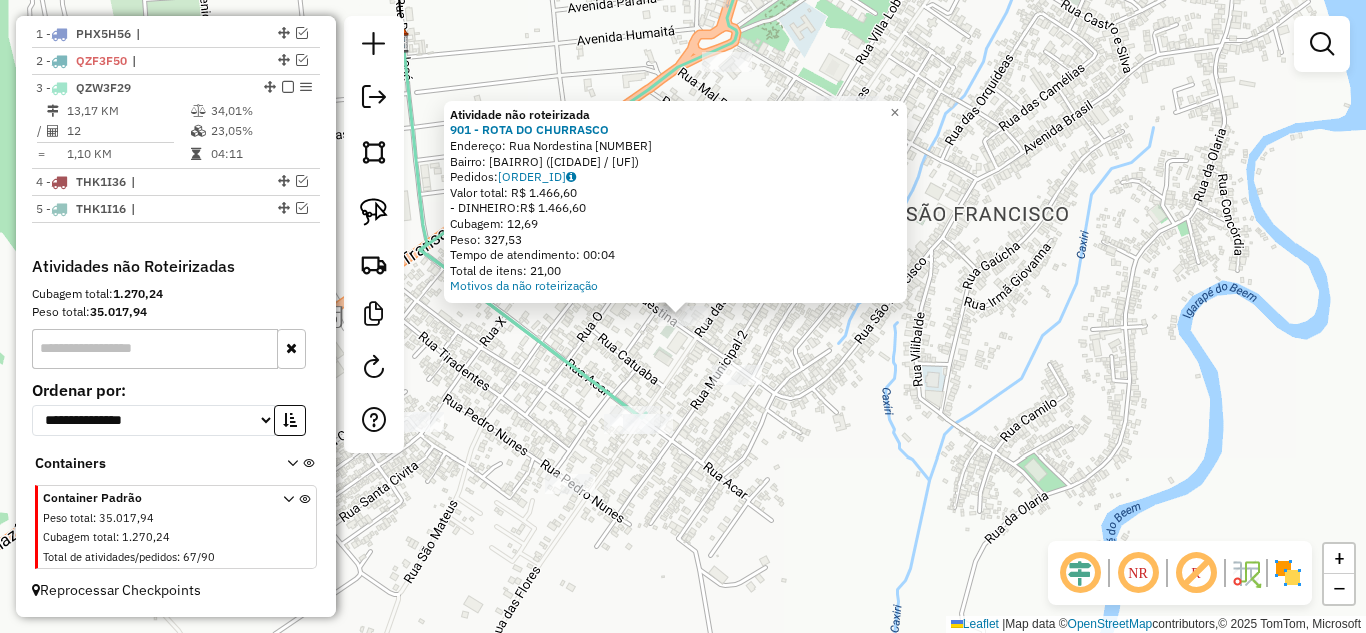 click on "Atividade não roteirizada 901 - ROTA DO CHURRASCO Endereço: [STREET] [NUMBER] Bairro: [BAIRRO] ([CIDADE] / [STATE]) Pedidos: 14021958 Valor total: R$ 1.466,60 - DINHEIRO: R$ 1.466,60 Cubagem: 12,69 Peso: 327,53 Tempo de atendimento: 00:04 Total de itens: 21,00 Motivos da não roteirização × Janela de atendimento Grade de atendimento Capacidade Transportadoras Veículos Cliente Pedidos Rotas Selecione os dias de semana para filtrar as janelas de atendimento Seg Ter Qua Qui Sex Sáb Dom Informe o período da janela de atendimento: De: Até: Filtrar exatamente a janela do cliente Considerar janela de atendimento padrão Selecione os dias de semana para filtrar as grades de atendimento Seg Ter Qua Qui Sex Sáb Dom Considerar clientes sem dia de atendimento cadastrado Clientes fora do dia de atendimento selecionado Filtrar as atividades entre os valores definidos abaixo: Peso mínimo: Peso máximo: Cubagem mínima: Cubagem máxima: De: Até:" 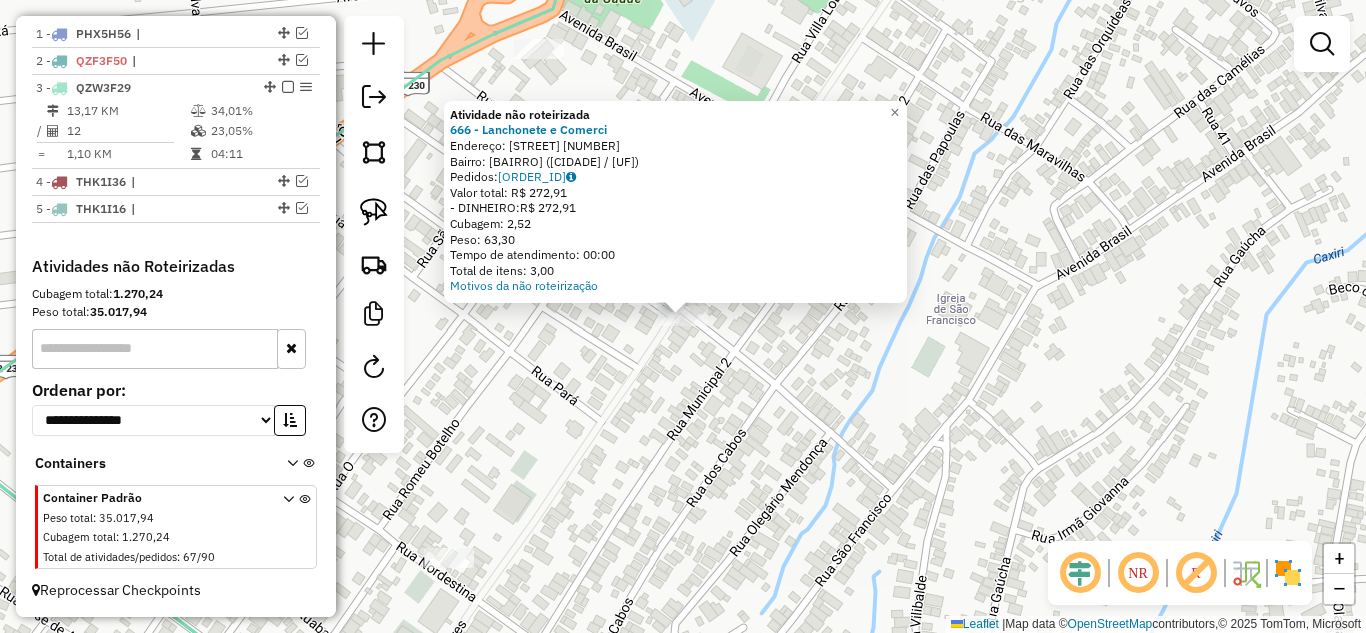 click on "Atividade não roteirizada [NUMBER] - Lanchonete e Comerci  Endereço:  [STREET] [NUMBER]   Bairro: [NEIGHBORHOOD] ([CITY] / [STATE])   Pedidos:  [ORDER_ID]   Valor total: R$ [PRICE]   - DINHEIRO:  R$ [PRICE]   Cubagem: [CUBAGE]   Peso: [WEIGHT]   Tempo de atendimento: 00:00   Total de itens: [ITEMS]  Motivos da não roteirização × Janela de atendimento Grade de atendimento Capacidade Transportadoras Veículos Cliente Pedidos  Rotas Selecione os dias de semana para filtrar as janelas de atendimento  Seg   Ter   Qua   Qui   Sex   Sáb   Dom  Informe o período da janela de atendimento: De: Até:  Filtrar exatamente a janela do cliente  Considerar janela de atendimento padrão  Selecione os dias de semana para filtrar as grades de atendimento  Seg   Ter   Qua   Qui   Sex   Sáb   Dom   Considerar clientes sem dia de atendimento cadastrado  Clientes fora do dia de atendimento selecionado Filtrar as atividades entre os valores definidos abaixo:  Peso mínimo:   Peso máximo:   Cubagem mínima:   Cubagem máxima:   De:   Até:" 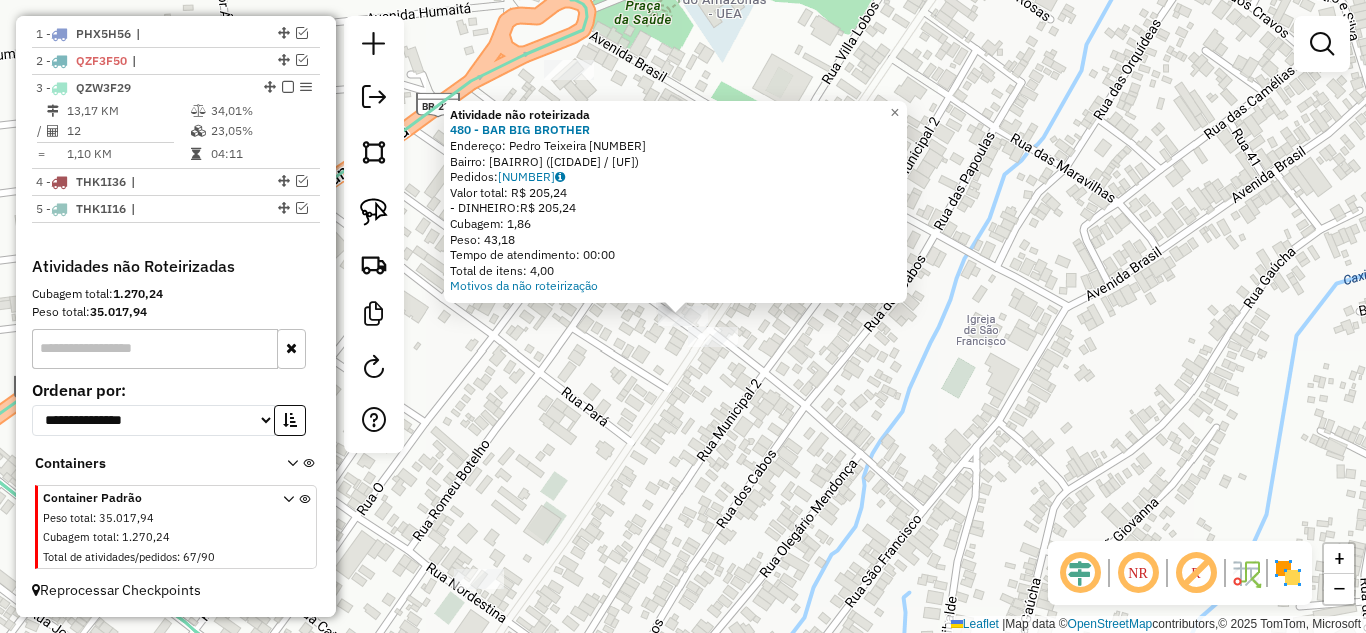click on "Atividade não roteirizada [NUMBER] - BAR BIG BROTHER Endereço: Pedro Teixeira [NUMBER] Bairro: SAO CRISTOVAO (HUMAITA / [STATE]) Pedidos: [ORDER_ID] Valor total: R$ [PRICE] - DINHEIRO: R$ [PRICE] Cubagem: [CUBAGE] Peso: [WEIGHT] Tempo de atendimento: [TIME] Total de itens: [ITEMS] Motivos da não roteirização × Janela de atendimento Grade de atendimento Capacidade Transportadoras Veículos Cliente Pedidos Rotas Selecione os dias de semana para filtrar as janelas de atendimento Seg Ter Qua Qui Sex Sáb Dom Informe o período da janela de atendimento: De: [TIME] Até: [TIME] Filtrar exatamente a janela do cliente Considerar janela de atendimento padrão Selecione os dias de semana para filtrar as grades de atendimento Seg Ter Qua Qui Sex Sáb Dom Considerar clientes sem dia de atendimento cadastrado Clientes fora do dia de atendimento selecionado Filtrar as atividades entre os valores definidos abaixo: Peso mínimo: Peso máximo: Cubagem mínima: Cubagem máxima: De: Até: De:" 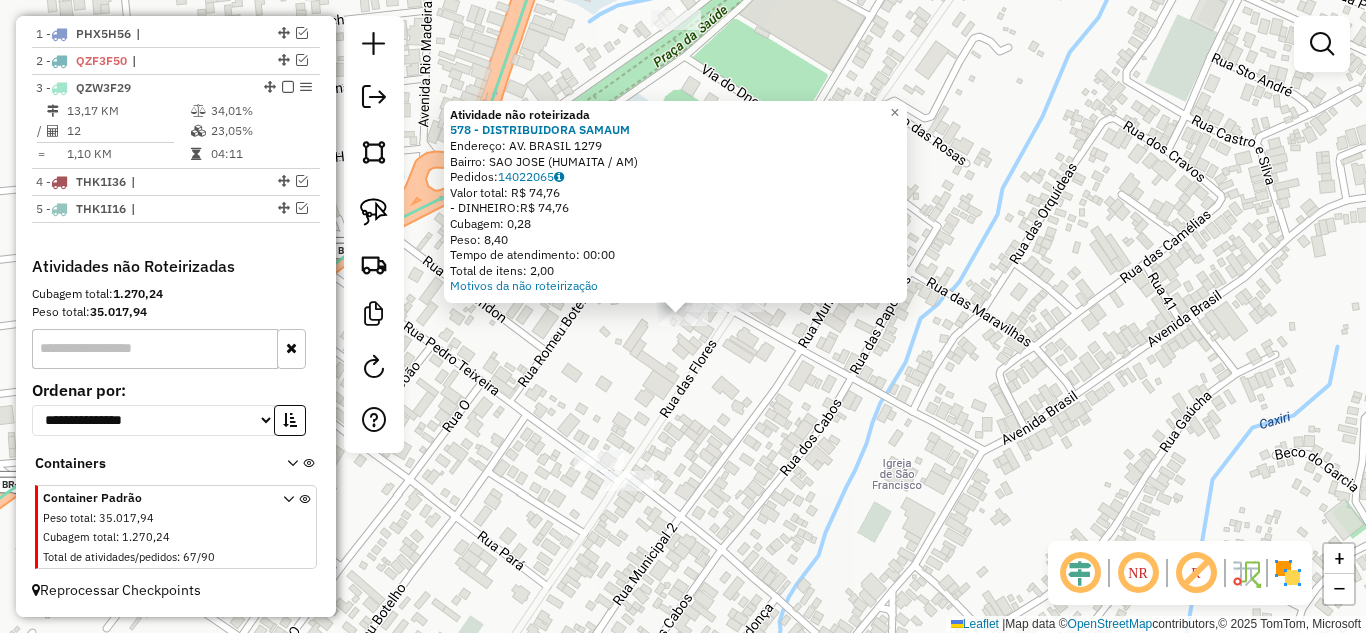 click on "Atividade não roteirizada 578 - [COMPANY] Endereço: AV. BRASIL [NUMBER] Bairro: [NEIGHBORHOOD] ([DISTRICT] / [STATE]) Pedidos: [ORDER_ID] Valor total: [CURRENCY] [PRICE] - DINHEIRO: [CURRENCY] [PRICE] Cubagem: [PRICE] Peso: [PRICE] Tempo de atendimento: [TIME] Total de itens: [PRICE] Motivos da não roteirização × Janela de atendimento Grade de atendimento Capacidade Transportadoras Veículos Cliente Pedidos Rotas Selecione os dias de semana para filtrar as janelas de atendimento Seg Ter Qua Qui Sex Sáb Dom Informe o período da janela de atendimento: De: Até: Filtrar exatamente a janela do cliente Considerar janela de atendimento padrão Selecione os dias de semana para filtrar as grades de atendimento Seg Ter Qua Qui Sex Sáb Dom Considerar clientes sem dia de atendimento cadastrado Clientes fora do dia de atendimento selecionado Filtrar as atividades entre os valores definidos abaixo: Peso mínimo: Peso máximo: Cubagem mínima: Cubagem máxima: De: Até: De: Até:" 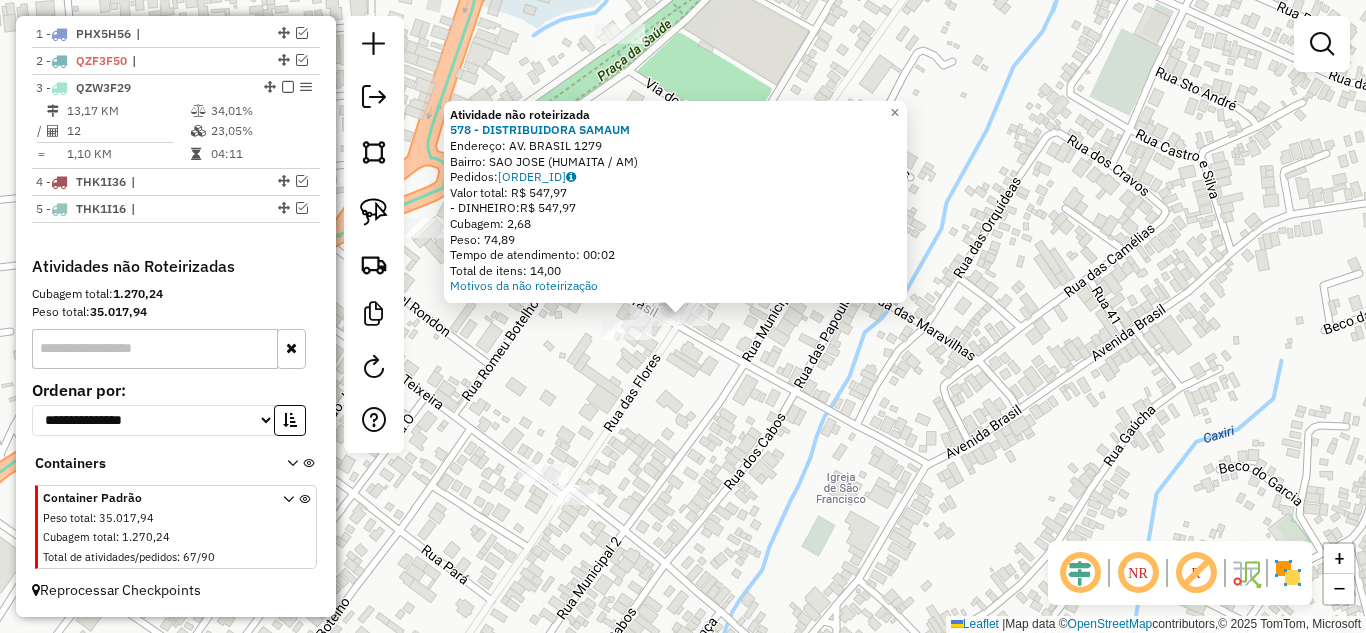 click on "Atividade não roteirizada 578 - [COMPANY] Endereço: AV. BRASIL [NUMBER] Bairro: [NEIGHBORHOOD] ([DISTRICT] / [STATE]) Pedidos: [ORDER_ID] Valor total: [CURRENCY] [PRICE] - DINHEIRO: [CURRENCY] [PRICE] Cubagem: [PRICE] Peso: [PRICE] Tempo de atendimento: [TIME] Total de itens: [PRICE] Motivos da não roteirização × Janela de atendimento Grade de atendimento Capacidade Transportadoras Veículos Cliente Pedidos Rotas Selecione os dias de semana para filtrar as janelas de atendimento Seg Ter Qua Qui Sex Sáb Dom Informe o período da janela de atendimento: De: Até: Filtrar exatamente a janela do cliente Considerar janela de atendimento padrão Selecione os dias de semana para filtrar as grades de atendimento Seg Ter Qua Qui Sex Sáb Dom Considerar clientes sem dia de atendimento cadastrado Clientes fora do dia de atendimento selecionado Filtrar as atividades entre os valores definidos abaixo: Peso mínimo: Peso máximo: Cubagem mínima: Cubagem máxima: De: Até: De: Nome:" 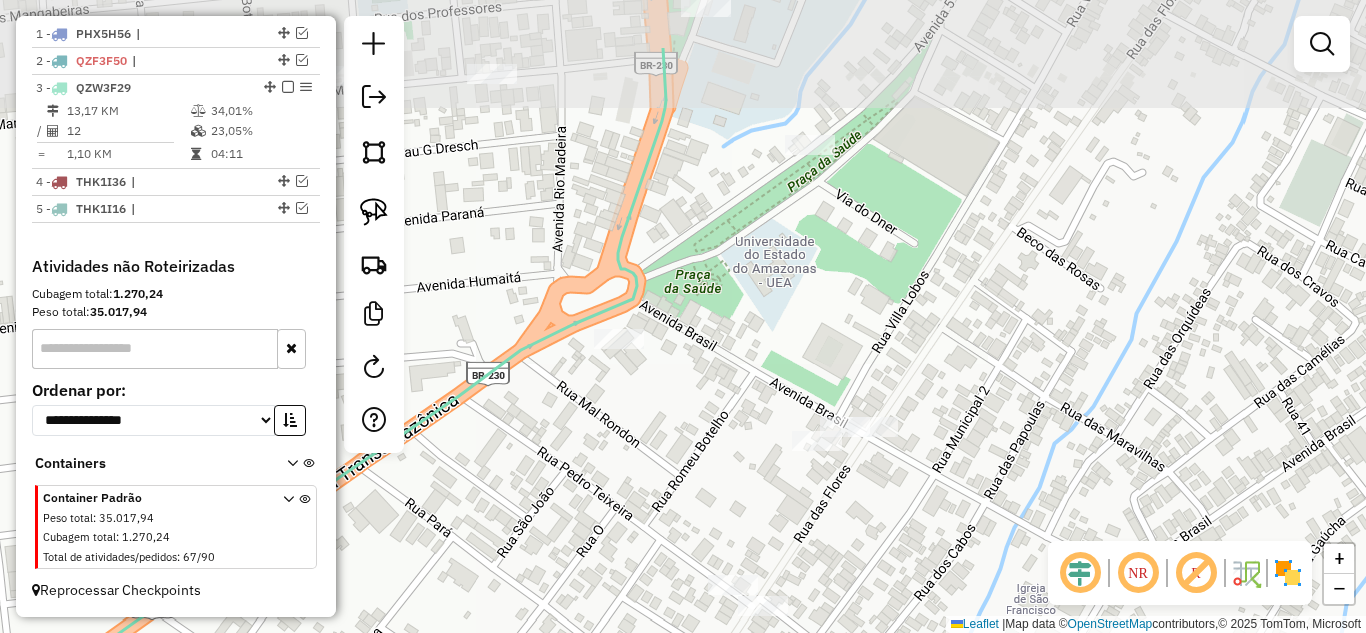 click on "Janela de atendimento Grade de atendimento Capacidade Transportadoras Veículos Cliente Pedidos  Rotas Selecione os dias de semana para filtrar as janelas de atendimento  Seg   Ter   Qua   Qui   Sex   Sáb   Dom  Informe o período da janela de atendimento: De: Até:  Filtrar exatamente a janela do cliente  Considerar janela de atendimento padrão  Selecione os dias de semana para filtrar as grades de atendimento  Seg   Ter   Qua   Qui   Sex   Sáb   Dom   Considerar clientes sem dia de atendimento cadastrado  Clientes fora do dia de atendimento selecionado Filtrar as atividades entre os valores definidos abaixo:  Peso mínimo:   Peso máximo:   Cubagem mínima:   Cubagem máxima:   De:   Até:  Filtrar as atividades entre o tempo de atendimento definido abaixo:  De:   Até:   Considerar capacidade total dos clientes não roteirizados Transportadora: Selecione um ou mais itens Tipo de veículo: Selecione um ou mais itens Veículo: Selecione um ou mais itens Motorista: Selecione um ou mais itens Nome: Rótulo:" 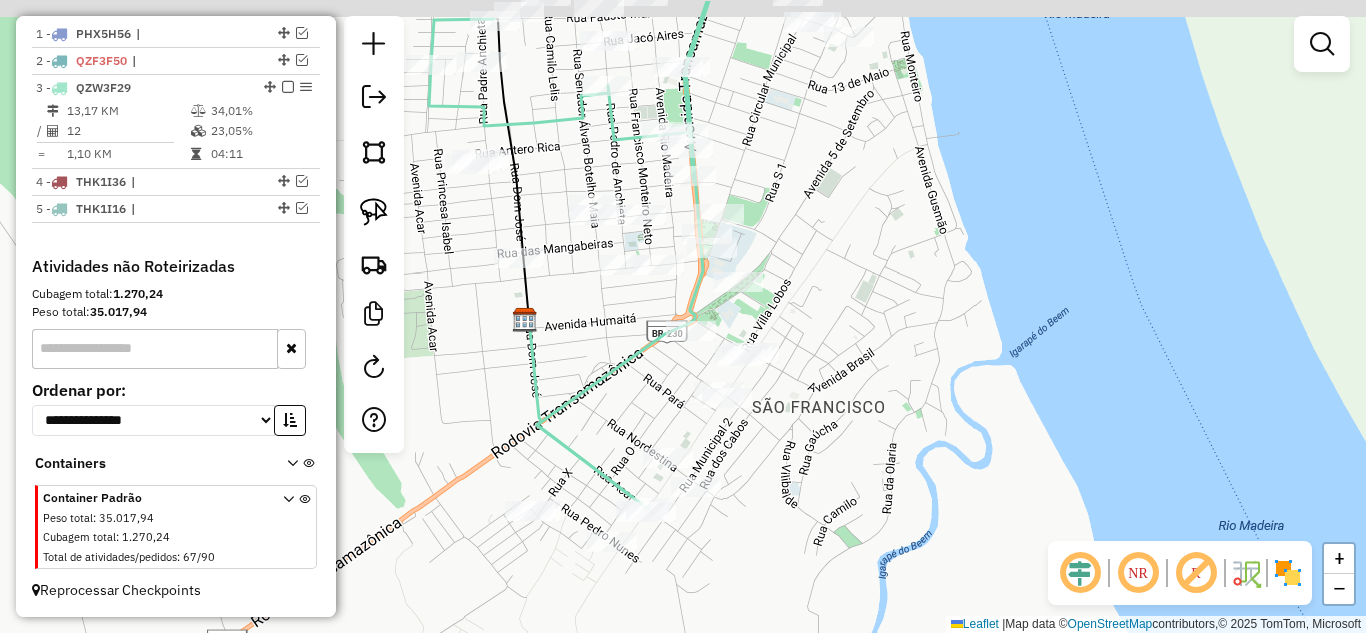 drag, startPoint x: 884, startPoint y: 202, endPoint x: 979, endPoint y: 422, distance: 239.63513 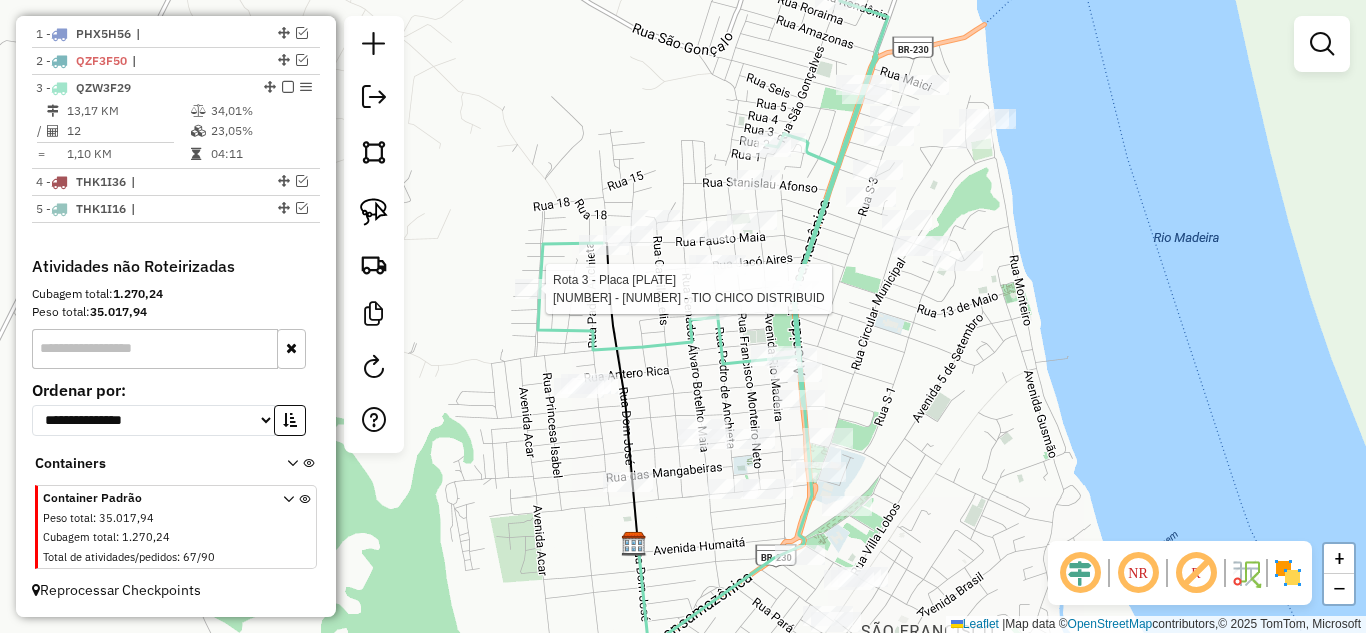 select on "**********" 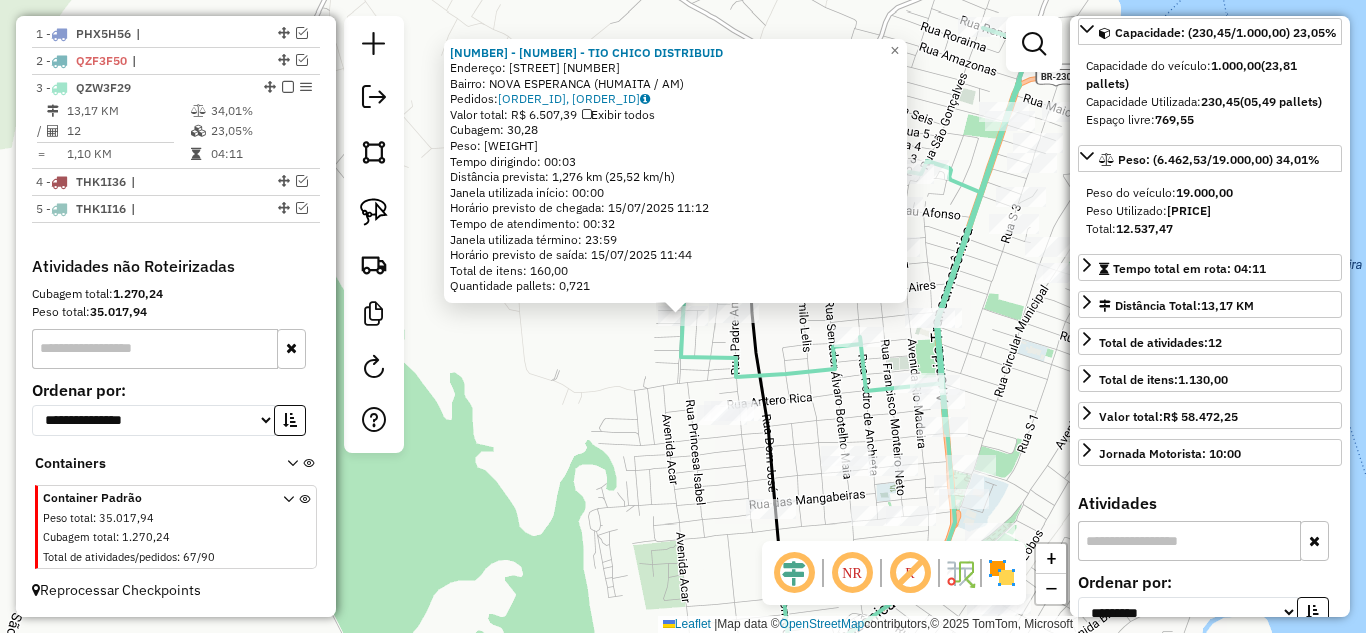 scroll, scrollTop: 100, scrollLeft: 0, axis: vertical 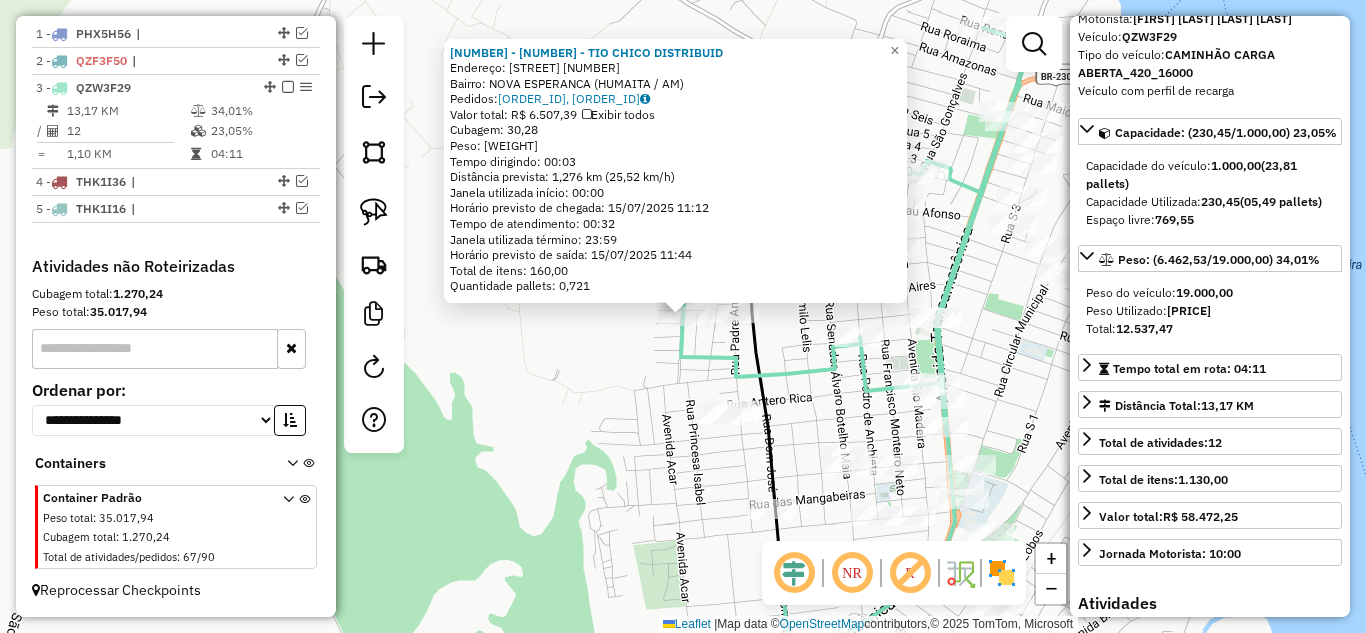 click on "777 - TIO CHICO DISTRIBUID Endereço: PRINCESA ISABEL [NUMBER] Bairro: SAO DOMINGOS SAVIO (HUMAITA / [STATE]) Pedidos: [ORDER_ID], [ORDER_ID] Valor total: R$ [PRICE] Exibir todos Cubagem: [CUBAGE] Peso: [WEIGHT] Tempo dirigindo: [TIME] Distância prevista: [DISTANCE] km ([SPEED] km/h) Janela utilizada início: [TIME] Horário previsto de chegada: [DATE] [TIME] Tempo de atendimento: [TIME] Janela utilizada término: [TIME] Horário previsto de saída: [DATE] [TIME] Total de itens: [ITEMS] Quantidade pallets: [PALLETS] × Janela de atendimento Grade de atendimento Capacidade Transportadoras Veículos Cliente Pedidos Rotas Selecione os dias de semana para filtrar as janelas de atendimento Seg Ter Qua Qui Sex Sáb Dom Informe o período da janela de atendimento: De: [TIME] Até: [TIME] Filtrar exatamente a janela do cliente Considerar janela de atendimento padrão Selecione os dias de semana para filtrar as grades de atendimento Seg Ter Qua Qui Sex Sáb Dom Peso mínimo: Peso máximo: De:" 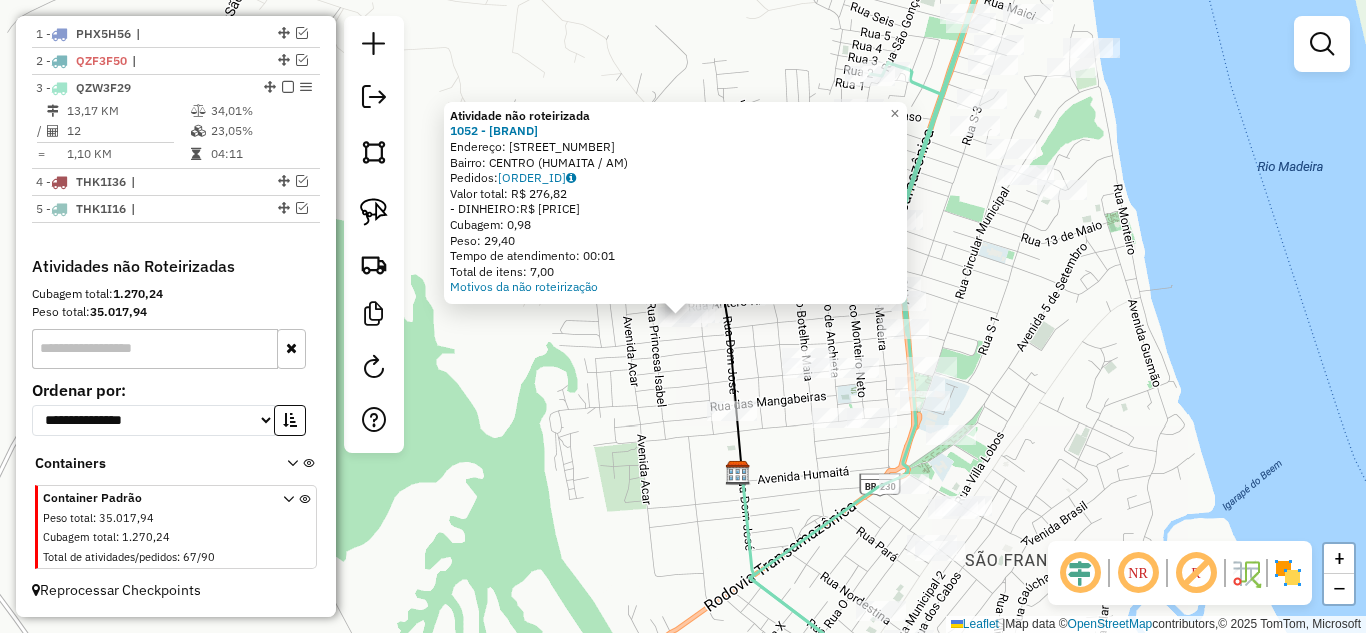 click on "Atividade não roteirizada 1052 - DISTRIBUIDORA AF  Endereço:  S1 [NUMBER]   Bairro: CENTRO ([CITY] / AM)   Pedidos:  14022006   Valor total: R$ [PRICE]   - DINHEIRO:  R$ [PRICE]   Cubagem: [CUBAGE]   Peso: [WEIGHT]   Tempo de atendimento: [TIME]   Total de itens: [ITEMS]  Motivos da não roteirização × Janela de atendimento Grade de atendimento Capacidade Transportadoras Veículos Cliente Pedidos  Rotas Selecione os dias de semana para filtrar as janelas de atendimento  Seg   Ter   Qua   Qui   Sex   Sáb   Dom  Informe o período da janela de atendimento: De: Até:  Filtrar exatamente a janela do cliente  Considerar janela de atendimento padrão  Selecione os dias de semana para filtrar as grades de atendimento  Seg   Ter   Qua   Qui   Sex   Sáb   Dom   Considerar clientes sem dia de atendimento cadastrado  Clientes fora do dia de atendimento selecionado Filtrar as atividades entre os valores definidos abaixo:  Peso mínimo:   Peso máximo:   Cubagem mínima:   Cubagem máxima:   De:   Até:   De:   Até:  Veículo: +" 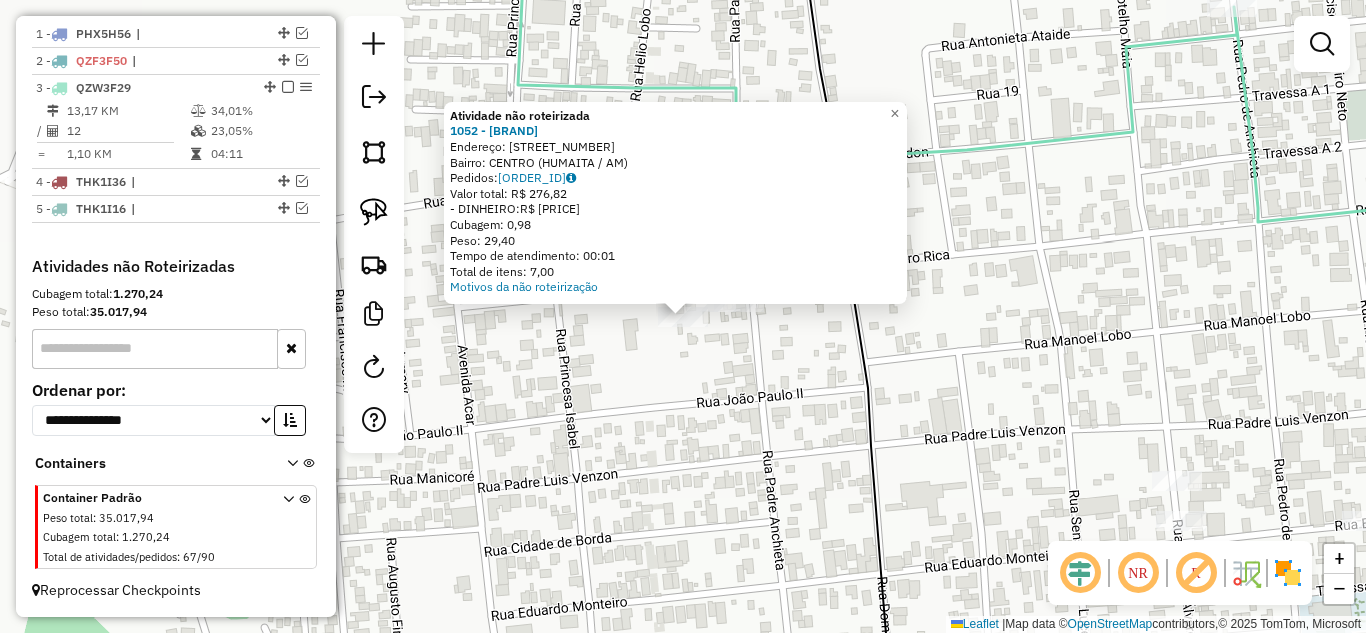 click on "Atividade não roteirizada 1052 - DISTRIBUIDORA AF  Endereço:  S1 [NUMBER]   Bairro: CENTRO ([CITY] / AM)   Pedidos:  14022006   Valor total: R$ [PRICE]   - DINHEIRO:  R$ [PRICE]   Cubagem: [CUBAGE]   Peso: [WEIGHT]   Tempo de atendimento: [TIME]   Total de itens: [ITEMS]  Motivos da não roteirização × Janela de atendimento Grade de atendimento Capacidade Transportadoras Veículos Cliente Pedidos  Rotas Selecione os dias de semana para filtrar as janelas de atendimento  Seg   Ter   Qua   Qui   Sex   Sáb   Dom  Informe o período da janela de atendimento: De: Até:  Filtrar exatamente a janela do cliente  Considerar janela de atendimento padrão  Selecione os dias de semana para filtrar as grades de atendimento  Seg   Ter   Qua   Qui   Sex   Sáb   Dom   Considerar clientes sem dia de atendimento cadastrado  Clientes fora do dia de atendimento selecionado Filtrar as atividades entre os valores definidos abaixo:  Peso mínimo:   Peso máximo:   Cubagem mínima:   Cubagem máxima:   De:   Até:   De:   Até:  Veículo: +" 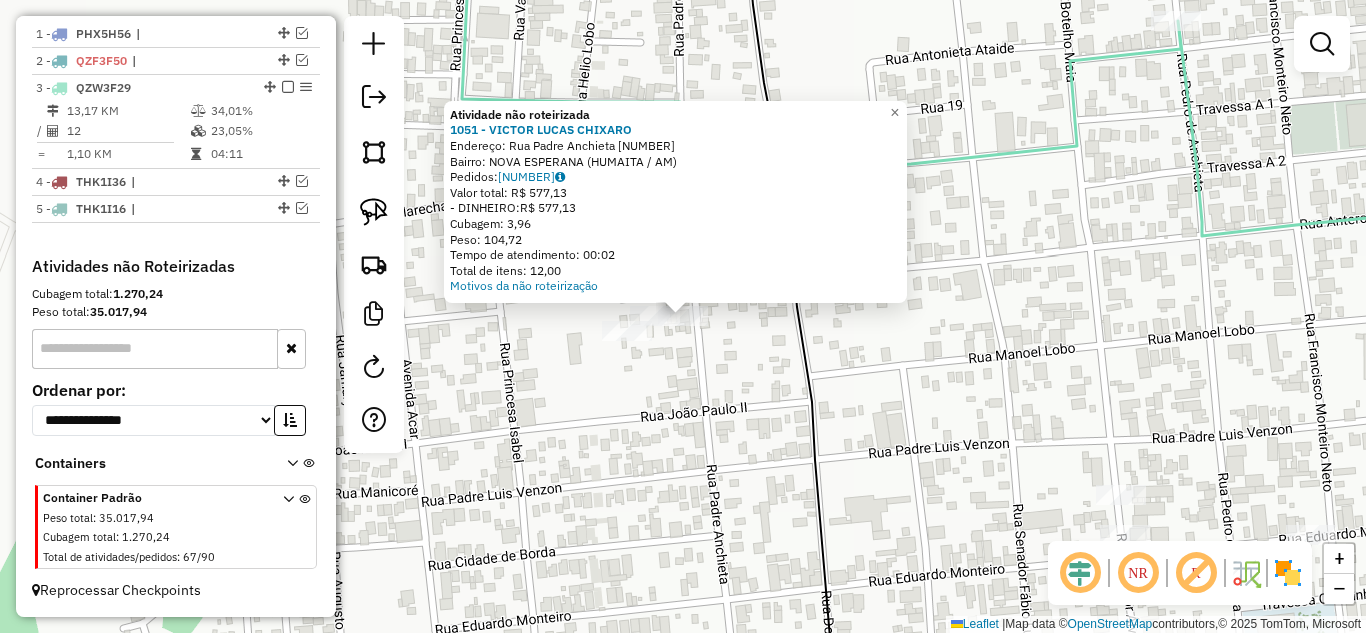 click on "Atividade não roteirizada 1051 - VICTOR LUCAS CHIXARO  Endereço:  Rua Padre Anchieta 3110   Bairro: [BAIRRO] ([CITY] / AM)   Pedidos:  14021963   Valor total: R$ 577,13   - DINHEIRO:  R$ 577,13   Cubagem: 3,96   Peso: 104,72   Tempo de atendimento: 00:02   Total de itens: 12,00  Motivos da não roteirização × Janela de atendimento Grade de atendimento Capacidade Transportadoras Veículos Cliente Pedidos  Rotas Selecione os dias de semana para filtrar as janelas de atendimento  Seg   Ter   Qua   Qui   Sex   Sáb   Dom  Informe o período da janela de atendimento: De: Até:  Filtrar exatamente a janela do cliente  Considerar janela de atendimento padrão  Selecione os dias de semana para filtrar as grades de atendimento  Seg   Ter   Qua   Qui   Sex   Sáb   Dom   Considerar clientes sem dia de atendimento cadastrado  Clientes fora do dia de atendimento selecionado Filtrar as atividades entre os valores definidos abaixo:  Peso mínimo:   Peso máximo:   Cubagem mínima:   Cubagem máxima:   De:   De:" 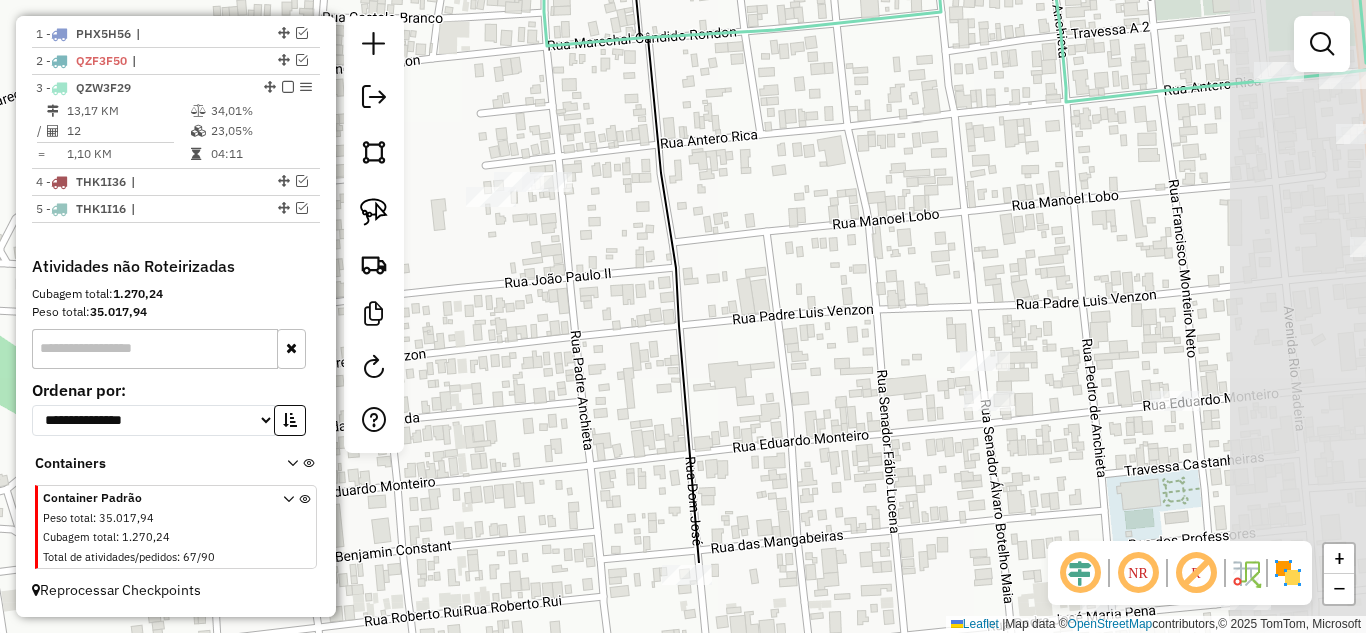 drag, startPoint x: 852, startPoint y: 318, endPoint x: 754, endPoint y: 218, distance: 140.01428 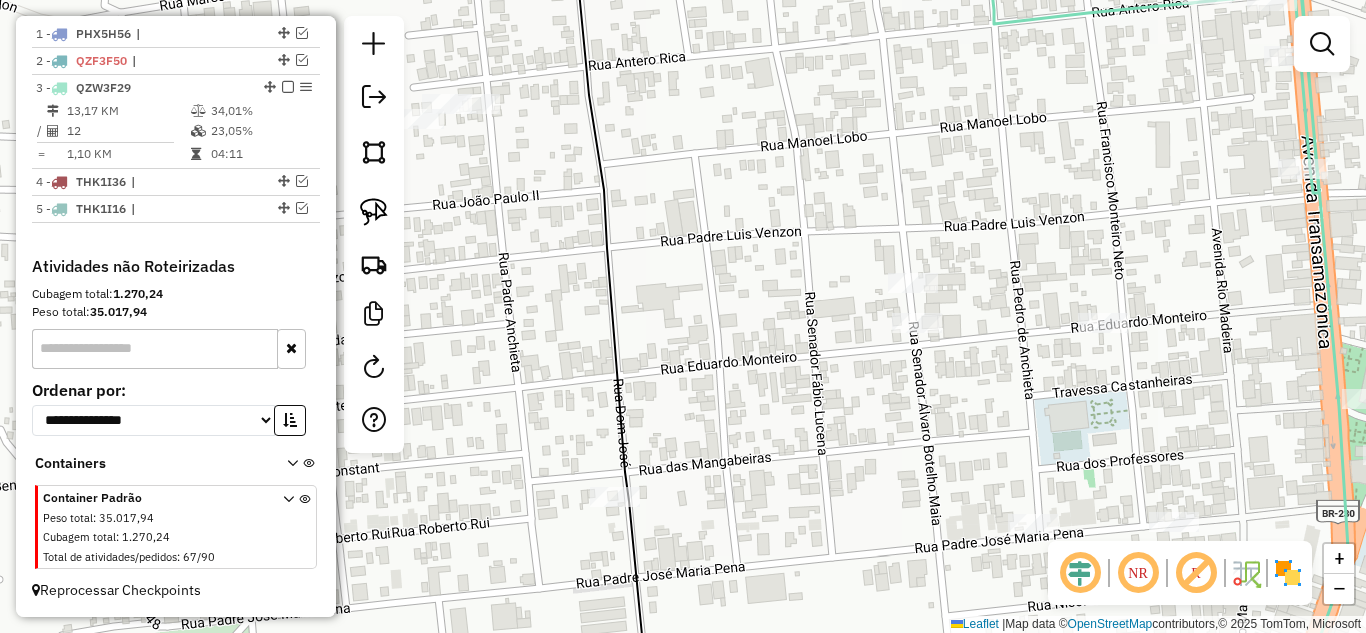 click on "Janela de atendimento Grade de atendimento Capacidade Transportadoras Veículos Cliente Pedidos  Rotas Selecione os dias de semana para filtrar as janelas de atendimento  Seg   Ter   Qua   Qui   Sex   Sáb   Dom  Informe o período da janela de atendimento: De: Até:  Filtrar exatamente a janela do cliente  Considerar janela de atendimento padrão  Selecione os dias de semana para filtrar as grades de atendimento  Seg   Ter   Qua   Qui   Sex   Sáb   Dom   Considerar clientes sem dia de atendimento cadastrado  Clientes fora do dia de atendimento selecionado Filtrar as atividades entre os valores definidos abaixo:  Peso mínimo:   Peso máximo:   Cubagem mínima:   Cubagem máxima:   De:   Até:  Filtrar as atividades entre o tempo de atendimento definido abaixo:  De:   Até:   Considerar capacidade total dos clientes não roteirizados Transportadora: Selecione um ou mais itens Tipo de veículo: Selecione um ou mais itens Veículo: Selecione um ou mais itens Motorista: Selecione um ou mais itens Nome: Rótulo:" 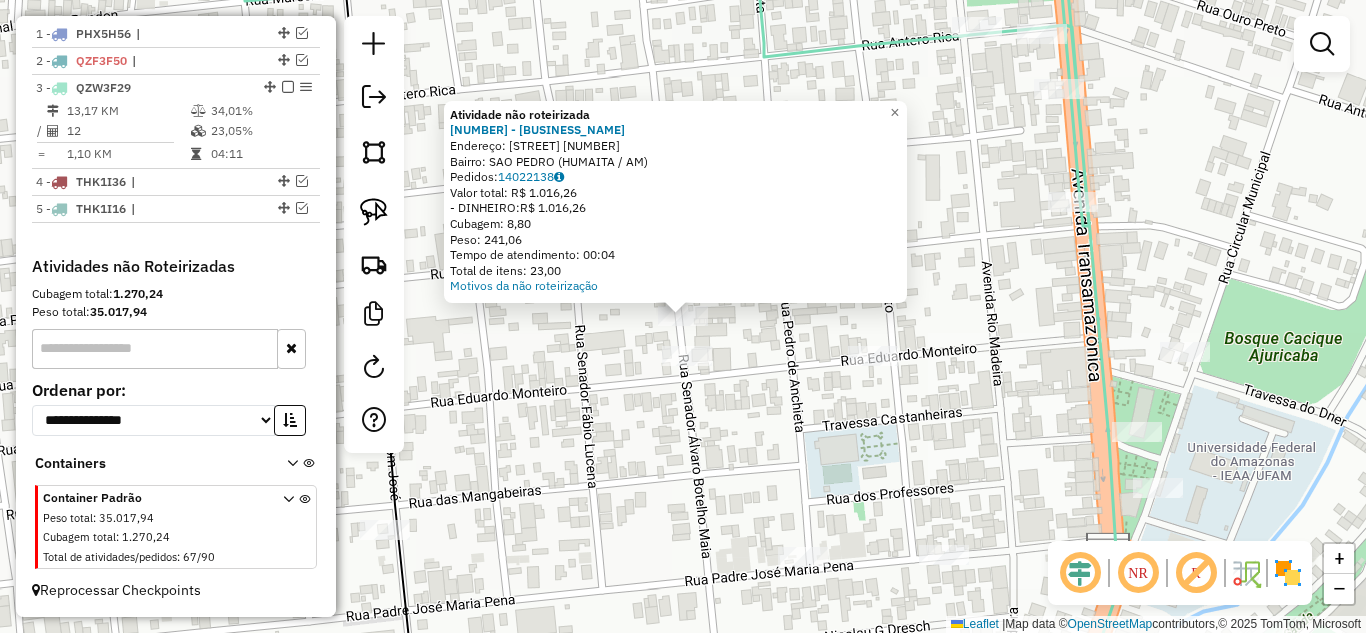 click on "Atividade não roteirizada 492 - COMERCIAL PINHEIRO Endereço: [STREET] [NUMBER] Bairro: [BAIRRO] ([CIDADE] / [STATE]) Pedidos: 14022138 Valor total: R$ 1.016,26 - DINHEIRO: R$ 1.016,26 Cubagem: 8,80 Peso: 241,06 Tempo de atendimento: 00:04 Total de itens: 23,00 Motivos da não roteirização × Janela de atendimento Grade de atendimento Capacidade Transportadoras Veículos Cliente Pedidos Rotas Selecione os dias de semana para filtrar as janelas de atendimento Seg Ter Qua Qui Sex Sáb Dom Informe o período da janela de atendimento: De: Até: Filtrar exatamente a janela do cliente Considerar janela de atendimento padrão Selecione os dias de semana para filtrar as grades de atendimento Seg Ter Qua Qui Sex Sáb Dom Considerar clientes sem dia de atendimento cadastrado Clientes fora do dia de atendimento selecionado Filtrar as atividades entre os valores definidos abaixo: Peso mínimo: Peso máximo: Cubagem mínima: Cubagem máxima: De: Até: +" 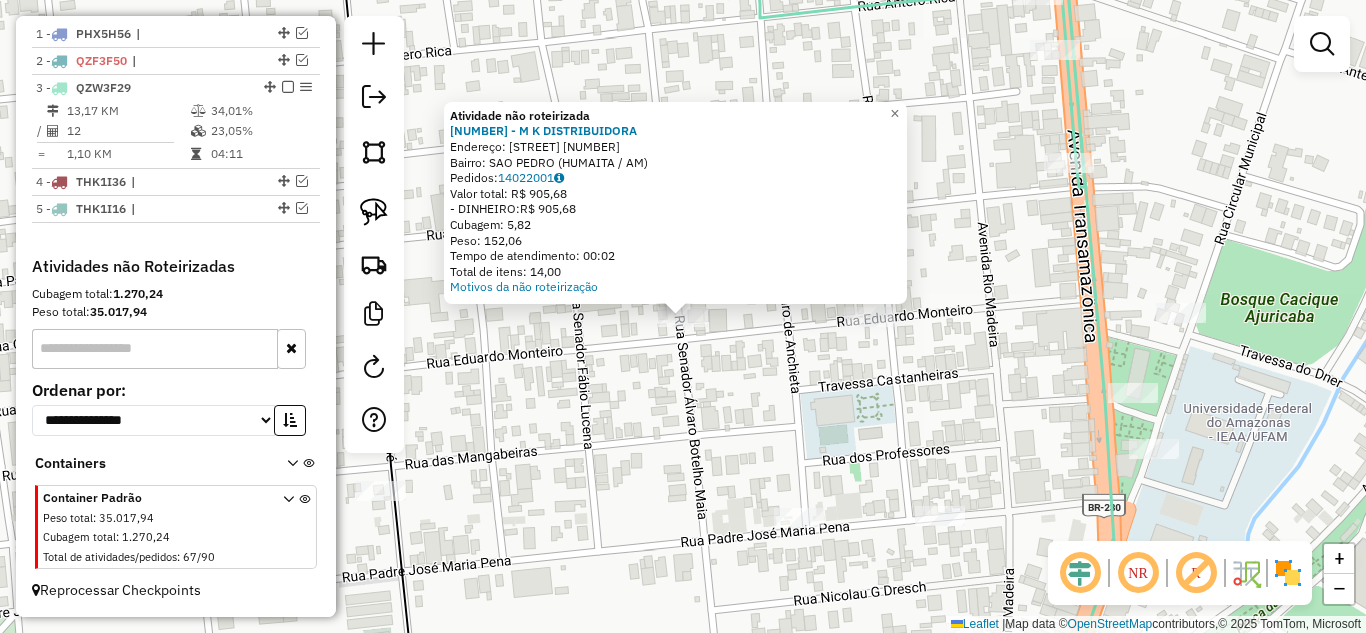 click on "Atividade não roteirizada [NUMBER] - M K DISTRIBUIDORA Endereço: ALVARO MAIA [NUMBER] Bairro: SAO PEDRO (HUMAITA / [STATE]) Pedidos: [ORDER_ID] Valor total: R$ [PRICE] - DINHEIRO: R$ [PRICE] Cubagem: [CUBAGE] Peso: [WEIGHT] Tempo de atendimento: [TIME] Total de itens: [ITEMS] Motivos da não roteirização × Janela de atendimento Grade de atendimento Capacidade Transportadoras Veículos Cliente Pedidos Rotas Selecione os dias de semana para filtrar as janelas de atendimento Seg Ter Qua Qui Sex Sáb Dom Informe o período da janela de atendimento: De: [TIME] Até: [TIME] Filtrar exatamente a janela do cliente Considerar janela de atendimento padrão Selecione os dias de semana para filtrar as grades de atendimento Seg Ter Qua Qui Sex Sáb Dom Considerar clientes sem dia de atendimento cadastrado Clientes fora do dia de atendimento selecionado Filtrar as atividades entre os valores definidos abaixo: Peso mínimo: Peso máximo: Cubagem mínima: Cubagem máxima: De: Até: De: Nome:" 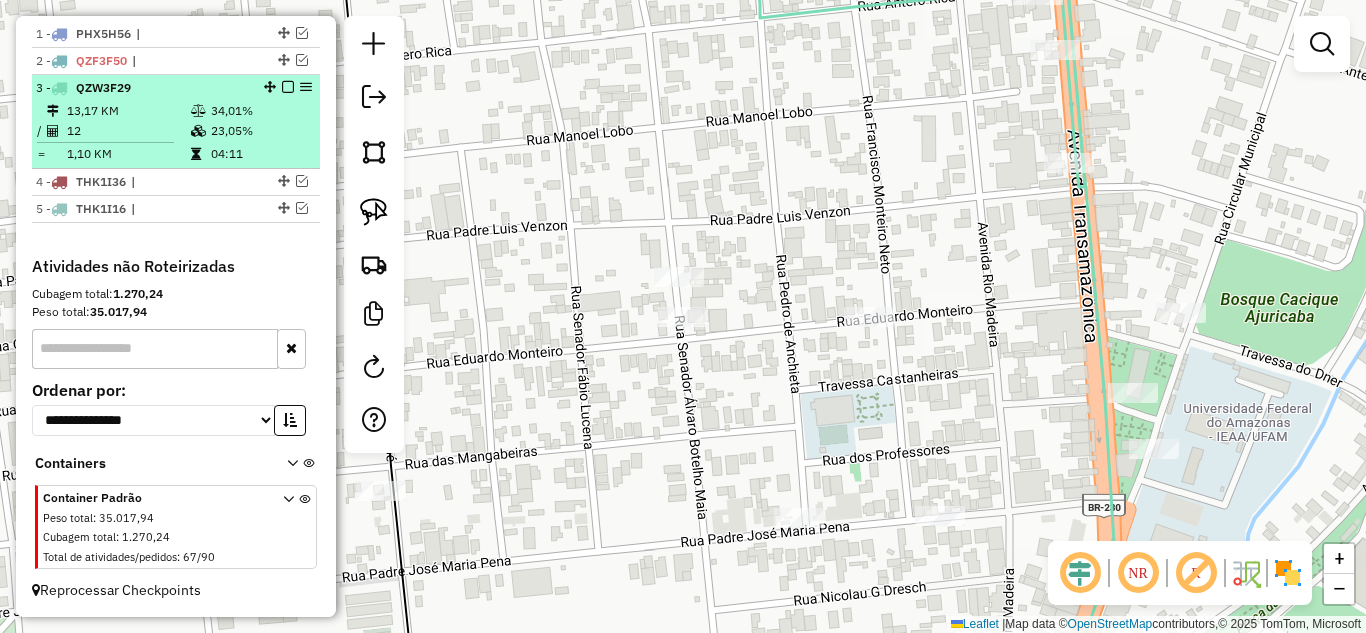 click at bounding box center [288, 87] 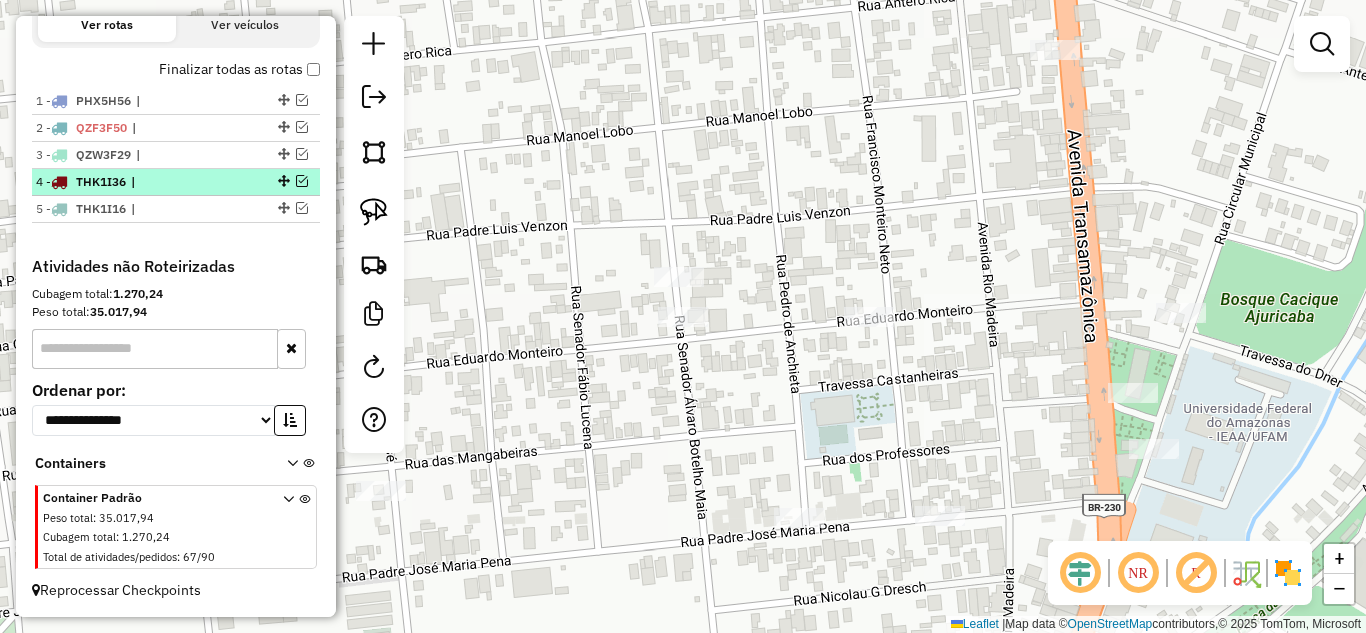 click at bounding box center [302, 181] 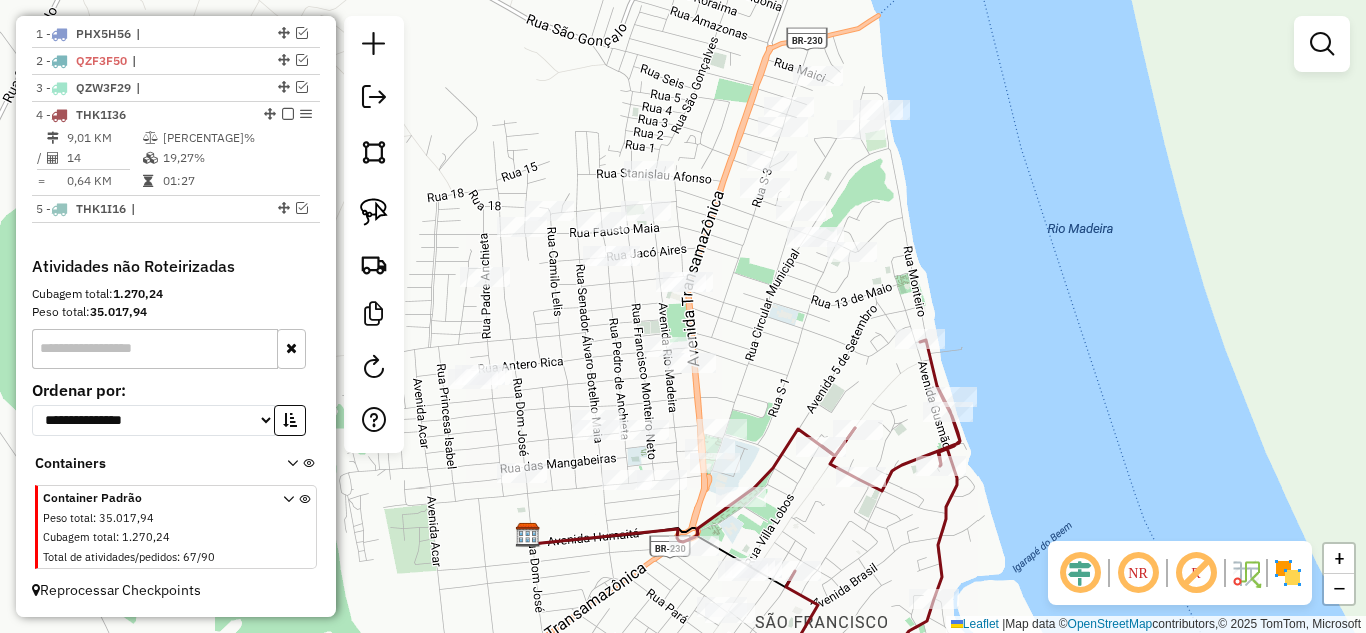 drag, startPoint x: 867, startPoint y: 169, endPoint x: 764, endPoint y: 319, distance: 181.95879 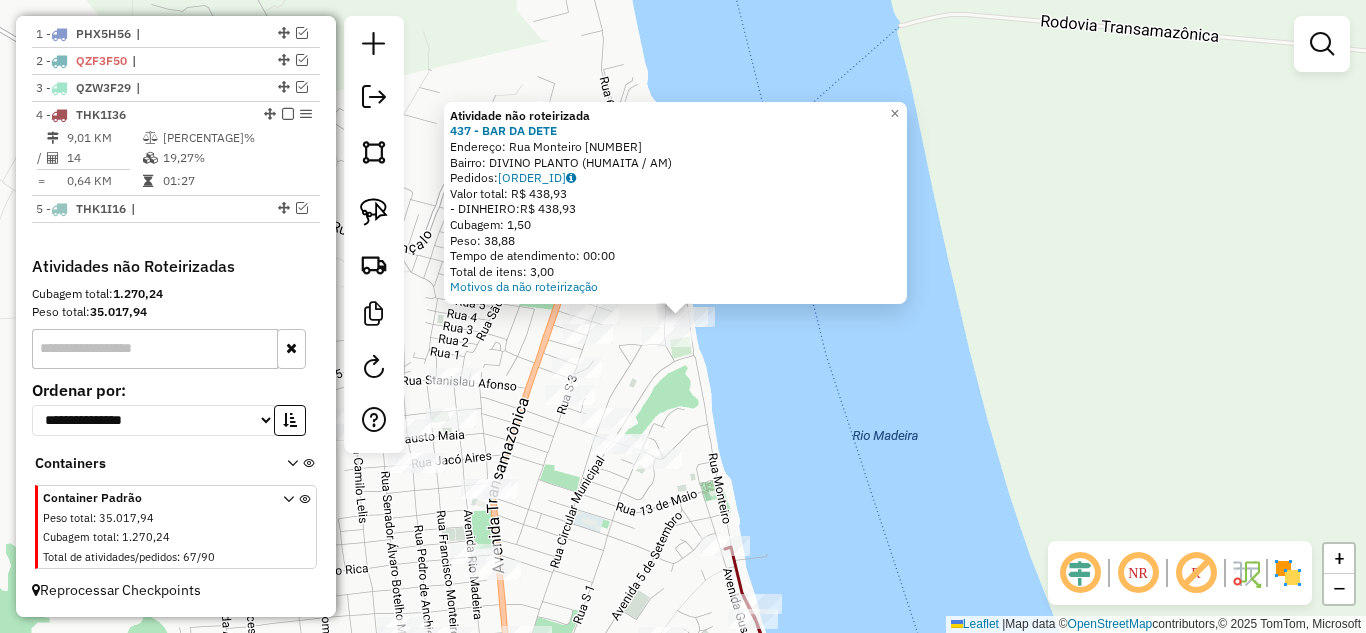 click on "Atividade não roteirizada 437 - [COMPANY] Endereço: Rua Monteiro [NUMBER] Bairro: [NEIGHBORHOOD] ([DISTRICT] / [STATE]) Pedidos: [ORDER_ID] Valor total: [CURRENCY] [PRICE] - DINHEIRO: [CURRENCY] [PRICE] Cubagem: [PRICE] Peso: [PRICE] Tempo de atendimento: [TIME] Total de itens: [PRICE] Motivos da não roteirização × Janela de atendimento Grade de atendimento Capacidade Transportadoras Veículos Cliente Pedidos Rotas Selecione os dias de semana para filtrar as janelas de atendimento Seg Ter Qua Qui Sex Sáb Dom Informe o período da janela de atendimento: De: Até: Filtrar exatamente a janela do cliente Considerar janela de atendimento padrão Selecione os dias de semana para filtrar as grades de atendimento Seg Ter Qua Qui Sex Sáb Dom Considerar clientes sem dia de atendimento cadastrado Clientes fora do dia de atendimento selecionado Filtrar as atividades entre os valores definidos abaixo: Peso mínimo: Peso máximo: Cubagem mínima: Cubagem máxima: De: Até: De: Até:" 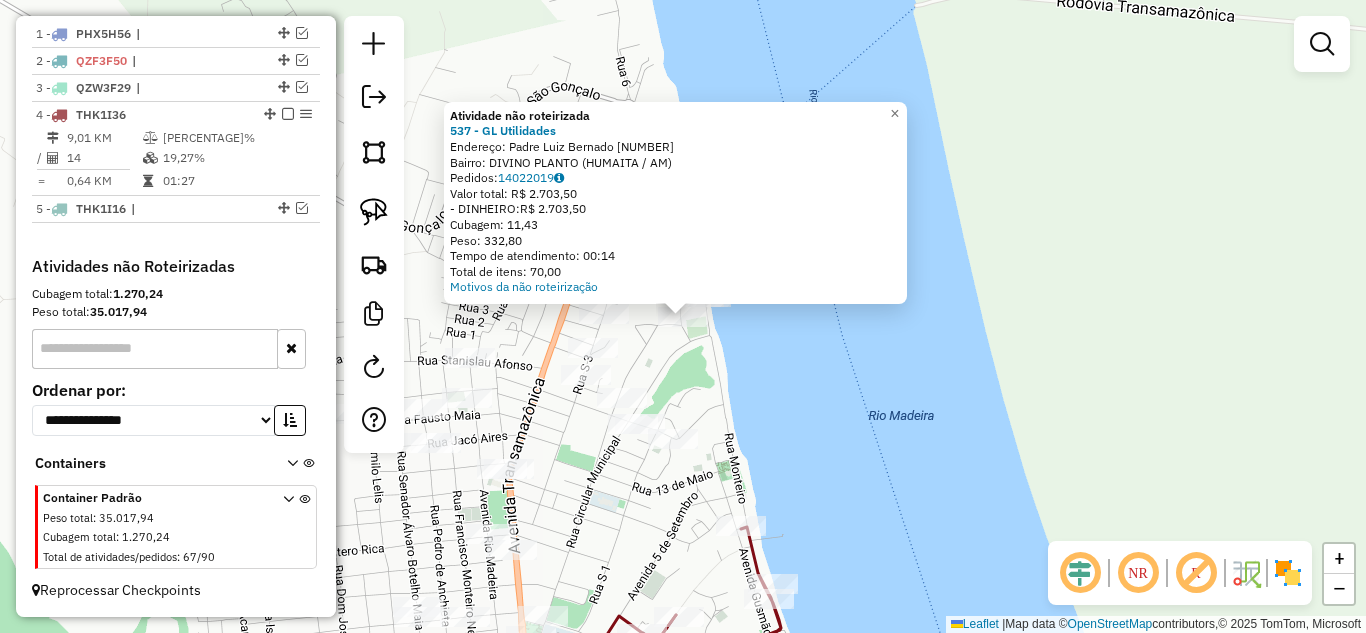click on "Atividade não roteirizada [NUMBER] - [COMPANY]  Endereço:  [STREET] [NUMBER]   Bairro: [NEIGHBORHOOD] ([CITY] / [STATE])   Pedidos:  [ORDER_ID]   Valor total: R$ [PRICE]   - DINHEIRO:  R$ [PRICE]   Cubagem: [CUBAGE]   Peso: [WEIGHT]   Tempo de atendimento: [TIME]   Total de itens: [ITEMS]  Motivos da não roteirização × Janela de atendimento Grade de atendimento Capacidade Transportadoras Veículos Cliente Pedidos  Rotas Selecione os dias de semana para filtrar as janelas de atendimento  Seg   Ter   Qua   Qui   Sex   Sáb   Dom  Informe o período da janela de atendimento: De: Até:  Filtrar exatamente a janela do cliente  Considerar janela de atendimento padrão  Selecione os dias de semana para filtrar as grades de atendimento  Seg   Ter   Qua   Qui   Sex   Sáb   Dom   Considerar clientes sem dia de atendimento cadastrado  Clientes fora do dia de atendimento selecionado Filtrar as atividades entre os valores definidos abaixo:  Peso mínimo:   Peso máximo:   Cubagem mínima:   Cubagem máxima:   De:   Até:" 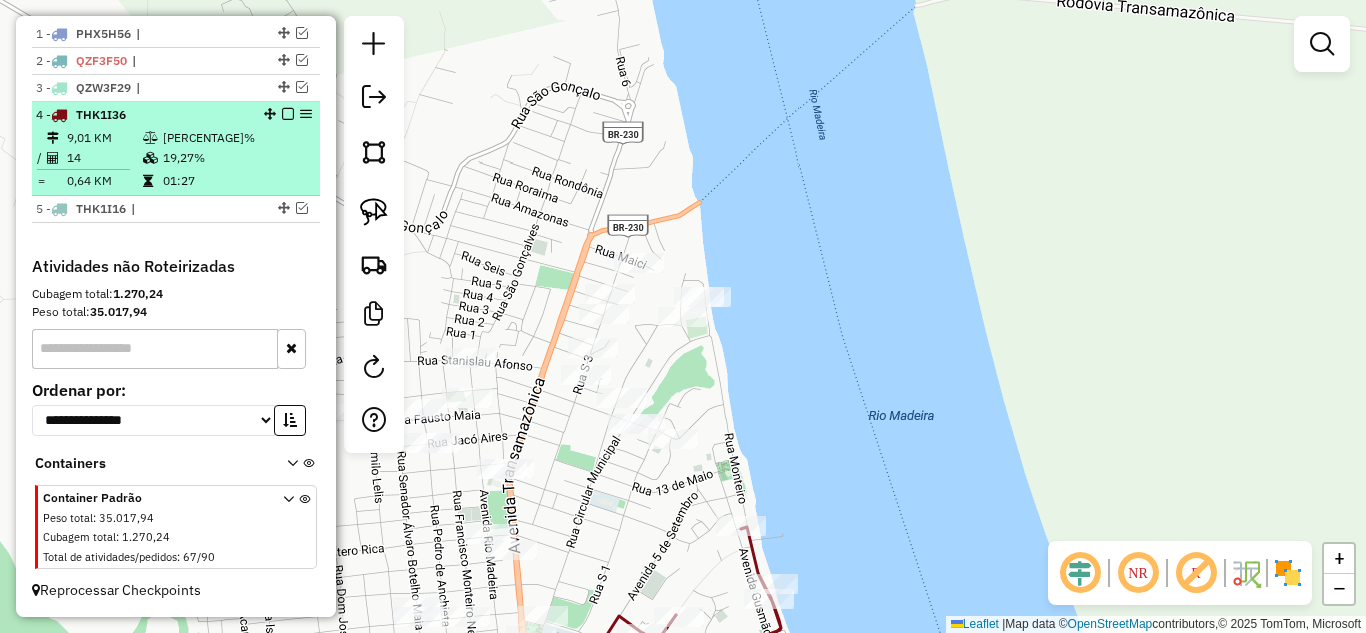 click at bounding box center [288, 114] 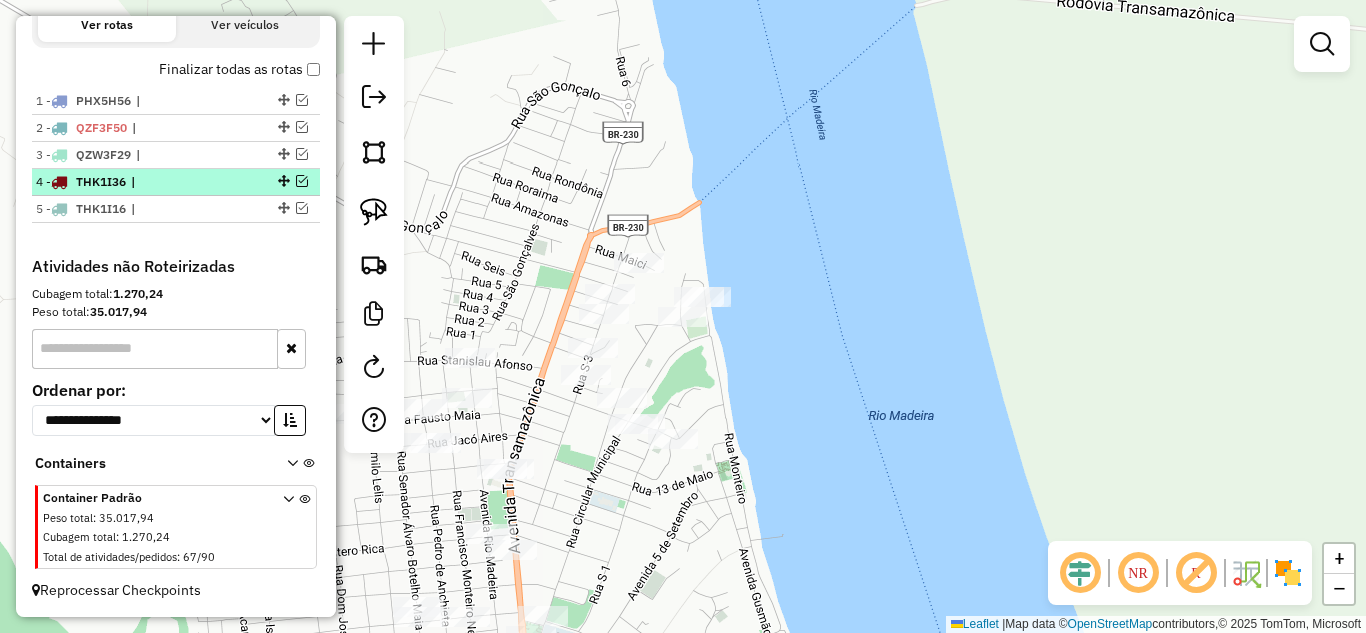 scroll, scrollTop: 702, scrollLeft: 0, axis: vertical 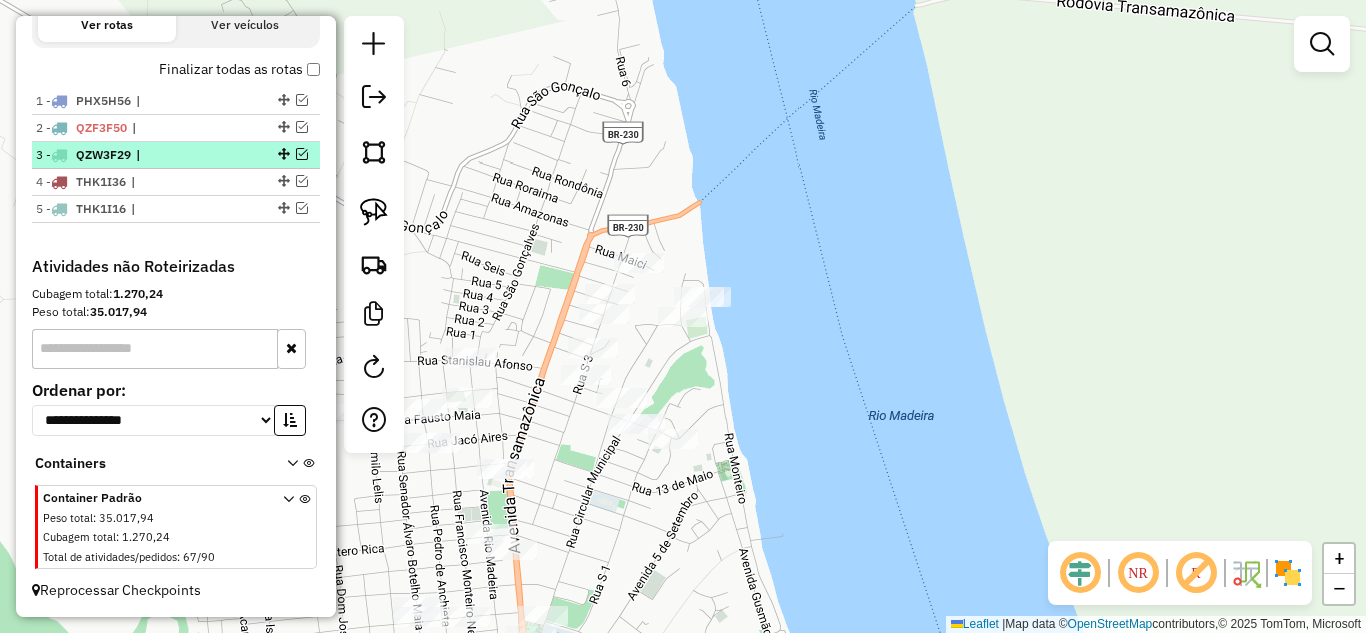 click at bounding box center (302, 154) 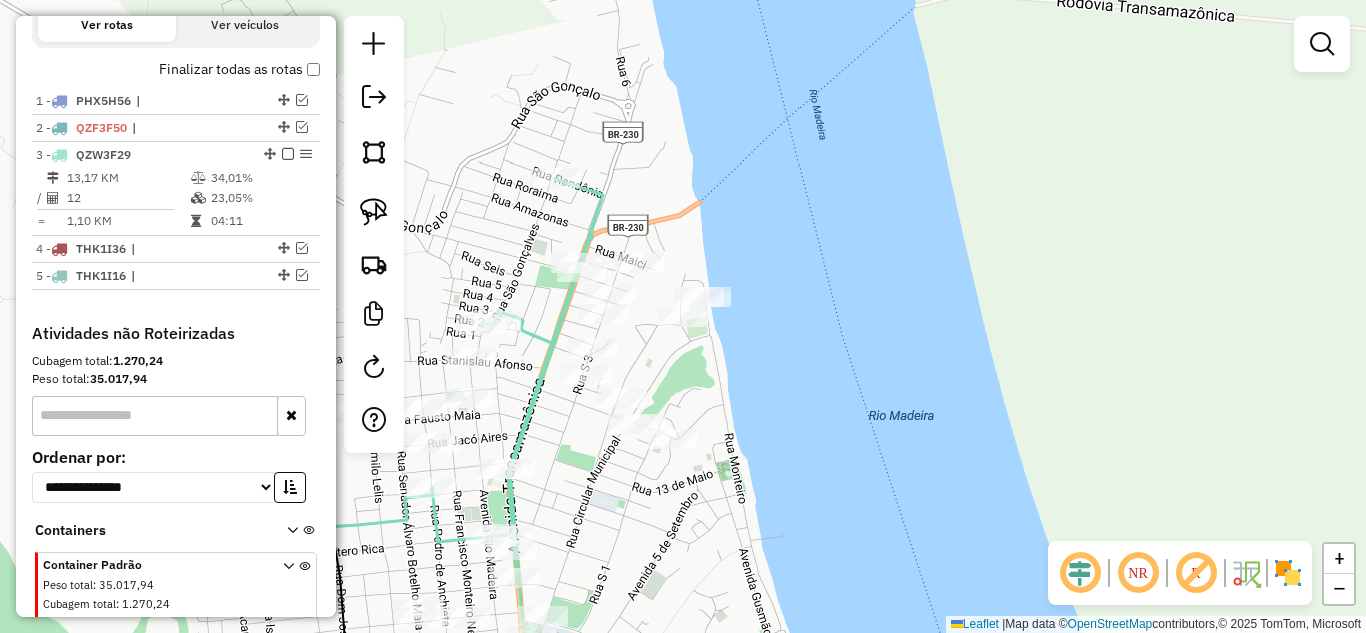 scroll, scrollTop: 769, scrollLeft: 0, axis: vertical 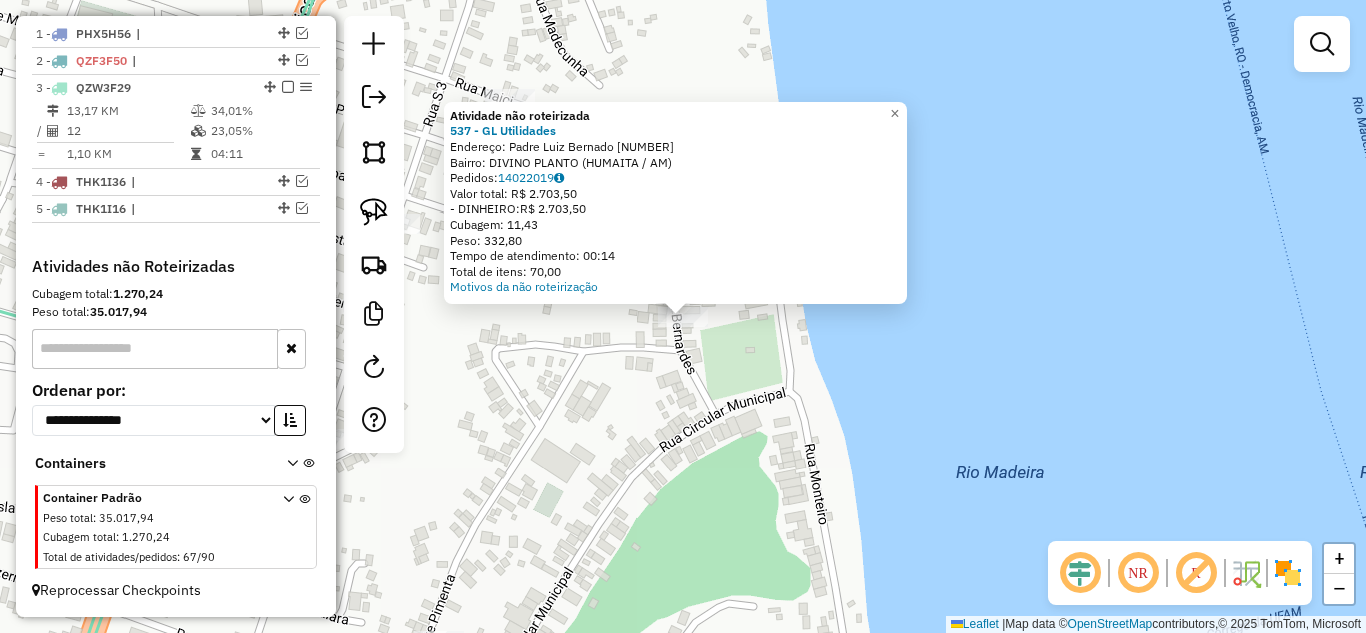 click on "Atividade não roteirizada [NUMBER] - [COMPANY]  Endereço:  [STREET] [NUMBER]   Bairro: [NEIGHBORHOOD] ([CITY] / [STATE])   Pedidos:  [ORDER_ID]   Valor total: R$ [PRICE]   - DINHEIRO:  R$ [PRICE]   Cubagem: [CUBAGE]   Peso: [WEIGHT]   Tempo de atendimento: [TIME]   Total de itens: [ITEMS]  Motivos da não roteirização × Janela de atendimento Grade de atendimento Capacidade Transportadoras Veículos Cliente Pedidos  Rotas Selecione os dias de semana para filtrar as janelas de atendimento  Seg   Ter   Qua   Qui   Sex   Sáb   Dom  Informe o período da janela de atendimento: De: Até:  Filtrar exatamente a janela do cliente  Considerar janela de atendimento padrão  Selecione os dias de semana para filtrar as grades de atendimento  Seg   Ter   Qua   Qui   Sex   Sáb   Dom   Considerar clientes sem dia de atendimento cadastrado  Clientes fora do dia de atendimento selecionado Filtrar as atividades entre os valores definidos abaixo:  Peso mínimo:   Peso máximo:   Cubagem mínima:   Cubagem máxima:   De:   Até:" 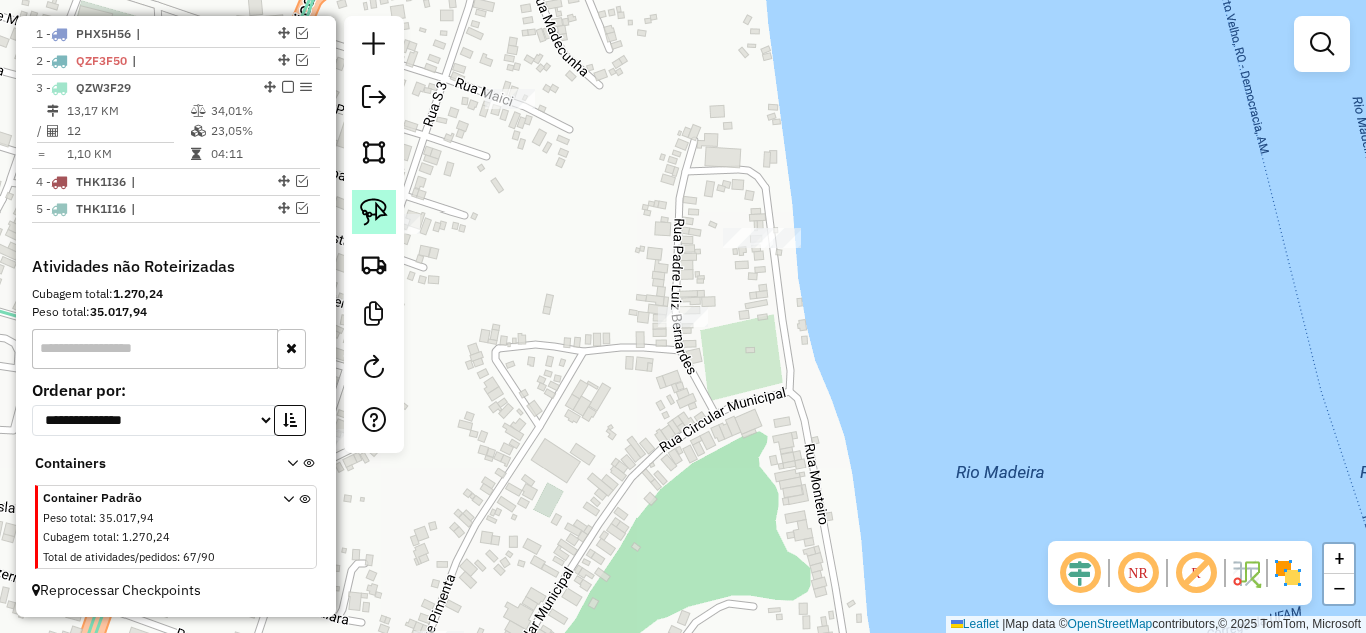 click 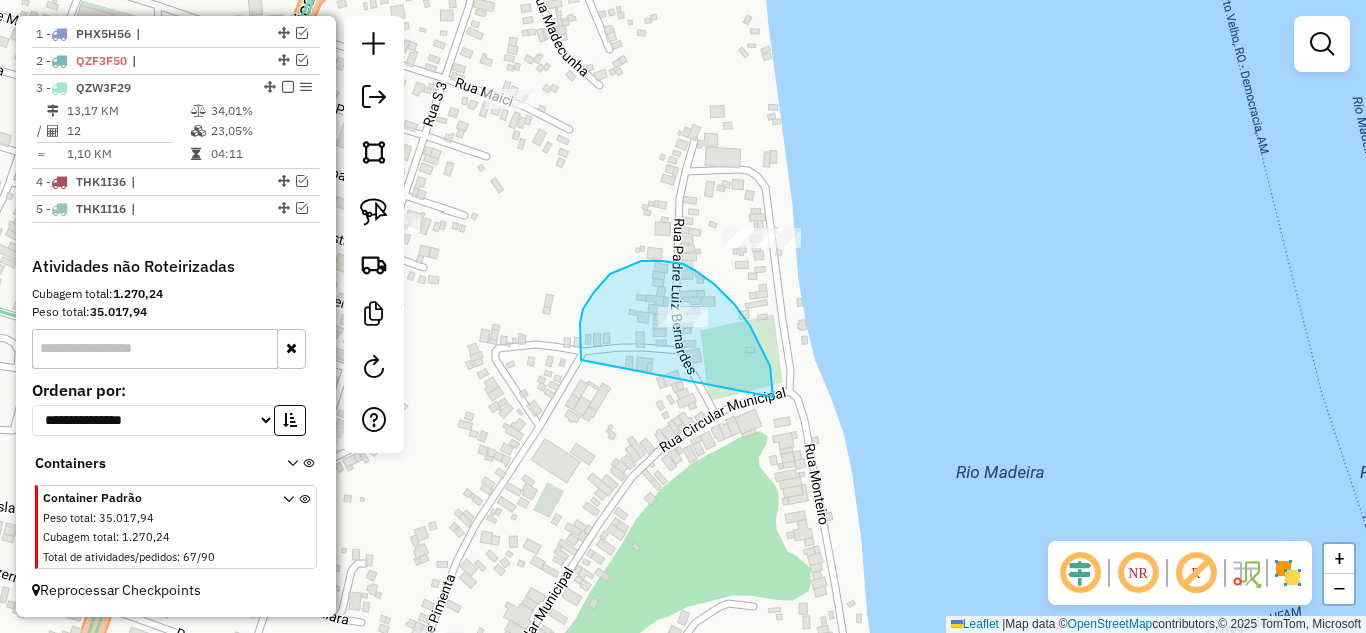 drag, startPoint x: 583, startPoint y: 309, endPoint x: 773, endPoint y: 397, distance: 209.38959 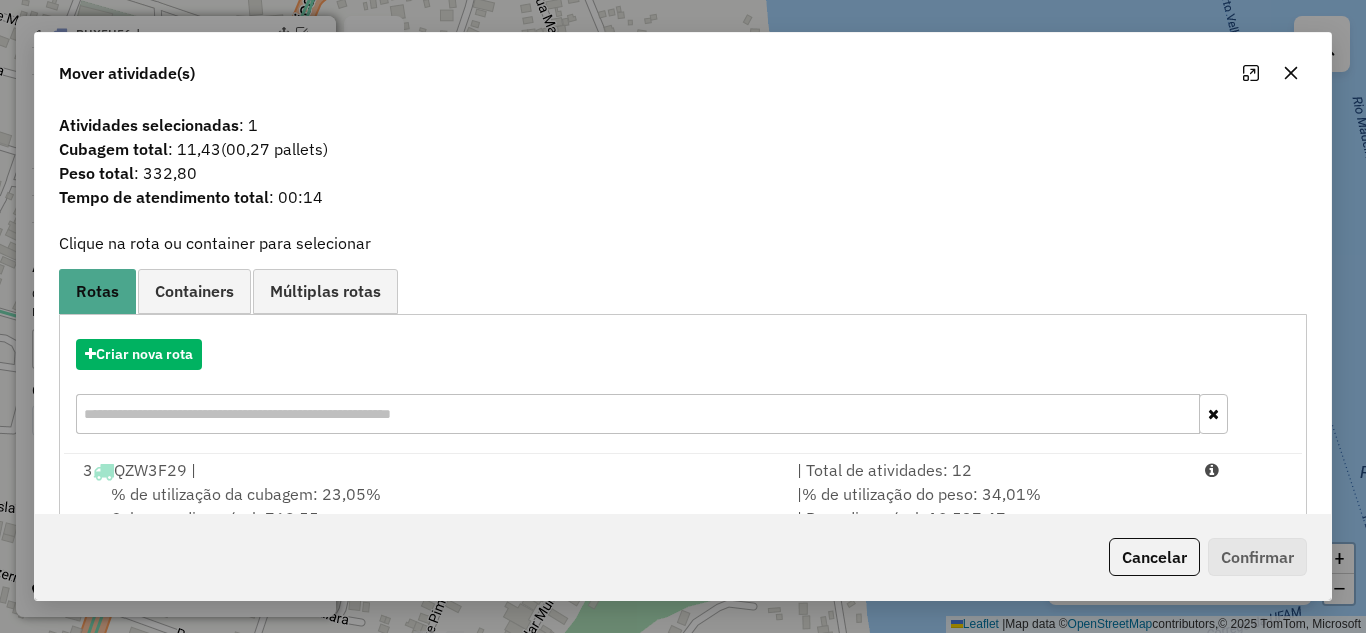 click on "| Total de atividades: 12" at bounding box center (989, 470) 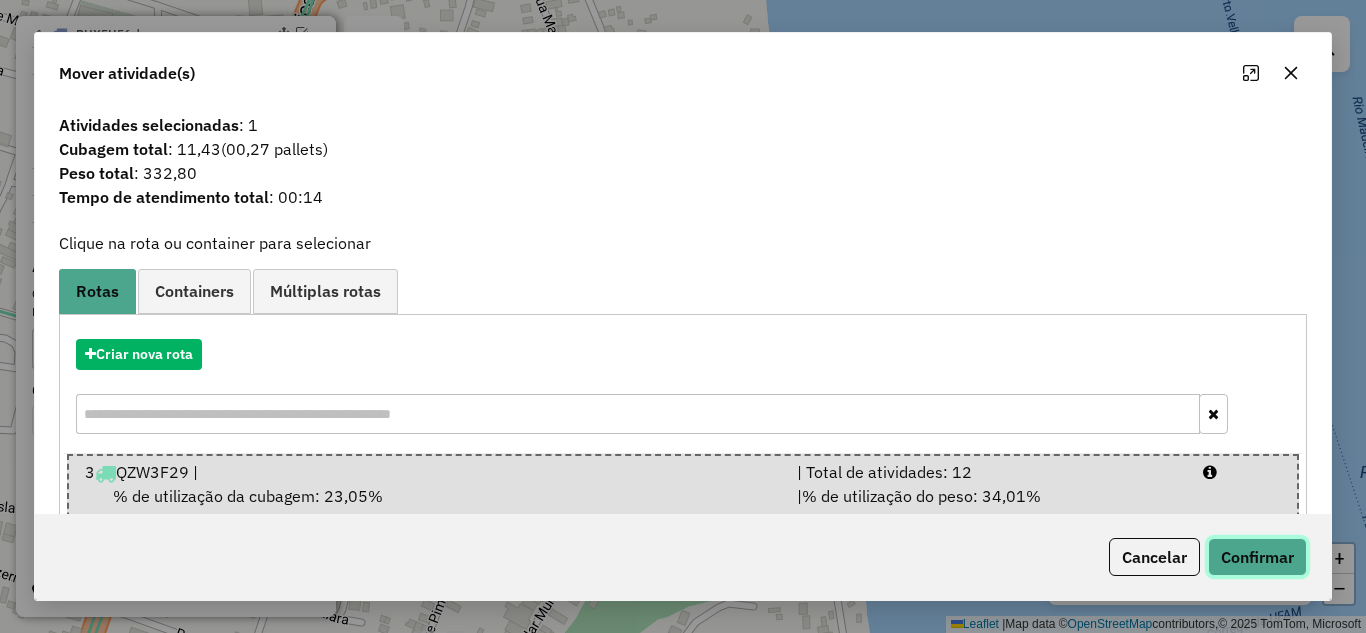 click on "Confirmar" 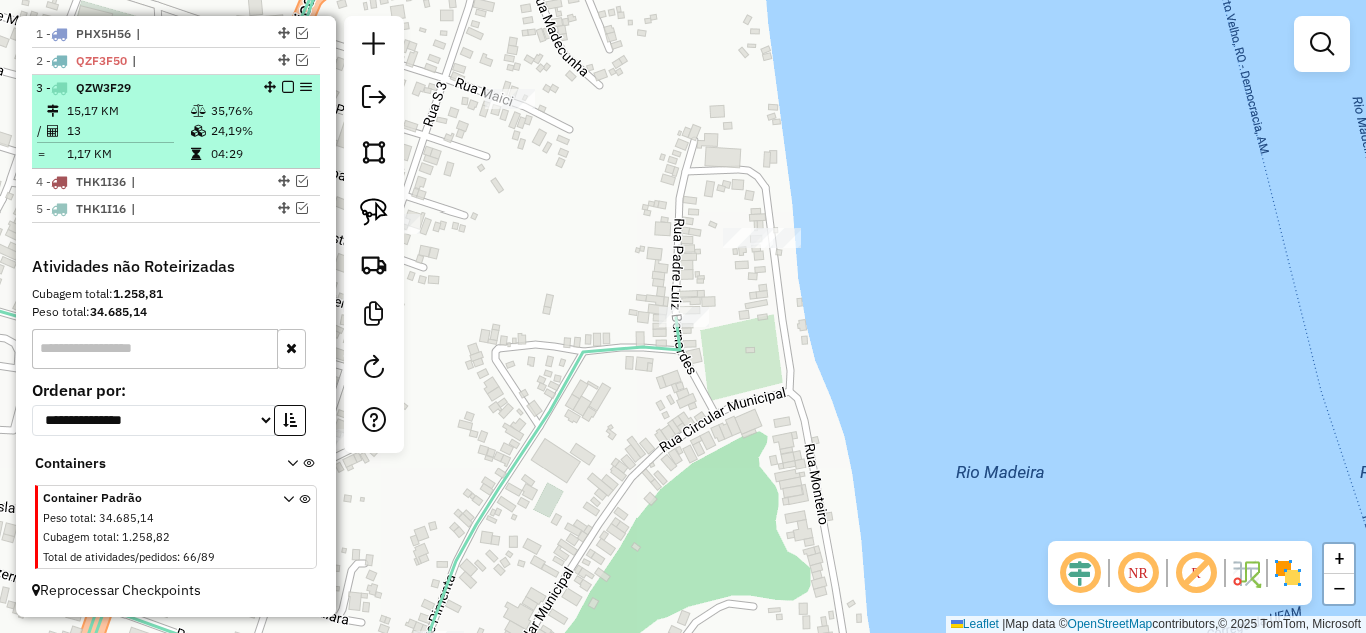 click at bounding box center [288, 87] 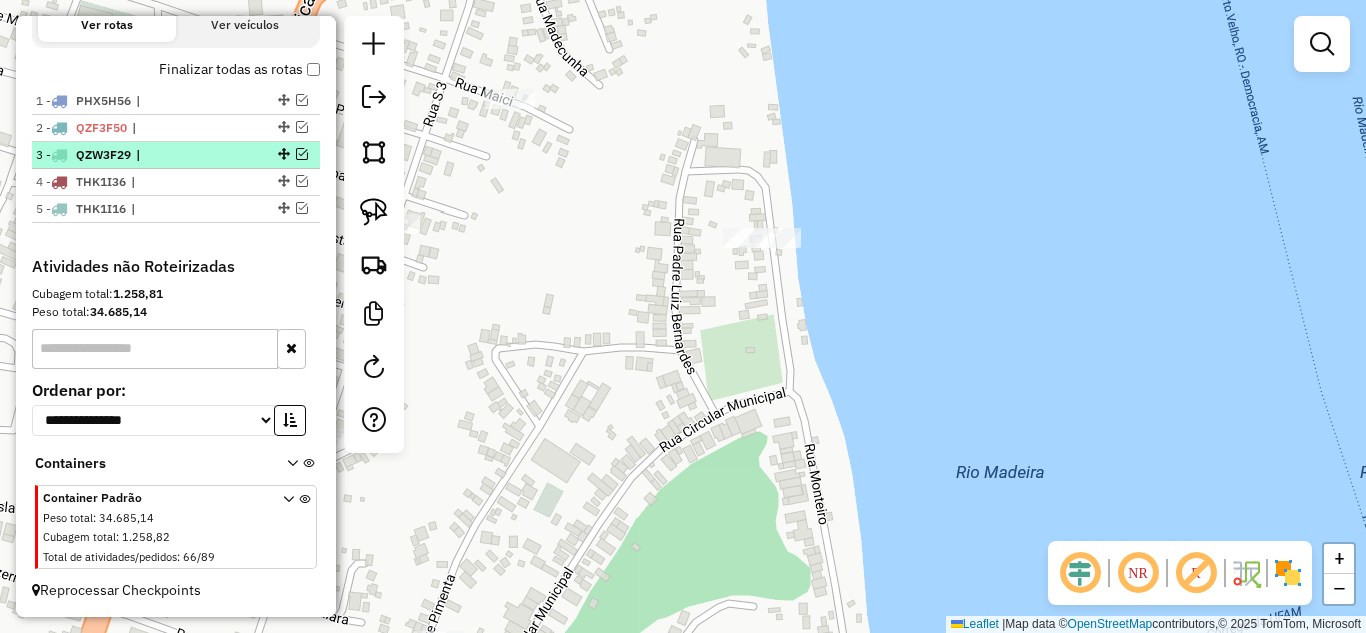 scroll, scrollTop: 702, scrollLeft: 0, axis: vertical 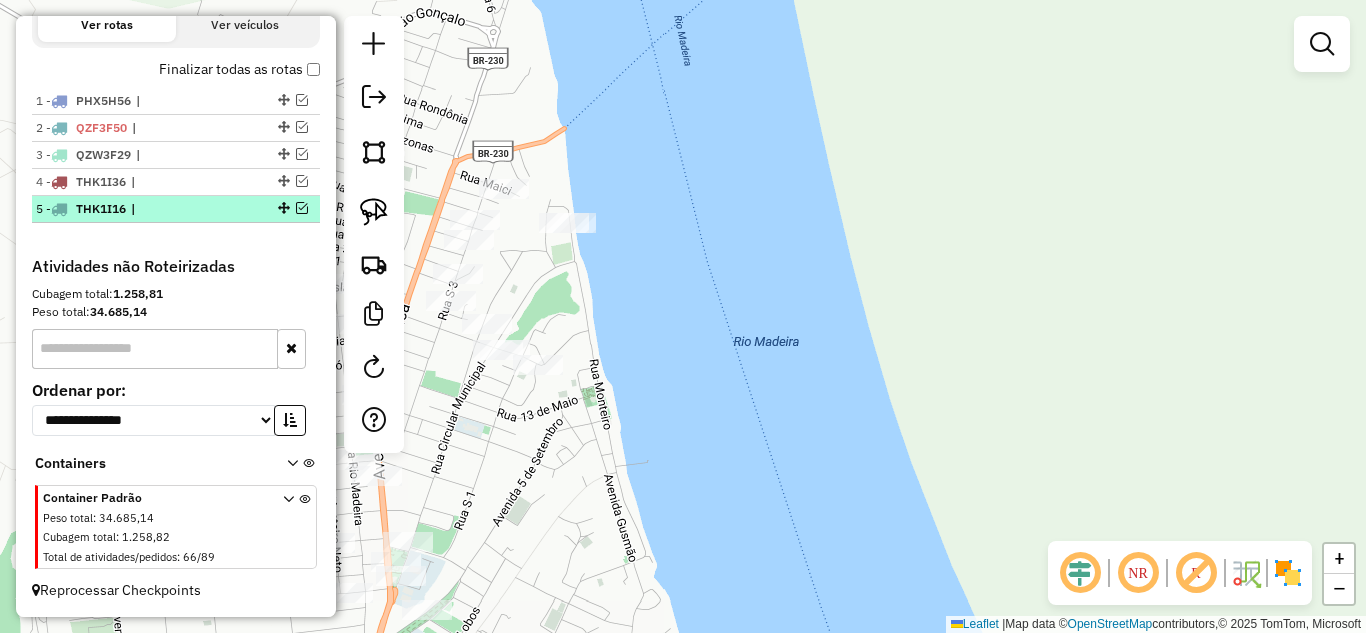 click at bounding box center (302, 208) 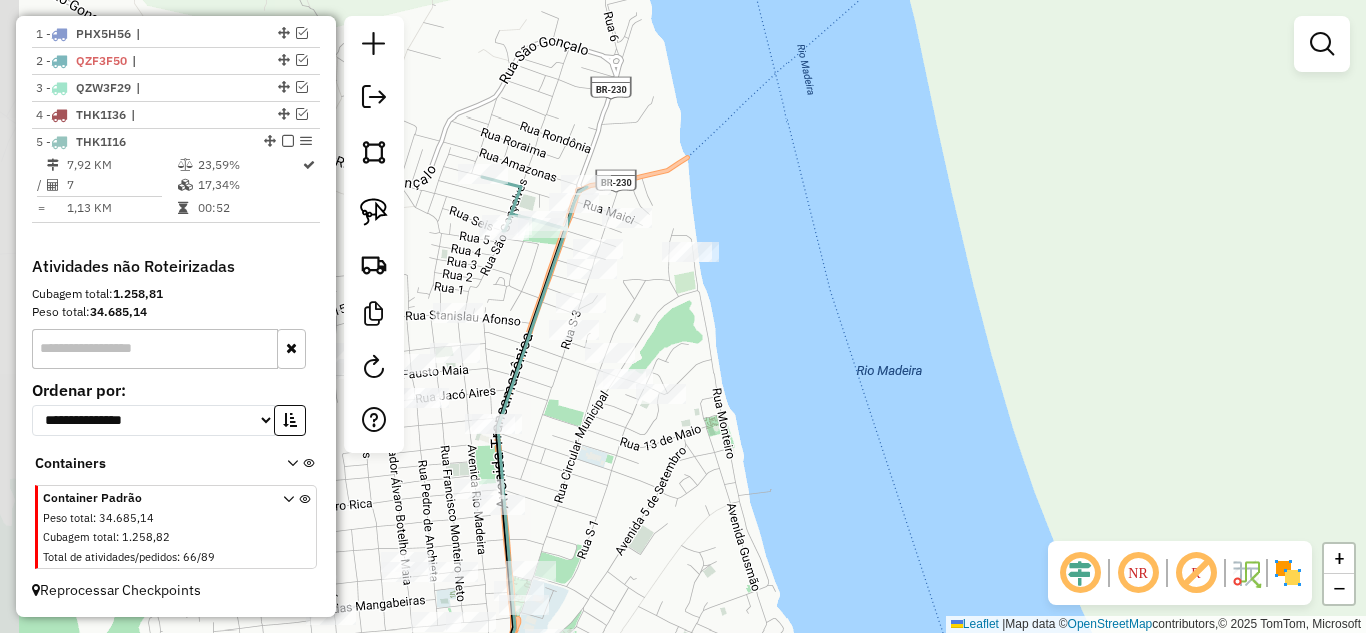 drag, startPoint x: 646, startPoint y: 318, endPoint x: 769, endPoint y: 347, distance: 126.37247 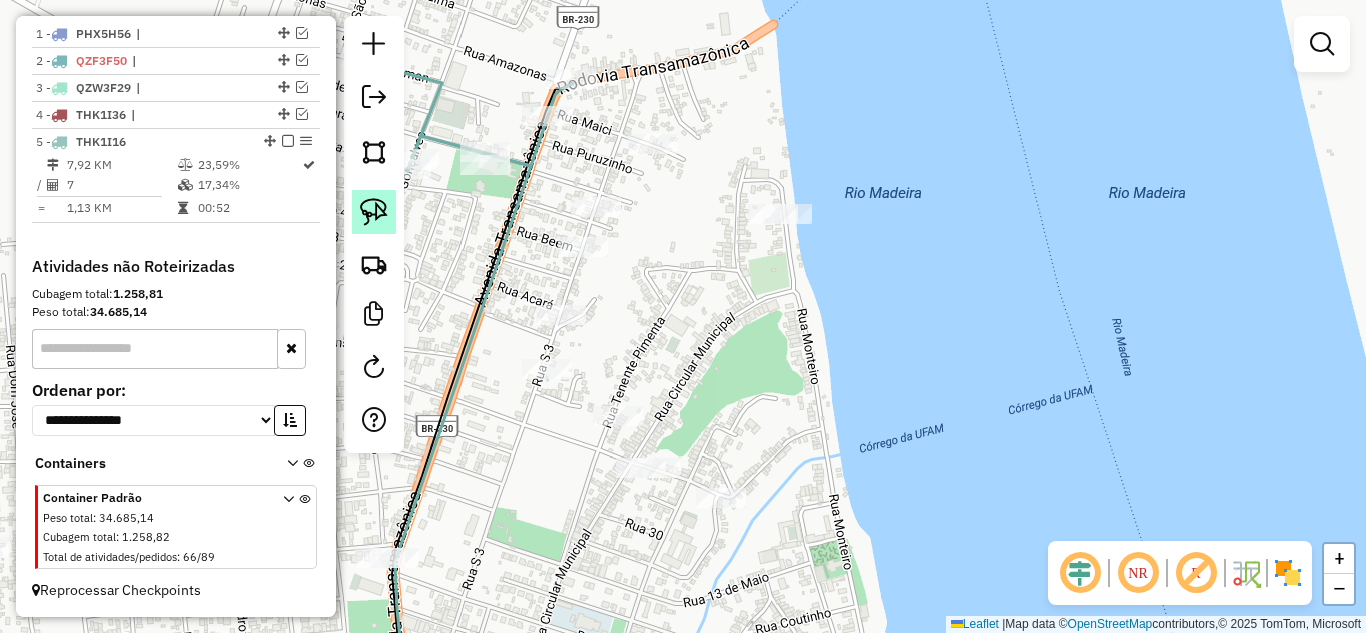 click 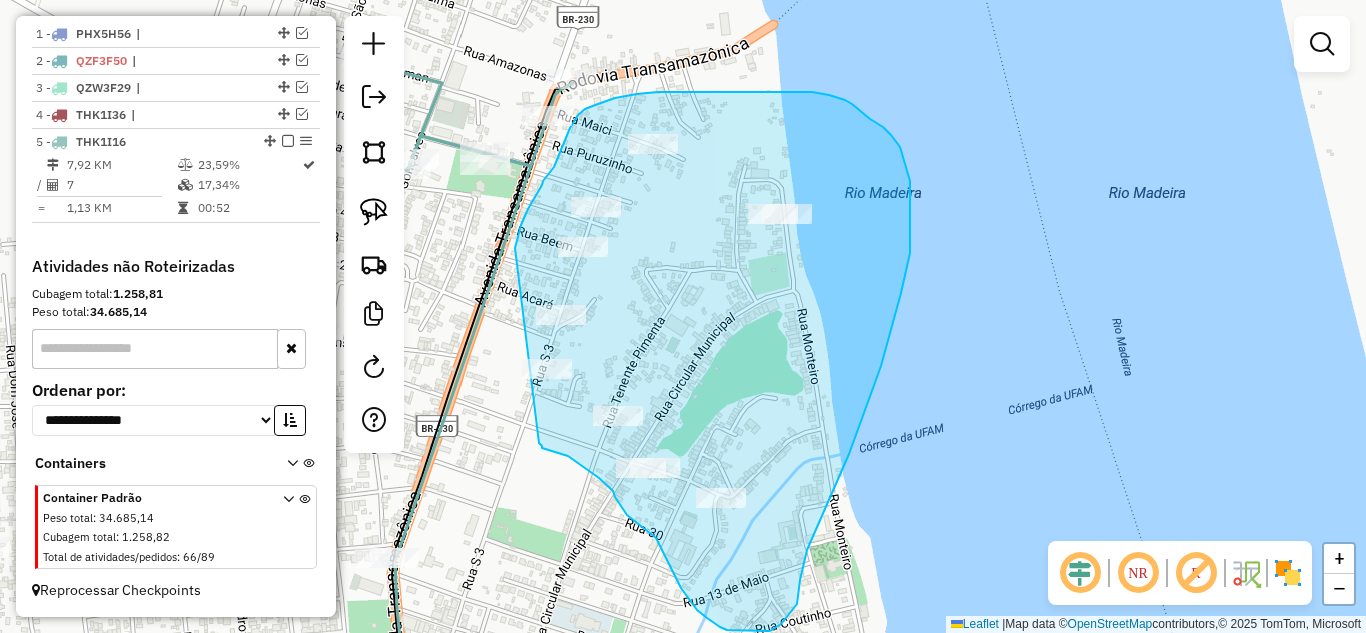 drag, startPoint x: 515, startPoint y: 248, endPoint x: 539, endPoint y: 443, distance: 196.47137 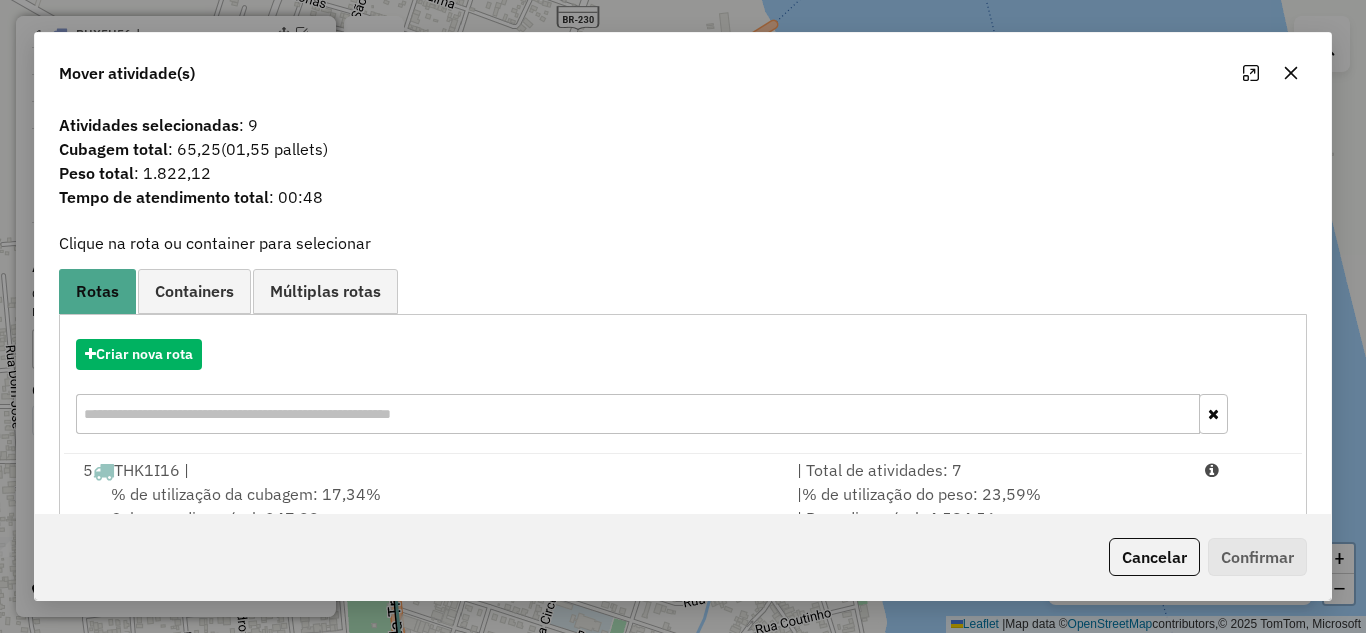 click on "% de utilização do peso: 23,59%" at bounding box center (921, 494) 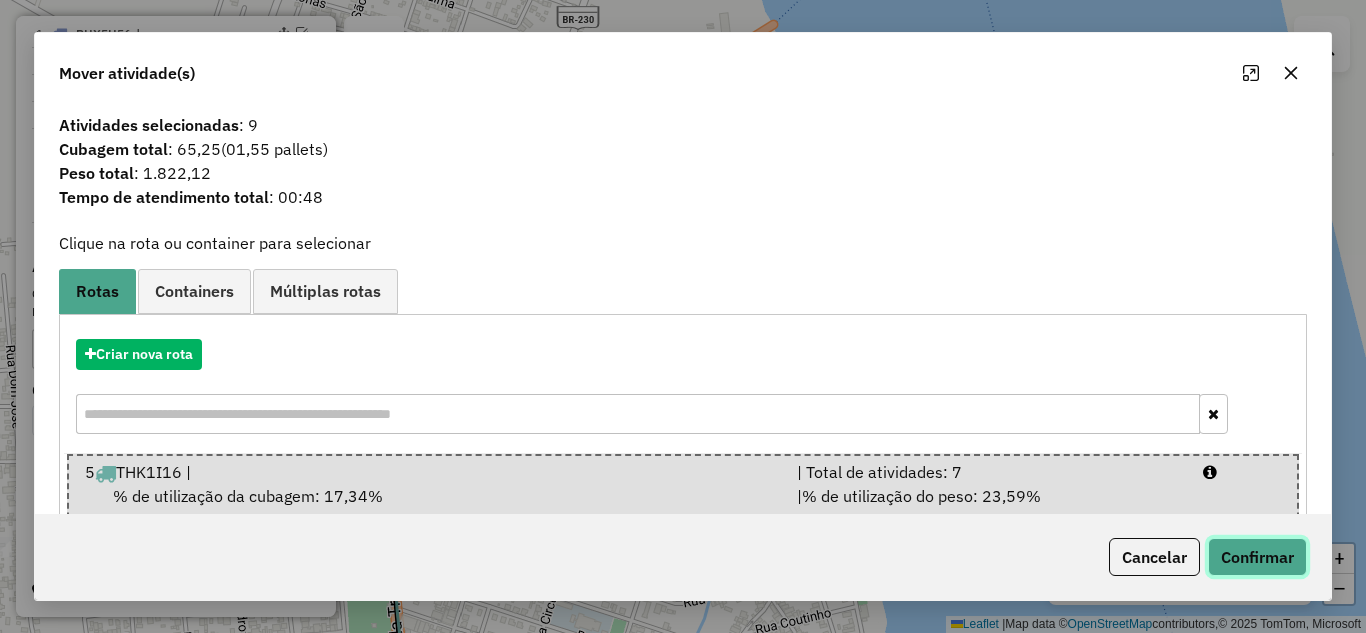 click on "Confirmar" 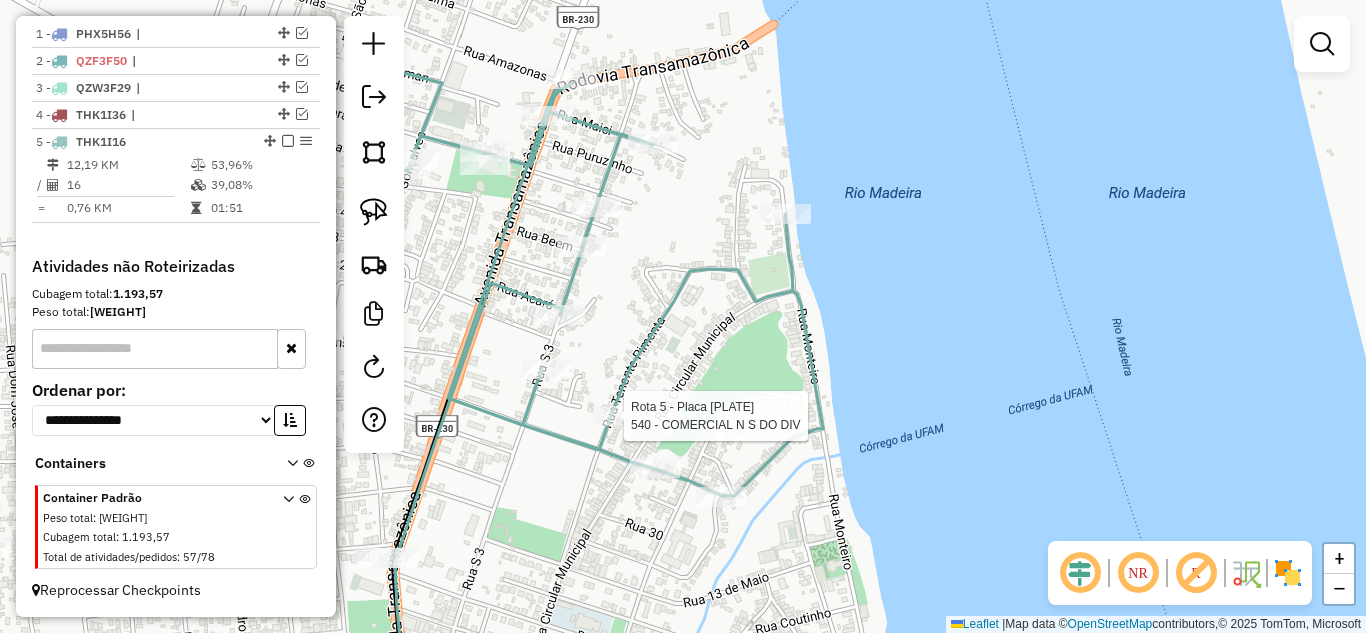 select on "**********" 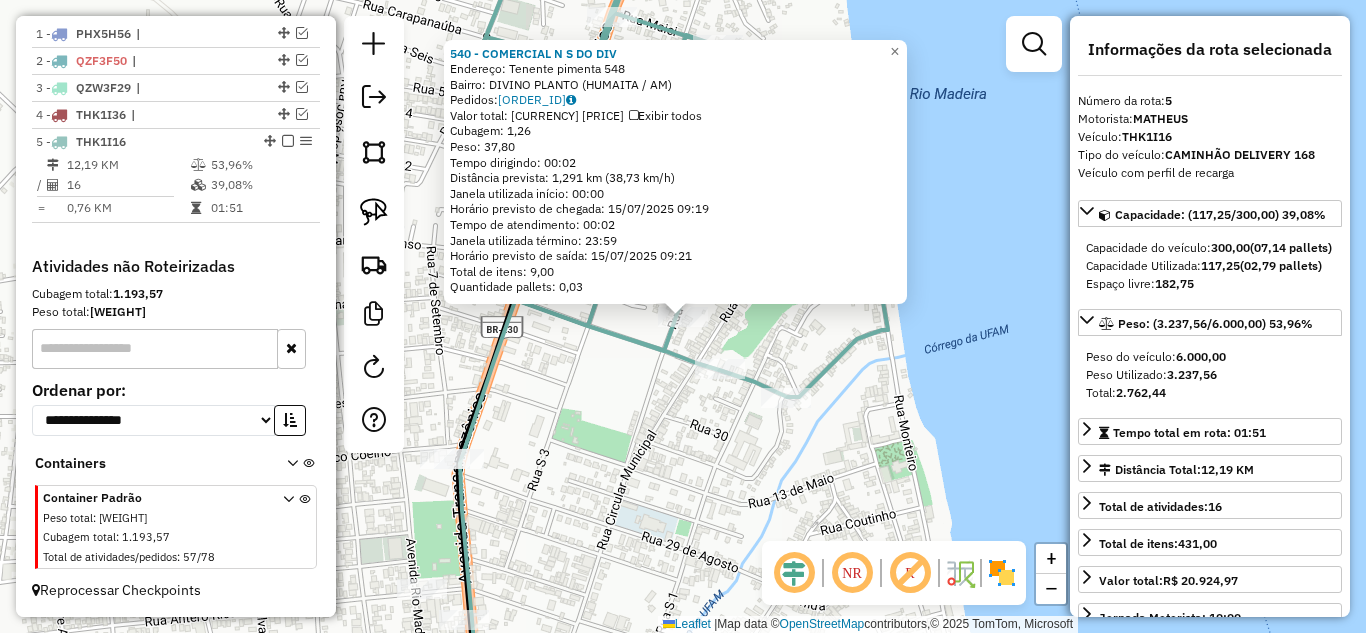 click 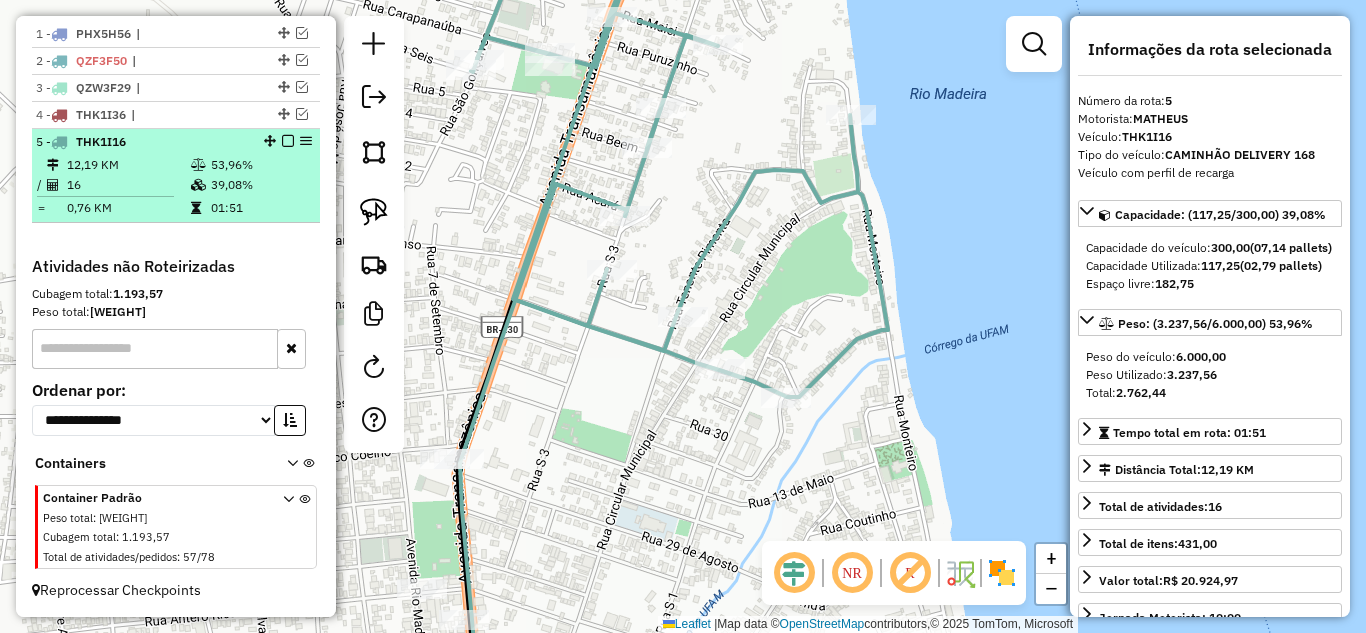 click at bounding box center [288, 141] 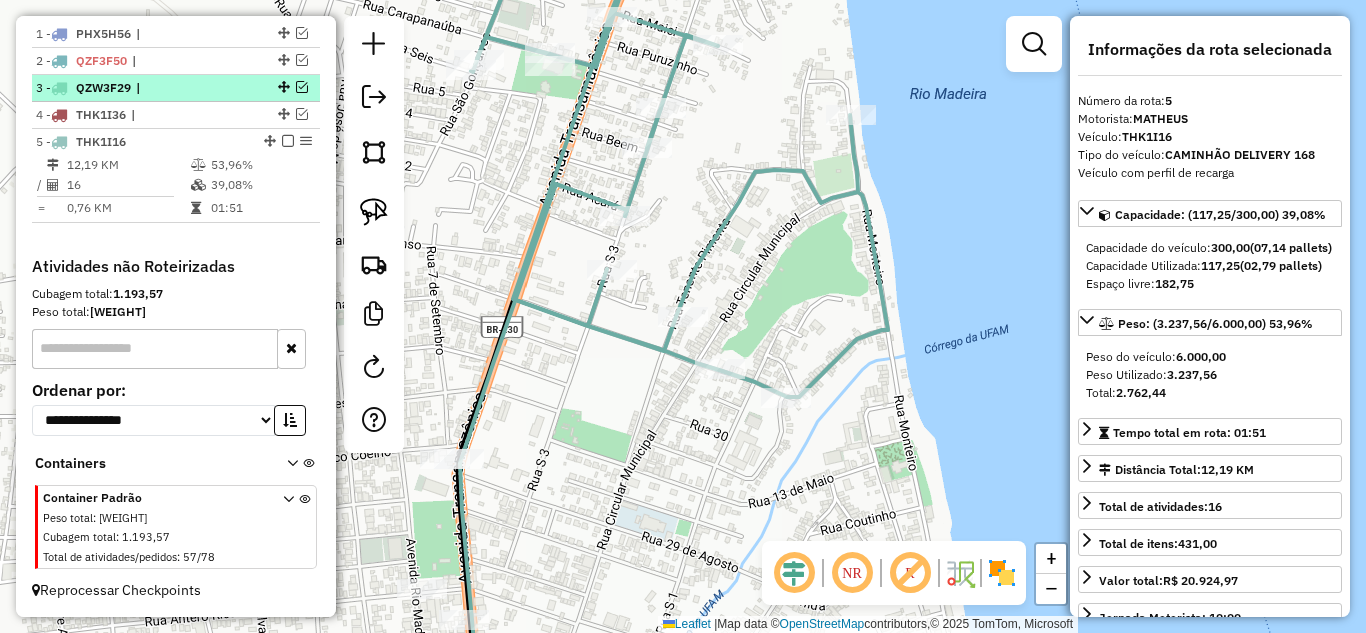 scroll, scrollTop: 702, scrollLeft: 0, axis: vertical 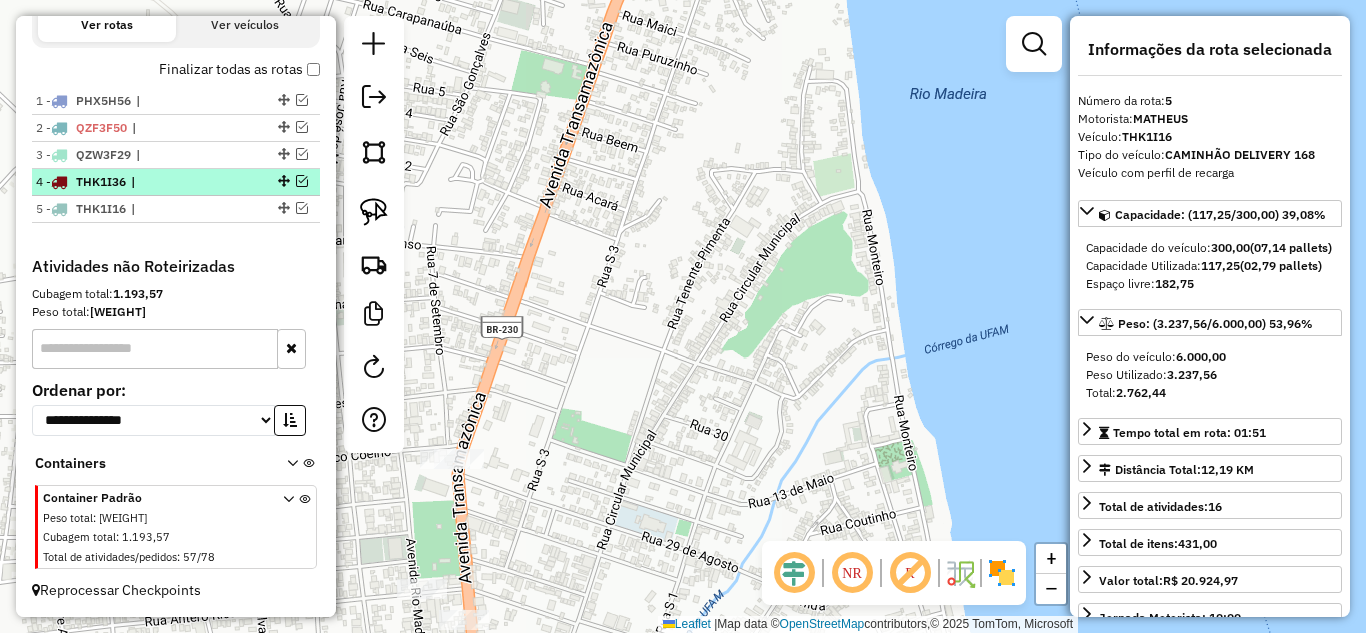 click at bounding box center (302, 181) 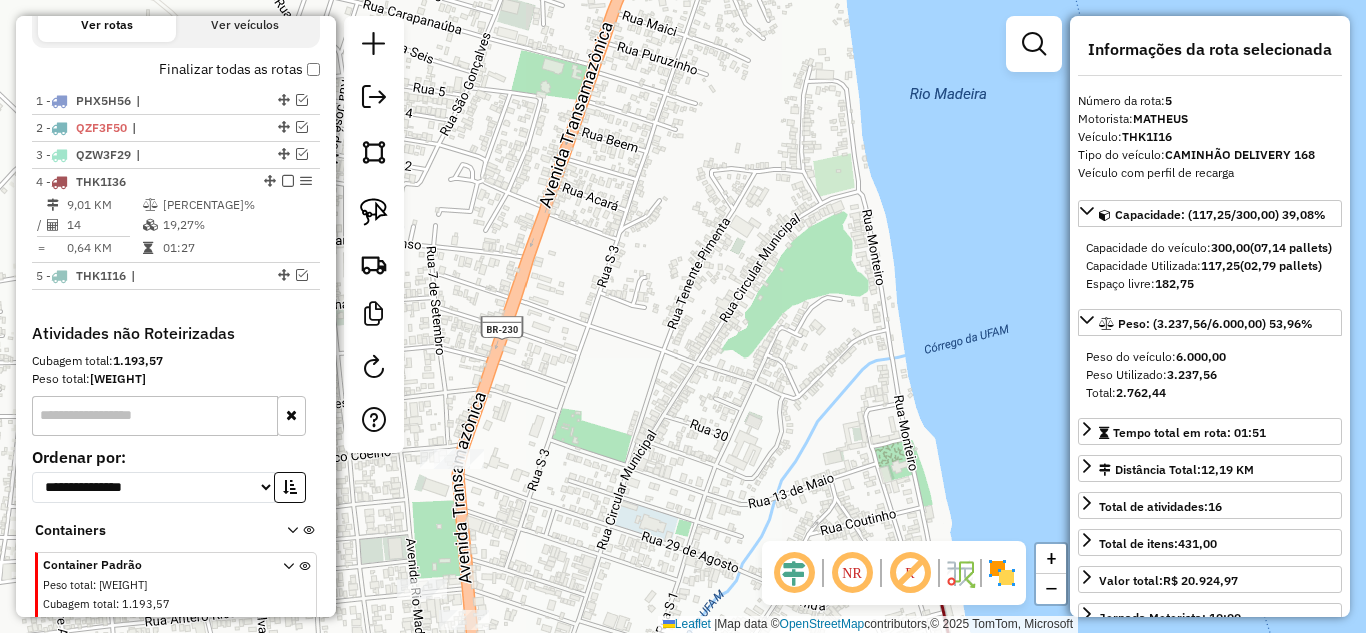 scroll, scrollTop: 769, scrollLeft: 0, axis: vertical 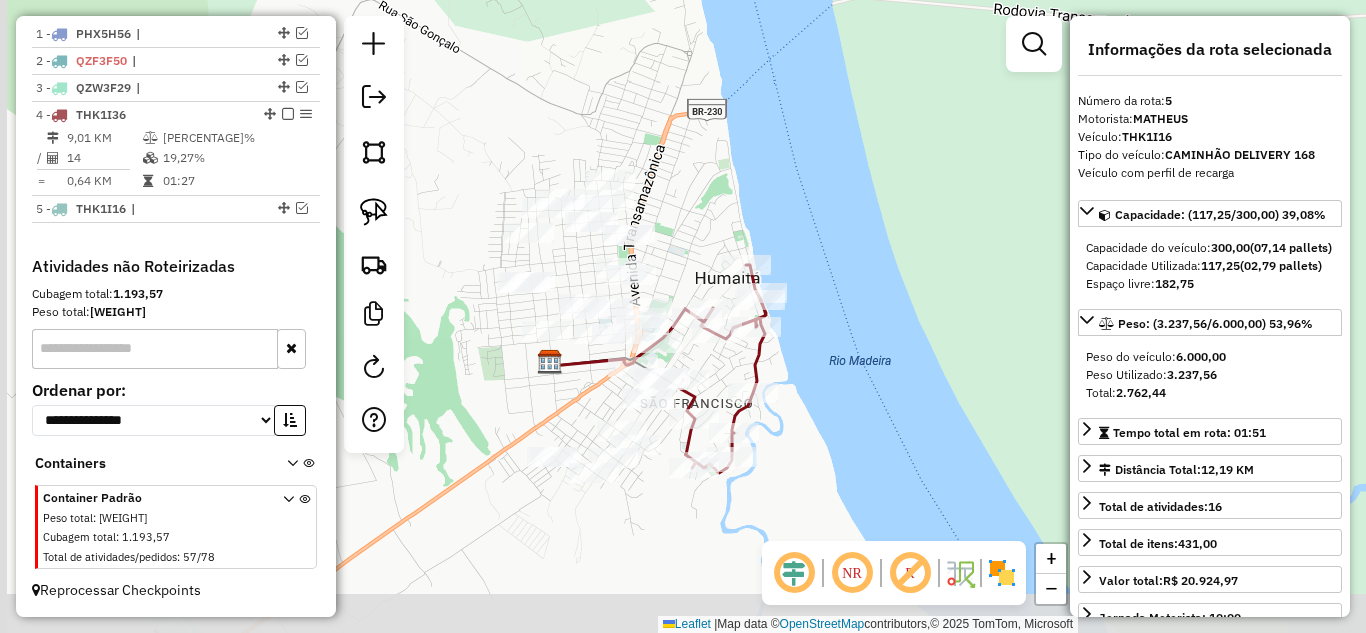 drag, startPoint x: 568, startPoint y: 265, endPoint x: 690, endPoint y: 195, distance: 140.65561 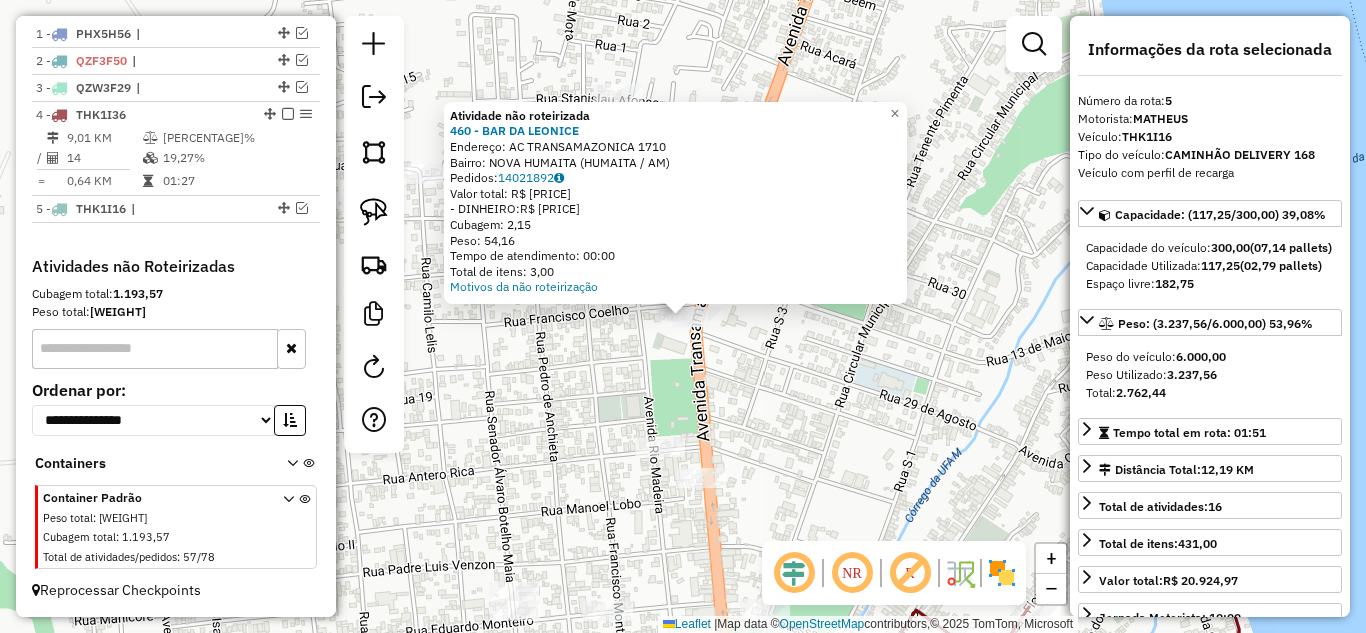click on "Atividade não roteirizada 460 - [BRAND] Endereço: [STREET] [NUMBER] Bairro: [BAIRRO] ([CIDADE] / [UF]) Pedidos: [ORDER_ID] Valor total: R$ [PRICE] - DINHEIRO: R$ [PRICE] Cubagem: [CUBAGE] Peso: [WEIGHT] Tempo de atendimento: [TIME] Total de itens: [ITEMS] Motivos da não roteirização × Janela de atendimento Grade de atendimento Capacidade Transportadoras Veículos Cliente Pedidos Rotas Selecione os dias de semana para filtrar as janelas de atendimento Seg Ter Qua Qui Sex Sáb Dom Informe o período da janela de atendimento: De: Até: Filtrar exatamente a janela do cliente Considerar janela de atendimento padrão Selecione os dias de semana para filtrar as grades de atendimento Seg Ter Qua Qui Sex Sáb Dom Considerar clientes sem dia de atendimento cadastrado Clientes fora do dia de atendimento selecionado Filtrar as atividades entre os valores definidos abaixo: Peso mínimo: Peso máximo: Cubagem mínima: Cubagem máxima: De: Até: De: Até: Veículo:" 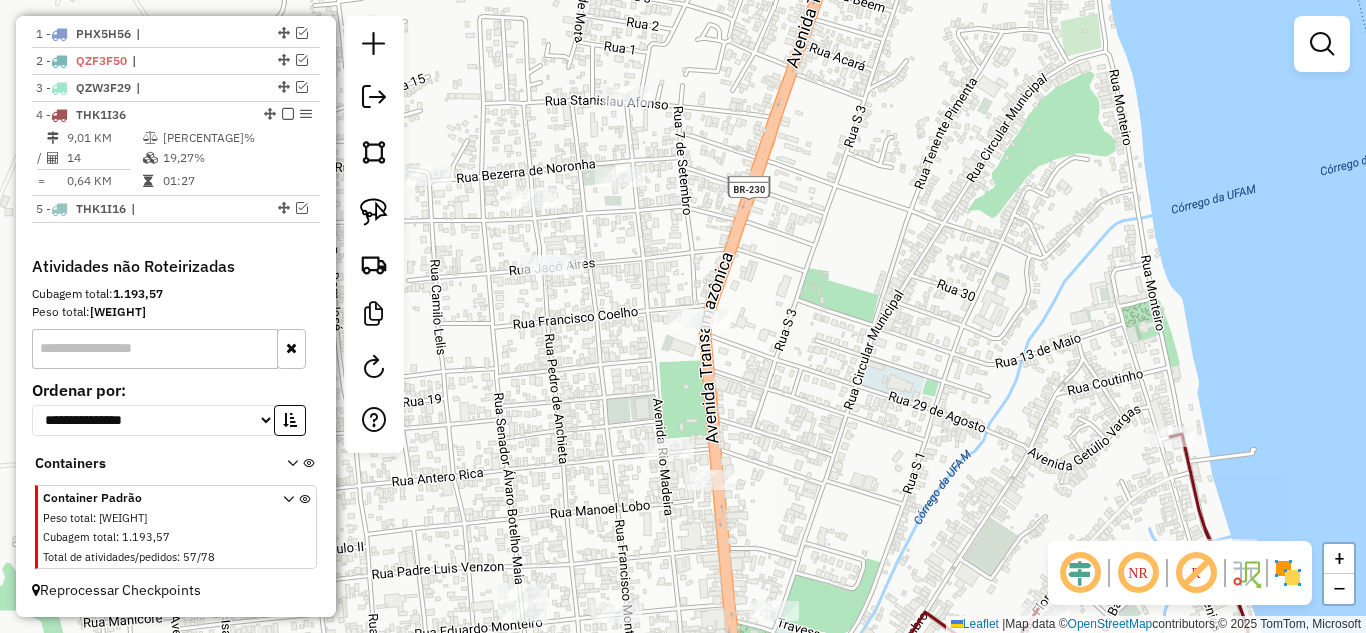 drag, startPoint x: 458, startPoint y: 350, endPoint x: 683, endPoint y: 364, distance: 225.43513 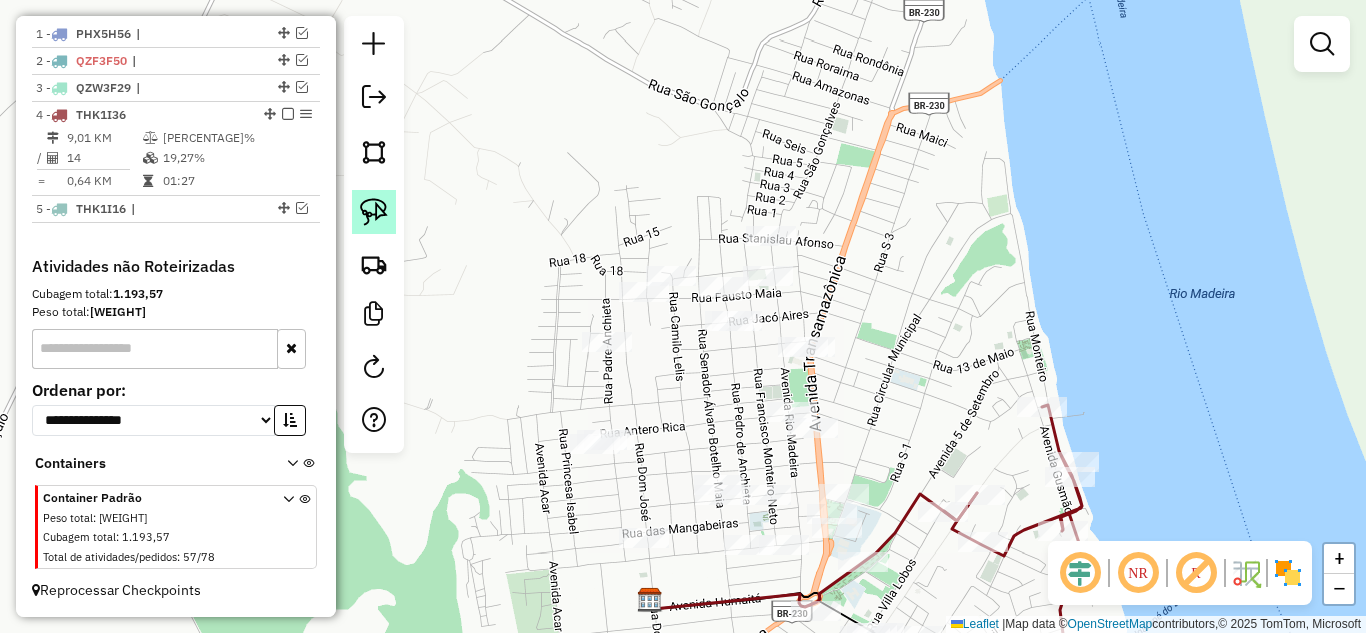 click 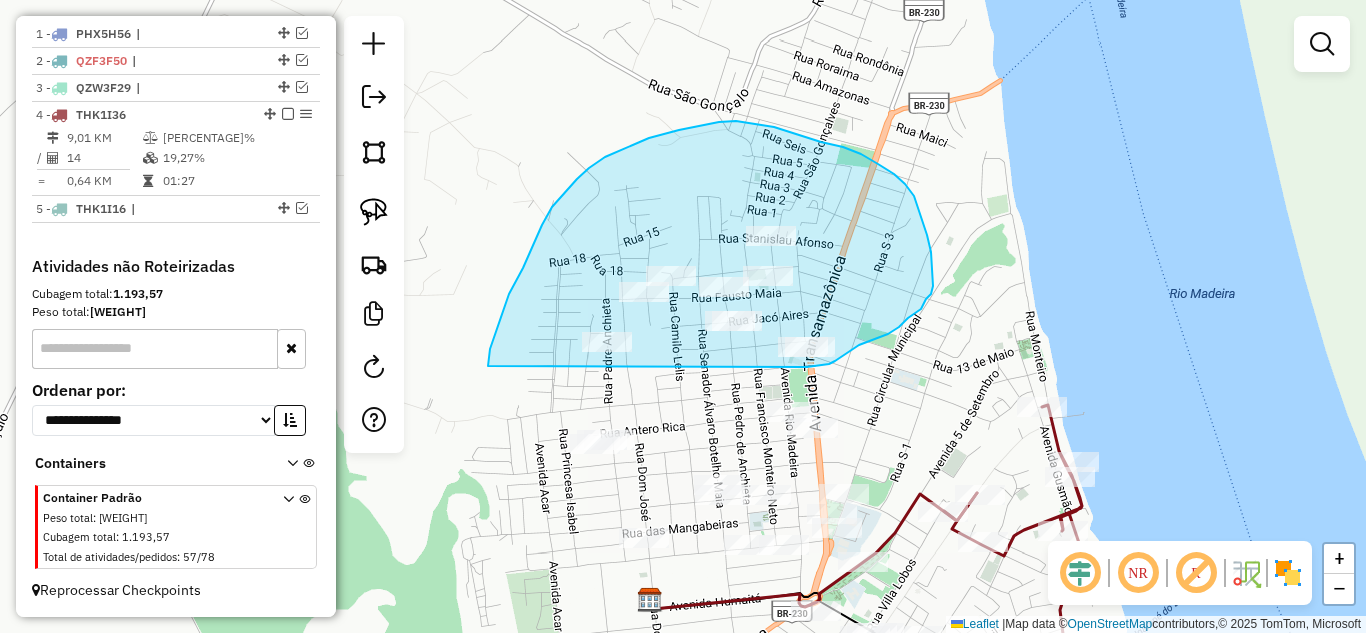 drag, startPoint x: 488, startPoint y: 366, endPoint x: 807, endPoint y: 367, distance: 319.00156 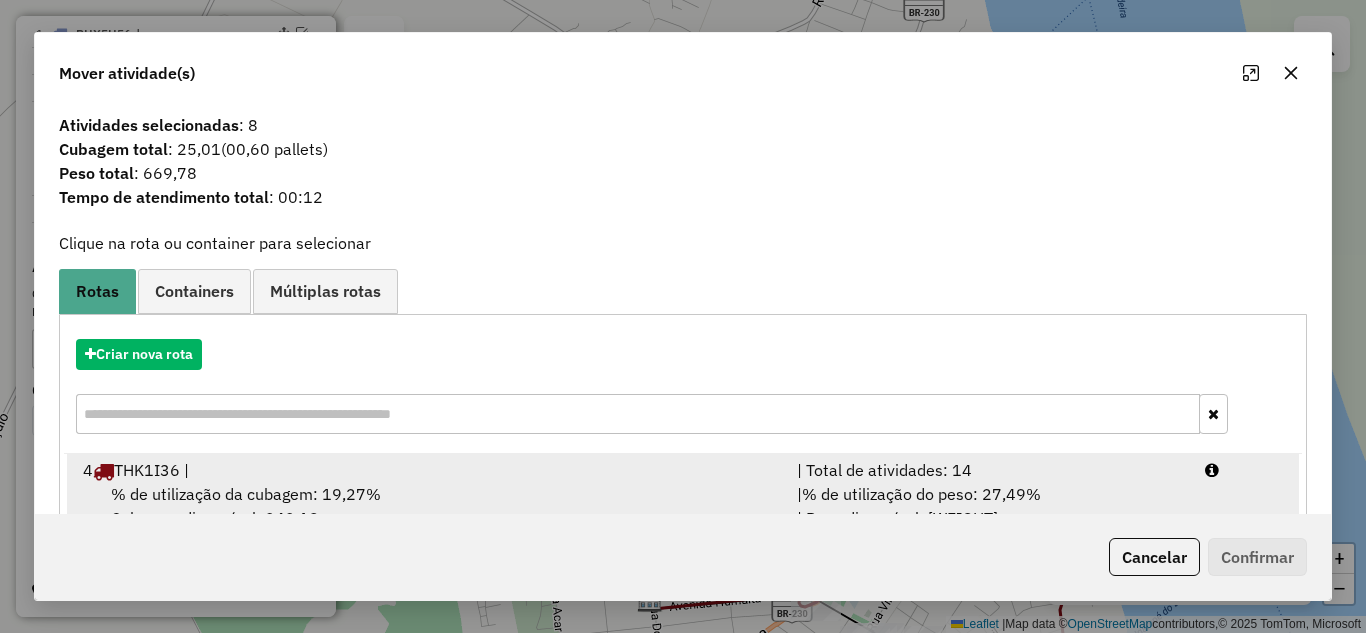 click on "| Total de atividades: 14" at bounding box center [989, 470] 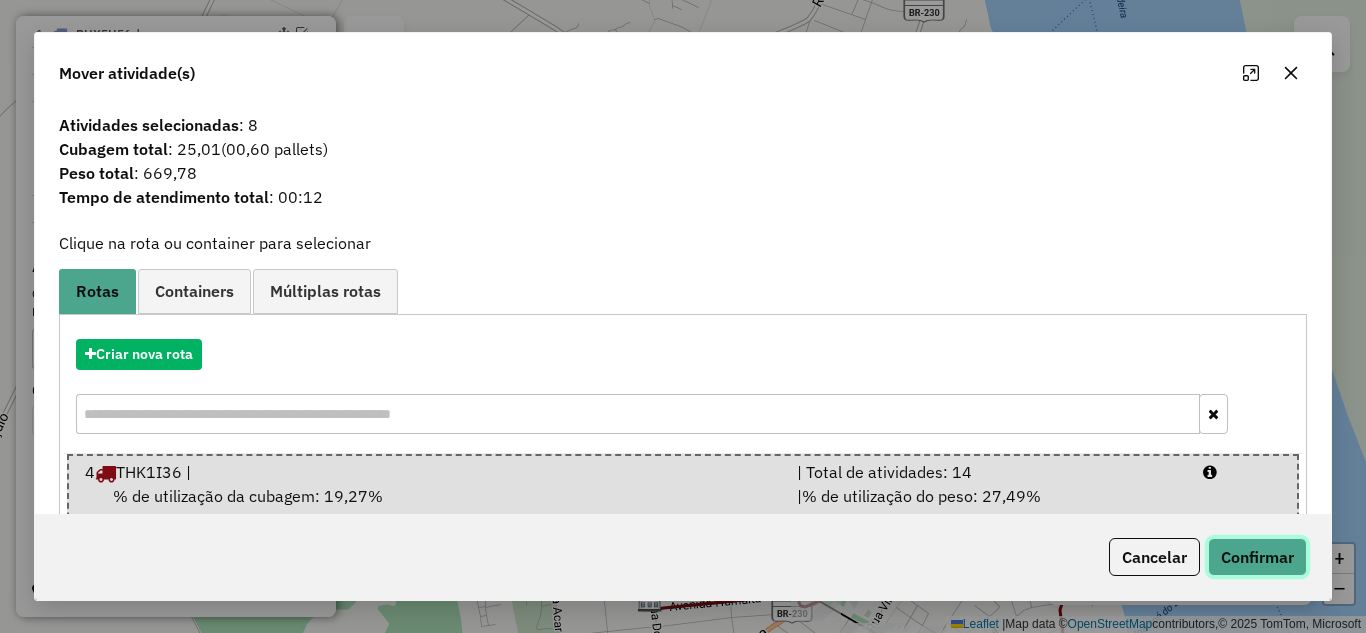 click on "Confirmar" 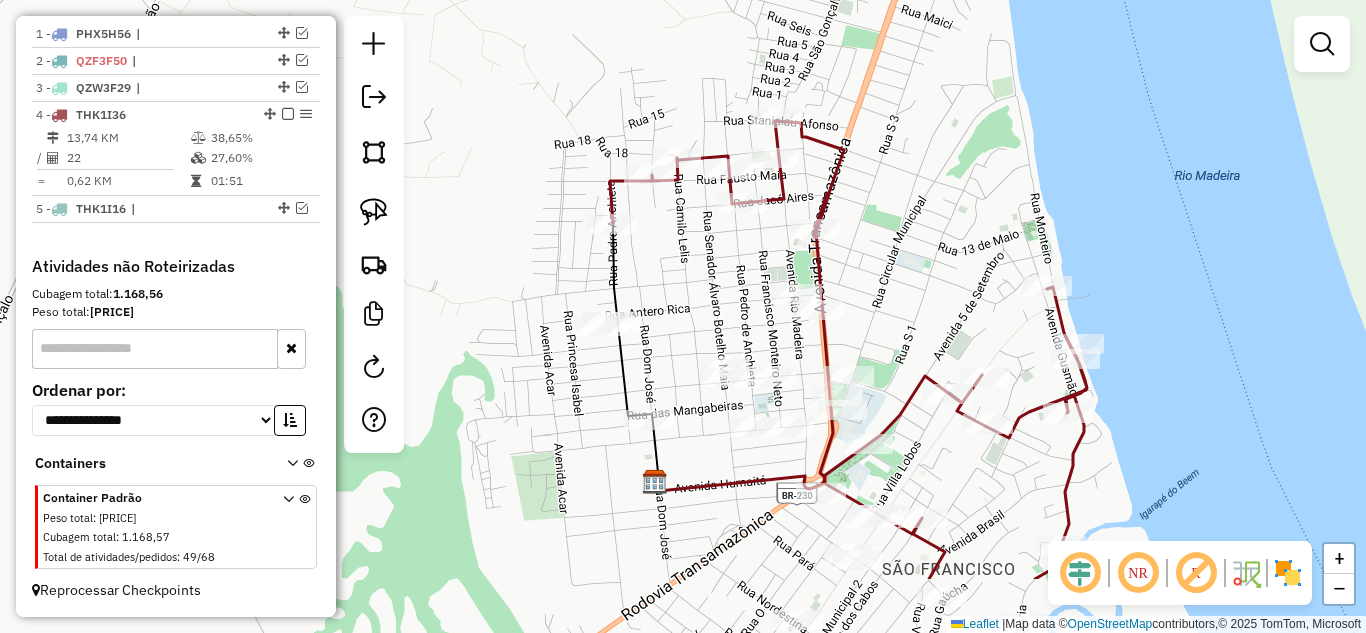 drag, startPoint x: 868, startPoint y: 327, endPoint x: 874, endPoint y: 271, distance: 56.32051 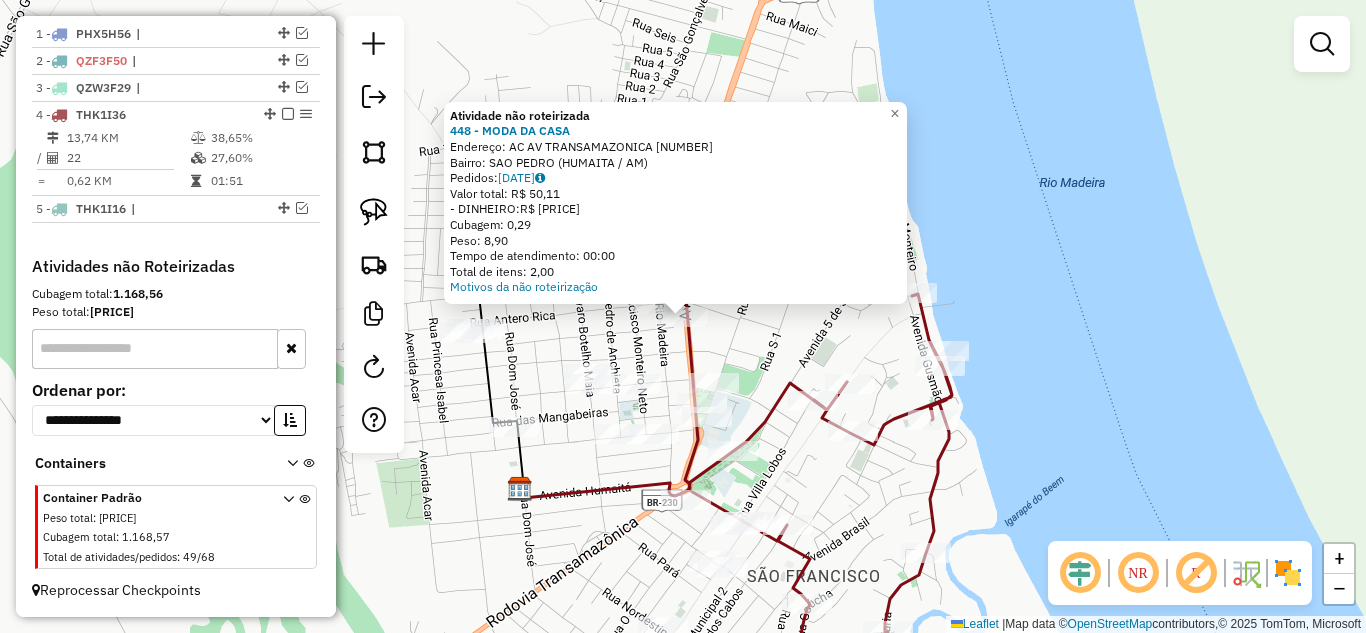 click on "Atividade não roteirizada 448 - MODA DA CASA  Endereço:  AC AV TRANSAMAZONICA [NUMBER]   Bairro: SAO PEDRO ([CITY] / AM)   Pedidos:  14022059   Valor total: R$ [PRICE]   - DINHEIRO:  R$ [PRICE]   Cubagem: [CUBAGE]   Peso: [WEIGHT]   Tempo de atendimento: [TIME]   Total de itens: [ITEMS]  Motivos da não roteirização × Janela de atendimento Grade de atendimento Capacidade Transportadoras Veículos Cliente Pedidos  Rotas Selecione os dias de semana para filtrar as janelas de atendimento  Seg   Ter   Qua   Qui   Sex   Sáb   Dom  Informe o período da janela de atendimento: De: Até:  Filtrar exatamente a janela do cliente  Considerar janela de atendimento padrão  Selecione os dias de semana para filtrar as grades de atendimento  Seg   Ter   Qua   Qui   Sex   Sáb   Dom   Considerar clientes sem dia de atendimento cadastrado  Clientes fora do dia de atendimento selecionado Filtrar as atividades entre os valores definidos abaixo:  Peso mínimo:   Peso máximo:   Cubagem mínima:   Cubagem máxima:   De:   Até:   De:   Até:" 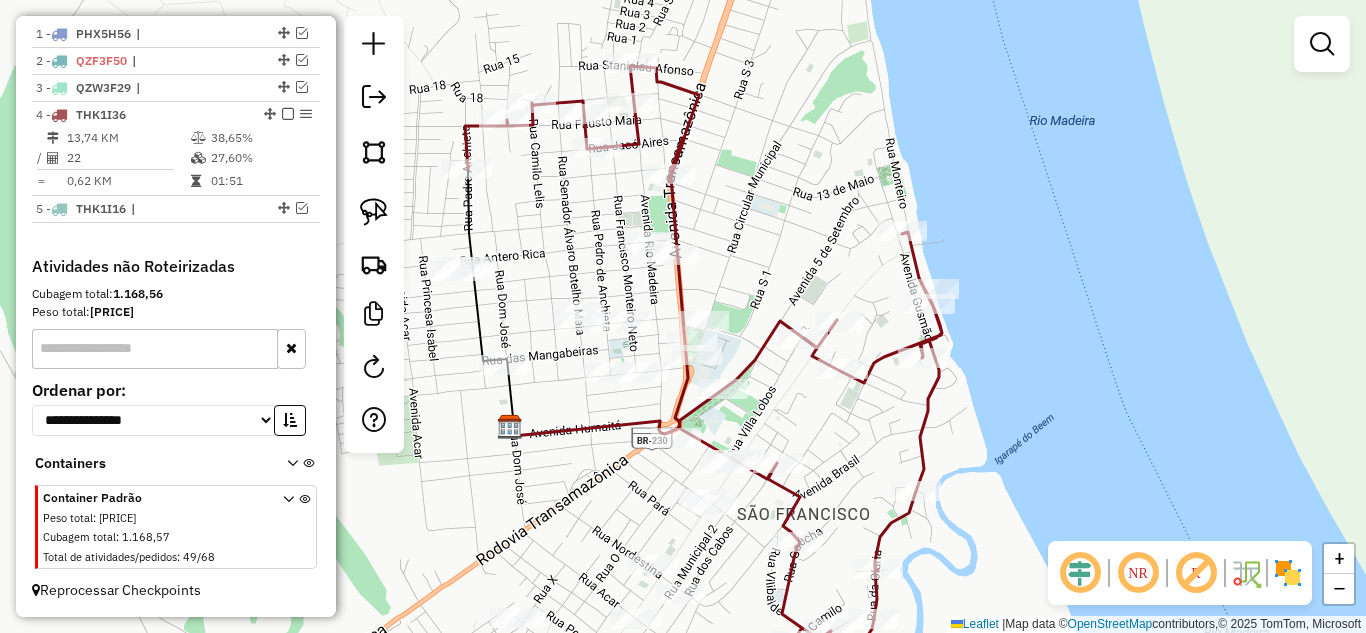 drag, startPoint x: 743, startPoint y: 330, endPoint x: 736, endPoint y: 284, distance: 46.52956 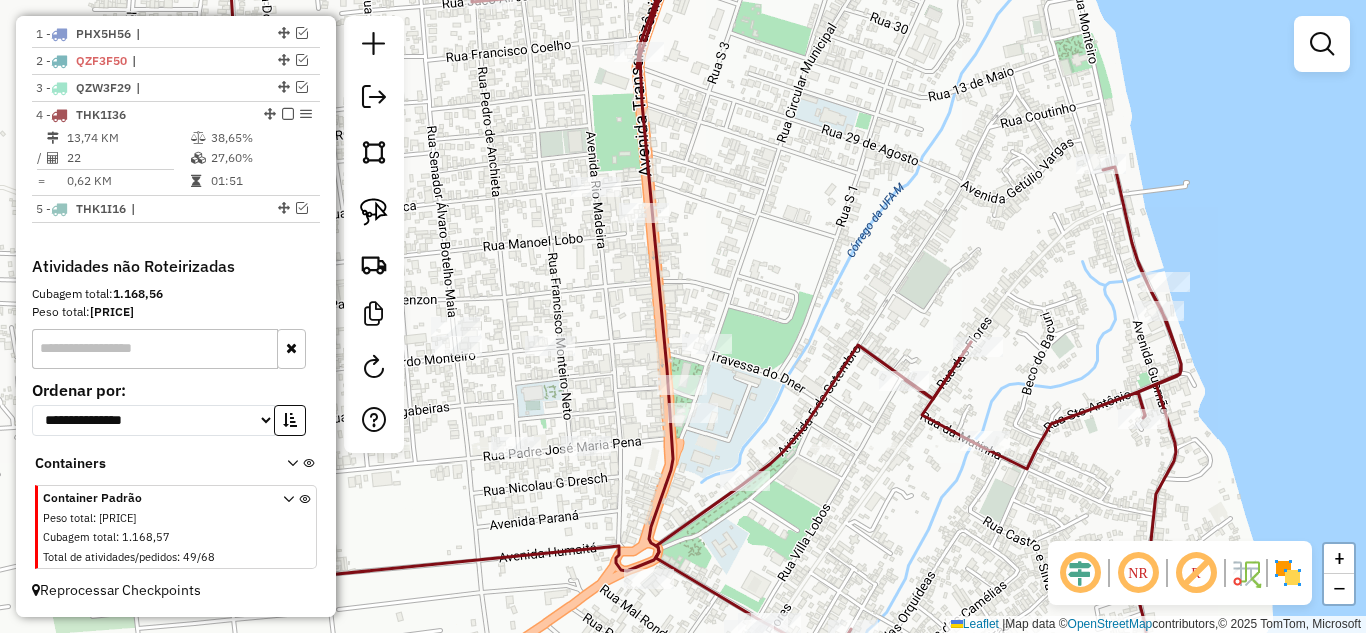 drag, startPoint x: 722, startPoint y: 326, endPoint x: 711, endPoint y: 246, distance: 80.75271 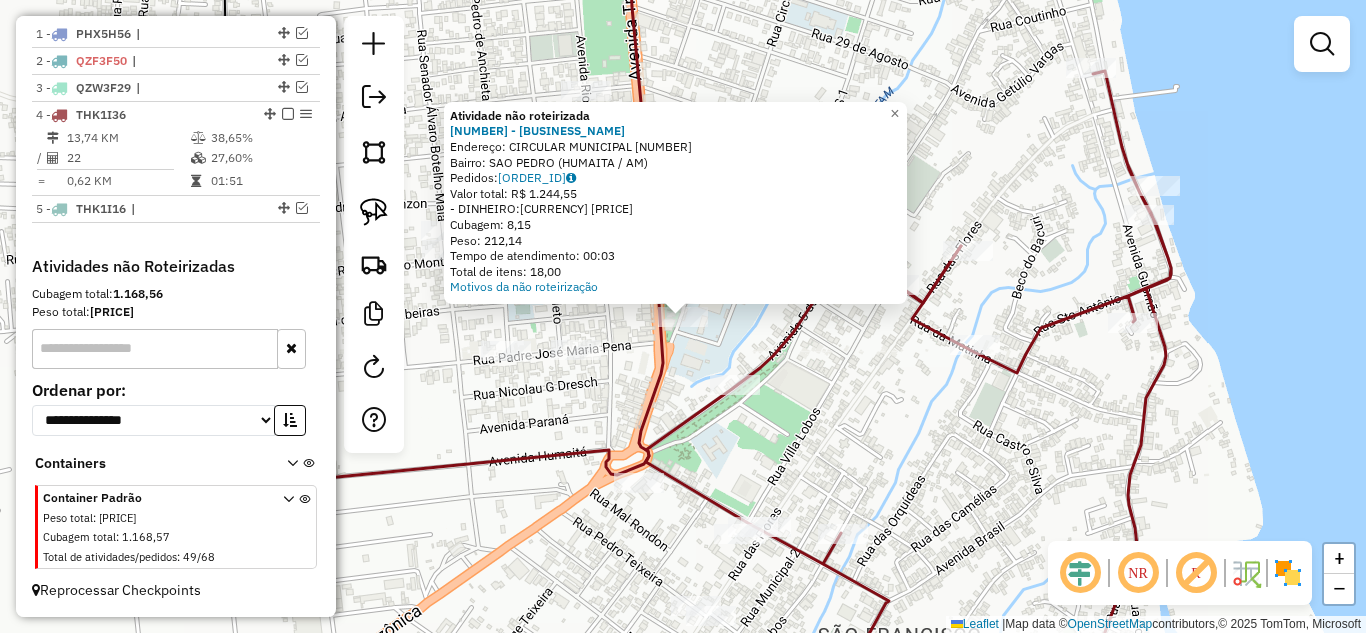 click 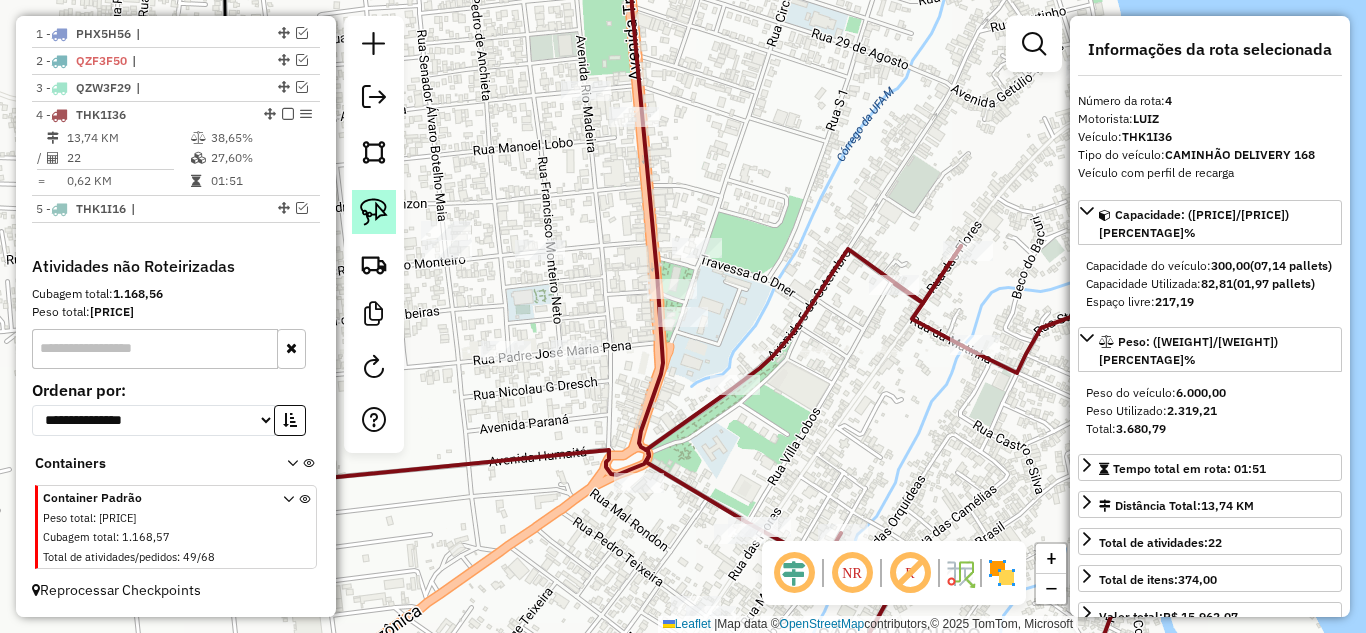 click 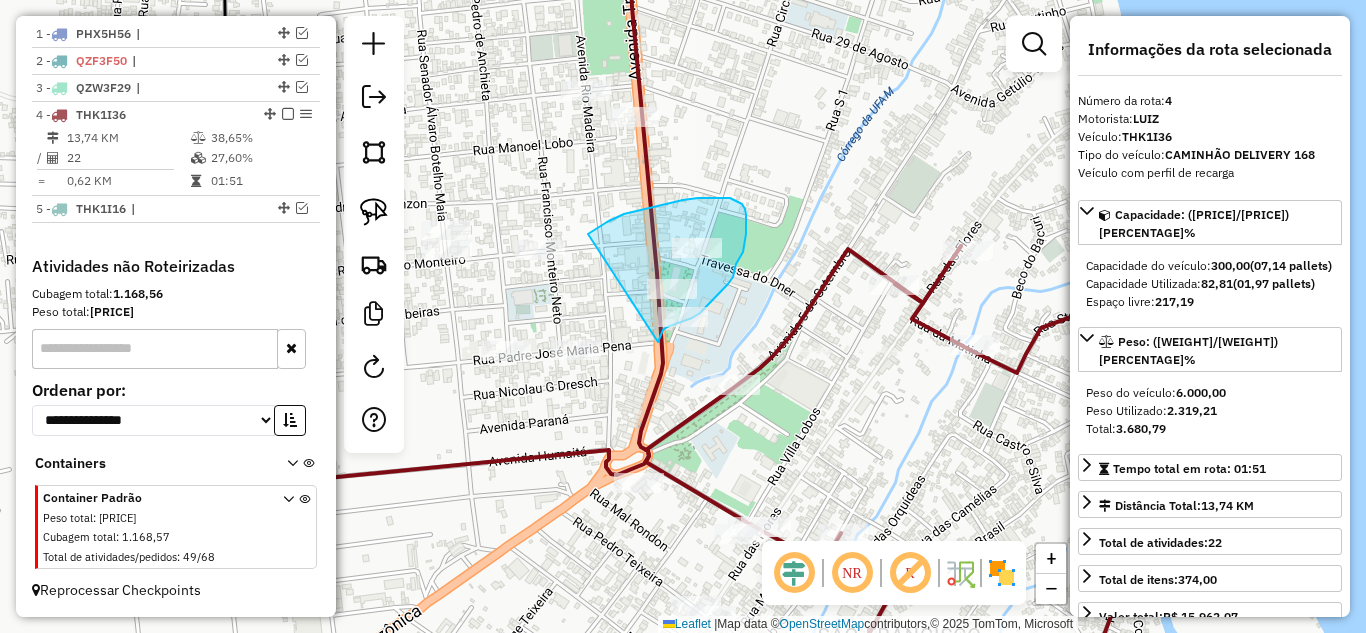 drag, startPoint x: 591, startPoint y: 232, endPoint x: 658, endPoint y: 345, distance: 131.3697 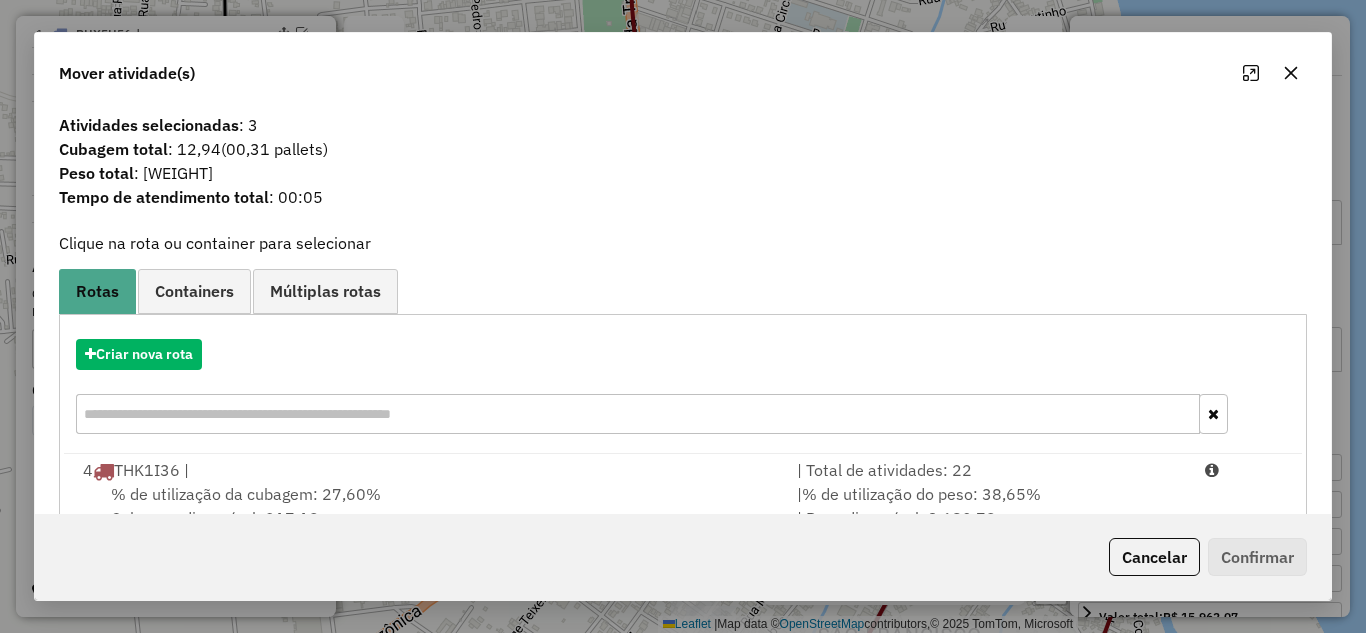 click on "|  % de utilização do peso: 38,65%  | Peso disponível: 3.680,79" at bounding box center (989, 506) 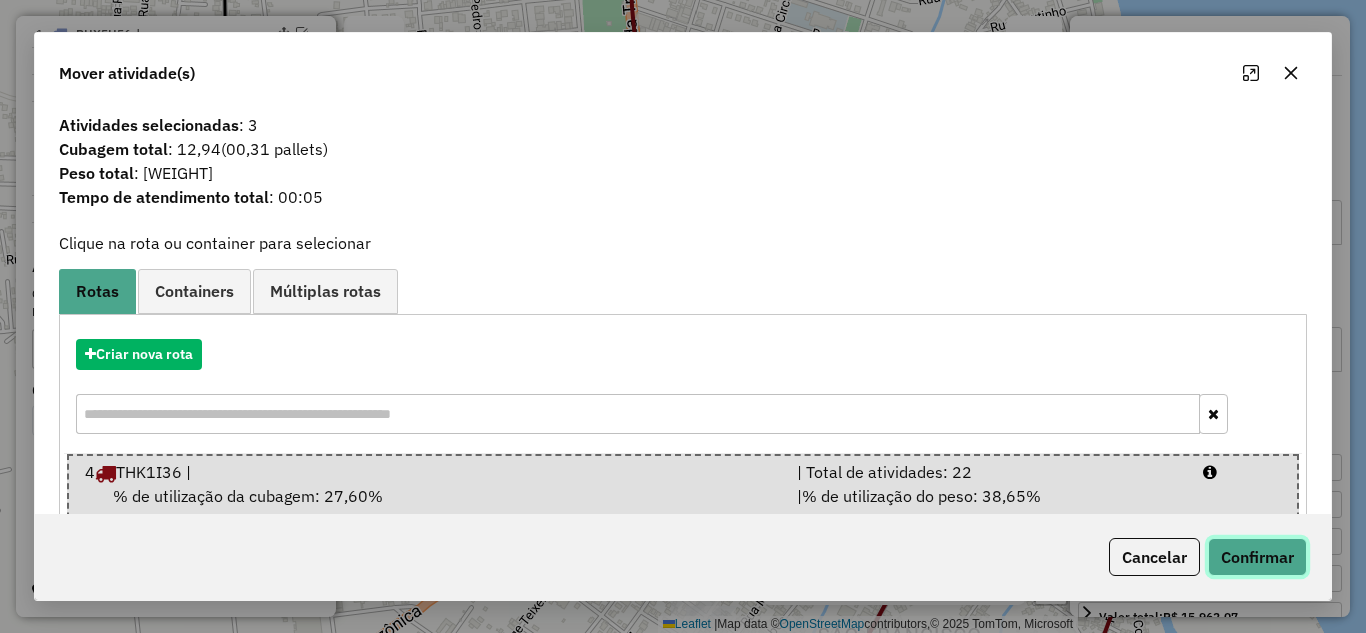 click on "Confirmar" 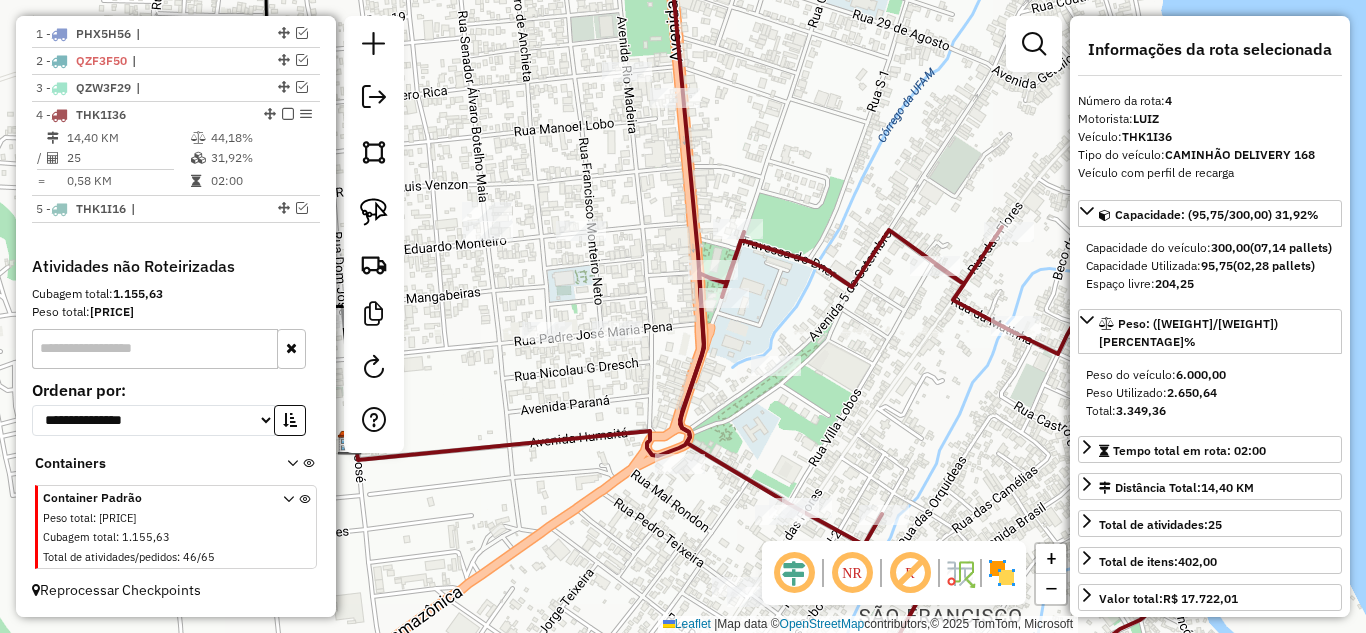 drag, startPoint x: 672, startPoint y: 361, endPoint x: 719, endPoint y: 330, distance: 56.302753 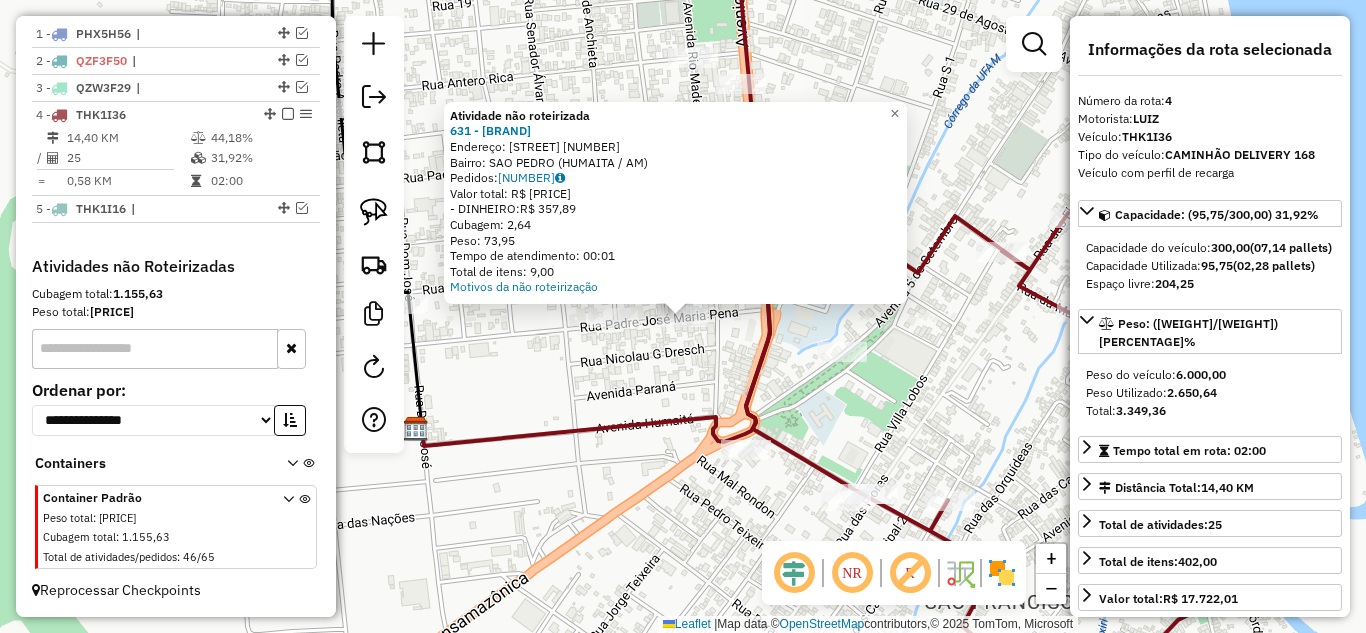 click on "Atividade não roteirizada 631 - KITUTES DA VO LOURD  Endereço:  padre Jose  maria pena [NUMBER]   Bairro: SAO PEDRO ([CITY] / [STATE])   Pedidos:  [ORDER_ID]   Valor total: R$ 357,89   - DINHEIRO:  R$ 357,89   Cubagem: 2,64   Peso: 73,95   Tempo de atendimento: 00:01   Total de itens: 9,00  Motivos da não roteirização × Janela de atendimento Grade de atendimento Capacidade Transportadoras Veículos Cliente Pedidos  Rotas Selecione os dias de semana para filtrar as janelas de atendimento  Seg   Ter   Qua   Qui   Sex   Sáb   Dom  Informe o período da janela de atendimento: De: Até:  Filtrar exatamente a janela do cliente  Considerar janela de atendimento padrão  Selecione os dias de semana para filtrar as grades de atendimento  Seg   Ter   Qua   Qui   Sex   Sáb   Dom   Considerar clientes sem dia de atendimento cadastrado  Clientes fora do dia de atendimento selecionado Filtrar as atividades entre os valores definidos abaixo:  Peso mínimo:   Peso máximo:   Cubagem mínima:   Cubagem máxima:   De:   Até:  +" 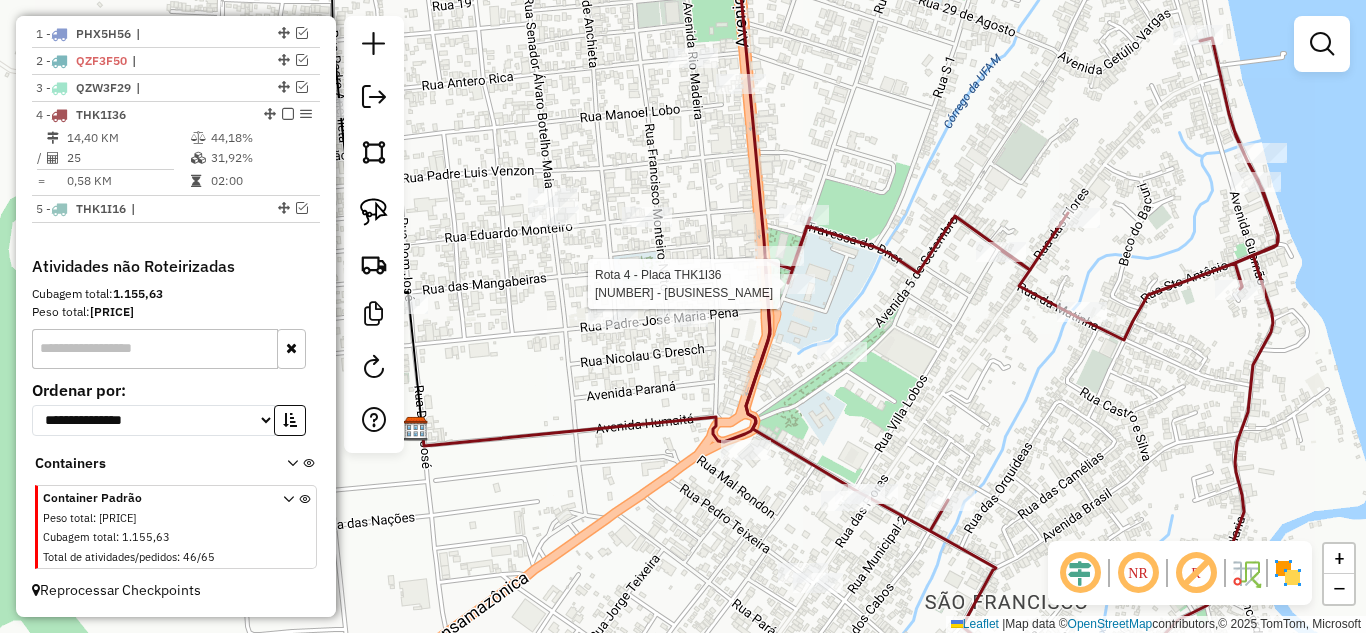 select on "**********" 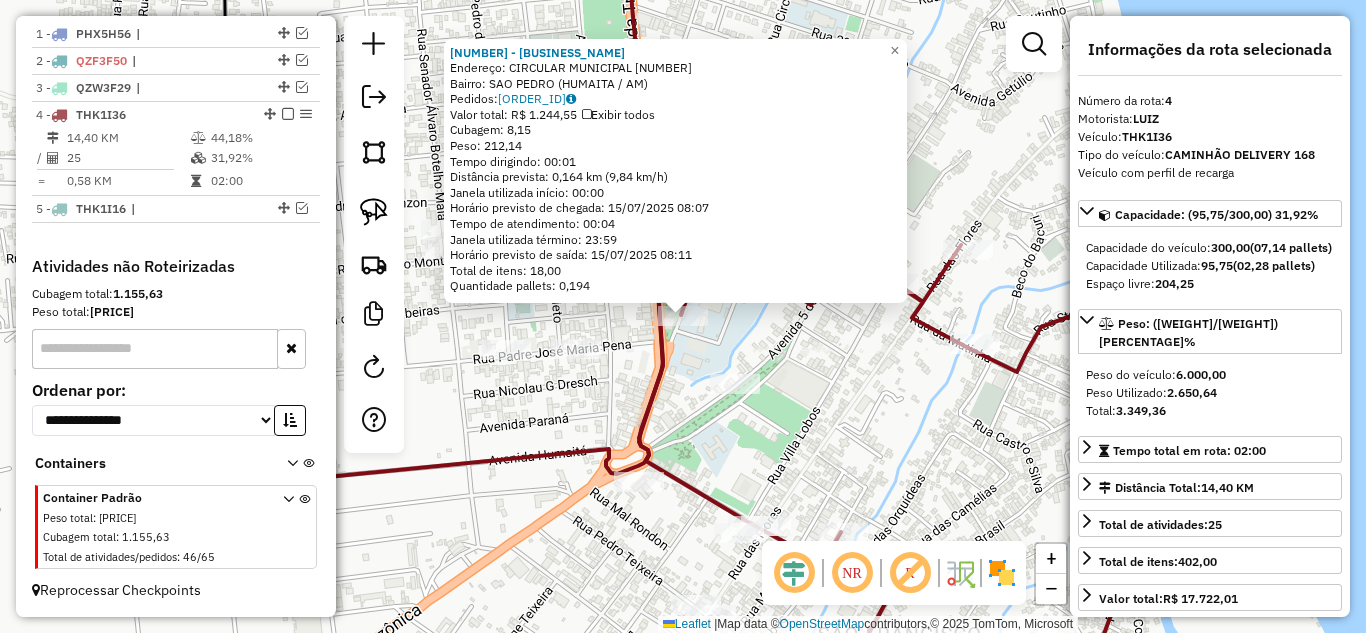click on "[NUMBER] - LANCHONETE E CONVENI  Endereço:  [STREET] [NUMBER]   Bairro: [NEIGHBORHOOD] ([CITY] / [STATE])   Pedidos:  [ORDER_ID]   Valor total: R$ [PRICE]   Exibir todos   Cubagem: [CUBAGE]  Peso: [WEIGHT]  Tempo dirigindo: 00:01   Distância prevista: [DISTANCE] km ([SPEED] km/h)   Janela utilizada início: 00:00   Horário previsto de chegada: [DATE] [TIME]   Tempo de atendimento: 00:04   Janela utilizada término: 23:59   Horário previsto de saída: [DATE] [TIME]   Total de itens: [ITEMS]   Quantidade pallets: [PALLETS]  × Janela de atendimento Grade de atendimento Capacidade Transportadoras Veículos Cliente Pedidos  Rotas Selecione os dias de semana para filtrar as janelas de atendimento  Seg   Ter   Qua   Qui   Sex   Sáb   Dom  Informe o período da janela de atendimento: De: Até:  Filtrar exatamente a janela do cliente  Considerar janela de atendimento padrão  Selecione os dias de semana para filtrar as grades de atendimento  Seg   Ter   Qua   Qui   Sex   Sáb   Dom   Considerar clientes sem dia de atendimento cadastrado" 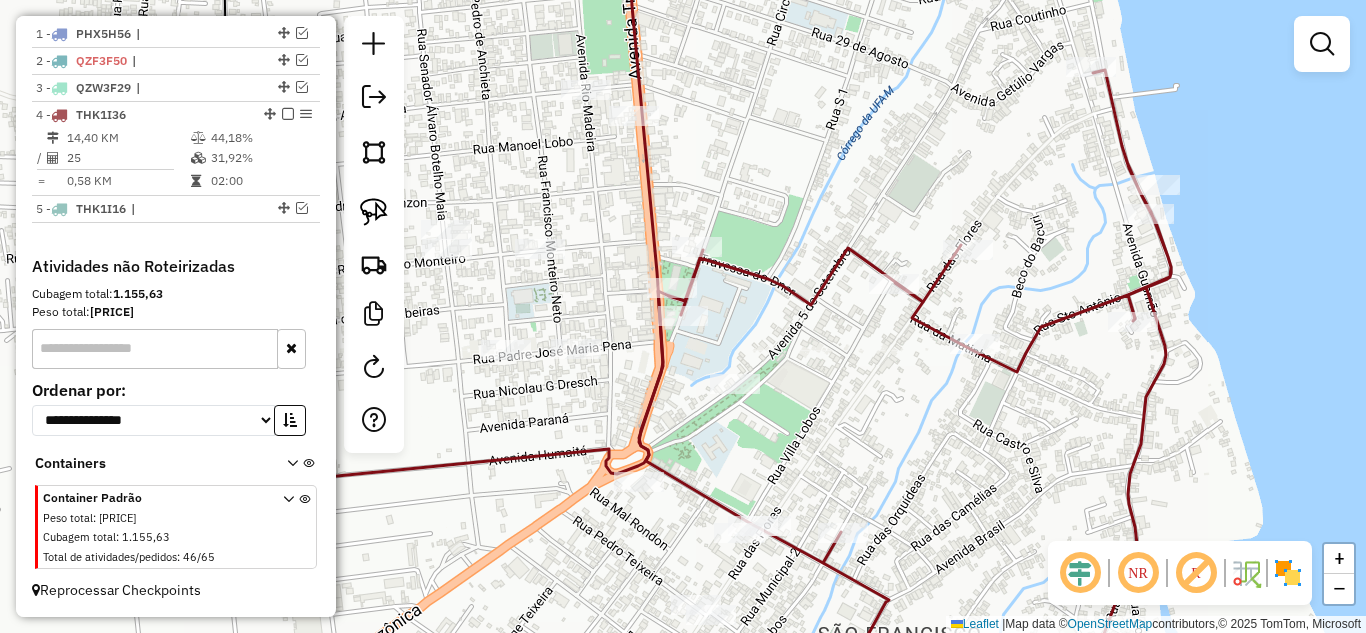 click 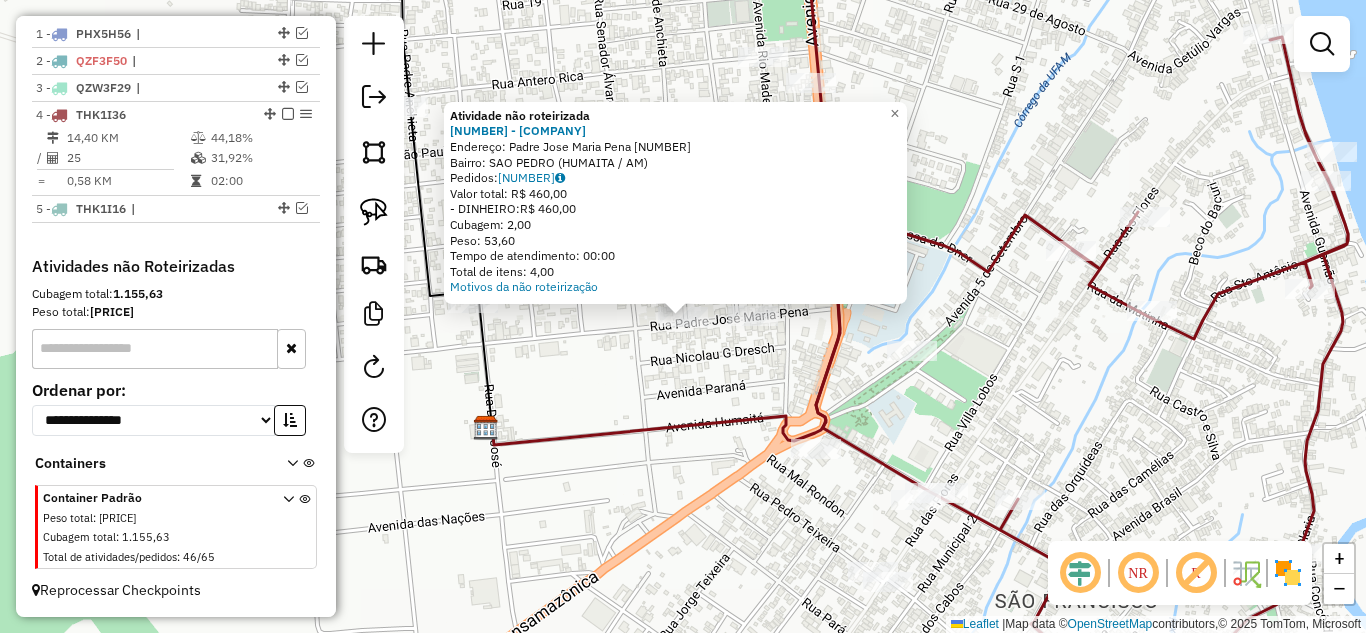 click on "Atividade não roteirizada [NUMBER] - MAXIMUS/RM CONVENIEN  Endereço:  [STREET] [NUMBER]   Bairro: [NEIGHBORHOOD] ([CITY] / [STATE])   Pedidos:  [ORDER_ID]   Valor total: R$ [PRICE]   - DINHEIRO:  R$ [PRICE]   Cubagem: [CUBAGE]   Peso: [WEIGHT]   Tempo de atendimento: 00:00   Total de itens: [ITEMS]  Motivos da não roteirização × Janela de atendimento Grade de atendimento Capacidade Transportadoras Veículos Cliente Pedidos  Rotas Selecione os dias de semana para filtrar as janelas de atendimento  Seg   Ter   Qua   Qui   Sex   Sáb   Dom  Informe o período da janela de atendimento: De: Até:  Filtrar exatamente a janela do cliente  Considerar janela de atendimento padrão  Selecione os dias de semana para filtrar as grades de atendimento  Seg   Ter   Qua   Qui   Sex   Sáb   Dom   Considerar clientes sem dia de atendimento cadastrado  Clientes fora do dia de atendimento selecionado Filtrar as atividades entre os valores definidos abaixo:  Peso mínimo:   Peso máximo:   Cubagem mínima:   Cubagem máxima:   De:   Até:  +" 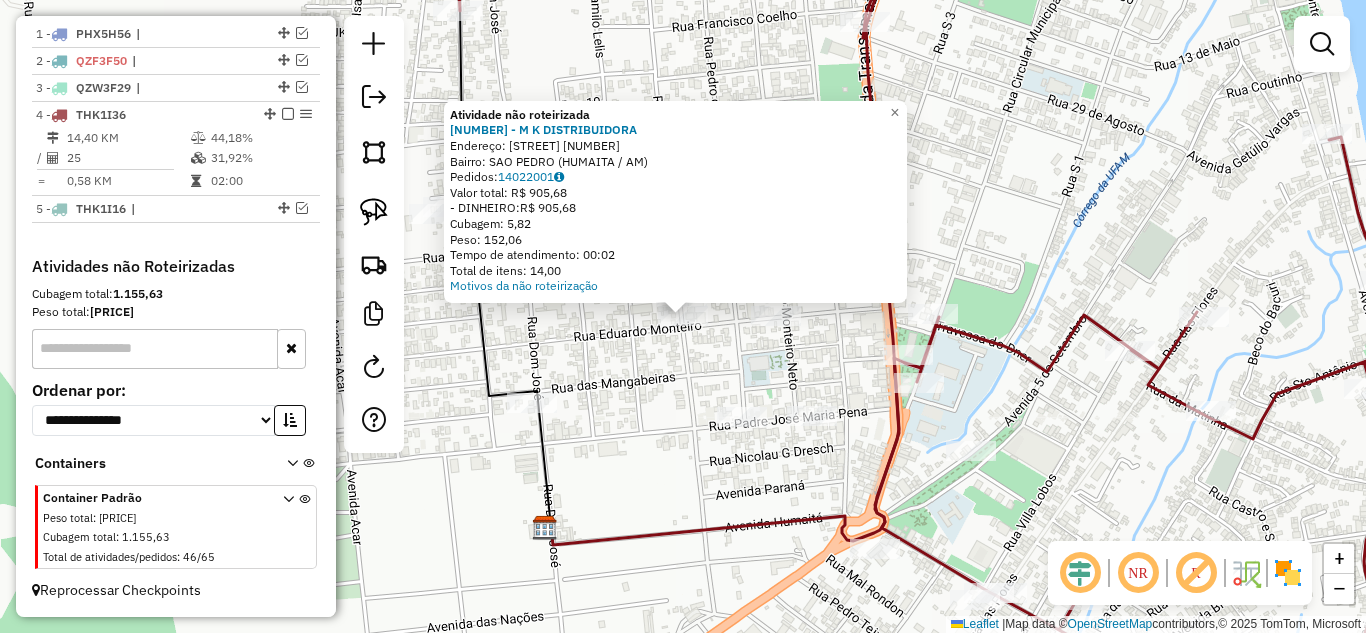 click on "Atividade não roteirizada [NUMBER] - M K DISTRIBUIDORA Endereço: ALVARO MAIA [NUMBER] Bairro: SAO PEDRO (HUMAITA / [STATE]) Pedidos: [ORDER_ID] Valor total: R$ [PRICE] - DINHEIRO: R$ [PRICE] Cubagem: [CUBAGE] Peso: [WEIGHT] Tempo de atendimento: [TIME] Total de itens: [ITEMS] Motivos da não roteirização × Janela de atendimento Grade de atendimento Capacidade Transportadoras Veículos Cliente Pedidos Rotas Selecione os dias de semana para filtrar as janelas de atendimento Seg Ter Qua Qui Sex Sáb Dom Informe o período da janela de atendimento: De: [TIME] Até: [TIME] Filtrar exatamente a janela do cliente Considerar janela de atendimento padrão Selecione os dias de semana para filtrar as grades de atendimento Seg Ter Qua Qui Sex Sáb Dom Considerar clientes sem dia de atendimento cadastrado Clientes fora do dia de atendimento selecionado Filtrar as atividades entre os valores definidos abaixo: Peso mínimo: Peso máximo: Cubagem mínima: Cubagem máxima: De: Até: De: Nome:" 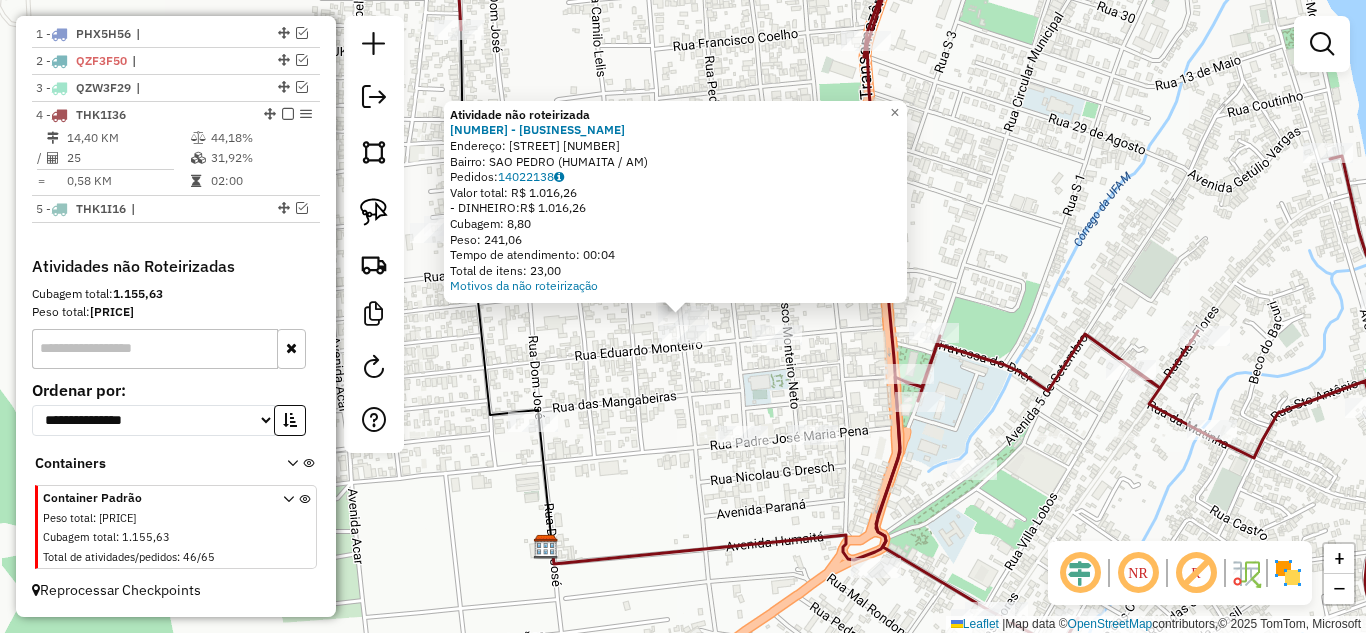 drag, startPoint x: 595, startPoint y: 355, endPoint x: 551, endPoint y: 386, distance: 53.823788 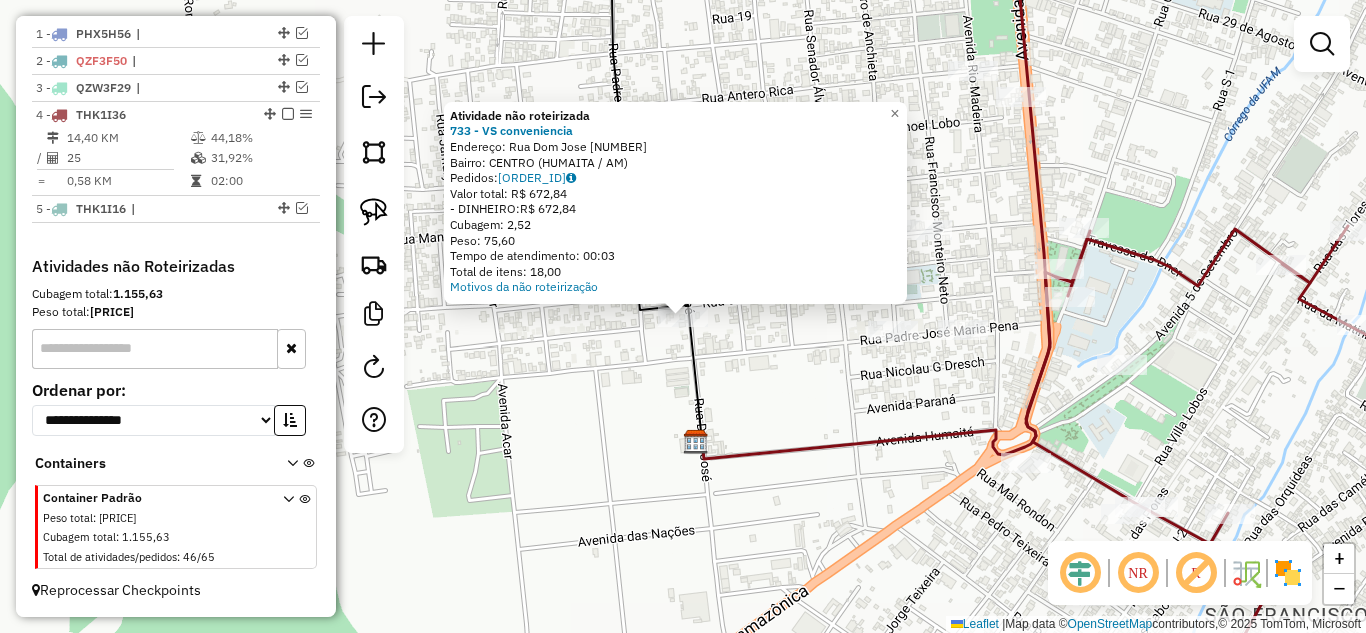 click on "Atividade não roteirizada 733 - VS conveniencia  Endereço:  [STREET_NAME] [NUMBER]   Bairro: [NEIGHBORHOOD] ([CITY] / [STATE])   Pedidos:  [ORDER_ID]   Valor total: R$ [PRICE]   - DINHEIRO:  R$ [PRICE]   Cubagem: [CUBAGE]   Peso: [WEIGHT]   Tempo de atendimento: [TIME]   Total de itens: [ITEMS]  Motivos da não roteirização × Janela de atendimento Grade de atendimento Capacidade Transportadoras Veículos Cliente Pedidos  Rotas Selecione os dias de semana para filtrar as janelas de atendimento  Seg   Ter   Qua   Qui   Sex   Sáb   Dom  Informe o período da janela de atendimento: De: Até:  Filtrar exatamente a janela do cliente  Considerar janela de atendimento padrão  Selecione os dias de semana para filtrar as grades de atendimento  Seg   Ter   Qua   Qui   Sex   Sáb   Dom   Considerar clientes sem dia de atendimento cadastrado  Clientes fora do dia de atendimento selecionado Filtrar as atividades entre os valores definidos abaixo:  Peso mínimo:   Peso máximo:   Cubagem mínima:   Cubagem máxima:   De:   Até:   De:   Até:  De:" 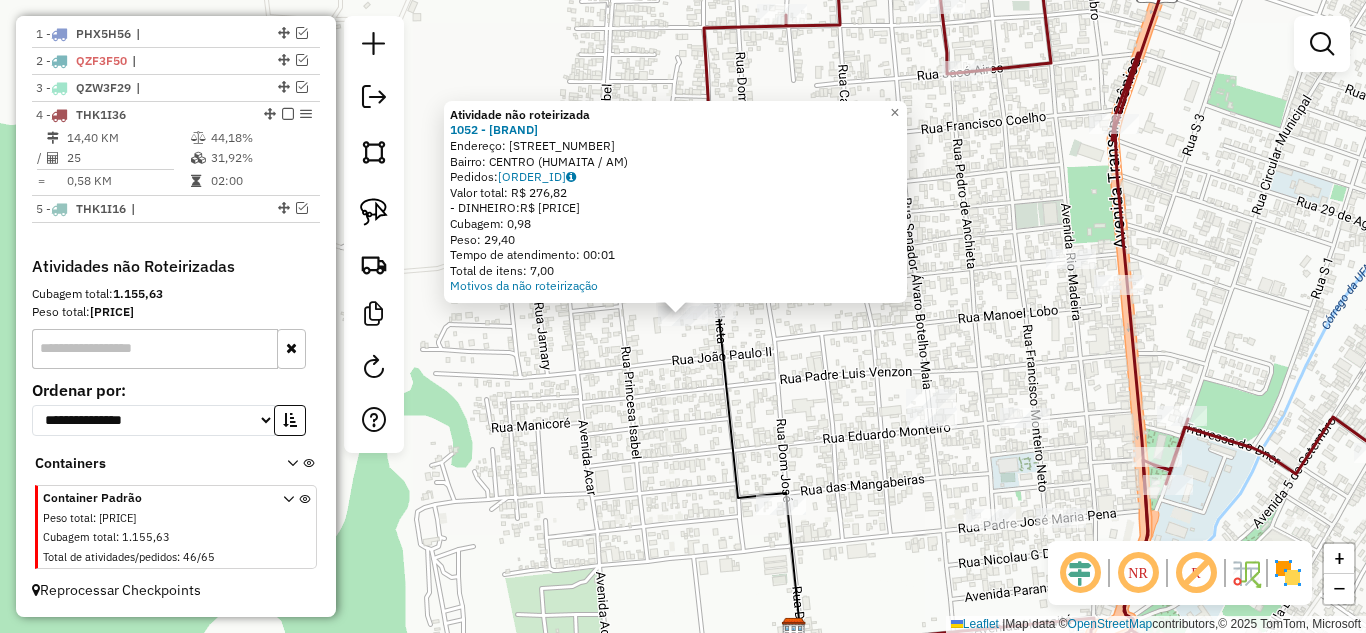 click on "Atividade não roteirizada 1052 - DISTRIBUIDORA AF  Endereço:  S1 [NUMBER]   Bairro: CENTRO ([CITY] / AM)   Pedidos:  14022006   Valor total: R$ [PRICE]   - DINHEIRO:  R$ [PRICE]   Cubagem: [CUBAGE]   Peso: [WEIGHT]   Tempo de atendimento: [TIME]   Total de itens: [ITEMS]  Motivos da não roteirização × Janela de atendimento Grade de atendimento Capacidade Transportadoras Veículos Cliente Pedidos  Rotas Selecione os dias de semana para filtrar as janelas de atendimento  Seg   Ter   Qua   Qui   Sex   Sáb   Dom  Informe o período da janela de atendimento: De: Até:  Filtrar exatamente a janela do cliente  Considerar janela de atendimento padrão  Selecione os dias de semana para filtrar as grades de atendimento  Seg   Ter   Qua   Qui   Sex   Sáb   Dom   Considerar clientes sem dia de atendimento cadastrado  Clientes fora do dia de atendimento selecionado Filtrar as atividades entre os valores definidos abaixo:  Peso mínimo:   Peso máximo:   Cubagem mínima:   Cubagem máxima:   De:   Até:   De:   Até:  Veículo: +" 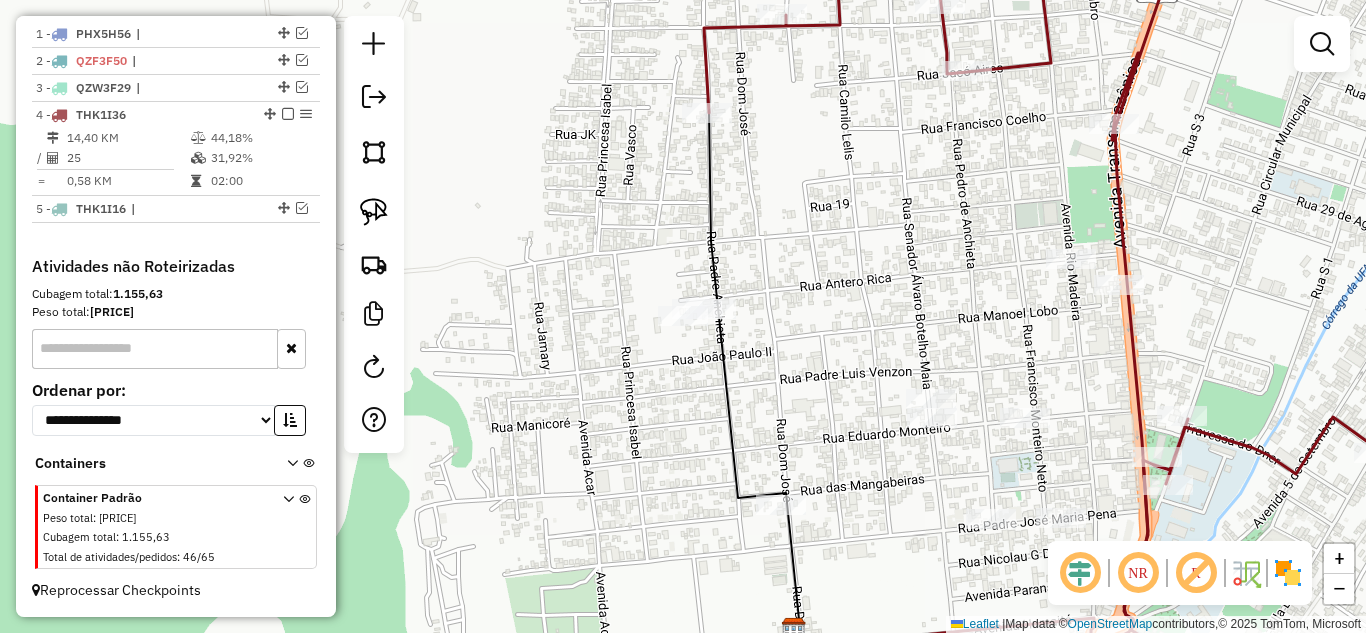 click on "Janela de atendimento Grade de atendimento Capacidade Transportadoras Veículos Cliente Pedidos  Rotas Selecione os dias de semana para filtrar as janelas de atendimento  Seg   Ter   Qua   Qui   Sex   Sáb   Dom  Informe o período da janela de atendimento: De: Até:  Filtrar exatamente a janela do cliente  Considerar janela de atendimento padrão  Selecione os dias de semana para filtrar as grades de atendimento  Seg   Ter   Qua   Qui   Sex   Sáb   Dom   Considerar clientes sem dia de atendimento cadastrado  Clientes fora do dia de atendimento selecionado Filtrar as atividades entre os valores definidos abaixo:  Peso mínimo:   Peso máximo:   Cubagem mínima:   Cubagem máxima:   De:   Até:  Filtrar as atividades entre o tempo de atendimento definido abaixo:  De:   Até:   Considerar capacidade total dos clientes não roteirizados Transportadora: Selecione um ou mais itens Tipo de veículo: Selecione um ou mais itens Veículo: Selecione um ou mais itens Motorista: Selecione um ou mais itens Nome: Rótulo:" 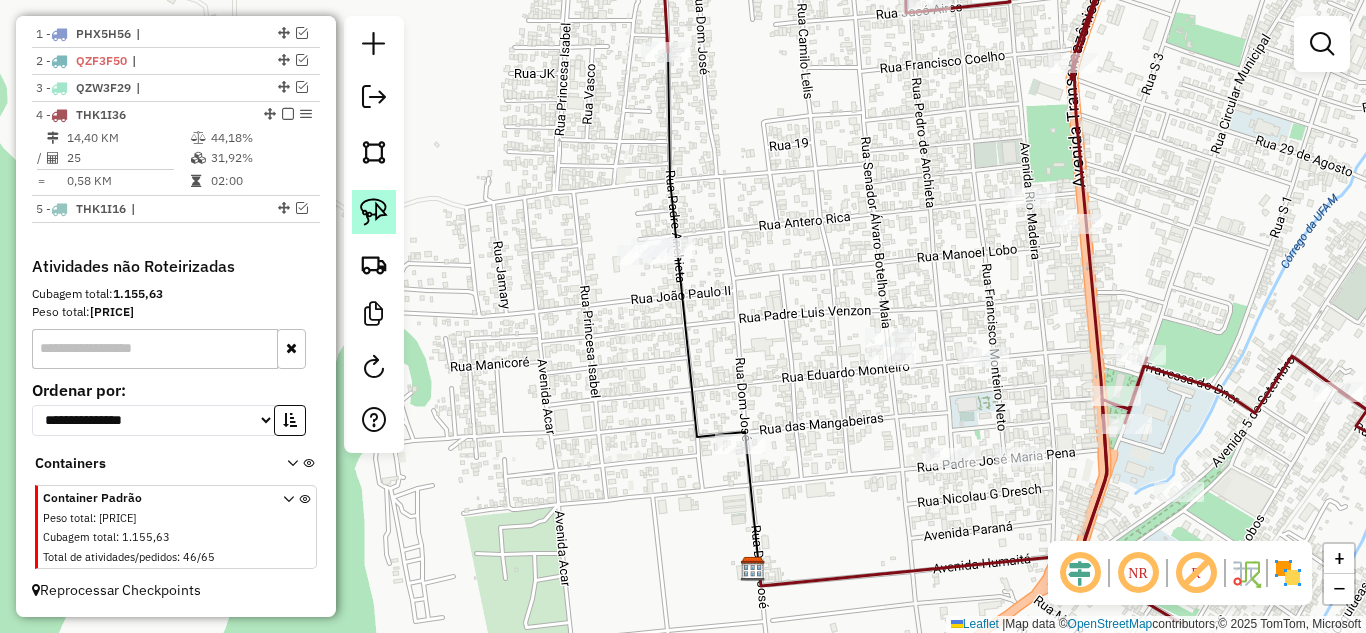 click 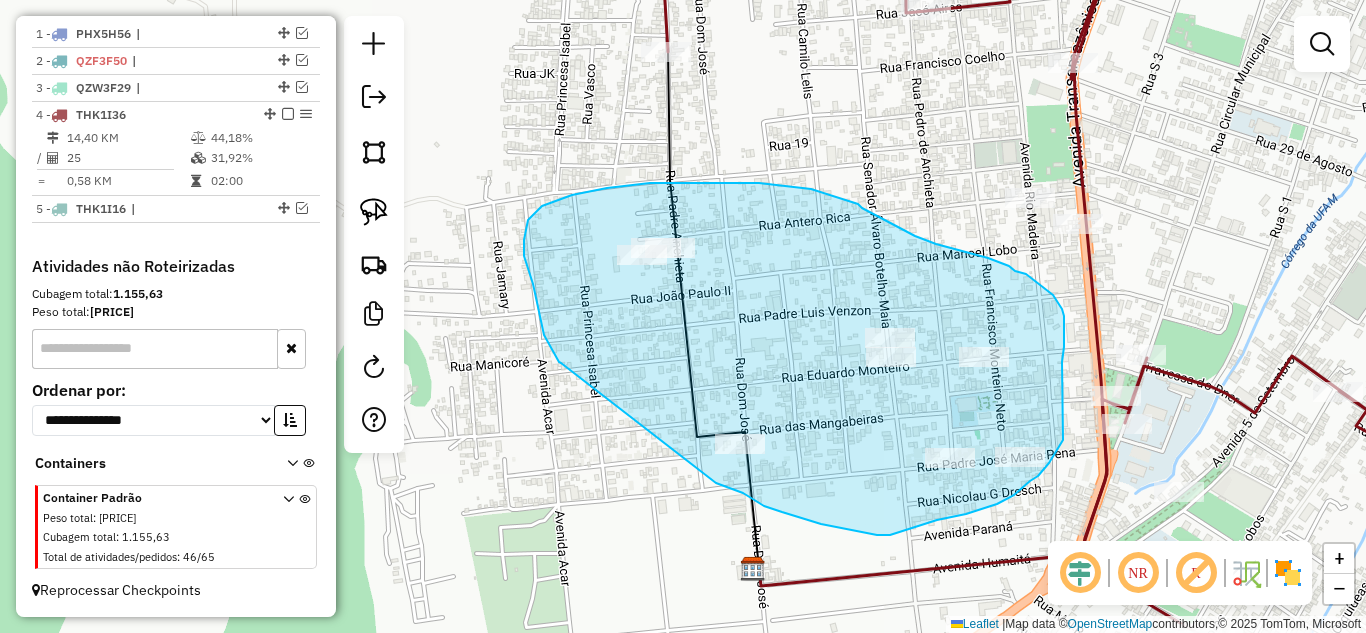 drag, startPoint x: 556, startPoint y: 356, endPoint x: 716, endPoint y: 483, distance: 204.27678 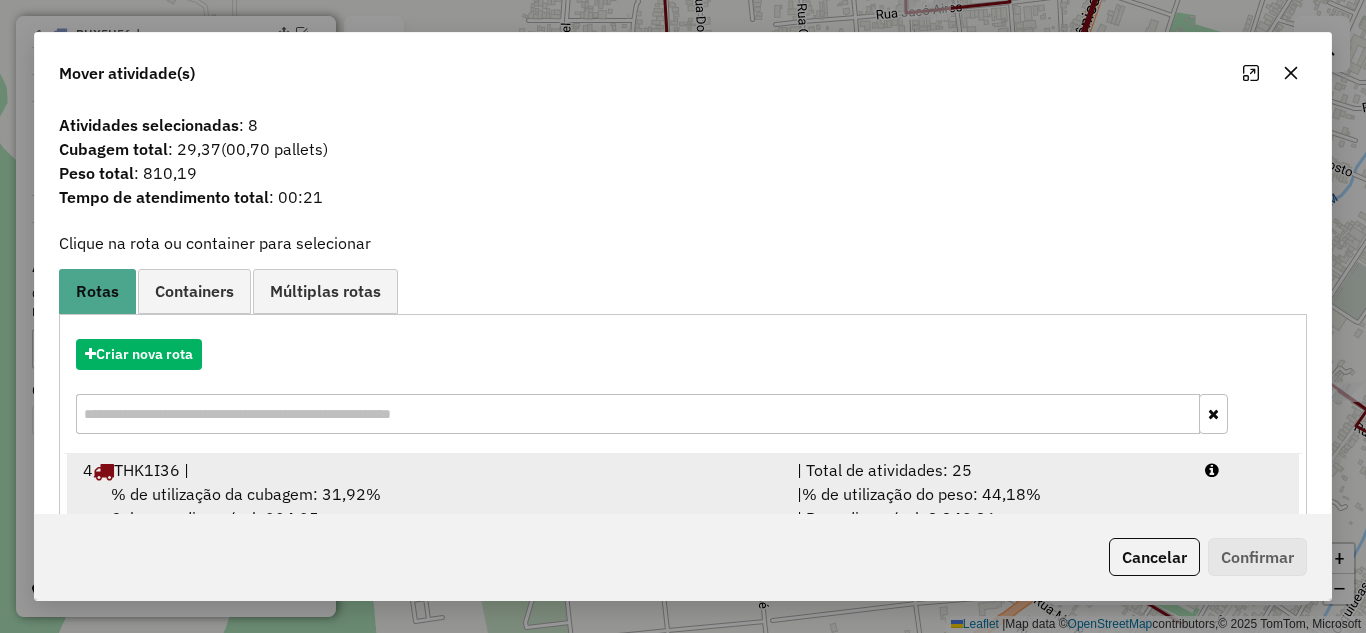 click on "|  % de utilização do peso: [PERCENTAGE]%  | Peso disponível: [WEIGHT]" at bounding box center (989, 506) 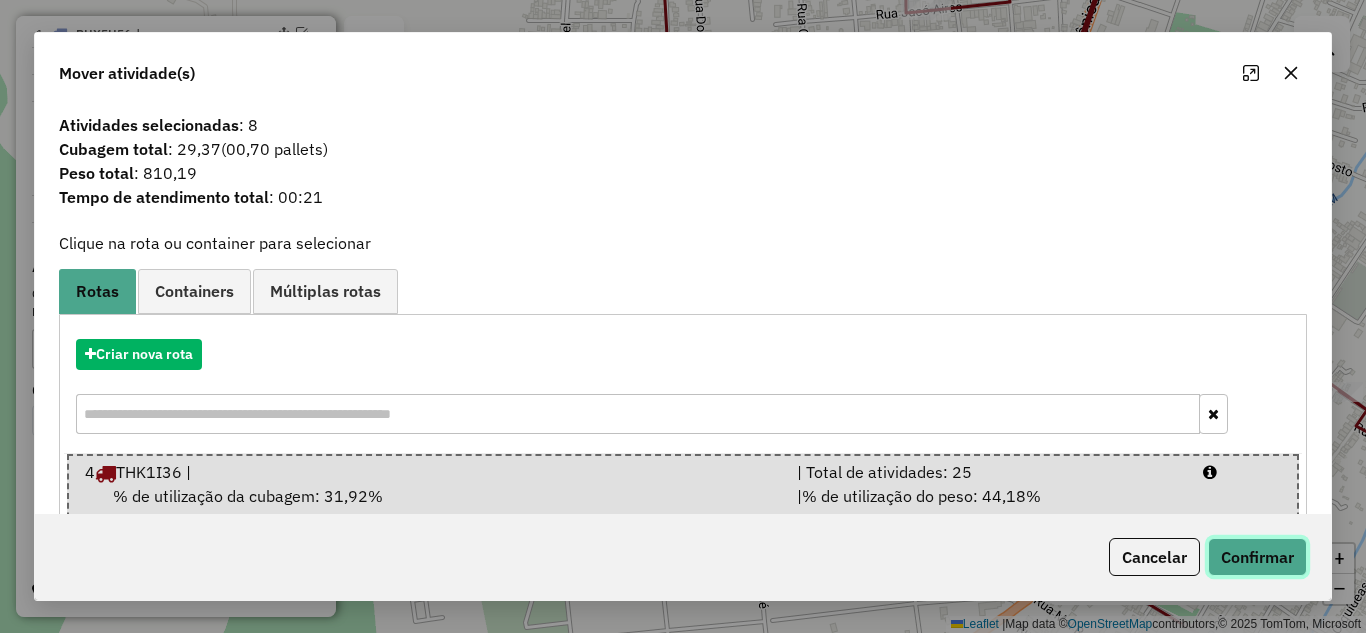 click on "Confirmar" 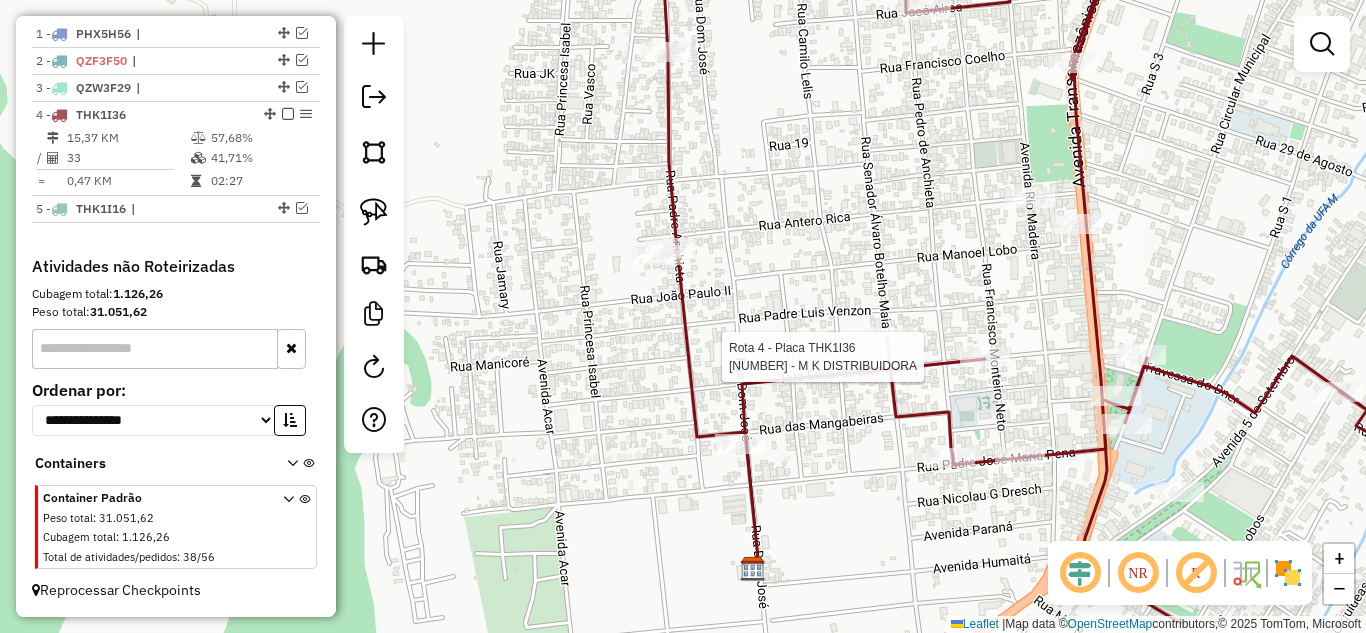 click 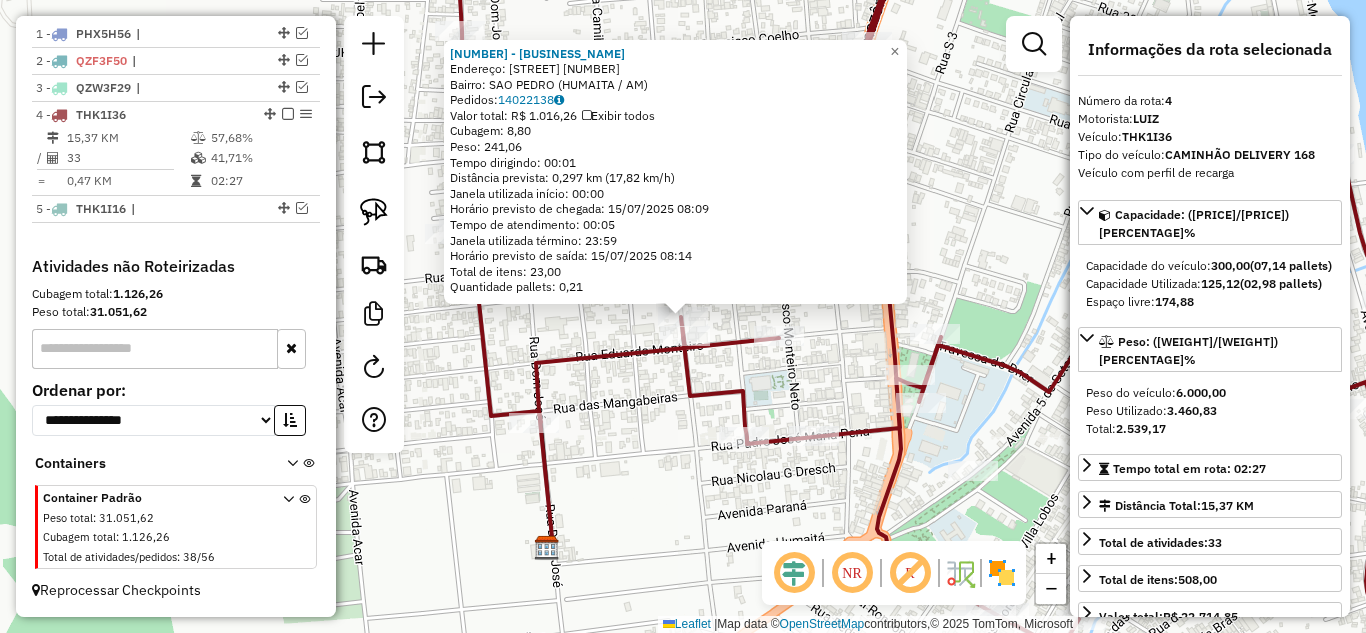 click on "492 - COMERCIAL PINHEIRO  Endereço:  [CITY] 1747   Bairro: [BAIRRO] ([CITY] / AM)   Pedidos:  14022138   Valor total: R$ 1.016,26   Exibir todos   Cubagem: 8,80  Peso: 241,06  Tempo dirigindo: 00:01   Distância prevista: 0,297 km (17,82 km/h)   Janela utilizada início: 00:00   Horário previsto de chegada: 15/07/2025 08:09   Tempo de atendimento: 00:05   Janela utilizada término: 23:59   Horário previsto de saída: 15/07/2025 08:14   Total de itens: 23,00   Quantidade pallets: 0,21  × Janela de atendimento Grade de atendimento Capacidade Transportadoras Veículos Cliente Pedidos  Rotas Selecione os dias de semana para filtrar as janelas de atendimento  Seg   Ter   Qua   Qui   Sex   Sáb   Dom  Informe o período da janela de atendimento: De: Até:  Filtrar exatamente a janela do cliente  Considerar janela de atendimento padrão  Selecione os dias de semana para filtrar as grades de atendimento  Seg   Ter   Qua   Qui   Sex   Sáb   Dom   Considerar clientes sem dia de atendimento cadastrado +" 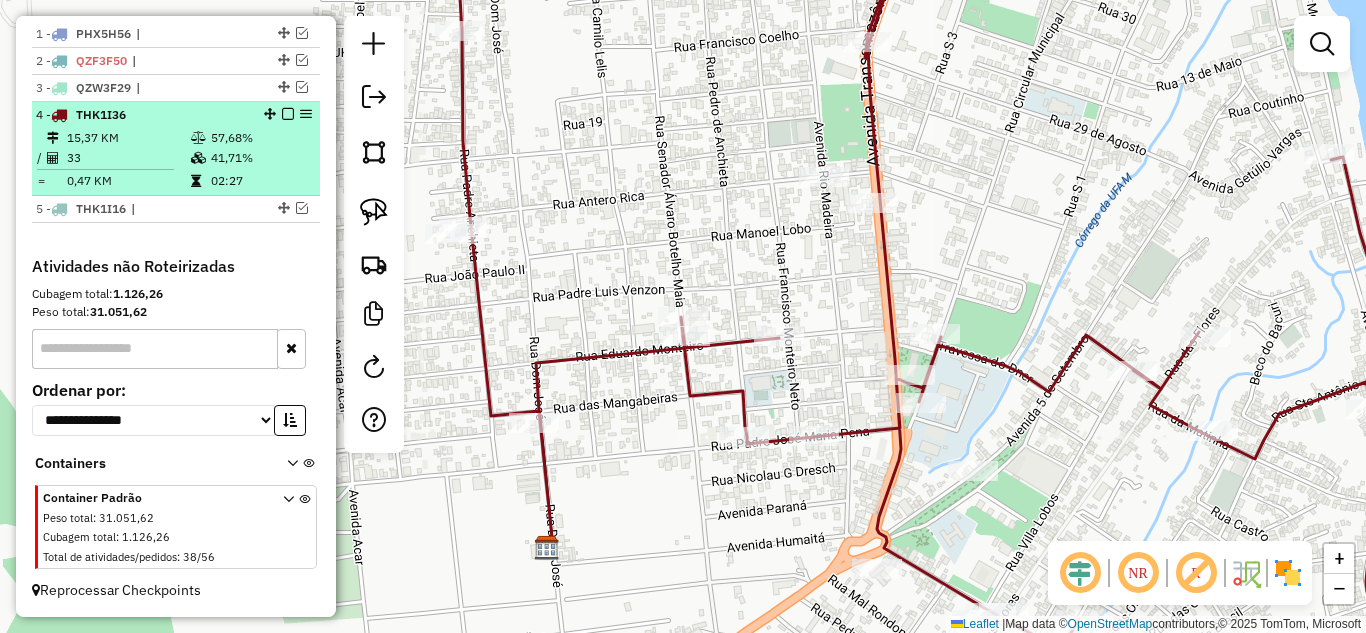 click at bounding box center (288, 114) 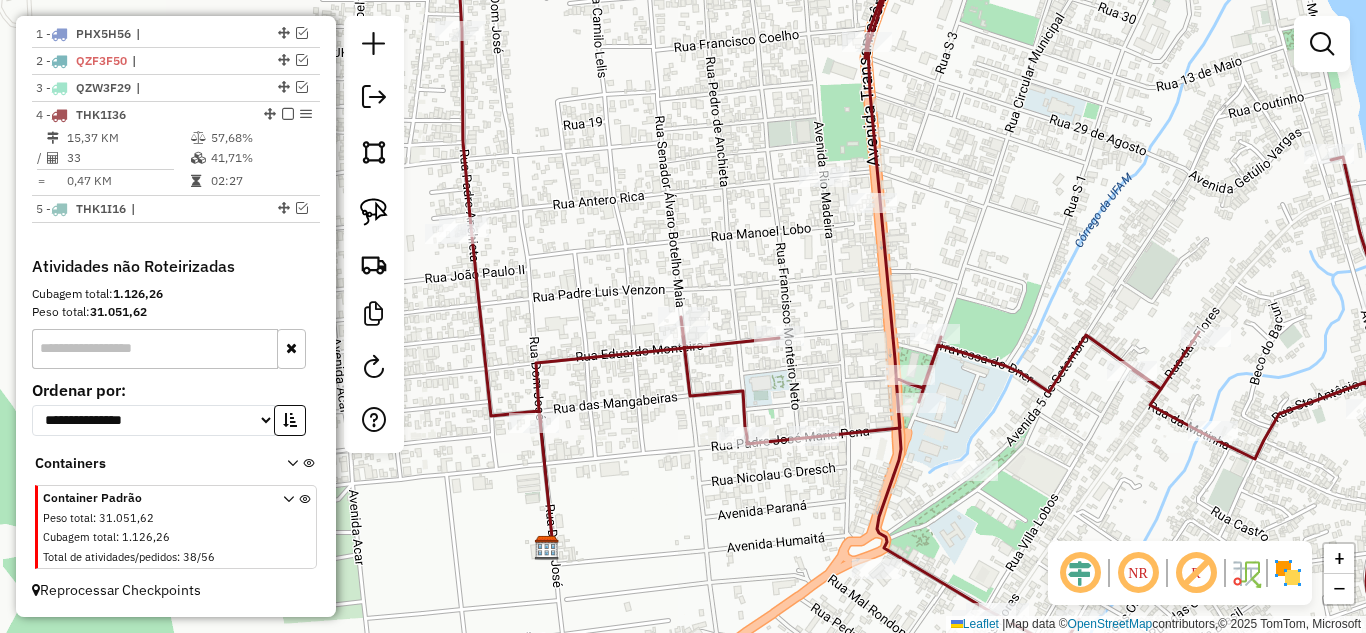 scroll, scrollTop: 702, scrollLeft: 0, axis: vertical 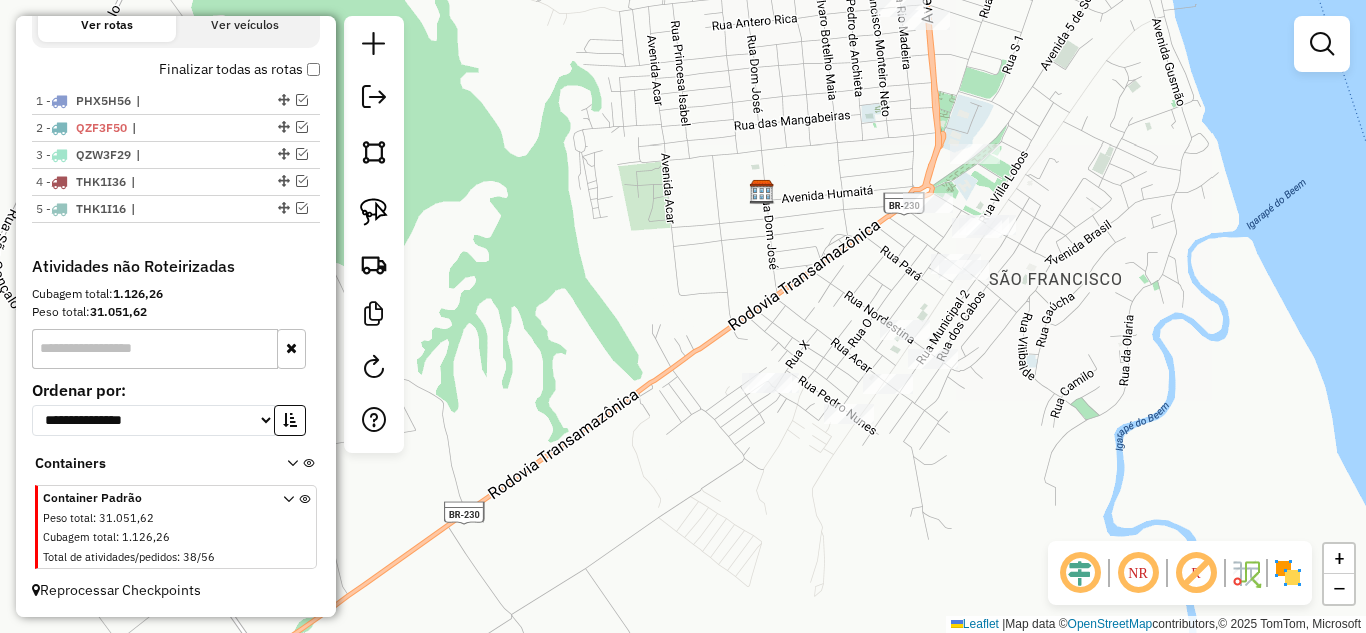 drag, startPoint x: 813, startPoint y: 431, endPoint x: 797, endPoint y: 318, distance: 114.12712 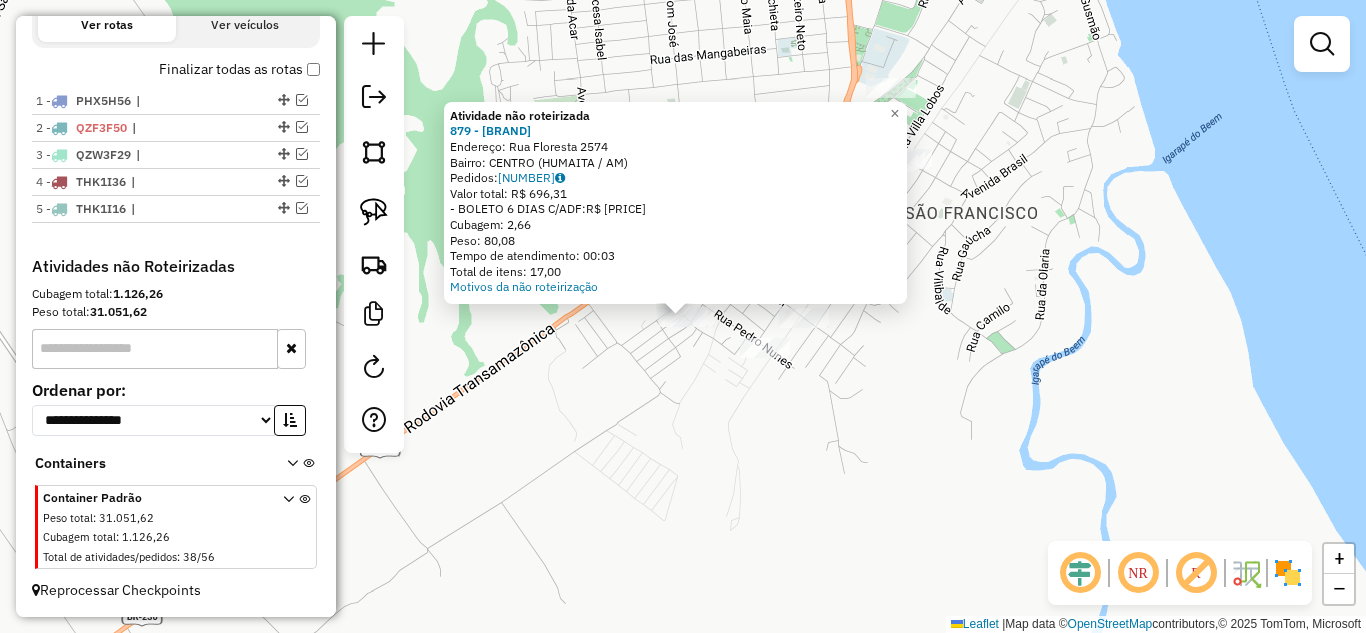 click on "Atividade não roteirizada 879 - Conveniencia Soriano Endereço: Rua Floresta [NUMBER] Bairro: CENTRO ([CITY] / AM) Pedidos: [NUMBER] Valor total: R$ 696,31 - BOLETO 6 DIAS C/ADF: R$ 696,31 Cubagem: 2,66 Peso: 80,08 Tempo de atendimento: 00:03 Total de itens: 17,00 Motivos da não roteirização × Janela de atendimento Grade de atendimento Capacidade Transportadoras Veículos Cliente Pedidos Rotas Selecione os dias de semana para filtrar as janelas de atendimento Seg Ter Qua Qui Sex Sáb Dom Informe o período da janela de atendimento: De: Até: Filtrar exatamente a janela do cliente Considerar janela de atendimento padrão Selecione os dias de semana para filtrar as grades de atendimento Seg Ter Qua Qui Sex Sáb Dom Considerar clientes sem dia de atendimento cadastrado Clientes fora do dia de atendimento selecionado Filtrar as atividades entre os valores definidos abaixo: Peso mínimo: Peso máximo: Cubagem mínima: Cubagem máxima: De: Até: Filtrar as atividades entre o tempo de atendimento definido abaixo: De: Até: Considerar capacidade total dos clientes não roteirizados Transportadora: Selecione um ou mais itens Tipo de veículo: Selecione um ou mais itens Veículo: Selecione um ou mais itens Nome: +" 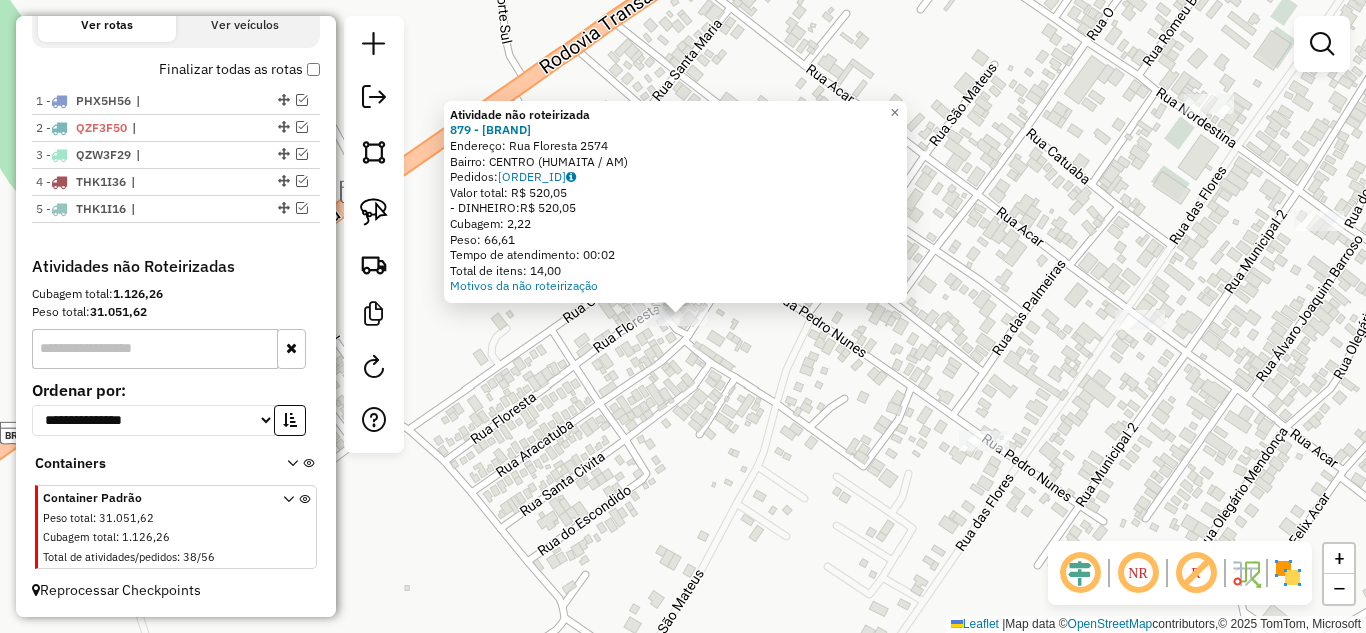 click on "Atividade não roteirizada [NUMBER] - [COMPANY]  Endereço:  [STREET] [NUMBER]   Bairro: [NEIGHBORHOOD] ([CITY] / [STATE])   Pedidos:  [ORDER_ID]   Valor total: R$ [PRICE]   - DINHEIRO:  R$ [PRICE]   Cubagem: [CUBAGE]   Peso: [WEIGHT]   Tempo de atendimento: [TIME]   Total de itens: [ITEMS]  Motivos da não roteirização × Janela de atendimento Grade de atendimento Capacidade Transportadoras Veículos Cliente Pedidos  Rotas Selecione os dias de semana para filtrar as janelas de atendimento  Seg   Ter   Qua   Qui   Sex   Sáb   Dom  Informe o período da janela de atendimento: De: Até:  Filtrar exatamente a janela do cliente  Considerar janela de atendimento padrão  Selecione os dias de semana para filtrar as grades de atendimento  Seg   Ter   Qua   Qui   Sex   Sáb   Dom   Considerar clientes sem dia de atendimento cadastrado  Clientes fora do dia de atendimento selecionado Filtrar as atividades entre os valores definidos abaixo:  Peso mínimo:   Peso máximo:   Cubagem mínima:   Cubagem máxima:   De:   Até:  De:  Nome:" 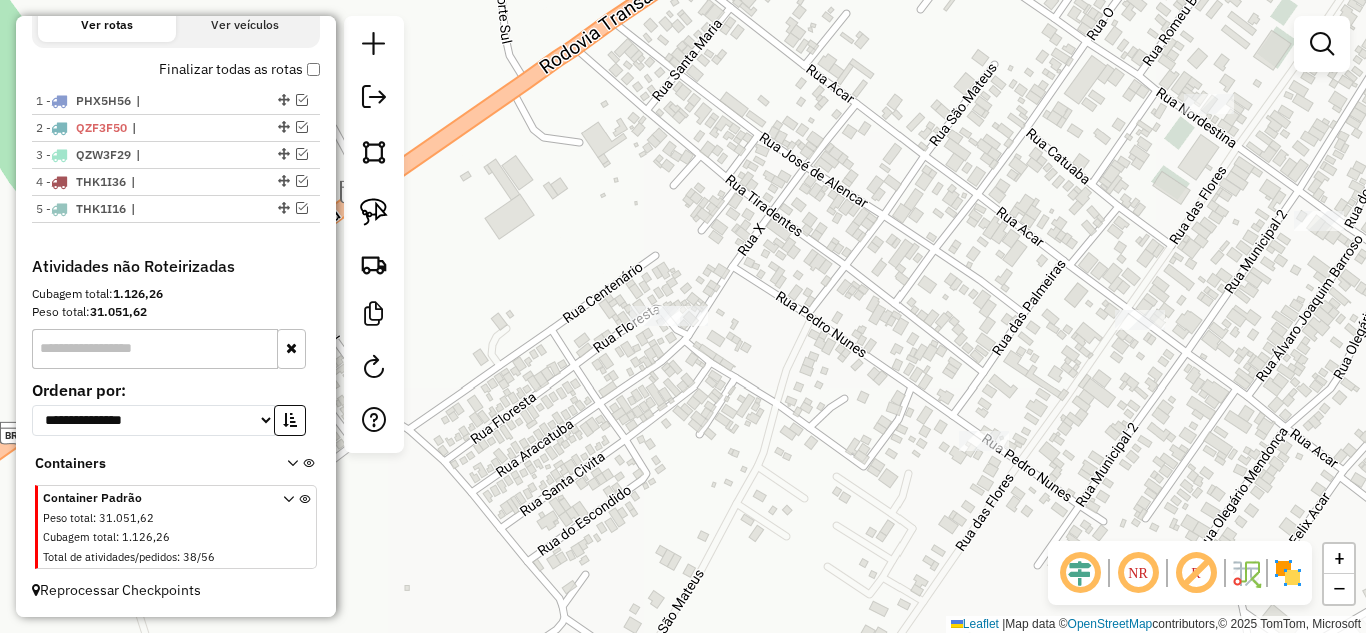 click on "Janela de atendimento Grade de atendimento Capacidade Transportadoras Veículos Cliente Pedidos  Rotas Selecione os dias de semana para filtrar as janelas de atendimento  Seg   Ter   Qua   Qui   Sex   Sáb   Dom  Informe o período da janela de atendimento: De: Até:  Filtrar exatamente a janela do cliente  Considerar janela de atendimento padrão  Selecione os dias de semana para filtrar as grades de atendimento  Seg   Ter   Qua   Qui   Sex   Sáb   Dom   Considerar clientes sem dia de atendimento cadastrado  Clientes fora do dia de atendimento selecionado Filtrar as atividades entre os valores definidos abaixo:  Peso mínimo:   Peso máximo:   Cubagem mínima:   Cubagem máxima:   De:   Até:  Filtrar as atividades entre o tempo de atendimento definido abaixo:  De:   Até:   Considerar capacidade total dos clientes não roteirizados Transportadora: Selecione um ou mais itens Tipo de veículo: Selecione um ou mais itens Veículo: Selecione um ou mais itens Motorista: Selecione um ou mais itens Nome: Rótulo:" 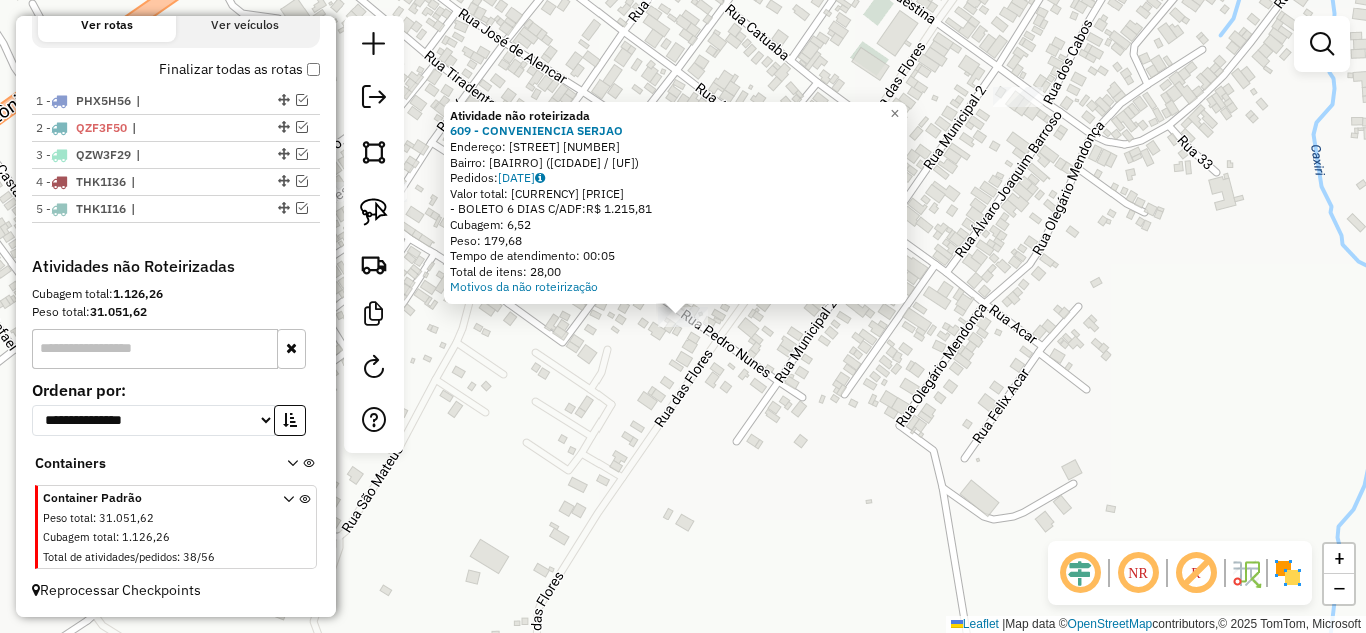 click on "Atividade não roteirizada [NUMBER] - [COMPANY]  Endereço:  [STREET] [NUMBER]   Bairro: [NEIGHBORHOOD] ([CITY] / [STATE])   Pedidos:  [ORDER_ID]   Valor total: R$ [PRICE]   - BOLETO 6 DIAS C/ADF:  R$ [PRICE]   Cubagem: [CUBAGE]   Peso: [WEIGHT]   Tempo de atendimento: [TIME]   Total de itens: [ITEMS]  Motivos da não roteirização × Janela de atendimento Grade de atendimento Capacidade Transportadoras Veículos Cliente Pedidos  Rotas Selecione os dias de semana para filtrar as janelas de atendimento  Seg   Ter   Qua   Qui   Sex   Sáb   Dom  Informe o período da janela de atendimento: De: Até:  Filtrar exatamente a janela do cliente  Considerar janela de atendimento padrão  Selecione os dias de semana para filtrar as grades de atendimento  Seg   Ter   Qua   Qui   Sex   Sáb   Dom   Considerar clientes sem dia de atendimento cadastrado  Peso mínimo:   Peso máximo:   Cubagem mínima:   Cubagem máxima:   De:" 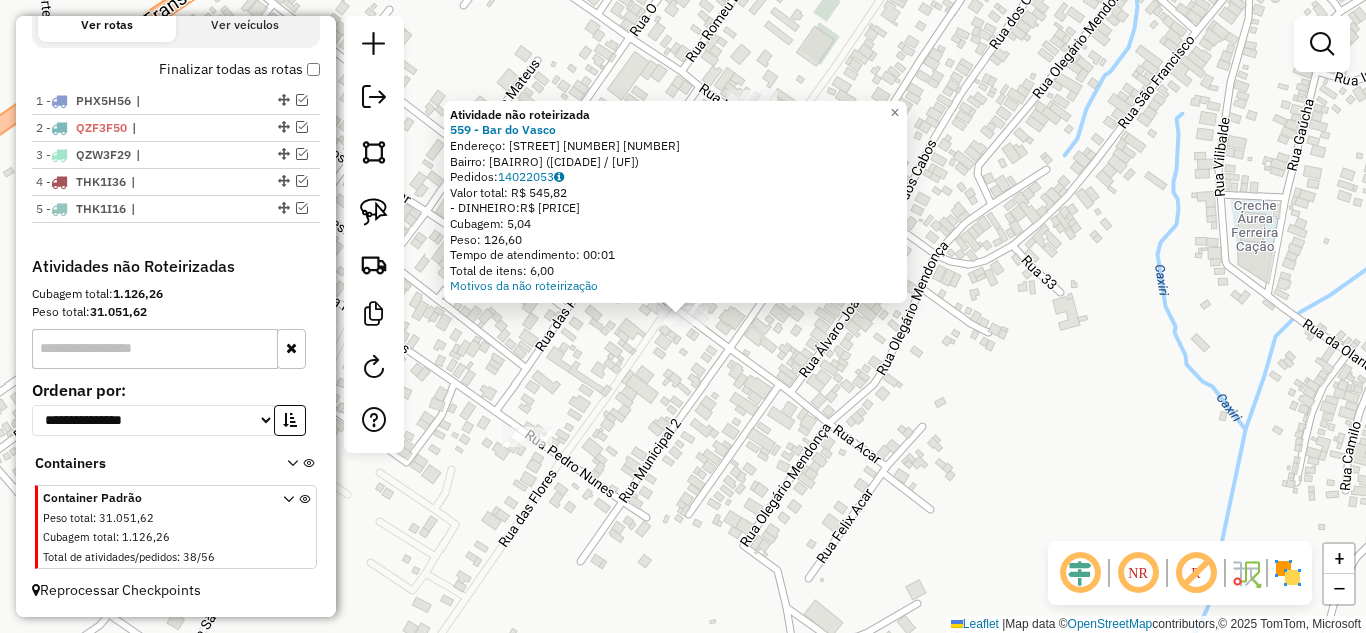 click on "Atividade não roteirizada 559 - [COMPANY] Endereço: Municipal [NUMBER] [NUMBER] Bairro: [NEIGHBORHOOD] ([DISTRICT] / [STATE]) Pedidos: [ORDER_ID] Valor total: [CURRENCY] [PRICE] - DINHEIRO: [CURRENCY] [PRICE] Cubagem: [PRICE] Peso: [PRICE] Tempo de atendimento: [TIME] Total de itens: [PRICE] Motivos da não roteirização × Janela de atendimento Grade de atendimento Capacidade Transportadoras Veículos Cliente Pedidos Rotas Selecione os dias de semana para filtrar as janelas de atendimento Seg Ter Qua Qui Sex Sáb Dom Informe o período da janela de atendimento: De: Até: Filtrar exatamente a janela do cliente Considerar janela de atendimento padrão Selecione os dias de semana para filtrar as grades de atendimento Seg Ter Qua Qui Sex Sáb Dom Considerar clientes sem dia de atendimento cadastrado Clientes fora do dia de atendimento selecionado Filtrar as atividades entre os valores definidos abaixo: Peso mínimo: Peso máximo: Cubagem mínima: Cubagem máxima: De: Até: De: Até:" 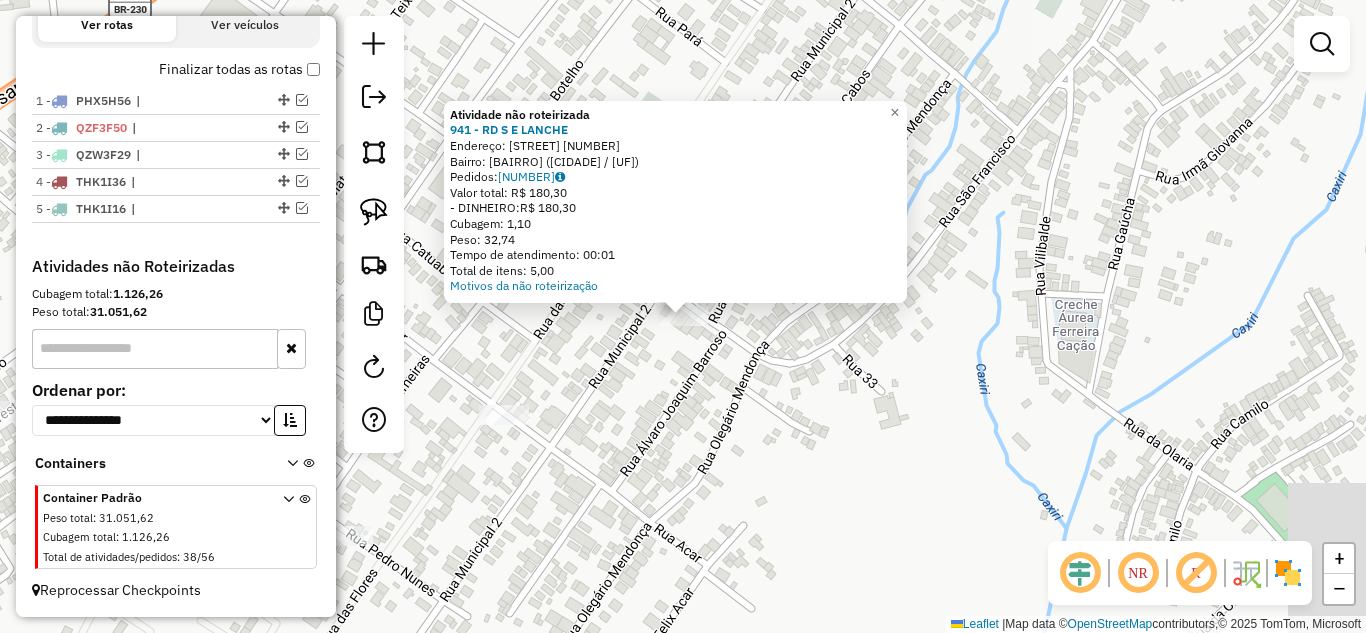 click on "Atividade não roteirizada 941 - RD S E LANCHE  Endereço:  [STREET_NAME] [NUMBER]   Bairro: [NEIGHBORHOOD] ([CITY] / [STATE])   Pedidos:  [ORDER_ID]   Valor total: R$ [PRICE]   - DINHEIRO:  R$ [PRICE]   Cubagem: [CUBAGE]   Peso: [WEIGHT]   Tempo de atendimento: [TIME]   Total de itens: [ITEMS]  Motivos da não roteirização × Janela de atendimento Grade de atendimento Capacidade Transportadoras Veículos Cliente Pedidos  Rotas Selecione os dias de semana para filtrar as janelas de atendimento  Seg   Ter   Qua   Qui   Sex   Sáb   Dom  Informe o período da janela de atendimento: De: Até:  Filtrar exatamente a janela do cliente  Considerar janela de atendimento padrão  Selecione os dias de semana para filtrar as grades de atendimento  Seg   Ter   Qua   Qui   Sex   Sáb   Dom   Considerar clientes sem dia de atendimento cadastrado  Clientes fora do dia de atendimento selecionado Filtrar as atividades entre os valores definidos abaixo:  Peso mínimo:   Peso máximo:   Cubagem mínima:   Cubagem máxima:   De:   Até:   De:  Nome:" 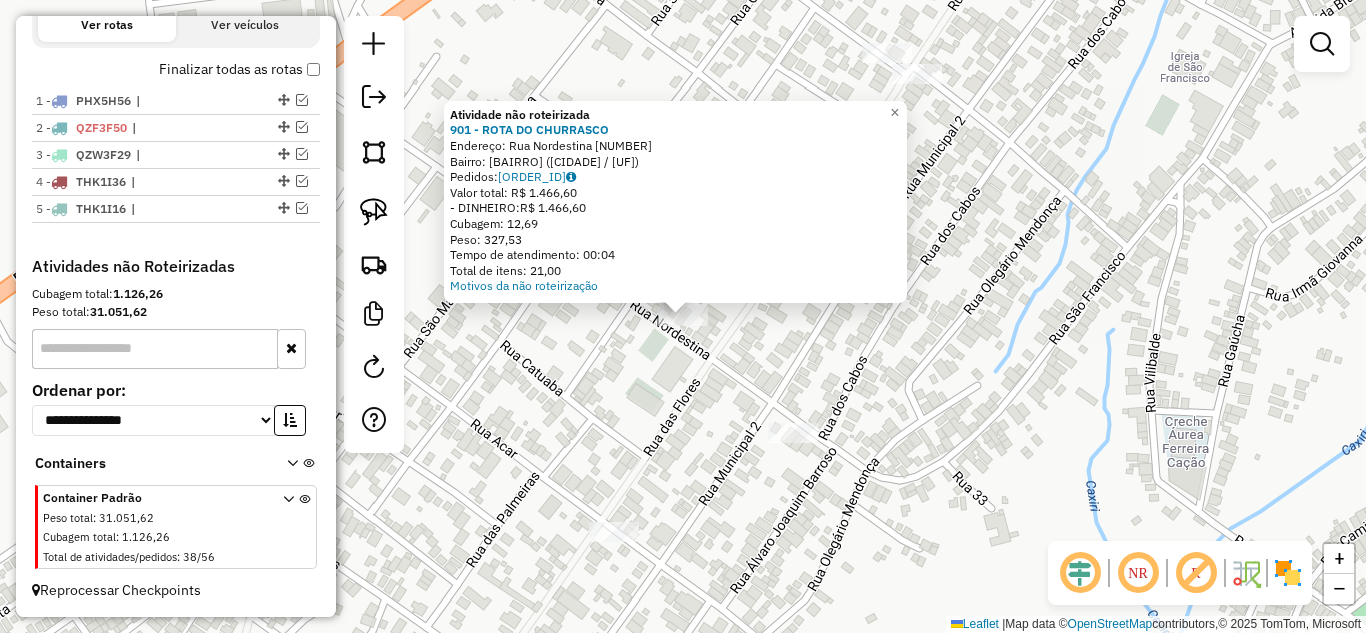click on "Atividade não roteirizada 901 - ROTA DO CHURRASCO Endereço: [STREET] [NUMBER] Bairro: [BAIRRO] ([CIDADE] / [STATE]) Pedidos: 14021958 Valor total: R$ 1.466,60 - DINHEIRO: R$ 1.466,60 Cubagem: 12,69 Peso: 327,53 Tempo de atendimento: 00:04 Total de itens: 21,00 Motivos da não roteirização × Janela de atendimento Grade de atendimento Capacidade Transportadoras Veículos Cliente Pedidos Rotas Selecione os dias de semana para filtrar as janelas de atendimento Seg Ter Qua Qui Sex Sáb Dom Informe o período da janela de atendimento: De: Até: Filtrar exatamente a janela do cliente Considerar janela de atendimento padrão Selecione os dias de semana para filtrar as grades de atendimento Seg Ter Qua Qui Sex Sáb Dom Considerar clientes sem dia de atendimento cadastrado Clientes fora do dia de atendimento selecionado Filtrar as atividades entre os valores definidos abaixo: Peso mínimo: Peso máximo: Cubagem mínima: Cubagem máxima: De: Até:" 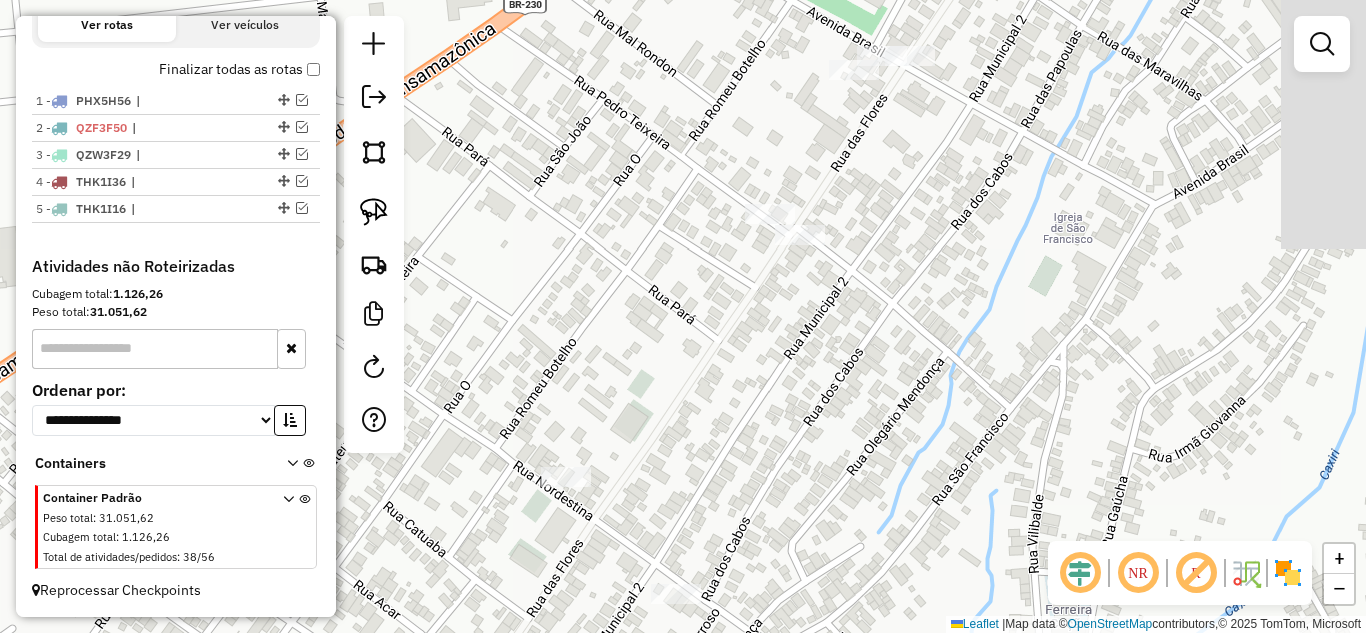 drag, startPoint x: 710, startPoint y: 325, endPoint x: 640, endPoint y: 429, distance: 125.36347 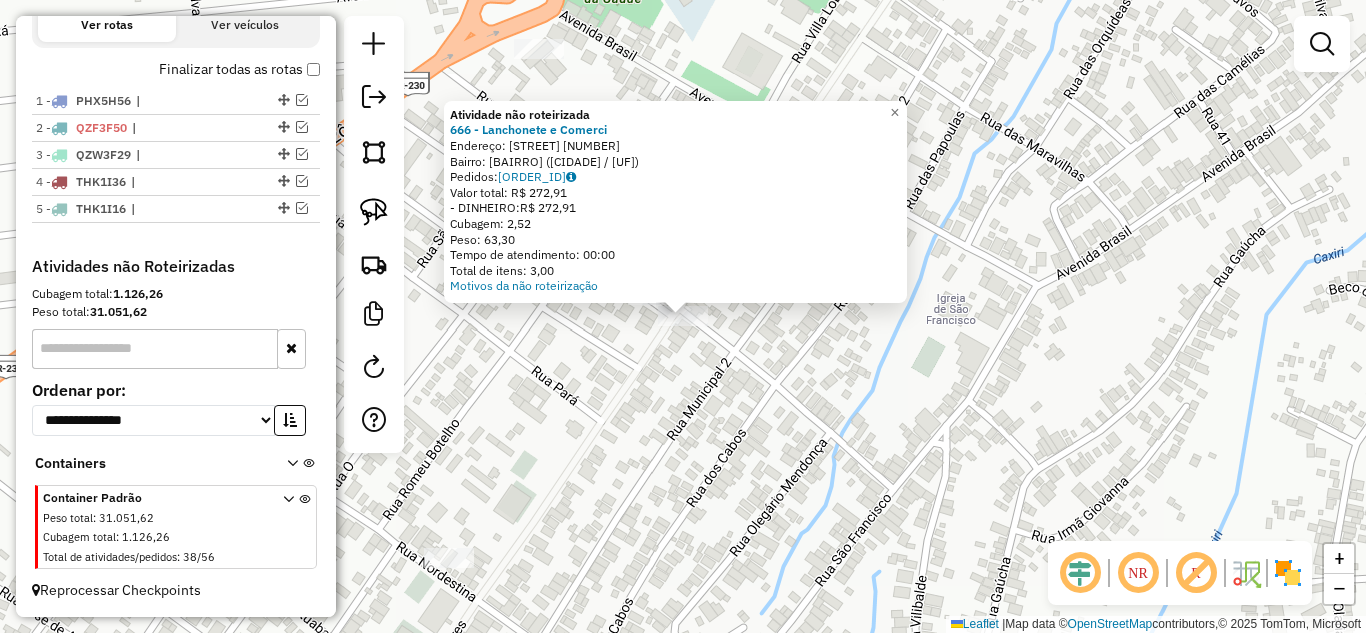 click on "Atividade não roteirizada [NUMBER] - Lanchonete e Comerci  Endereço:  [STREET] [NUMBER]   Bairro: [NEIGHBORHOOD] ([CITY] / [STATE])   Pedidos:  [ORDER_ID]   Valor total: R$ [PRICE]   - DINHEIRO:  R$ [PRICE]   Cubagem: [CUBAGE]   Peso: [WEIGHT]   Tempo de atendimento: 00:00   Total de itens: [ITEMS]  Motivos da não roteirização × Janela de atendimento Grade de atendimento Capacidade Transportadoras Veículos Cliente Pedidos  Rotas Selecione os dias de semana para filtrar as janelas de atendimento  Seg   Ter   Qua   Qui   Sex   Sáb   Dom  Informe o período da janela de atendimento: De: Até:  Filtrar exatamente a janela do cliente  Considerar janela de atendimento padrão  Selecione os dias de semana para filtrar as grades de atendimento  Seg   Ter   Qua   Qui   Sex   Sáb   Dom   Considerar clientes sem dia de atendimento cadastrado  Clientes fora do dia de atendimento selecionado Filtrar as atividades entre os valores definidos abaixo:  Peso mínimo:   Peso máximo:   Cubagem mínima:   Cubagem máxima:   De:   Até:" 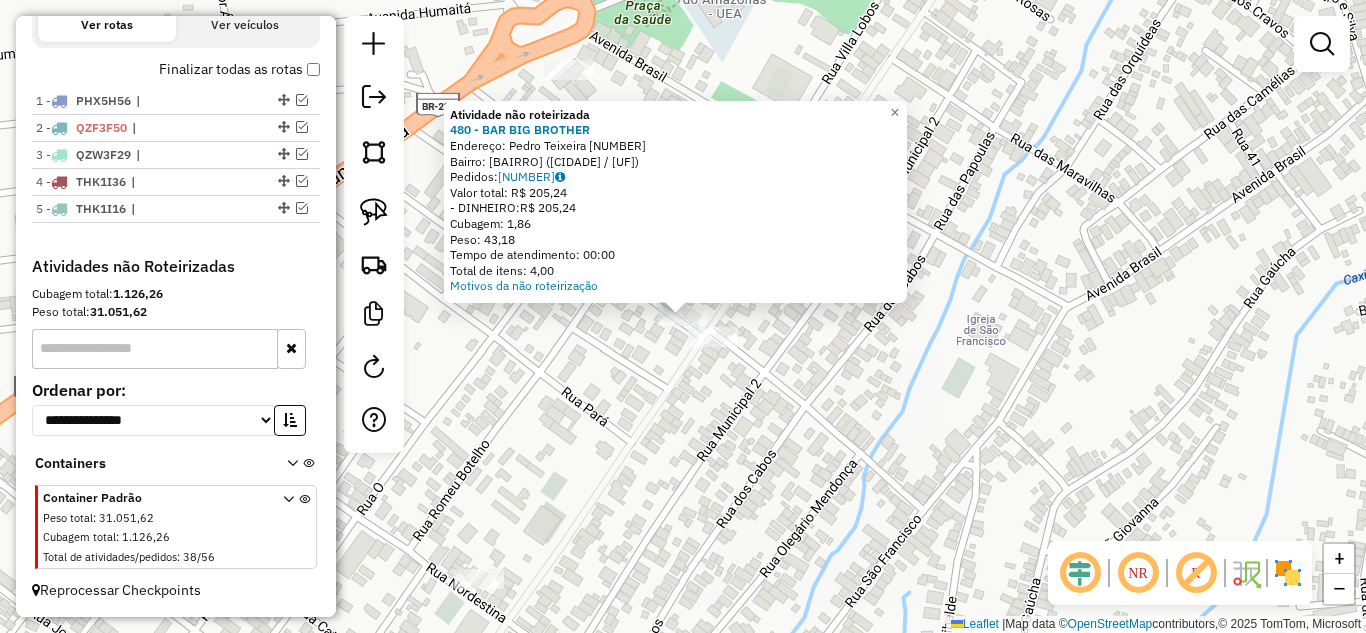 click on "Atividade não roteirizada [NUMBER] - BAR BIG BROTHER Endereço: Pedro Teixeira [NUMBER] Bairro: SAO CRISTOVAO (HUMAITA / [STATE]) Pedidos: [ORDER_ID] Valor total: R$ [PRICE] - DINHEIRO: R$ [PRICE] Cubagem: [CUBAGE] Peso: [WEIGHT] Tempo de atendimento: [TIME] Total de itens: [ITEMS] Motivos da não roteirização × Janela de atendimento Grade de atendimento Capacidade Transportadoras Veículos Cliente Pedidos Rotas Selecione os dias de semana para filtrar as janelas de atendimento Seg Ter Qua Qui Sex Sáb Dom Informe o período da janela de atendimento: De: [TIME] Até: [TIME] Filtrar exatamente a janela do cliente Considerar janela de atendimento padrão Selecione os dias de semana para filtrar as grades de atendimento Seg Ter Qua Qui Sex Sáb Dom Considerar clientes sem dia de atendimento cadastrado Clientes fora do dia de atendimento selecionado Filtrar as atividades entre os valores definidos abaixo: Peso mínimo: Peso máximo: Cubagem mínima: Cubagem máxima: De: Até: De:" 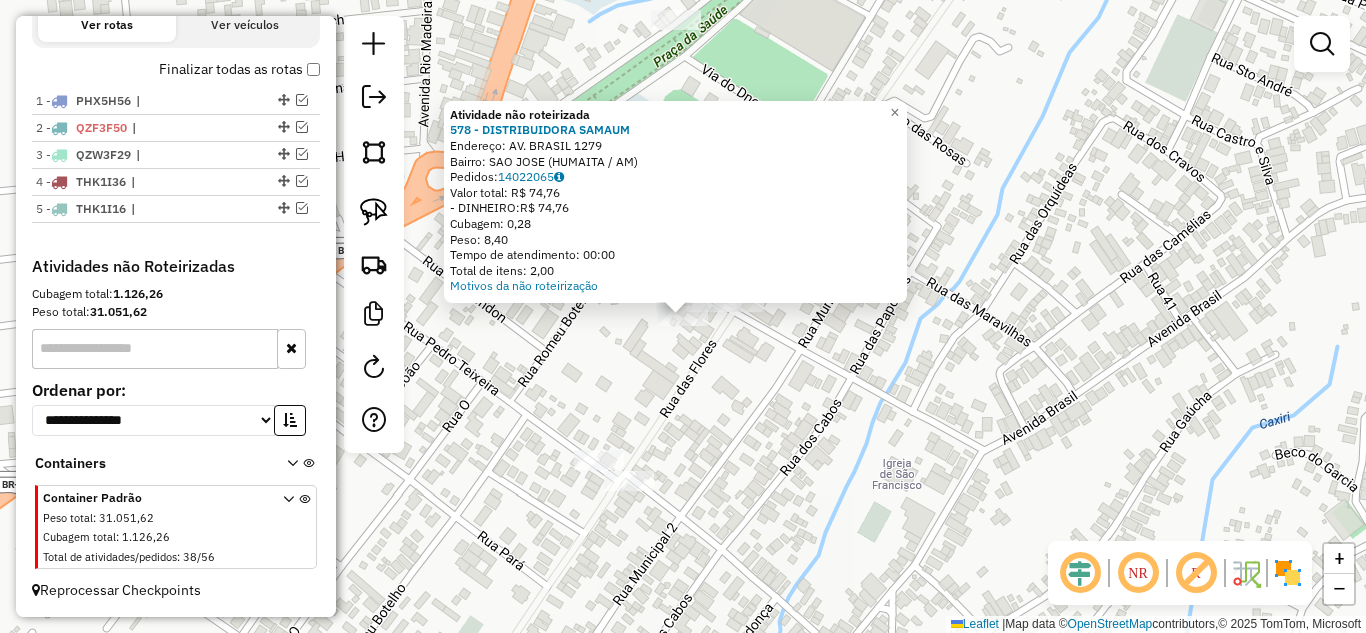 click on "Atividade não roteirizada 578 - [COMPANY] Endereço: AV. BRASIL [NUMBER] Bairro: [NEIGHBORHOOD] ([DISTRICT] / [STATE]) Pedidos: [ORDER_ID] Valor total: [CURRENCY] [PRICE] - DINHEIRO: [CURRENCY] [PRICE] Cubagem: [PRICE] Peso: [PRICE] Tempo de atendimento: [TIME] Total de itens: [PRICE] Motivos da não roteirização × Janela de atendimento Grade de atendimento Capacidade Transportadoras Veículos Cliente Pedidos Rotas Selecione os dias de semana para filtrar as janelas de atendimento Seg Ter Qua Qui Sex Sáb Dom Informe o período da janela de atendimento: De: Até: Filtrar exatamente a janela do cliente Considerar janela de atendimento padrão Selecione os dias de semana para filtrar as grades de atendimento Seg Ter Qua Qui Sex Sáb Dom Considerar clientes sem dia de atendimento cadastrado Clientes fora do dia de atendimento selecionado Filtrar as atividades entre os valores definidos abaixo: Peso mínimo: Peso máximo: Cubagem mínima: Cubagem máxima: De: Até: De: Até:" 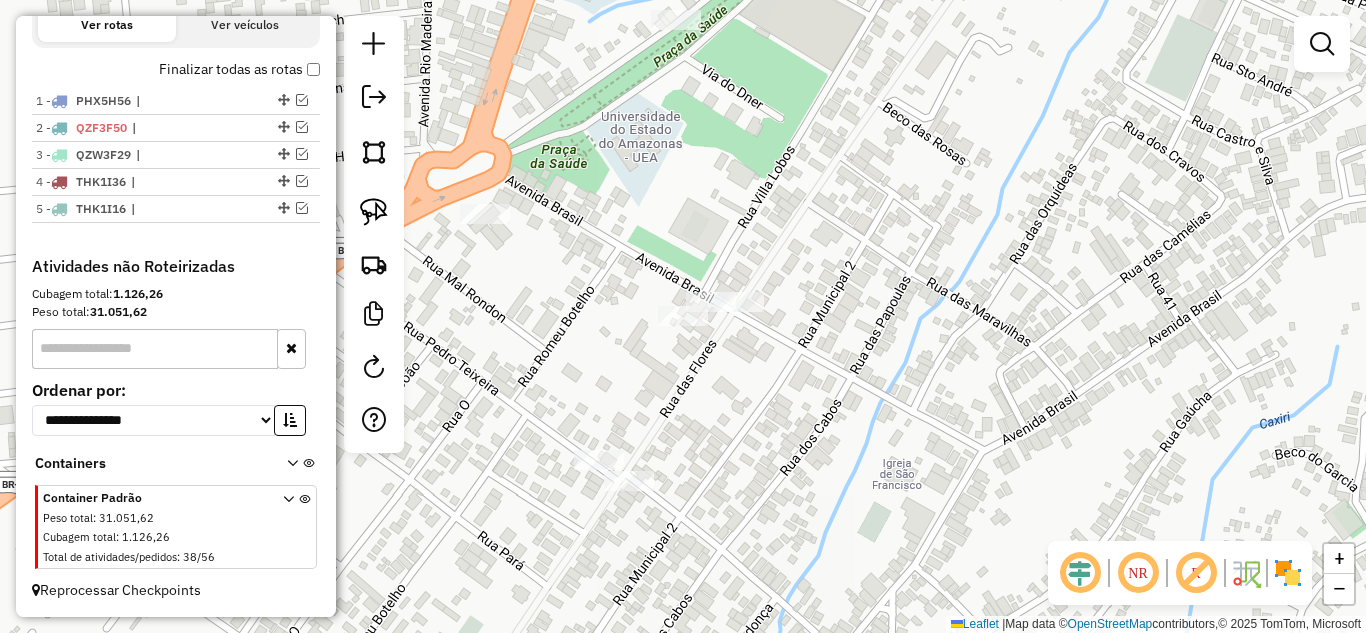 drag, startPoint x: 594, startPoint y: 314, endPoint x: 767, endPoint y: 308, distance: 173.10402 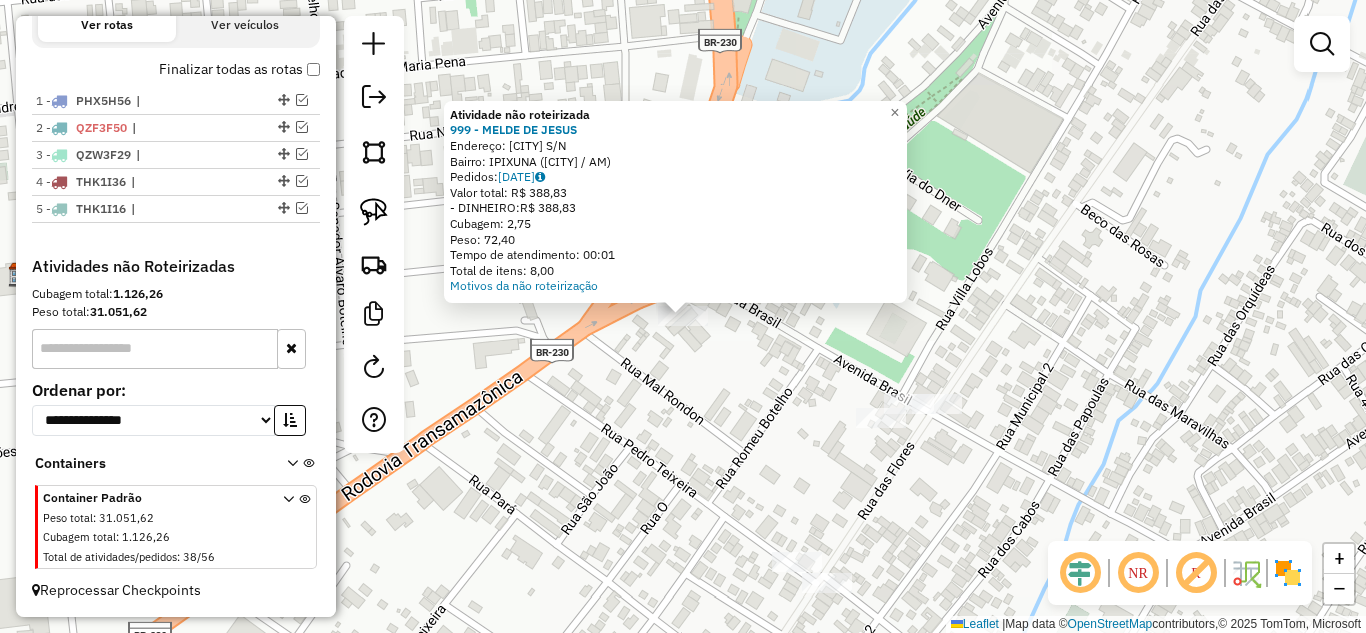 click on "Atividade não roteirizada 999 - [BRAND] Endereço: [STREET] [NUMBER] Bairro: [BAIRRO] ([CIDADE] / [UF]) Pedidos: [ORDER_ID] Valor total: R$ [PRICE] - DINHEIRO: R$ [PRICE] Cubagem: [CUBAGE] Peso: [WEIGHT] Tempo de atendimento: [TIME] Total de itens: [ITEMS] Motivos da não roteirização × Janela de atendimento Grade de atendimento Capacidade Transportadoras Veículos Cliente Pedidos Rotas Selecione os dias de semana para filtrar as janelas de atendimento Seg Ter Qua Qui Sex Sáb Dom Informe o período da janela de atendimento: De: Até: Filtrar exatamente a janela do cliente Considerar janela de atendimento padrão Selecione os dias de semana para filtrar as grades de atendimento Seg Ter Qua Qui Sex Sáb Dom Considerar clientes sem dia de atendimento cadastrado Clientes fora do dia de atendimento selecionado Filtrar as atividades entre os valores definidos abaixo: Peso mínimo: Peso máximo: Cubagem mínima: Cubagem máxima: De: Até: De: Até: Veículo:" 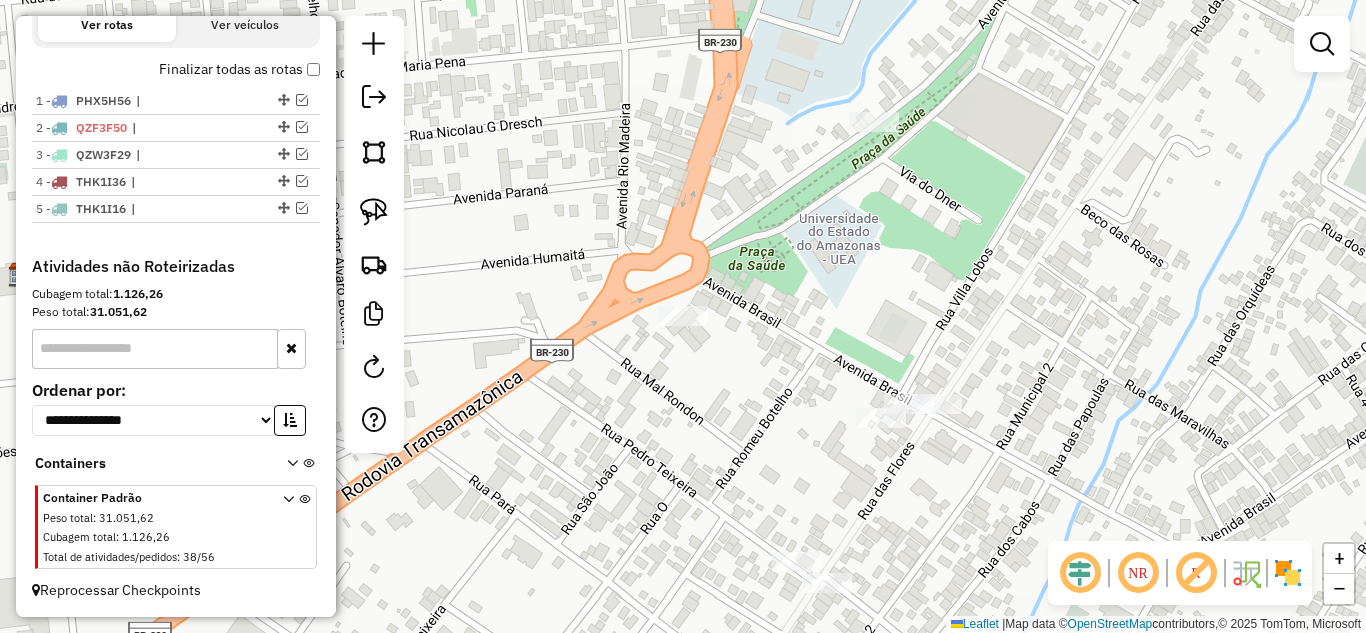 click 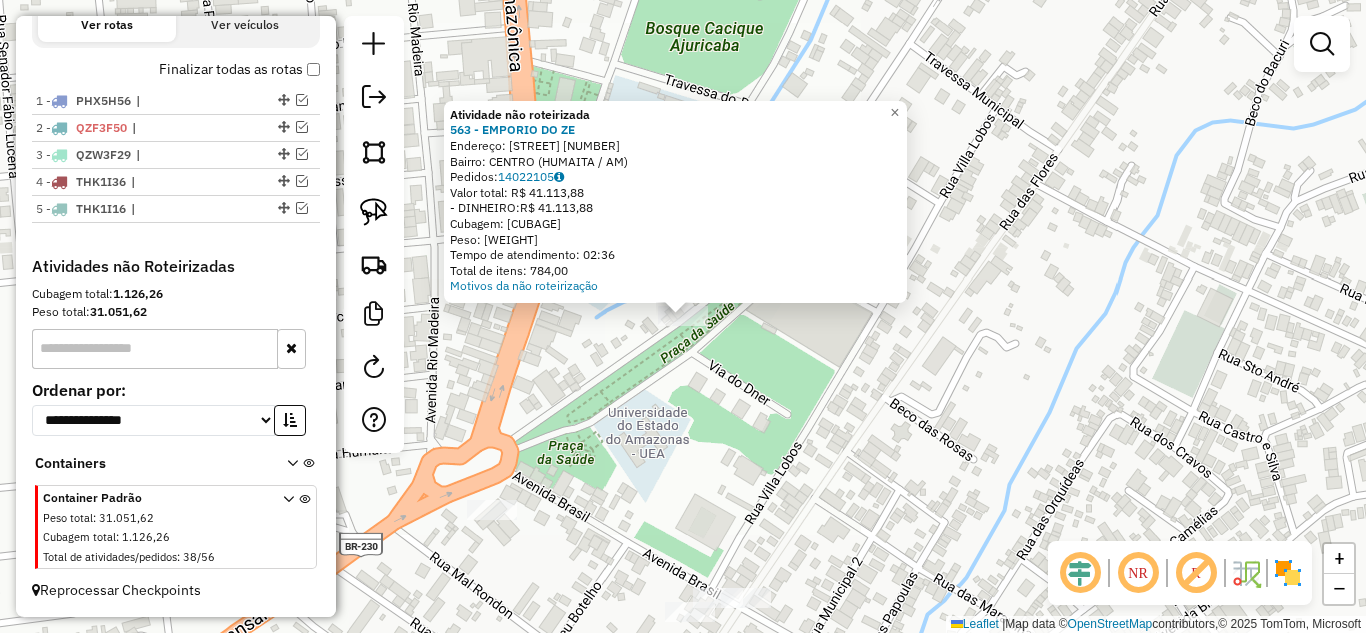 click on "Atividade não roteirizada 563 - EMPORIO DO ZE  Endereço:  [STREET_NAME] [NUMBER] [NUMBER]   Bairro: [NEIGHBORHOOD] ([CITY] / [STATE])   Pedidos:  [ORDER_ID]   Valor total: R$ [PRICE]   - DINHEIRO:  R$ [PRICE]   Cubagem: [CUBAGE]   Peso: [WEIGHT]   Tempo de atendimento: [TIME]   Total de itens: [ITEMS]  Motivos da não roteirização × Janela de atendimento Grade de atendimento Capacidade Transportadoras Veículos Cliente Pedidos  Rotas Selecione os dias de semana para filtrar as janelas de atendimento  Seg   Ter   Qua   Qui   Sex   Sáb   Dom  Informe o período da janela de atendimento: De: Até:  Filtrar exatamente a janela do cliente  Considerar janela de atendimento padrão  Selecione os dias de semana para filtrar as grades de atendimento  Seg   Ter   Qua   Qui   Sex   Sáb   Dom   Considerar clientes sem dia de atendimento cadastrado  Clientes fora do dia de atendimento selecionado Filtrar as atividades entre os valores definidos abaixo:  Peso mínimo:   Peso máximo:   Cubagem mínima:   Cubagem máxima:   De:   Até:  +" 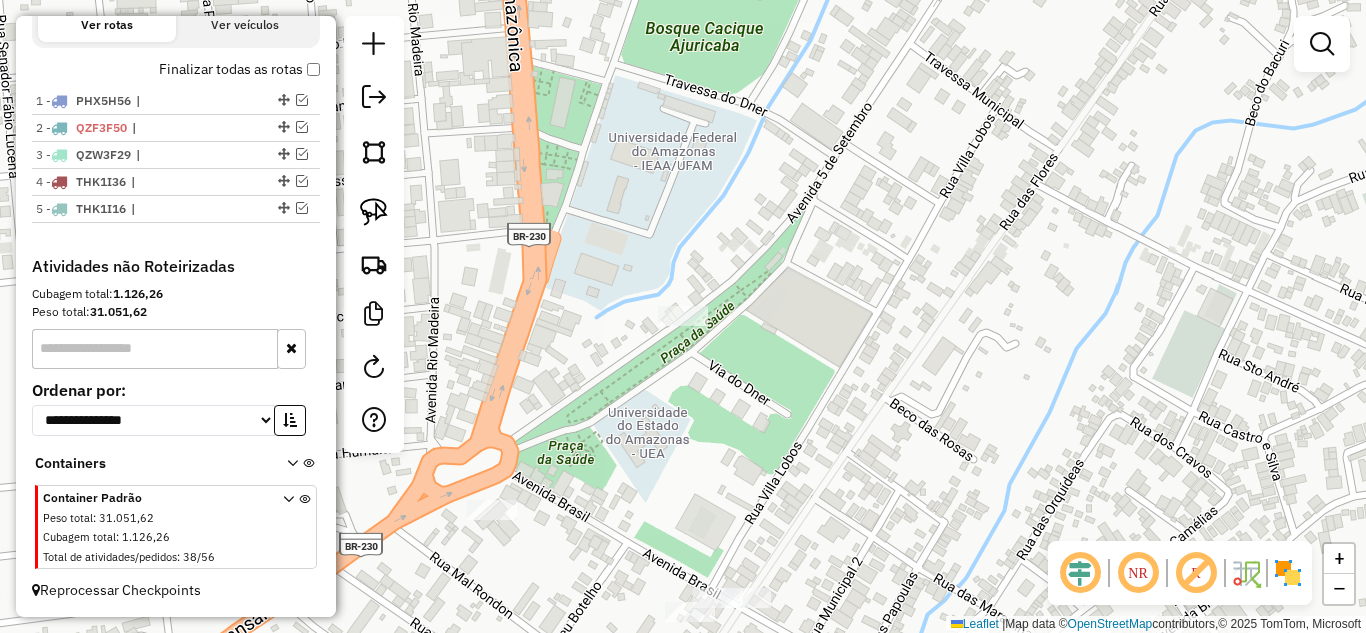 drag, startPoint x: 725, startPoint y: 431, endPoint x: 791, endPoint y: 386, distance: 79.881165 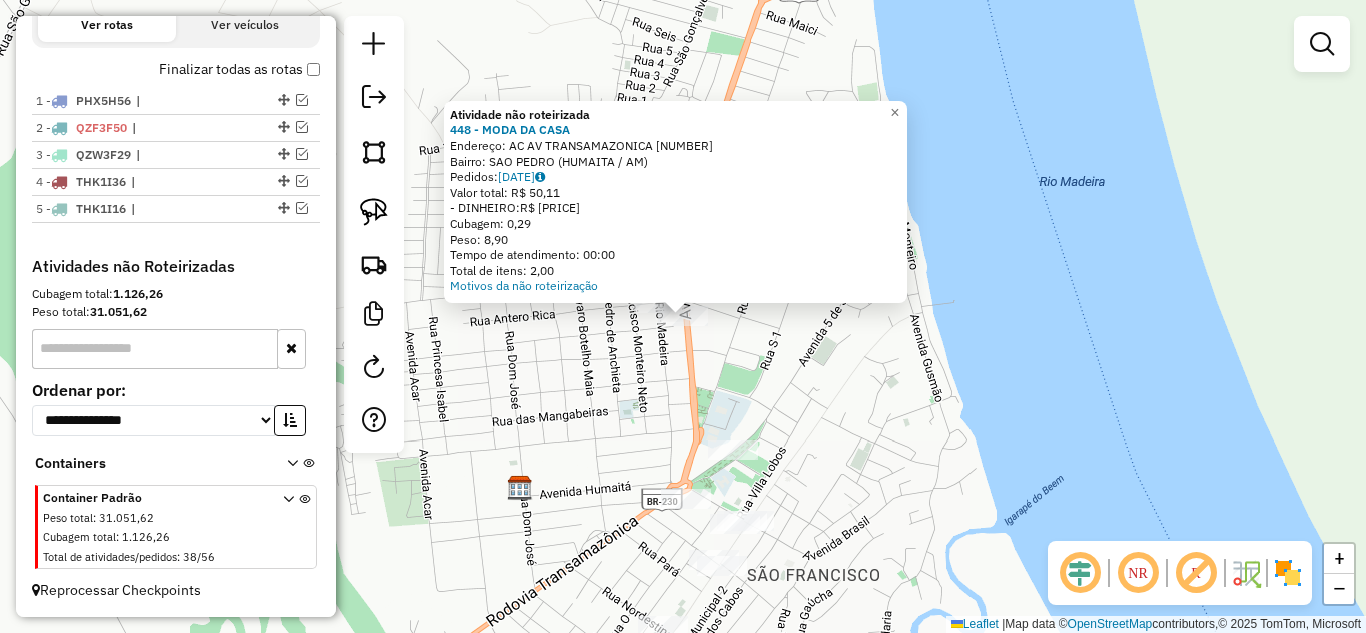 click on "Atividade não roteirizada 448 - MODA DA CASA  Endereço:  AC AV TRANSAMAZONICA [NUMBER]   Bairro: SAO PEDRO ([CITY] / AM)   Pedidos:  14022059   Valor total: R$ [PRICE]   - DINHEIRO:  R$ [PRICE]   Cubagem: [CUBAGE]   Peso: [WEIGHT]   Tempo de atendimento: [TIME]   Total de itens: [ITEMS]  Motivos da não roteirização × Janela de atendimento Grade de atendimento Capacidade Transportadoras Veículos Cliente Pedidos  Rotas Selecione os dias de semana para filtrar as janelas de atendimento  Seg   Ter   Qua   Qui   Sex   Sáb   Dom  Informe o período da janela de atendimento: De: Até:  Filtrar exatamente a janela do cliente  Considerar janela de atendimento padrão  Selecione os dias de semana para filtrar as grades de atendimento  Seg   Ter   Qua   Qui   Sex   Sáb   Dom   Considerar clientes sem dia de atendimento cadastrado  Clientes fora do dia de atendimento selecionado Filtrar as atividades entre os valores definidos abaixo:  Peso mínimo:   Peso máximo:   Cubagem mínima:   Cubagem máxima:   De:   Até:   De:   Até:" 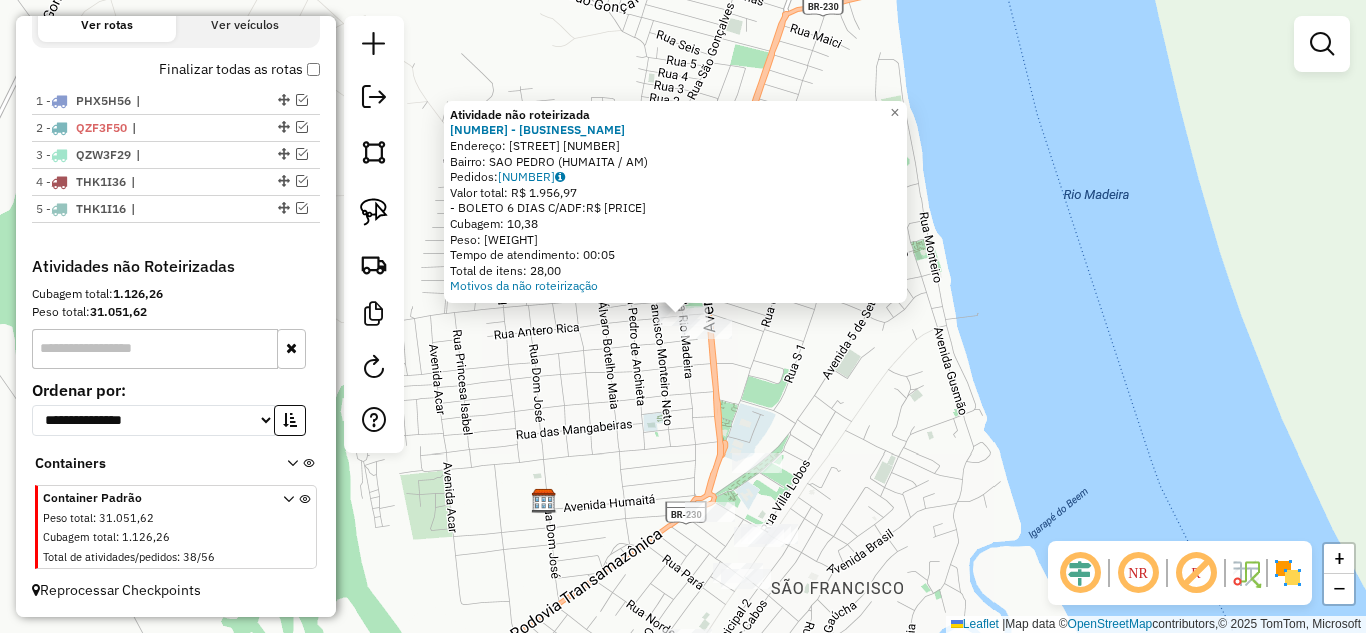 click on "Atividade não roteirizada 485 - CONVENIENCIA TCHE  Endereço:  Antero Rica [NUMBER]   Bairro: SAO PEDRO ([CITY] / AM)   Pedidos:  14021970   Valor total: R$ [PRICE]   - BOLETO 6 DIAS C/ADF:  R$ [PRICE]   Cubagem: [CUBAGE]   Peso: [WEIGHT]   Tempo de atendimento: [TIME]   Total de itens: [ITEMS]  Motivos da não roteirização × Janela de atendimento Grade de atendimento Capacidade Transportadoras Veículos Cliente Pedidos  Rotas Selecione os dias de semana para filtrar as janelas de atendimento  Seg   Ter   Qua   Qui   Sex   Sáb   Dom  Informe o período da janela de atendimento: De: Até:  Filtrar exatamente a janela do cliente  Considerar janela de atendimento padrão  Selecione os dias de semana para filtrar as grades de atendimento  Seg   Ter   Qua   Qui   Sex   Sáb   Dom   Considerar clientes sem dia de atendimento cadastrado  Clientes fora do dia de atendimento selecionado Filtrar as atividades entre os valores definidos abaixo:  Peso mínimo:   Peso máximo:   Cubagem mínima:   Cubagem máxima:   De:  De:" 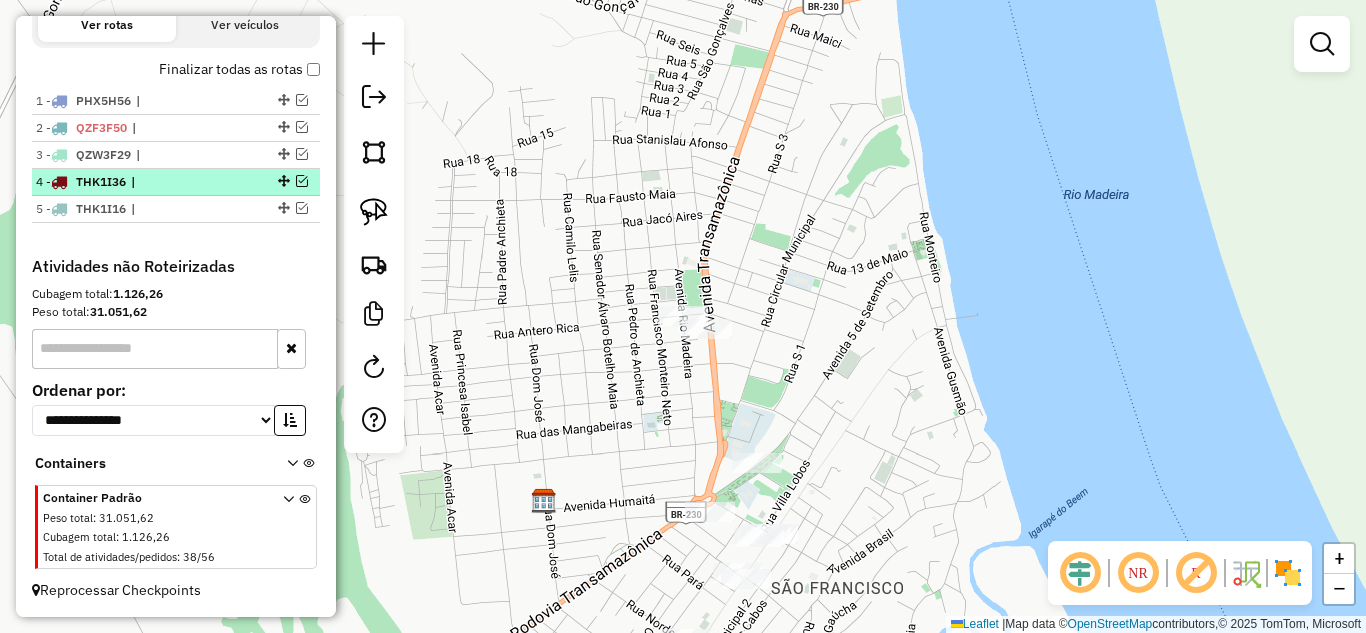 click at bounding box center [302, 181] 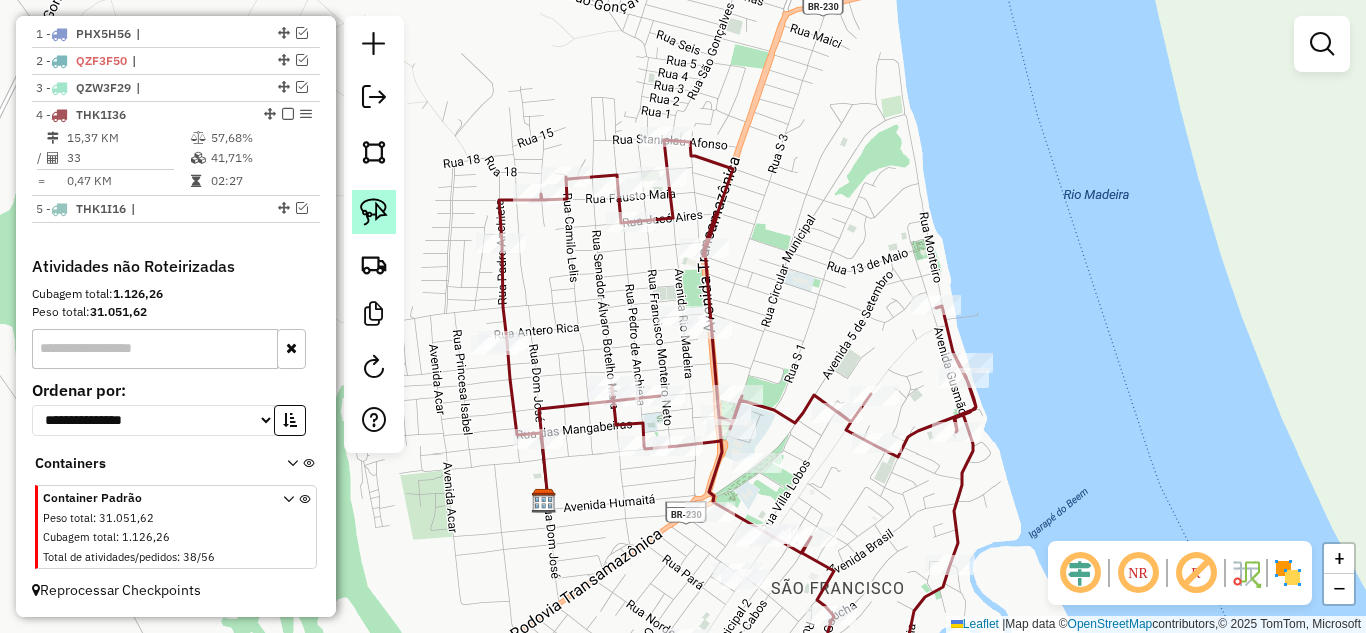 click 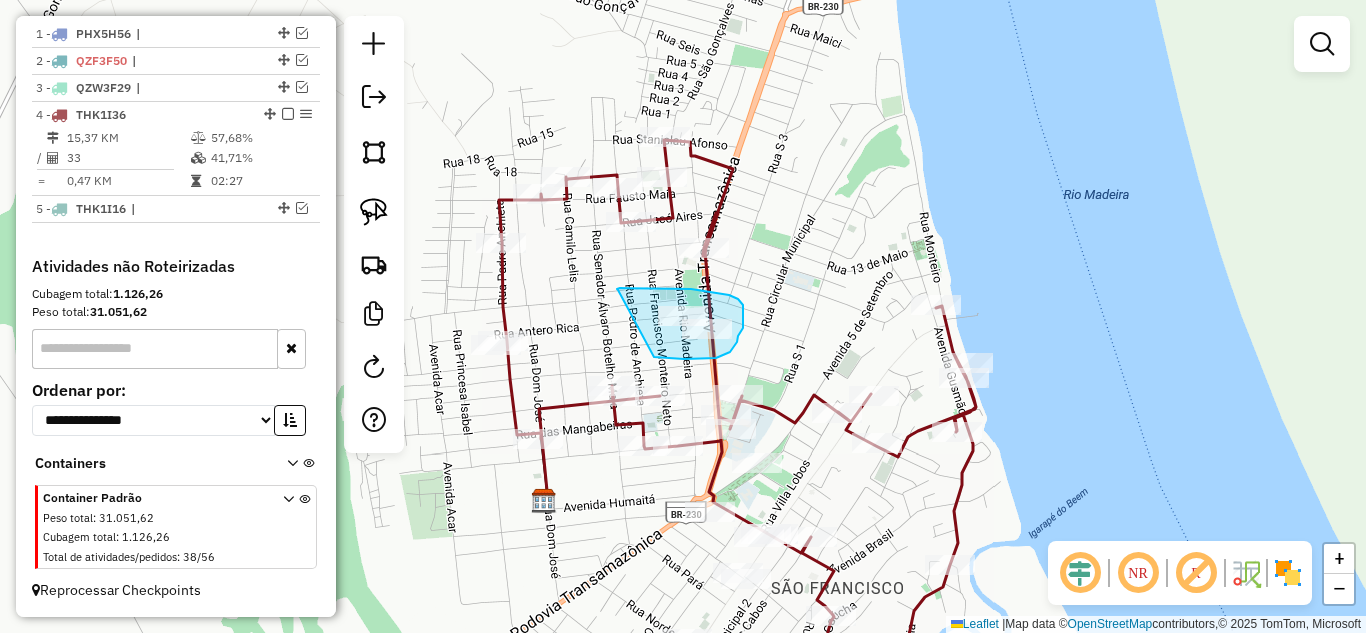 drag, startPoint x: 618, startPoint y: 290, endPoint x: 649, endPoint y: 346, distance: 64.00781 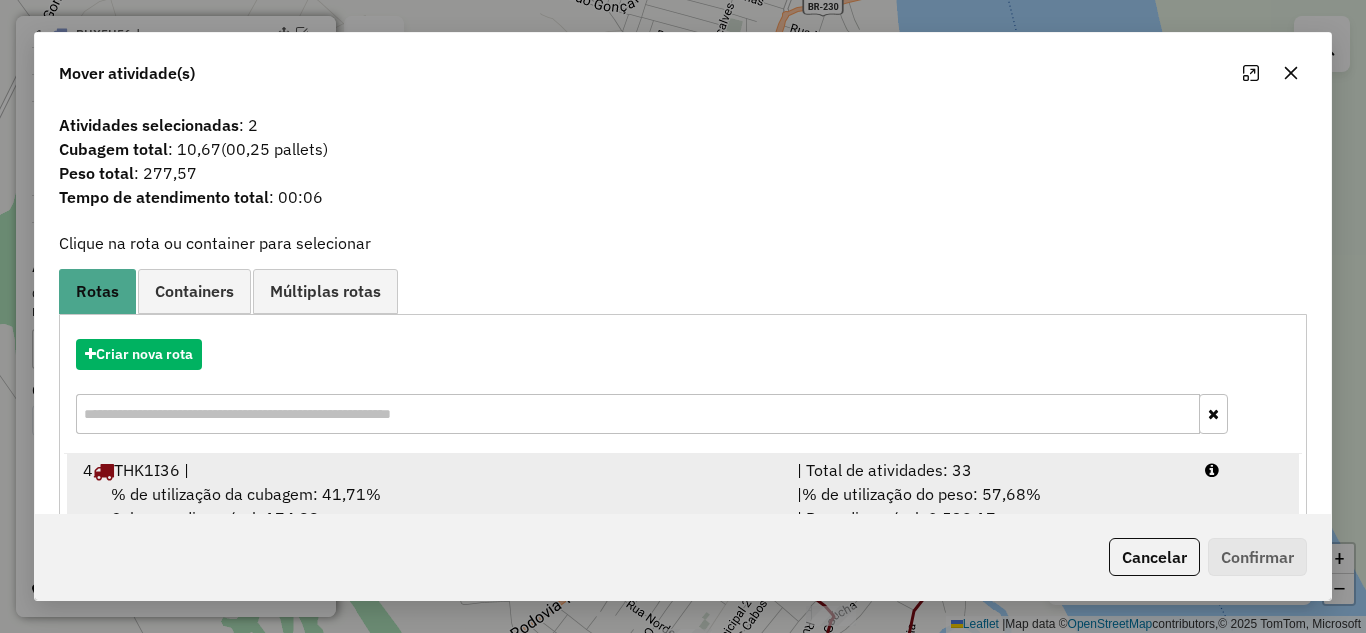 click on "| % de utilização do peso: 57,68% | Peso disponível: 2.539,17" at bounding box center [989, 506] 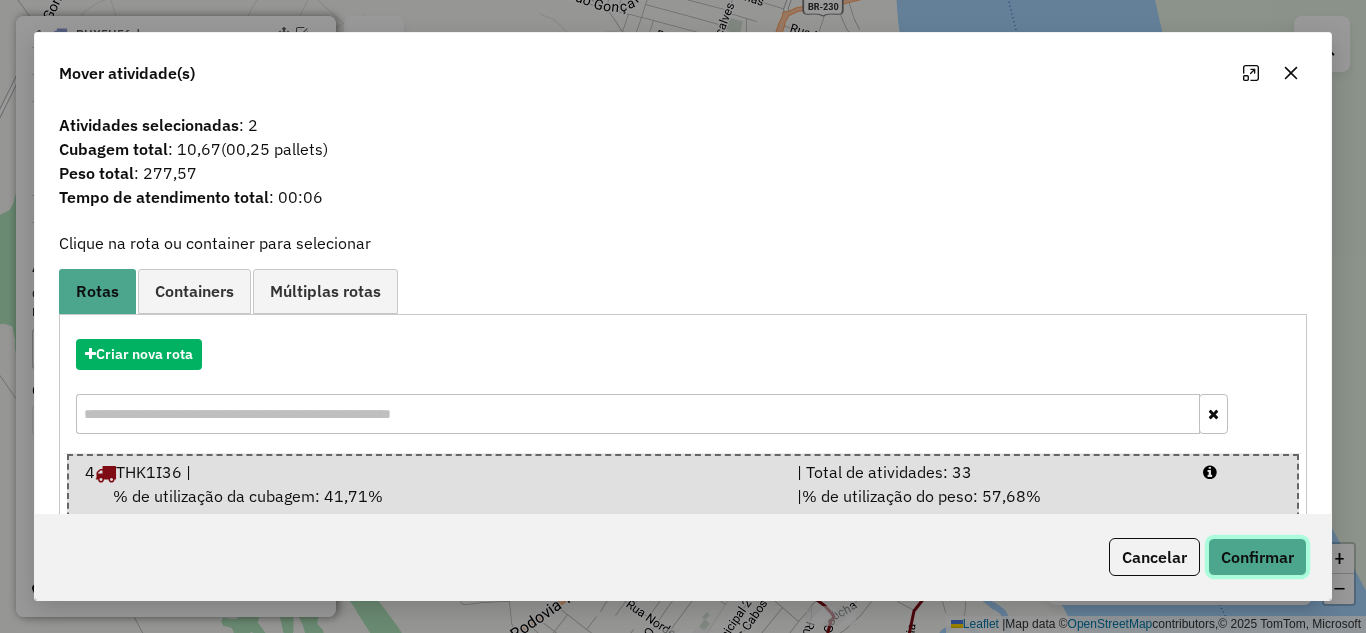 click on "Confirmar" 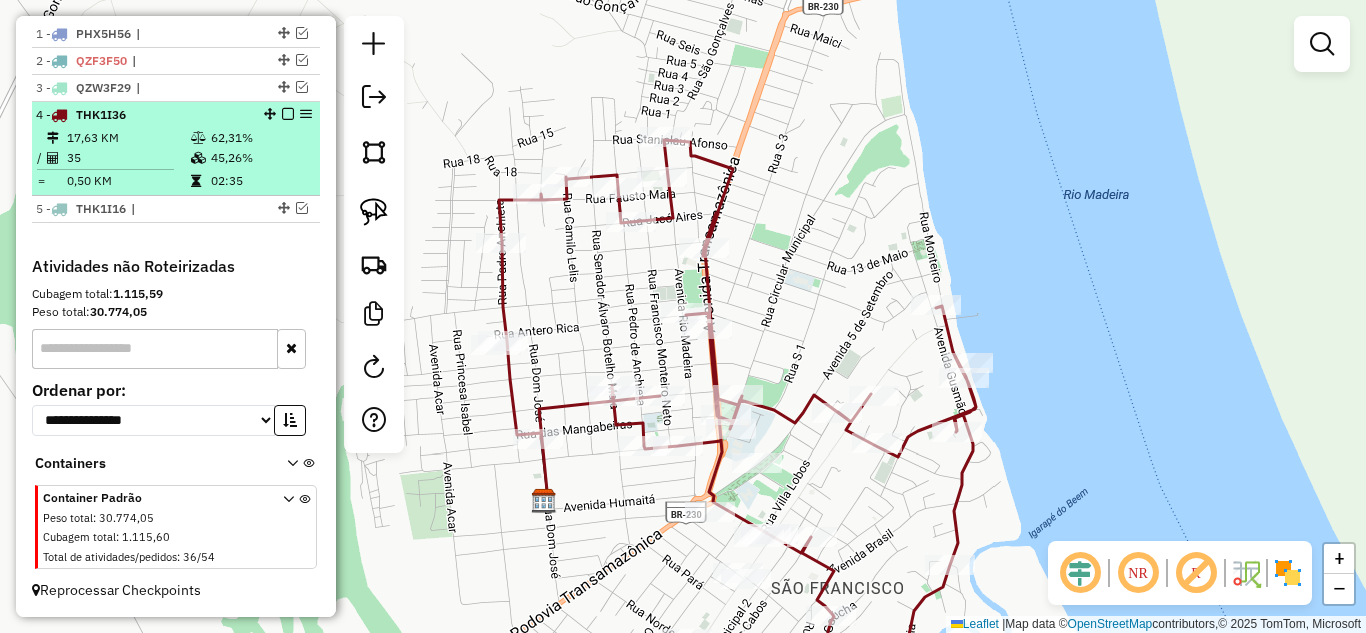 click at bounding box center (288, 114) 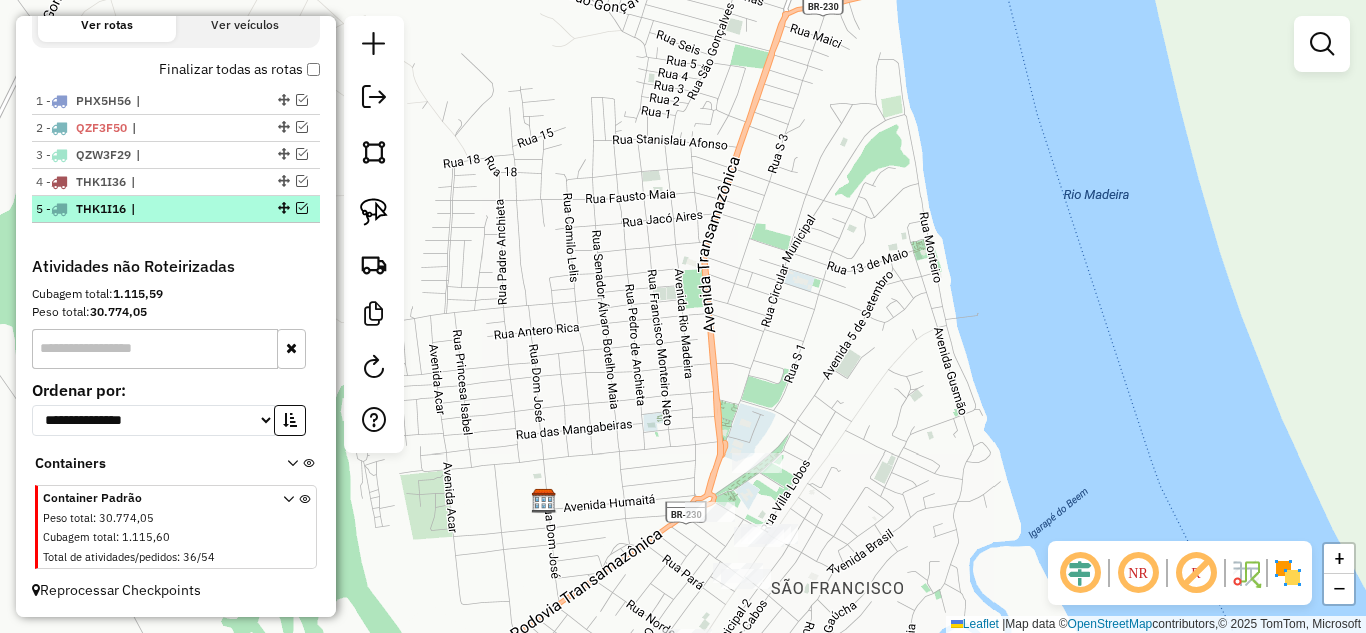 click at bounding box center [302, 208] 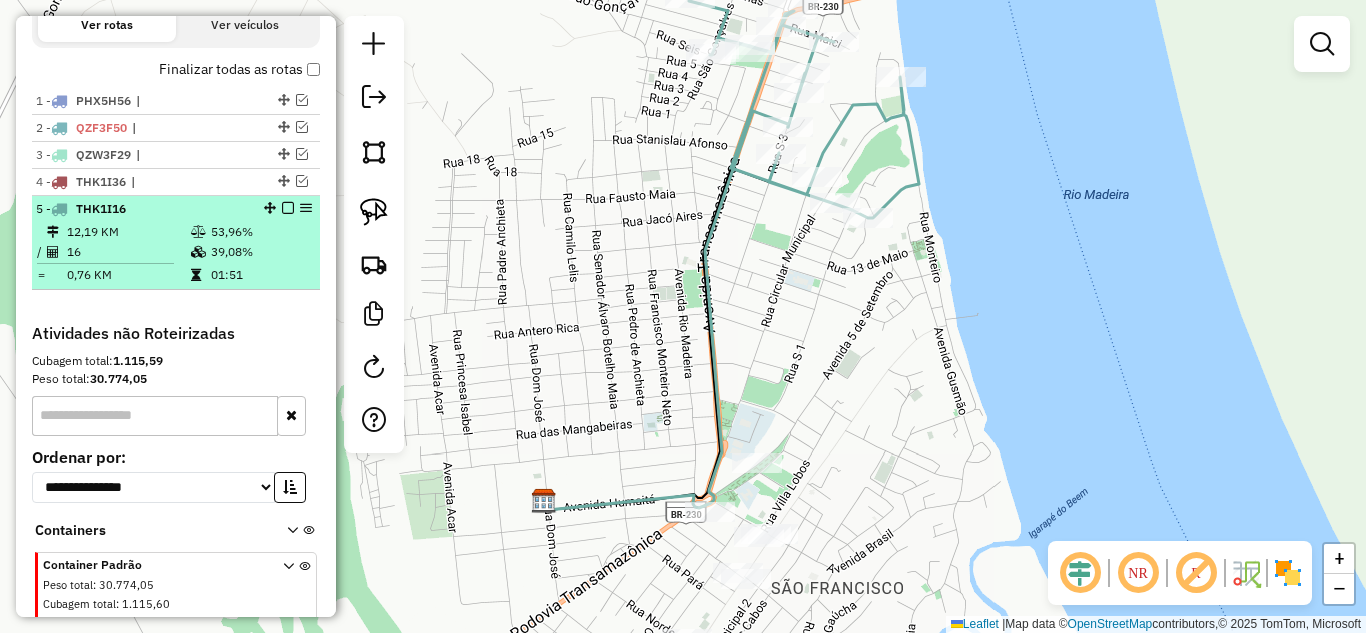 scroll, scrollTop: 769, scrollLeft: 0, axis: vertical 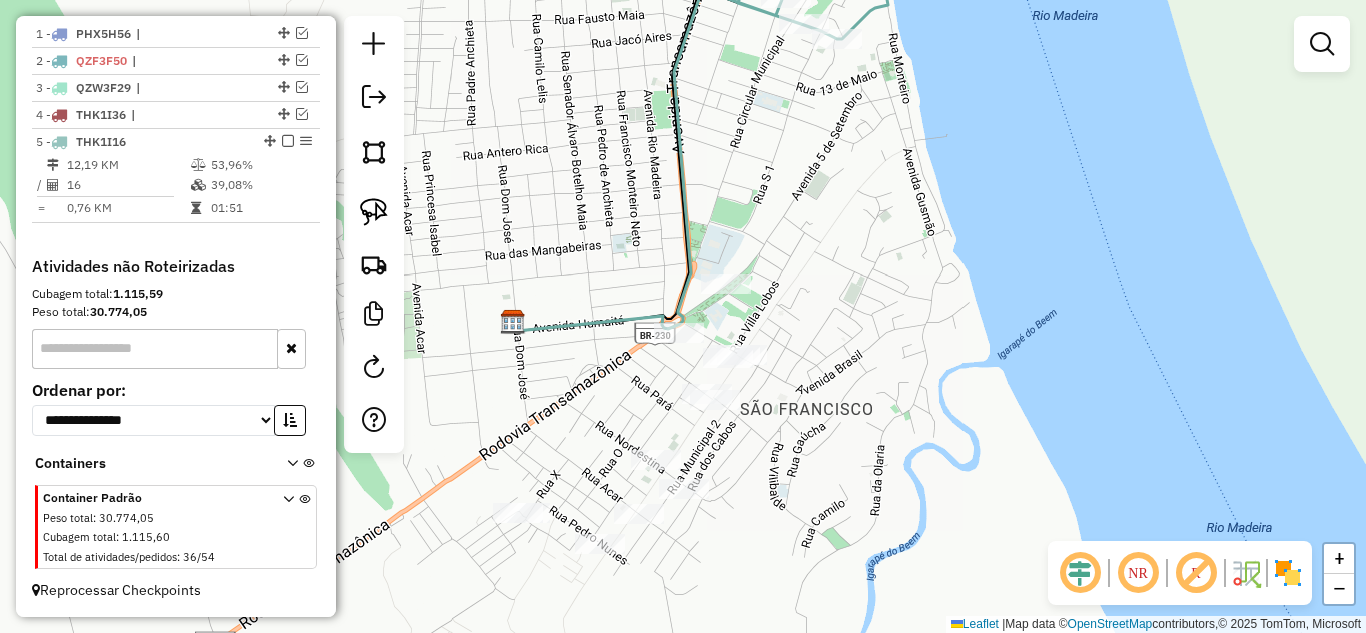 drag, startPoint x: 492, startPoint y: 302, endPoint x: 482, endPoint y: 127, distance: 175.28548 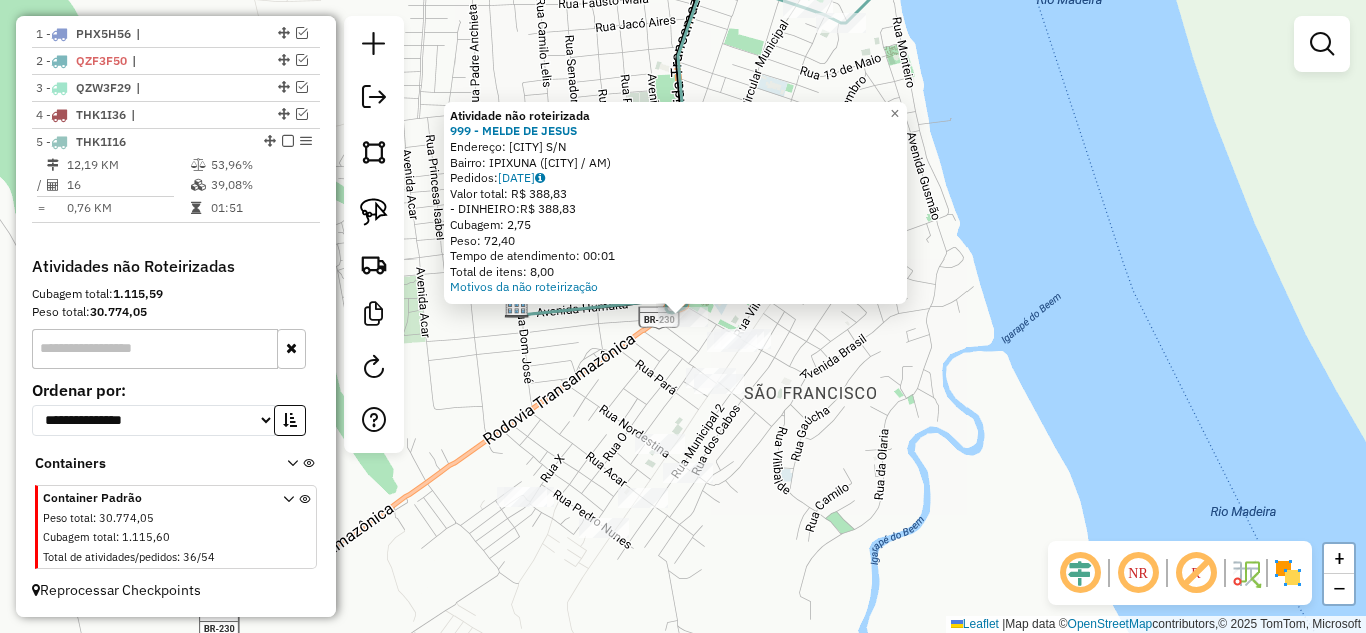 click on "Atividade não roteirizada 999 - [BRAND] Endereço: [STREET] [NUMBER] Bairro: [BAIRRO] ([CIDADE] / [UF]) Pedidos: [ORDER_ID] Valor total: R$ [PRICE] - DINHEIRO: R$ [PRICE] Cubagem: [CUBAGE] Peso: [WEIGHT] Tempo de atendimento: [TIME] Total de itens: [ITEMS] Motivos da não roteirização × Janela de atendimento Grade de atendimento Capacidade Transportadoras Veículos Cliente Pedidos Rotas Selecione os dias de semana para filtrar as janelas de atendimento Seg Ter Qua Qui Sex Sáb Dom Informe o período da janela de atendimento: De: Até: Filtrar exatamente a janela do cliente Considerar janela de atendimento padrão Selecione os dias de semana para filtrar as grades de atendimento Seg Ter Qua Qui Sex Sáb Dom Considerar clientes sem dia de atendimento cadastrado Clientes fora do dia de atendimento selecionado Filtrar as atividades entre os valores definidos abaixo: Peso mínimo: Peso máximo: Cubagem mínima: Cubagem máxima: De: Até: De: Até: Veículo:" 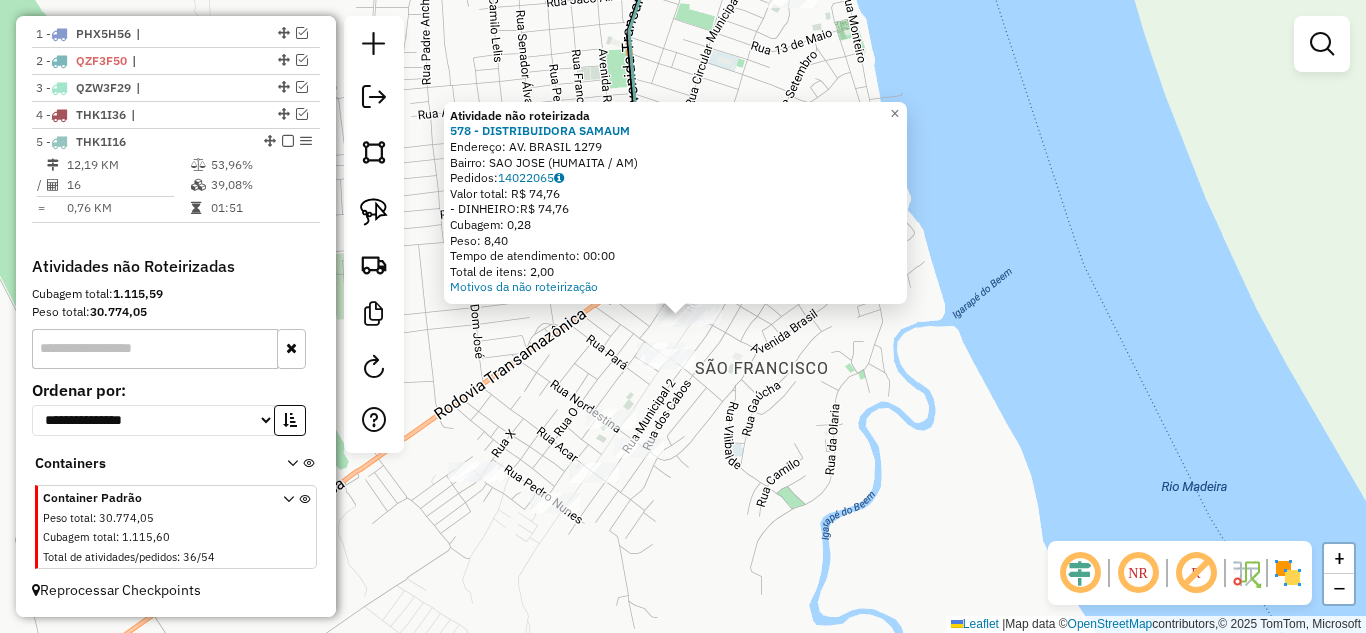 click on "Atividade não roteirizada 578 - [COMPANY] Endereço: AV. BRASIL [NUMBER] Bairro: [NEIGHBORHOOD] ([DISTRICT] / [STATE]) Pedidos: [ORDER_ID] Valor total: [CURRENCY] [PRICE] - DINHEIRO: [CURRENCY] [PRICE] Cubagem: [PRICE] Peso: [PRICE] Tempo de atendimento: [TIME] Total de itens: [PRICE] Motivos da não roteirização × Janela de atendimento Grade de atendimento Capacidade Transportadoras Veículos Cliente Pedidos Rotas Selecione os dias de semana para filtrar as janelas de atendimento Seg Ter Qua Qui Sex Sáb Dom Informe o período da janela de atendimento: De: Até: Filtrar exatamente a janela do cliente Considerar janela de atendimento padrão Selecione os dias de semana para filtrar as grades de atendimento Seg Ter Qua Qui Sex Sáb Dom Considerar clientes sem dia de atendimento cadastrado Clientes fora do dia de atendimento selecionado Filtrar as atividades entre os valores definidos abaixo: Peso mínimo: Peso máximo: Cubagem mínima: Cubagem máxima: De: Até: De: Até:" 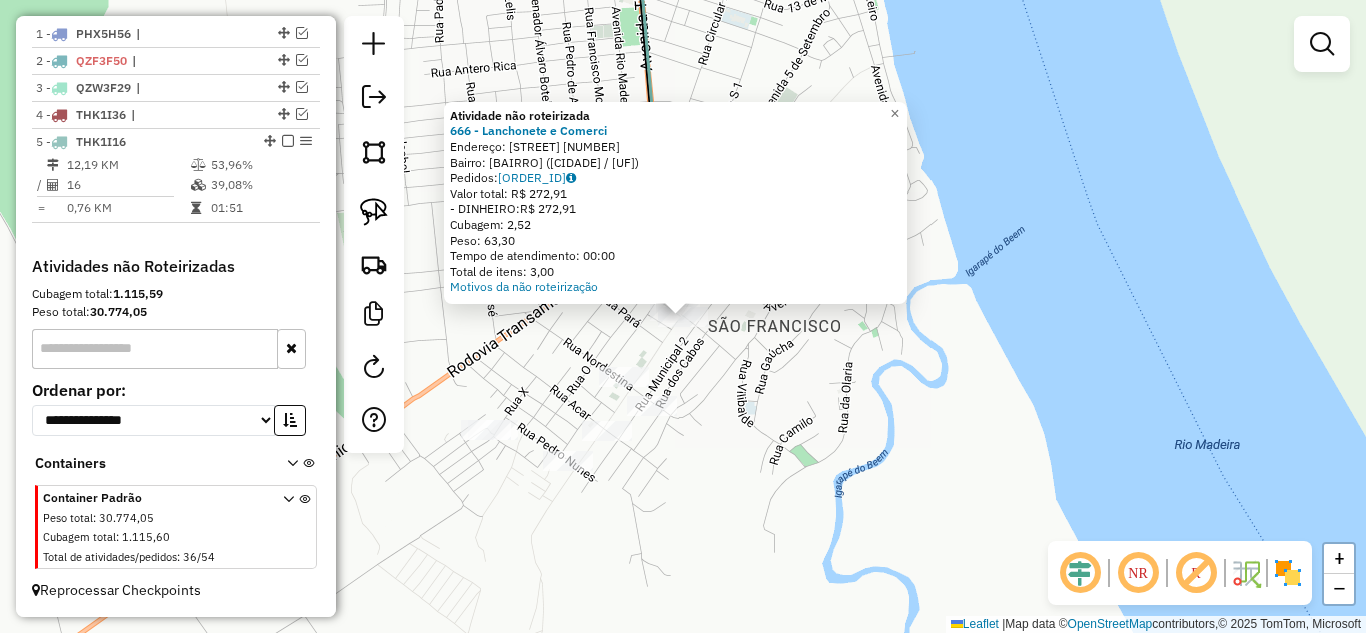 click on "Atividade não roteirizada [NUMBER] - Lanchonete e Comerci  Endereço:  [STREET] [NUMBER]   Bairro: [NEIGHBORHOOD] ([CITY] / [STATE])   Pedidos:  [ORDER_ID]   Valor total: R$ [PRICE]   - DINHEIRO:  R$ [PRICE]   Cubagem: [CUBAGE]   Peso: [WEIGHT]   Tempo de atendimento: 00:00   Total de itens: [ITEMS]  Motivos da não roteirização × Janela de atendimento Grade de atendimento Capacidade Transportadoras Veículos Cliente Pedidos  Rotas Selecione os dias de semana para filtrar as janelas de atendimento  Seg   Ter   Qua   Qui   Sex   Sáb   Dom  Informe o período da janela de atendimento: De: Até:  Filtrar exatamente a janela do cliente  Considerar janela de atendimento padrão  Selecione os dias de semana para filtrar as grades de atendimento  Seg   Ter   Qua   Qui   Sex   Sáb   Dom   Considerar clientes sem dia de atendimento cadastrado  Clientes fora do dia de atendimento selecionado Filtrar as atividades entre os valores definidos abaixo:  Peso mínimo:   Peso máximo:   Cubagem mínima:   Cubagem máxima:   De:   Até:" 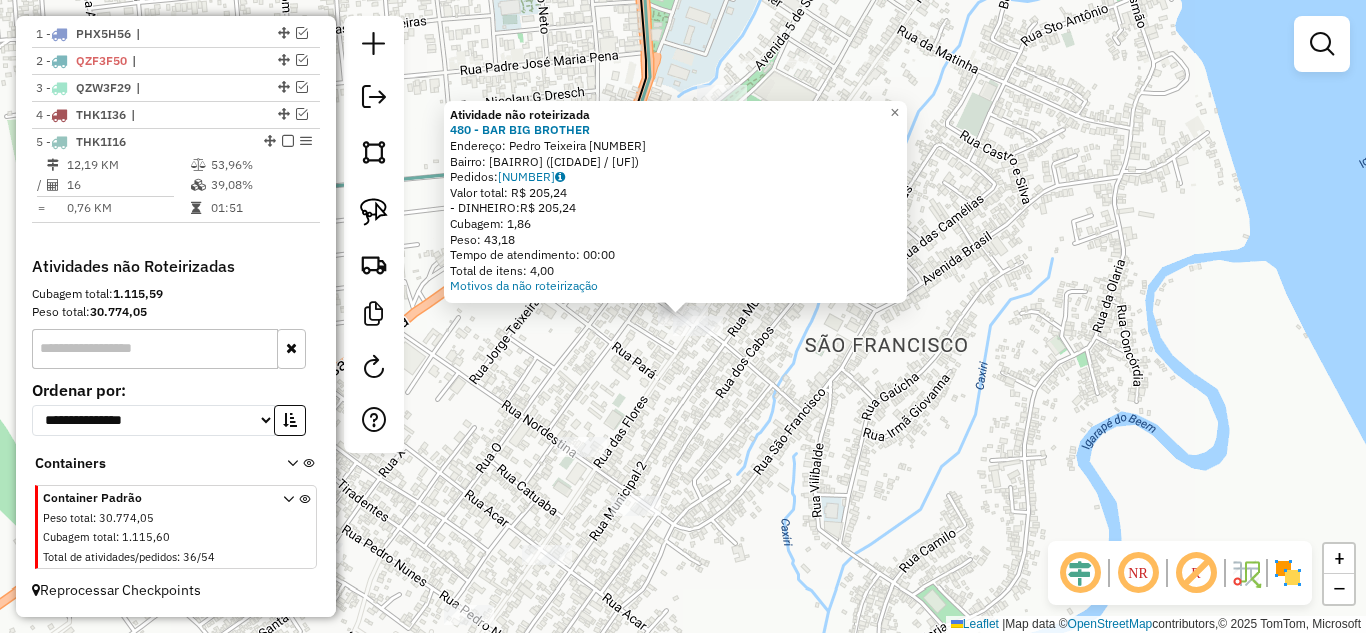 click on "Atividade não roteirizada [NUMBER] - BAR BIG BROTHER Endereço: Pedro Teixeira [NUMBER] Bairro: SAO CRISTOVAO (HUMAITA / [STATE]) Pedidos: [ORDER_ID] Valor total: R$ [PRICE] - DINHEIRO: R$ [PRICE] Cubagem: [CUBAGE] Peso: [WEIGHT] Tempo de atendimento: [TIME] Total de itens: [ITEMS] Motivos da não roteirização × Janela de atendimento Grade de atendimento Capacidade Transportadoras Veículos Cliente Pedidos Rotas Selecione os dias de semana para filtrar as janelas de atendimento Seg Ter Qua Qui Sex Sáb Dom Informe o período da janela de atendimento: De: [TIME] Até: [TIME] Filtrar exatamente a janela do cliente Considerar janela de atendimento padrão Selecione os dias de semana para filtrar as grades de atendimento Seg Ter Qua Qui Sex Sáb Dom Considerar clientes sem dia de atendimento cadastrado Clientes fora do dia de atendimento selecionado Filtrar as atividades entre os valores definidos abaixo: Peso mínimo: Peso máximo: Cubagem mínima: Cubagem máxima: De: Até: De:" 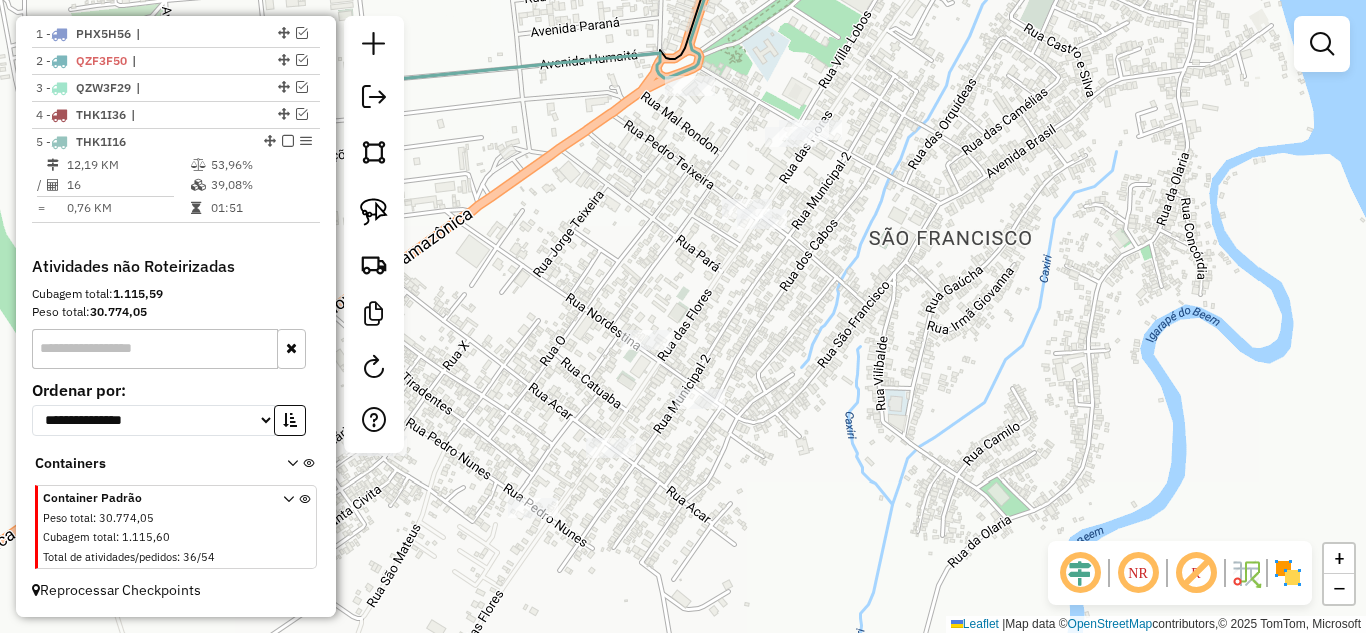 drag, startPoint x: 598, startPoint y: 367, endPoint x: 652, endPoint y: 286, distance: 97.349884 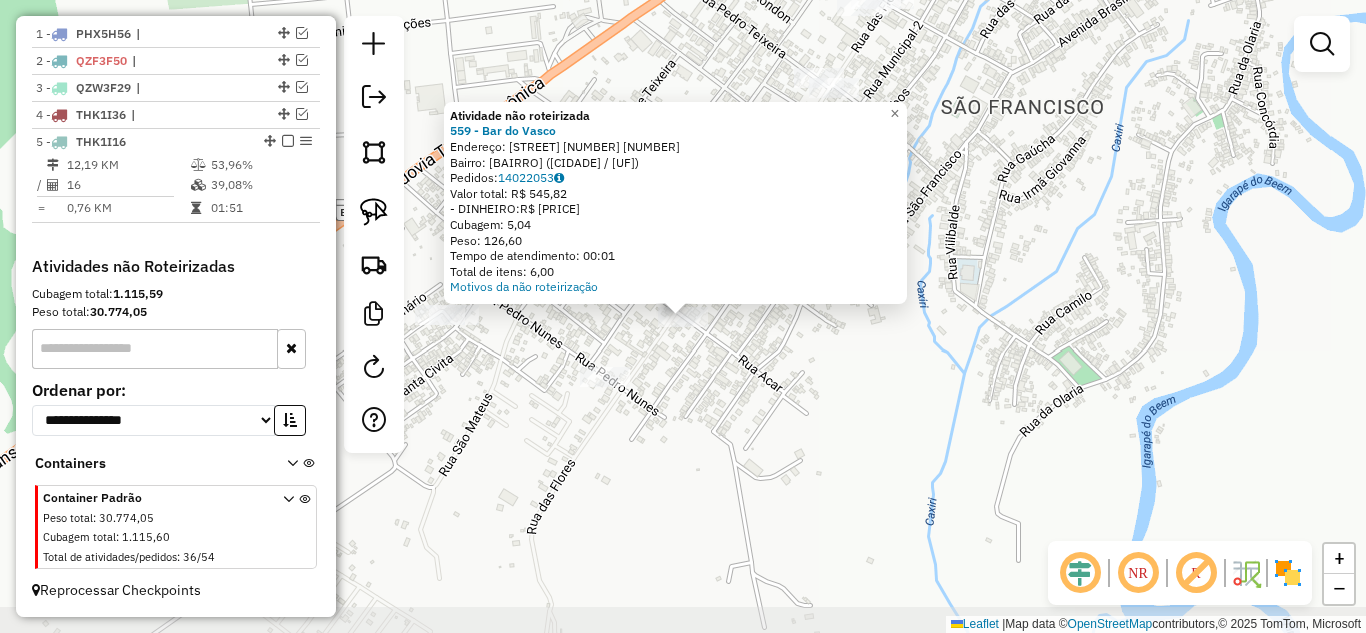 click on "× Atividade não roteirizada 559 - Bar do Vasco  Endereço:  [CITY] 2222   Bairro: [BAIRRO] ([CITY] / AM)   Pedidos:  14022053   Valor total: R$ 545,82   - DINHEIRO:  R$ 545,82   Cubagem: 5,04   Peso: 126,60   Tempo de atendimento: 00:01   Total de itens: 6,00  Motivos da não roteirização × Janela de atendimento Grade de atendimento Capacidade Transportadoras Veículos Cliente Pedidos  Rotas Selecione os dias de semana para filtrar as janelas de atendimento  Seg   Ter   Qua   Qui   Sex   Sáb   Dom  Informe o período da janela de atendimento: De: Até:  Filtrar exatamente a janela do cliente  Considerar janela de atendimento padrão  Selecione os dias de semana para filtrar as grades de atendimento  Seg   Ter   Qua   Qui   Sex   Sáb   Dom   Considerar clientes sem dia de atendimento cadastrado  Clientes fora do dia de atendimento selecionado Filtrar as atividades entre os valores definidos abaixo:  Peso mínimo:   Peso máximo:   Cubagem mínima:   Cubagem máxima:   De:   Até:   De:  Nome:" 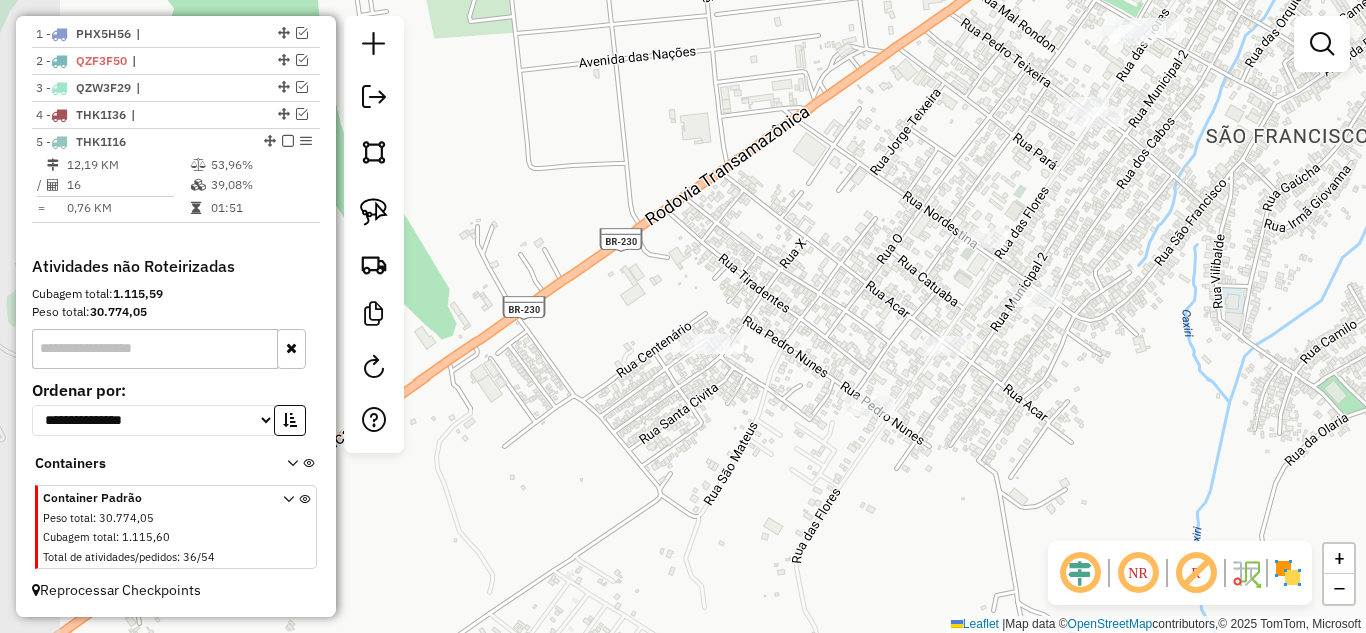 drag, startPoint x: 595, startPoint y: 439, endPoint x: 860, endPoint y: 468, distance: 266.58206 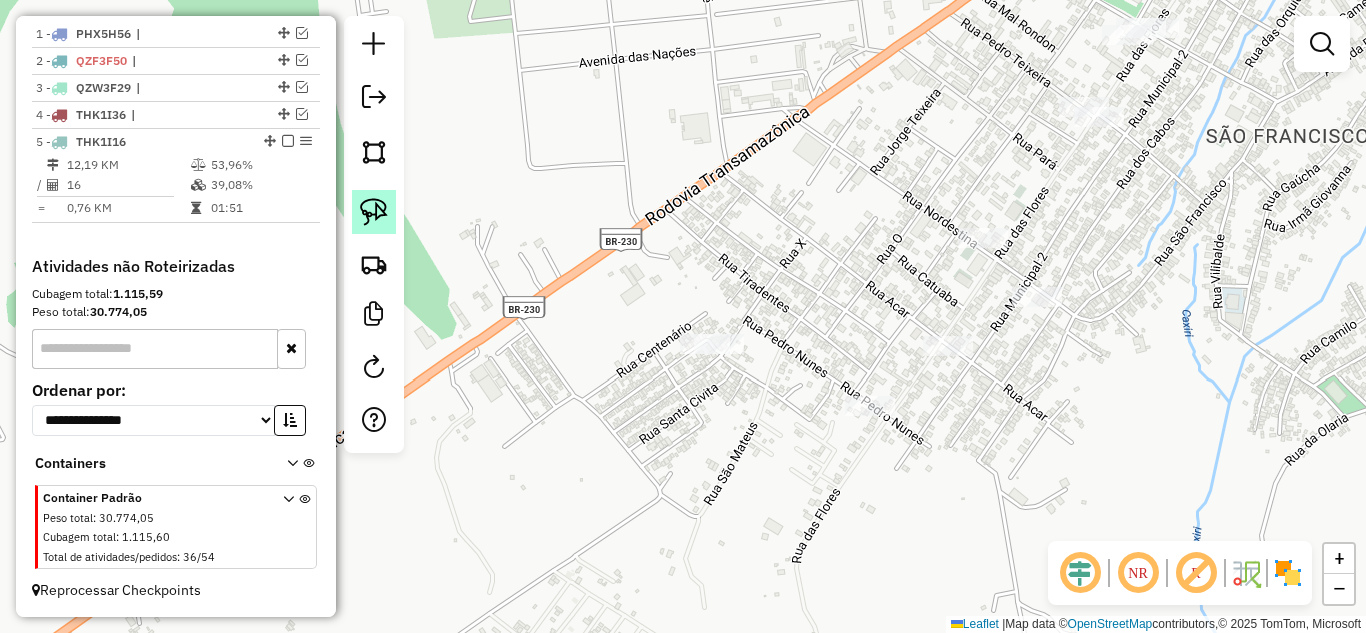 click 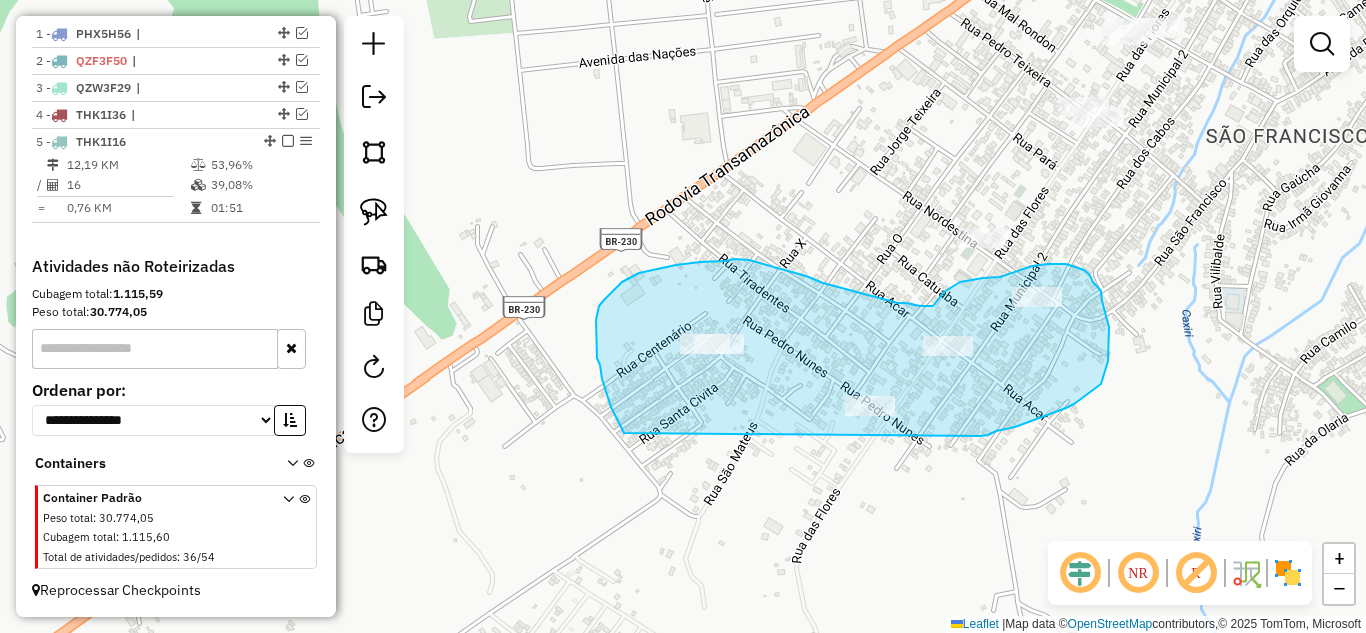 drag, startPoint x: 624, startPoint y: 433, endPoint x: 980, endPoint y: 436, distance: 356.01263 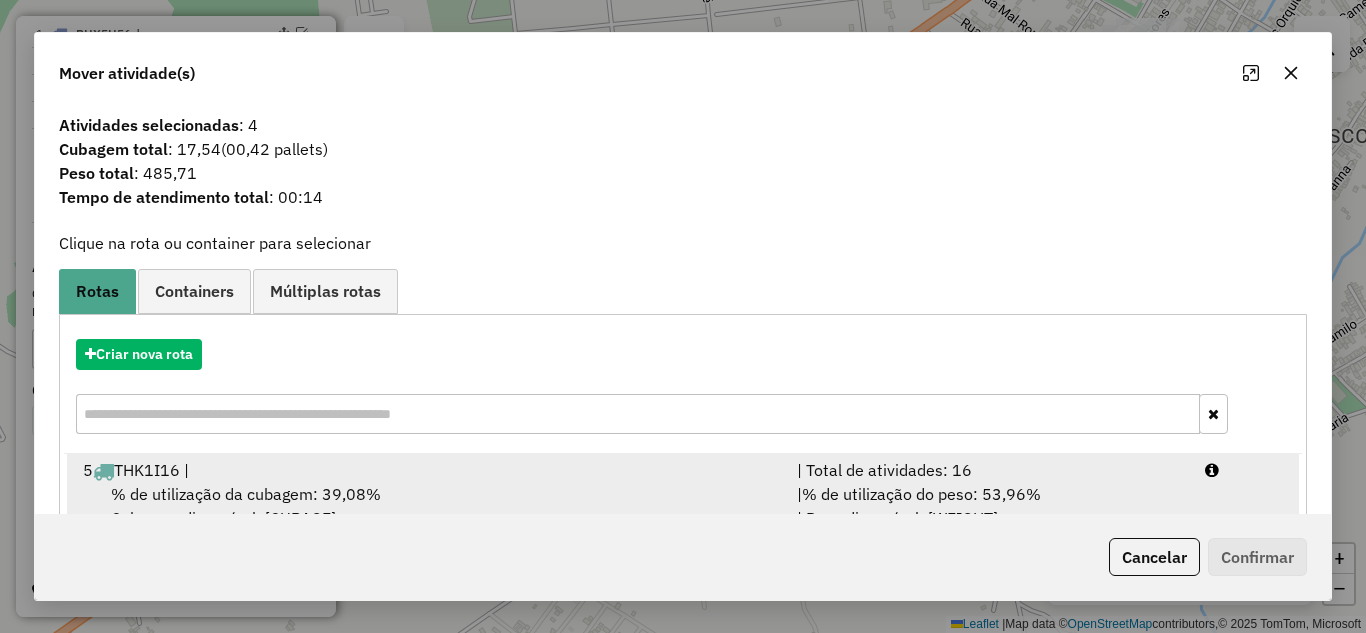 click on "% de utilização do peso: 53,96%" at bounding box center (921, 494) 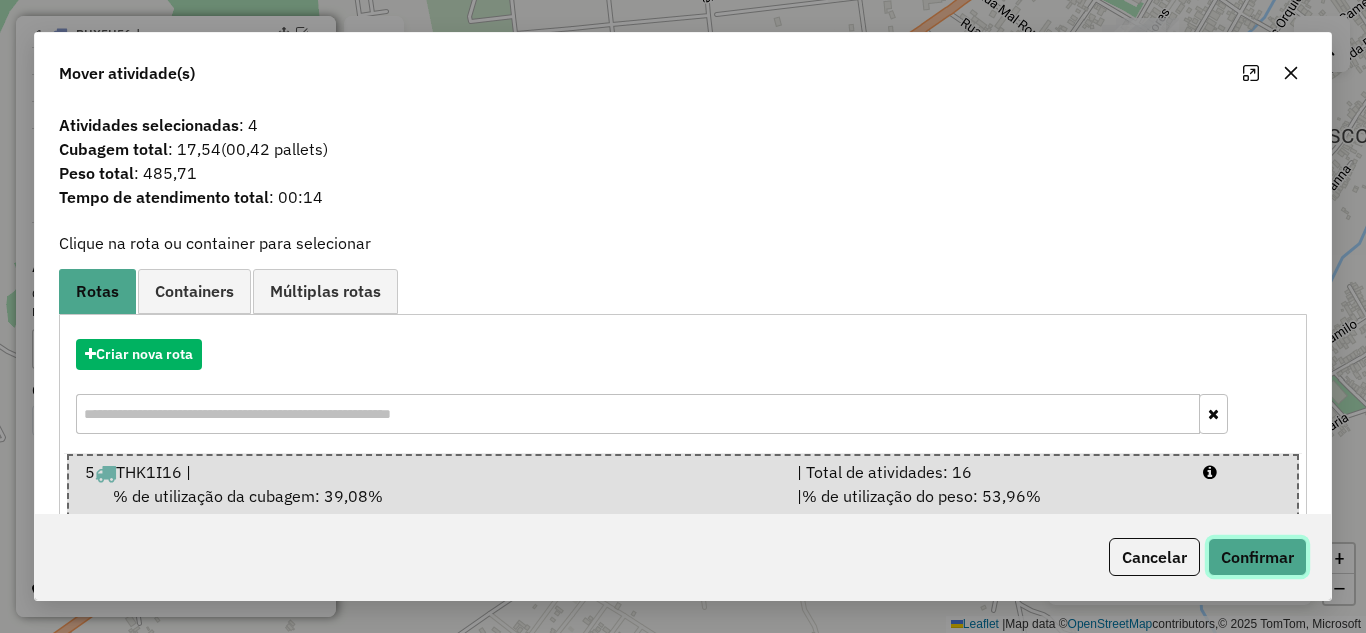 click on "Confirmar" 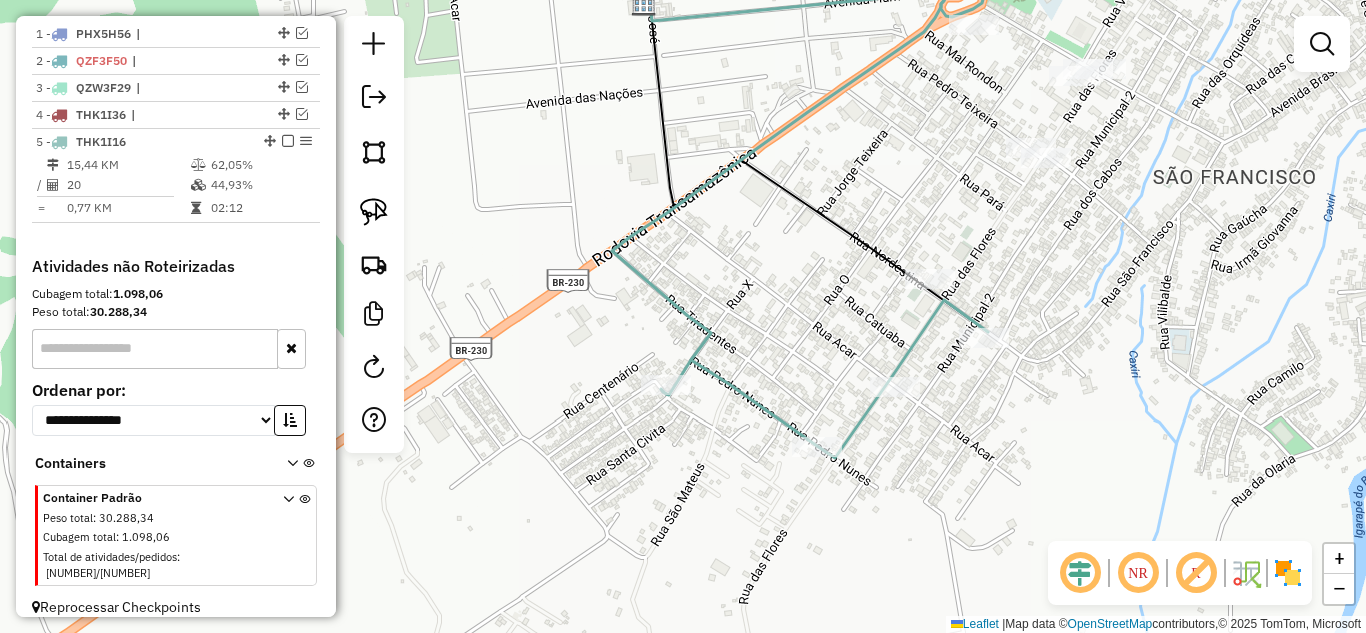 drag, startPoint x: 1091, startPoint y: 395, endPoint x: 534, endPoint y: 520, distance: 570.85376 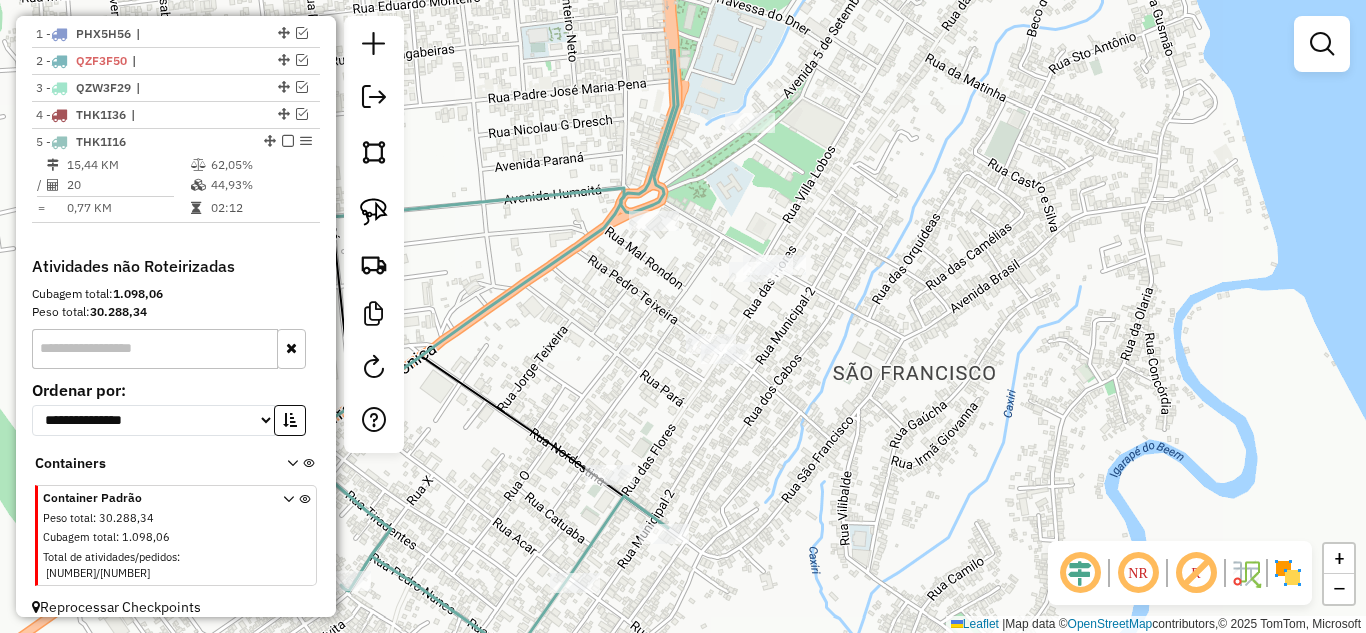 drag, startPoint x: 500, startPoint y: 312, endPoint x: 684, endPoint y: 424, distance: 215.40659 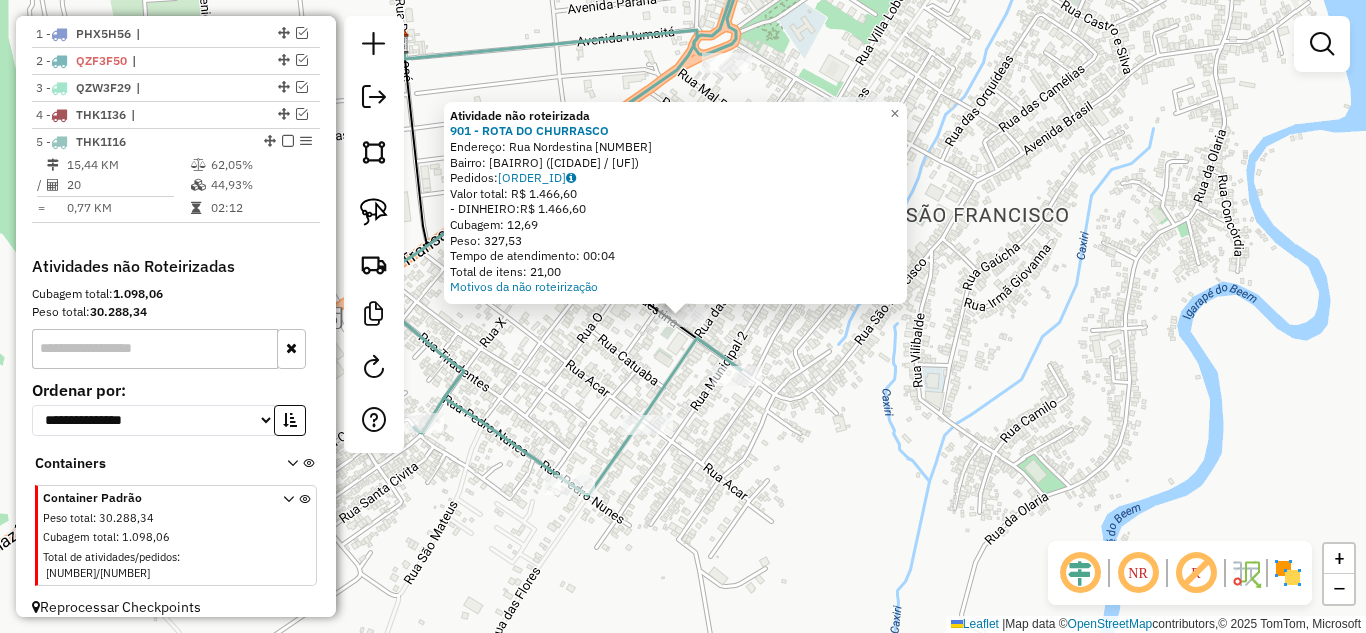 click on "Atividade não roteirizada 901 - ROTA DO CHURRASCO Endereço: [STREET] [NUMBER] Bairro: [BAIRRO] ([CIDADE] / [STATE]) Pedidos: 14021958 Valor total: R$ 1.466,60 - DINHEIRO: R$ 1.466,60 Cubagem: 12,69 Peso: 327,53 Tempo de atendimento: 00:04 Total de itens: 21,00 Motivos da não roteirização × Janela de atendimento Grade de atendimento Capacidade Transportadoras Veículos Cliente Pedidos Rotas Selecione os dias de semana para filtrar as janelas de atendimento Seg Ter Qua Qui Sex Sáb Dom Informe o período da janela de atendimento: De: Até: Filtrar exatamente a janela do cliente Considerar janela de atendimento padrão Selecione os dias de semana para filtrar as grades de atendimento Seg Ter Qua Qui Sex Sáb Dom Considerar clientes sem dia de atendimento cadastrado Clientes fora do dia de atendimento selecionado Filtrar as atividades entre os valores definidos abaixo: Peso mínimo: Peso máximo: Cubagem mínima: Cubagem máxima: De: Até:" 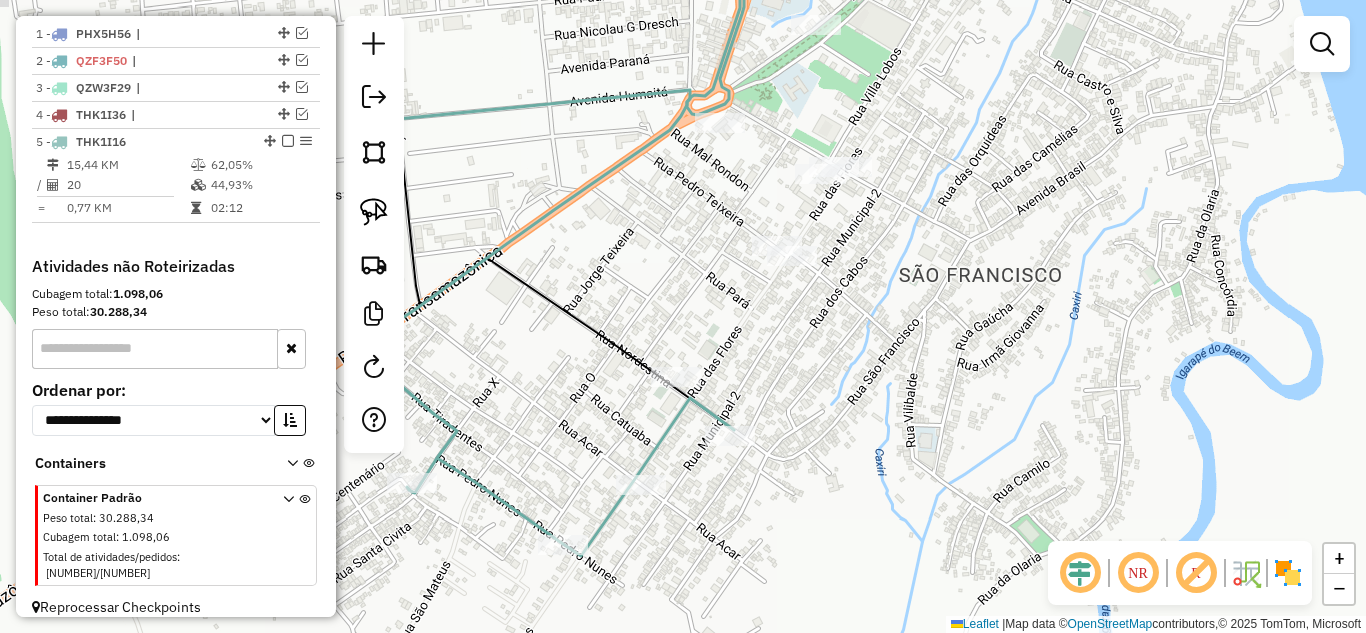 drag, startPoint x: 863, startPoint y: 332, endPoint x: 858, endPoint y: 373, distance: 41.303753 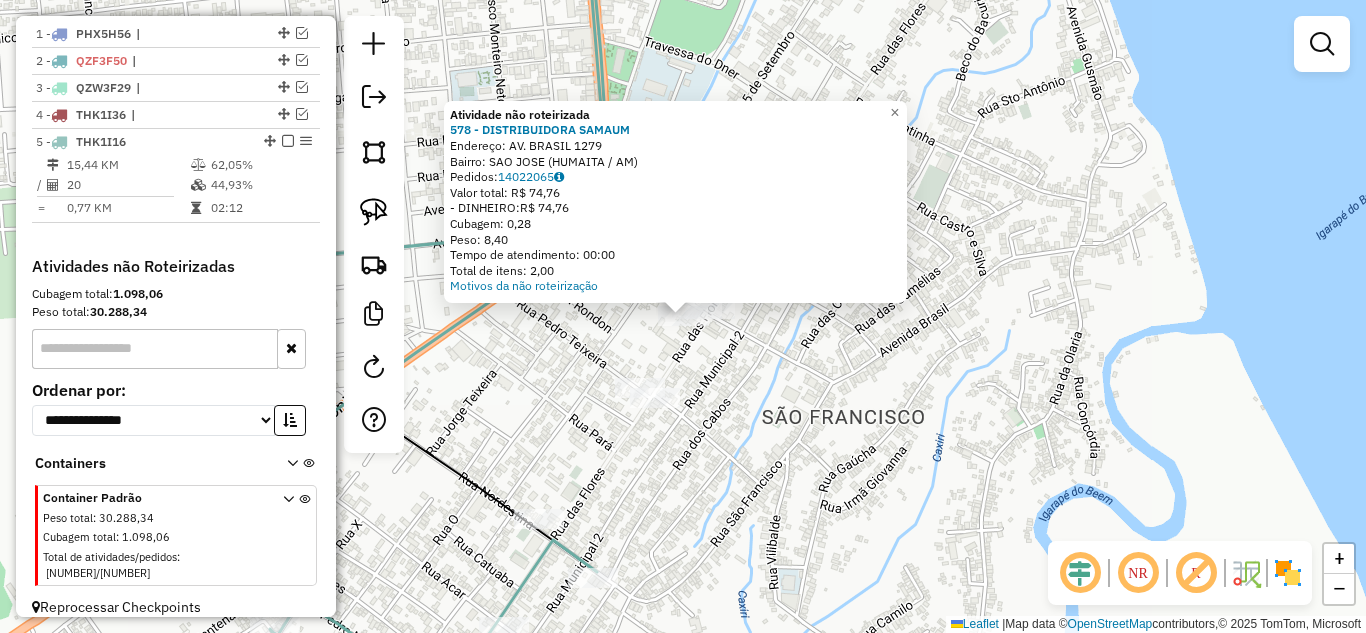 click on "Atividade não roteirizada 578 - [COMPANY] Endereço: AV. BRASIL [NUMBER] Bairro: [NEIGHBORHOOD] ([DISTRICT] / [STATE]) Pedidos: [ORDER_ID] Valor total: [CURRENCY] [PRICE] - DINHEIRO: [CURRENCY] [PRICE] Cubagem: [PRICE] Peso: [PRICE] Tempo de atendimento: [TIME] Total de itens: [PRICE] Motivos da não roteirização × Janela de atendimento Grade de atendimento Capacidade Transportadoras Veículos Cliente Pedidos Rotas Selecione os dias de semana para filtrar as janelas de atendimento Seg Ter Qua Qui Sex Sáb Dom Informe o período da janela de atendimento: De: Até: Filtrar exatamente a janela do cliente Considerar janela de atendimento padrão Selecione os dias de semana para filtrar as grades de atendimento Seg Ter Qua Qui Sex Sáb Dom Considerar clientes sem dia de atendimento cadastrado Clientes fora do dia de atendimento selecionado Filtrar as atividades entre os valores definidos abaixo: Peso mínimo: Peso máximo: Cubagem mínima: Cubagem máxima: De: Até: De: Até:" 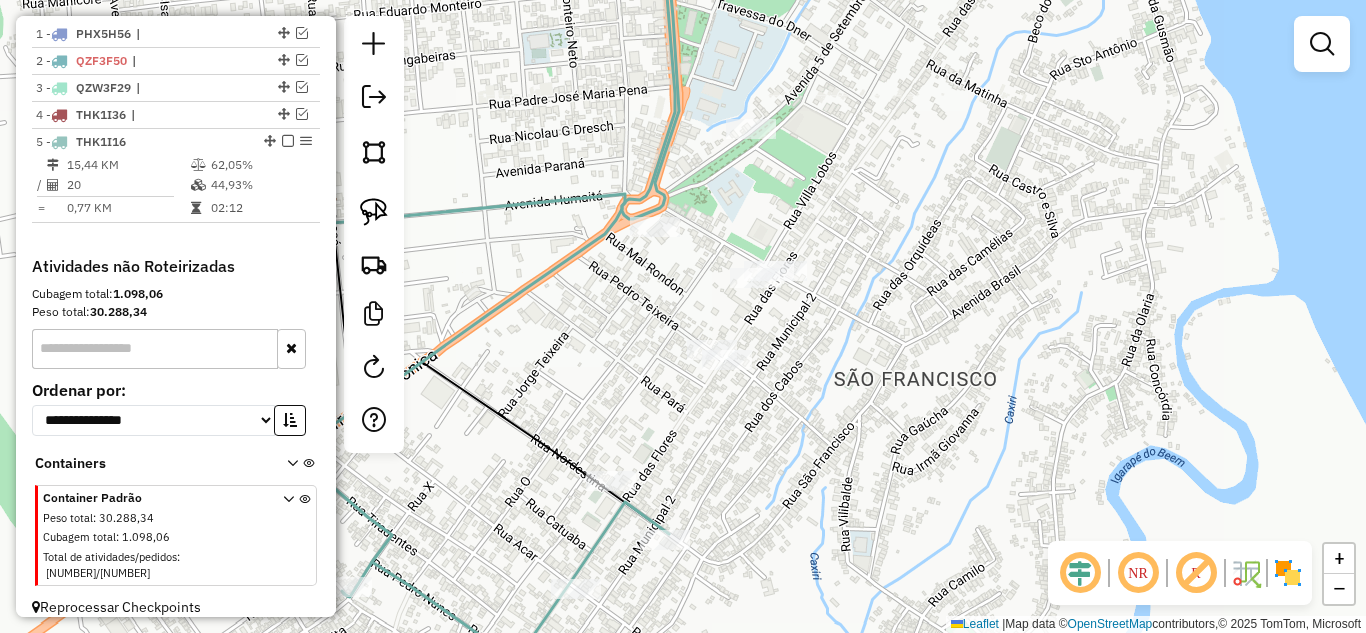 drag, startPoint x: 652, startPoint y: 479, endPoint x: 726, endPoint y: 441, distance: 83.18654 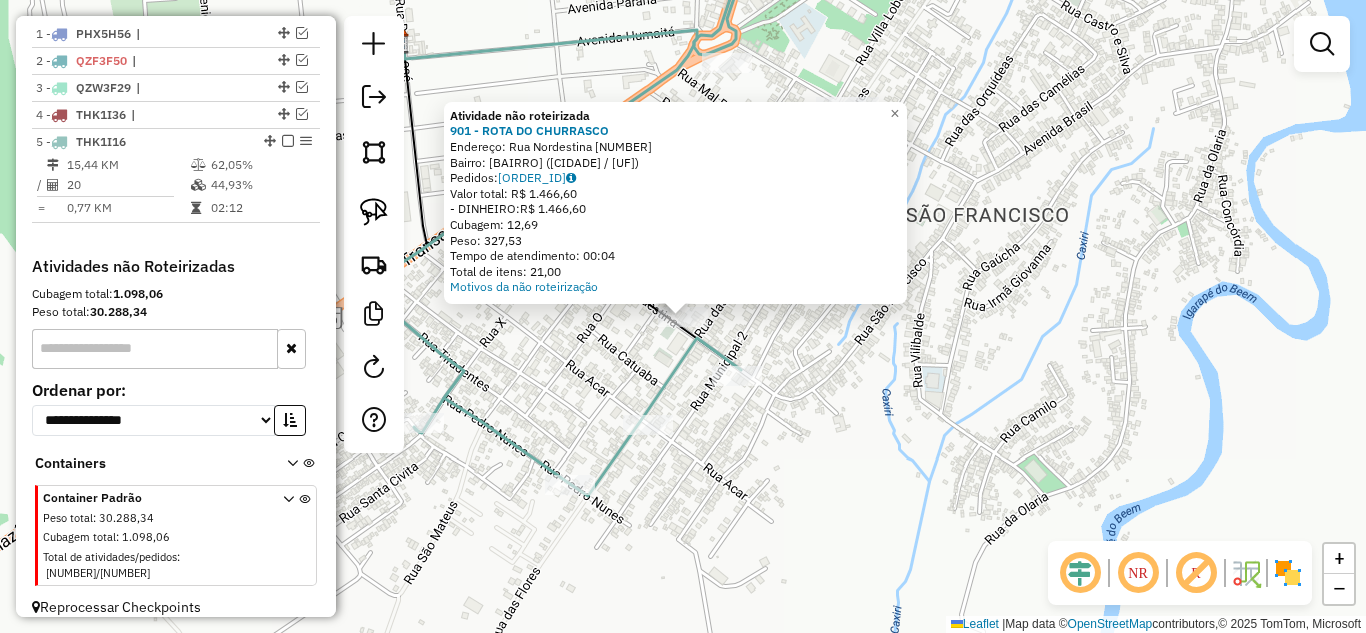 click on "Atividade não roteirizada 901 - ROTA DO CHURRASCO Endereço: [STREET] [NUMBER] Bairro: [BAIRRO] ([CIDADE] / [STATE]) Pedidos: 14021958 Valor total: R$ 1.466,60 - DINHEIRO: R$ 1.466,60 Cubagem: 12,69 Peso: 327,53 Tempo de atendimento: 00:04 Total de itens: 21,00 Motivos da não roteirização × Janela de atendimento Grade de atendimento Capacidade Transportadoras Veículos Cliente Pedidos Rotas Selecione os dias de semana para filtrar as janelas de atendimento Seg Ter Qua Qui Sex Sáb Dom Informe o período da janela de atendimento: De: Até: Filtrar exatamente a janela do cliente Considerar janela de atendimento padrão Selecione os dias de semana para filtrar as grades de atendimento Seg Ter Qua Qui Sex Sáb Dom Considerar clientes sem dia de atendimento cadastrado Clientes fora do dia de atendimento selecionado Filtrar as atividades entre os valores definidos abaixo: Peso mínimo: Peso máximo: Cubagem mínima: Cubagem máxima: De: Até:" 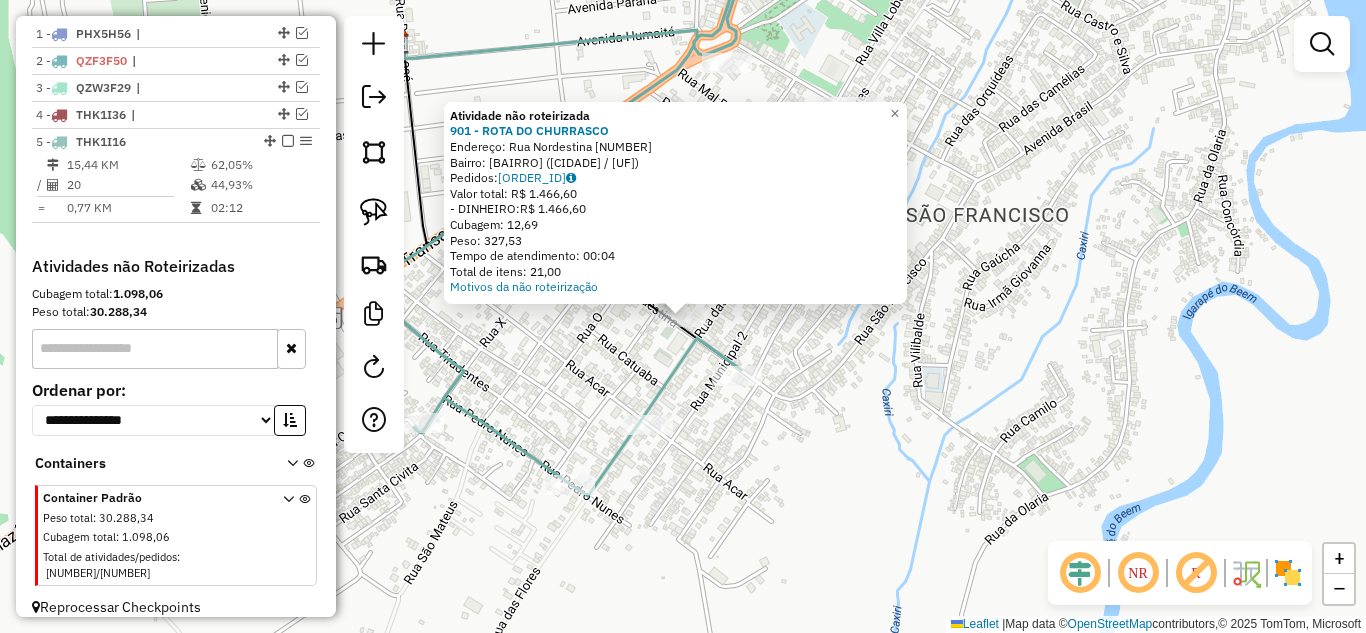 click on "Atividade não roteirizada 901 - ROTA DO CHURRASCO Endereço: [STREET] [NUMBER] Bairro: [BAIRRO] ([CIDADE] / [STATE]) Pedidos: 14021958 Valor total: R$ 1.466,60 - DINHEIRO: R$ 1.466,60 Cubagem: 12,69 Peso: 327,53 Tempo de atendimento: 00:04 Total de itens: 21,00 Motivos da não roteirização × Janela de atendimento Grade de atendimento Capacidade Transportadoras Veículos Cliente Pedidos Rotas Selecione os dias de semana para filtrar as janelas de atendimento Seg Ter Qua Qui Sex Sáb Dom Informe o período da janela de atendimento: De: Até: Filtrar exatamente a janela do cliente Considerar janela de atendimento padrão Selecione os dias de semana para filtrar as grades de atendimento Seg Ter Qua Qui Sex Sáb Dom Considerar clientes sem dia de atendimento cadastrado Clientes fora do dia de atendimento selecionado Filtrar as atividades entre os valores definidos abaixo: Peso mínimo: Peso máximo: Cubagem mínima: Cubagem máxima: De: Até:" 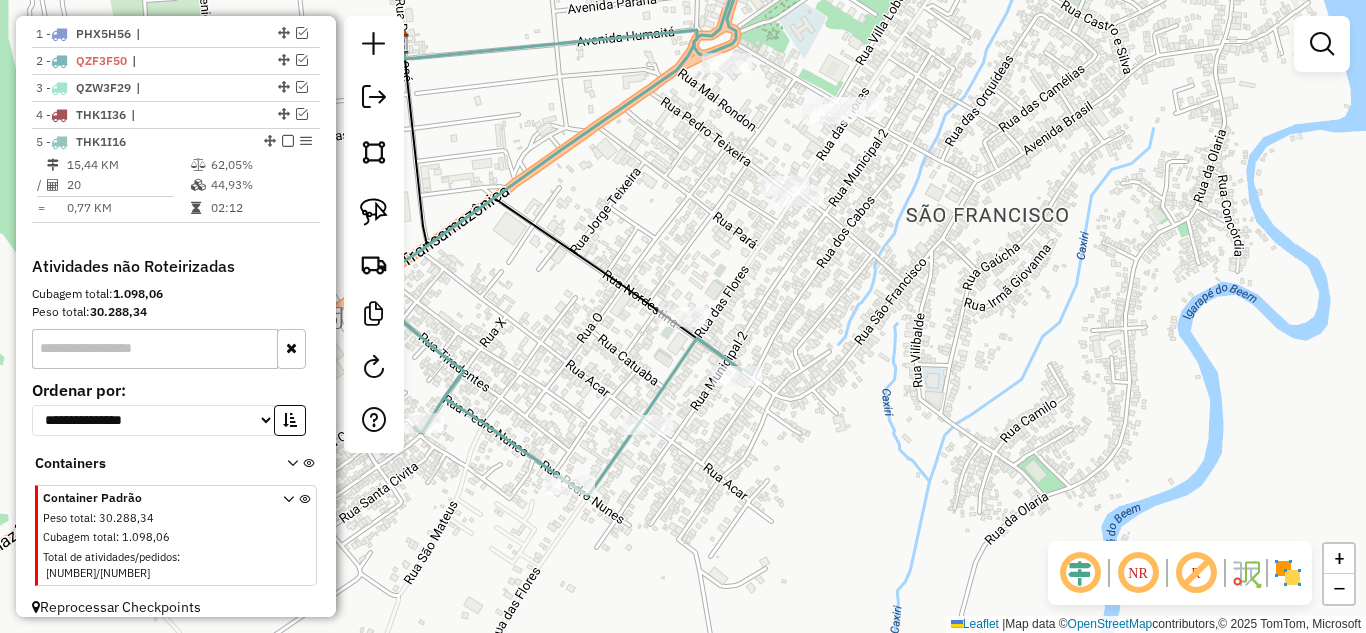 click 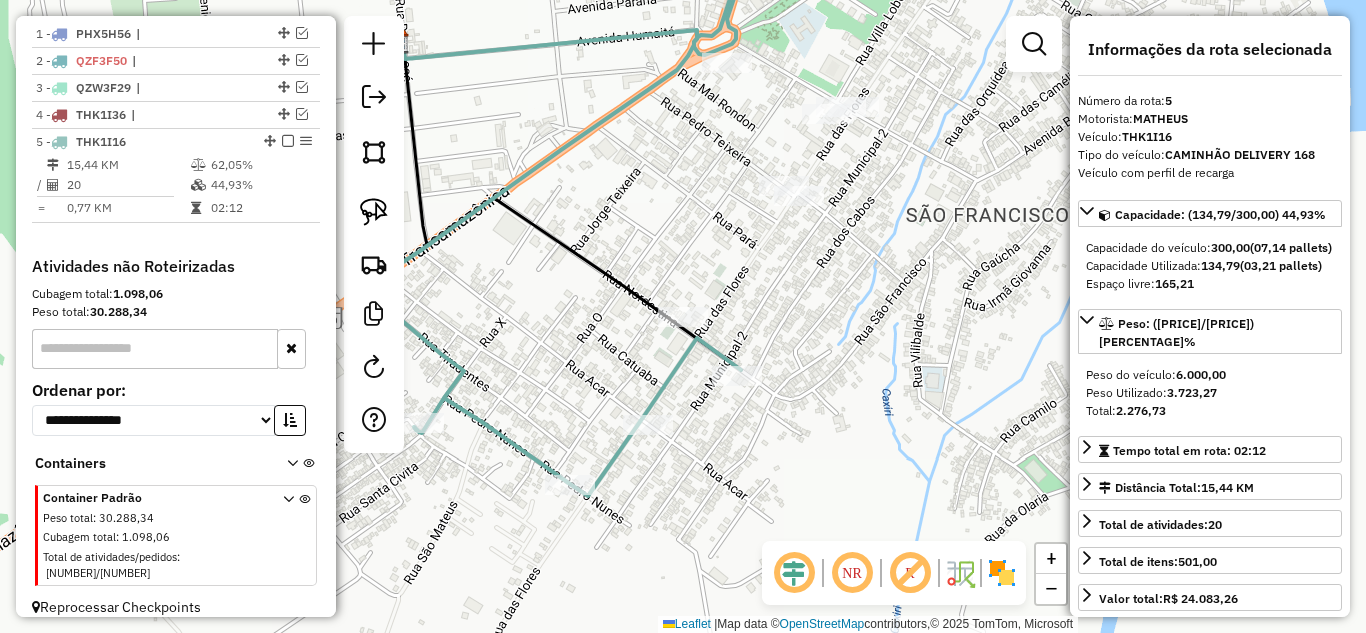 click 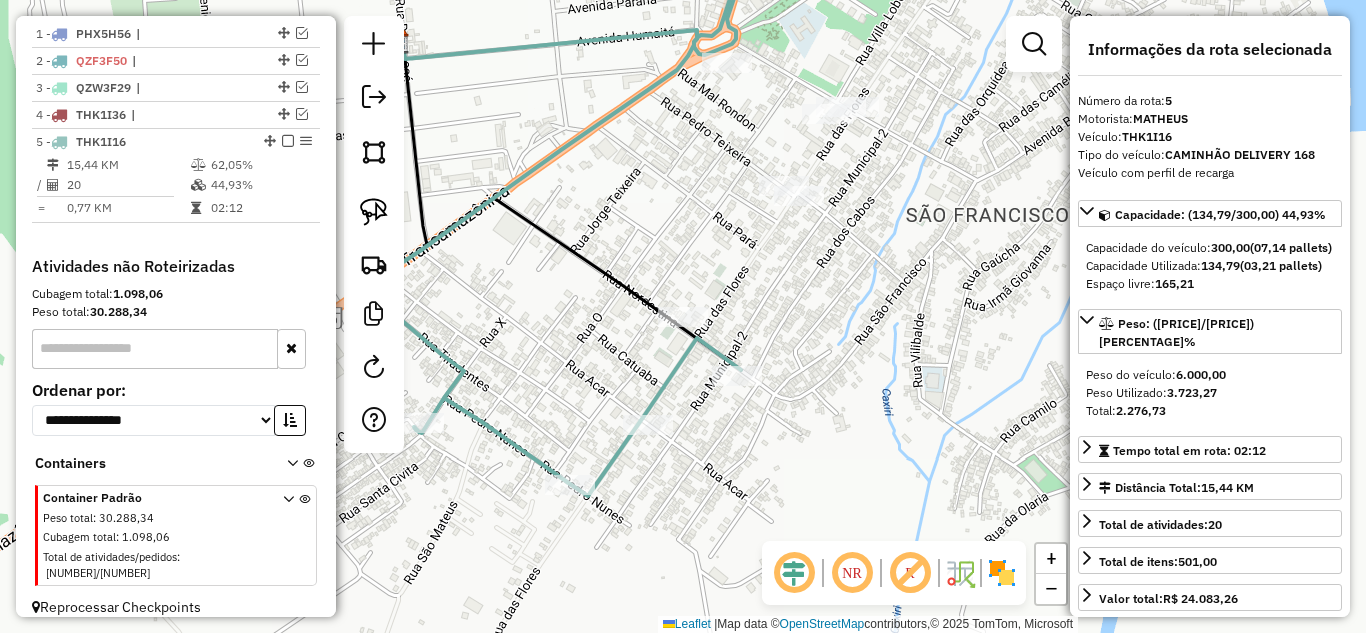 click on "Rota 5 - Placa [PLATE] 941 - RD S E LANCHE Janela de atendimento Grade de atendimento Capacidade Transportadoras Veículos Cliente Pedidos Rotas Selecione os dias de semana para filtrar as janelas de atendimento Seg Ter Qua Qui Sex Sáb Dom Informe o período da janela de atendimento: De: Até: Filtrar exatamente a janela do cliente Considerar janela de atendimento padrão Selecione os dias de semana para filtrar as grades de atendimento Seg Ter Qua Qui Sex Sáb Dom Considerar clientes sem dia de atendimento cadastrado Clientes fora do dia de atendimento selecionado Filtrar as atividades entre os valores definidos abaixo: Peso mínimo: Peso máximo: Cubagem mínima: Cubagem máxima: De: Até: Filtrar as atividades entre o tempo de atendimento definido abaixo: De: Até: Considerar capacidade total dos clientes não roteirizados Transportadora: Selecione um ou mais itens Tipo de veículo: Selecione um ou mais itens Veículo: Selecione um ou mais itens Nome: +" 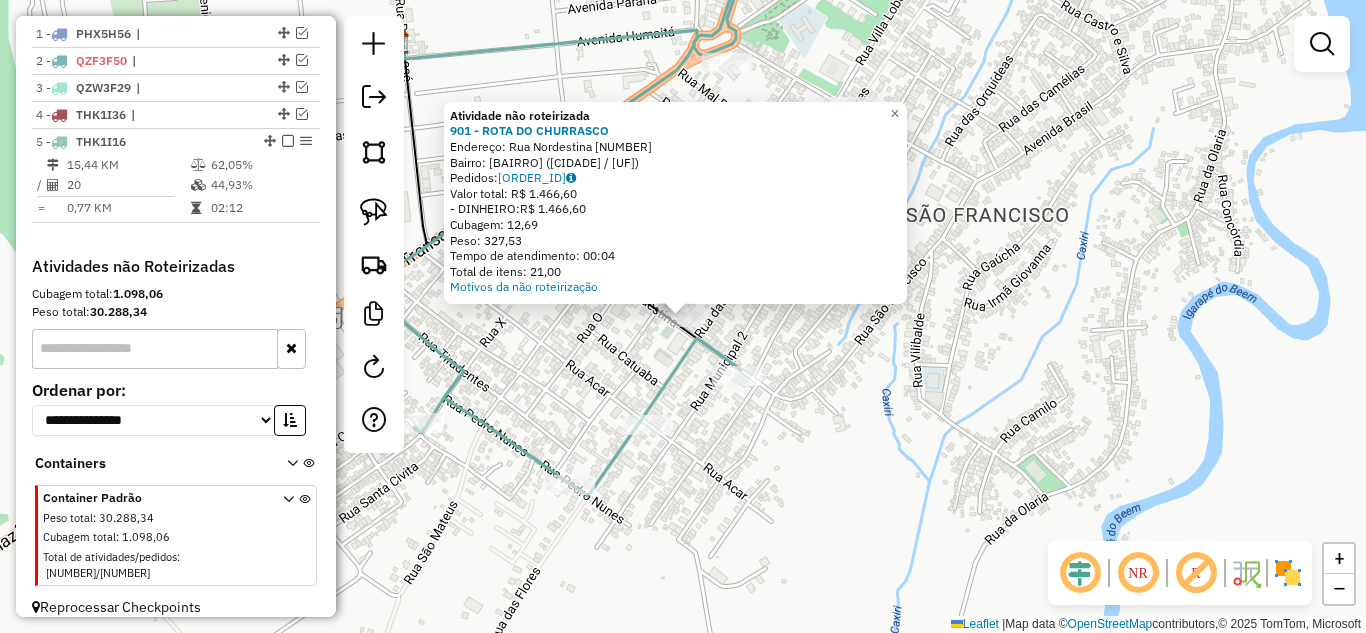 click on "Atividade não roteirizada 901 - ROTA DO CHURRASCO Endereço: [STREET] [NUMBER] Bairro: [BAIRRO] ([CIDADE] / [STATE]) Pedidos: 14021958 Valor total: R$ 1.466,60 - DINHEIRO: R$ 1.466,60 Cubagem: 12,69 Peso: 327,53 Tempo de atendimento: 00:04 Total de itens: 21,00 Motivos da não roteirização × Janela de atendimento Grade de atendimento Capacidade Transportadoras Veículos Cliente Pedidos Rotas Selecione os dias de semana para filtrar as janelas de atendimento Seg Ter Qua Qui Sex Sáb Dom Informe o período da janela de atendimento: De: Até: Filtrar exatamente a janela do cliente Considerar janela de atendimento padrão Selecione os dias de semana para filtrar as grades de atendimento Seg Ter Qua Qui Sex Sáb Dom Considerar clientes sem dia de atendimento cadastrado Clientes fora do dia de atendimento selecionado Filtrar as atividades entre os valores definidos abaixo: Peso mínimo: Peso máximo: Cubagem mínima: Cubagem máxima: De: Até:" 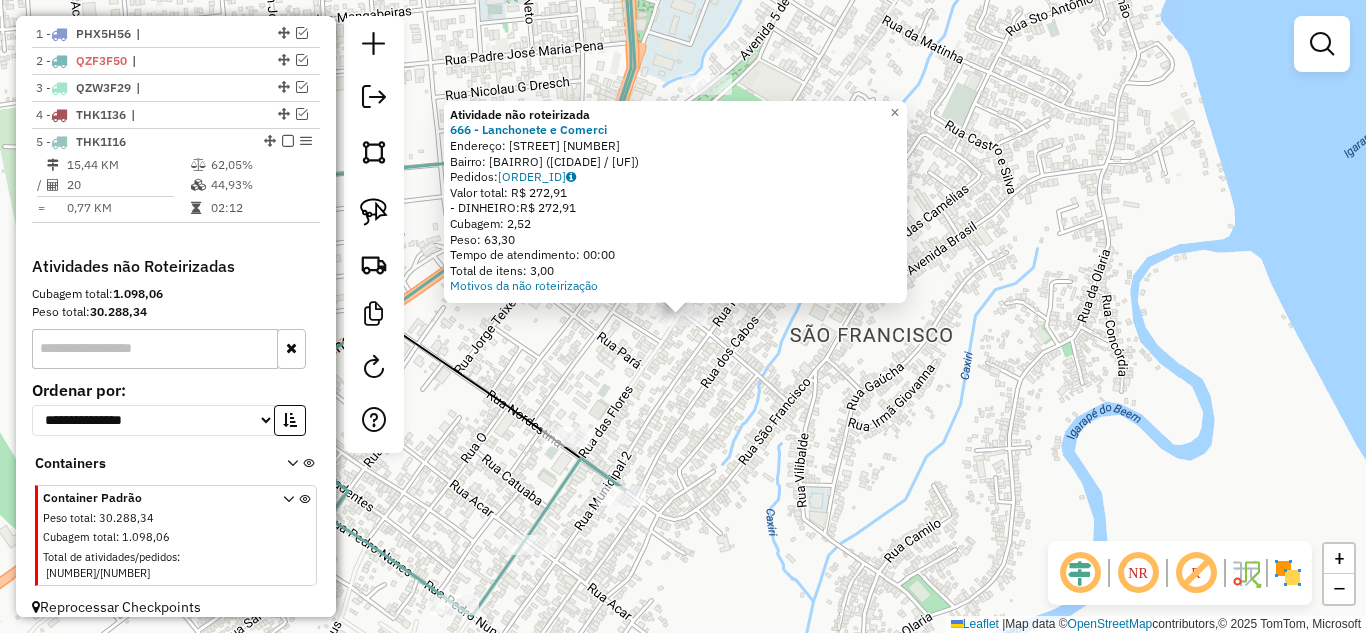click 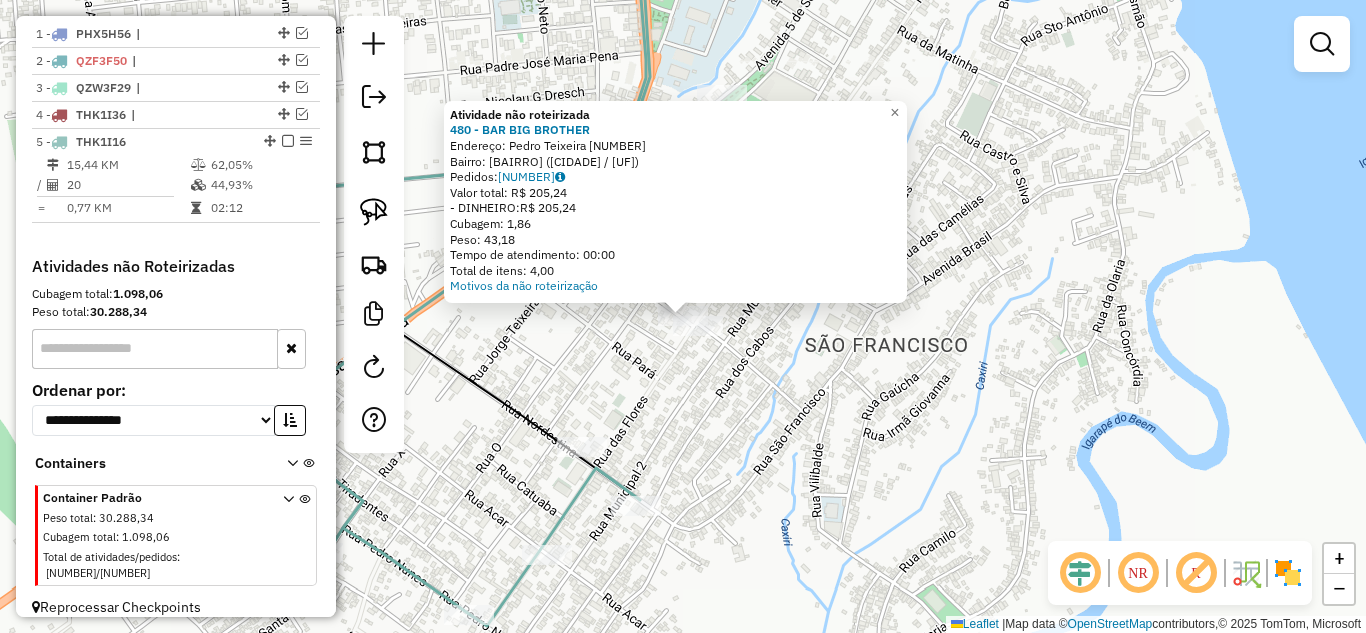 click on "Atividade não roteirizada [NUMBER] - BAR BIG BROTHER Endereço: Pedro Teixeira [NUMBER] Bairro: SAO CRISTOVAO (HUMAITA / [STATE]) Pedidos: [ORDER_ID] Valor total: R$ [PRICE] - DINHEIRO: R$ [PRICE] Cubagem: [CUBAGE] Peso: [WEIGHT] Tempo de atendimento: [TIME] Total de itens: [ITEMS] Motivos da não roteirização × Janela de atendimento Grade de atendimento Capacidade Transportadoras Veículos Cliente Pedidos Rotas Selecione os dias de semana para filtrar as janelas de atendimento Seg Ter Qua Qui Sex Sáb Dom Informe o período da janela de atendimento: De: [TIME] Até: [TIME] Filtrar exatamente a janela do cliente Considerar janela de atendimento padrão Selecione os dias de semana para filtrar as grades de atendimento Seg Ter Qua Qui Sex Sáb Dom Considerar clientes sem dia de atendimento cadastrado Clientes fora do dia de atendimento selecionado Filtrar as atividades entre os valores definidos abaixo: Peso mínimo: Peso máximo: Cubagem mínima: Cubagem máxima: De: Até: De:" 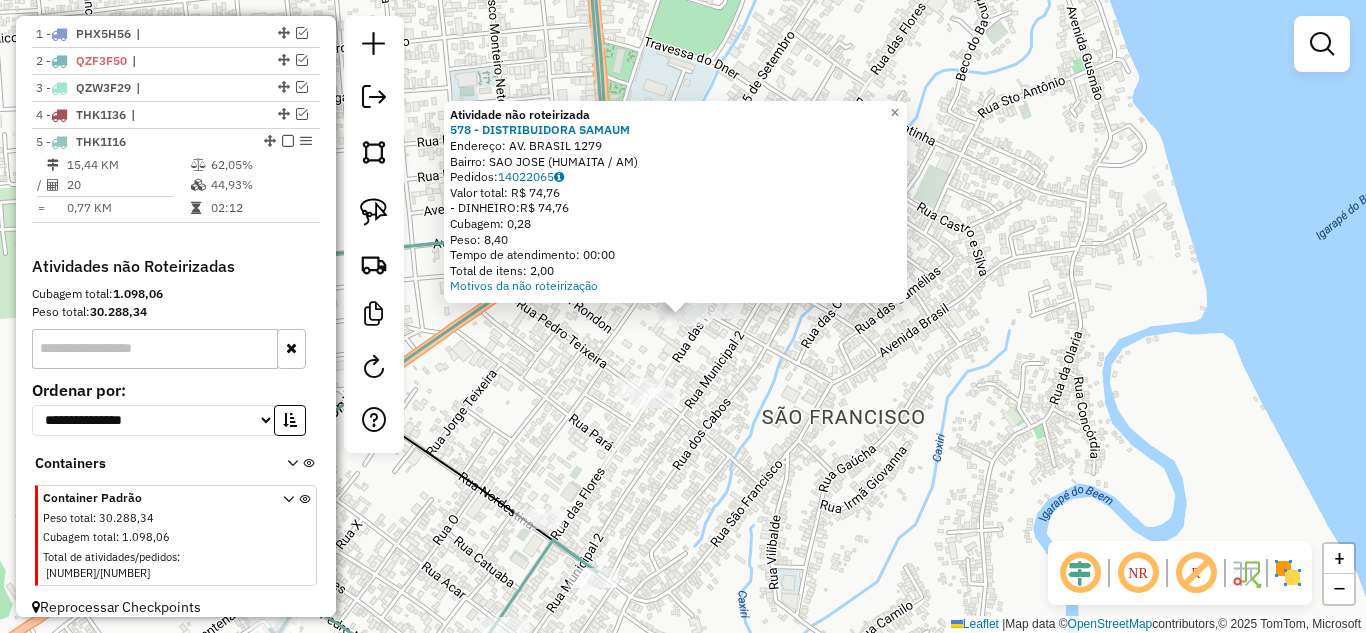 click on "Atividade não roteirizada 578 - [COMPANY] Endereço: AV. BRASIL [NUMBER] Bairro: [NEIGHBORHOOD] ([DISTRICT] / [STATE]) Pedidos: [ORDER_ID] Valor total: [CURRENCY] [PRICE] - DINHEIRO: [CURRENCY] [PRICE] Cubagem: [PRICE] Peso: [PRICE] Tempo de atendimento: [TIME] Total de itens: [PRICE] Motivos da não roteirização × Janela de atendimento Grade de atendimento Capacidade Transportadoras Veículos Cliente Pedidos Rotas Selecione os dias de semana para filtrar as janelas de atendimento Seg Ter Qua Qui Sex Sáb Dom Informe o período da janela de atendimento: De: Até: Filtrar exatamente a janela do cliente Considerar janela de atendimento padrão Selecione os dias de semana para filtrar as grades de atendimento Seg Ter Qua Qui Sex Sáb Dom Considerar clientes sem dia de atendimento cadastrado Clientes fora do dia de atendimento selecionado Filtrar as atividades entre os valores definidos abaixo: Peso mínimo: Peso máximo: Cubagem mínima: Cubagem máxima: De: Até: De: Até:" 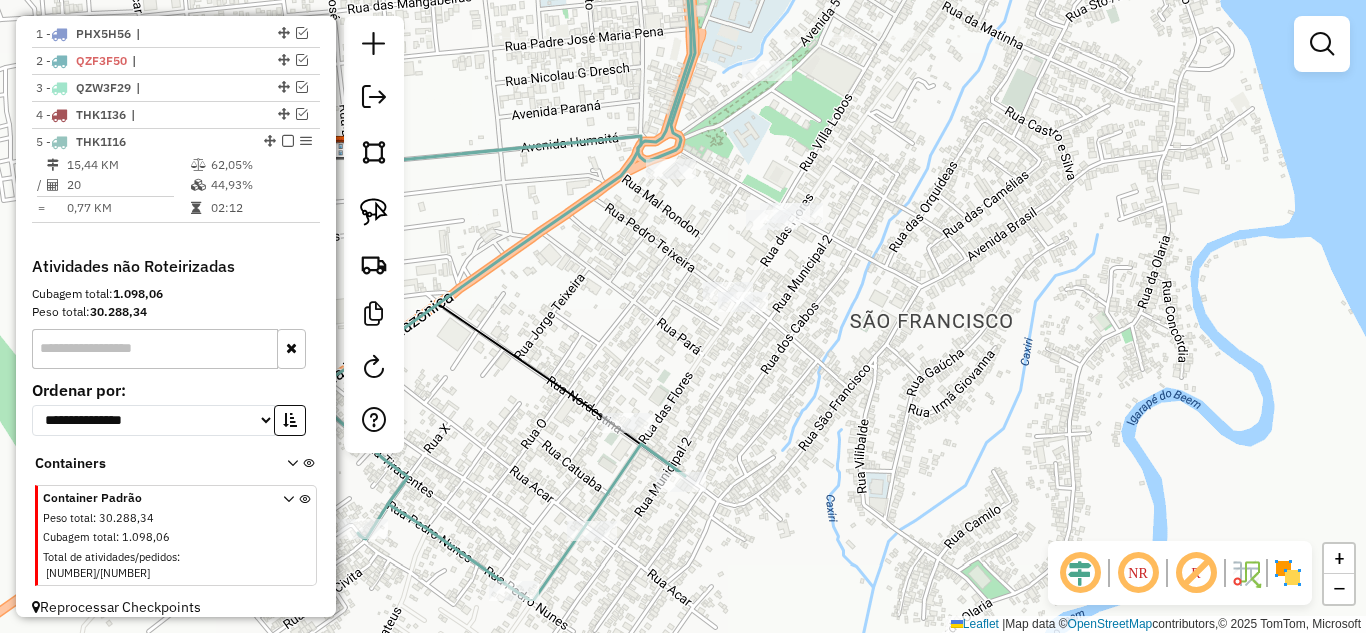 drag, startPoint x: 780, startPoint y: 291, endPoint x: 846, endPoint y: 255, distance: 75.17979 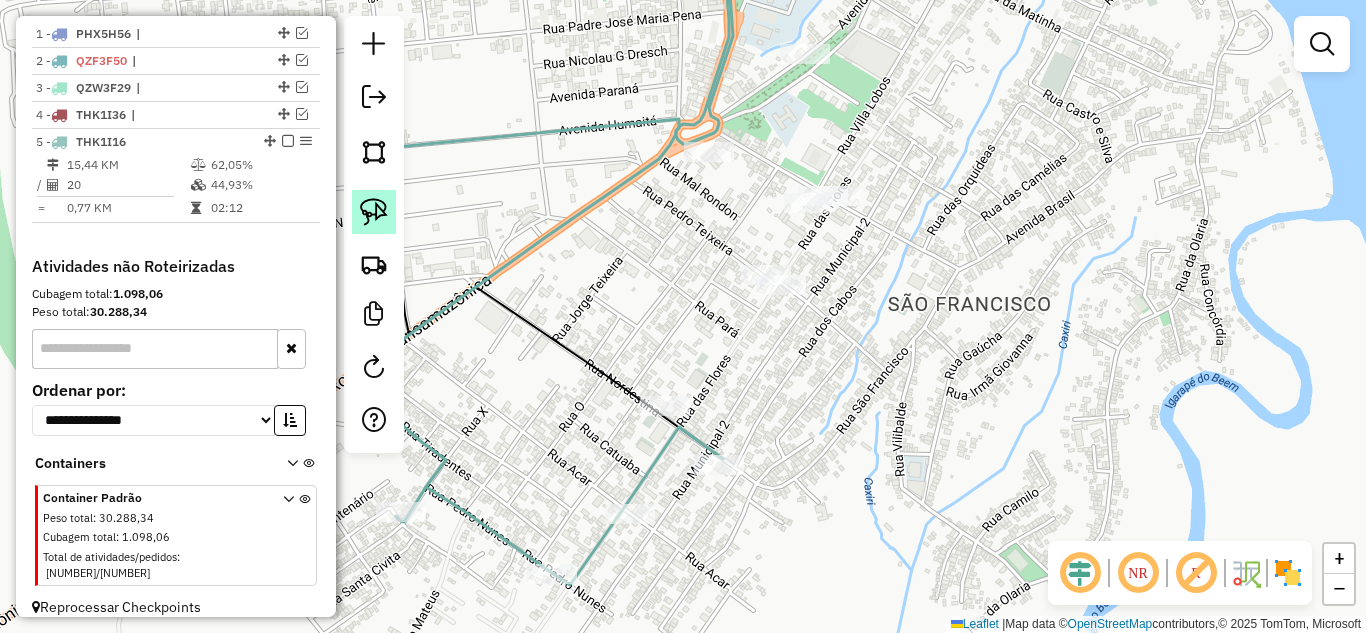 click 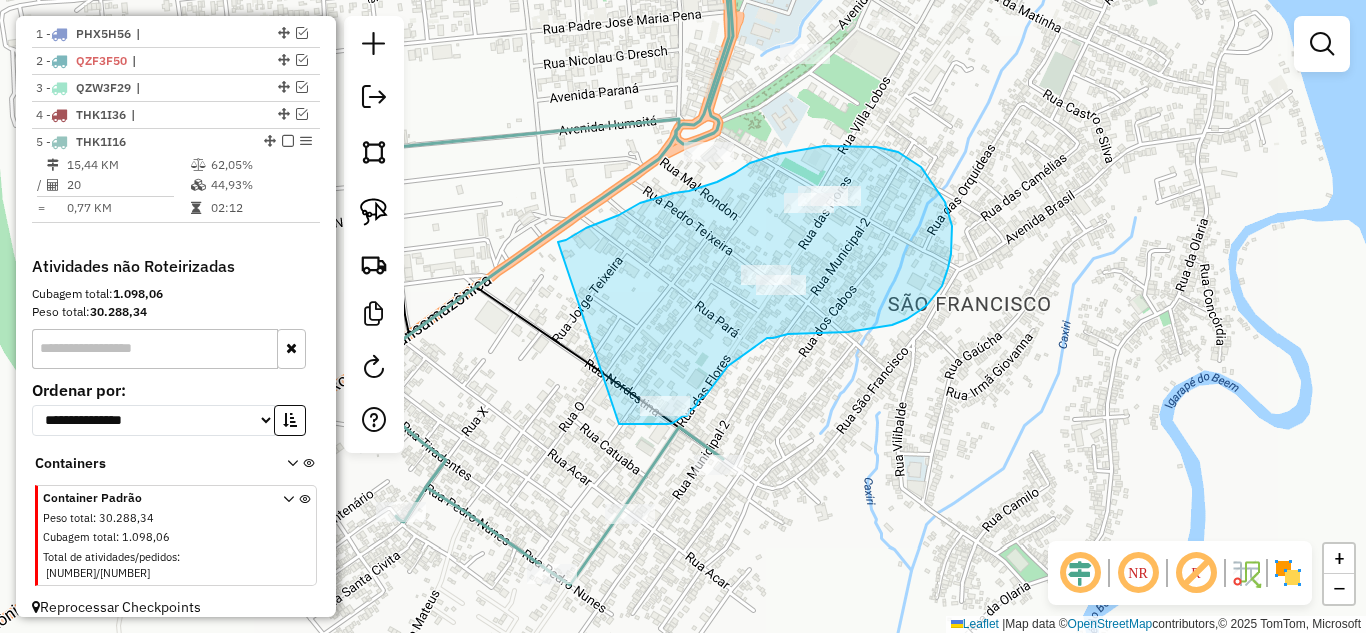 drag, startPoint x: 596, startPoint y: 224, endPoint x: 619, endPoint y: 417, distance: 194.36563 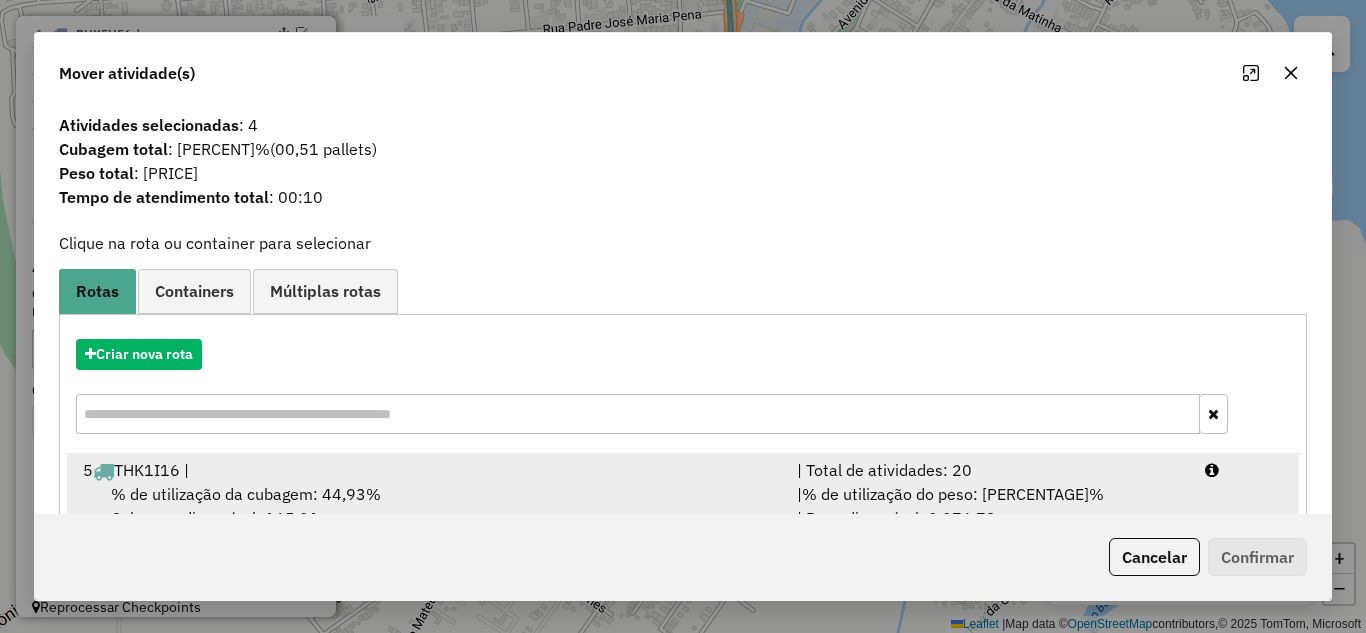 click on "| Total de atividades: 20" at bounding box center [989, 470] 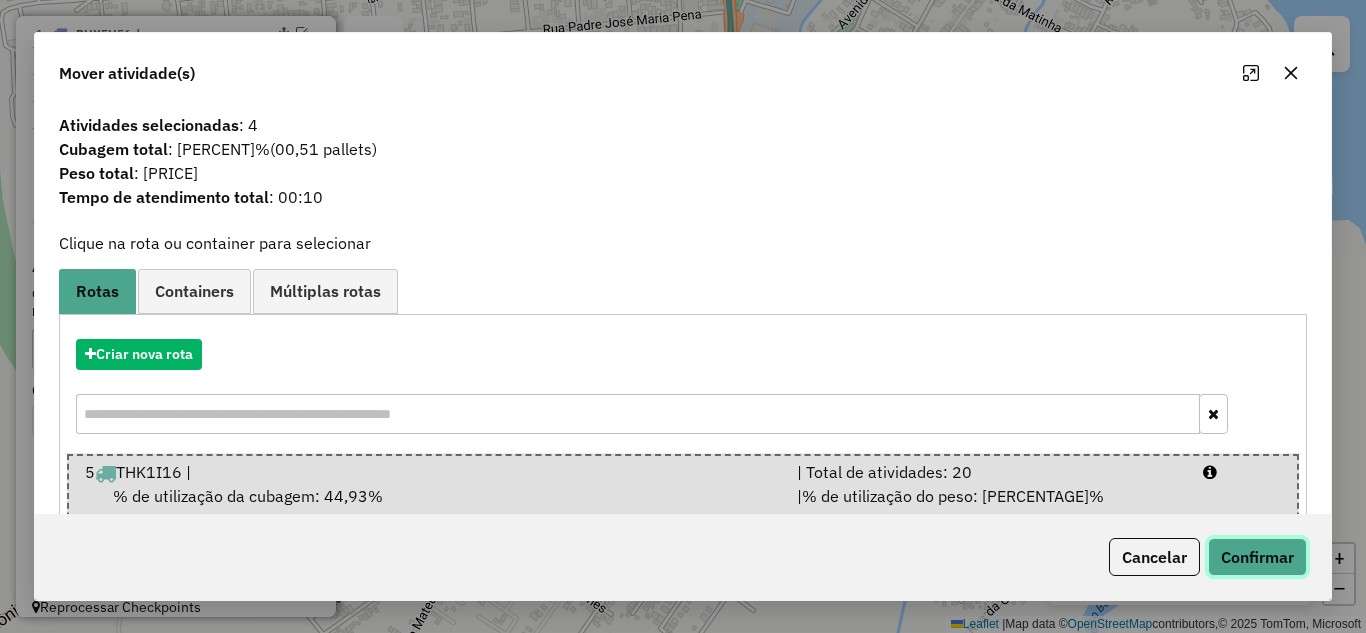 click on "Confirmar" 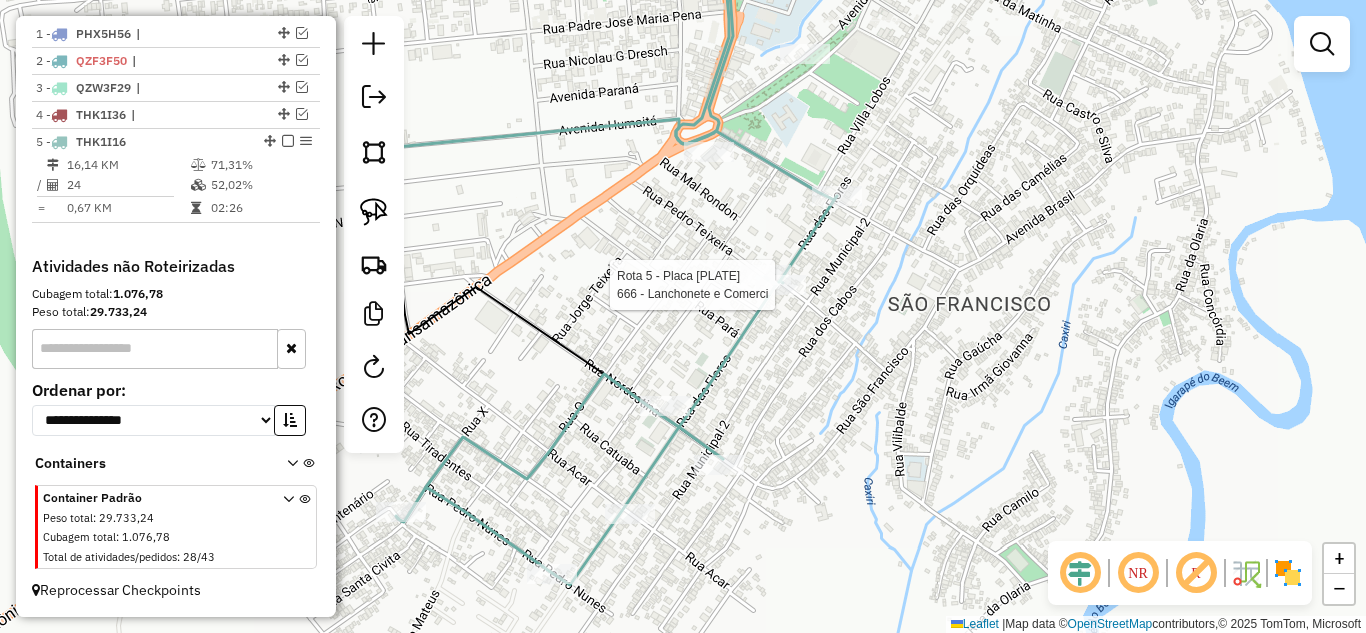 select on "**********" 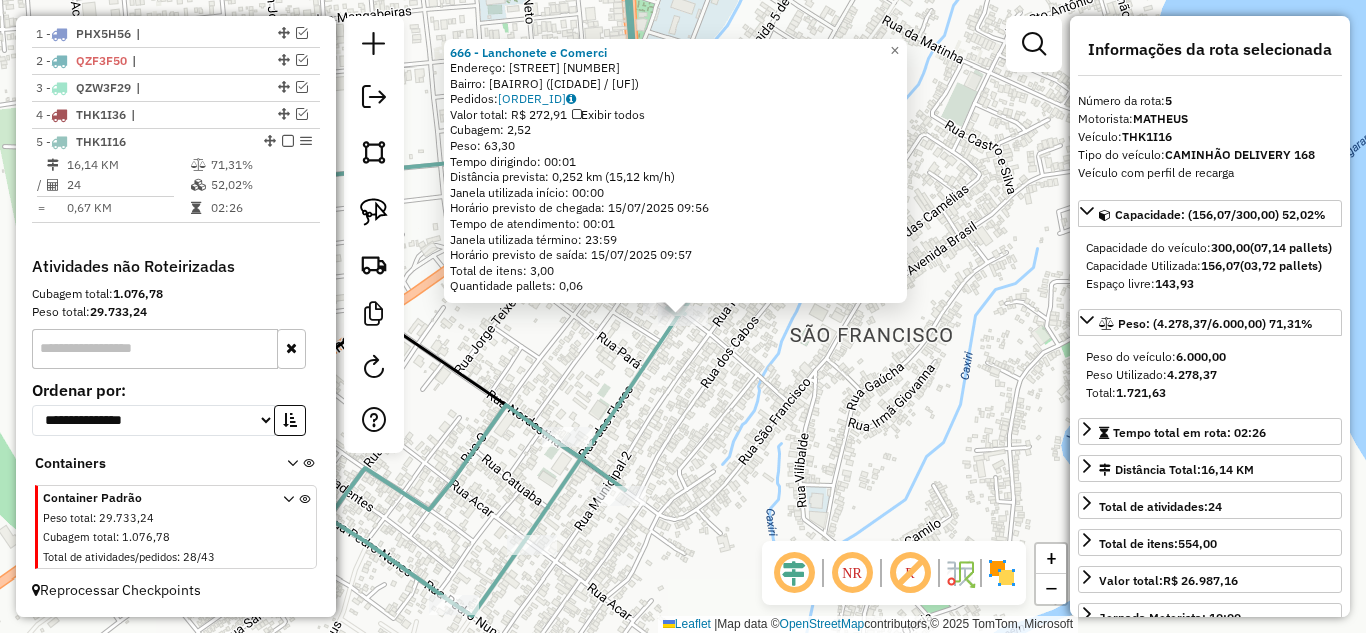 click on "[NUMBER] - Lanchonete e Comerci  Endereço:  [STREET] [NUMBER]   Bairro: [NEIGHBORHOOD] ([CITY] / [STATE])   Pedidos:  [ORDER_ID]   Valor total: R$ [PRICE]   Exibir todos   Cubagem: [CUBAGE]  Peso: [WEIGHT]  Tempo dirigindo: 00:01   Distância prevista: [DISTANCE] km ([SPEED] km/h)   Janela utilizada início: 00:00   Horário previsto de chegada: [DATE] [TIME]   Tempo de atendimento: 00:01   Janela utilizada término: 23:59   Horário previsto de saída: [DATE] [TIME]   Total de itens: [ITEMS]   Quantidade pallets: [PALLETS]  × Janela de atendimento Grade de atendimento Capacidade Transportadoras Veículos Cliente Pedidos  Rotas Selecione os dias de semana para filtrar as janelas de atendimento  Seg   Ter   Qua   Qui   Sex   Sáb   Dom  Informe o período da janela de atendimento: De: Até:  Filtrar exatamente a janela do cliente  Considerar janela de atendimento padrão  Selecione os dias de semana para filtrar as grades de atendimento  Seg   Ter   Qua   Qui   Sex   Sáb   Dom   Clientes fora do dia de atendimento selecionado De:" 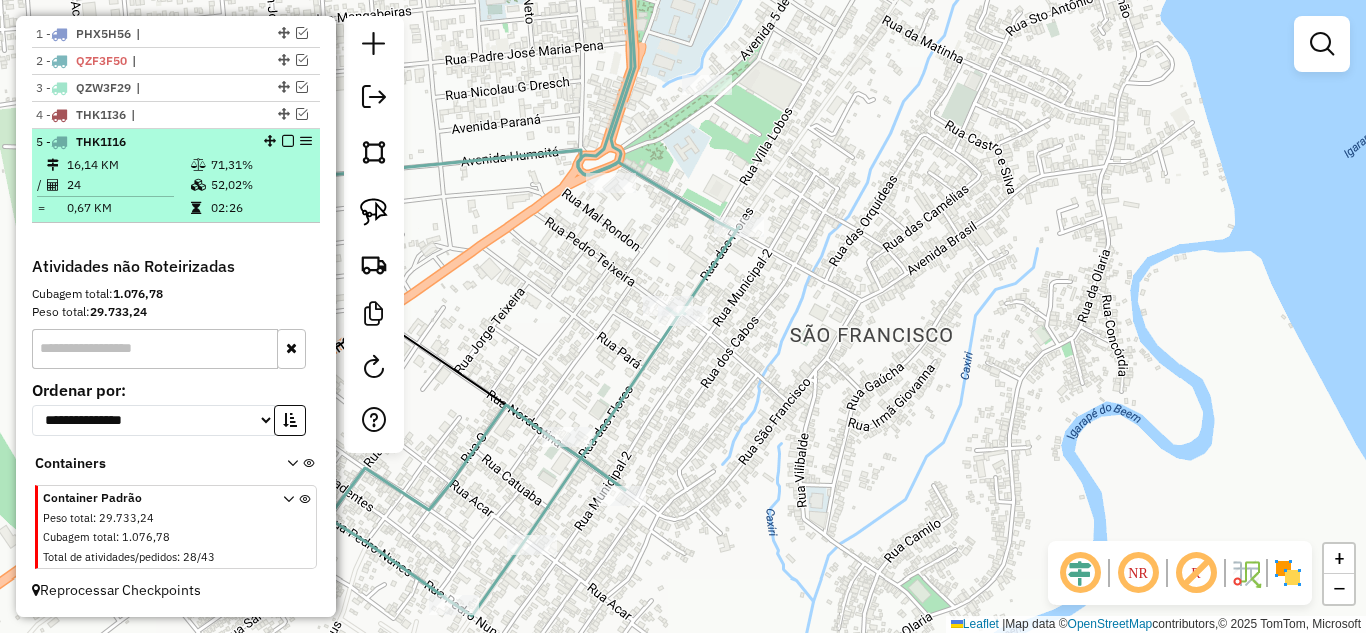 click at bounding box center (288, 141) 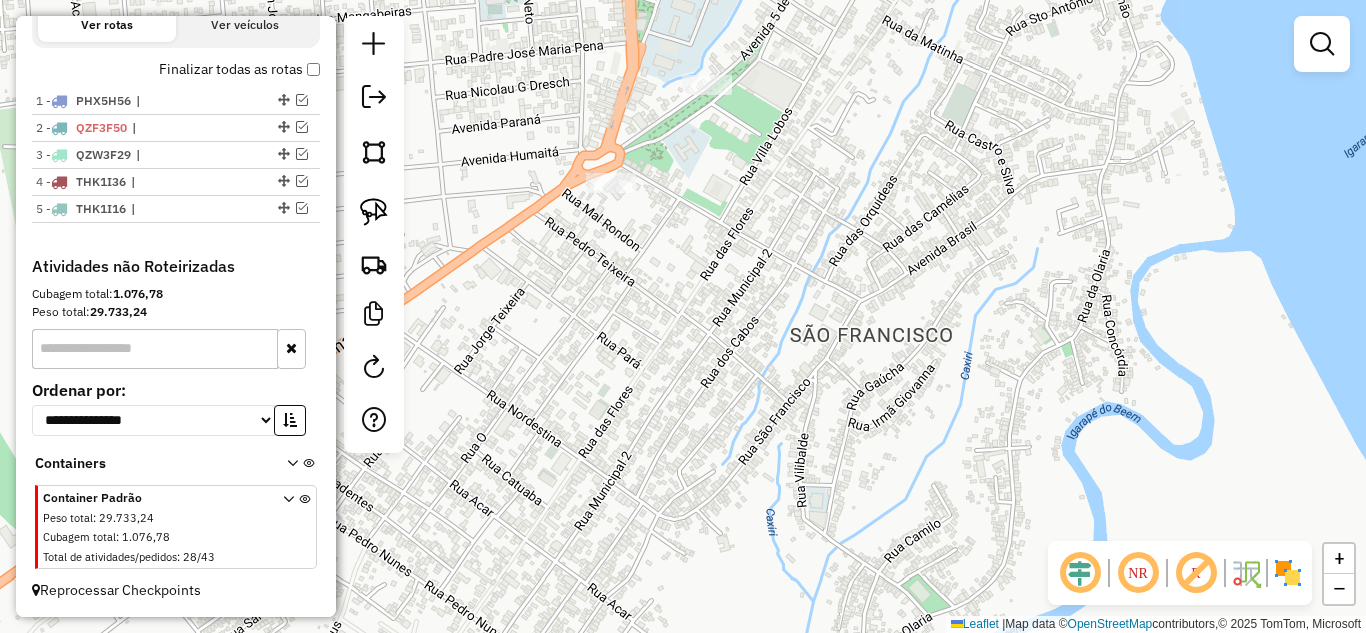 click on "Janela de atendimento Grade de atendimento Capacidade Transportadoras Veículos Cliente Pedidos  Rotas Selecione os dias de semana para filtrar as janelas de atendimento  Seg   Ter   Qua   Qui   Sex   Sáb   Dom  Informe o período da janela de atendimento: De: Até:  Filtrar exatamente a janela do cliente  Considerar janela de atendimento padrão  Selecione os dias de semana para filtrar as grades de atendimento  Seg   Ter   Qua   Qui   Sex   Sáb   Dom   Considerar clientes sem dia de atendimento cadastrado  Clientes fora do dia de atendimento selecionado Filtrar as atividades entre os valores definidos abaixo:  Peso mínimo:   Peso máximo:   Cubagem mínima:   Cubagem máxima:   De:   Até:  Filtrar as atividades entre o tempo de atendimento definido abaixo:  De:   Até:   Considerar capacidade total dos clientes não roteirizados Transportadora: Selecione um ou mais itens Tipo de veículo: Selecione um ou mais itens Veículo: Selecione um ou mais itens Motorista: Selecione um ou mais itens Nome: Rótulo:" 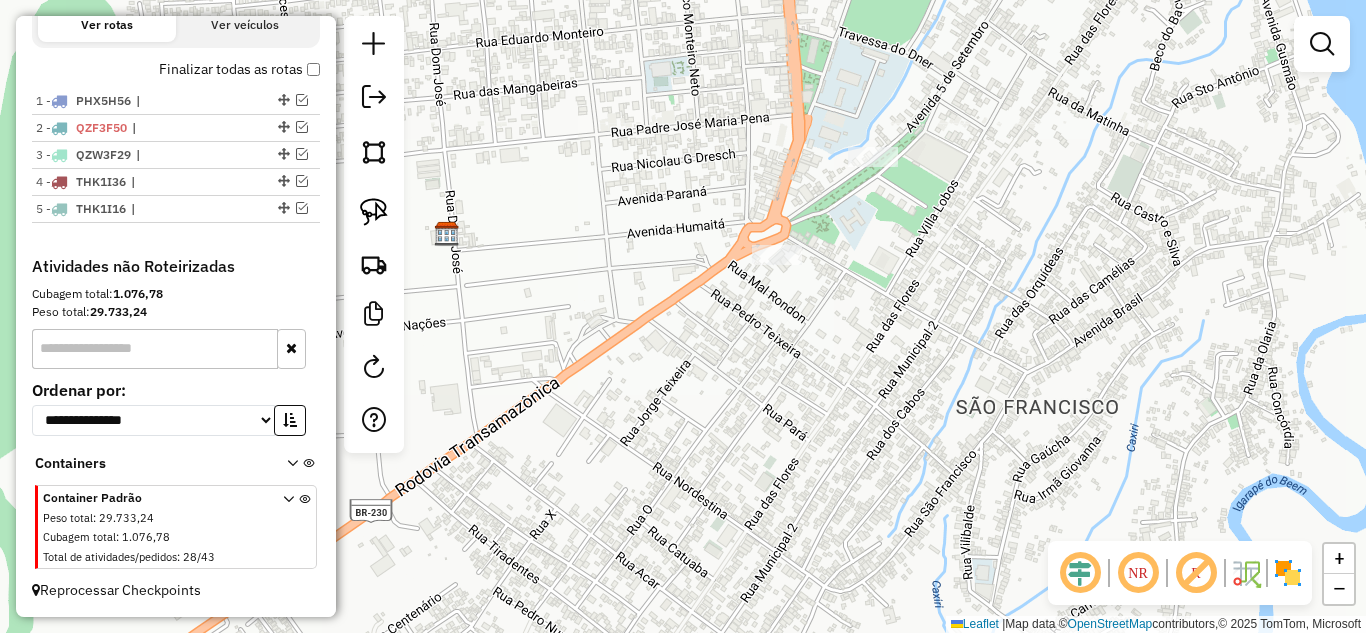 click on "Janela de atendimento Grade de atendimento Capacidade Transportadoras Veículos Cliente Pedidos  Rotas Selecione os dias de semana para filtrar as janelas de atendimento  Seg   Ter   Qua   Qui   Sex   Sáb   Dom  Informe o período da janela de atendimento: De: Até:  Filtrar exatamente a janela do cliente  Considerar janela de atendimento padrão  Selecione os dias de semana para filtrar as grades de atendimento  Seg   Ter   Qua   Qui   Sex   Sáb   Dom   Considerar clientes sem dia de atendimento cadastrado  Clientes fora do dia de atendimento selecionado Filtrar as atividades entre os valores definidos abaixo:  Peso mínimo:   Peso máximo:   Cubagem mínima:   Cubagem máxima:   De:   Até:  Filtrar as atividades entre o tempo de atendimento definido abaixo:  De:   Até:   Considerar capacidade total dos clientes não roteirizados Transportadora: Selecione um ou mais itens Tipo de veículo: Selecione um ou mais itens Veículo: Selecione um ou mais itens Motorista: Selecione um ou mais itens Nome: Rótulo:" 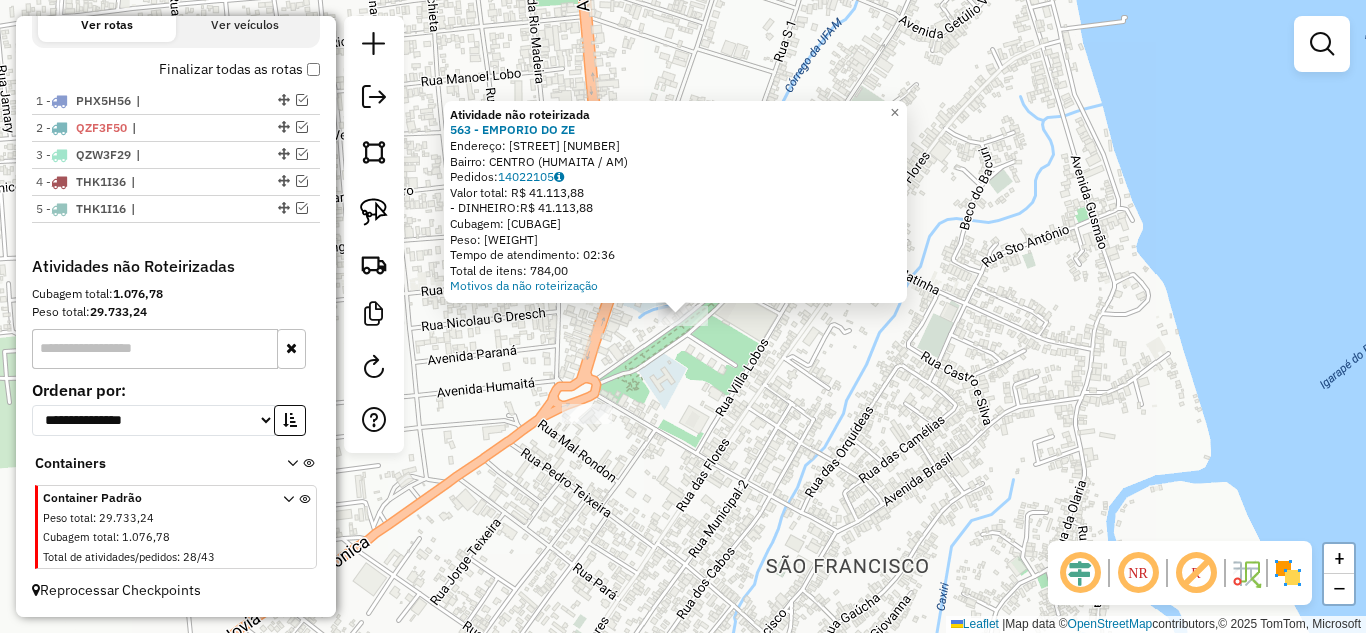click on "Atividade não roteirizada 563 - EMPORIO DO ZE  Endereço:  [STREET_NAME] [NUMBER] [NUMBER]   Bairro: [NEIGHBORHOOD] ([CITY] / [STATE])   Pedidos:  [ORDER_ID]   Valor total: R$ [PRICE]   - DINHEIRO:  R$ [PRICE]   Cubagem: [CUBAGE]   Peso: [WEIGHT]   Tempo de atendimento: [TIME]   Total de itens: [ITEMS]  Motivos da não roteirização × Janela de atendimento Grade de atendimento Capacidade Transportadoras Veículos Cliente Pedidos  Rotas Selecione os dias de semana para filtrar as janelas de atendimento  Seg   Ter   Qua   Qui   Sex   Sáb   Dom  Informe o período da janela de atendimento: De: Até:  Filtrar exatamente a janela do cliente  Considerar janela de atendimento padrão  Selecione os dias de semana para filtrar as grades de atendimento  Seg   Ter   Qua   Qui   Sex   Sáb   Dom   Considerar clientes sem dia de atendimento cadastrado  Clientes fora do dia de atendimento selecionado Filtrar as atividades entre os valores definidos abaixo:  Peso mínimo:   Peso máximo:   Cubagem mínima:   Cubagem máxima:   De:   Até:  +" 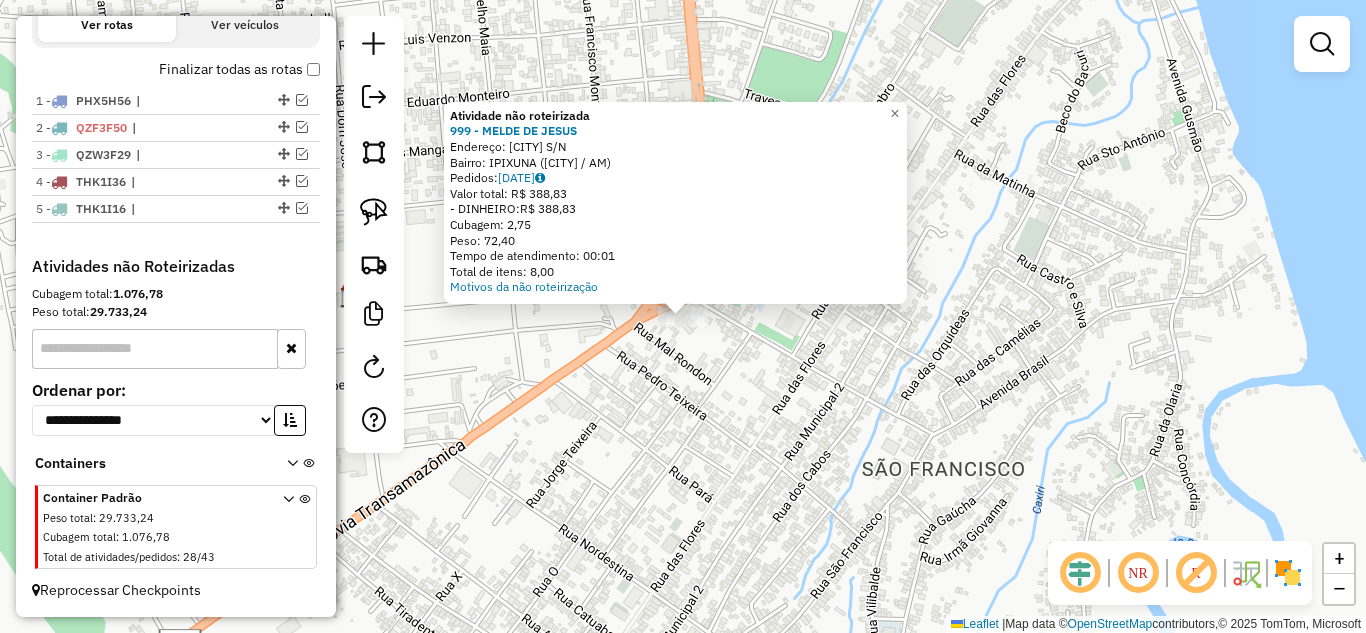 click on "Atividade não roteirizada 999 - [BRAND] Endereço: [STREET] [NUMBER] Bairro: [BAIRRO] ([CIDADE] / [UF]) Pedidos: [ORDER_ID] Valor total: R$ [PRICE] - DINHEIRO: R$ [PRICE] Cubagem: [CUBAGE] Peso: [WEIGHT] Tempo de atendimento: [TIME] Total de itens: [ITEMS] Motivos da não roteirização × Janela de atendimento Grade de atendimento Capacidade Transportadoras Veículos Cliente Pedidos Rotas Selecione os dias de semana para filtrar as janelas de atendimento Seg Ter Qua Qui Sex Sáb Dom Informe o período da janela de atendimento: De: Até: Filtrar exatamente a janela do cliente Considerar janela de atendimento padrão Selecione os dias de semana para filtrar as grades de atendimento Seg Ter Qua Qui Sex Sáb Dom Considerar clientes sem dia de atendimento cadastrado Clientes fora do dia de atendimento selecionado Filtrar as atividades entre os valores definidos abaixo: Peso mínimo: Peso máximo: Cubagem mínima: Cubagem máxima: De: Até: De: Até: Veículo:" 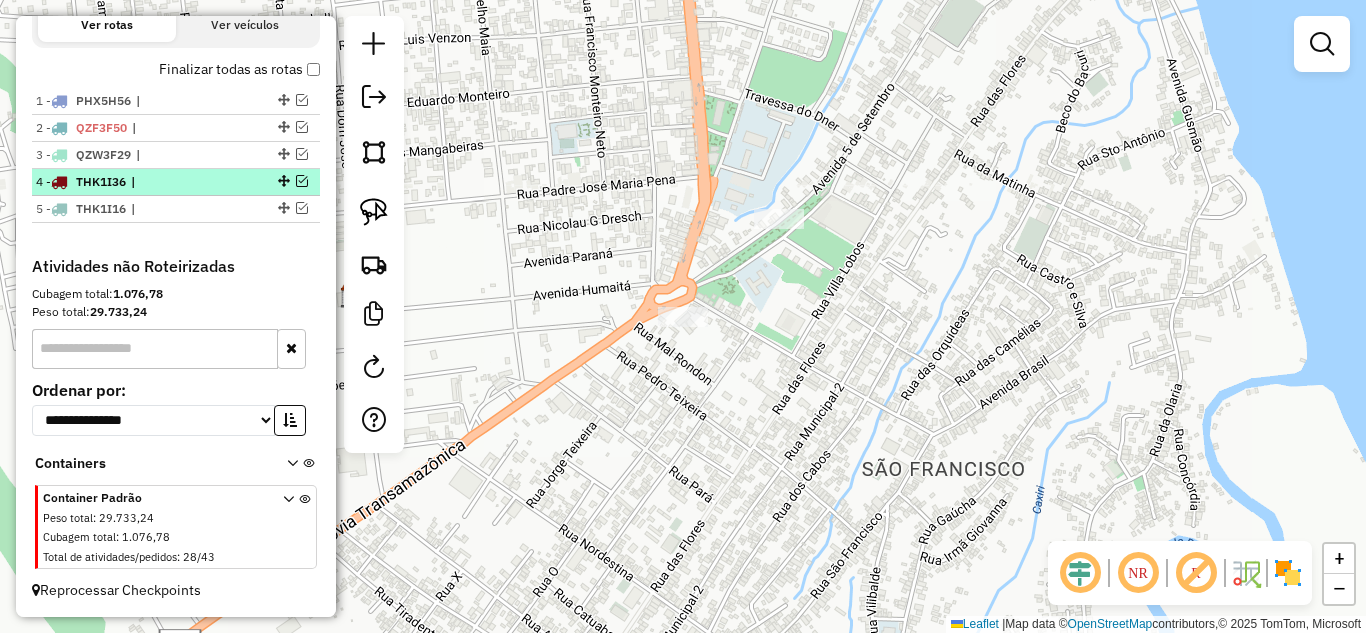 click at bounding box center (302, 181) 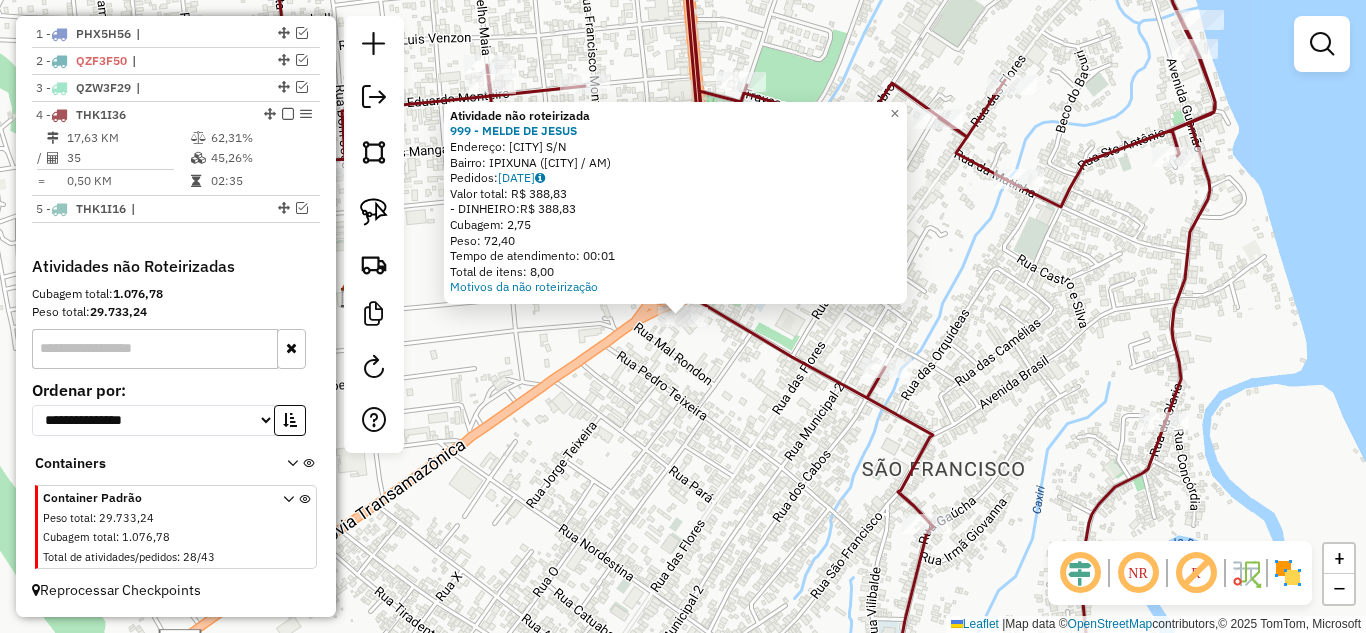 click on "Atividade não roteirizada 999 - [BRAND] Endereço: [STREET] [NUMBER] Bairro: [BAIRRO] ([CIDADE] / [UF]) Pedidos: [ORDER_ID] Valor total: R$ [PRICE] - DINHEIRO: R$ [PRICE] Cubagem: [CUBAGE] Peso: [WEIGHT] Tempo de atendimento: [TIME] Total de itens: [ITEMS] Motivos da não roteirização × Janela de atendimento Grade de atendimento Capacidade Transportadoras Veículos Cliente Pedidos Rotas Selecione os dias de semana para filtrar as janelas de atendimento Seg Ter Qua Qui Sex Sáb Dom Informe o período da janela de atendimento: De: Até: Filtrar exatamente a janela do cliente Considerar janela de atendimento padrão Selecione os dias de semana para filtrar as grades de atendimento Seg Ter Qua Qui Sex Sáb Dom Considerar clientes sem dia de atendimento cadastrado Clientes fora do dia de atendimento selecionado Filtrar as atividades entre os valores definidos abaixo: Peso mínimo: Peso máximo: Cubagem mínima: Cubagem máxima: De: Até: De: Até: Veículo:" 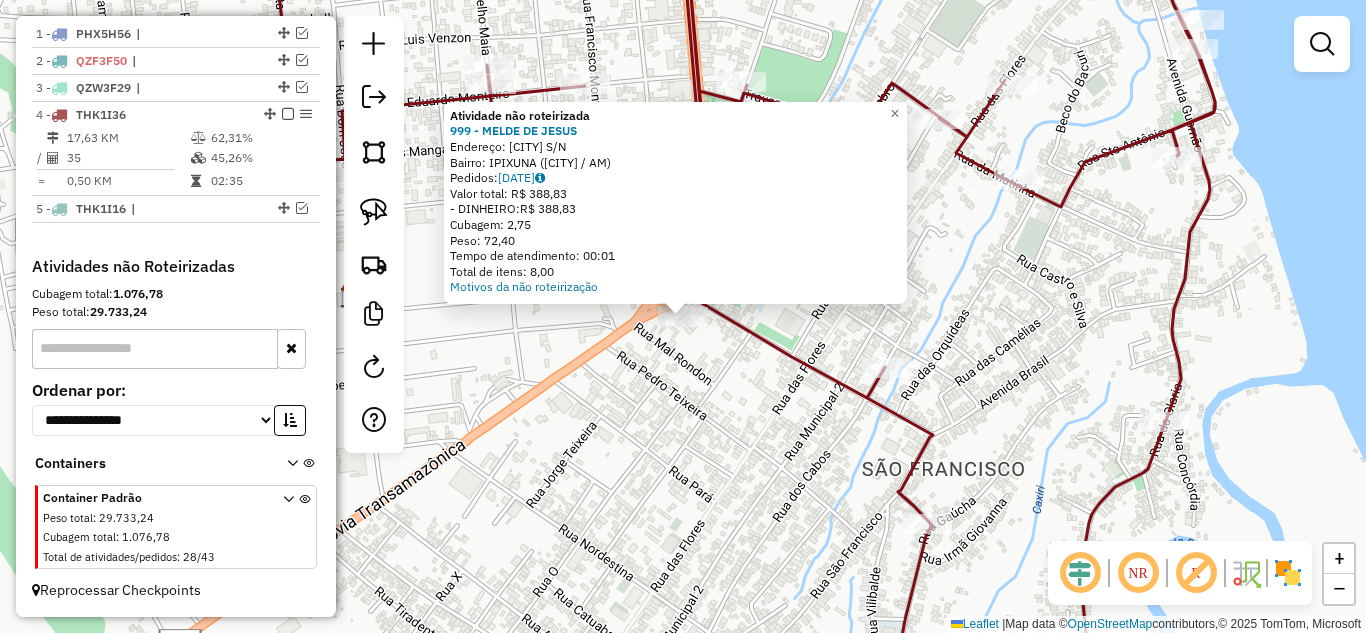 click on "Atividade não roteirizada 999 - [BRAND] Endereço: [STREET] [NUMBER] Bairro: [BAIRRO] ([CIDADE] / [UF]) Pedidos: [ORDER_ID] Valor total: R$ [PRICE] - DINHEIRO: R$ [PRICE] Cubagem: [CUBAGE] Peso: [WEIGHT] Tempo de atendimento: [TIME] Total de itens: [ITEMS] Motivos da não roteirização × Janela de atendimento Grade de atendimento Capacidade Transportadoras Veículos Cliente Pedidos Rotas Selecione os dias de semana para filtrar as janelas de atendimento Seg Ter Qua Qui Sex Sáb Dom Informe o período da janela de atendimento: De: Até: Filtrar exatamente a janela do cliente Considerar janela de atendimento padrão Selecione os dias de semana para filtrar as grades de atendimento Seg Ter Qua Qui Sex Sáb Dom Considerar clientes sem dia de atendimento cadastrado Clientes fora do dia de atendimento selecionado Filtrar as atividades entre os valores definidos abaixo: Peso mínimo: Peso máximo: Cubagem mínima: Cubagem máxima: De: Até: De: Até: Veículo:" 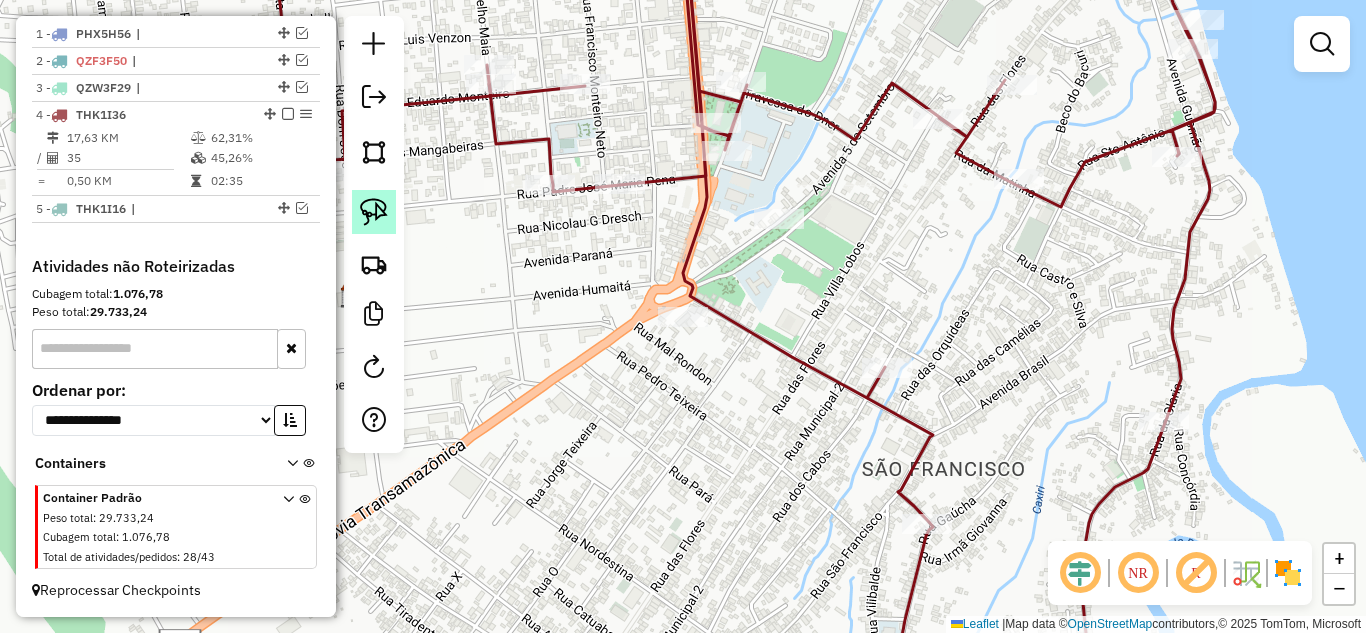 click 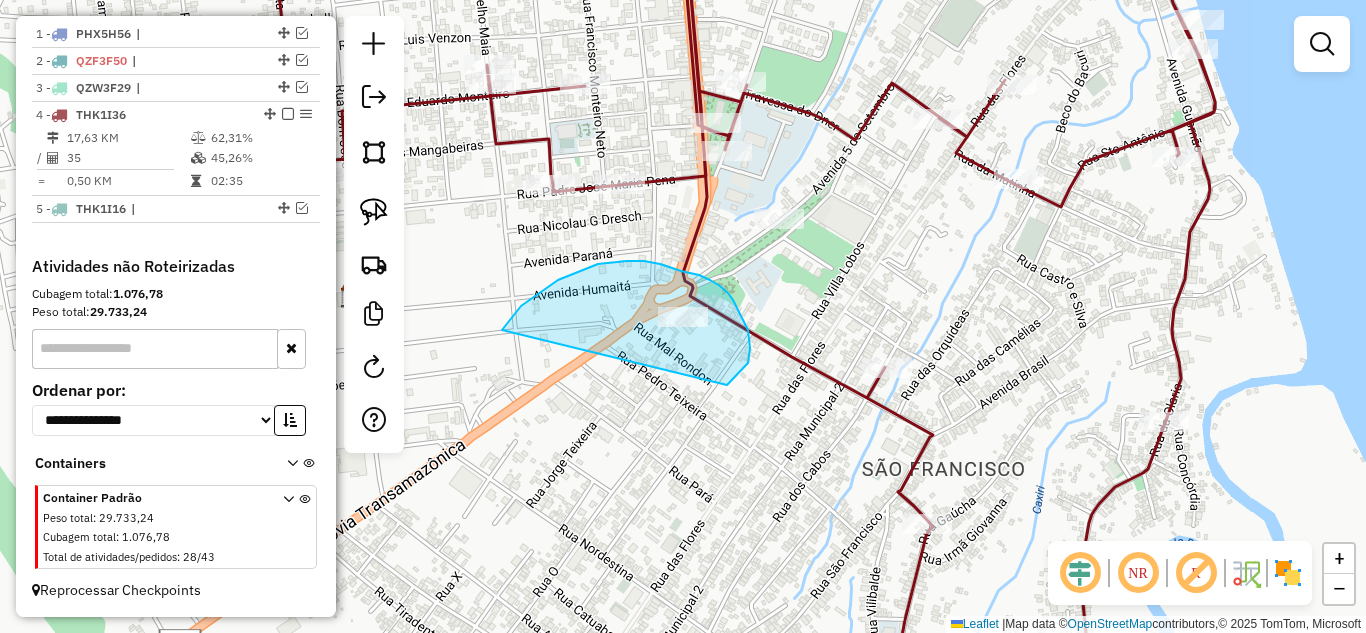 drag, startPoint x: 502, startPoint y: 330, endPoint x: 712, endPoint y: 367, distance: 213.23462 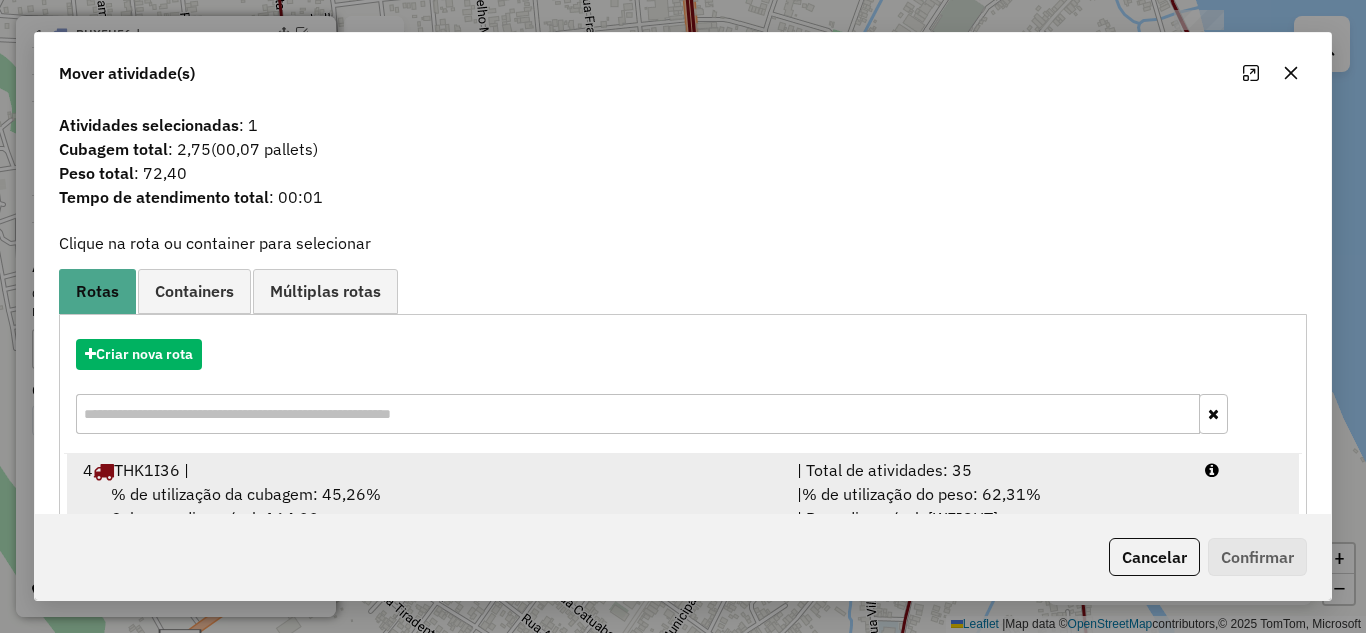 click on "| Total de atividades: 35" at bounding box center (989, 470) 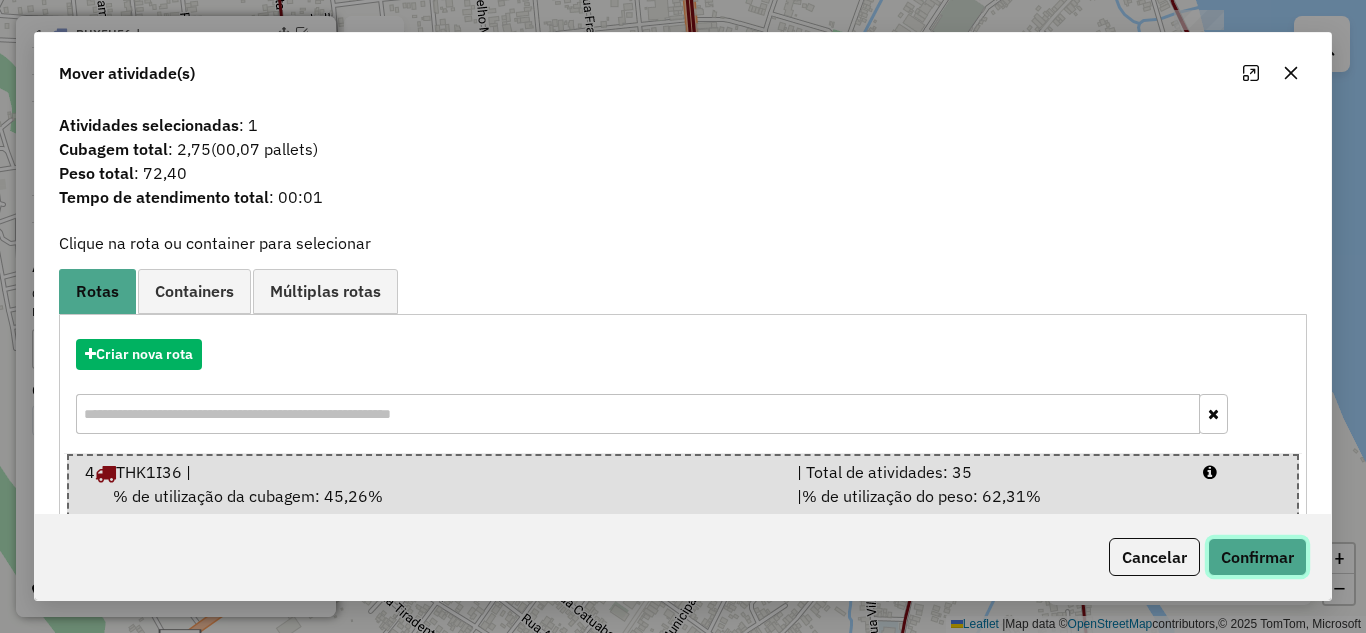 click on "Confirmar" 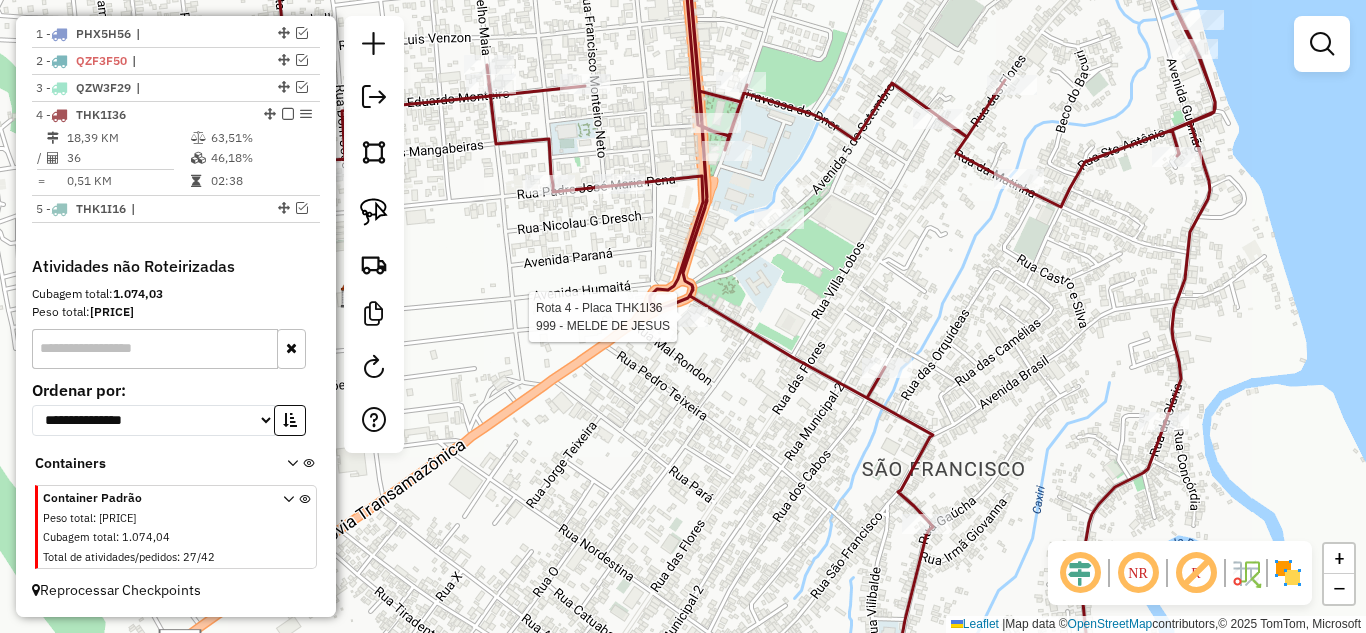 select on "**********" 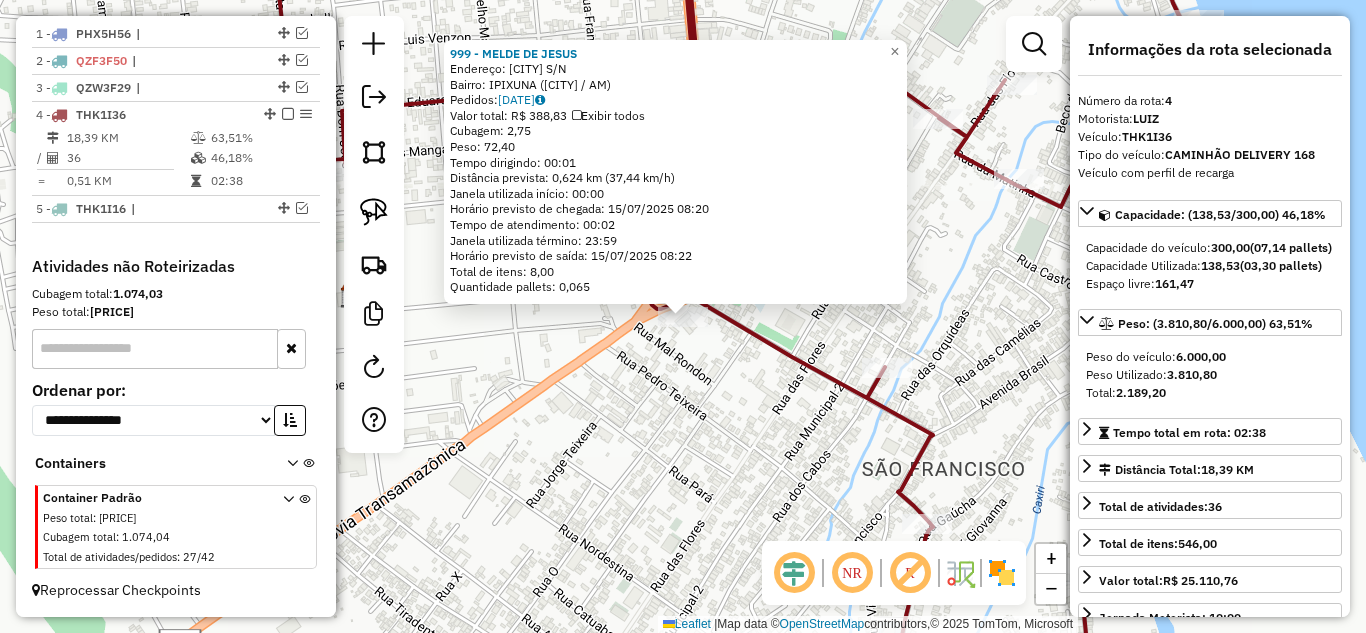 click on "999 - MELDE DE JESUS  Endereço:  IPIXUNA S/N   Bairro: IPIXUNA ([CITY] / [STATE])   Pedidos:  [ORDER_ID]   Valor total: R$ 388,83   Exibir todos   Cubagem: 2,75  Peso: 72,40  Tempo dirigindo: 00:01   Distância prevista: 0,624 km (37,44 km/h)   Janela utilizada início: 00:00   Horário previsto de chegada: 15/07/2025 08:20   Tempo de atendimento: 00:02   Janela utilizada término: 23:59   Horário previsto de saída: 15/07/2025 08:22   Total de itens: 8,00   Quantidade pallets: 0,065  × Janela de atendimento Grade de atendimento Capacidade Transportadoras Veículos Cliente Pedidos  Rotas Selecione os dias de semana para filtrar as janelas de atendimento  Seg   Ter   Qua   Qui   Sex   Sáb   Dom  Informe o período da janela de atendimento: De: Até:  Filtrar exatamente a janela do cliente  Considerar janela de atendimento padrão  Selecione os dias de semana para filtrar as grades de atendimento  Seg   Ter   Qua   Qui   Sex   Sáb   Dom   Considerar clientes sem dia de atendimento cadastrado  Peso mínimo:  De:" 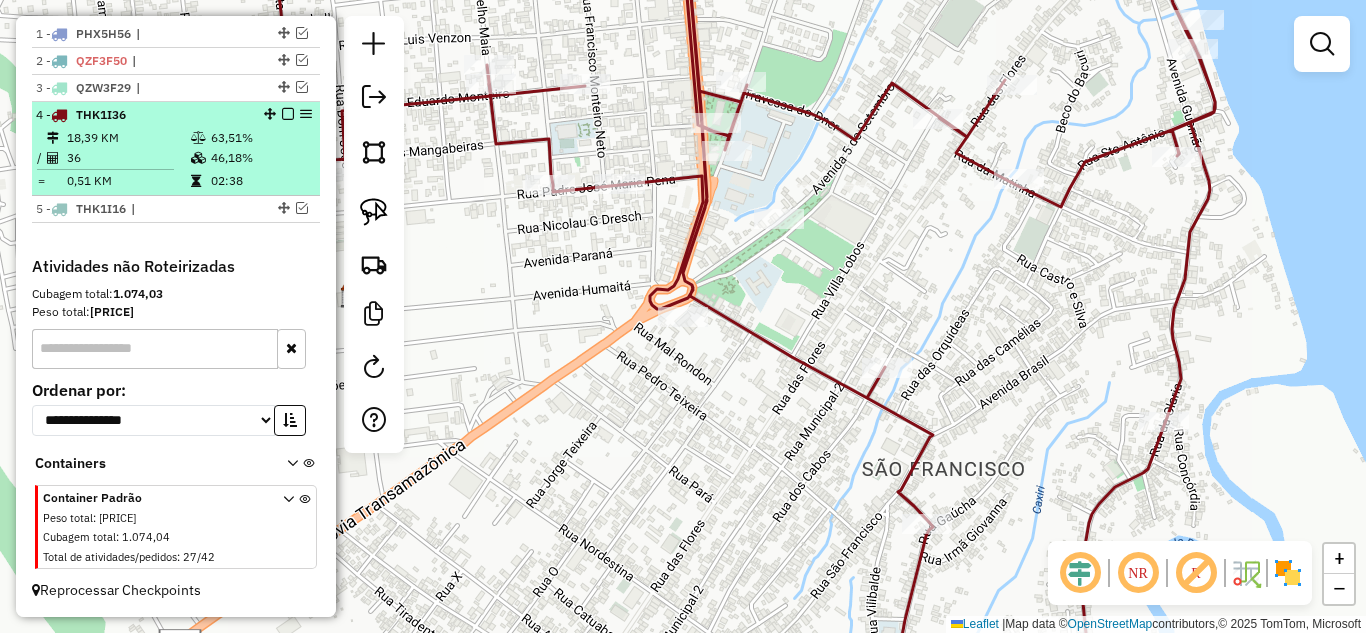 click at bounding box center (288, 114) 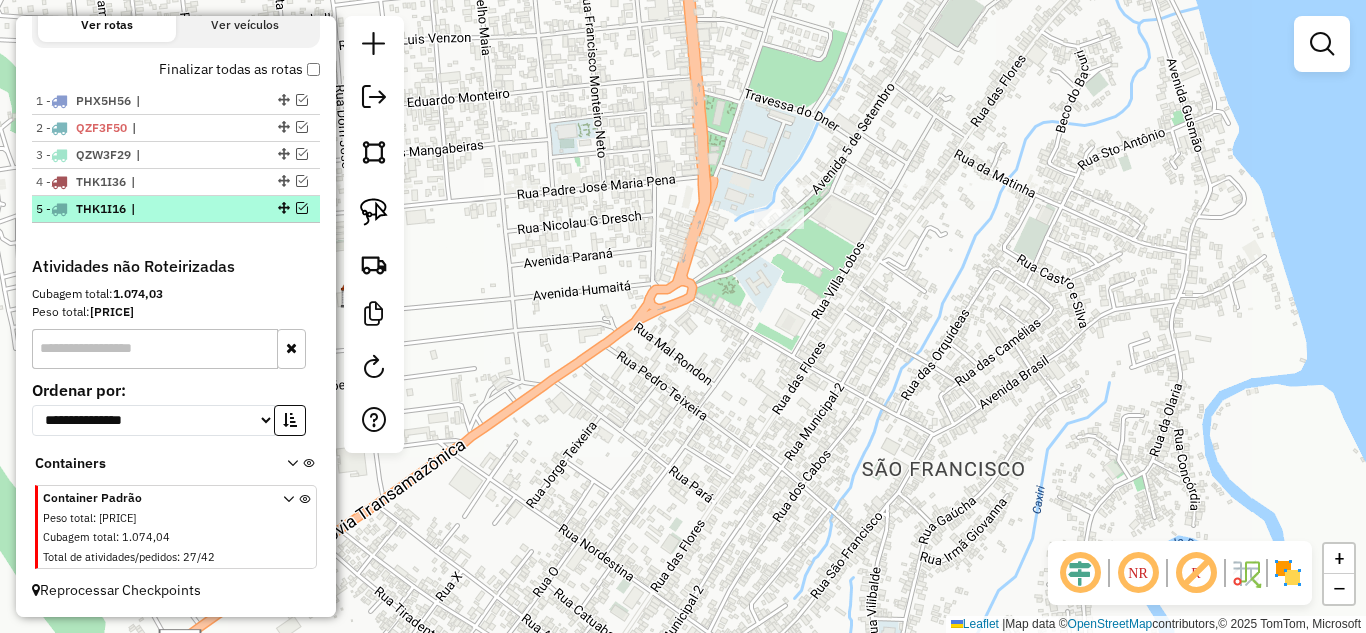 click at bounding box center (302, 208) 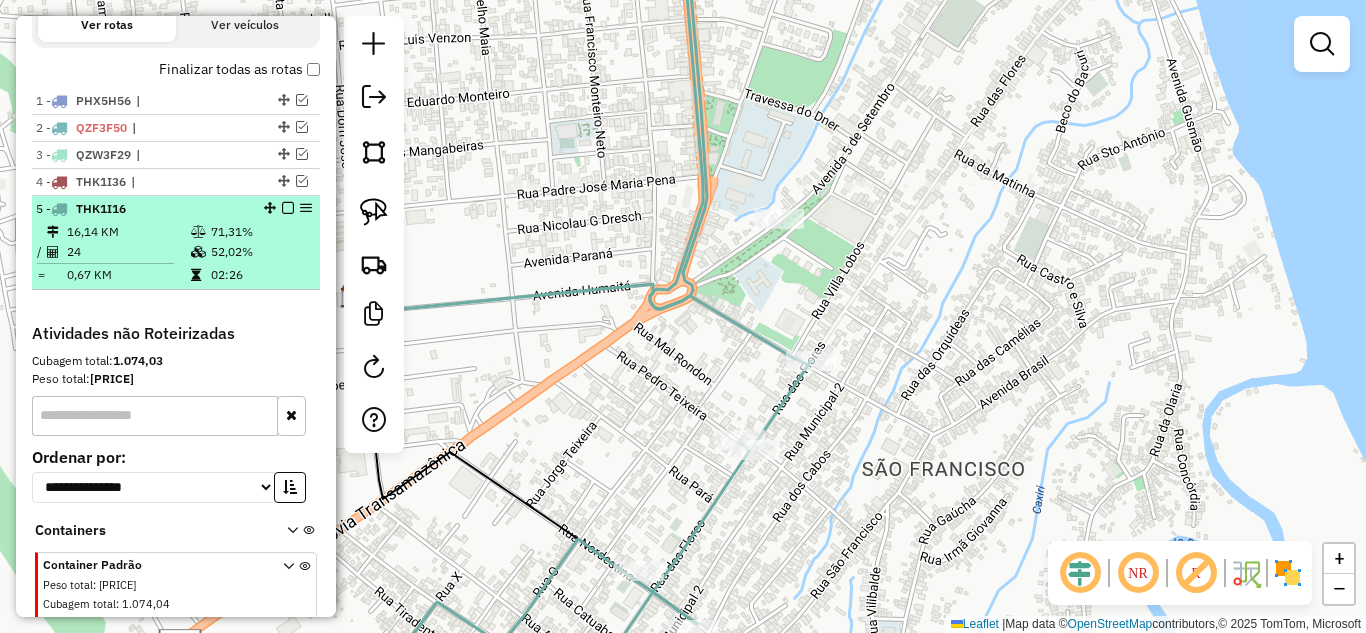 scroll, scrollTop: 769, scrollLeft: 0, axis: vertical 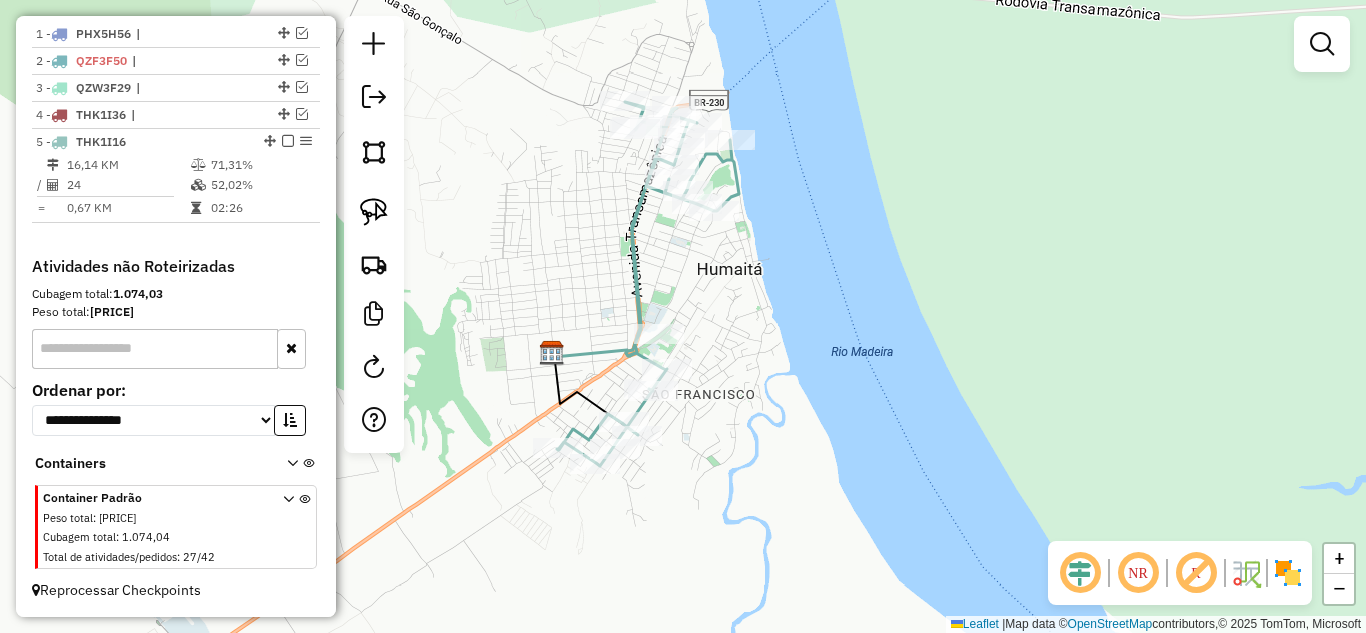 drag, startPoint x: 692, startPoint y: 268, endPoint x: 641, endPoint y: 333, distance: 82.61961 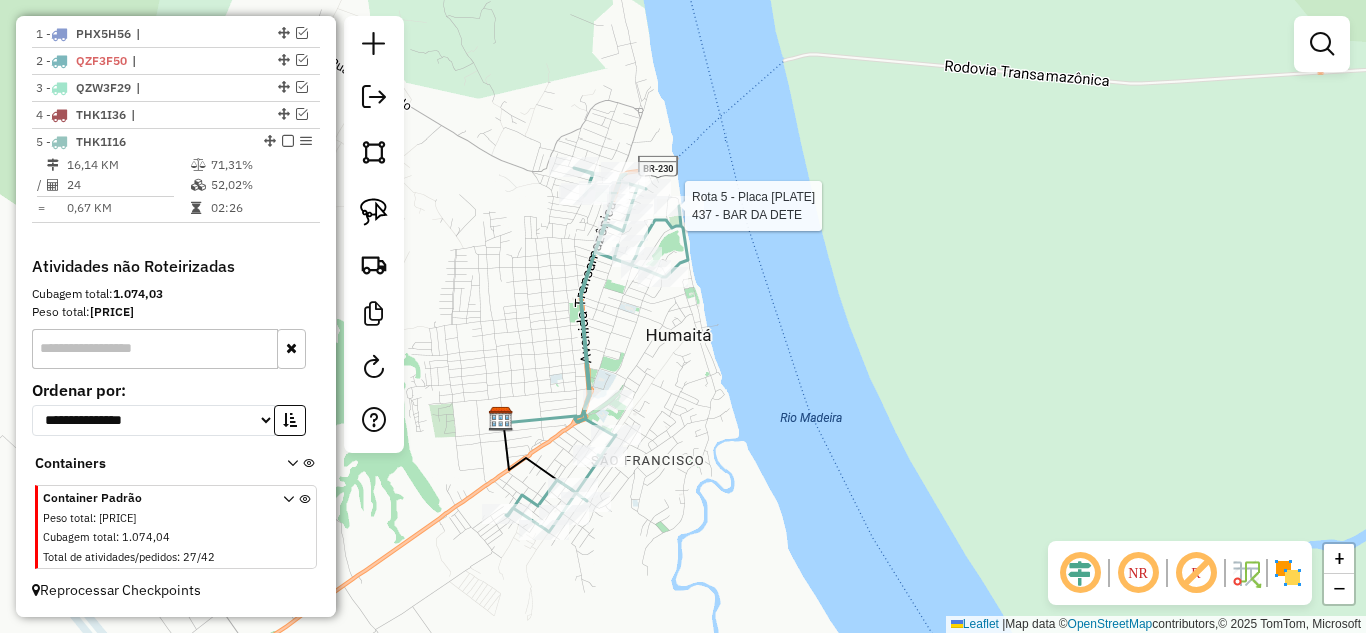 select on "**********" 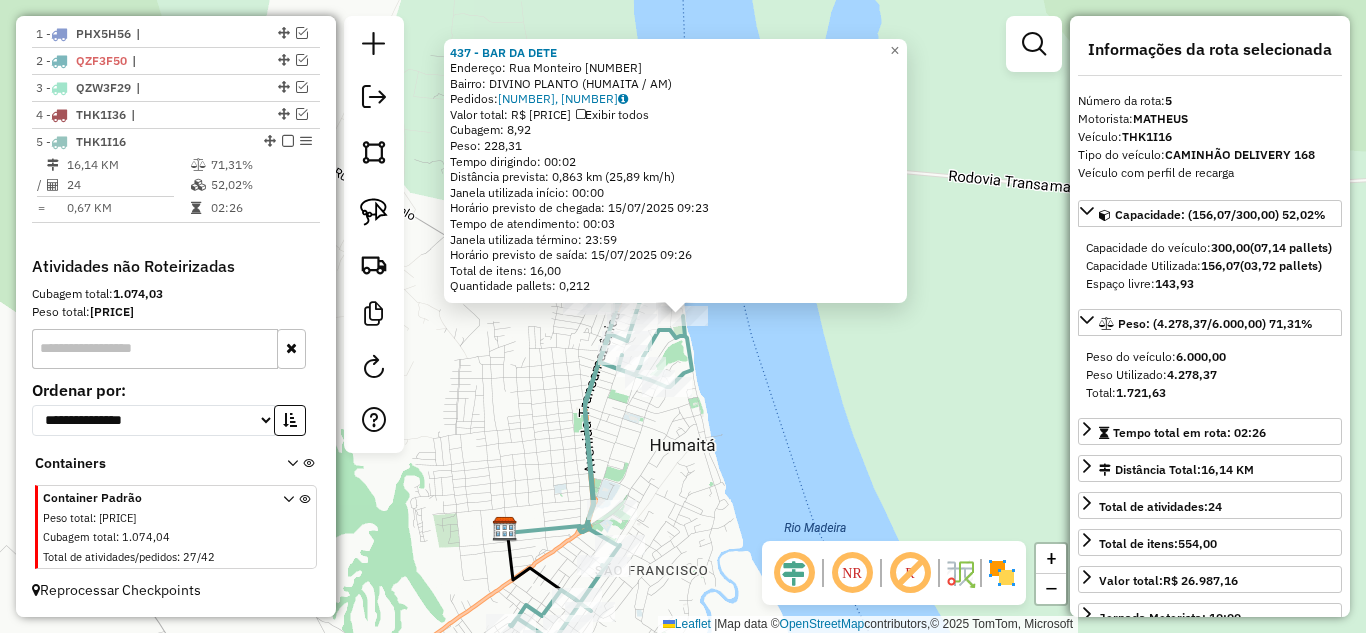 click on "437 - BAR DA DETE  Endereço:  Rua Monteiro 3128   Bairro: [BAIRRO] ([CITY] / AM)   Pedidos:  14021969, 14022002   Valor total: R$ 1.345,29   Exibir todos   Cubagem: 8,92  Peso: 228,31  Tempo dirigindo: 00:02   Distância prevista: 0,863 km (25,89 km/h)   Janela utilizada início: 00:00   Horário previsto de chegada: 15/07/2025 09:23   Tempo de atendimento: 00:03   Janela utilizada término: 23:59   Horário previsto de saída: 15/07/2025 09:26   Total de itens: 16,00   Quantidade pallets: 0,212  × Janela de atendimento Grade de atendimento Capacidade Transportadoras Veículos Cliente Pedidos  Rotas Selecione os dias de semana para filtrar as janelas de atendimento  Seg   Ter   Qua   Qui   Sex   Sáb   Dom  Informe o período da janela de atendimento: De: Até:  Filtrar exatamente a janela do cliente  Considerar janela de atendimento padrão  Selecione os dias de semana para filtrar as grades de atendimento  Seg   Ter   Qua   Qui   Sex   Sáb   Dom   Clientes fora do dia de atendimento selecionado De:" 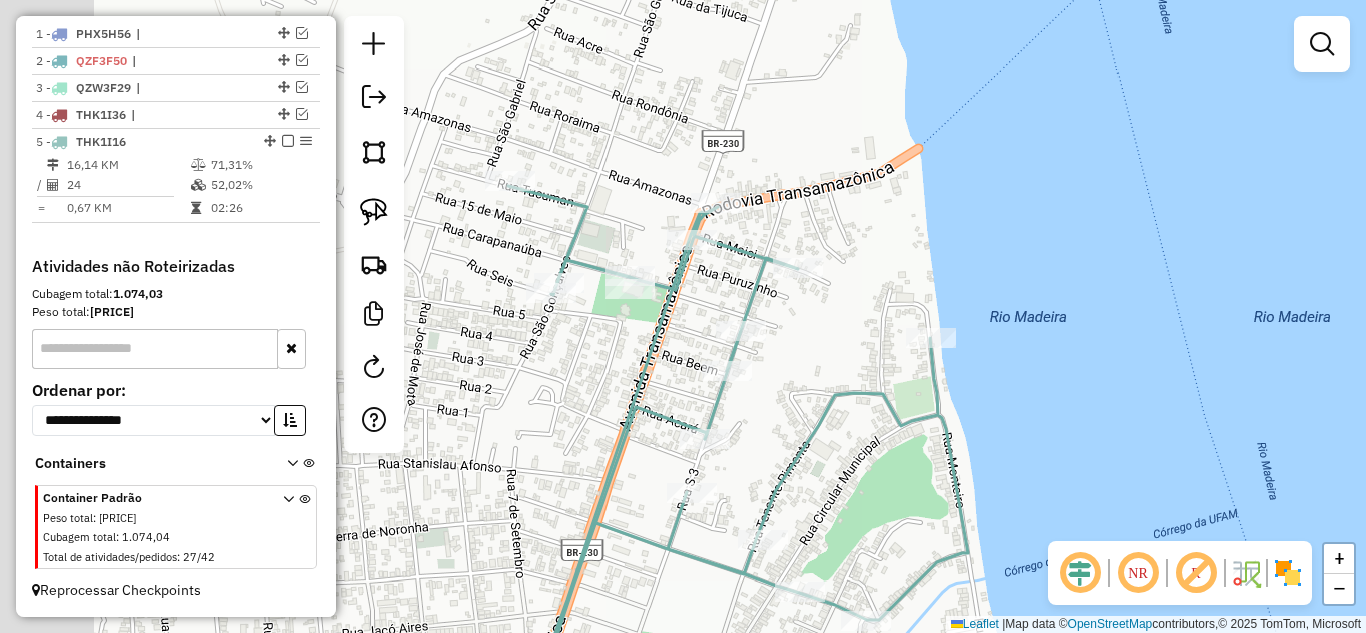 drag, startPoint x: 513, startPoint y: 343, endPoint x: 652, endPoint y: 358, distance: 139.807 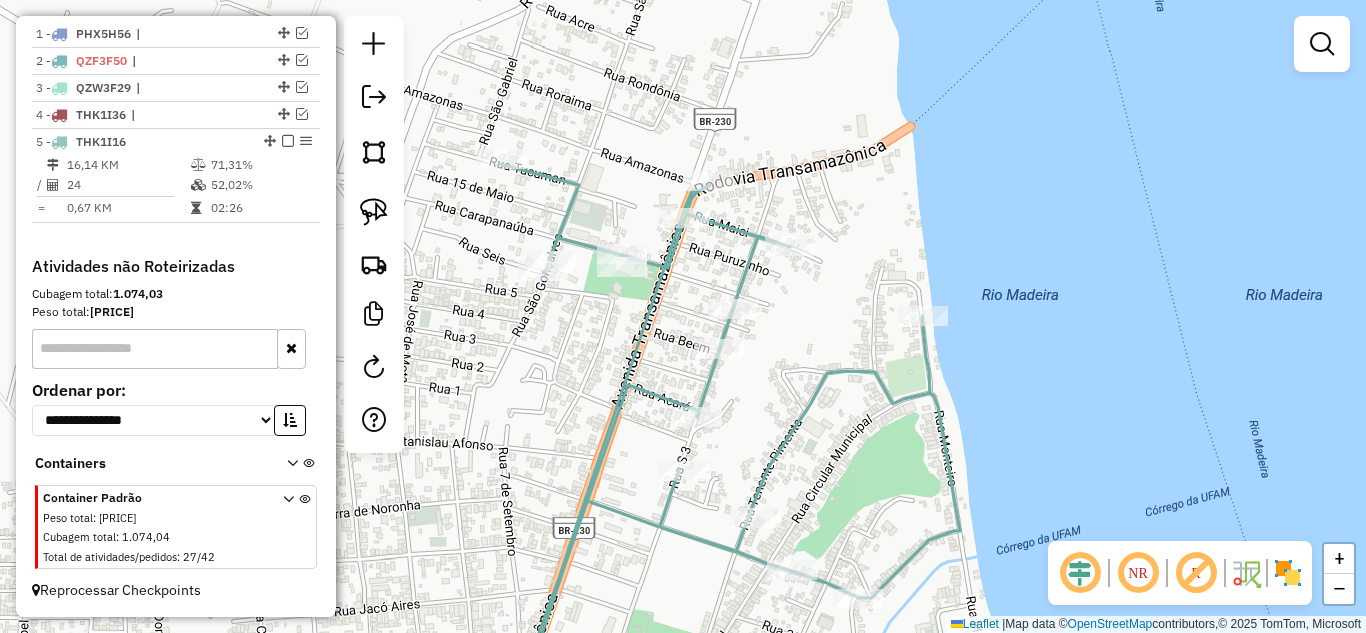drag, startPoint x: 492, startPoint y: 213, endPoint x: 479, endPoint y: 127, distance: 86.977005 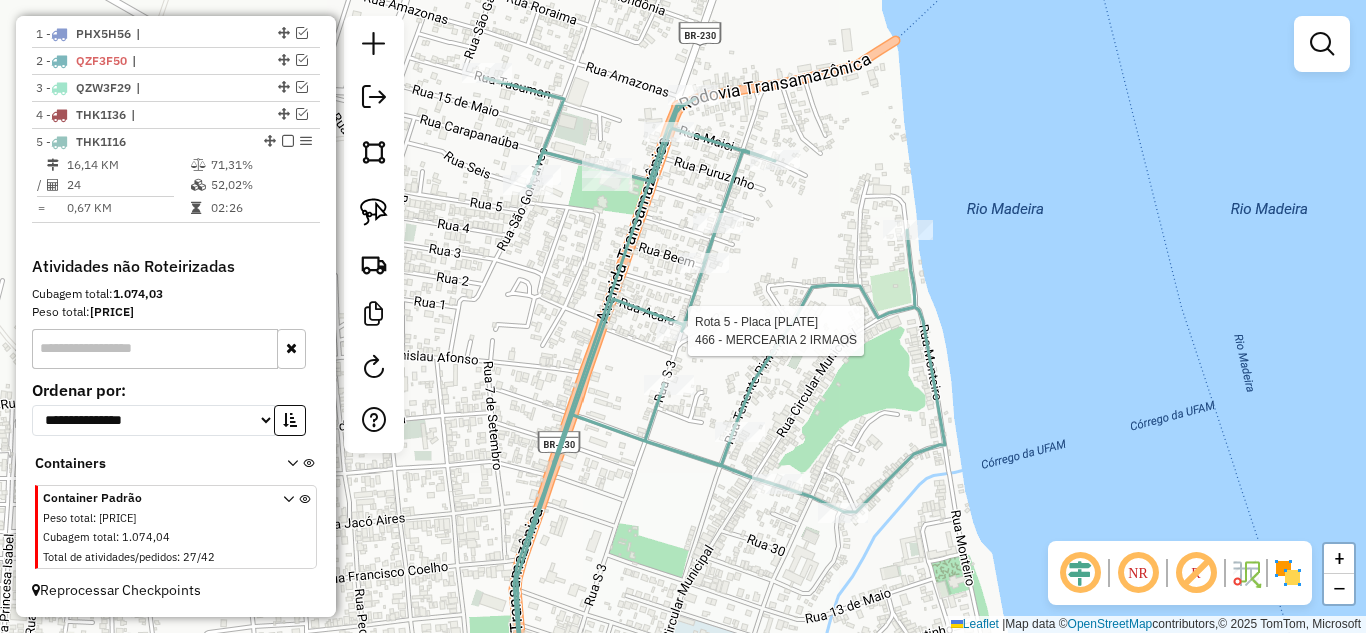 select on "**********" 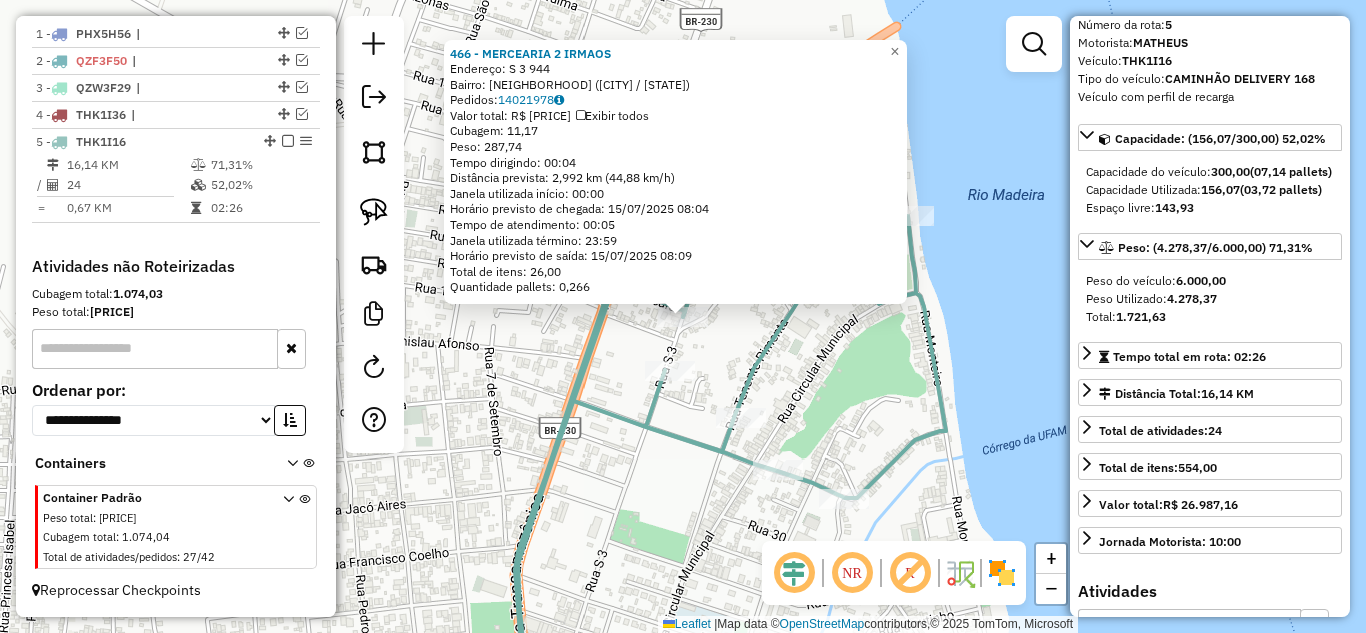 scroll, scrollTop: 200, scrollLeft: 0, axis: vertical 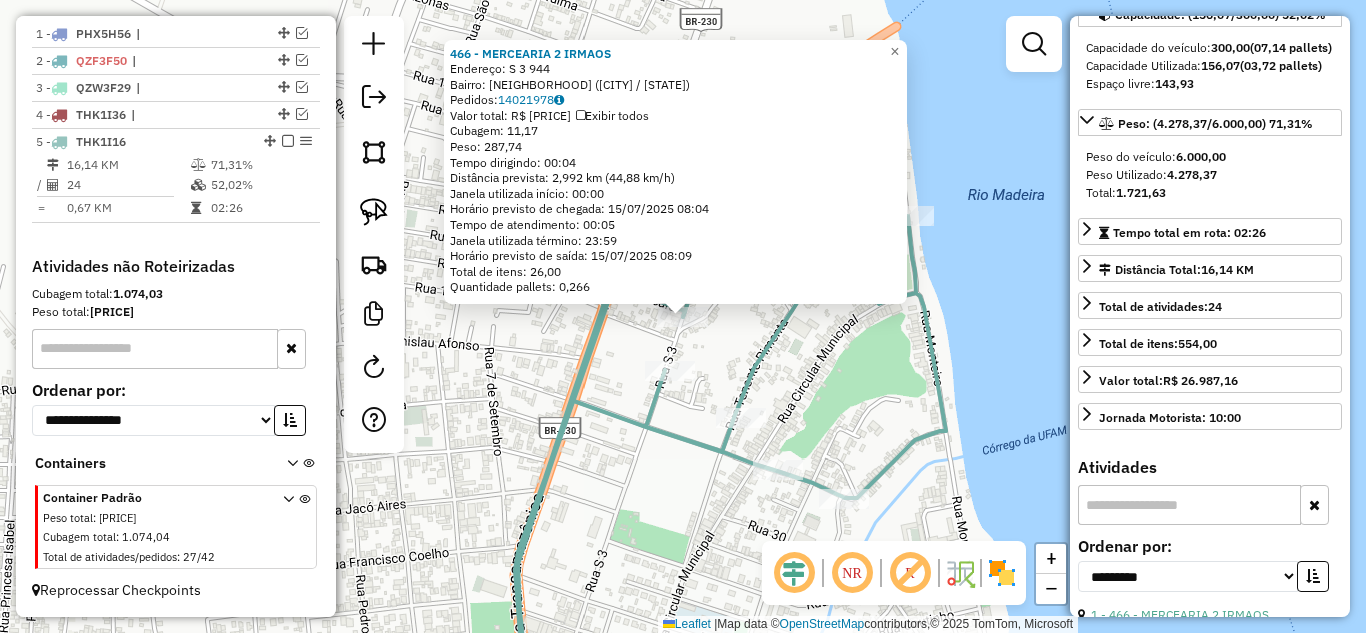 click 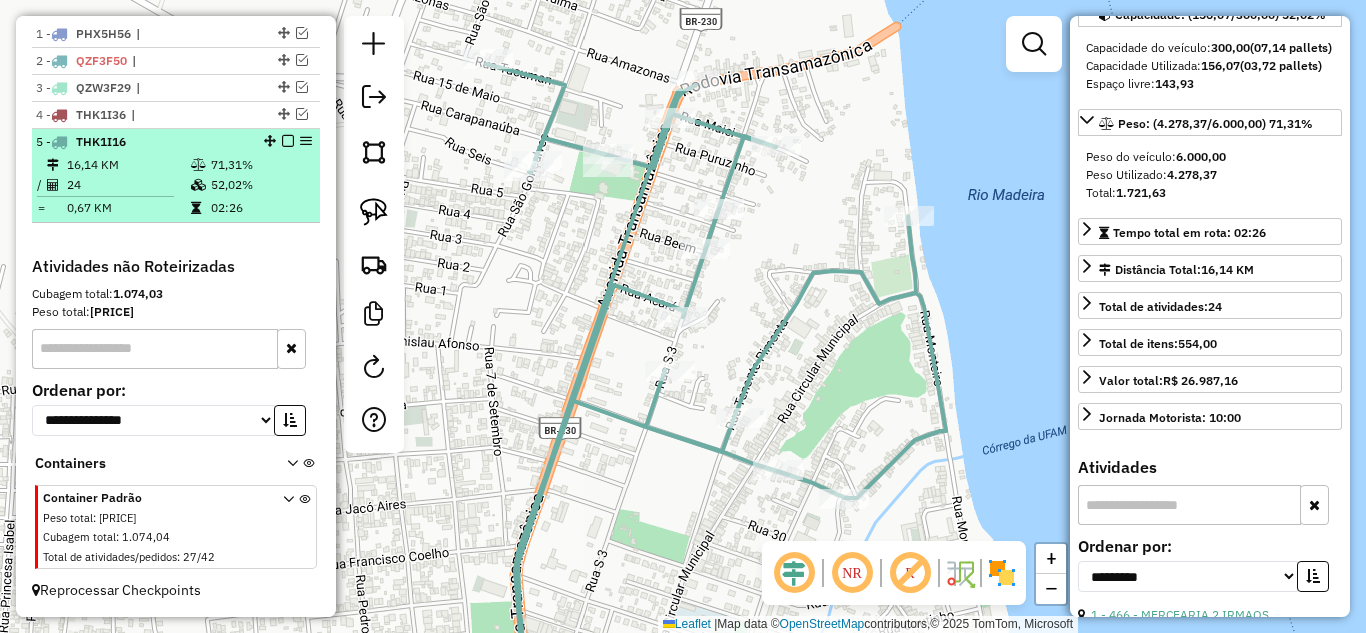 click at bounding box center (288, 141) 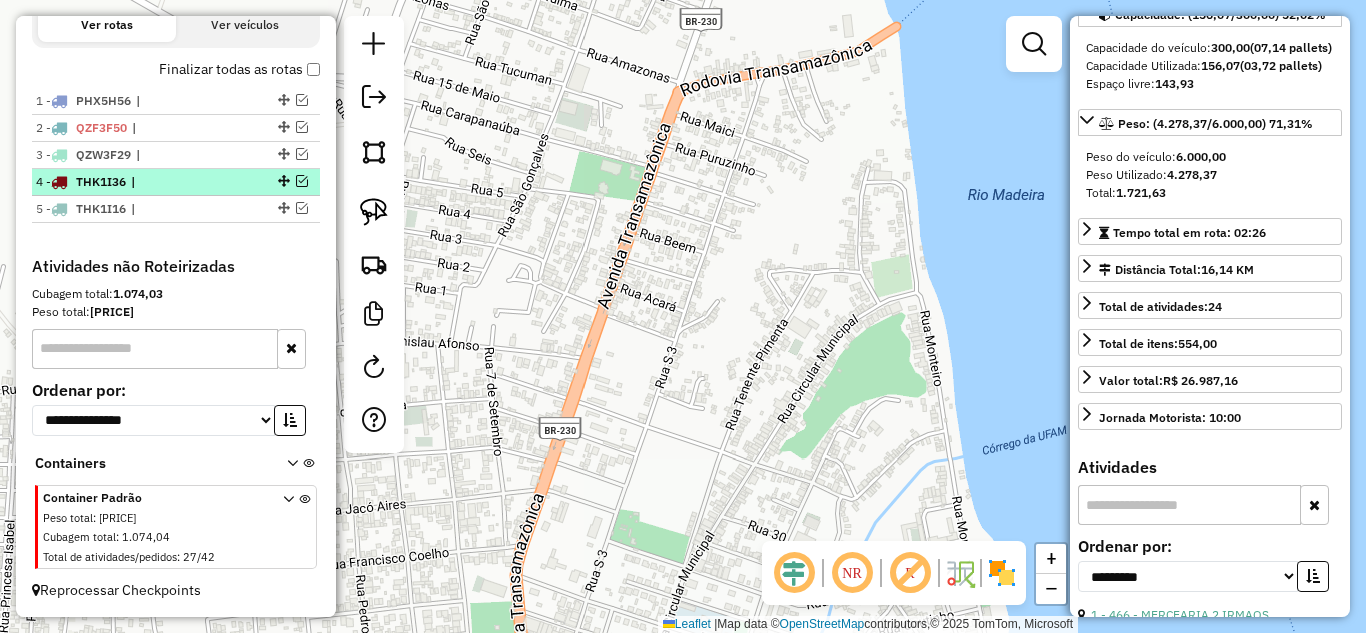 click at bounding box center [302, 181] 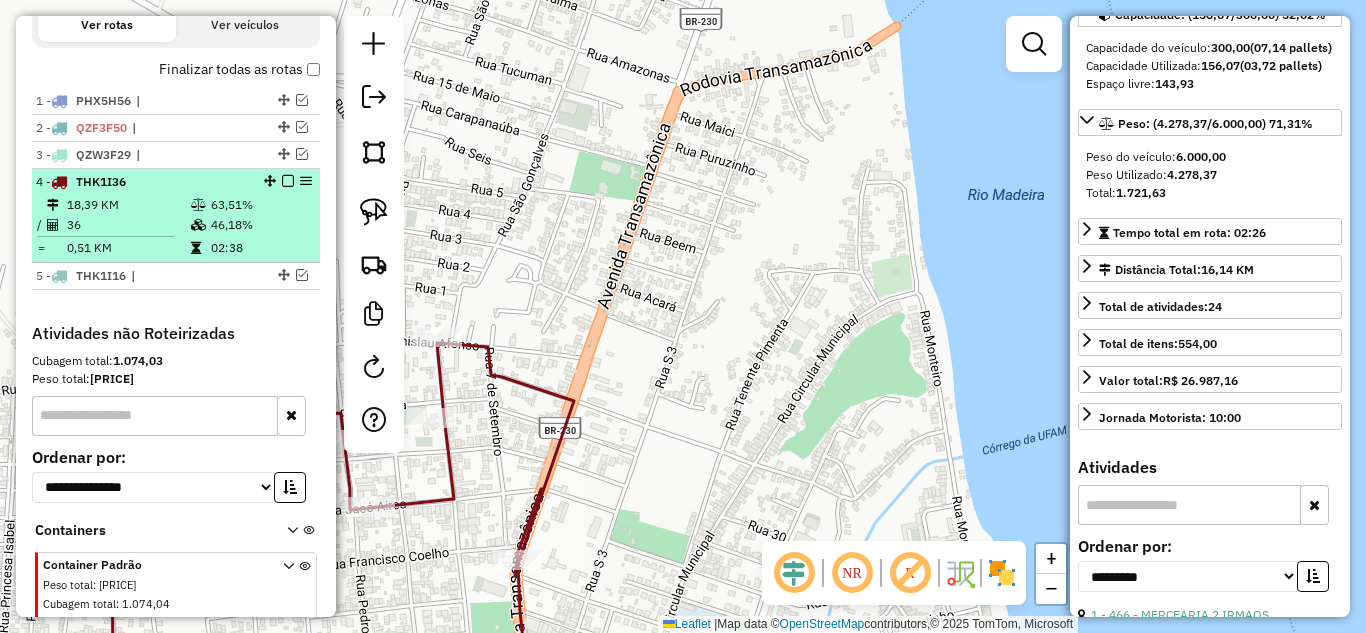scroll, scrollTop: 769, scrollLeft: 0, axis: vertical 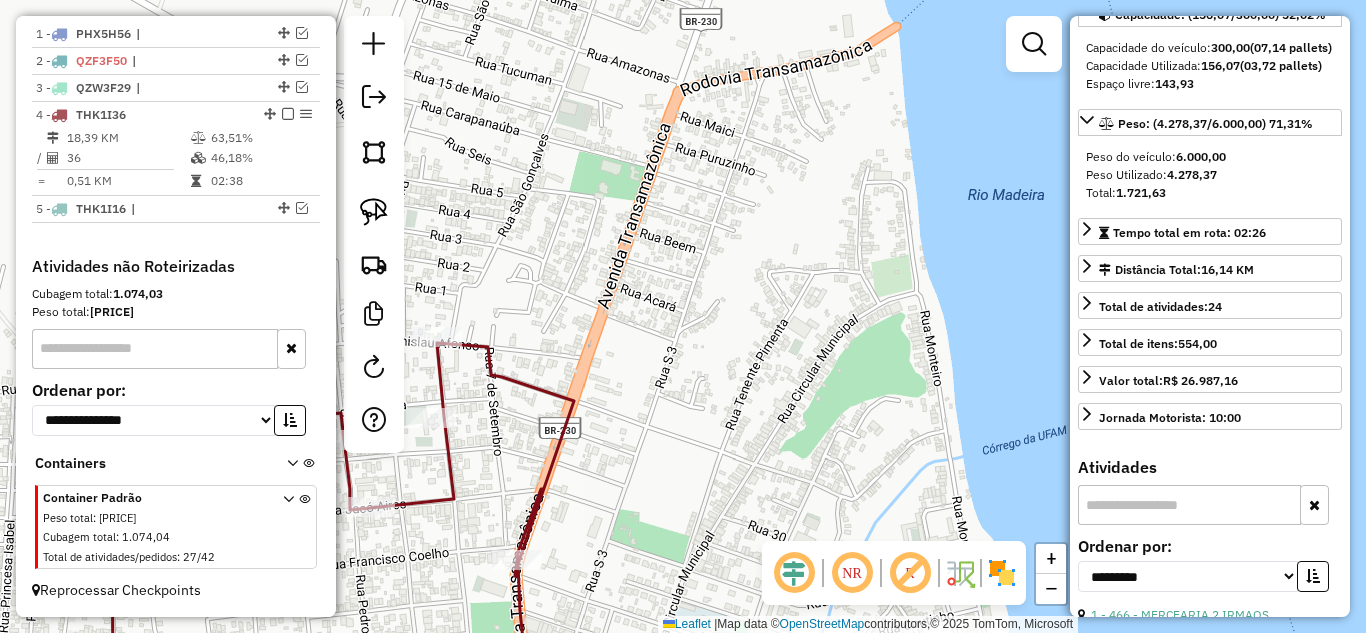 drag, startPoint x: 517, startPoint y: 311, endPoint x: 822, endPoint y: 233, distance: 314.81583 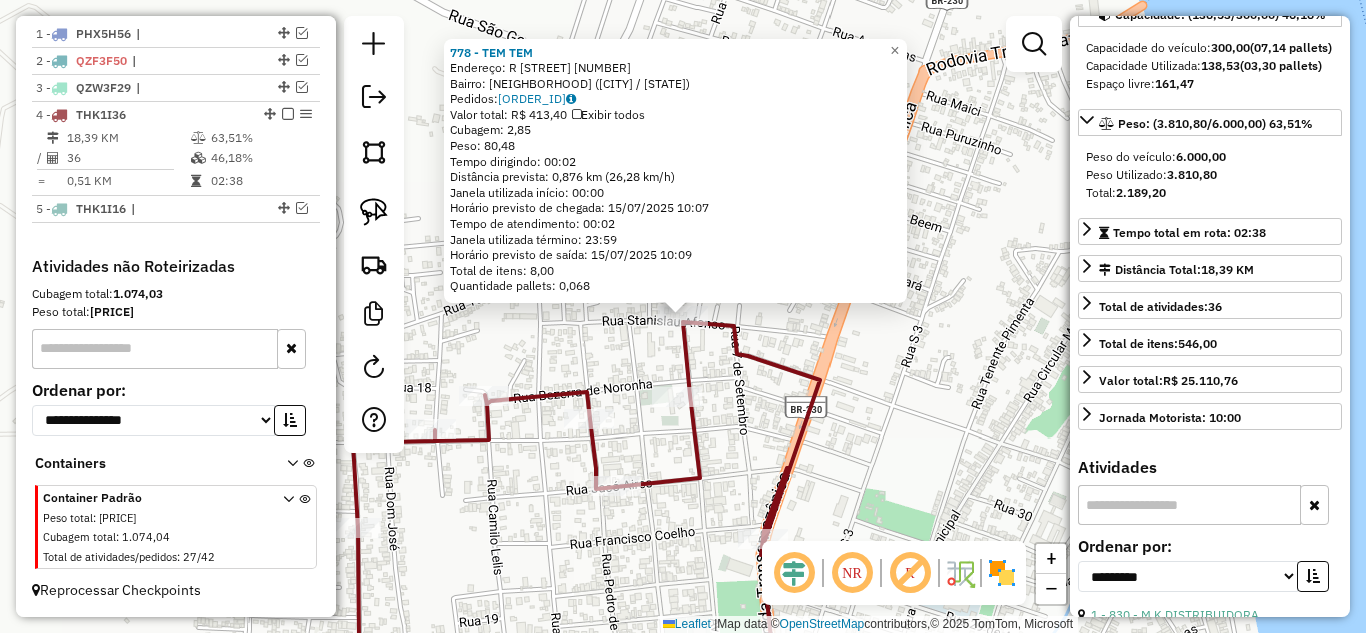 click on "Endereço: [STREET] [NUMBER] Bairro: [BAIRRO] ([CIDADE] / [STATE]) Pedidos: 14021967 Valor total: R$ 413,40 Exibir todos Cubagem: 2,85 Peso: 80,48 Tempo dirigindo: 00:02 Distância prevista: 0,876 km (26,28 km/h) Janela utilizada início: 00:00 Horário previsto de chegada: 15/07/2025 10:07 Tempo de atendimento: 00:02 Janela utilizada término: 23:59 Horário previsto de saída: 15/07/2025 10:09 Total de itens: 8,00 Quantidade pallets: 0,068 × Janela de atendimento Grade de atendimento Capacidade Transportadoras Veículos Cliente Pedidos Rotas Selecione os dias de semana para filtrar as janelas de atendimento Seg Ter Qua Qui Sex Sáb Dom Informe o período da janela de atendimento: De: Até: Filtrar exatamente a janela do cliente Considerar janela de atendimento padrão Selecione os dias de semana para filtrar as grades de atendimento Seg Ter Qua Qui Sex Sáb Dom Considerar clientes sem dia de atendimento cadastrado De:" 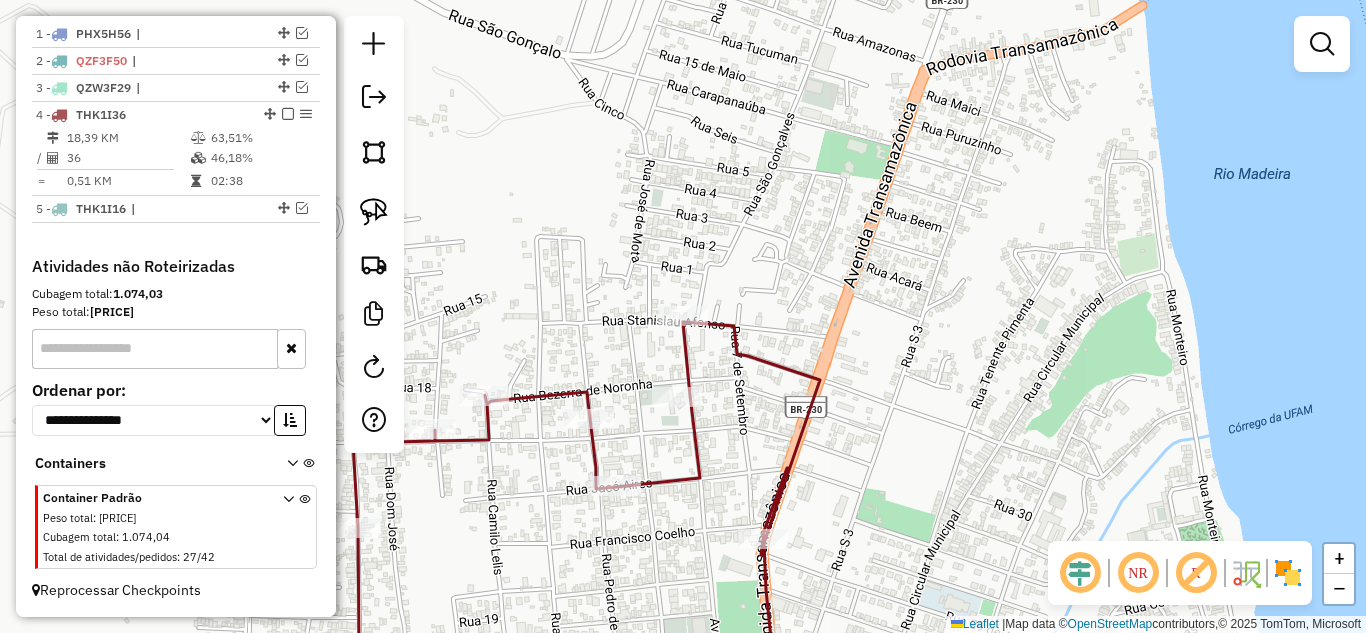 click 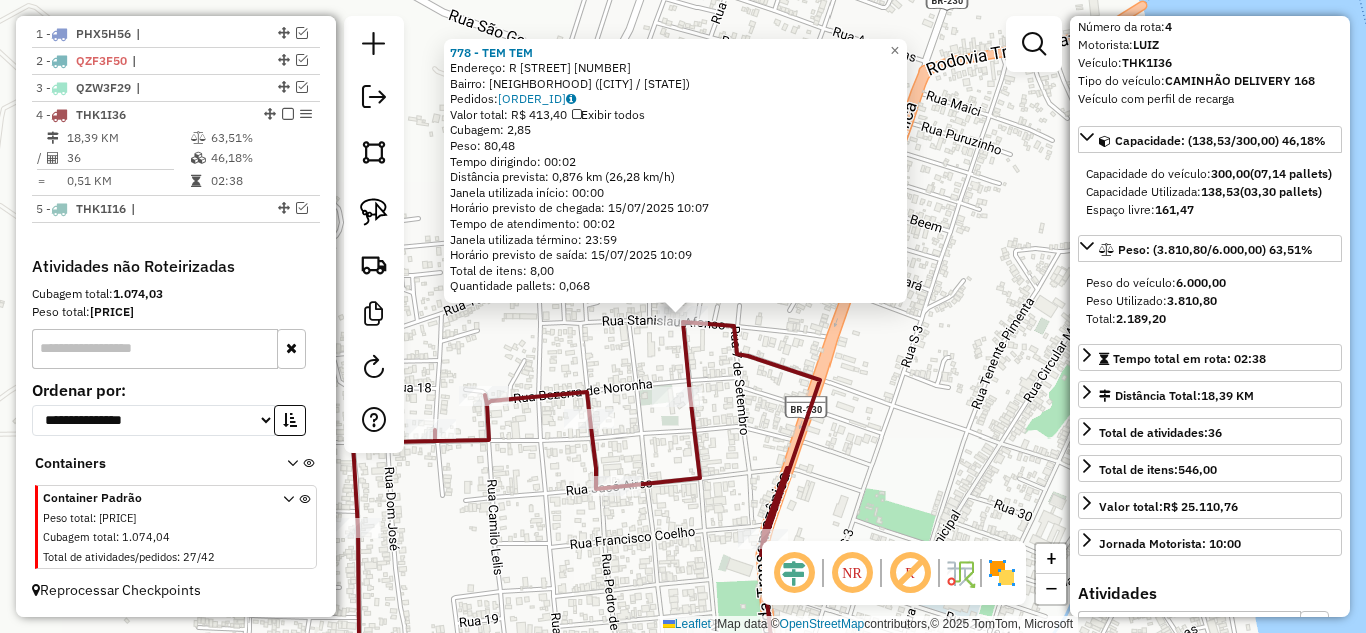 scroll, scrollTop: 100, scrollLeft: 0, axis: vertical 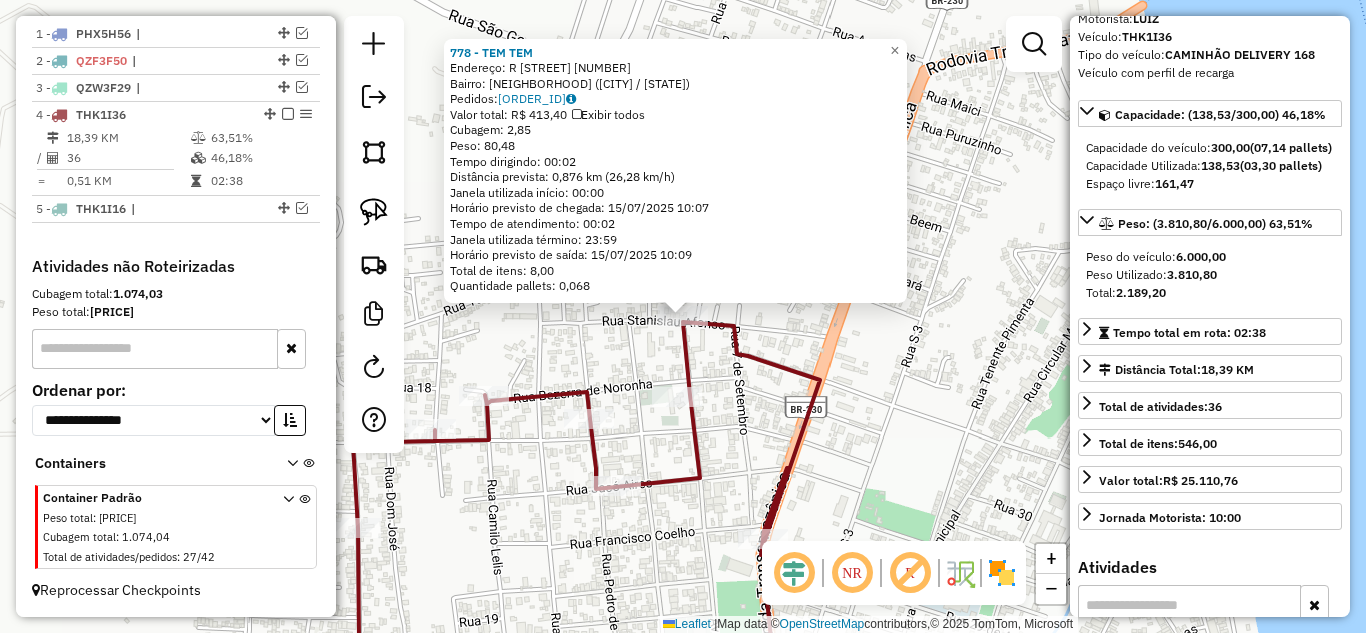 click on "Endereço: [STREET] [NUMBER] Bairro: [BAIRRO] ([CIDADE] / [STATE]) Pedidos: 14021967 Valor total: R$ 413,40 Exibir todos Cubagem: 2,85 Peso: 80,48 Tempo dirigindo: 00:02 Distância prevista: 0,876 km (26,28 km/h) Janela utilizada início: 00:00 Horário previsto de chegada: 15/07/2025 10:07 Tempo de atendimento: 00:02 Janela utilizada término: 23:59 Horário previsto de saída: 15/07/2025 10:09 Total de itens: 8,00 Quantidade pallets: 0,068 × Janela de atendimento Grade de atendimento Capacidade Transportadoras Veículos Cliente Pedidos Rotas Selecione os dias de semana para filtrar as janelas de atendimento Seg Ter Qua Qui Sex Sáb Dom Informe o período da janela de atendimento: De: Até: Filtrar exatamente a janela do cliente Considerar janela de atendimento padrão Selecione os dias de semana para filtrar as grades de atendimento Seg Ter Qua Qui Sex Sáb Dom Considerar clientes sem dia de atendimento cadastrado De:" 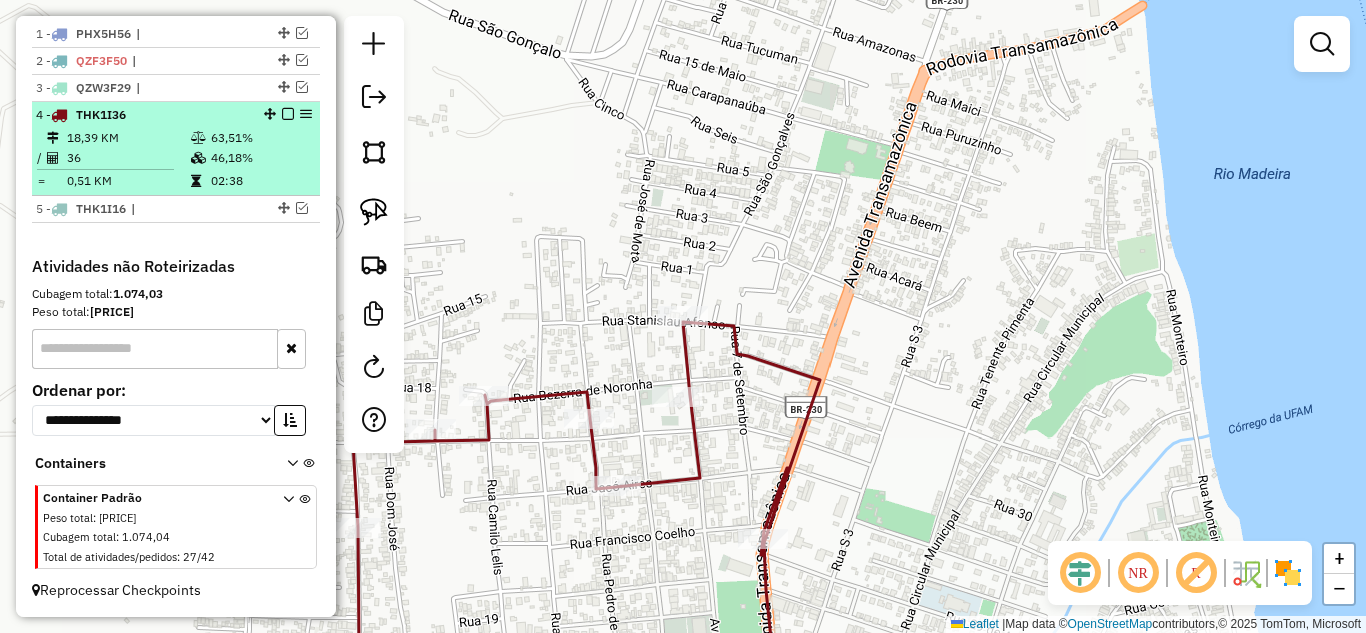 click at bounding box center (288, 114) 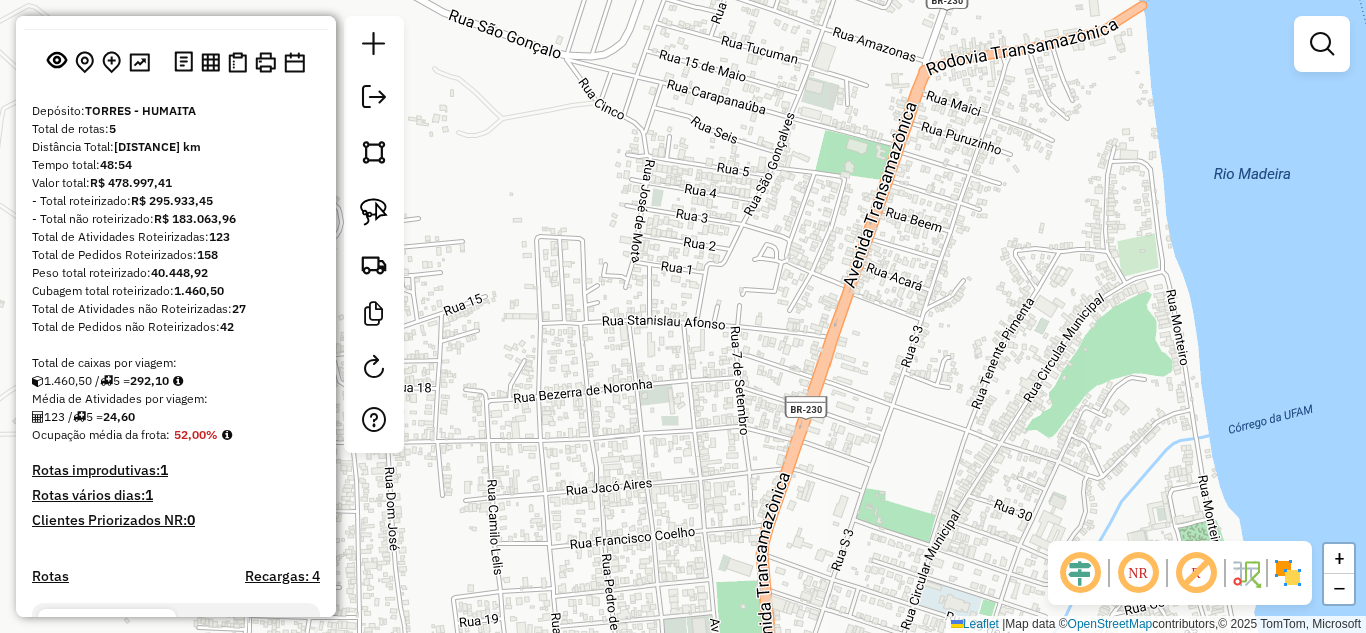 scroll, scrollTop: 0, scrollLeft: 0, axis: both 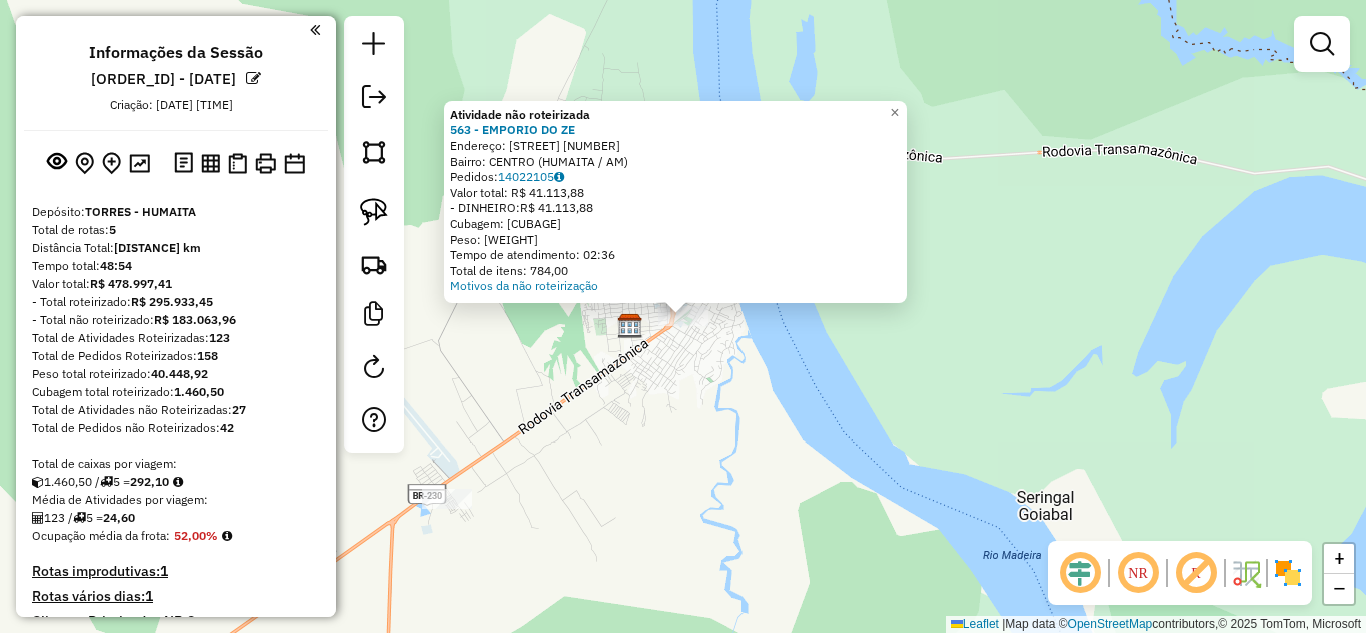 click on "Atividade não roteirizada 563 - EMPORIO DO ZE  Endereço:  [STREET_NAME] [NUMBER] [NUMBER]   Bairro: [NEIGHBORHOOD] ([CITY] / [STATE])   Pedidos:  [ORDER_ID]   Valor total: R$ [PRICE]   - DINHEIRO:  R$ [PRICE]   Cubagem: [CUBAGE]   Peso: [WEIGHT]   Tempo de atendimento: [TIME]   Total de itens: [ITEMS]  Motivos da não roteirização × Janela de atendimento Grade de atendimento Capacidade Transportadoras Veículos Cliente Pedidos  Rotas Selecione os dias de semana para filtrar as janelas de atendimento  Seg   Ter   Qua   Qui   Sex   Sáb   Dom  Informe o período da janela de atendimento: De: Até:  Filtrar exatamente a janela do cliente  Considerar janela de atendimento padrão  Selecione os dias de semana para filtrar as grades de atendimento  Seg   Ter   Qua   Qui   Sex   Sáb   Dom   Considerar clientes sem dia de atendimento cadastrado  Clientes fora do dia de atendimento selecionado Filtrar as atividades entre os valores definidos abaixo:  Peso mínimo:   Peso máximo:   Cubagem mínima:   Cubagem máxima:   De:   Até:  +" 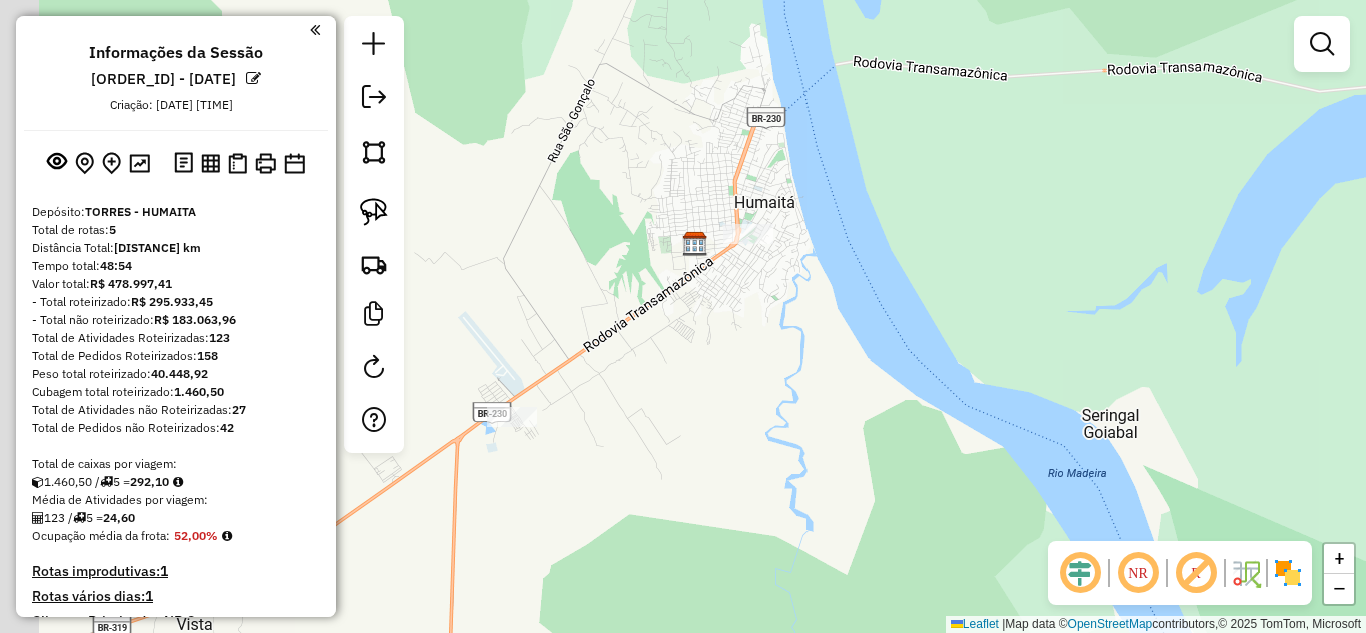drag, startPoint x: 572, startPoint y: 414, endPoint x: 652, endPoint y: 323, distance: 121.16518 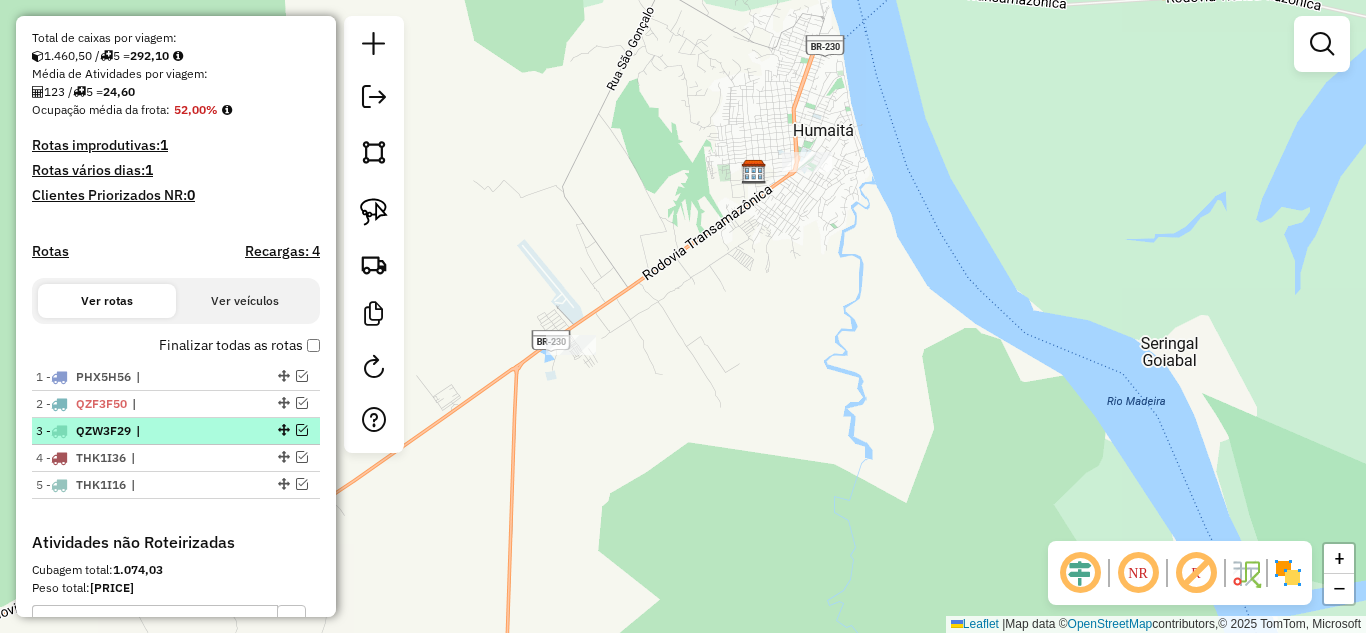 scroll, scrollTop: 500, scrollLeft: 0, axis: vertical 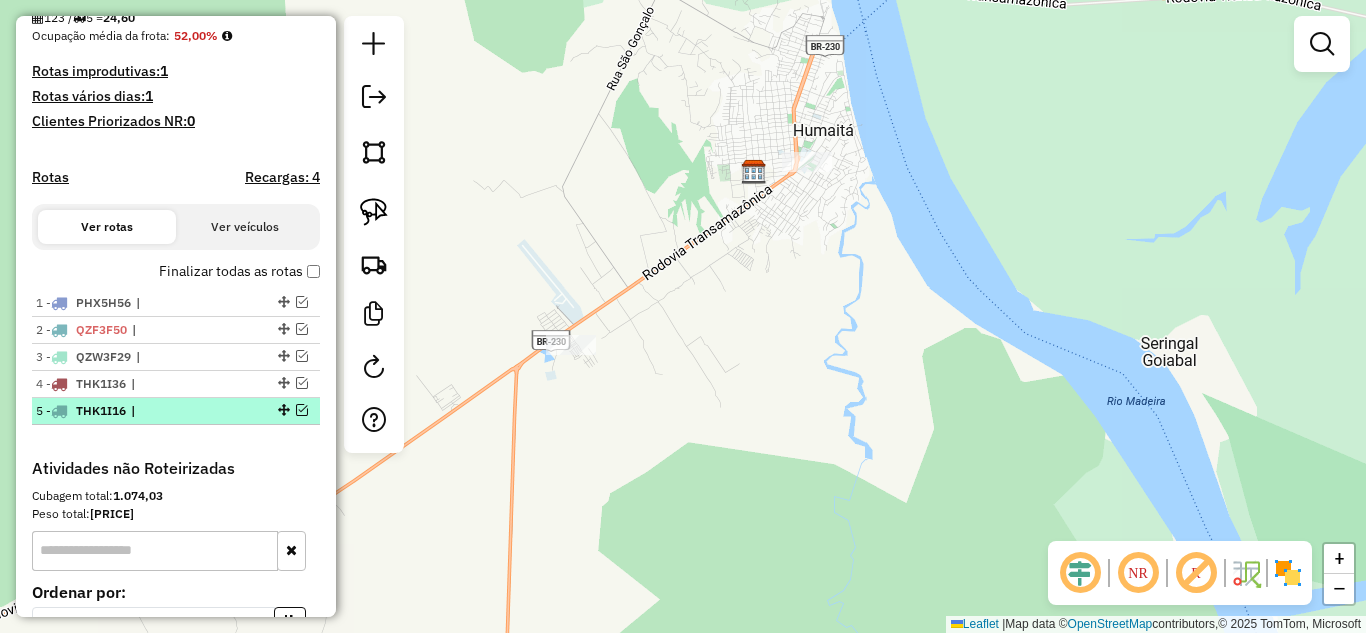click at bounding box center [302, 410] 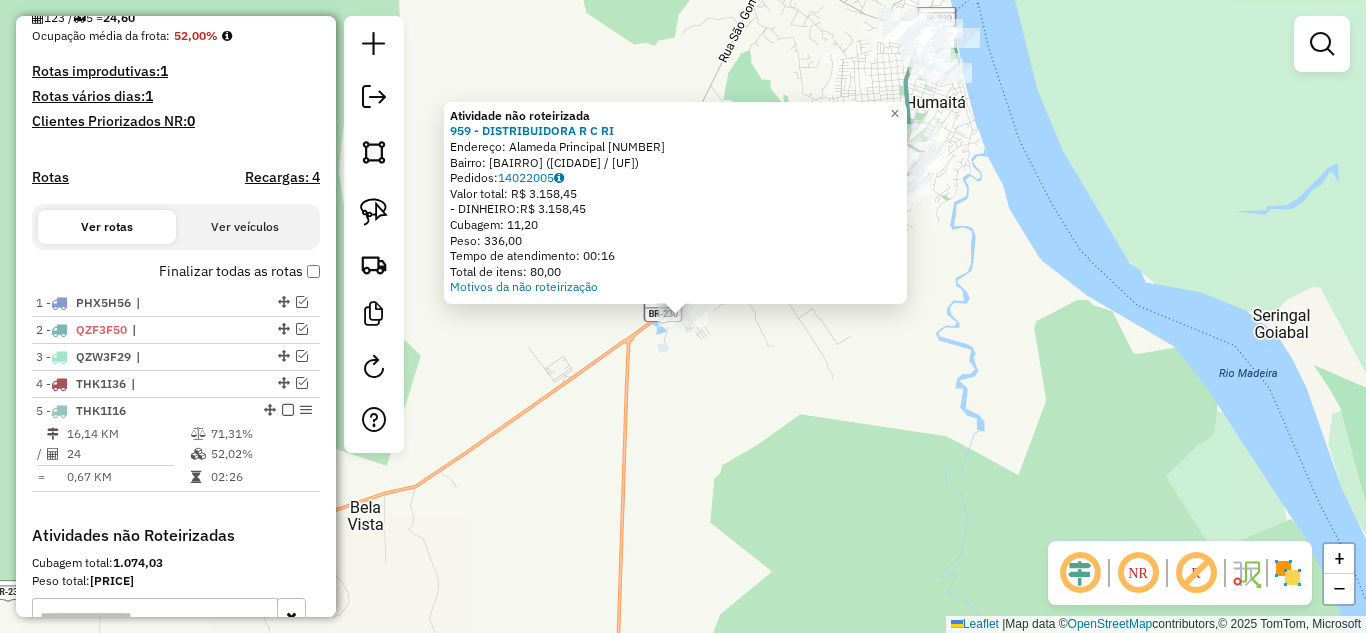 click on "Atividade não roteirizada 959 - DISTRIBUIDORA R C RI  Endereço:  Alameda Principal [NUMBER]   Bairro: SAO CRISTOVAO ([CITY] / [STATE])   Pedidos:  [ORDER_ID]   Valor total: R$ 3.158,45   - DINHEIRO:  R$ 3.158,45   Cubagem: 11,20   Peso: 336,00   Tempo de atendimento: 00:16   Total de itens: 80,00  Motivos da não roteirização × Janela de atendimento Grade de atendimento Capacidade Transportadoras Veículos Cliente Pedidos  Rotas Selecione os dias de semana para filtrar as janelas de atendimento  Seg   Ter   Qua   Qui   Sex   Sáb   Dom  Informe o período da janela de atendimento: De: Até:  Filtrar exatamente a janela do cliente  Considerar janela de atendimento padrão  Selecione os dias de semana para filtrar as grades de atendimento  Seg   Ter   Qua   Qui   Sex   Sáb   Dom   Considerar clientes sem dia de atendimento cadastrado  Clientes fora do dia de atendimento selecionado Filtrar as atividades entre os valores definidos abaixo:  Peso mínimo:   Peso máximo:   Cubagem mínima:   Cubagem máxima:   De:  De:" 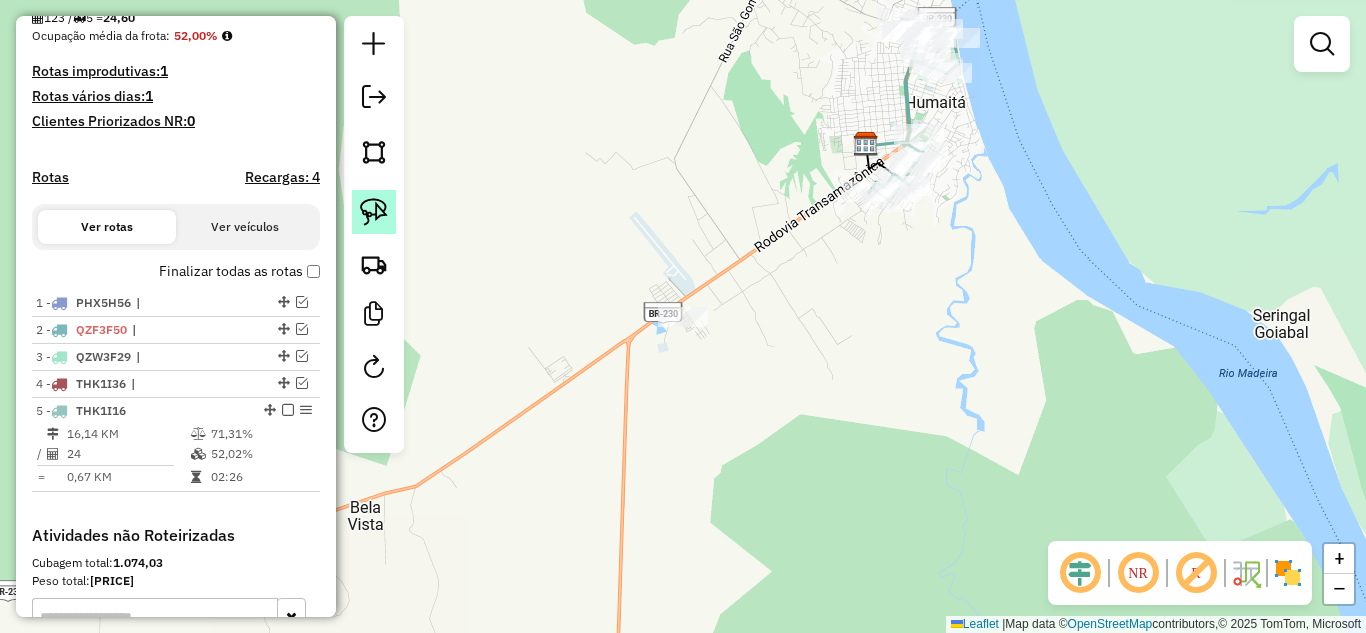click 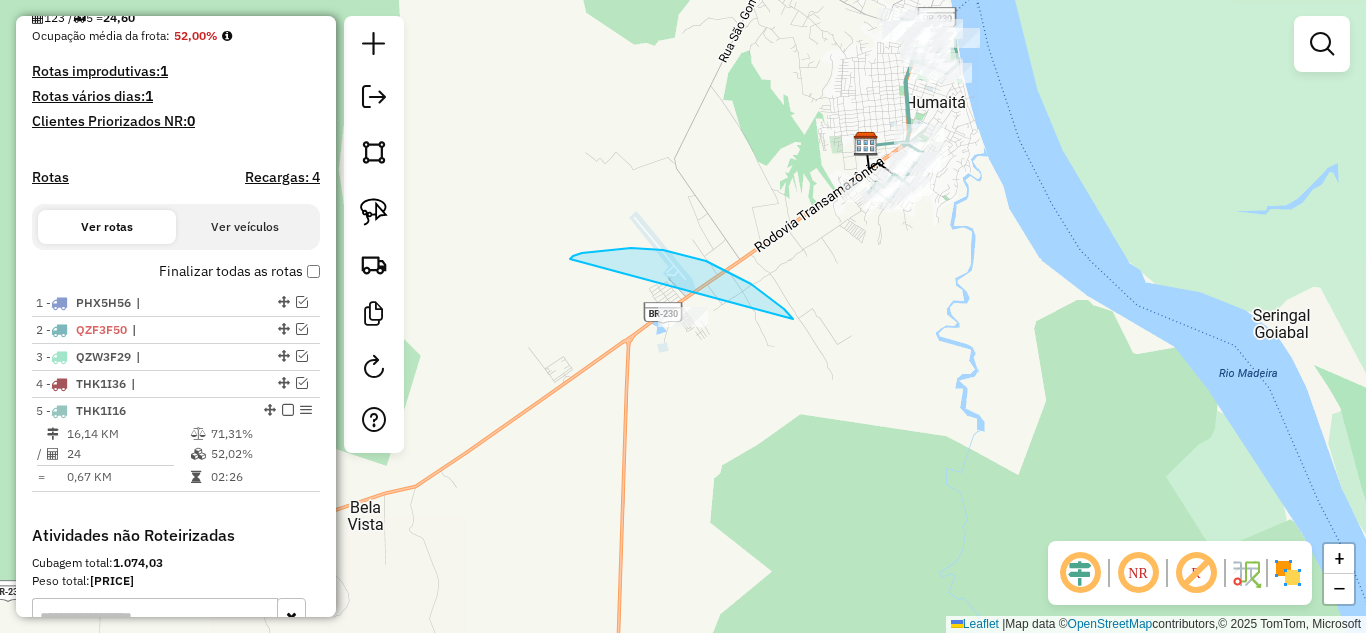 drag, startPoint x: 582, startPoint y: 253, endPoint x: 644, endPoint y: 390, distance: 150.37619 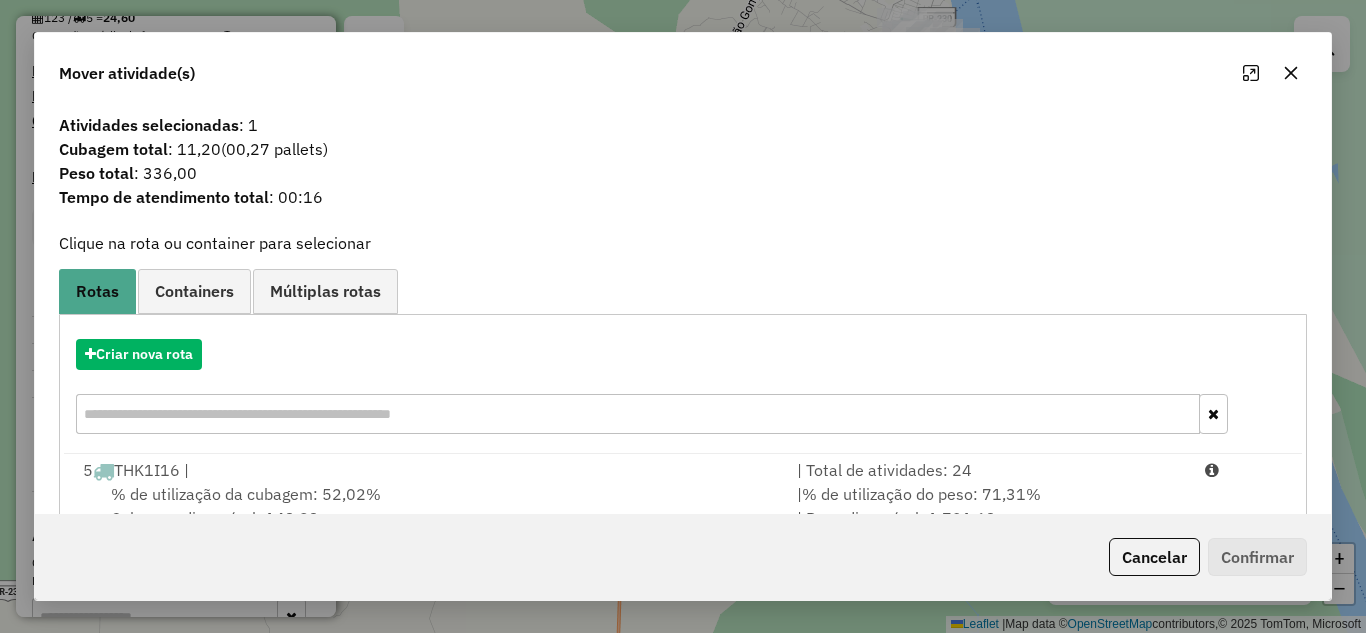 click on "| Total de atividades: 24" at bounding box center [989, 470] 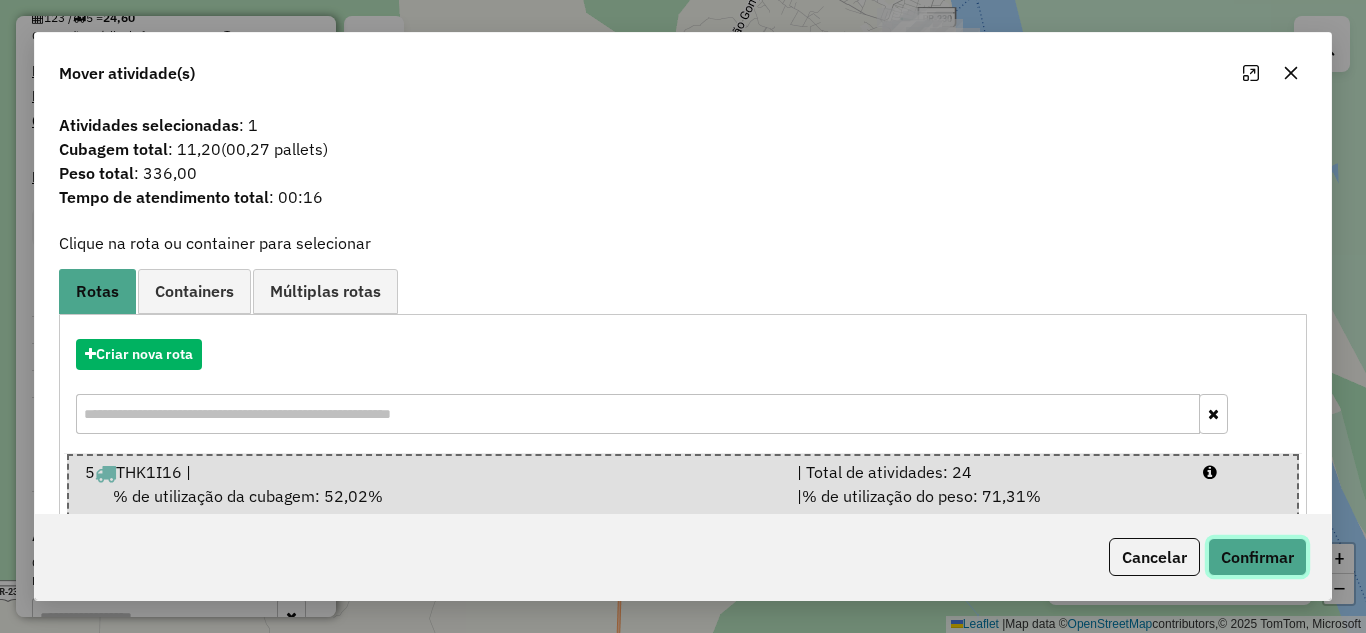 click on "Confirmar" 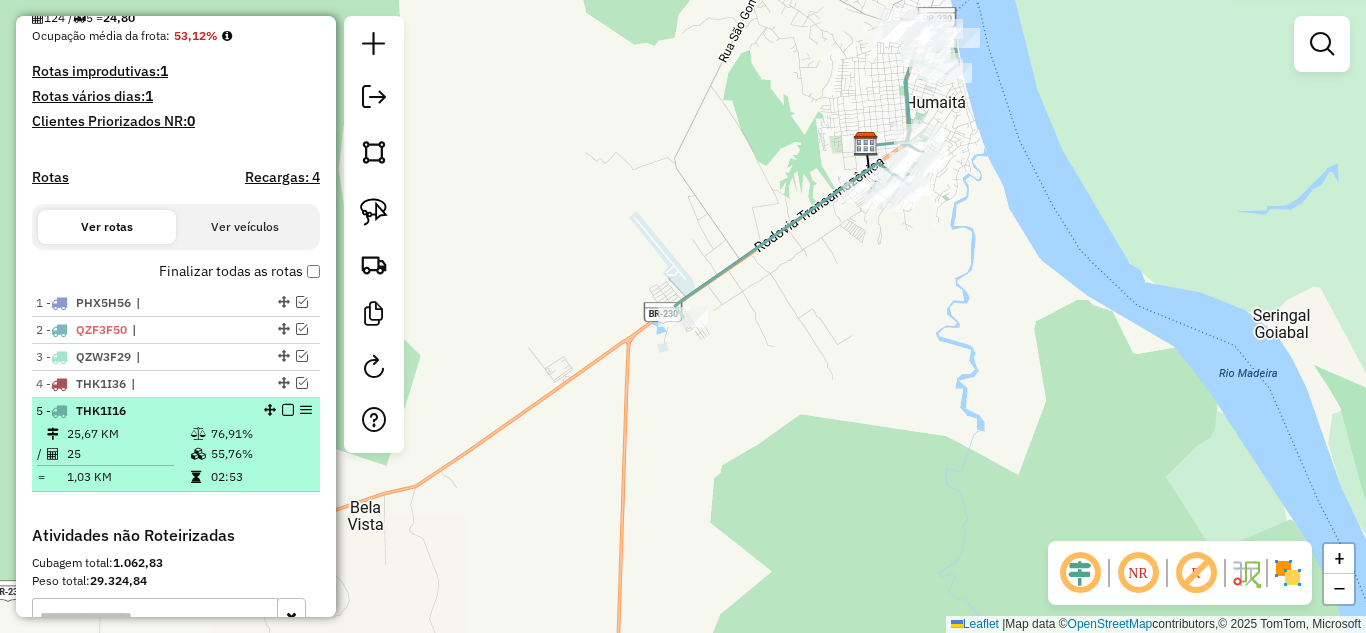click at bounding box center (288, 410) 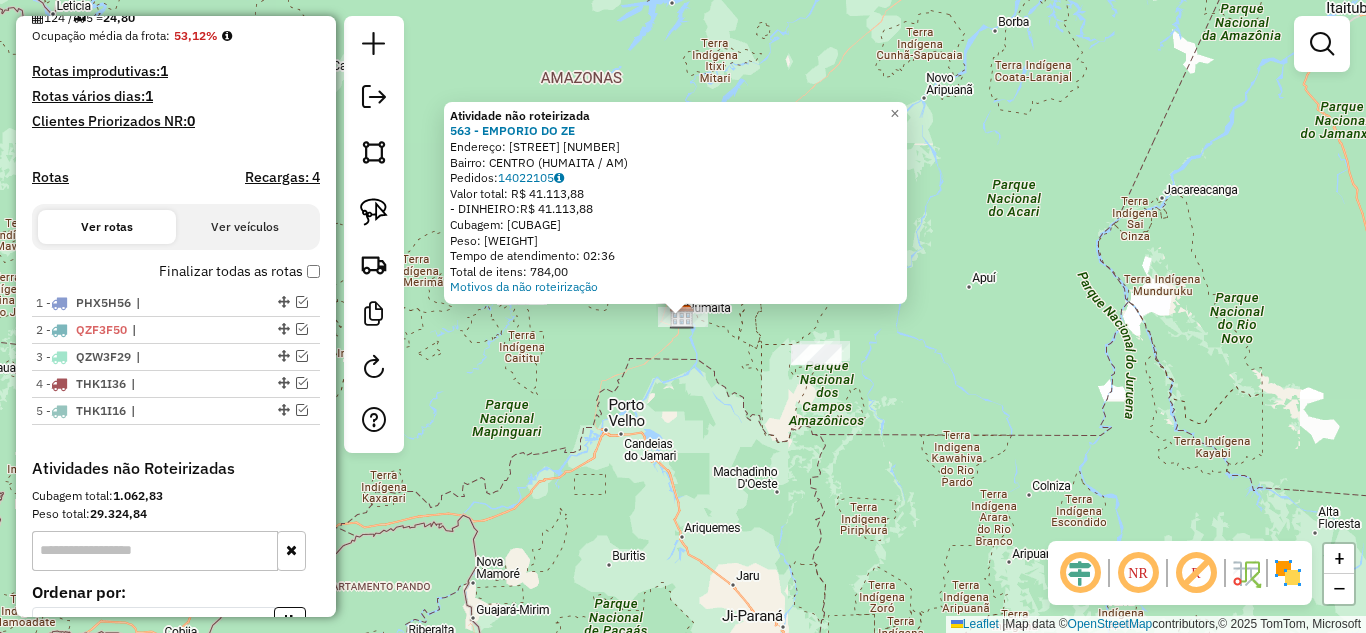 click on "Atividade não roteirizada 563 - EMPORIO DO ZE  Endereço:  [STREET_NAME] [NUMBER] [NUMBER]   Bairro: [NEIGHBORHOOD] ([CITY] / [STATE])   Pedidos:  [ORDER_ID]   Valor total: R$ [PRICE]   - DINHEIRO:  R$ [PRICE]   Cubagem: [CUBAGE]   Peso: [WEIGHT]   Tempo de atendimento: [TIME]   Total de itens: [ITEMS]  Motivos da não roteirização × Janela de atendimento Grade de atendimento Capacidade Transportadoras Veículos Cliente Pedidos  Rotas Selecione os dias de semana para filtrar as janelas de atendimento  Seg   Ter   Qua   Qui   Sex   Sáb   Dom  Informe o período da janela de atendimento: De: Até:  Filtrar exatamente a janela do cliente  Considerar janela de atendimento padrão  Selecione os dias de semana para filtrar as grades de atendimento  Seg   Ter   Qua   Qui   Sex   Sáb   Dom   Considerar clientes sem dia de atendimento cadastrado  Clientes fora do dia de atendimento selecionado Filtrar as atividades entre os valores definidos abaixo:  Peso mínimo:   Peso máximo:   Cubagem mínima:   Cubagem máxima:   De:   Até:  +" 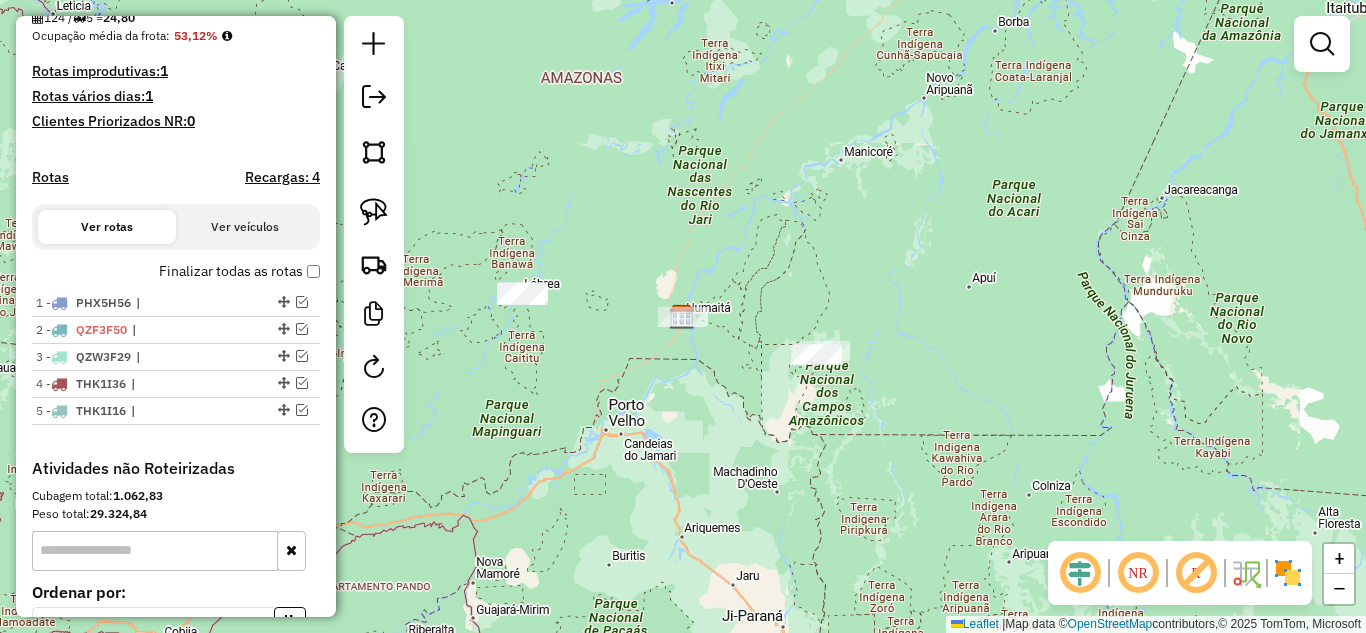 drag, startPoint x: 760, startPoint y: 392, endPoint x: 710, endPoint y: 396, distance: 50.159744 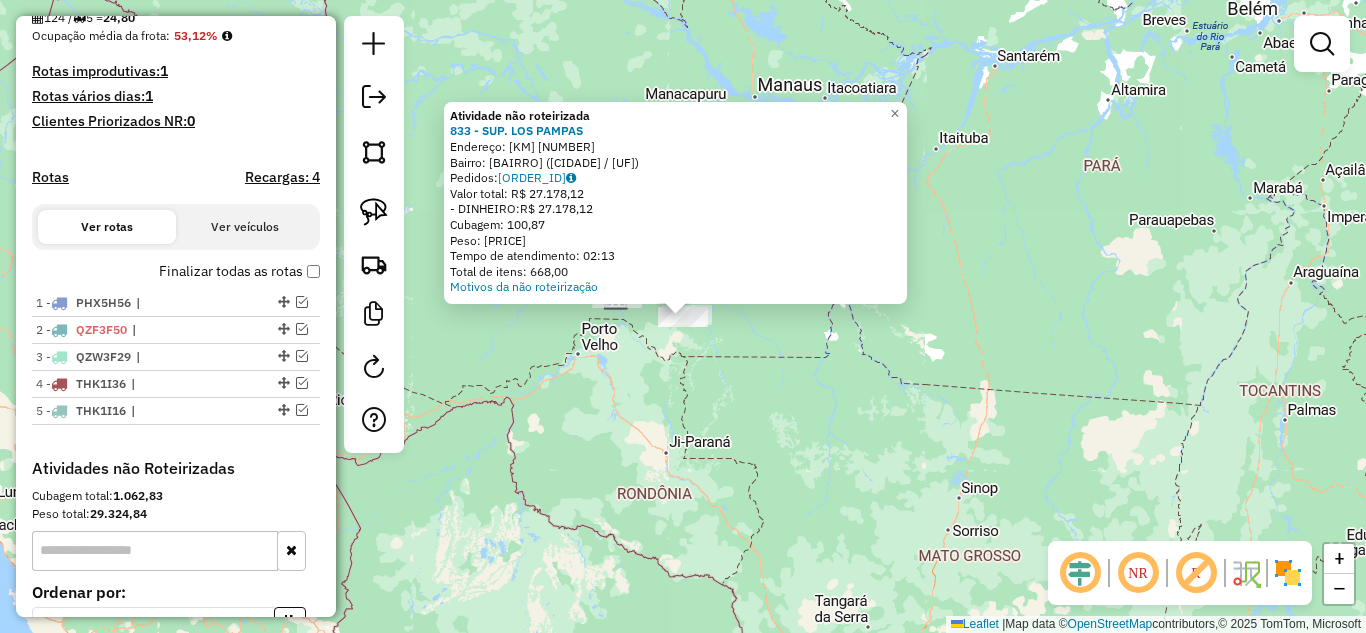 click on "Atividade não roteirizada [NUMBER] - SUP. LOS PAMPAS  Endereço:  KM [NUMBER]   Bairro: [NEIGHBORHOOD] ([CITY] / [STATE])   Pedidos:  [ORDER_ID]   Valor total: R$ [PRICE]   - DINHEIRO:  R$ [PRICE]   Cubagem: [CUBAGE]   Peso: [WEIGHT]   Tempo de atendimento: 02:13   Total de itens: [ITEMS]  Motivos da não roteirização × Janela de atendimento Grade de atendimento Capacidade Transportadoras Veículos Cliente Pedidos  Rotas Selecione os dias de semana para filtrar as janelas de atendimento  Seg   Ter   Qua   Qui   Sex   Sáb   Dom  Informe o período da janela de atendimento: De: Até:  Filtrar exatamente a janela do cliente  Considerar janela de atendimento padrão  Selecione os dias de semana para filtrar as grades de atendimento  Seg   Ter   Qua   Qui   Sex   Sáb   Dom   Considerar clientes sem dia de atendimento cadastrado  Clientes fora do dia de atendimento selecionado Filtrar as atividades entre os valores definidos abaixo:  Peso mínimo:   Peso máximo:   Cubagem mínima:   Cubagem máxima:" 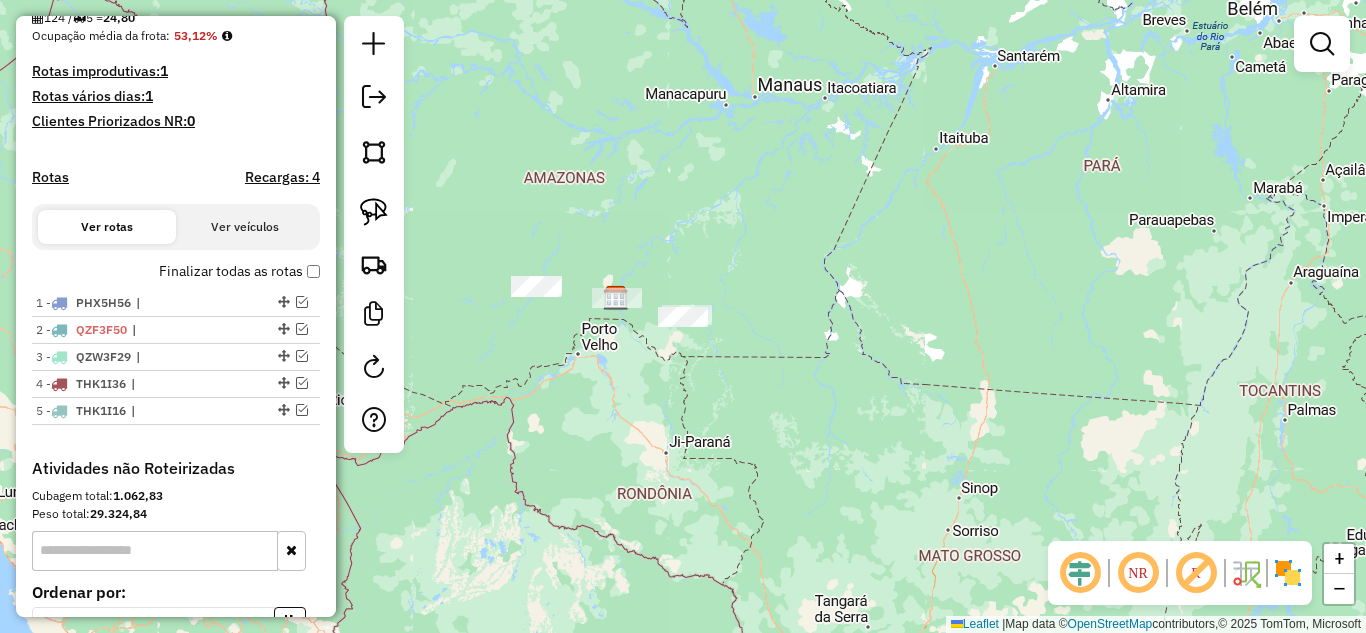 click 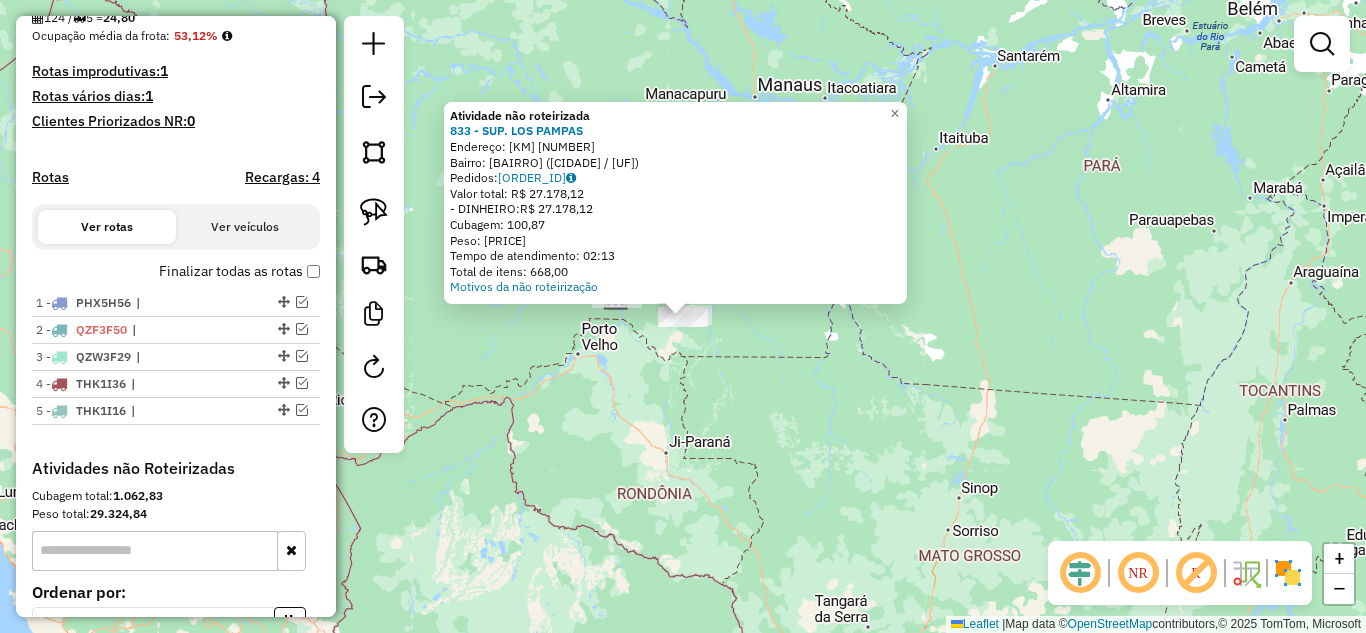click on "Atividade não roteirizada [NUMBER] - SUP. LOS PAMPAS  Endereço:  KM [NUMBER]   Bairro: [NEIGHBORHOOD] ([CITY] / [STATE])   Pedidos:  [ORDER_ID]   Valor total: R$ [PRICE]   - DINHEIRO:  R$ [PRICE]   Cubagem: [CUBAGE]   Peso: [WEIGHT]   Tempo de atendimento: 02:13   Total de itens: [ITEMS]  Motivos da não roteirização × Janela de atendimento Grade de atendimento Capacidade Transportadoras Veículos Cliente Pedidos  Rotas Selecione os dias de semana para filtrar as janelas de atendimento  Seg   Ter   Qua   Qui   Sex   Sáb   Dom  Informe o período da janela de atendimento: De: Até:  Filtrar exatamente a janela do cliente  Considerar janela de atendimento padrão  Selecione os dias de semana para filtrar as grades de atendimento  Seg   Ter   Qua   Qui   Sex   Sáb   Dom   Considerar clientes sem dia de atendimento cadastrado  Clientes fora do dia de atendimento selecionado Filtrar as atividades entre os valores definidos abaixo:  Peso mínimo:   Peso máximo:   Cubagem mínima:   Cubagem máxima:" 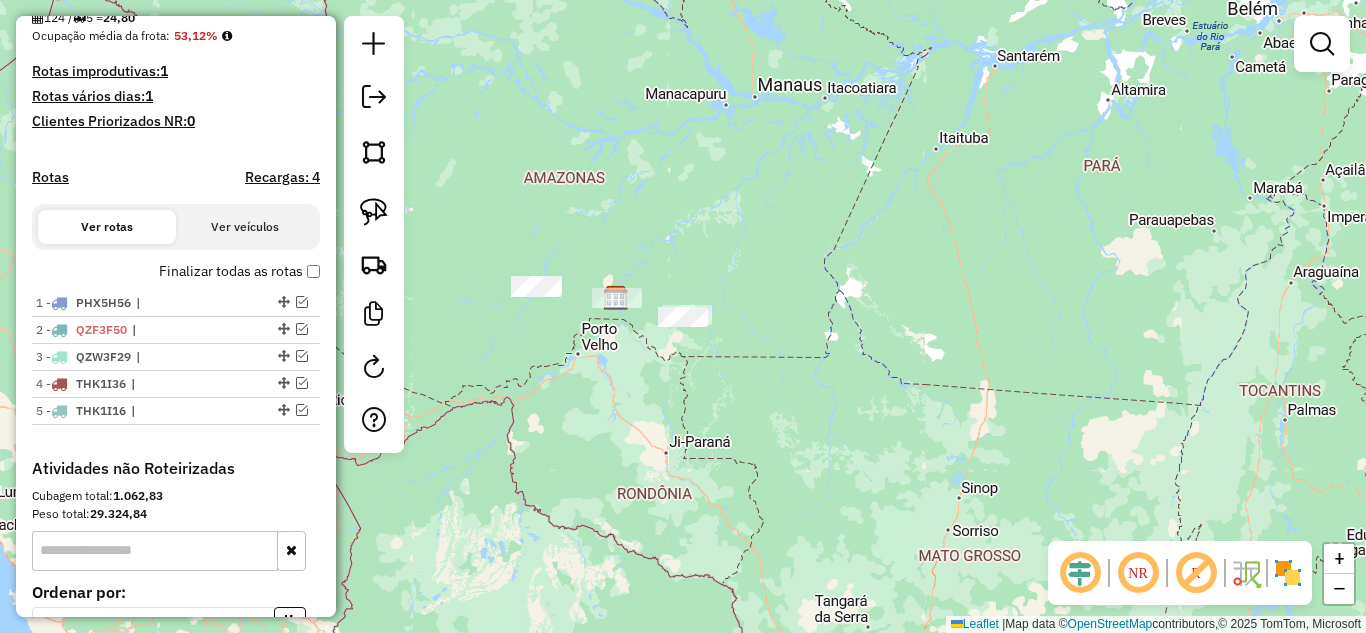 drag, startPoint x: 542, startPoint y: 387, endPoint x: 627, endPoint y: 396, distance: 85.47514 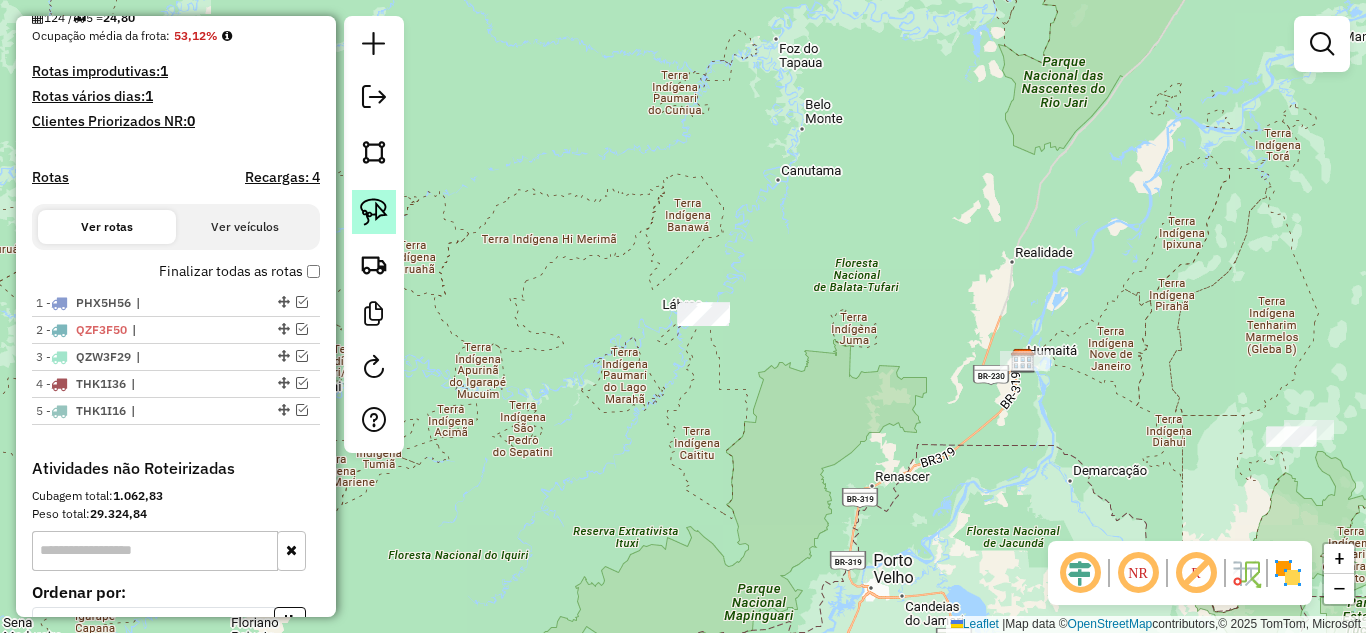 click 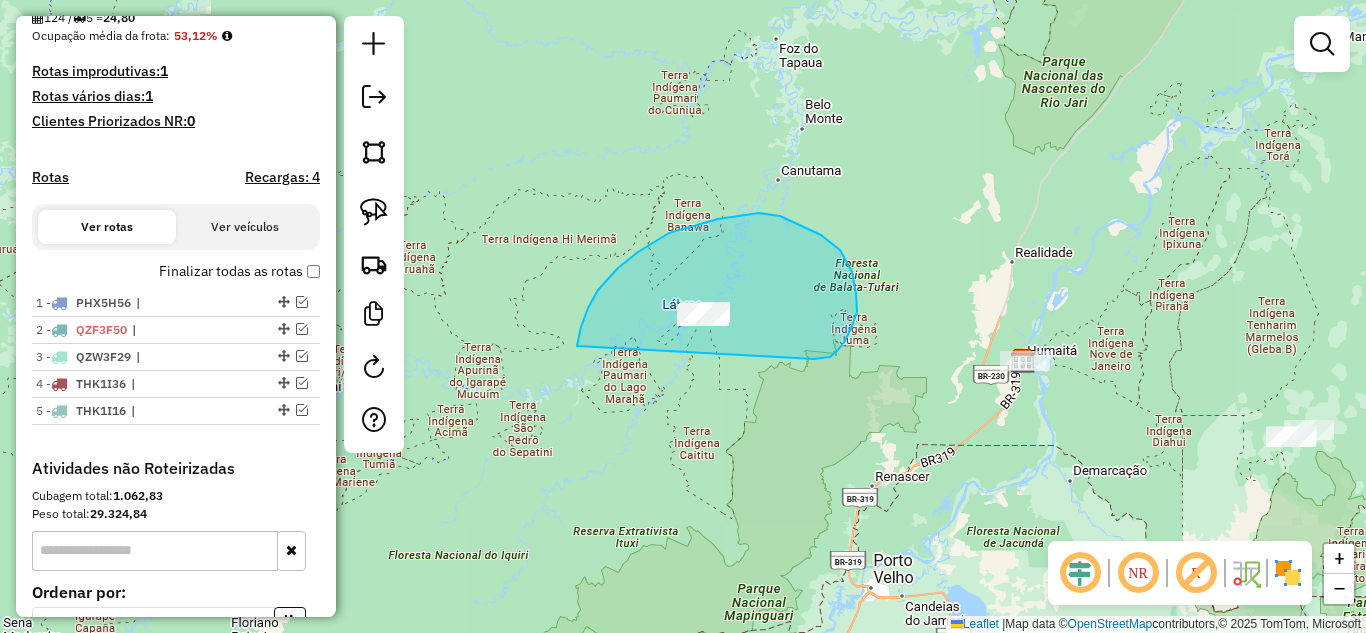 drag, startPoint x: 577, startPoint y: 346, endPoint x: 795, endPoint y: 359, distance: 218.38727 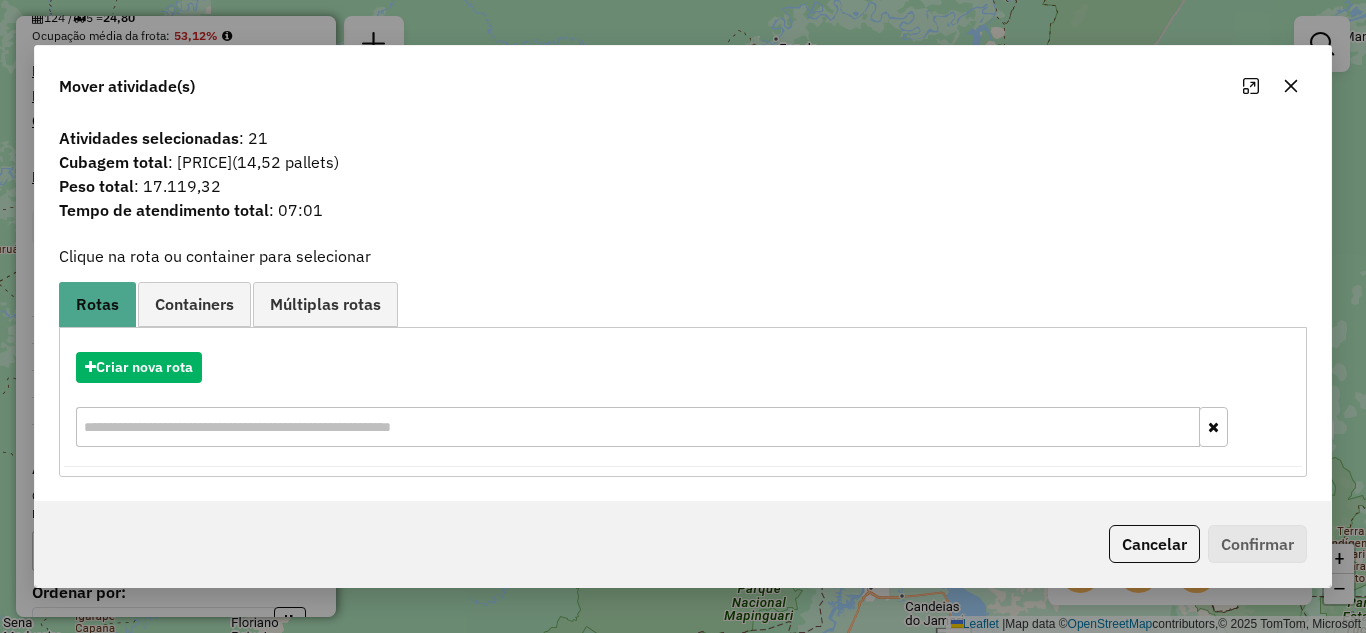 click on "Cancelar" 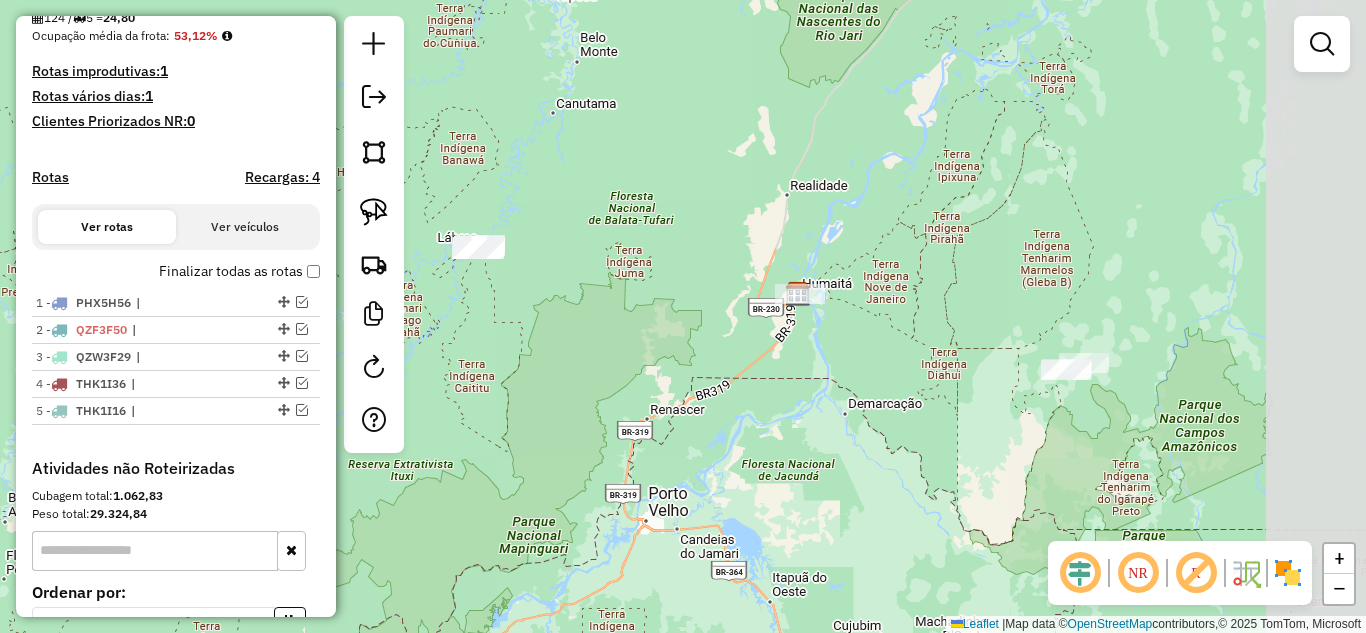 drag, startPoint x: 732, startPoint y: 462, endPoint x: 486, endPoint y: 390, distance: 256.3201 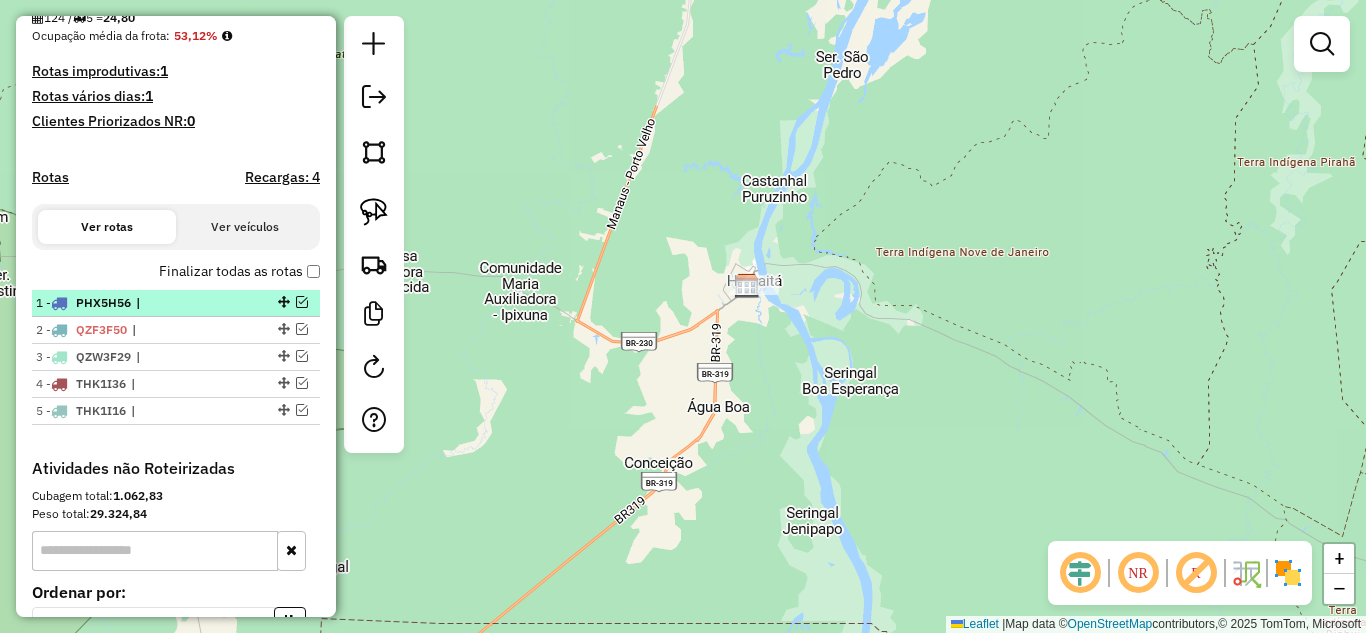 click at bounding box center [302, 302] 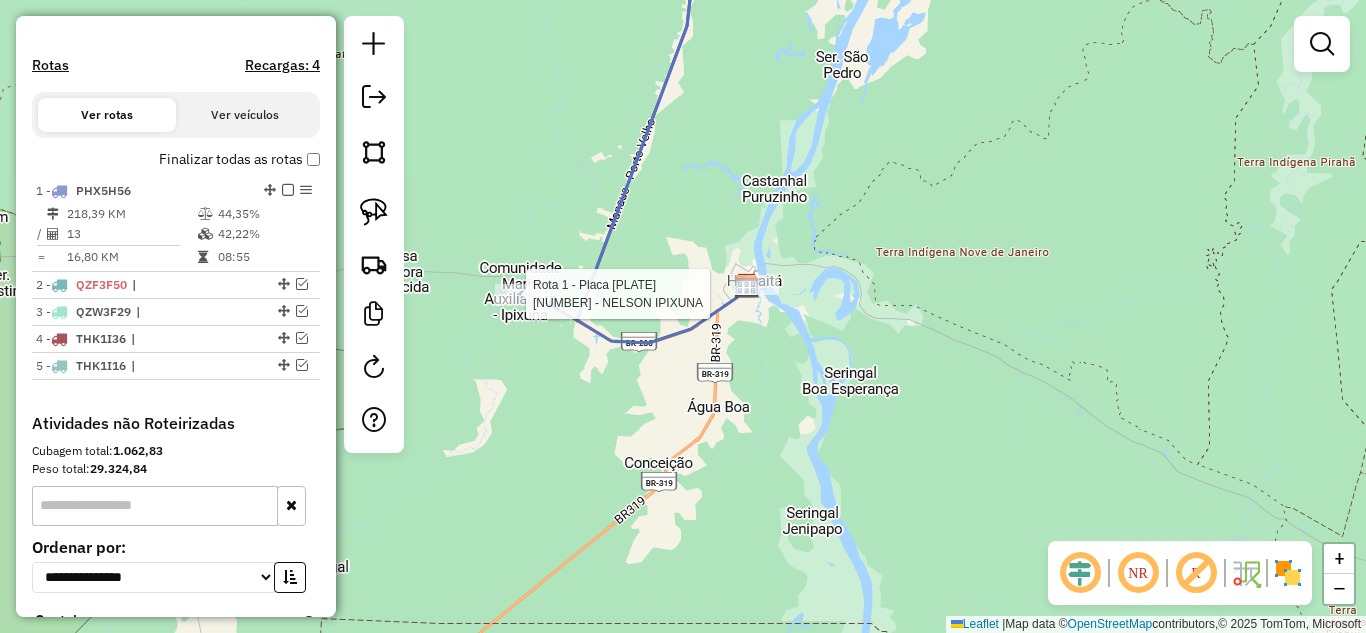 select on "**********" 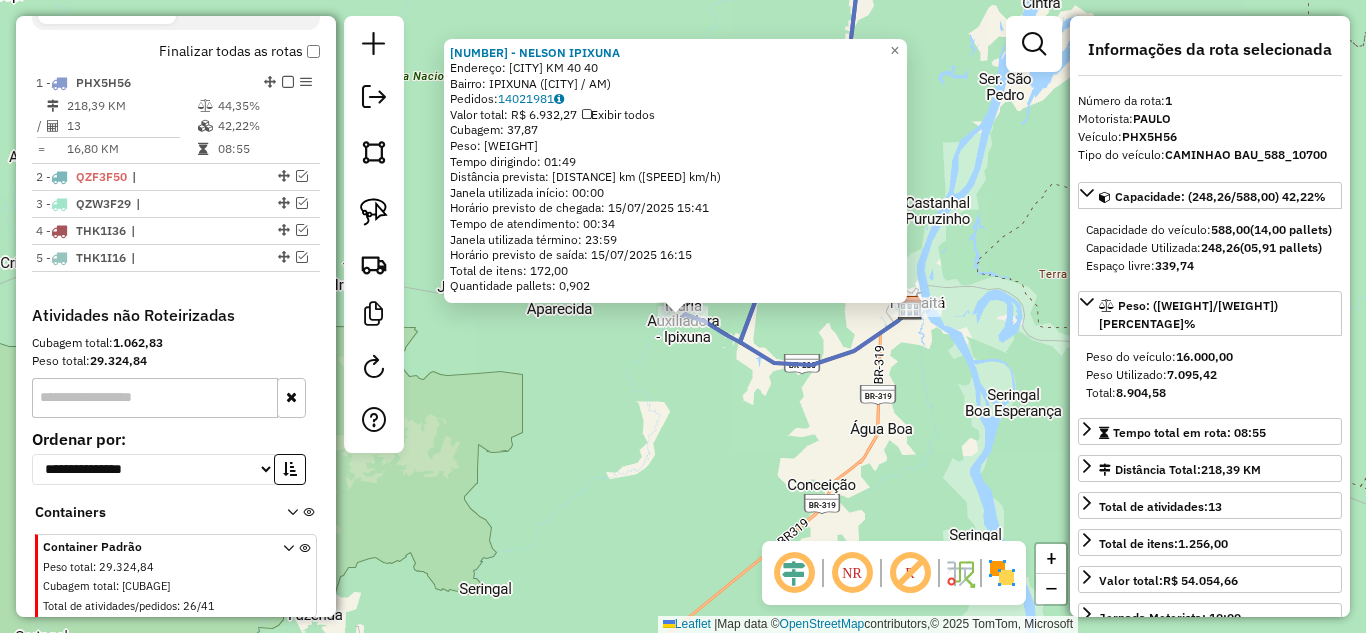 scroll, scrollTop: 769, scrollLeft: 0, axis: vertical 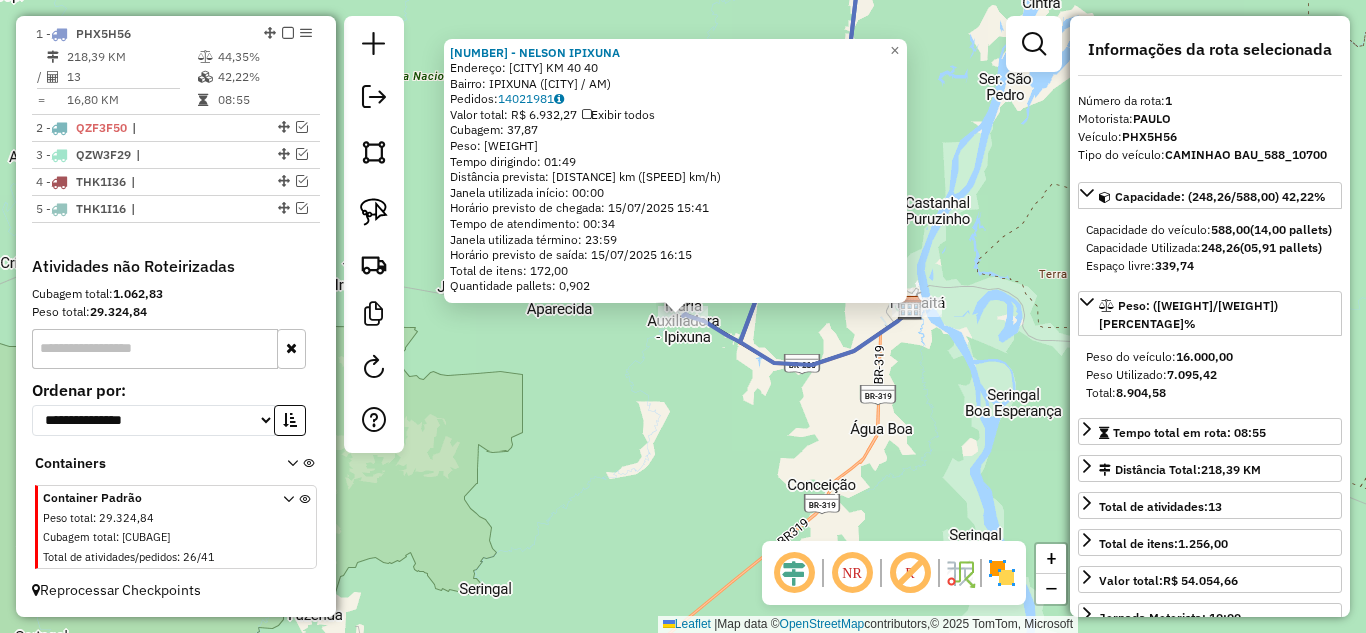 click on "[NUMBER] - [COMPANY]  Endereço:  [STREET] [NUMBER]   Bairro: [NEIGHBORHOOD] ([CITY] / [STATE])   Pedidos:  [ORDER_ID]   Valor total: R$ [PRICE]   Exibir todos   Cubagem: [CUBAGE]  Peso: [WEIGHT]  Tempo dirigindo: [TIME]   Distância prevista: [DISTANCE] km ([SPEED] km/h)   Janela utilizada início: [TIME]   Horário previsto de chegada: [DATE] [TIME]   Tempo de atendimento: [TIME]   Janela utilizada término: [TIME]   Horário previsto de saída: [DATE] [TIME]   Total de itens: [ITEMS]   Quantidade pallets: [PALLETS]  × Janela de atendimento Grade de atendimento Capacidade Transportadoras Veículos Cliente Pedidos  Rotas Selecione os dias de semana para filtrar as janelas de atendimento  Seg   Ter   Qua   Qui   Sex   Sáb   Dom  Informe o período da janela de atendimento: De: Até:  Filtrar exatamente a janela do cliente  Considerar janela de atendimento padrão  Selecione os dias de semana para filtrar as grades de atendimento  Seg   Ter   Qua   Qui   Sex   Sáb   Dom   Considerar clientes sem dia de atendimento cadastrado  De:  +" 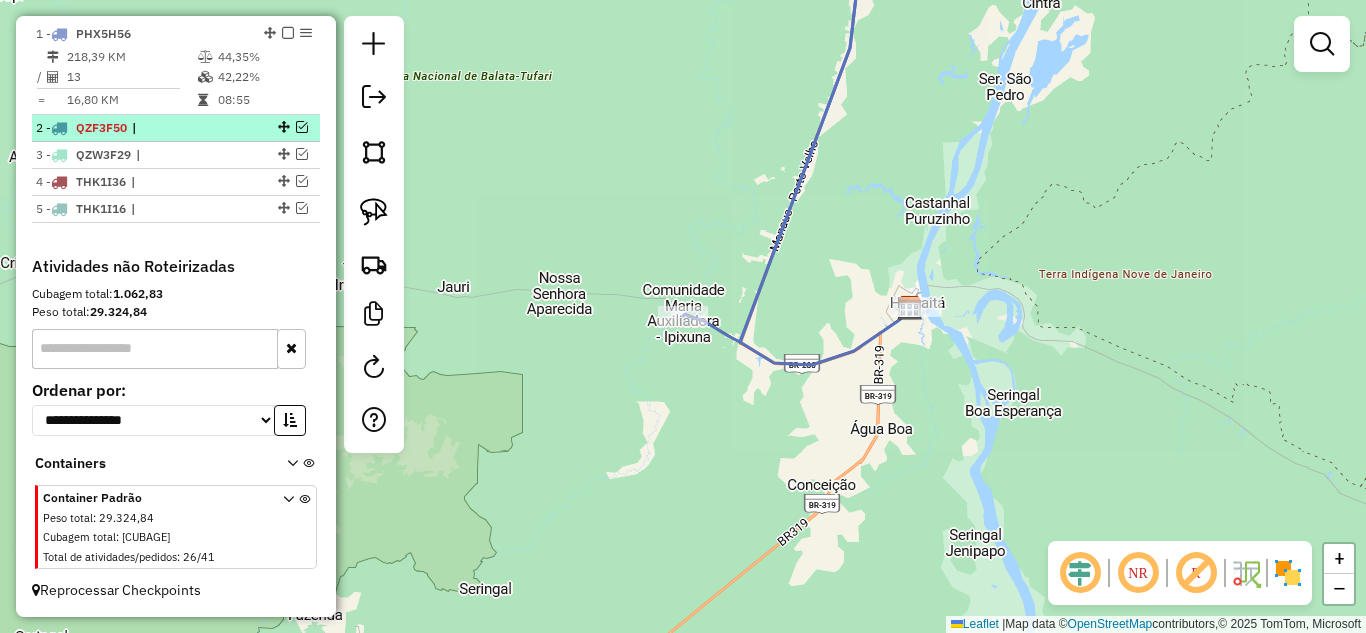 click at bounding box center (302, 127) 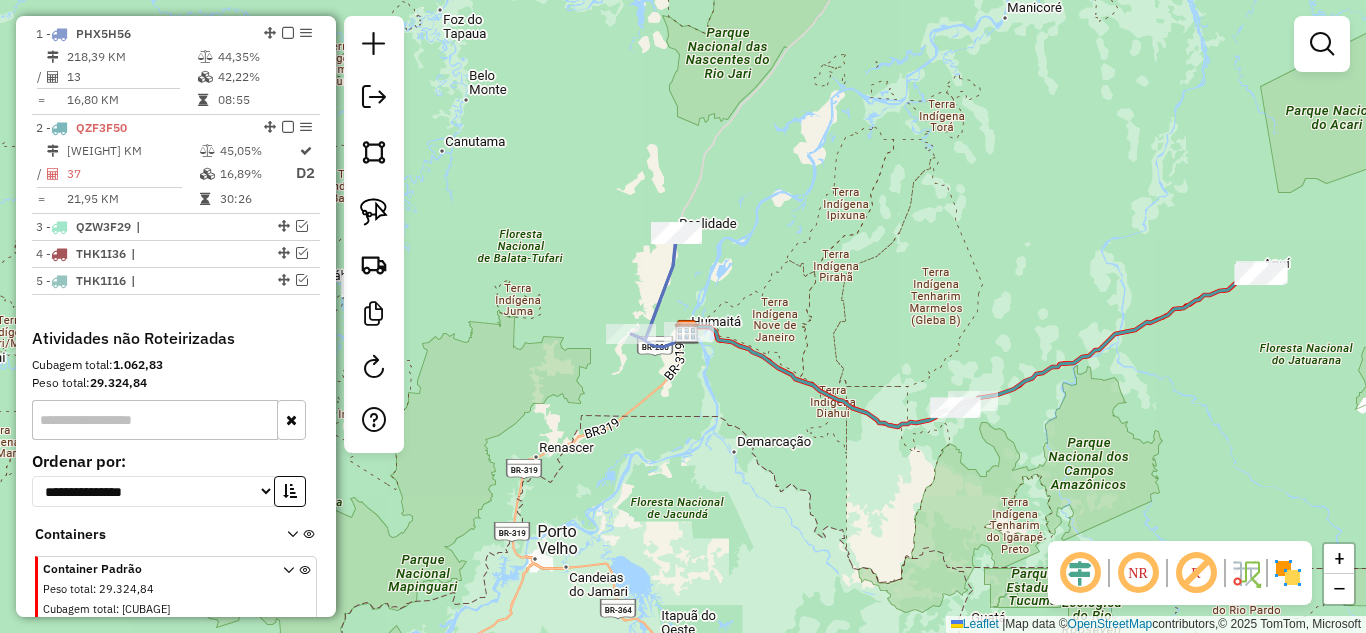 drag, startPoint x: 913, startPoint y: 468, endPoint x: 783, endPoint y: 487, distance: 131.38112 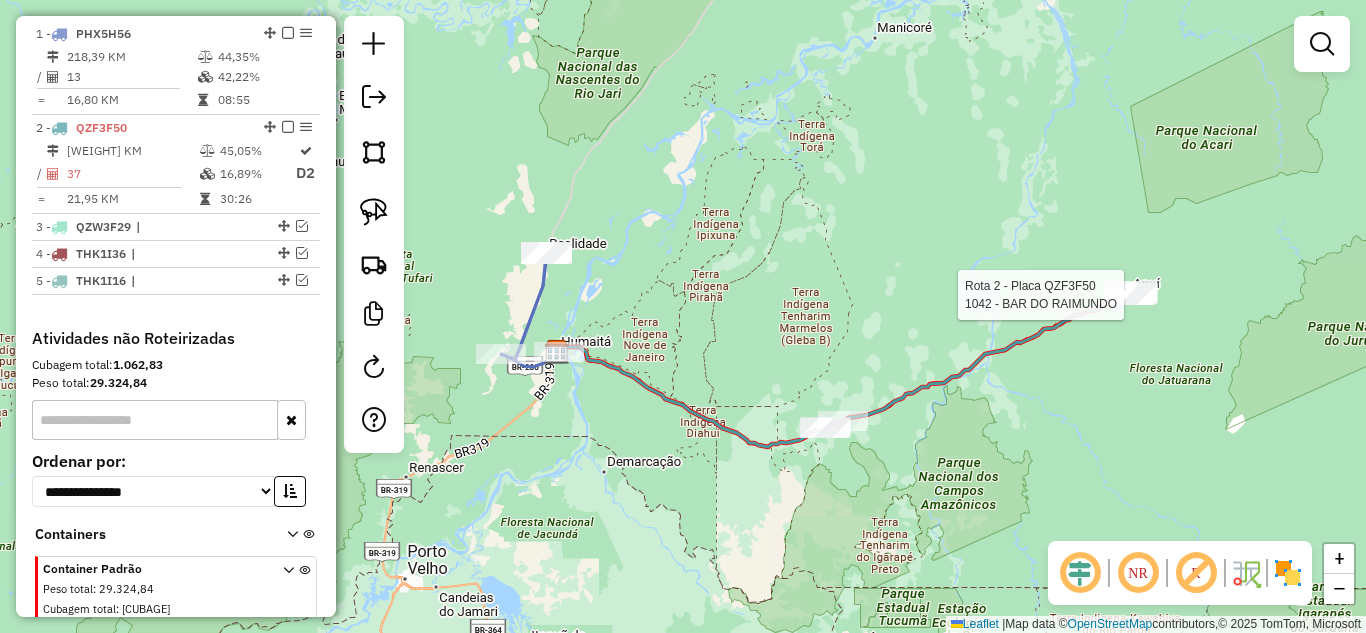 select on "**********" 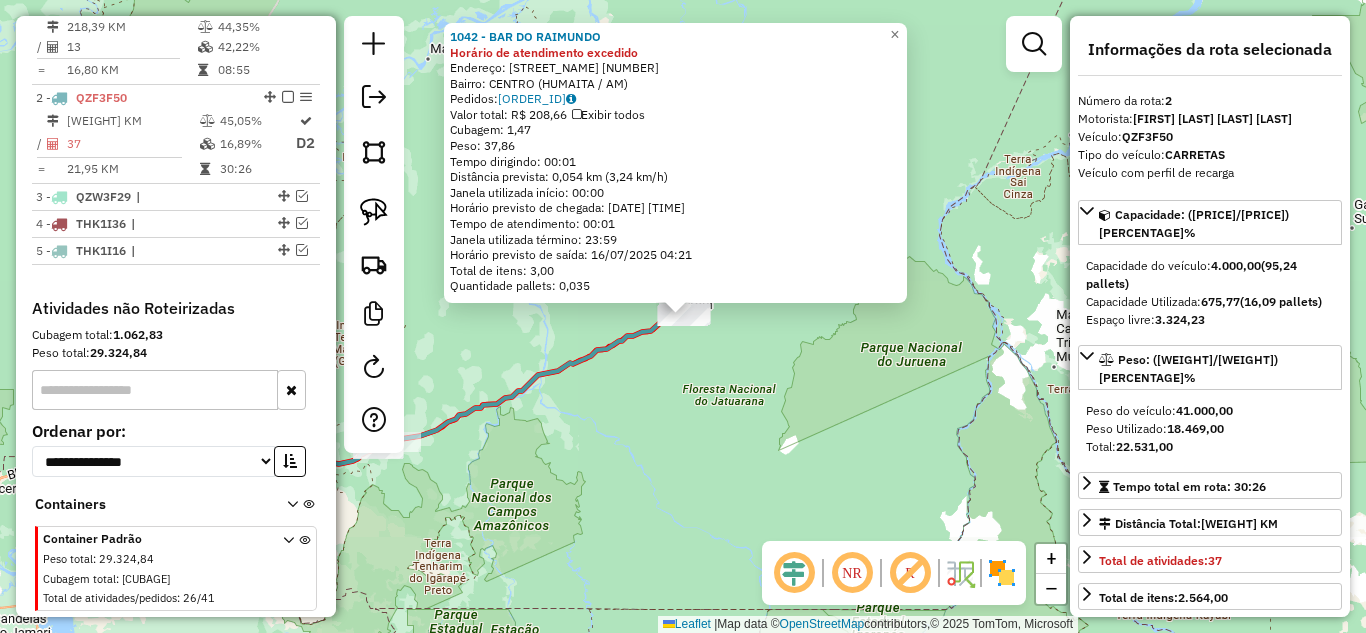 scroll, scrollTop: 841, scrollLeft: 0, axis: vertical 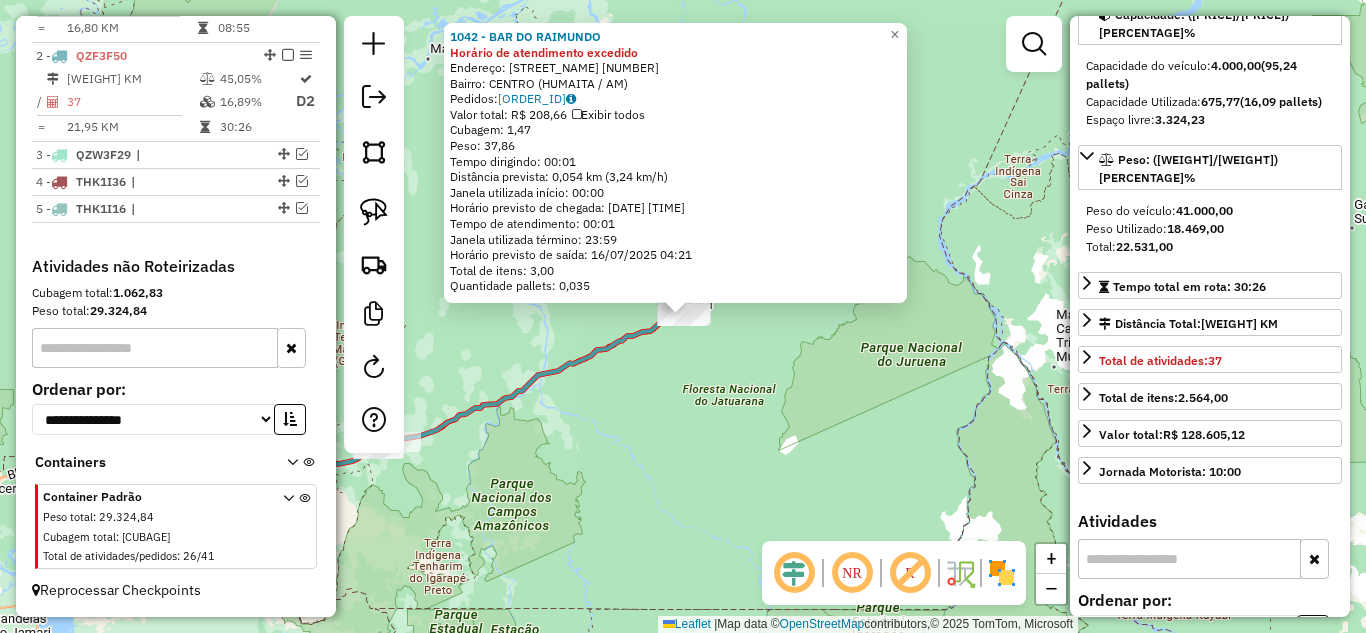click on "1042 - BAR DO RAIMUNDO Horário de atendimento excedido  Endereço:  GETULIO VARGAS [NUMBER]   Bairro: CENTRO ([CITY] / [STATE])   Pedidos:  [ORDER_ID]   Valor total: R$ 208,66   Exibir todos   Cubagem: 1,47  Peso: 37,86  Tempo dirigindo: 00:01   Distância prevista: 0,054 km (3,24 km/h)   Janela utilizada início: 00:00   Horário previsto de chegada: 16/07/2025 04:20   Tempo de atendimento: 00:01   Janela utilizada término: 23:59   Horário previsto de saída: 16/07/2025 04:21   Total de itens: 3,00   Quantidade pallets: 0,035  × Janela de atendimento Grade de atendimento Capacidade Transportadoras Veículos Cliente Pedidos  Rotas Selecione os dias de semana para filtrar as janelas de atendimento  Seg   Ter   Qua   Qui   Sex   Sáb   Dom  Informe o período da janela de atendimento: De: Até:  Filtrar exatamente a janela do cliente  Considerar janela de atendimento padrão  Selecione os dias de semana para filtrar as grades de atendimento  Seg   Ter   Qua   Qui   Sex   Sáb   Dom   Peso mínimo:   Peso máximo:  De:   Até:  De:" 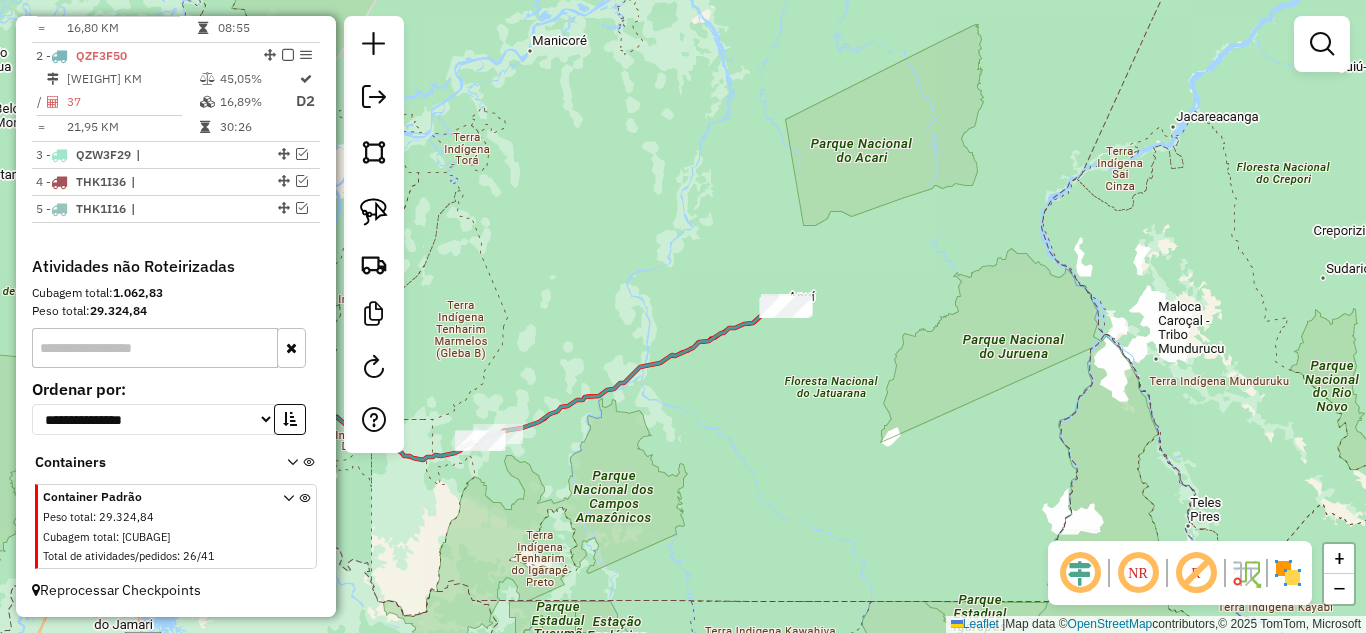 drag, startPoint x: 725, startPoint y: 459, endPoint x: 904, endPoint y: 449, distance: 179.27911 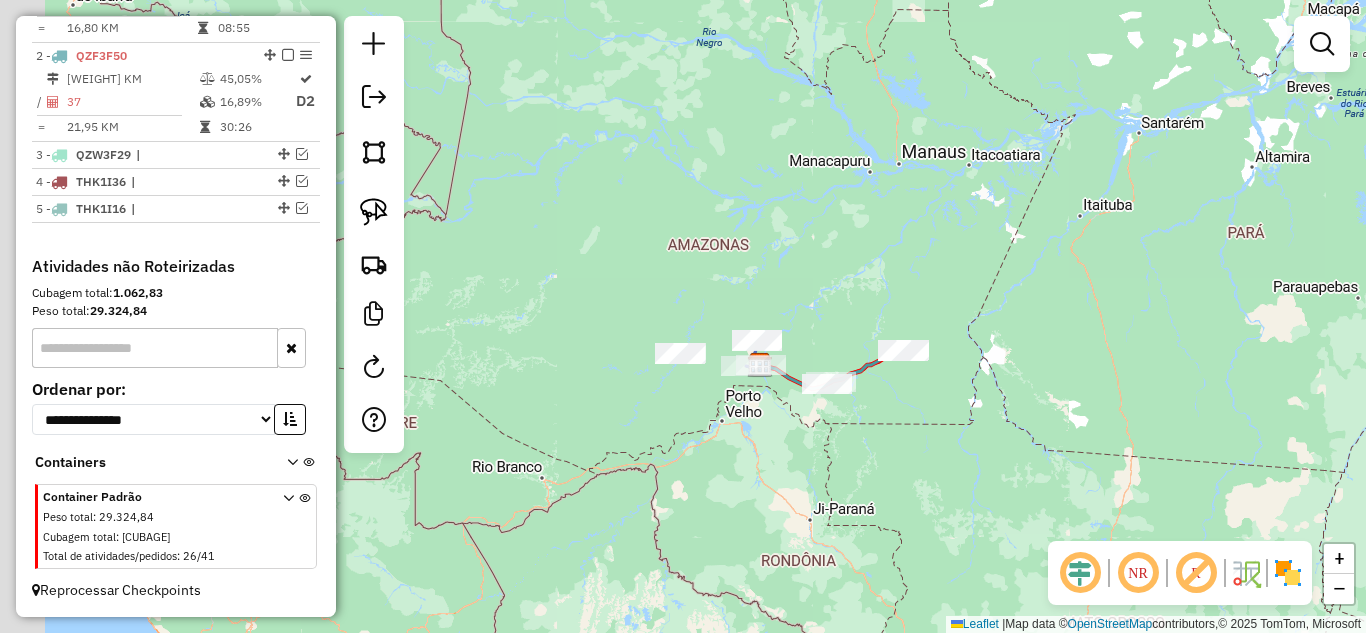 drag, startPoint x: 752, startPoint y: 452, endPoint x: 827, endPoint y: 438, distance: 76.29548 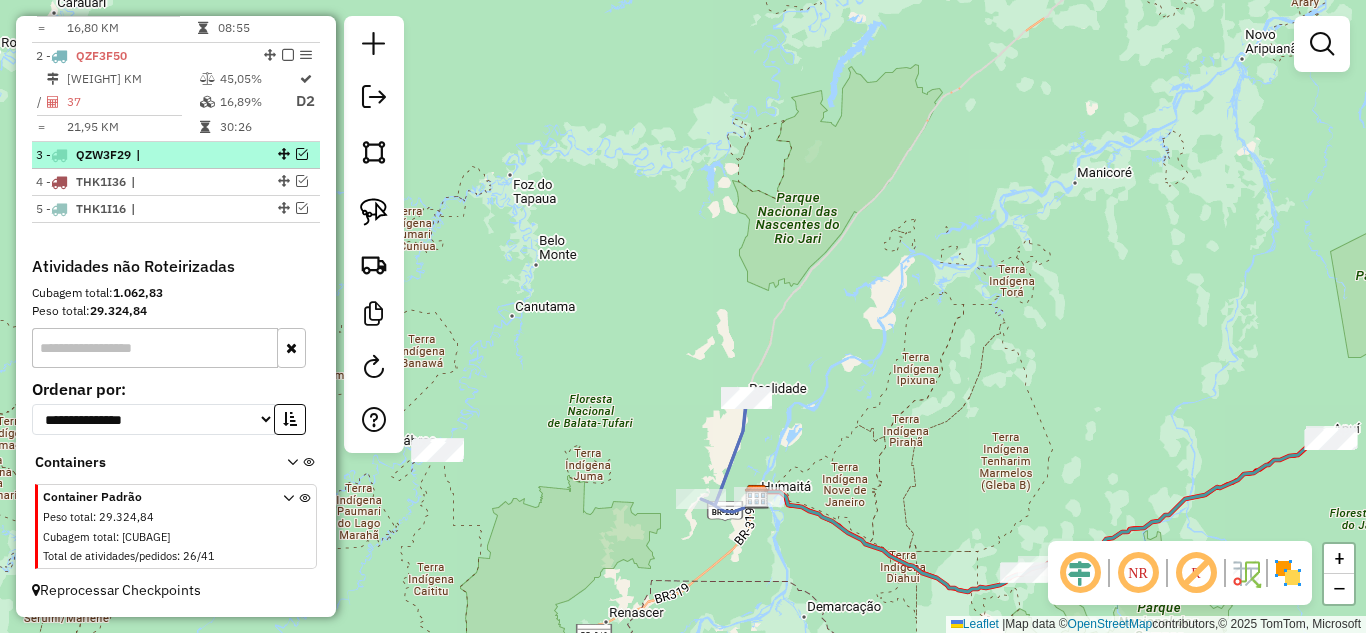 click at bounding box center (302, 154) 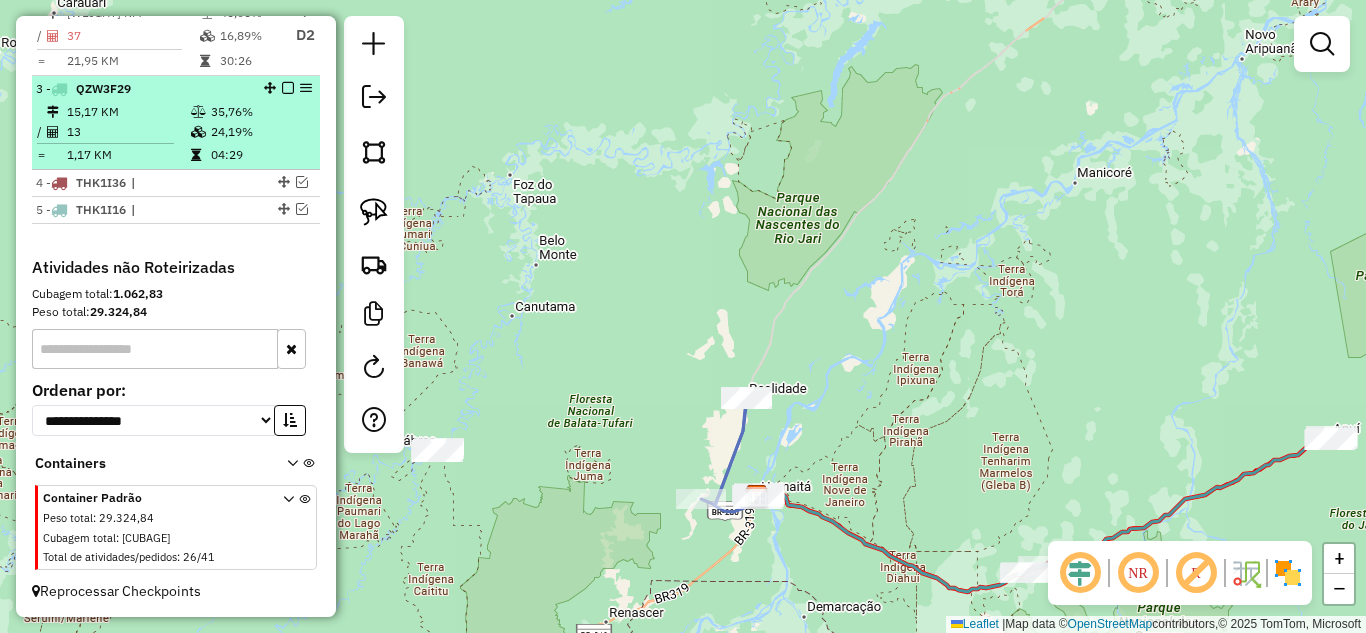 scroll, scrollTop: 908, scrollLeft: 0, axis: vertical 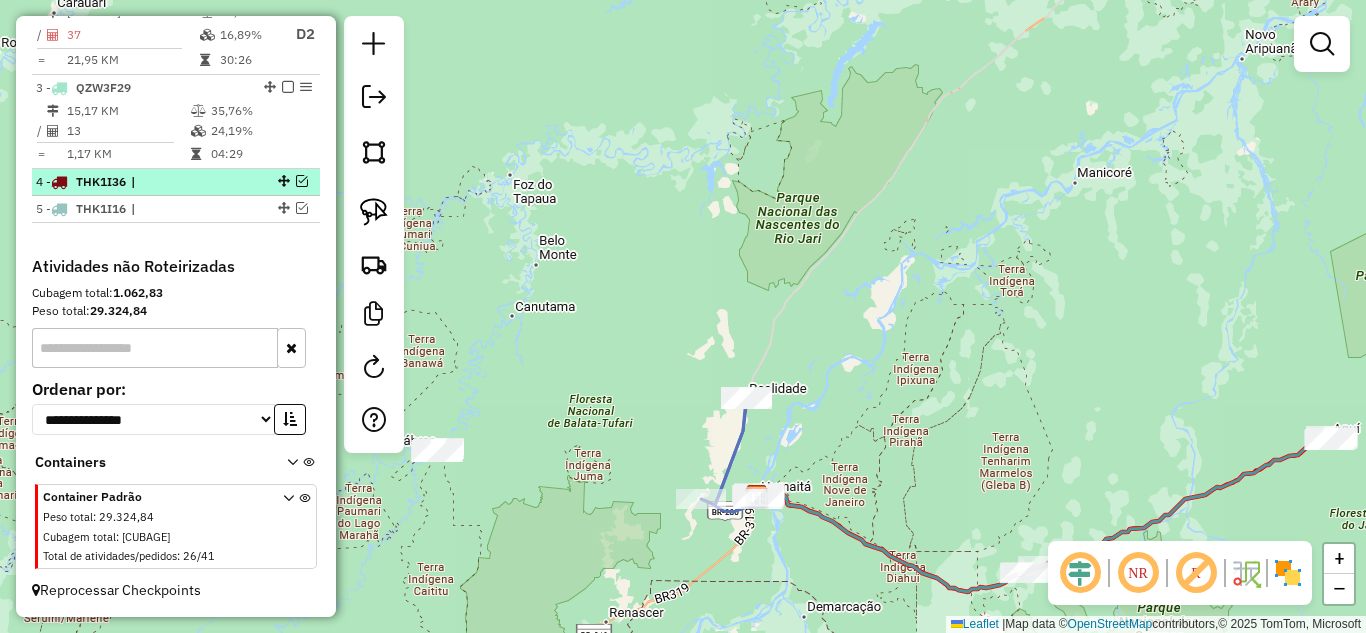 click at bounding box center (302, 181) 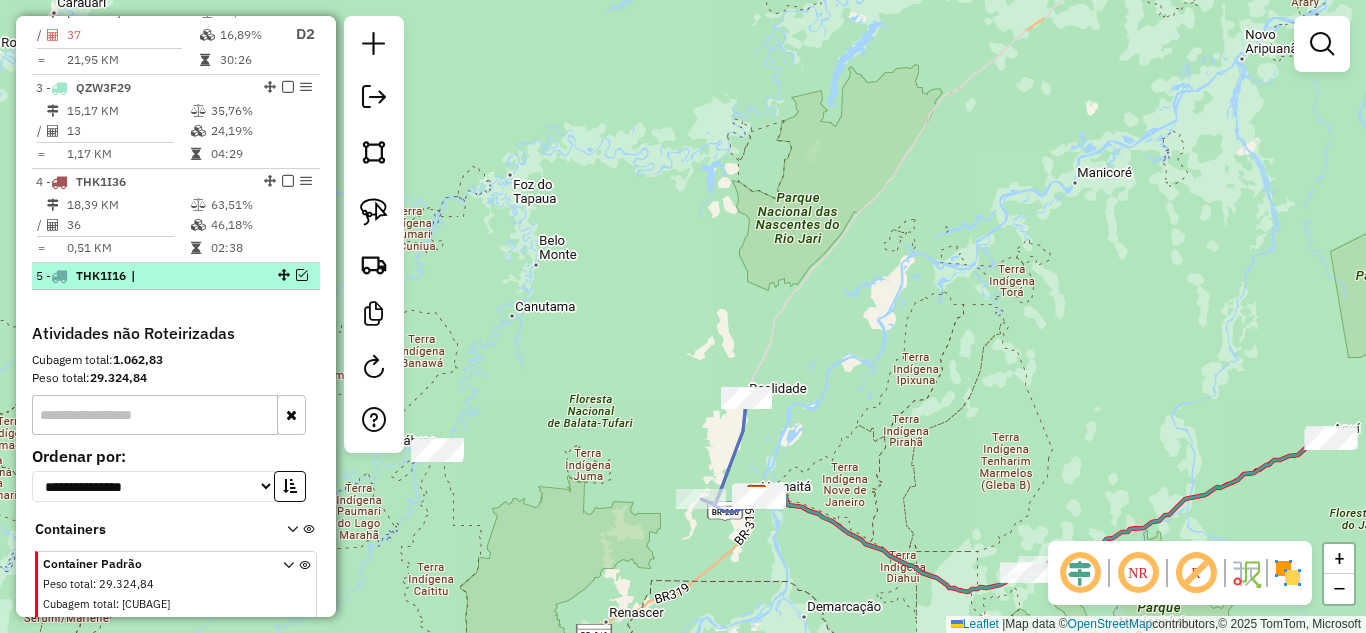 click at bounding box center [302, 275] 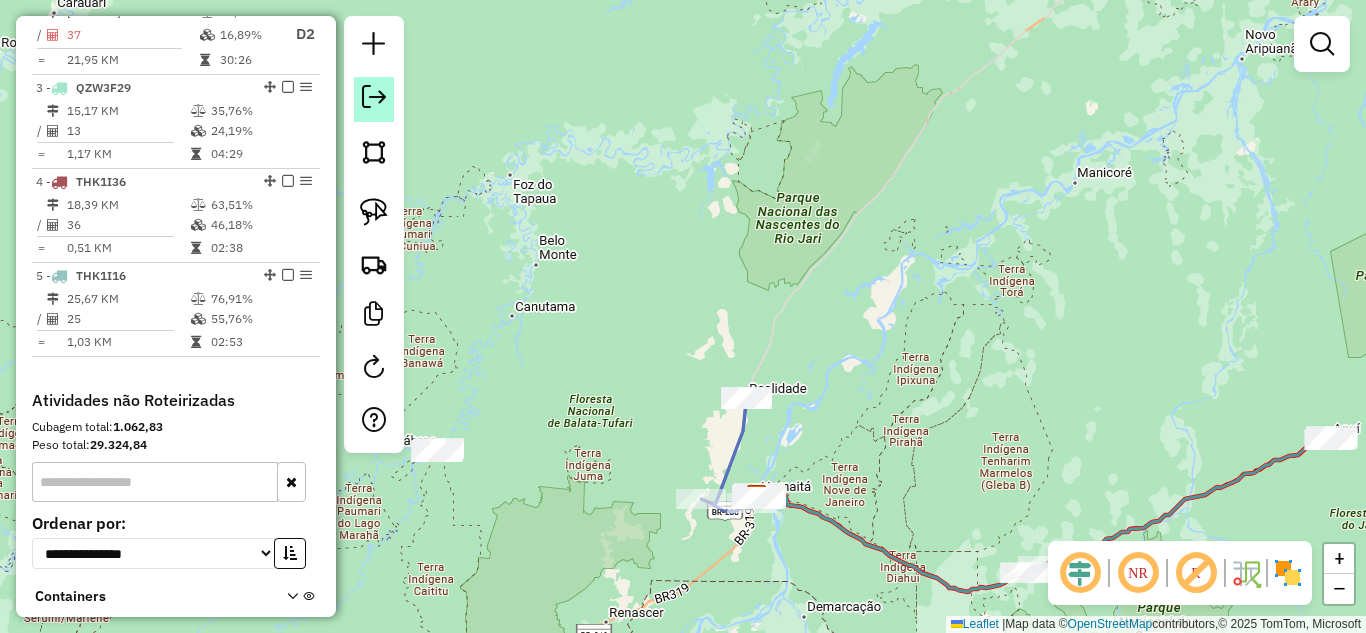 click 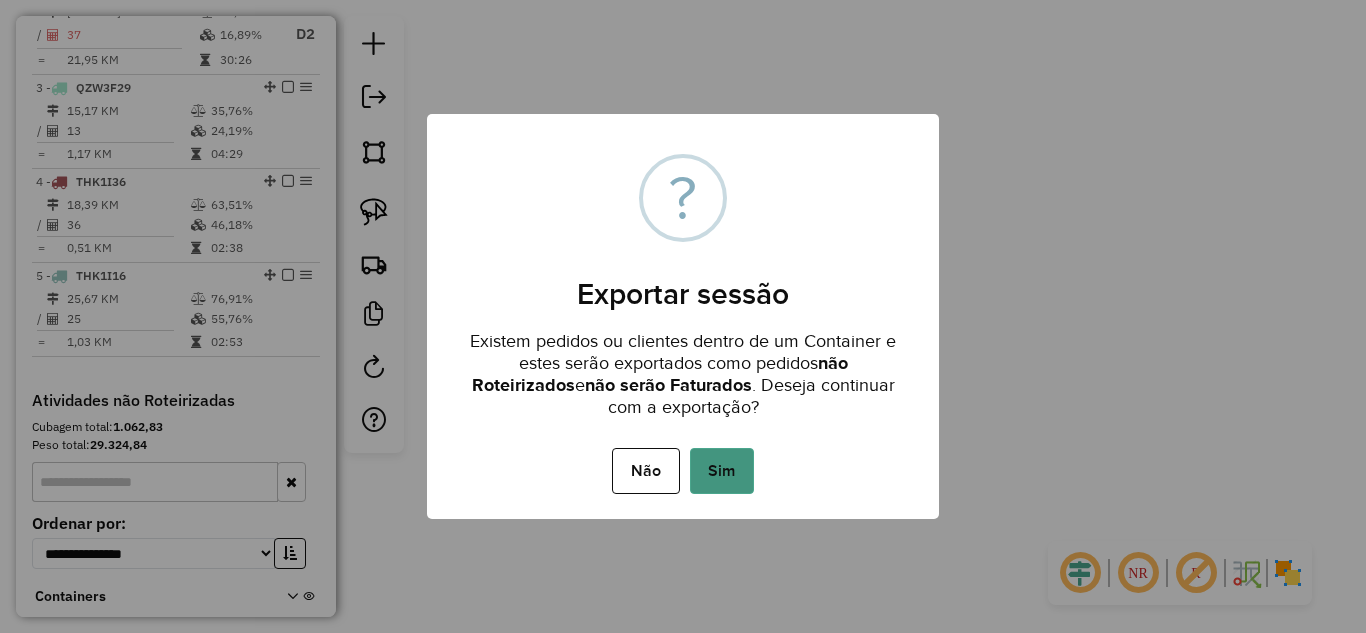 click on "Sim" at bounding box center (722, 471) 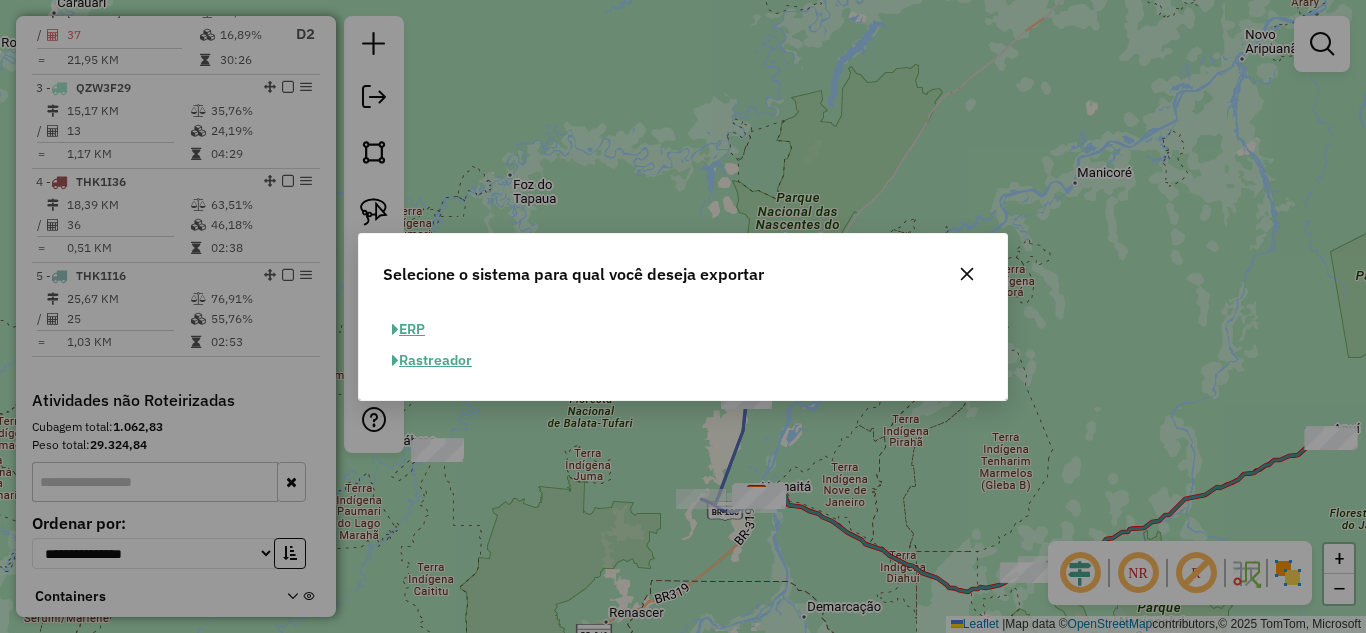 click on "ERP" 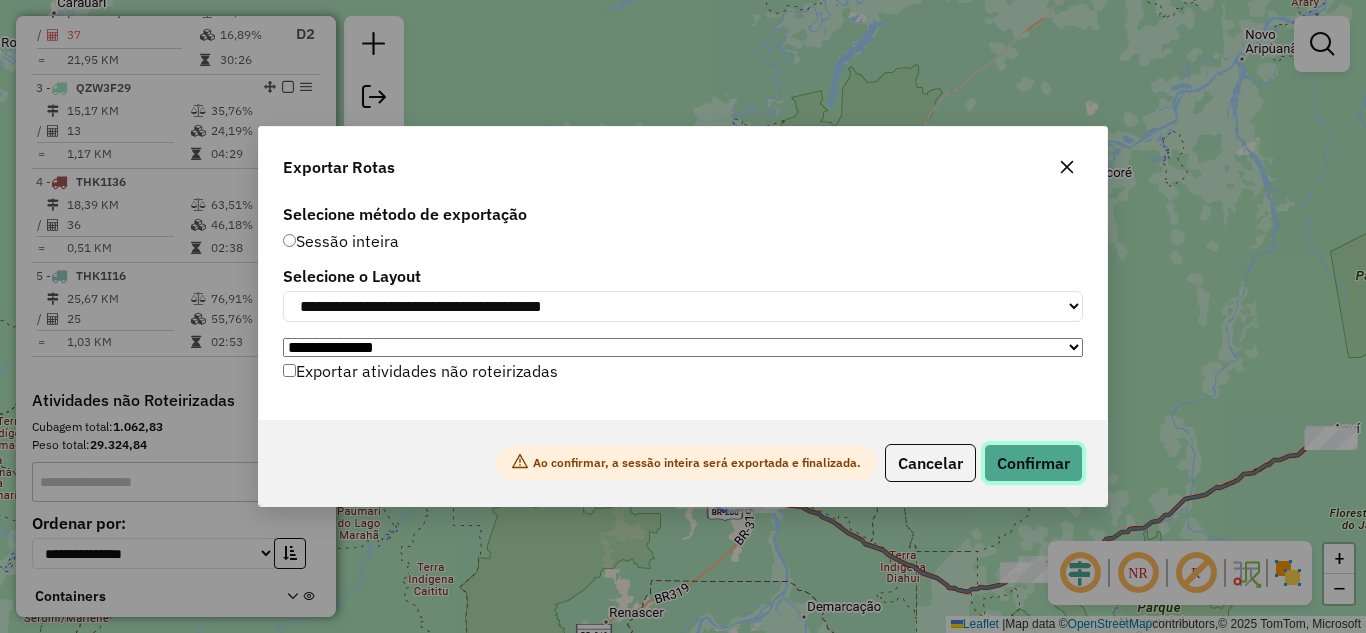 click on "Confirmar" 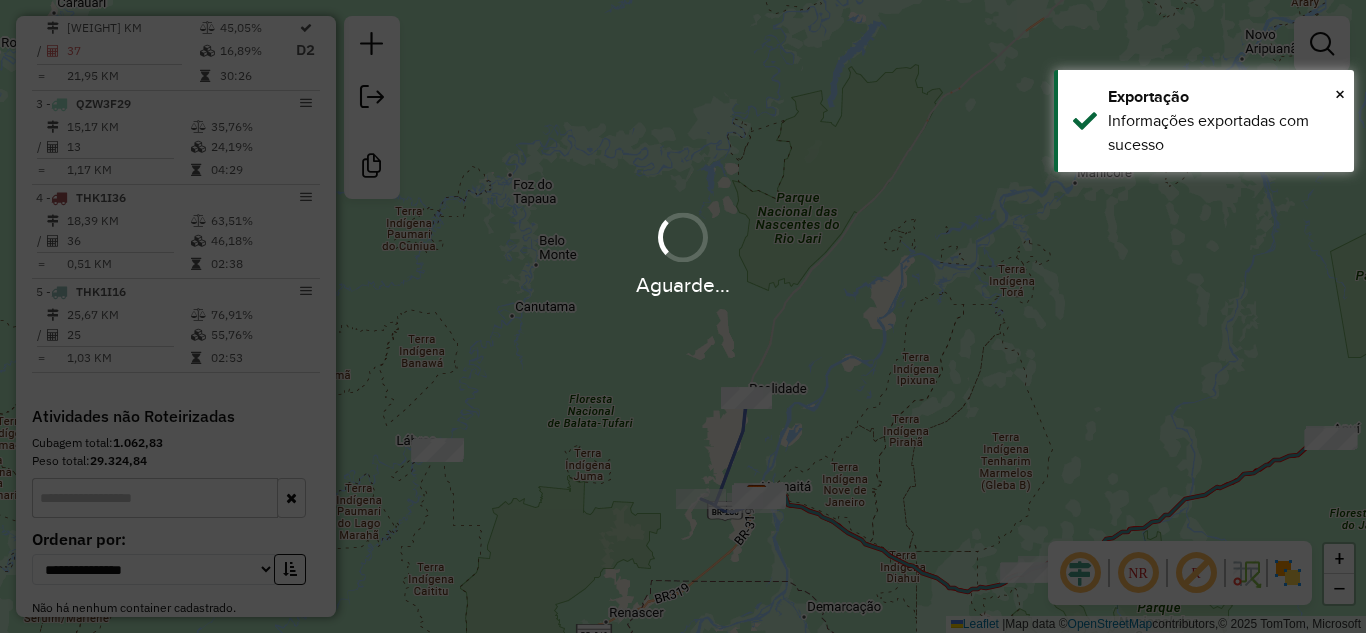 scroll, scrollTop: 922, scrollLeft: 0, axis: vertical 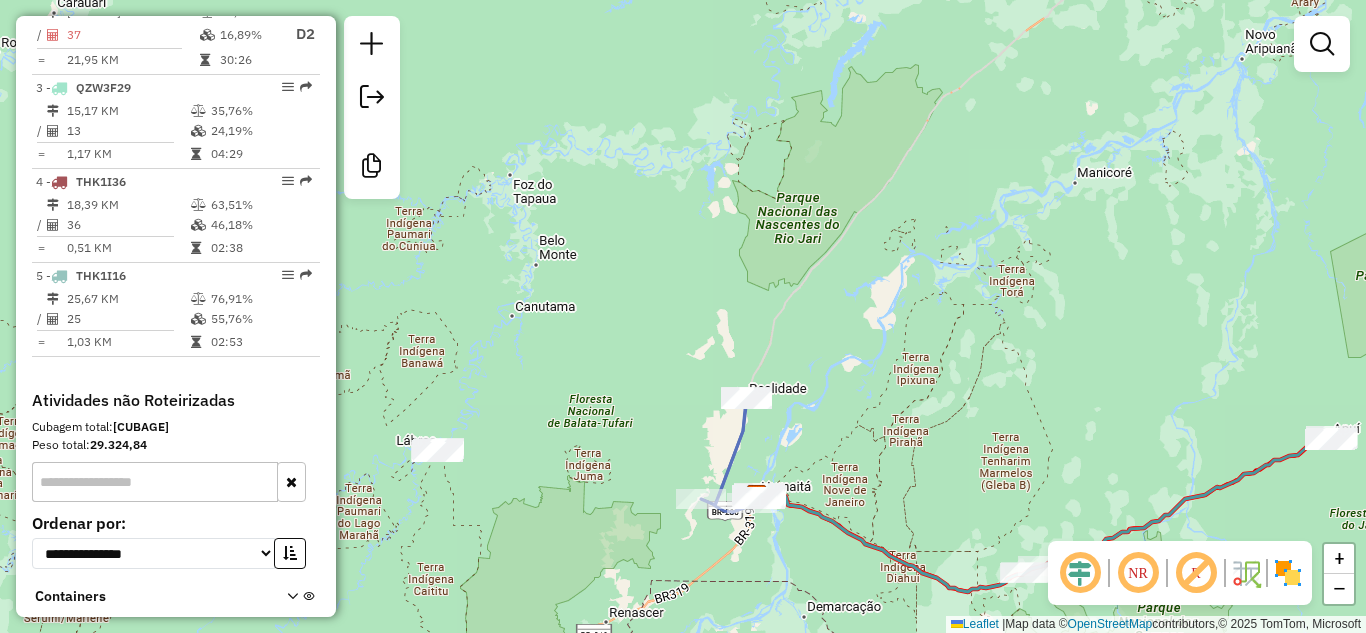 click on "Janela de atendimento Grade de atendimento Capacidade Transportadoras Veículos Cliente Pedidos  Rotas Selecione os dias de semana para filtrar as janelas de atendimento  Seg   Ter   Qua   Qui   Sex   Sáb   Dom  Informe o período da janela de atendimento: De: Até:  Filtrar exatamente a janela do cliente  Considerar janela de atendimento padrão  Selecione os dias de semana para filtrar as grades de atendimento  Seg   Ter   Qua   Qui   Sex   Sáb   Dom   Considerar clientes sem dia de atendimento cadastrado  Clientes fora do dia de atendimento selecionado Filtrar as atividades entre os valores definidos abaixo:  Peso mínimo:   Peso máximo:   Cubagem mínima:   Cubagem máxima:   De:   Até:  Filtrar as atividades entre o tempo de atendimento definido abaixo:  De:   Até:   Considerar capacidade total dos clientes não roteirizados Transportadora: Selecione um ou mais itens Tipo de veículo: Selecione um ou mais itens Veículo: Selecione um ou mais itens Motorista: Selecione um ou mais itens Nome: Rótulo:" 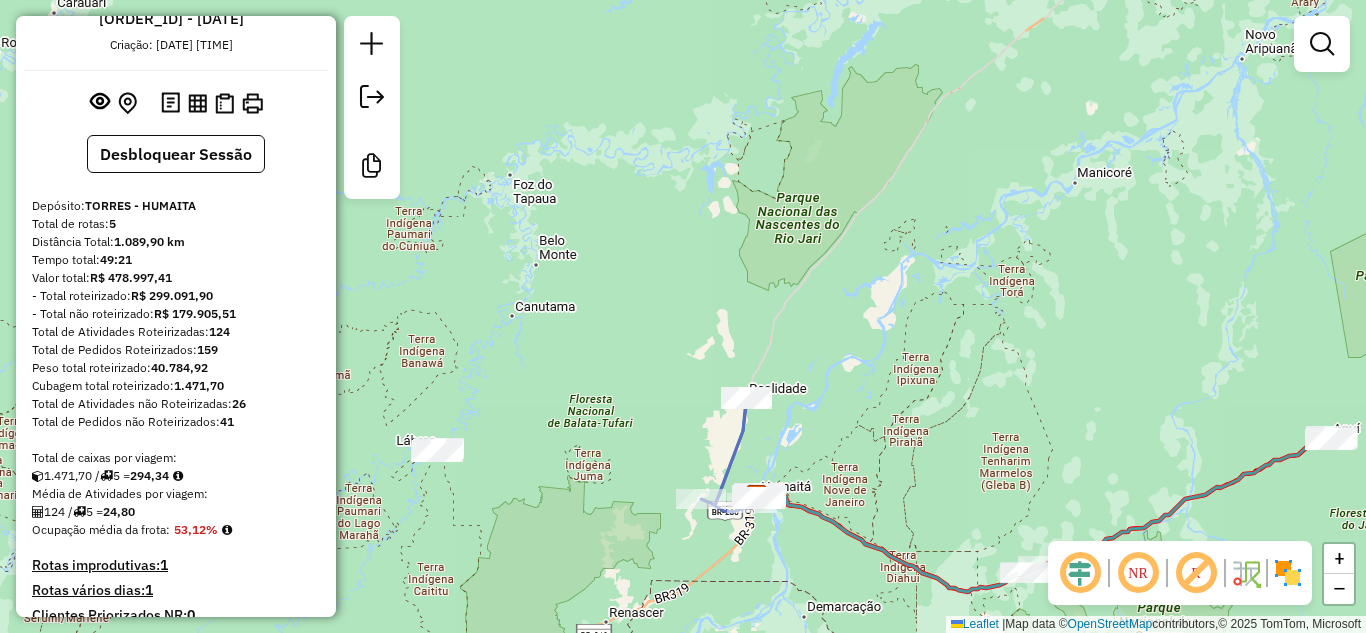 scroll, scrollTop: 0, scrollLeft: 0, axis: both 